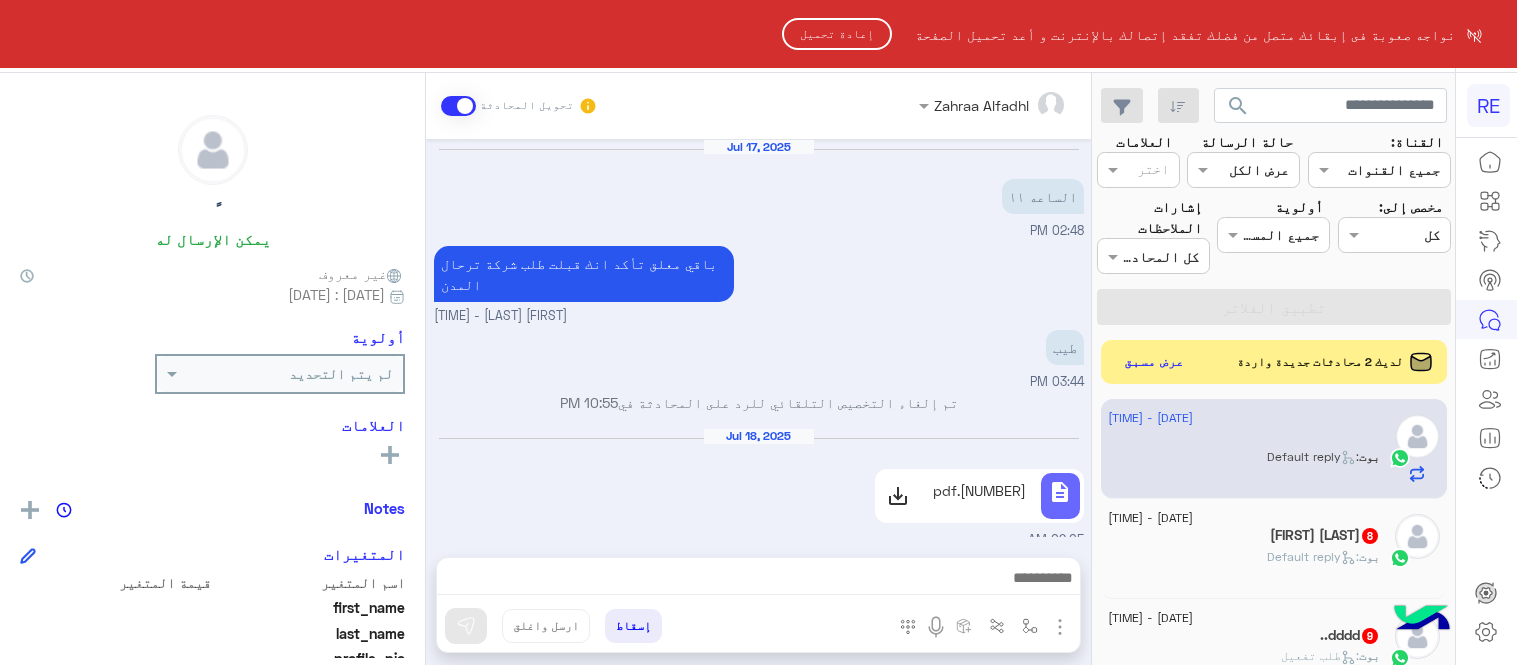 scroll, scrollTop: 0, scrollLeft: 0, axis: both 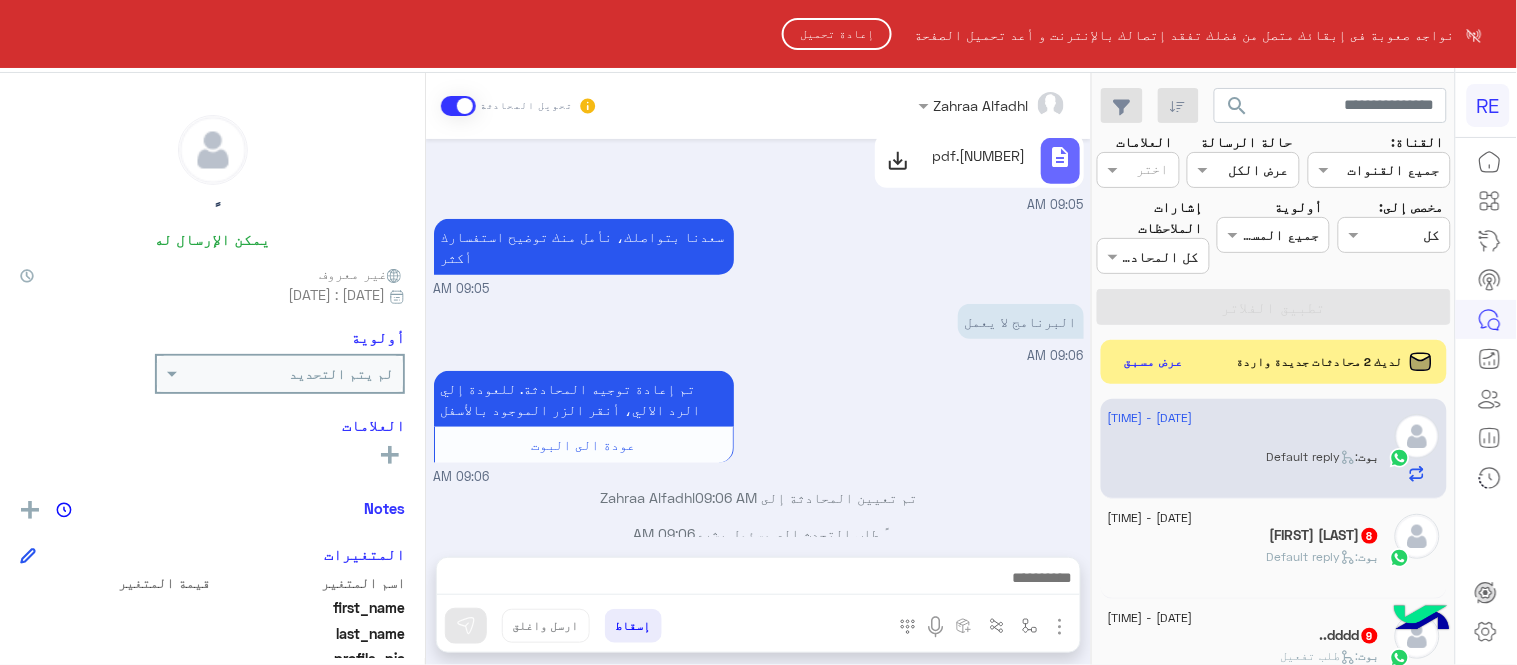 click on "إعادة تحميل" 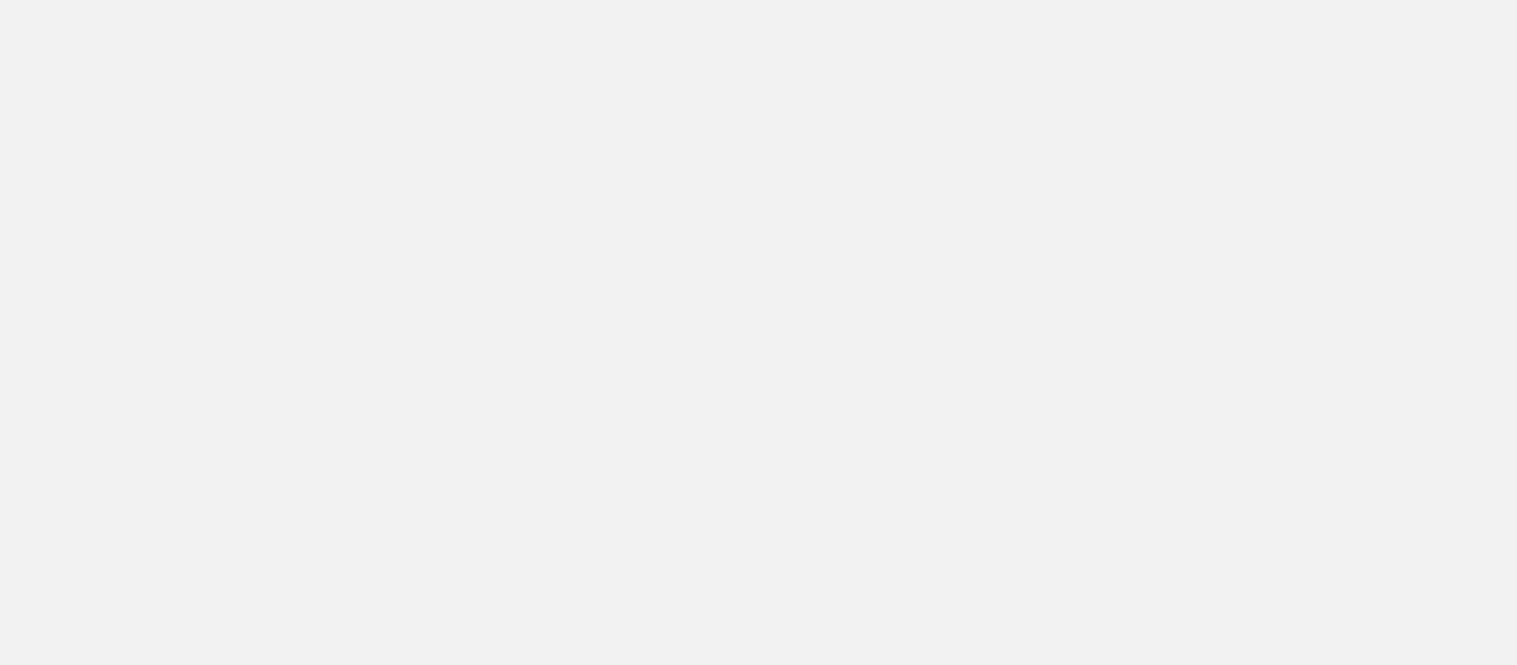scroll, scrollTop: 0, scrollLeft: 0, axis: both 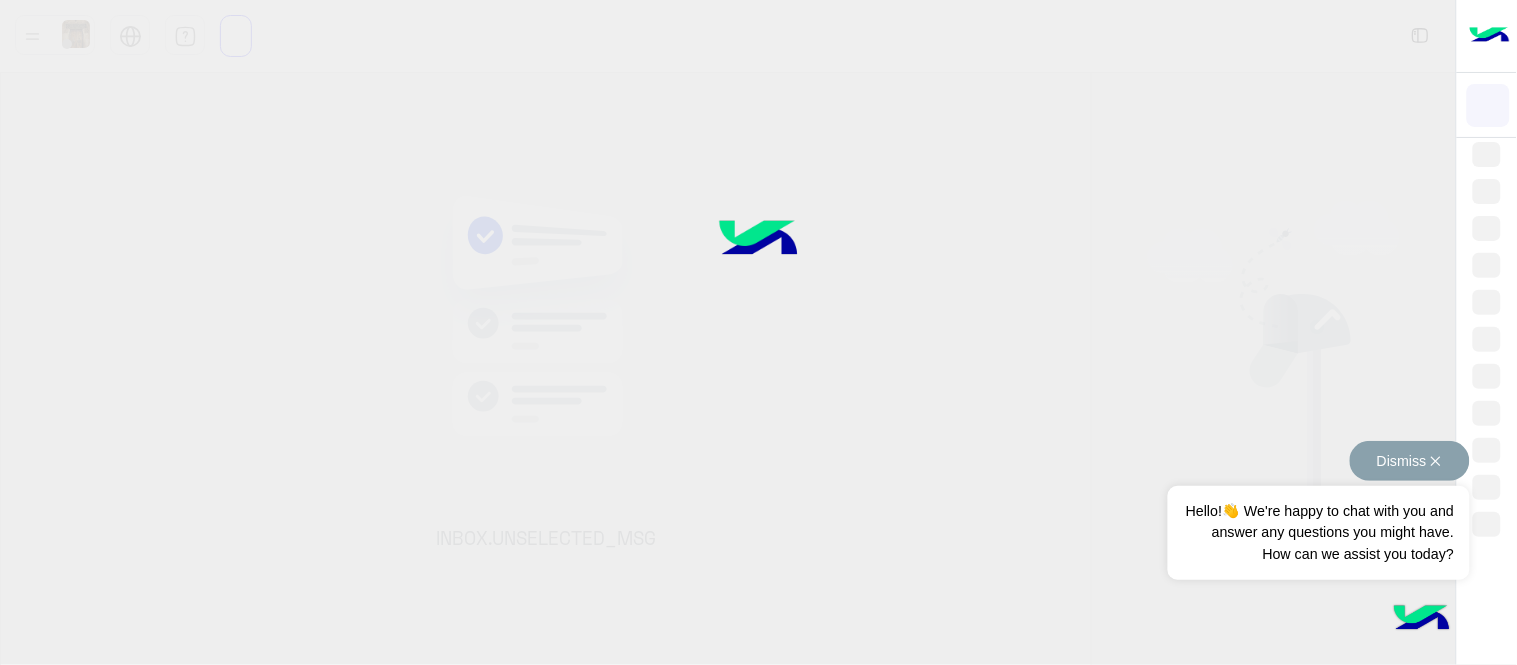 click on "Dismiss ✕" at bounding box center [1410, 461] 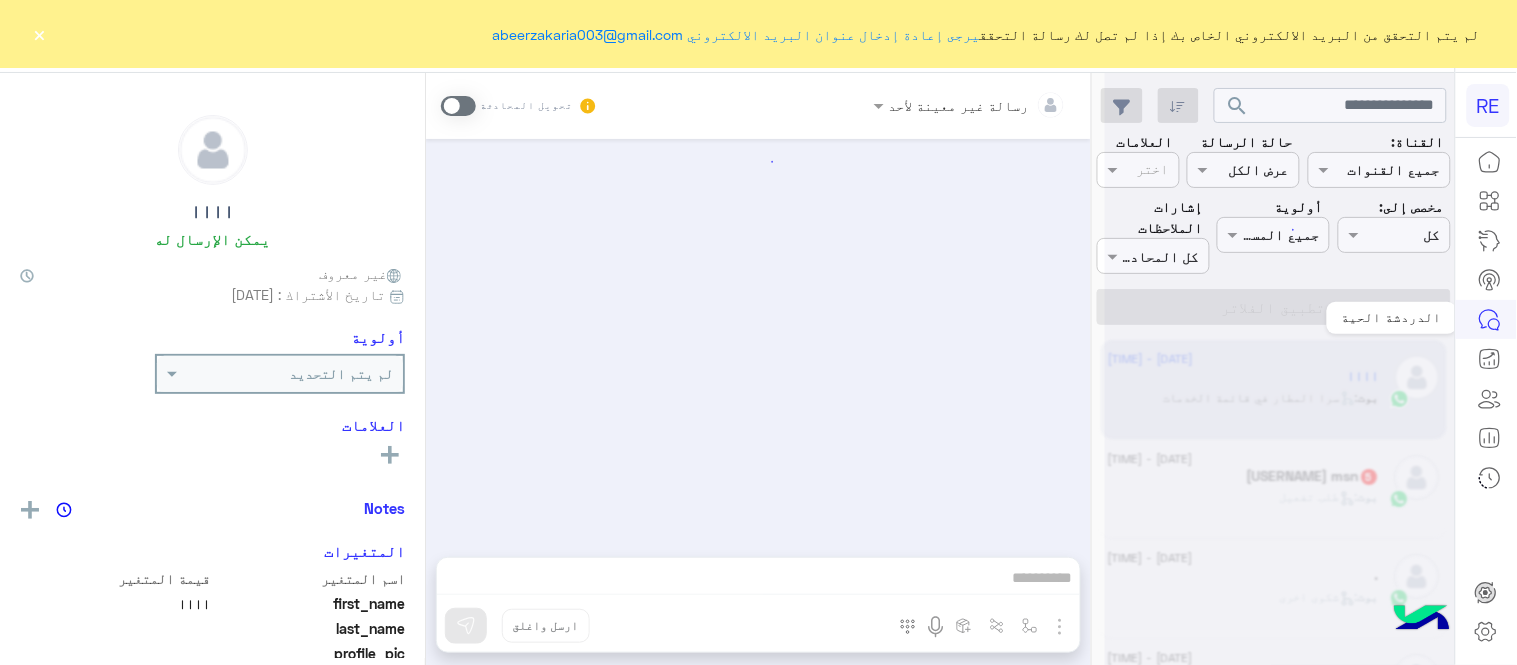 click at bounding box center (1490, 319) 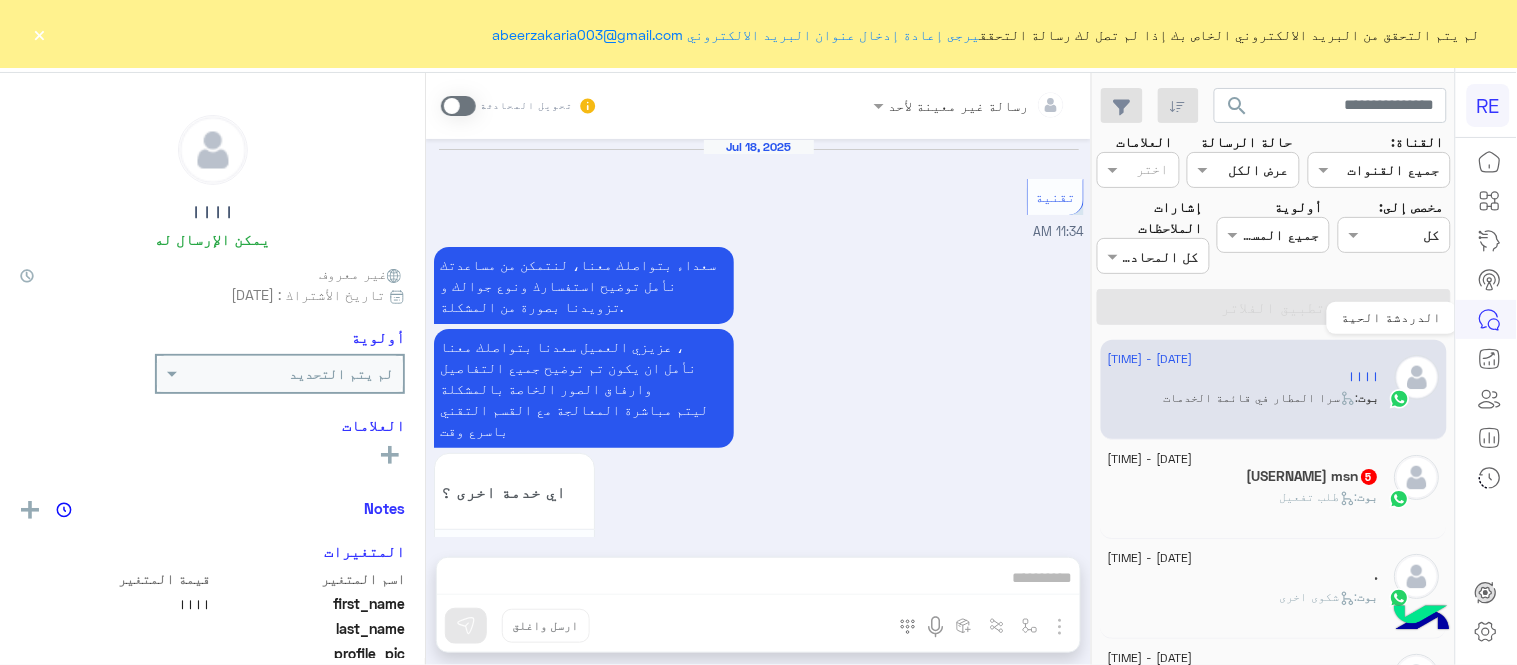 scroll, scrollTop: 1568, scrollLeft: 0, axis: vertical 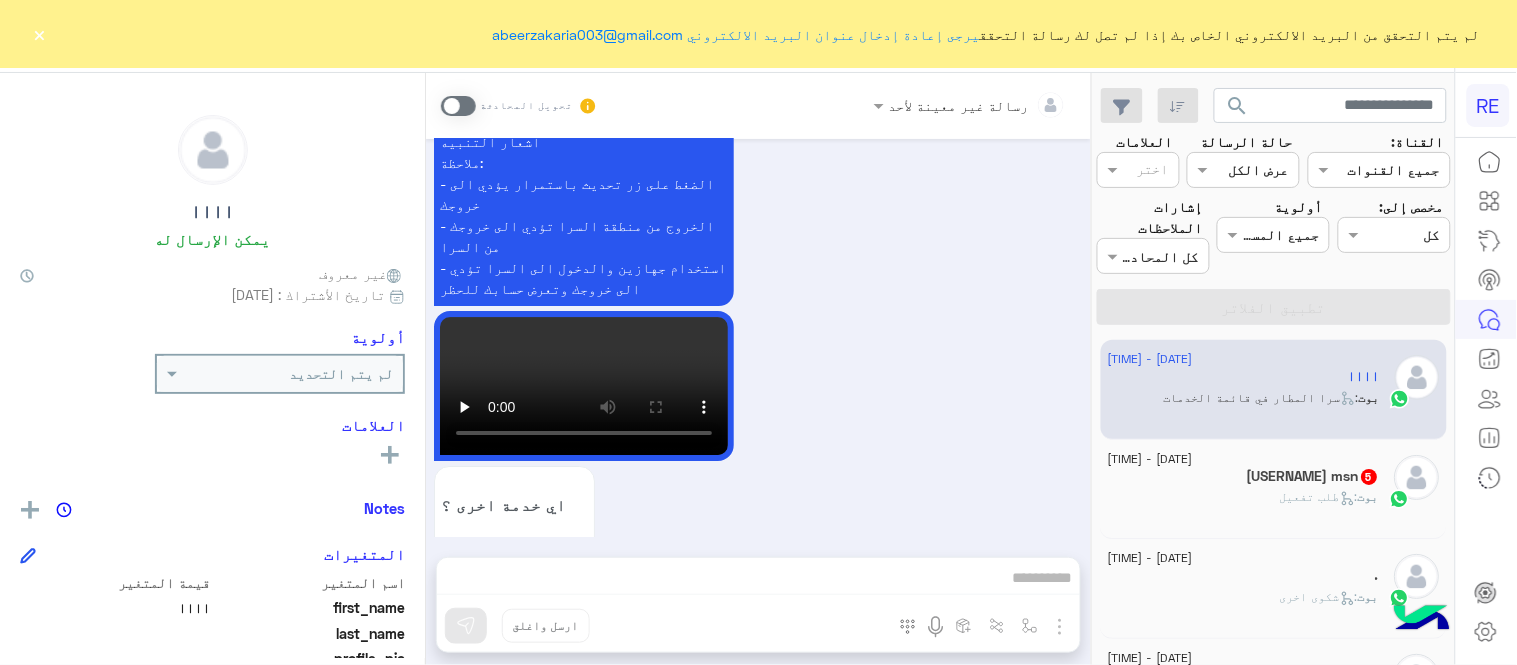 click on "×" 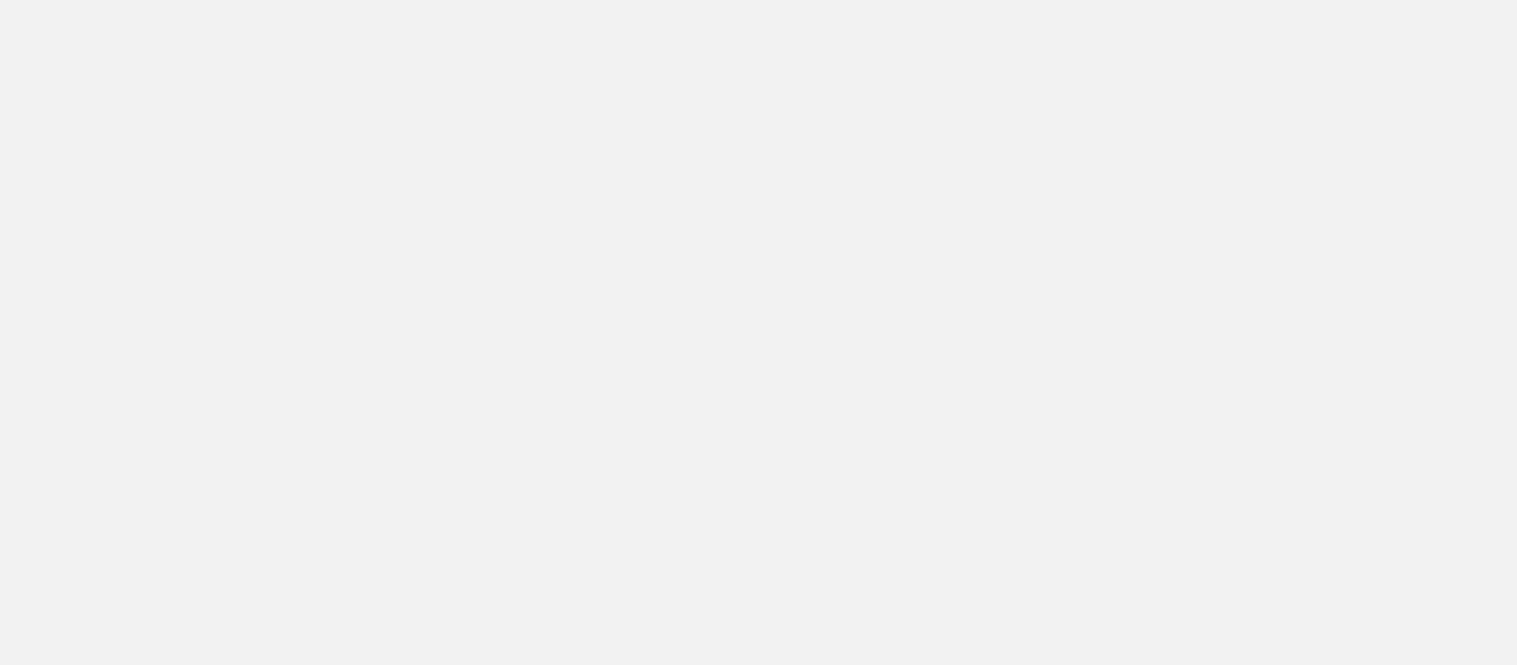 scroll, scrollTop: 0, scrollLeft: 0, axis: both 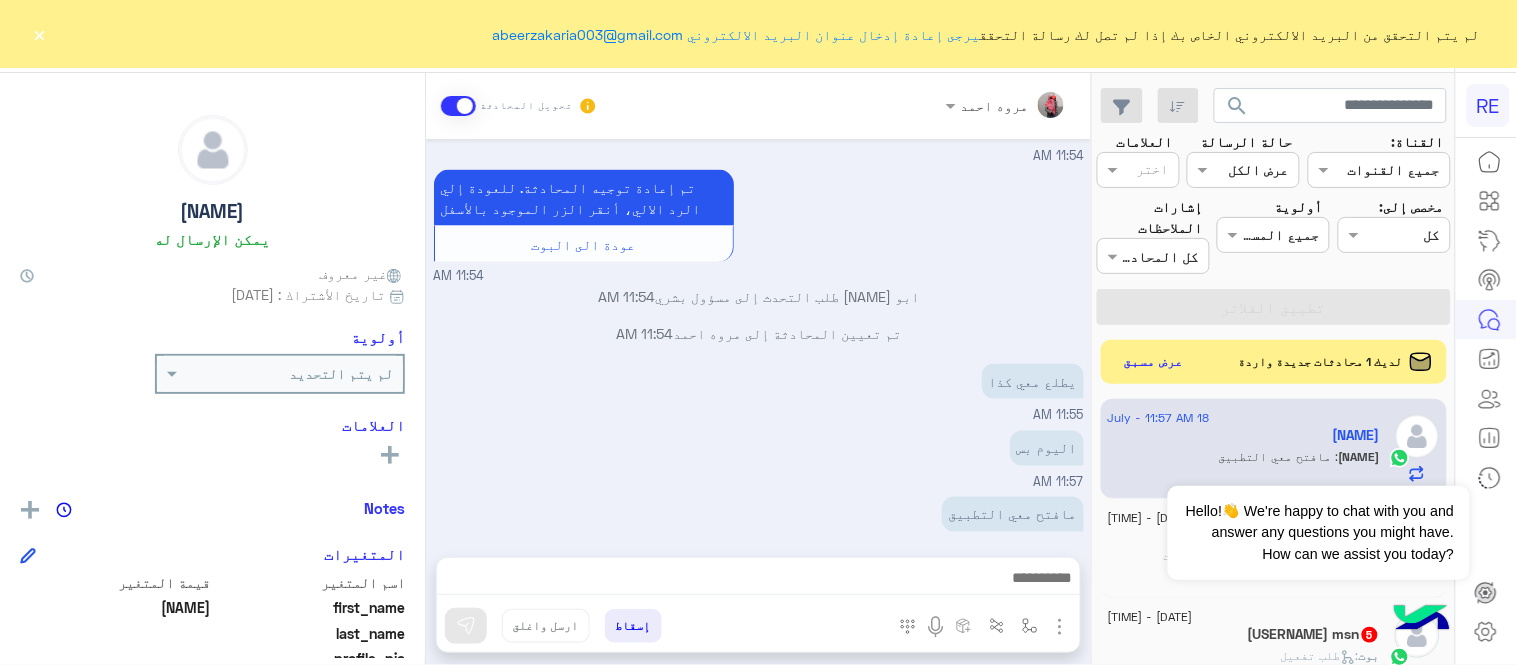 drag, startPoint x: 166, startPoint y: 303, endPoint x: 867, endPoint y: 456, distance: 717.5026 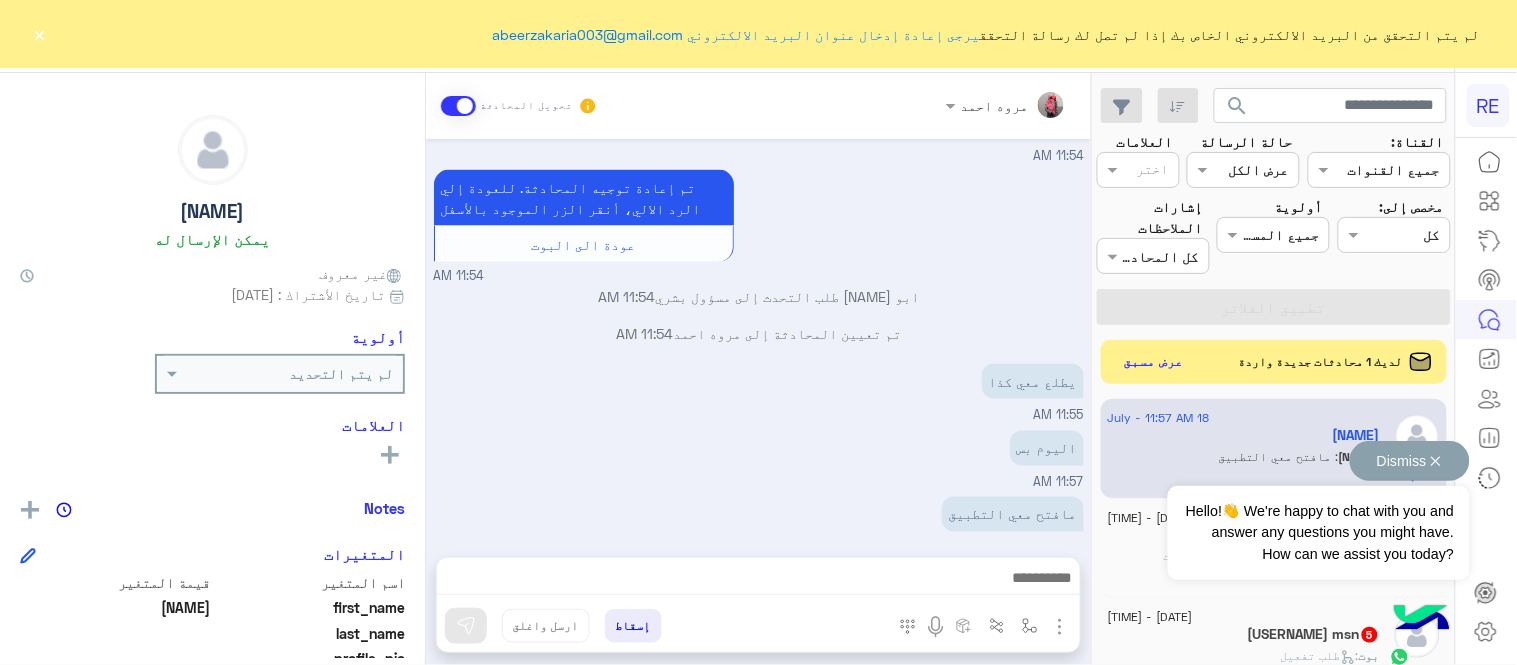 click on "Dismiss ✕" at bounding box center [1410, 461] 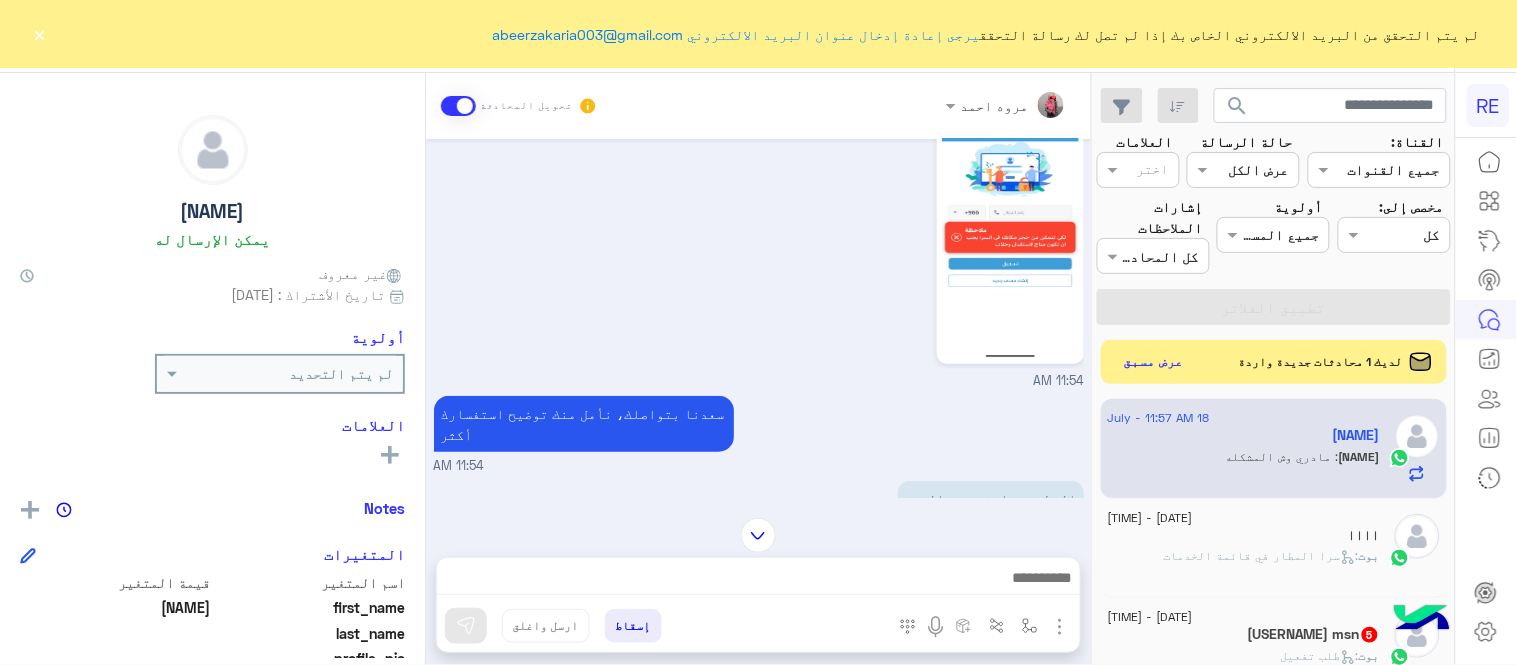 scroll, scrollTop: 213, scrollLeft: 0, axis: vertical 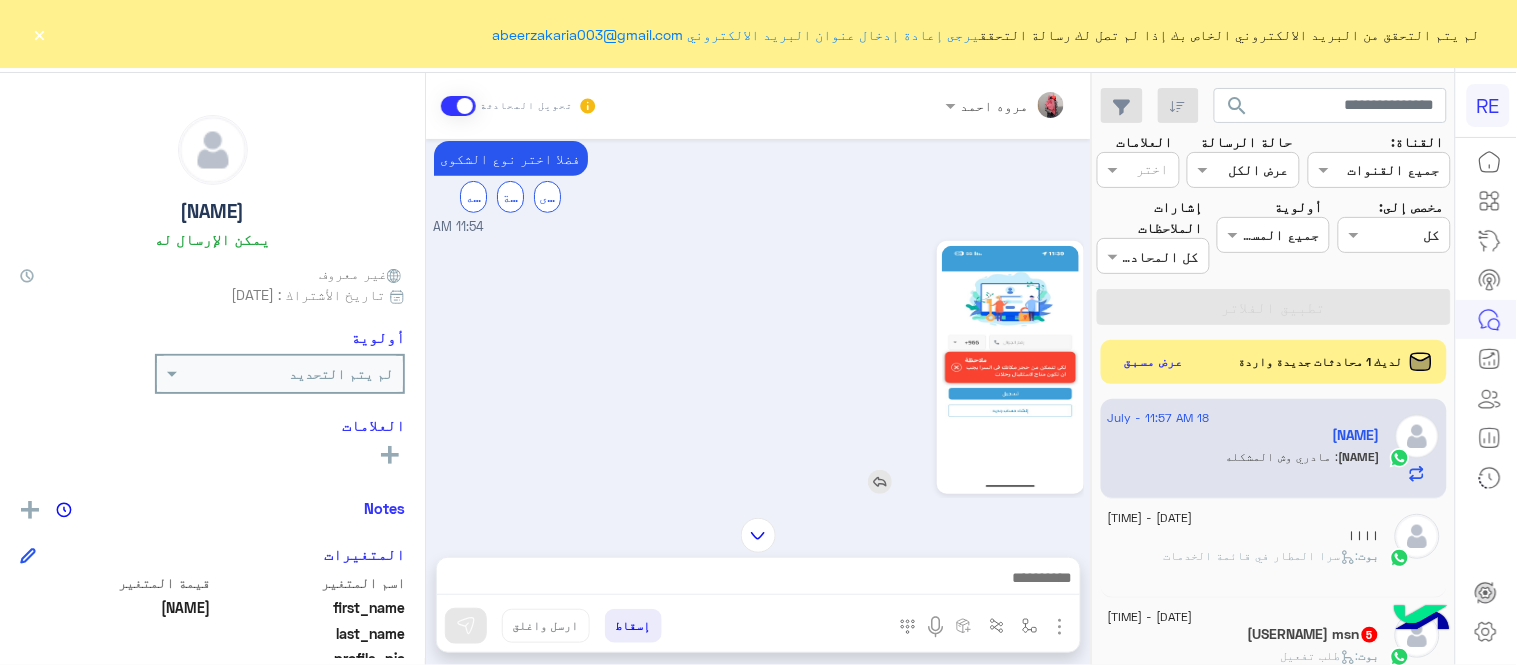 click 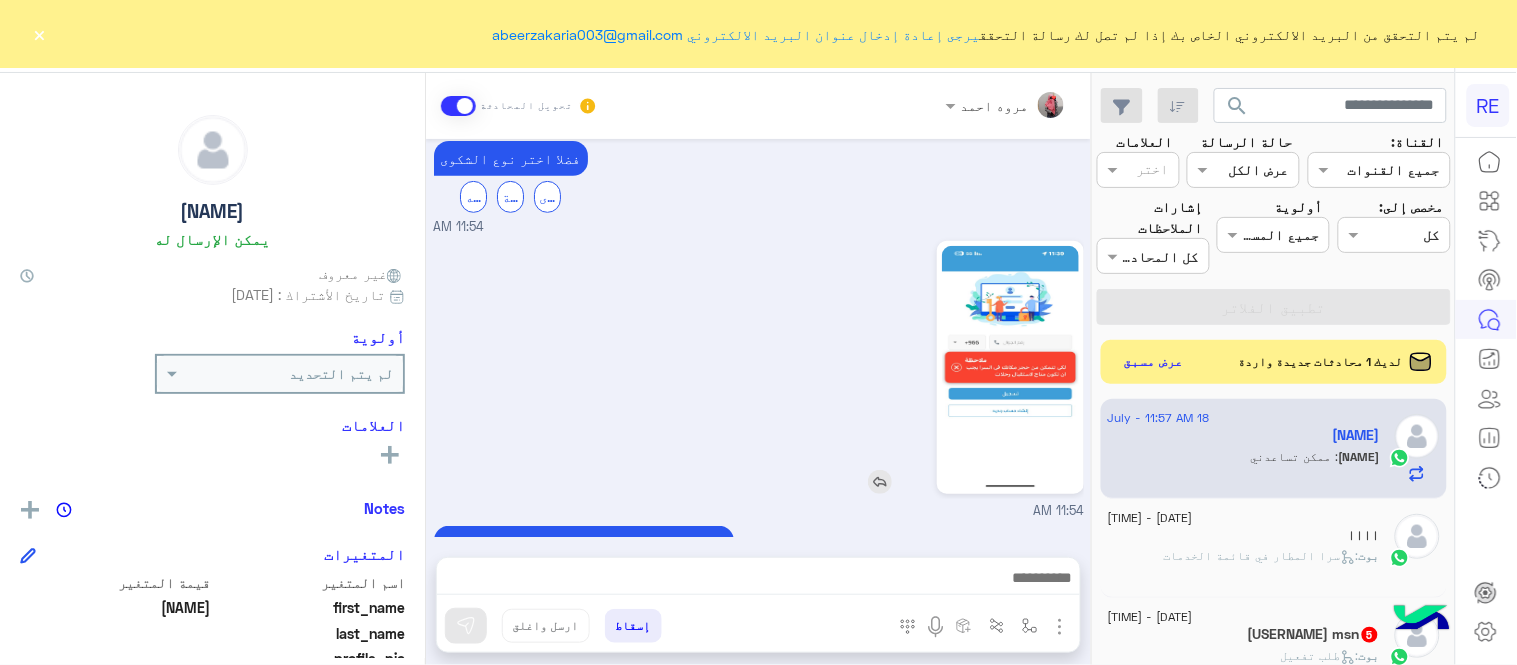 scroll, scrollTop: 1105, scrollLeft: 0, axis: vertical 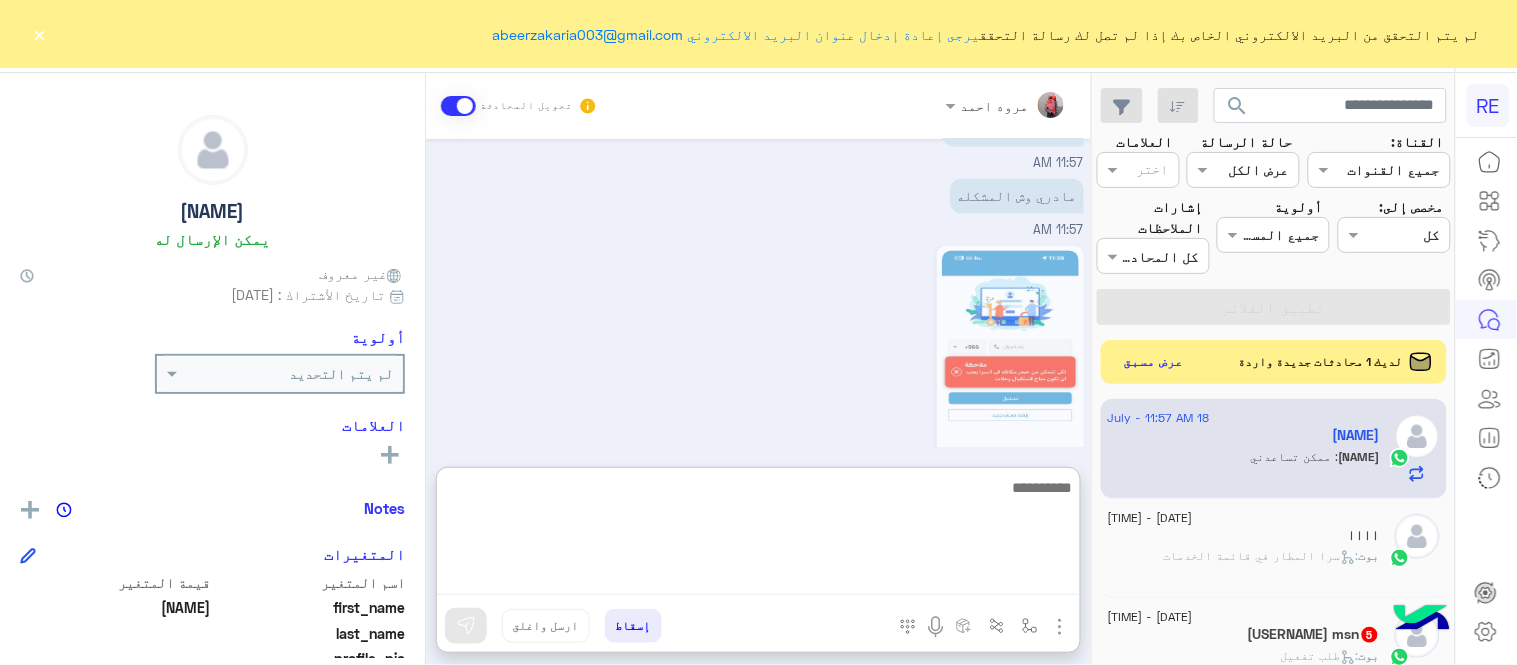 click at bounding box center (758, 535) 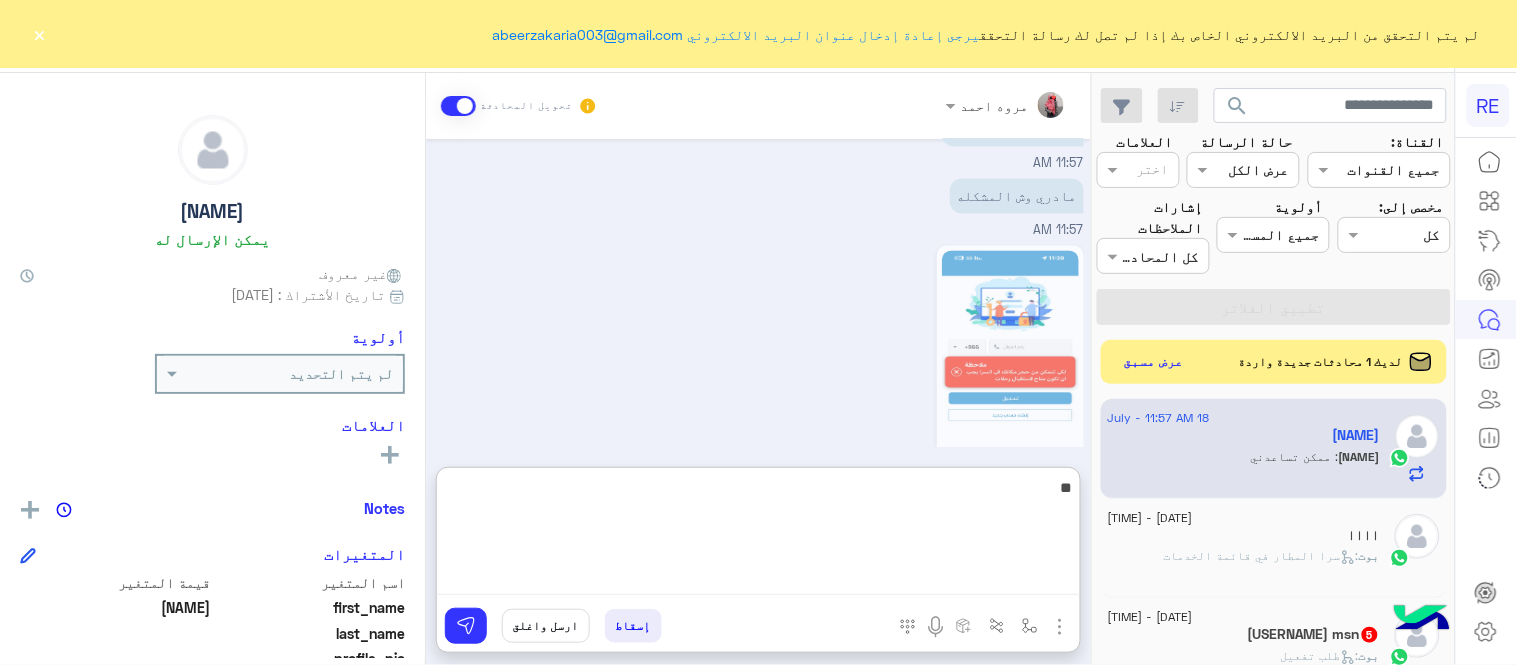 type on "*" 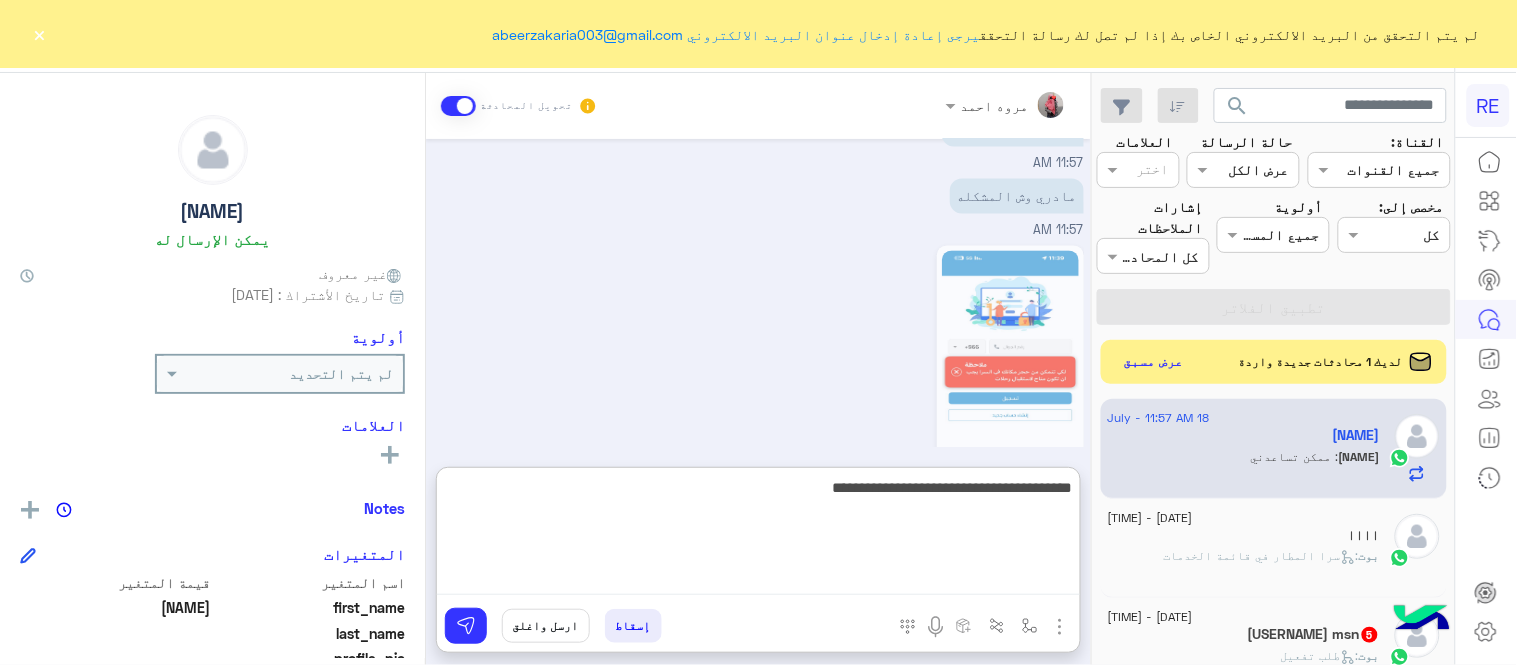 type on "**********" 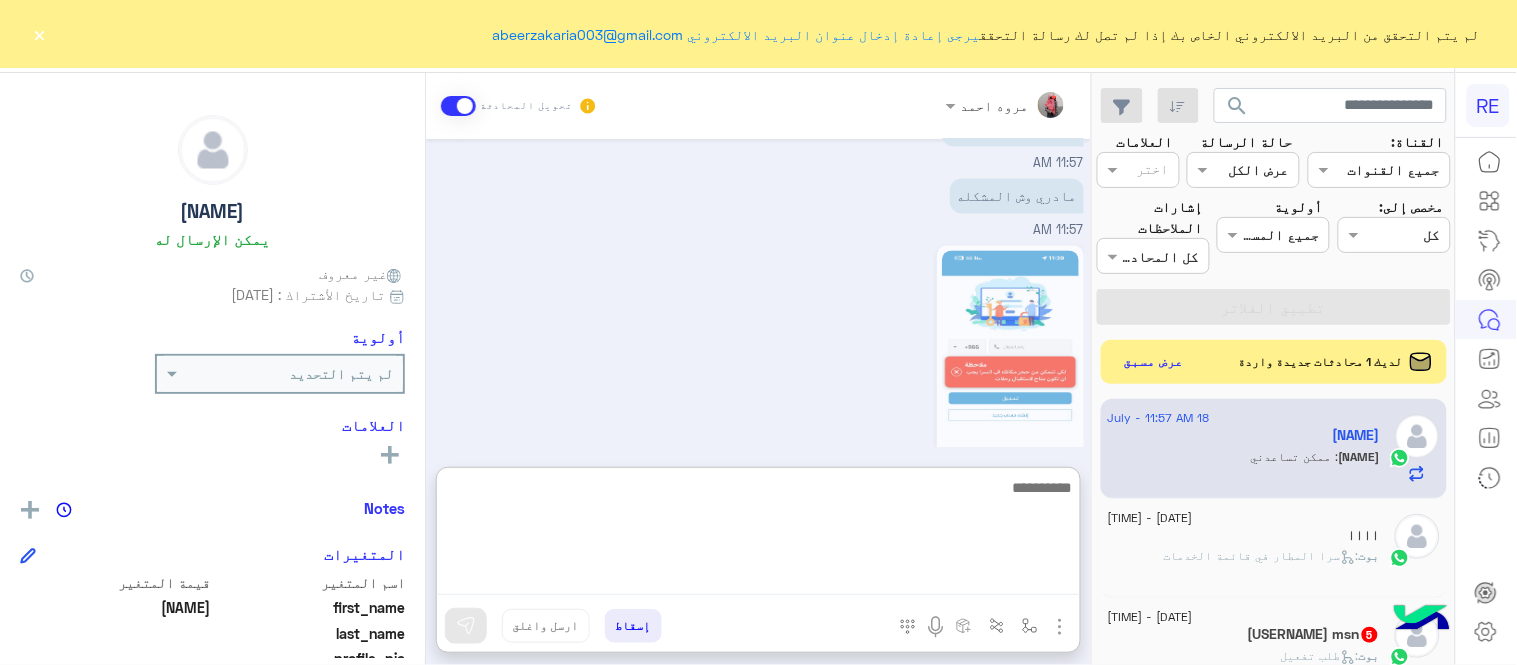 scroll, scrollTop: 1260, scrollLeft: 0, axis: vertical 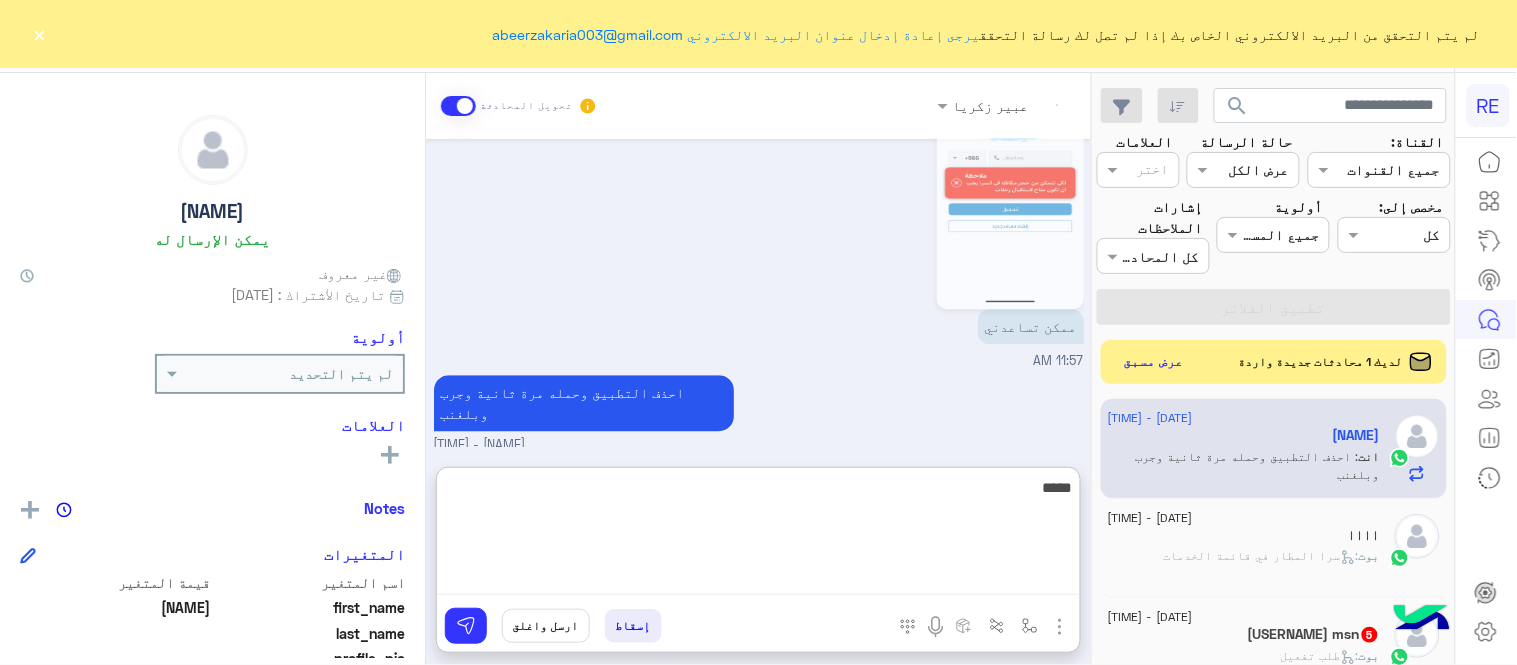 type on "*****" 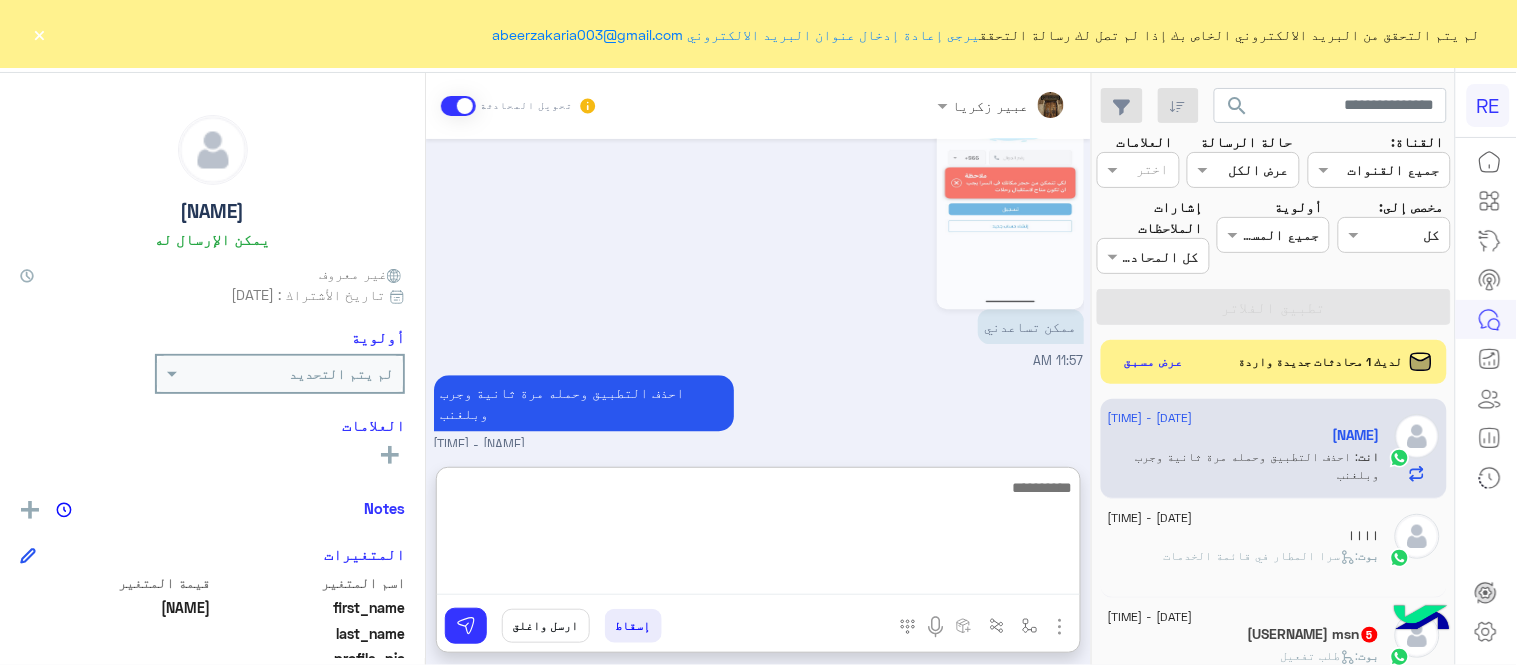 scroll, scrollTop: 1360, scrollLeft: 0, axis: vertical 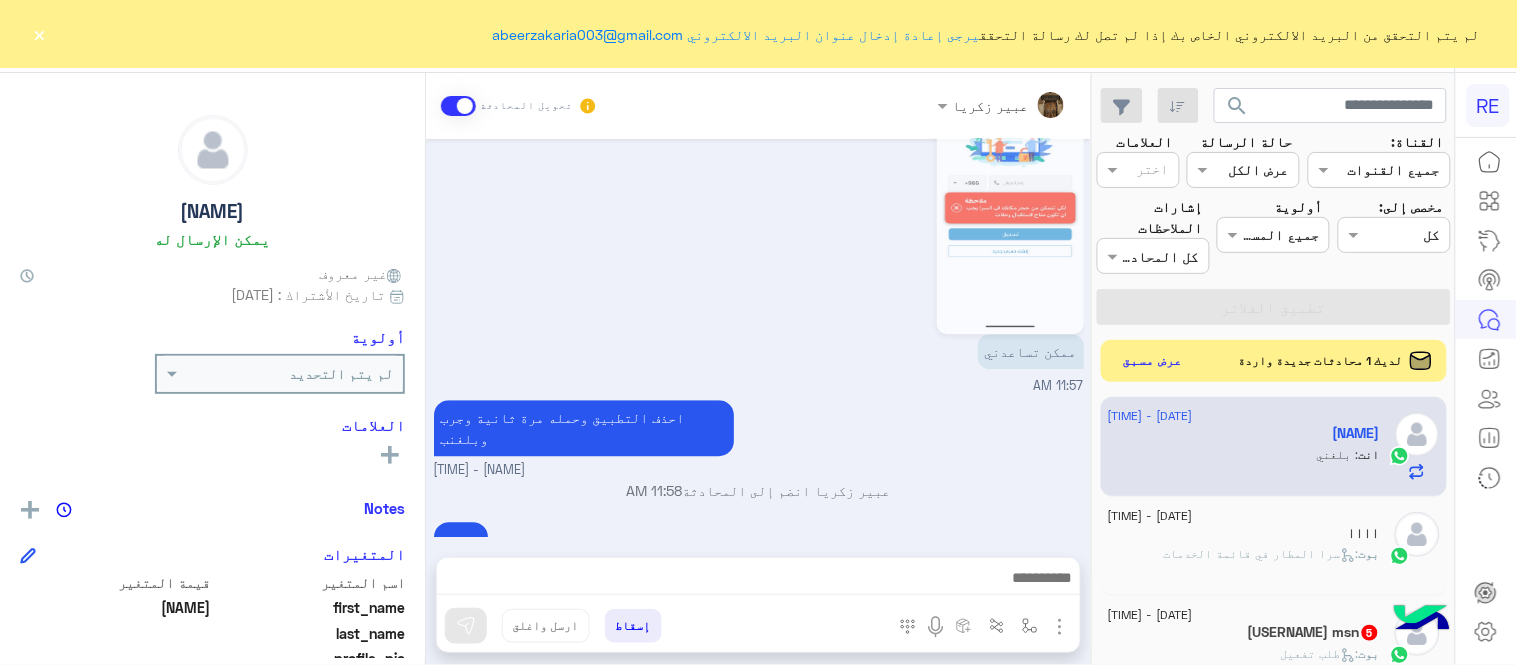 click on "عرض مسبق" 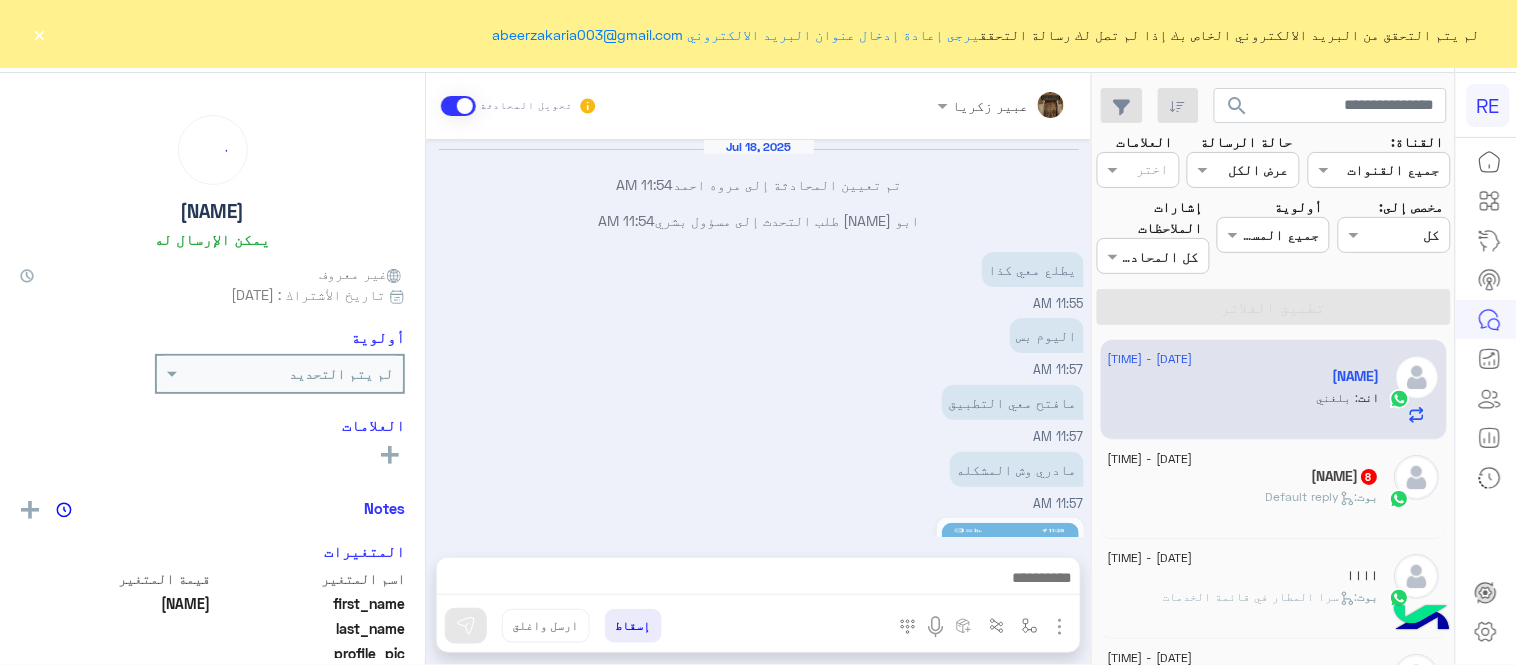 scroll, scrollTop: 458, scrollLeft: 0, axis: vertical 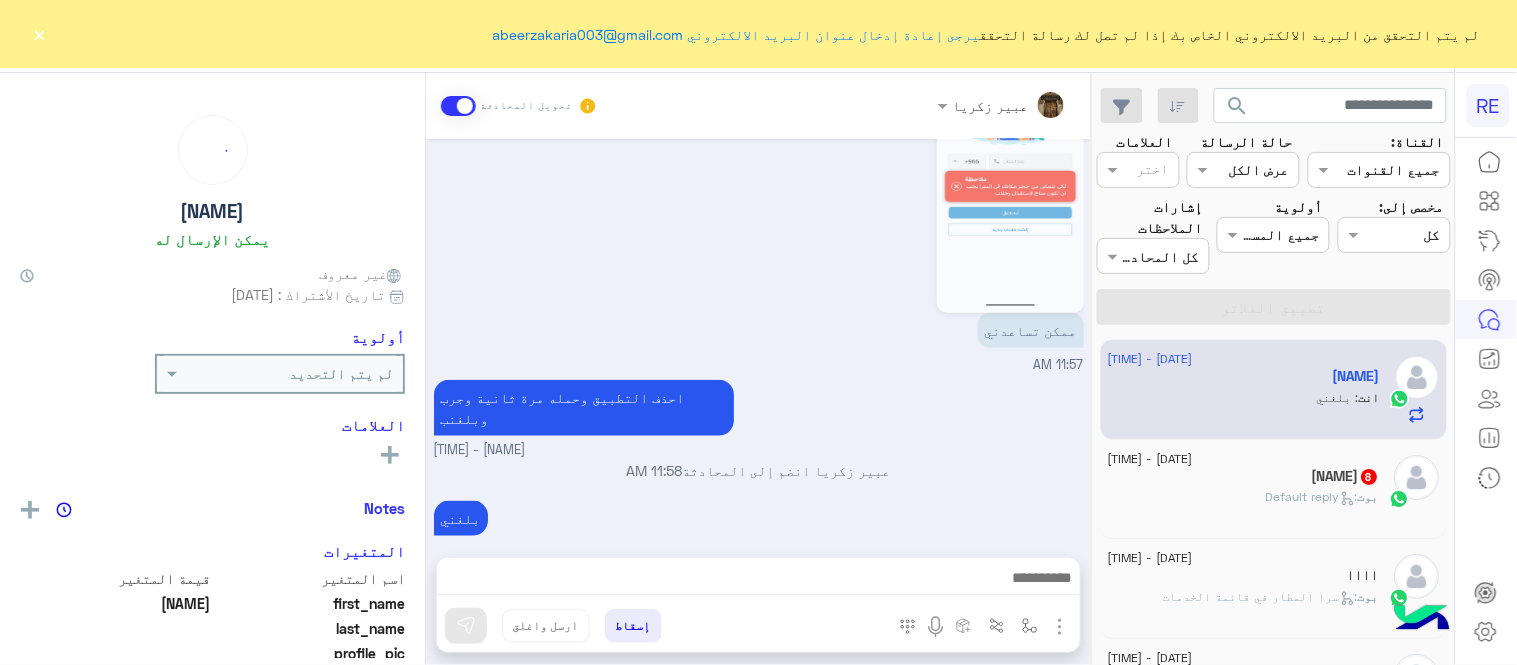 click on ":   Default reply" 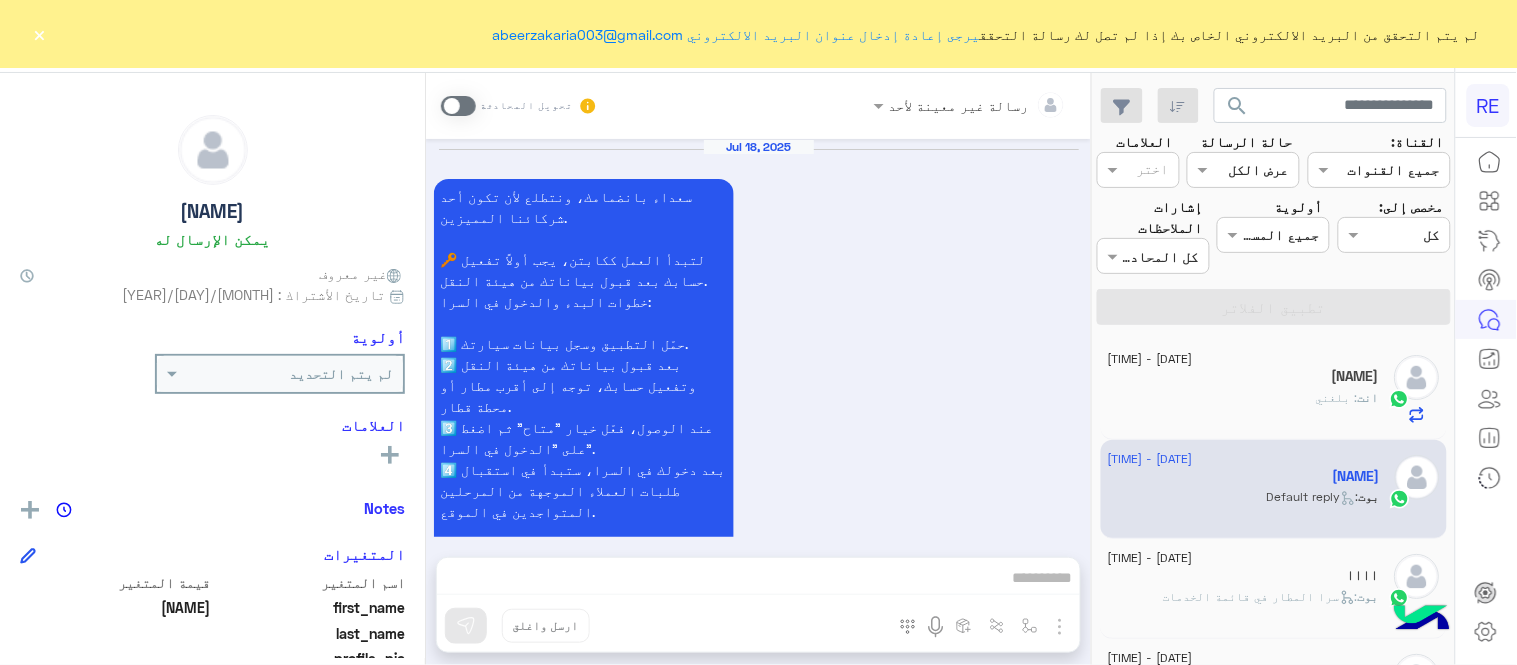 scroll, scrollTop: 1702, scrollLeft: 0, axis: vertical 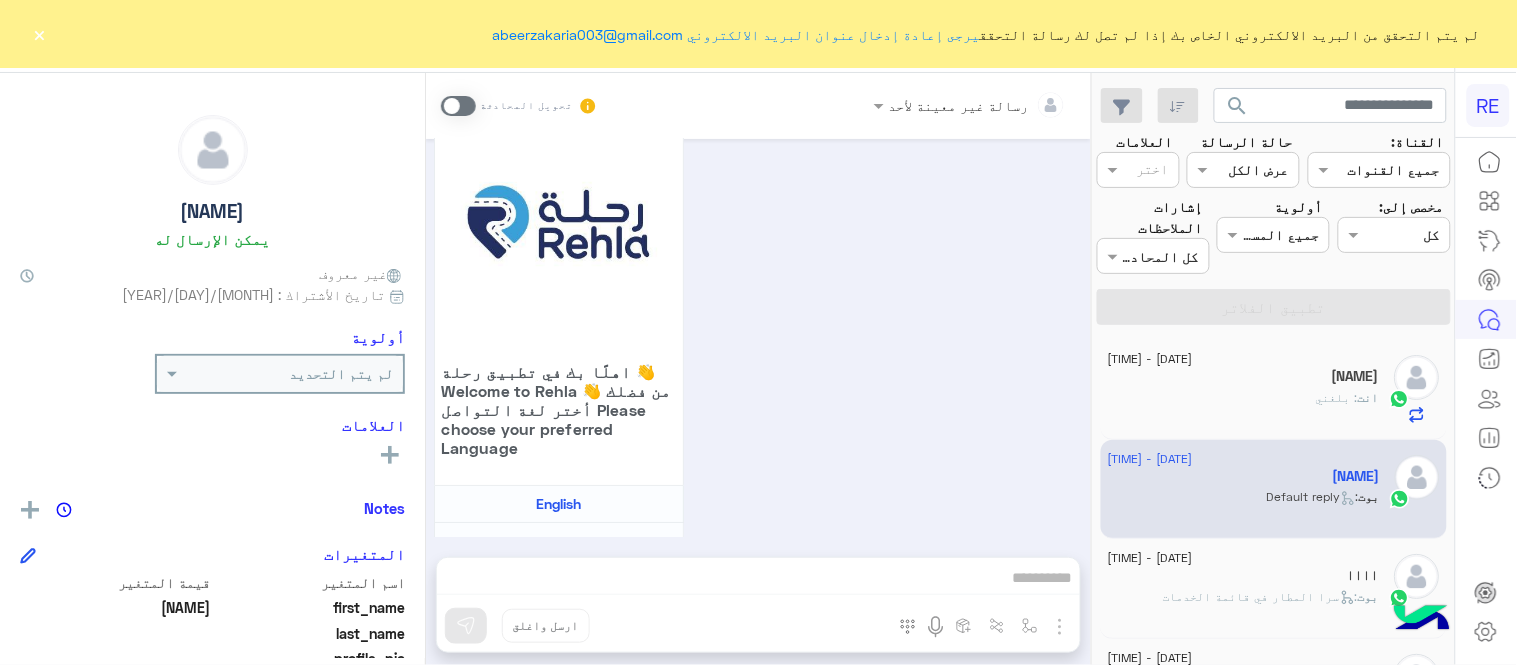 click at bounding box center (458, 106) 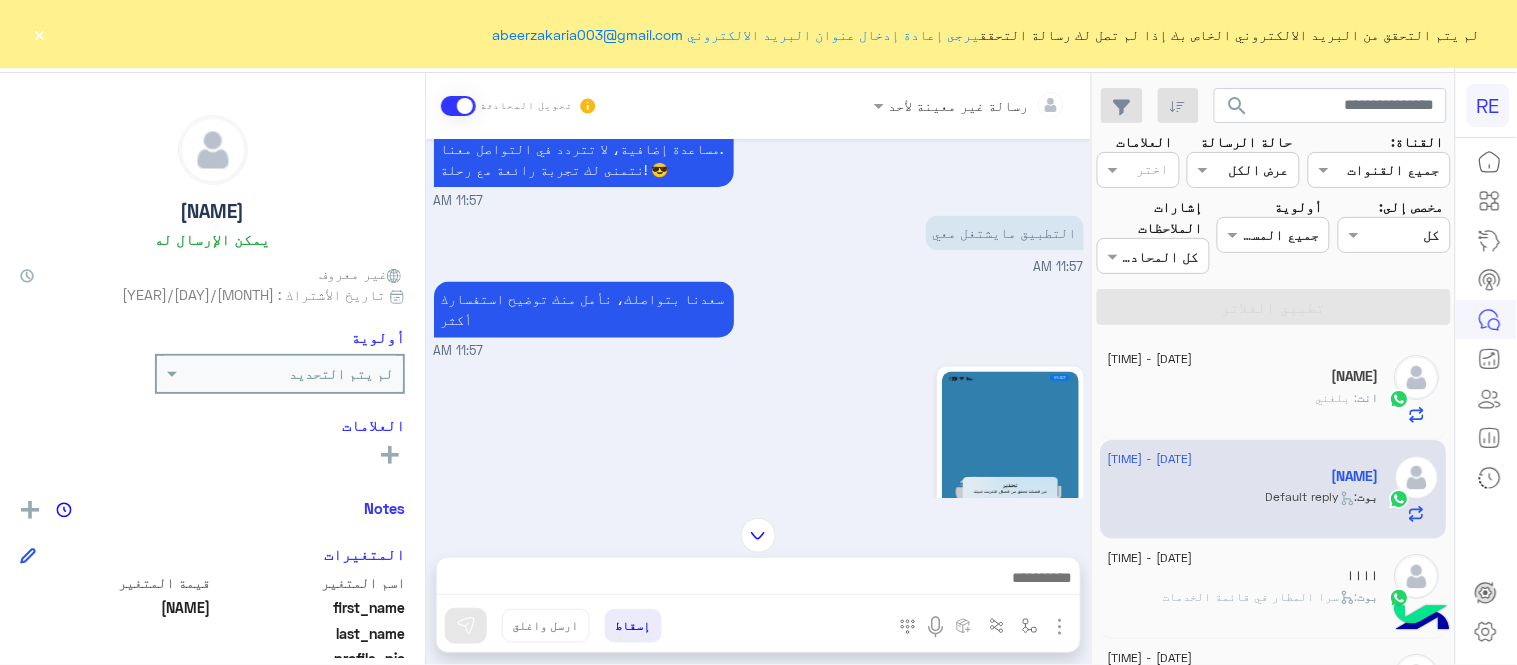 scroll, scrollTop: 962, scrollLeft: 0, axis: vertical 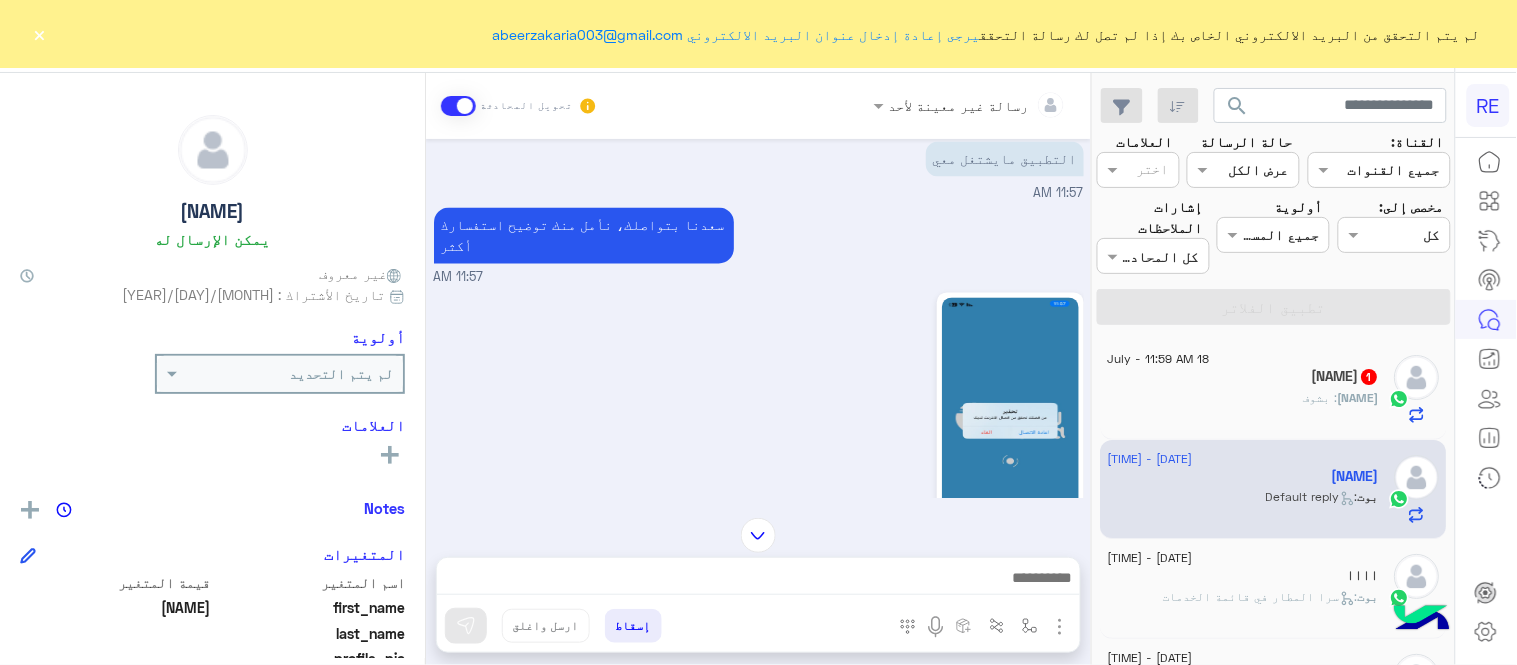 click 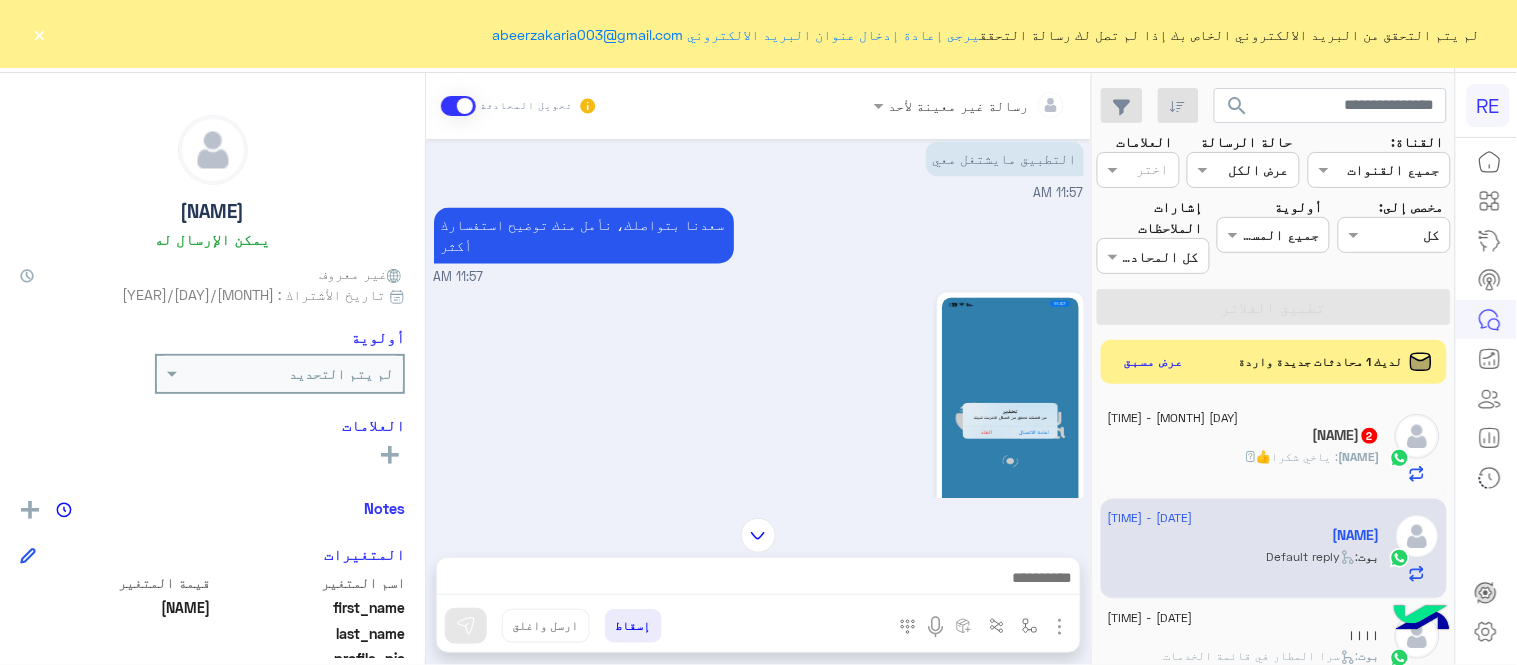 click on ": ياخي شكرا👍🫶" 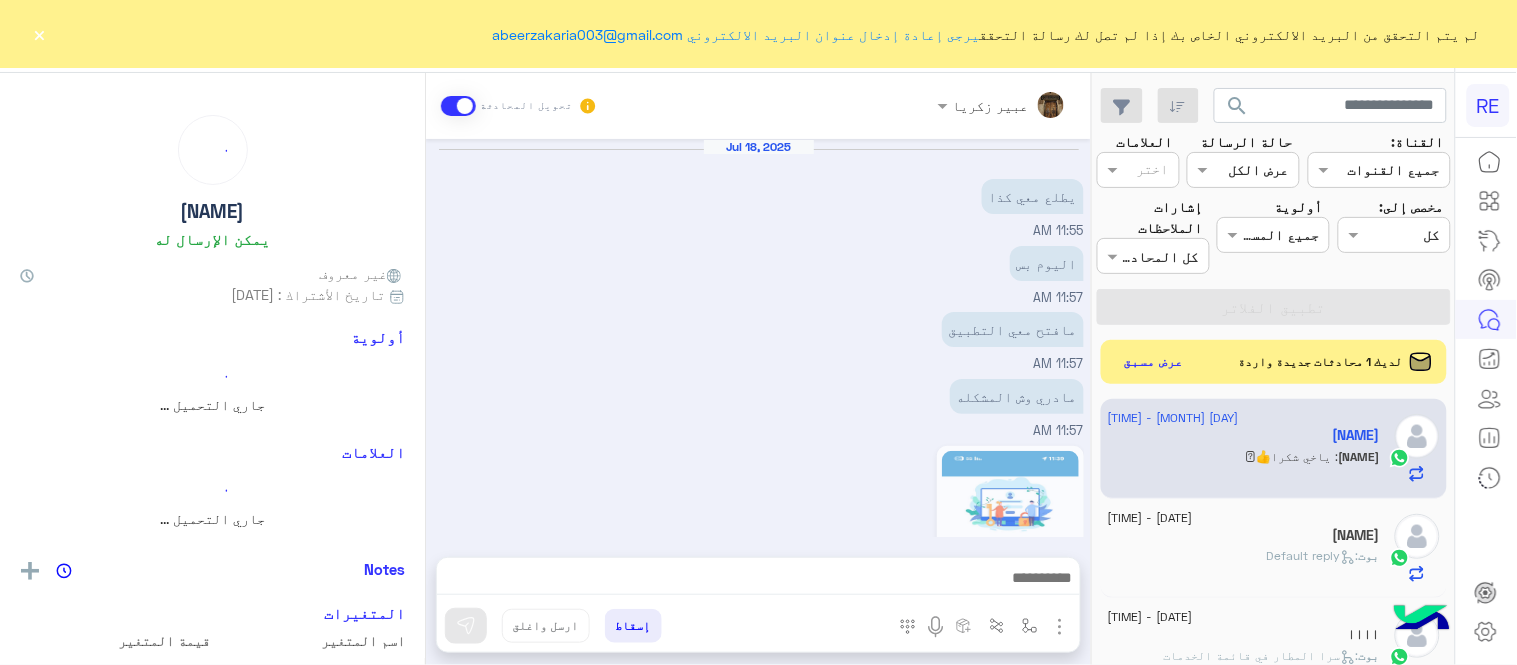 scroll, scrollTop: 518, scrollLeft: 0, axis: vertical 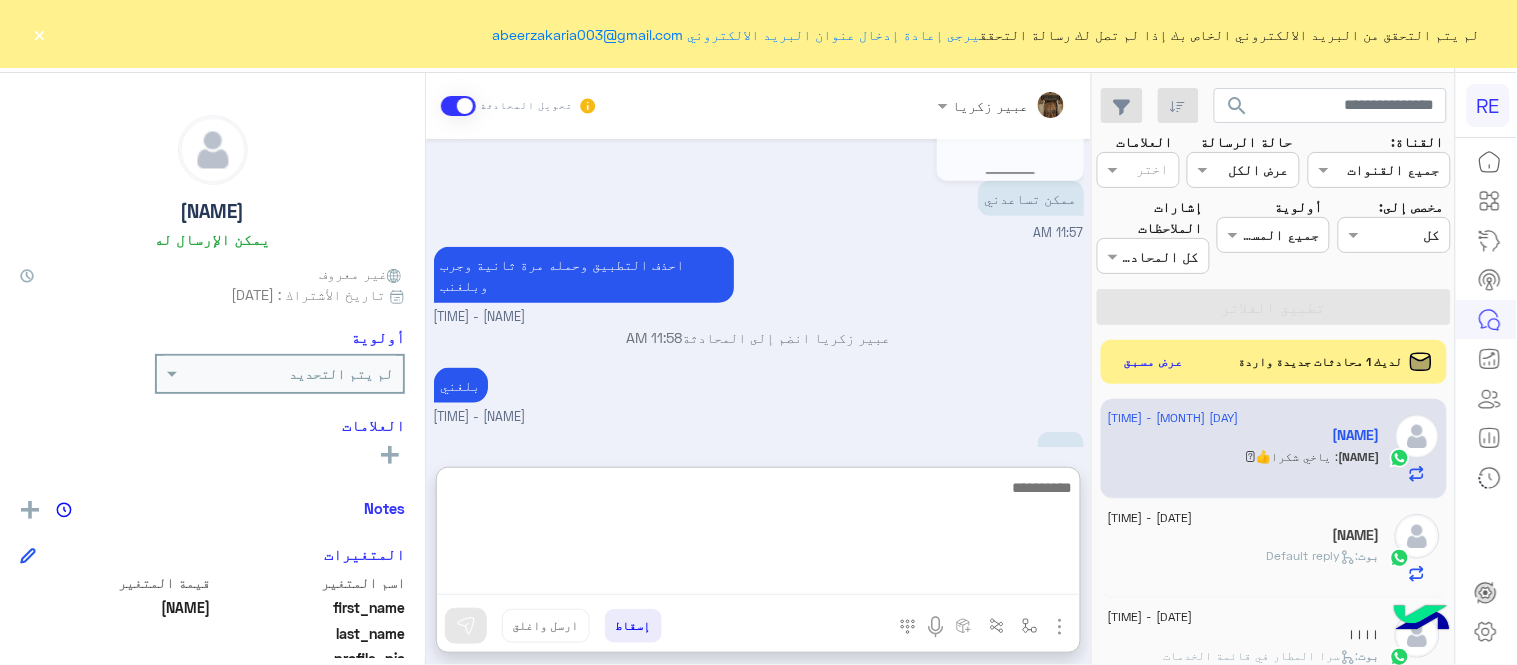 click at bounding box center (758, 535) 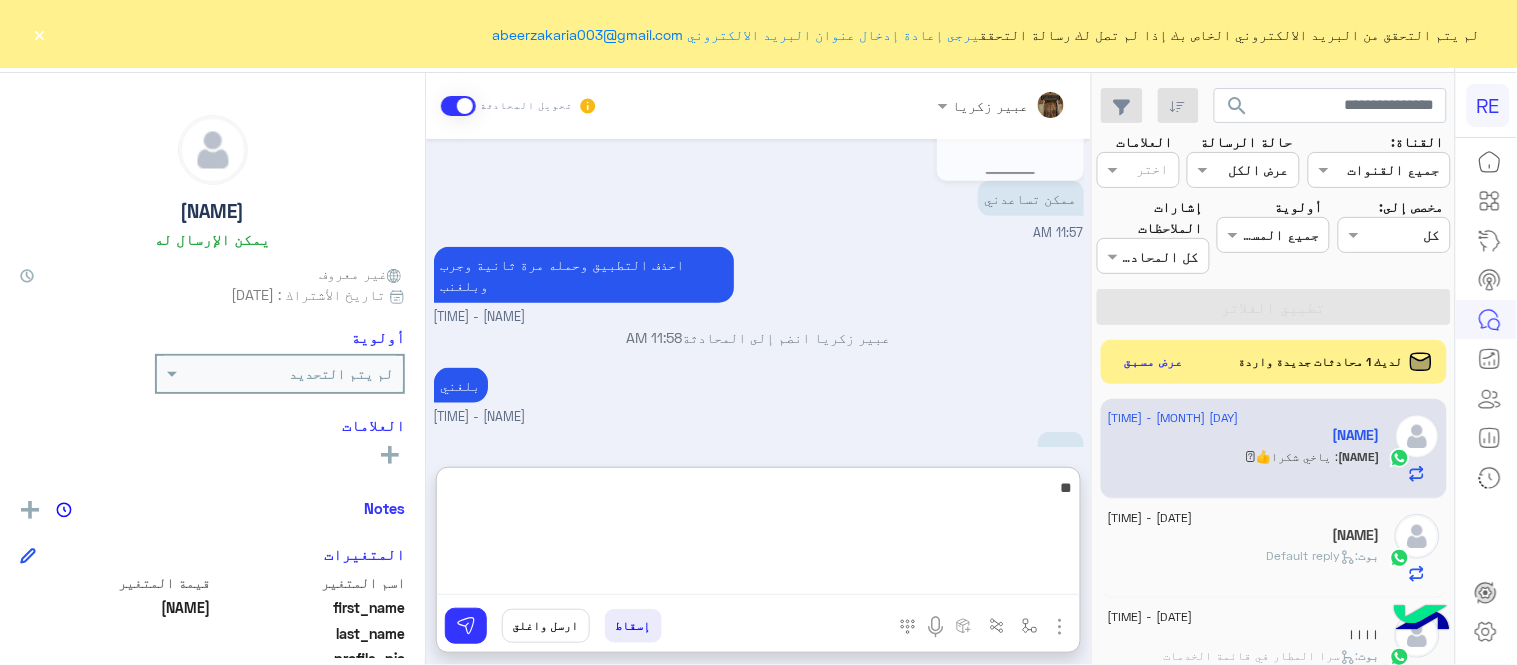 type on "*" 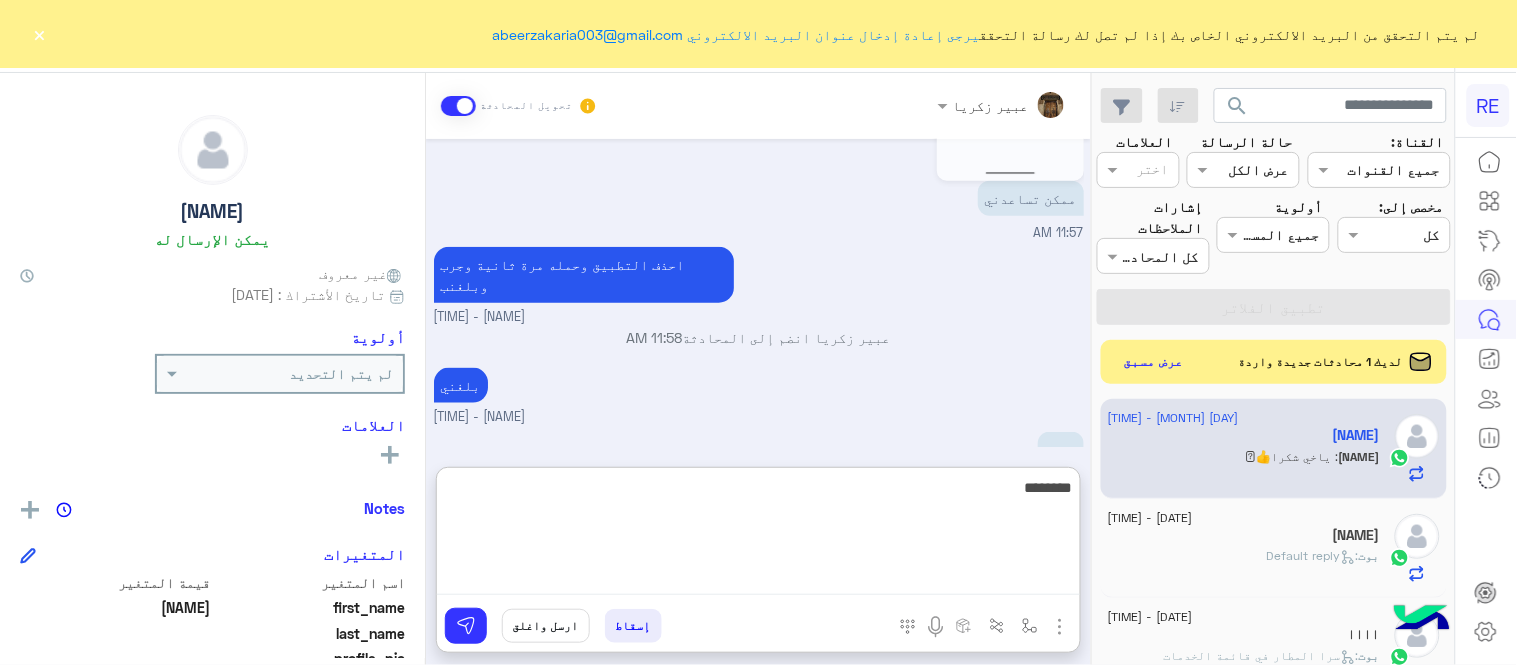 type on "*********" 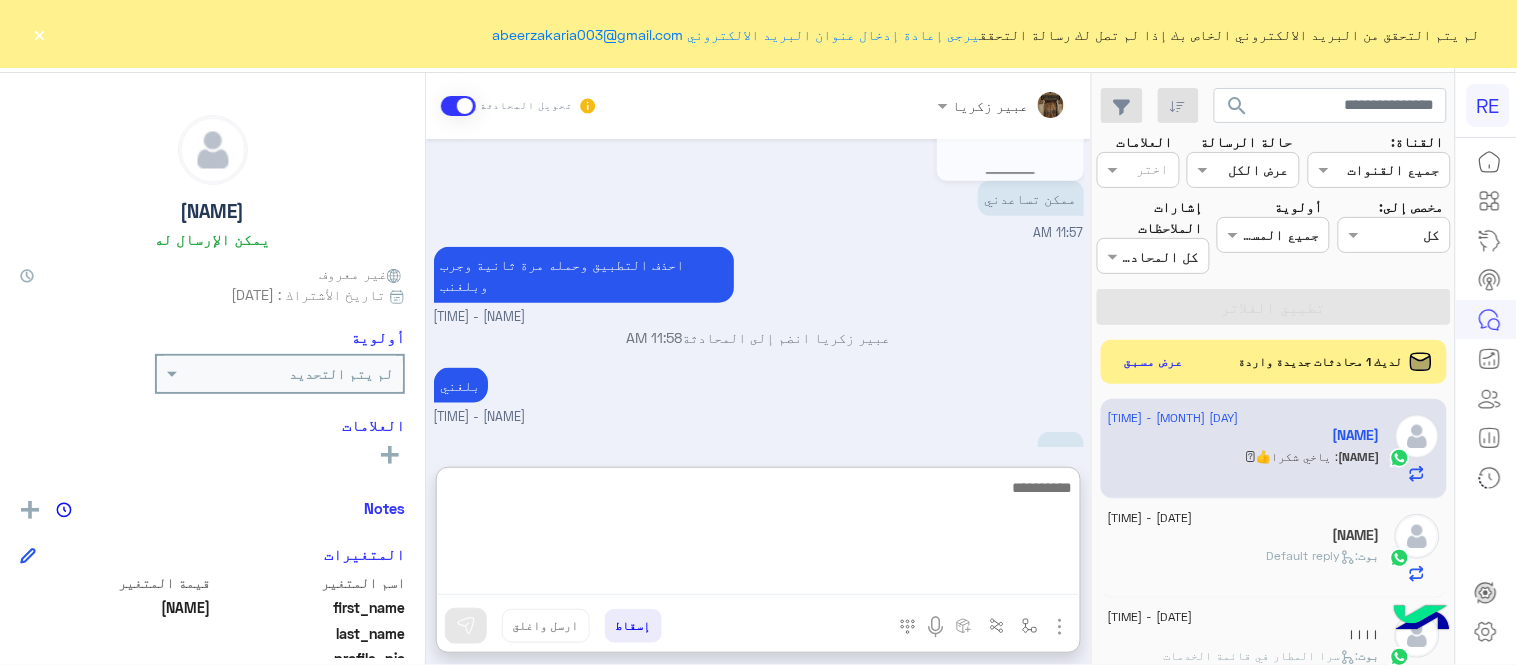 scroll, scrollTop: 672, scrollLeft: 0, axis: vertical 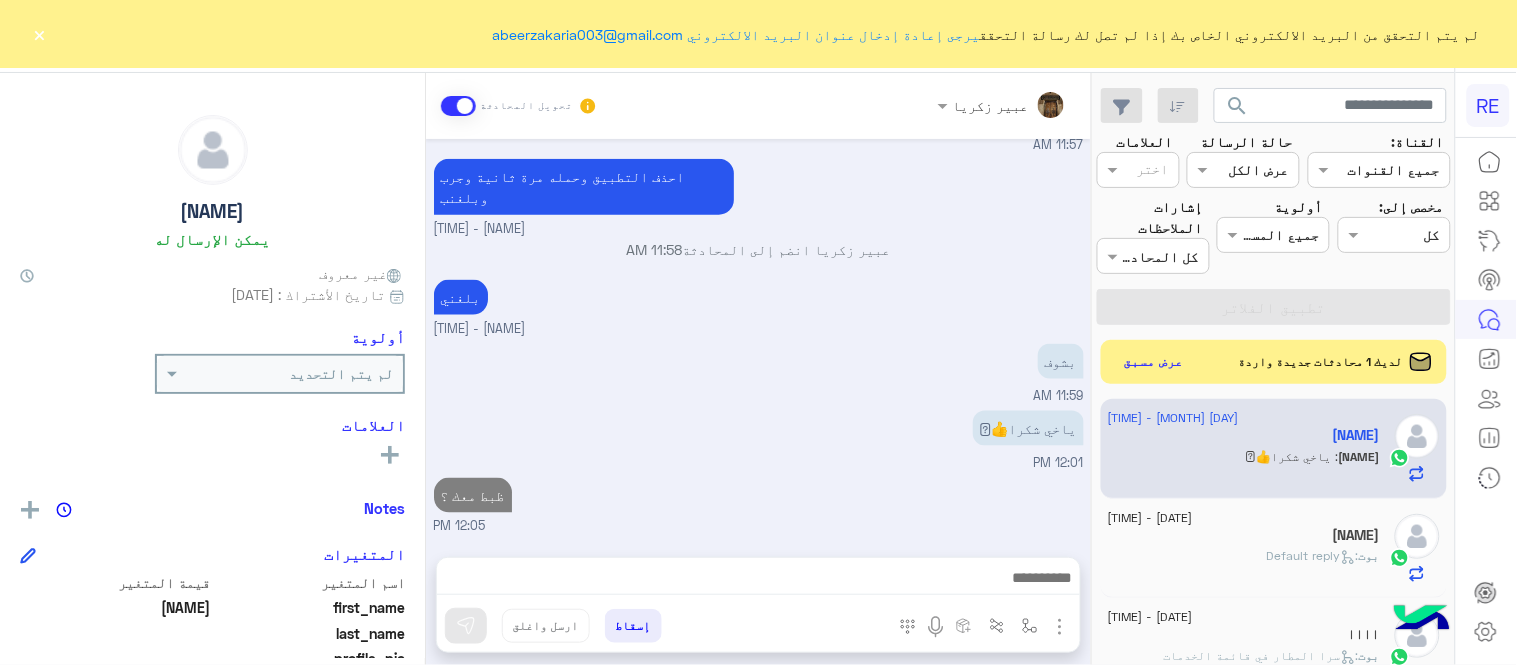 click on "بوت :   Default reply" 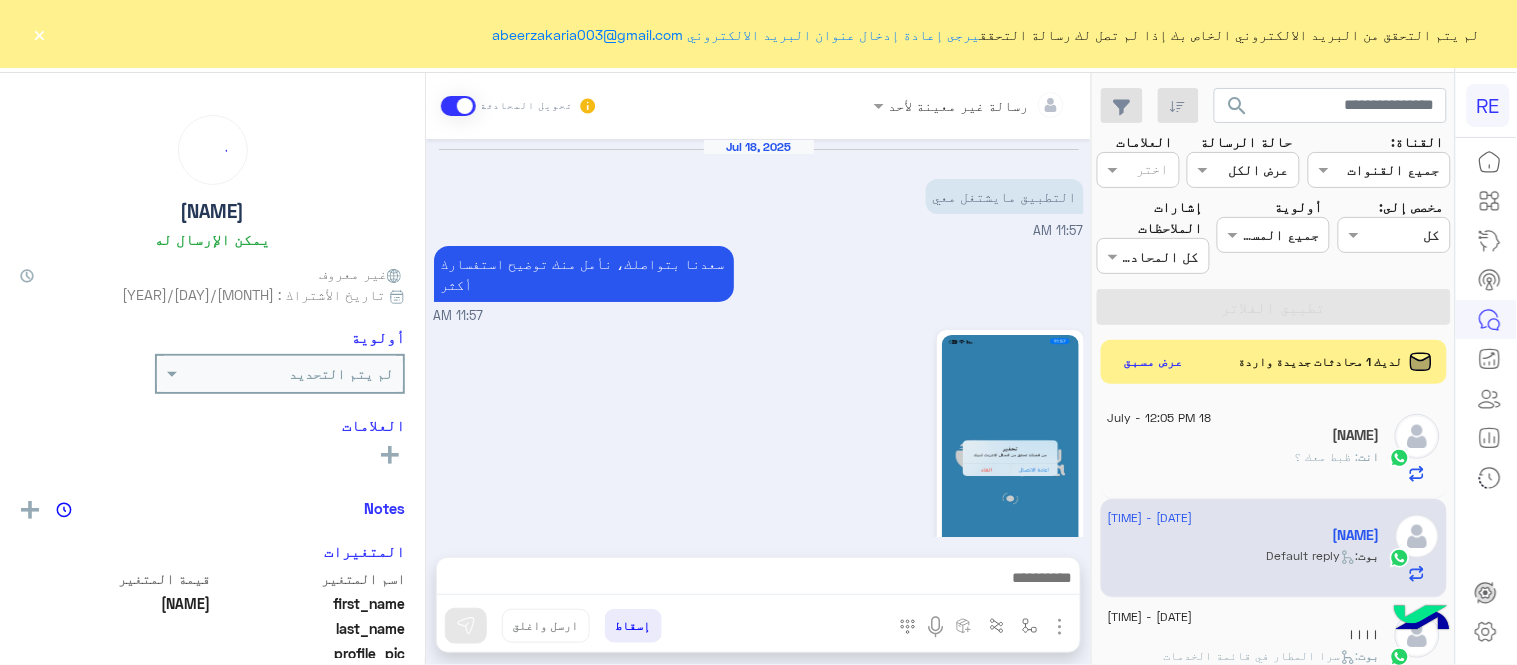 scroll, scrollTop: 877, scrollLeft: 0, axis: vertical 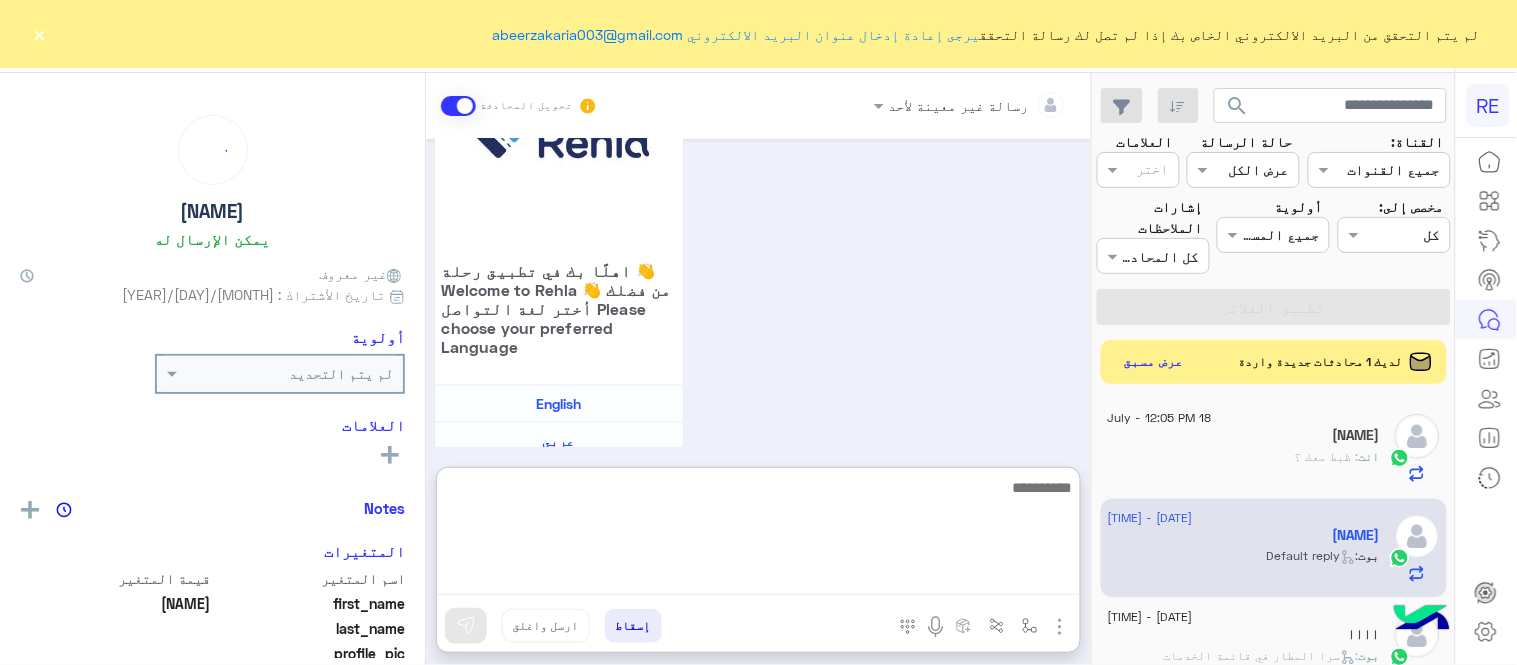 click at bounding box center (758, 535) 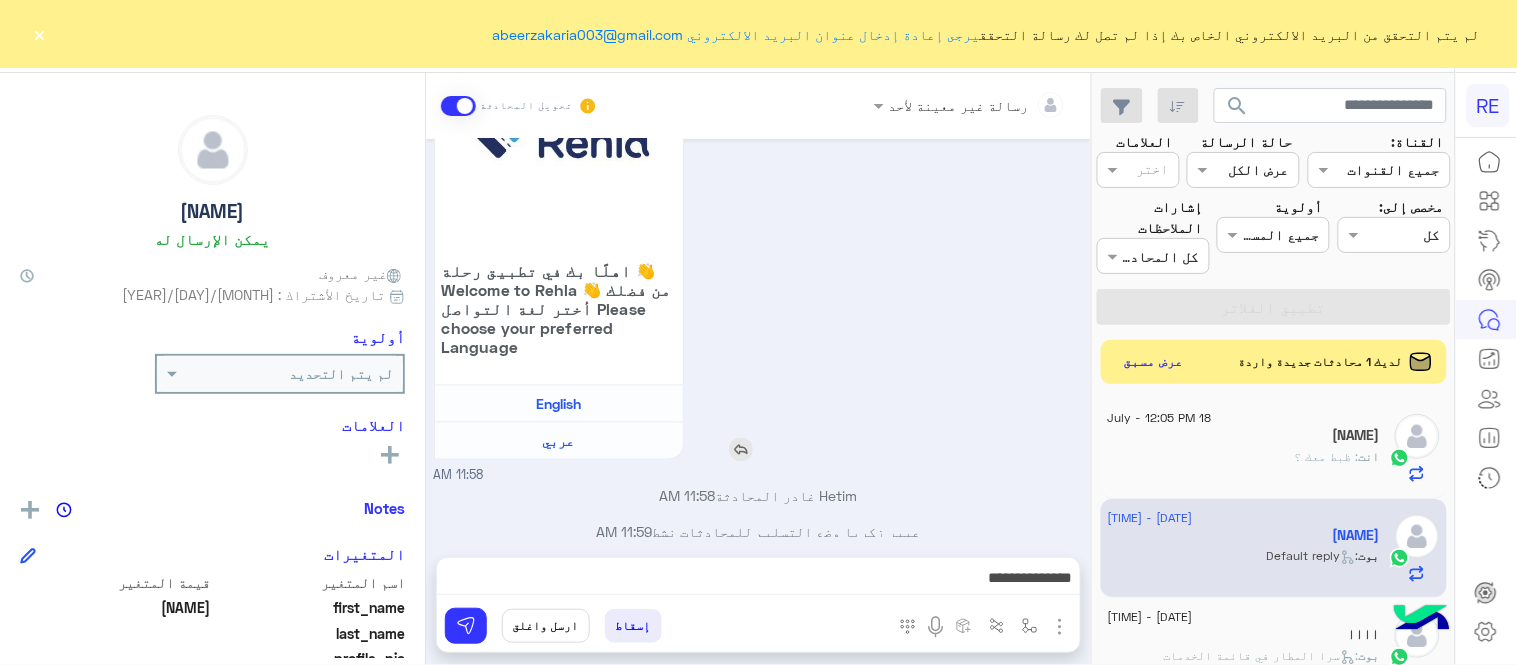 click on "اهلًا بك في تطبيق رحلة 👋
Welcome to Rehla  👋
من فضلك أختر لغة التواصل
Please choose your preferred Language
English   عربي" at bounding box center [616, 230] 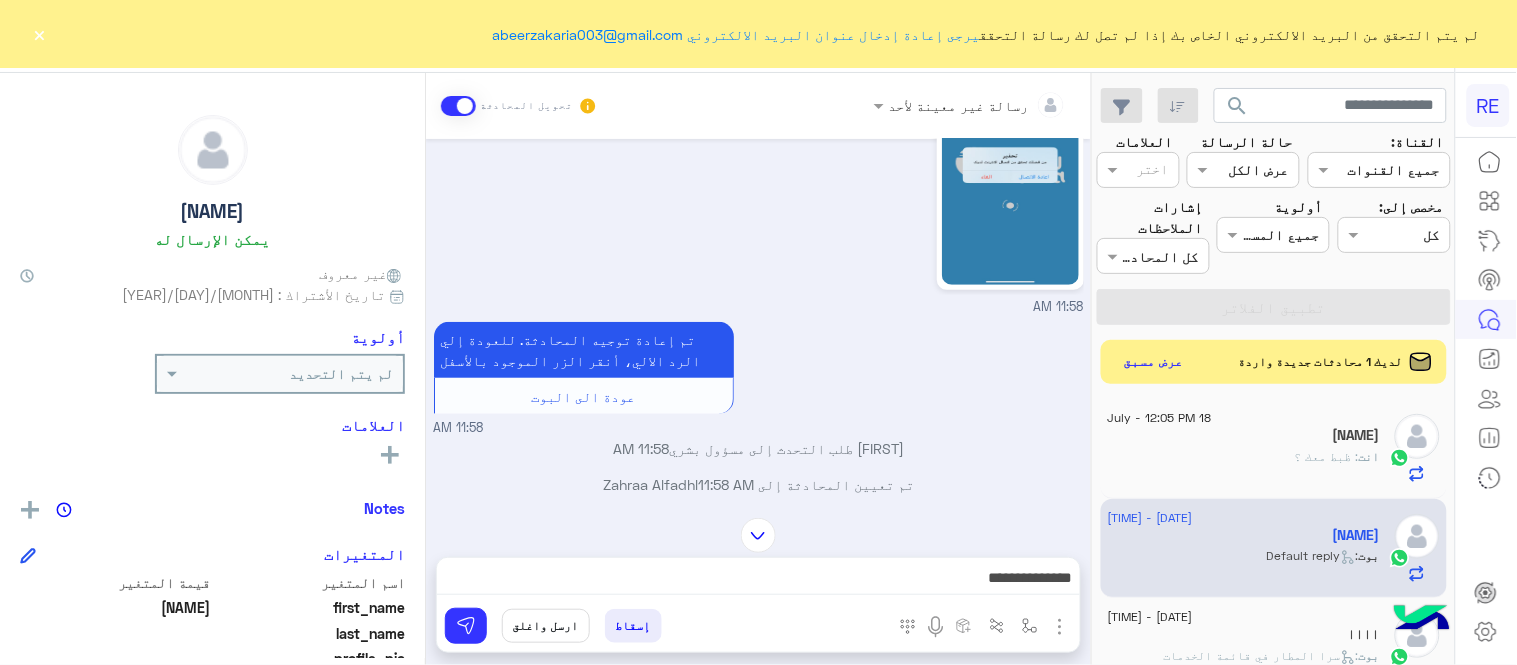 scroll, scrollTop: 150, scrollLeft: 0, axis: vertical 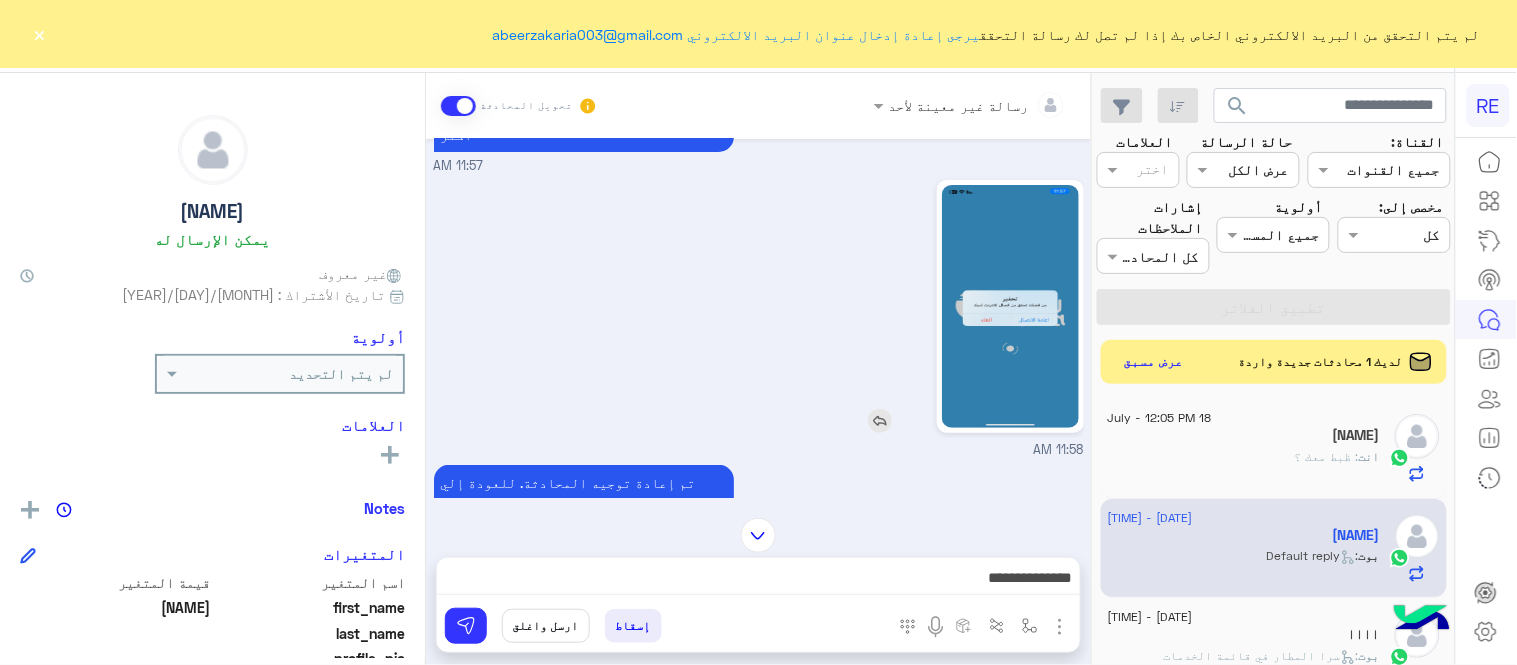 click at bounding box center [880, 421] 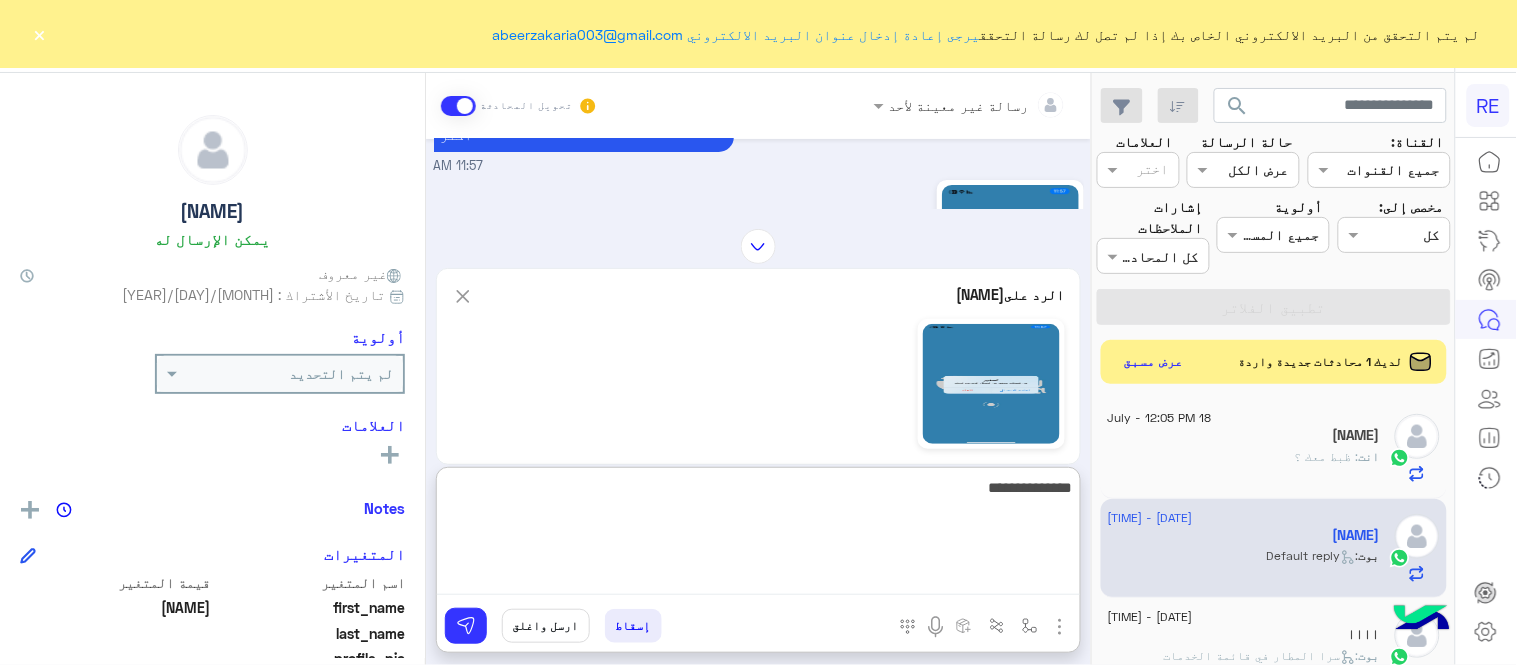 click on "**********" at bounding box center (758, 535) 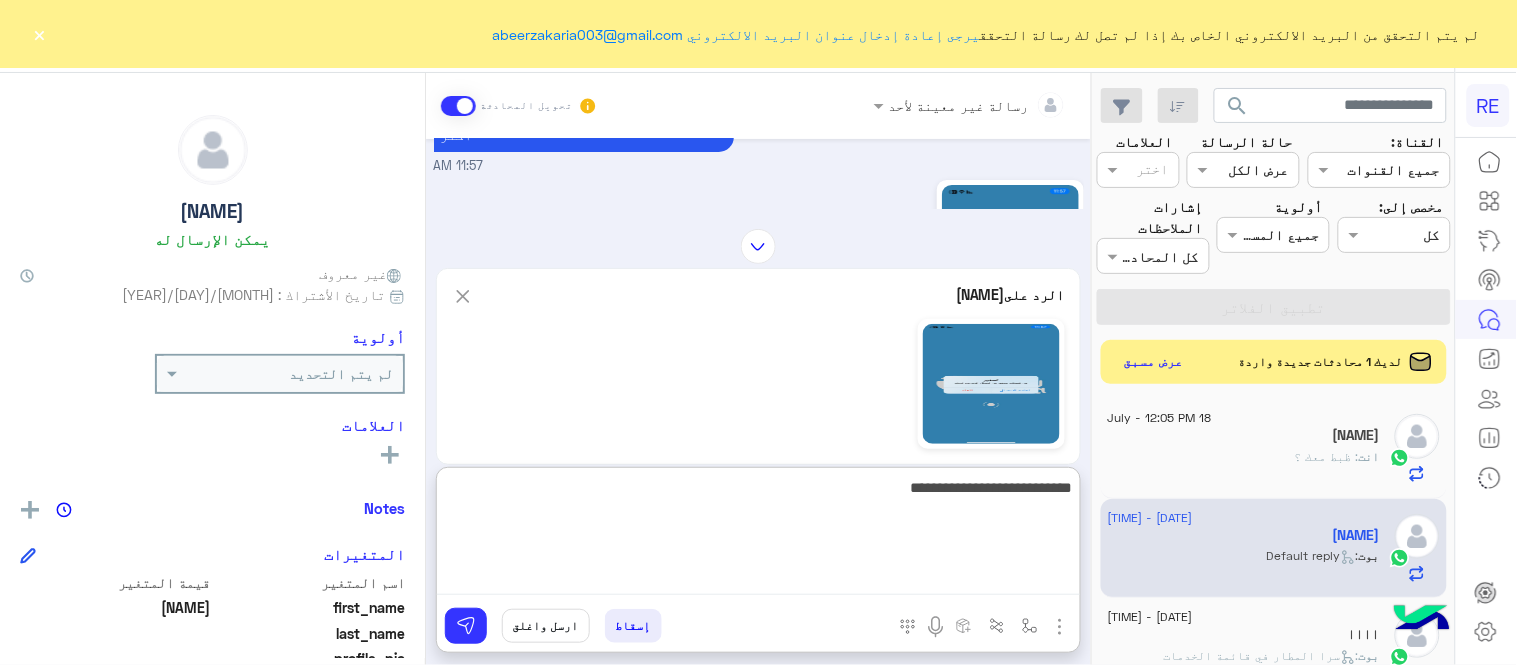 type on "**********" 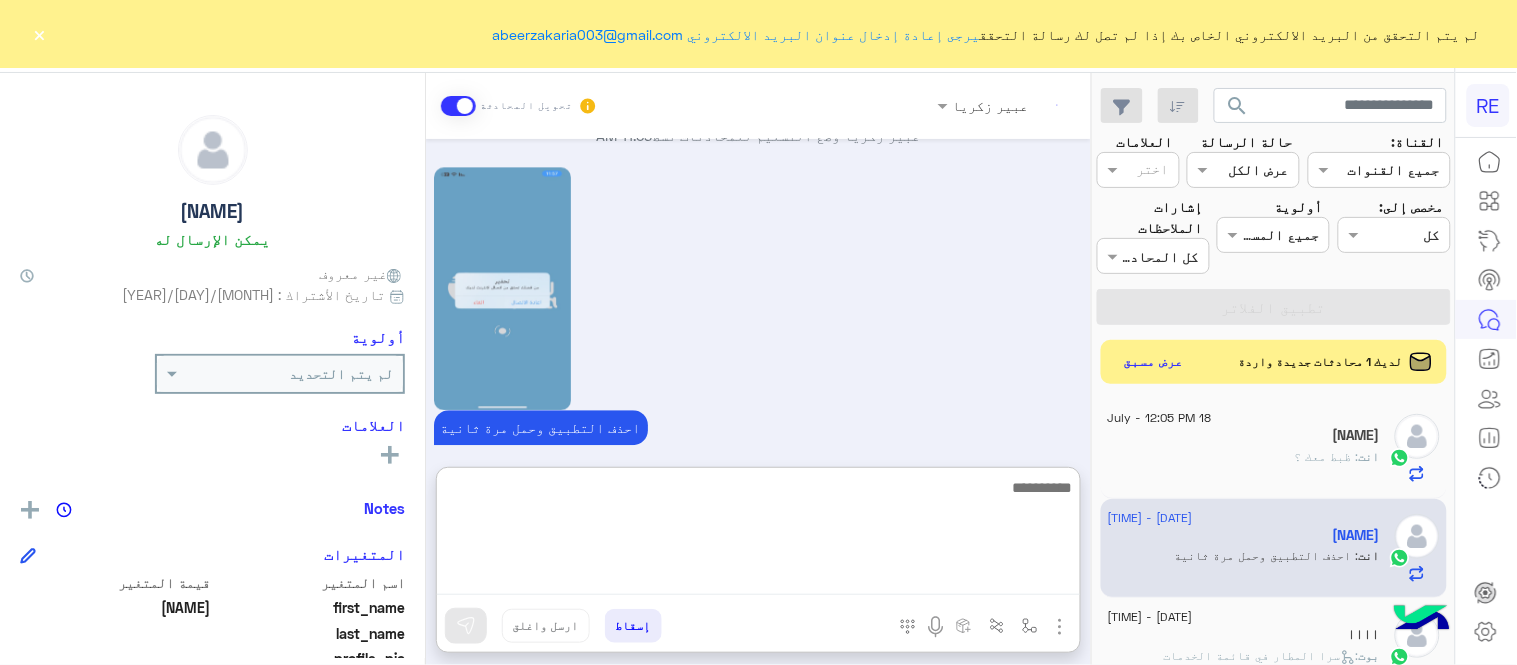 scroll, scrollTop: 1310, scrollLeft: 0, axis: vertical 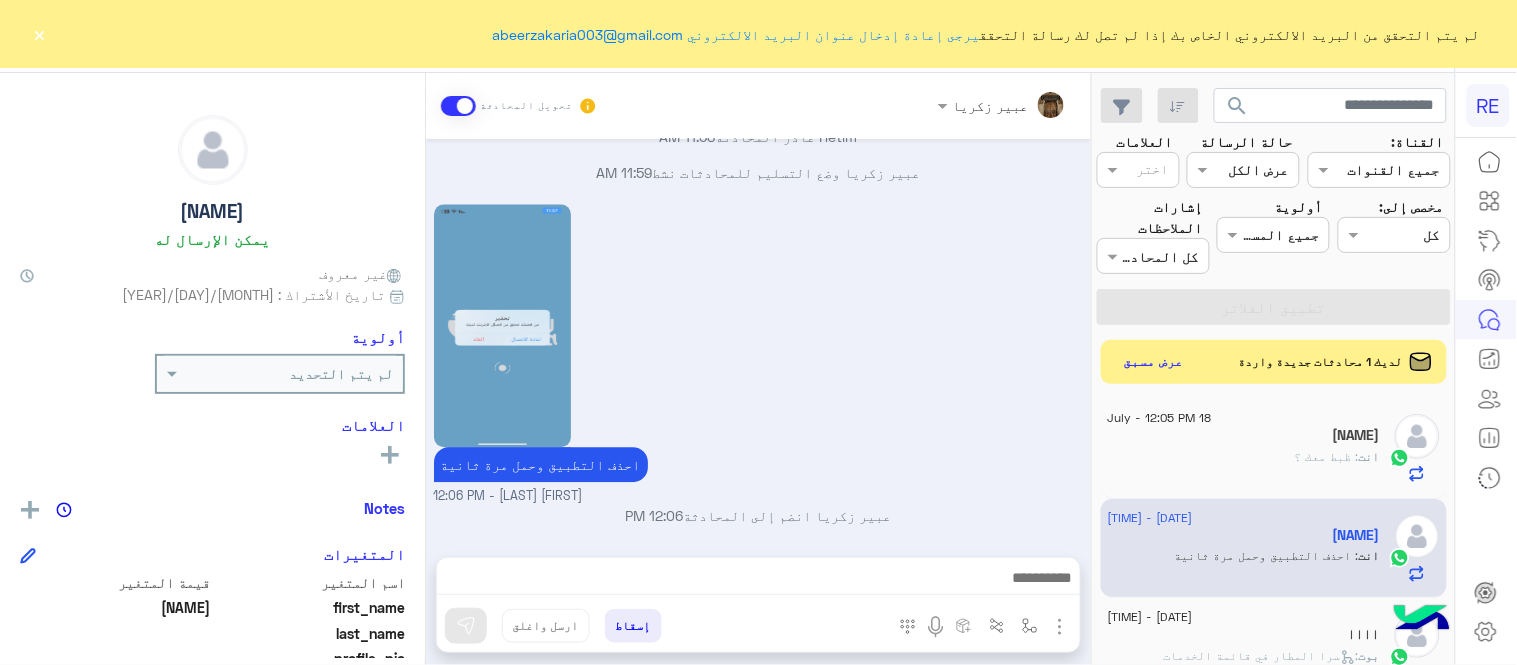 click on "[DATE]  التطبيق مايشتغل معي   [TIME]  سعدنا بتواصلك، نأمل منك توضيح استفسارك أكثر    [TIME]    [TIME]  تم إعادة توجيه المحادثة. للعودة إلي الرد الالي، أنقر الزر الموجود بالأسفل  عودة الى البوت     [TIME]   تم تعيين المحادثة إلى [NAME]   [TIME]       [NAME]  طلب التحدث إلى مسؤول بشري   [TIME]       عودة الى البوت    [TIME]
اهلًا بك في تطبيق رحلة 👋
Welcome to Rehla  👋
من فضلك أختر لغة التواصل
Please choose your preferred Language
English   عربي     [TIME]   [NAME]  غادر المحادثة   [TIME]       [FIRST] [LAST] وضع التسليم للمحادثات نشط   [TIME]      احذف التطبيق وحمل مرة ثانية  [FIRST] [LAST] -  [TIME]   [FIRST] [LAST] انضم إلى المحادثة   [TIME]" at bounding box center [758, 338] 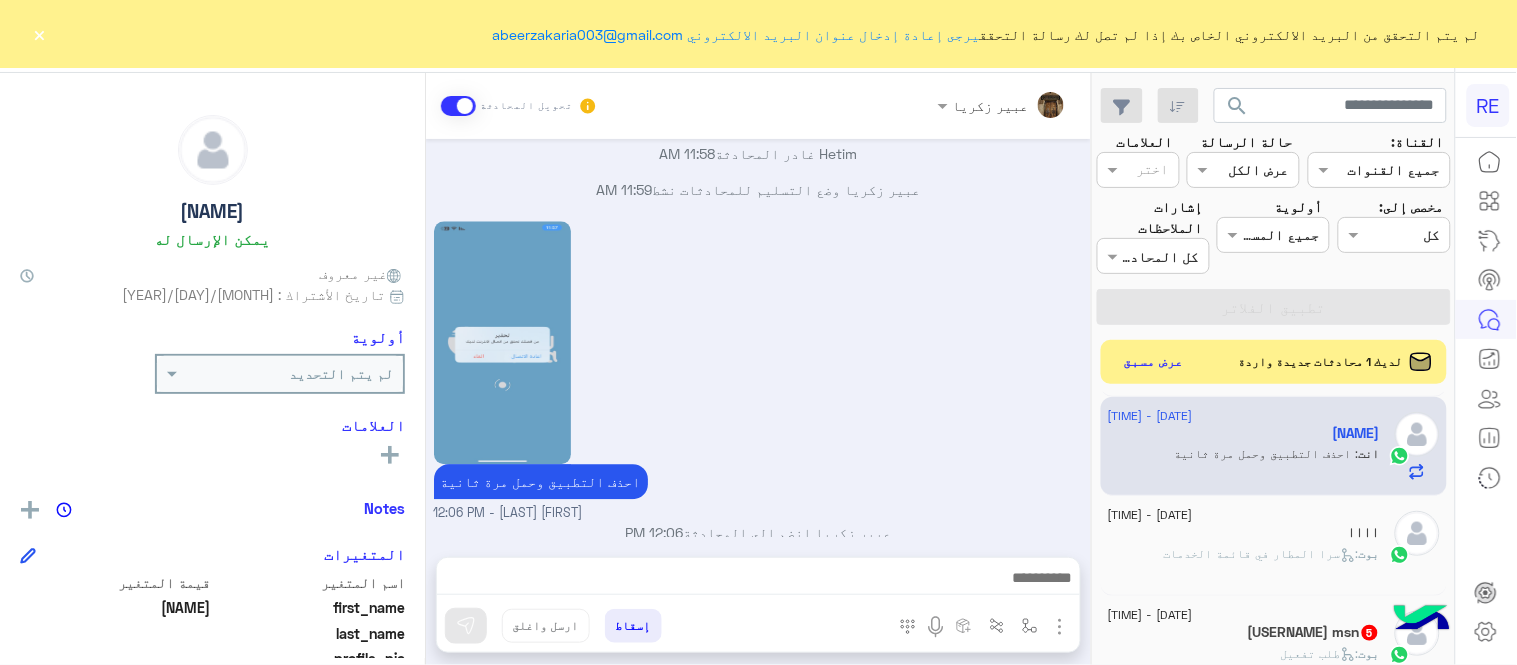 scroll, scrollTop: 120, scrollLeft: 0, axis: vertical 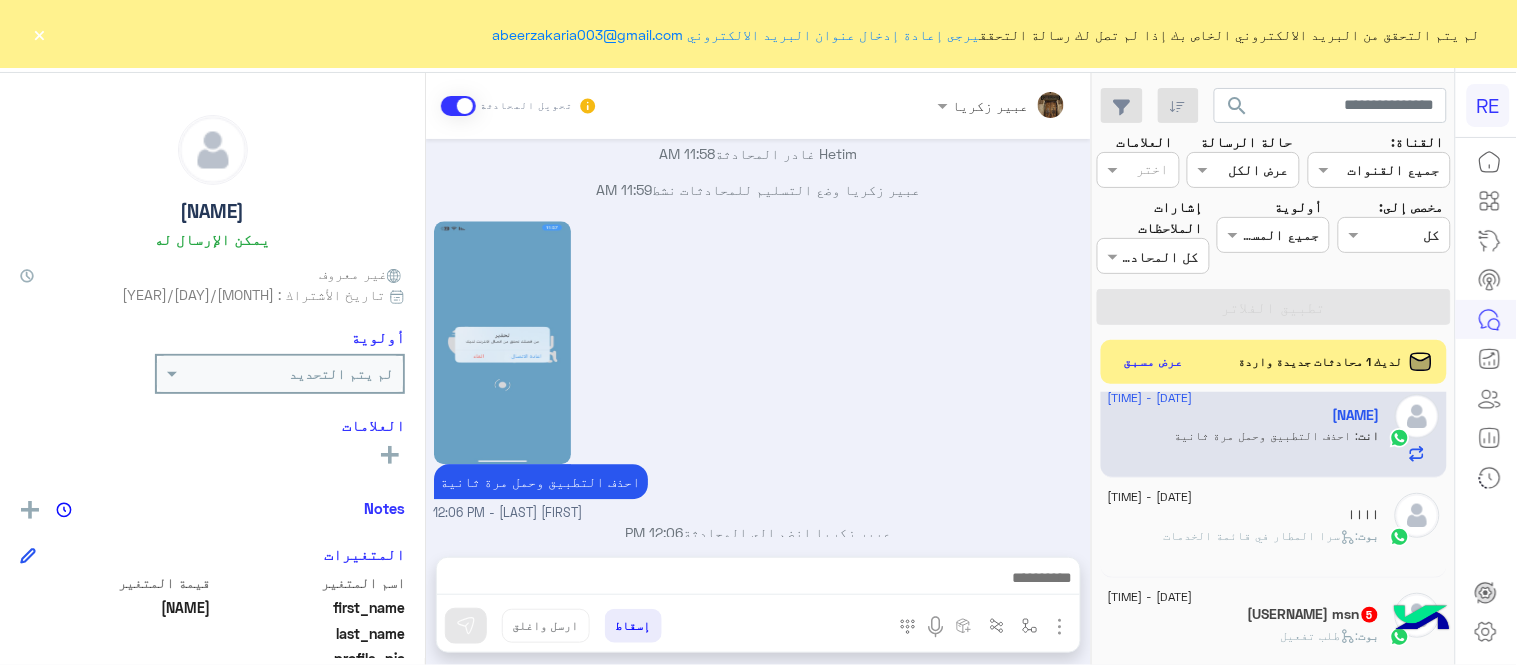 click on "اااا" 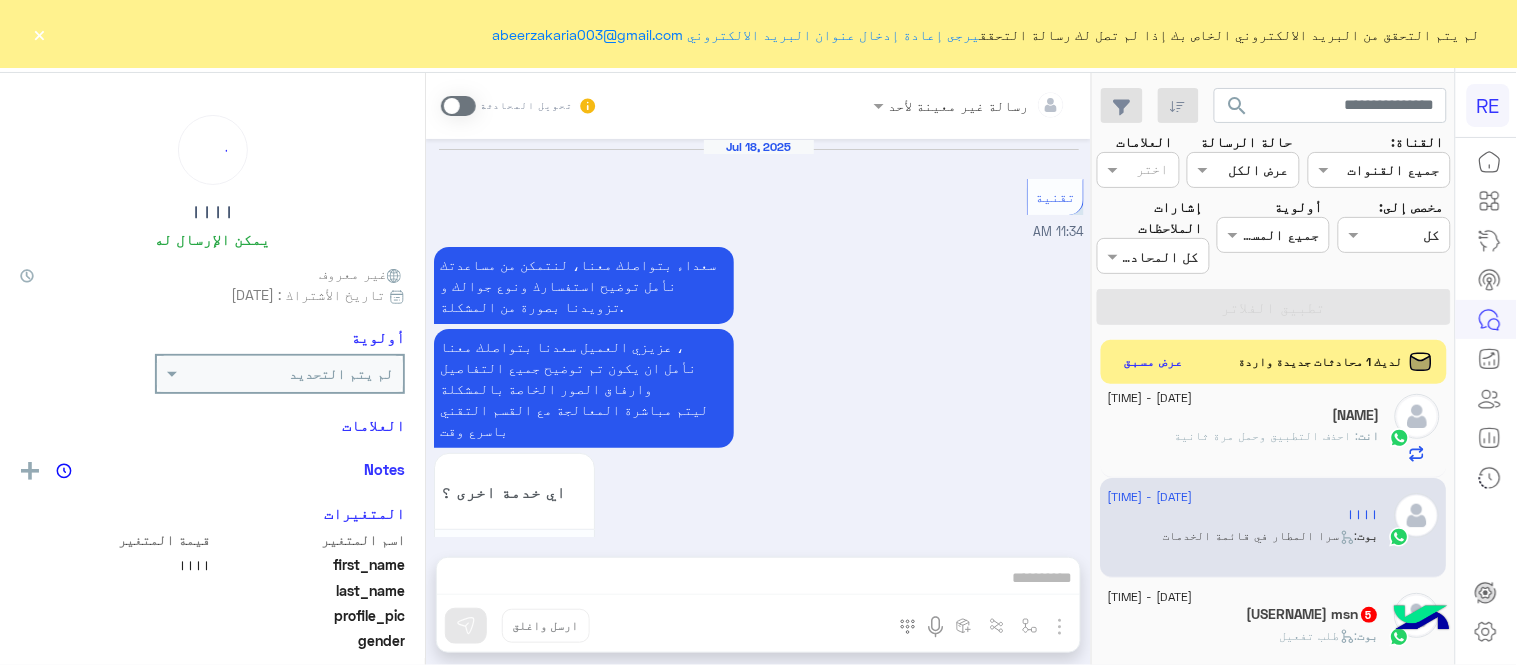 scroll, scrollTop: 1568, scrollLeft: 0, axis: vertical 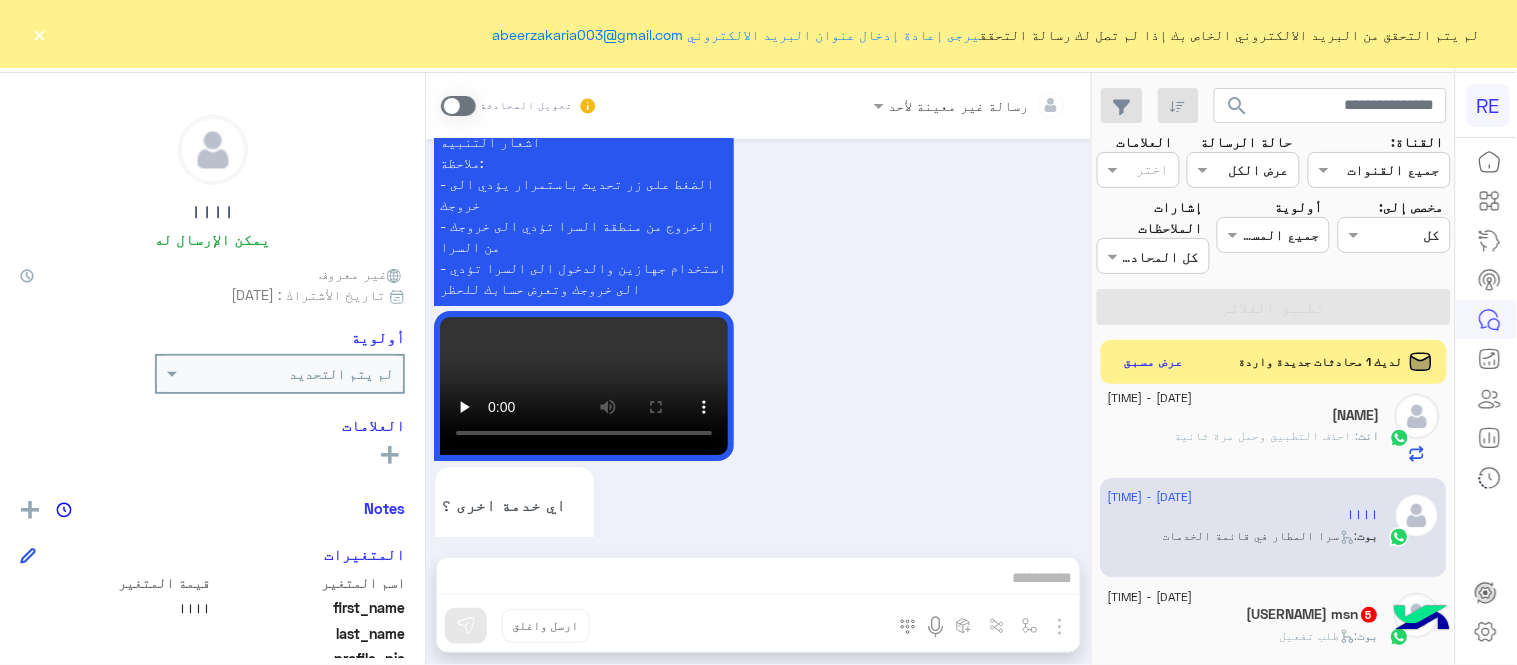 click on "×" 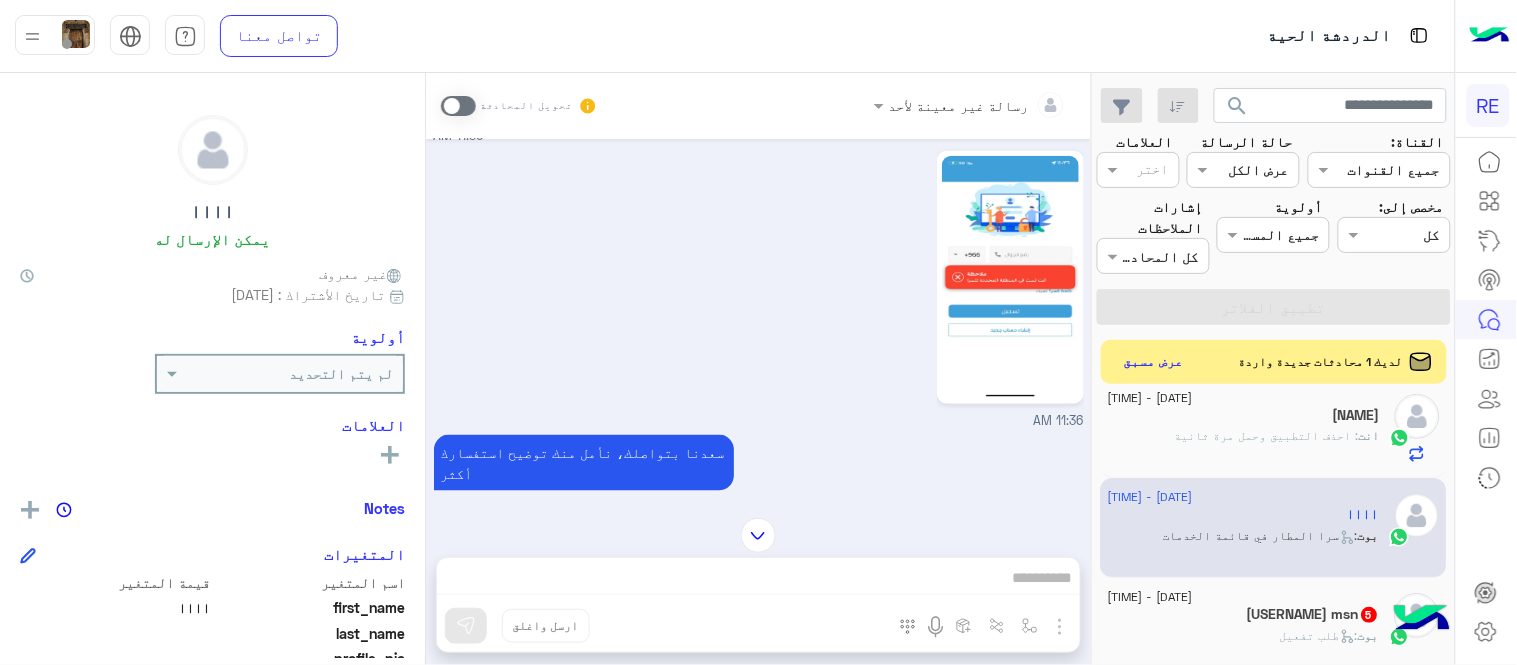 scroll, scrollTop: 525, scrollLeft: 0, axis: vertical 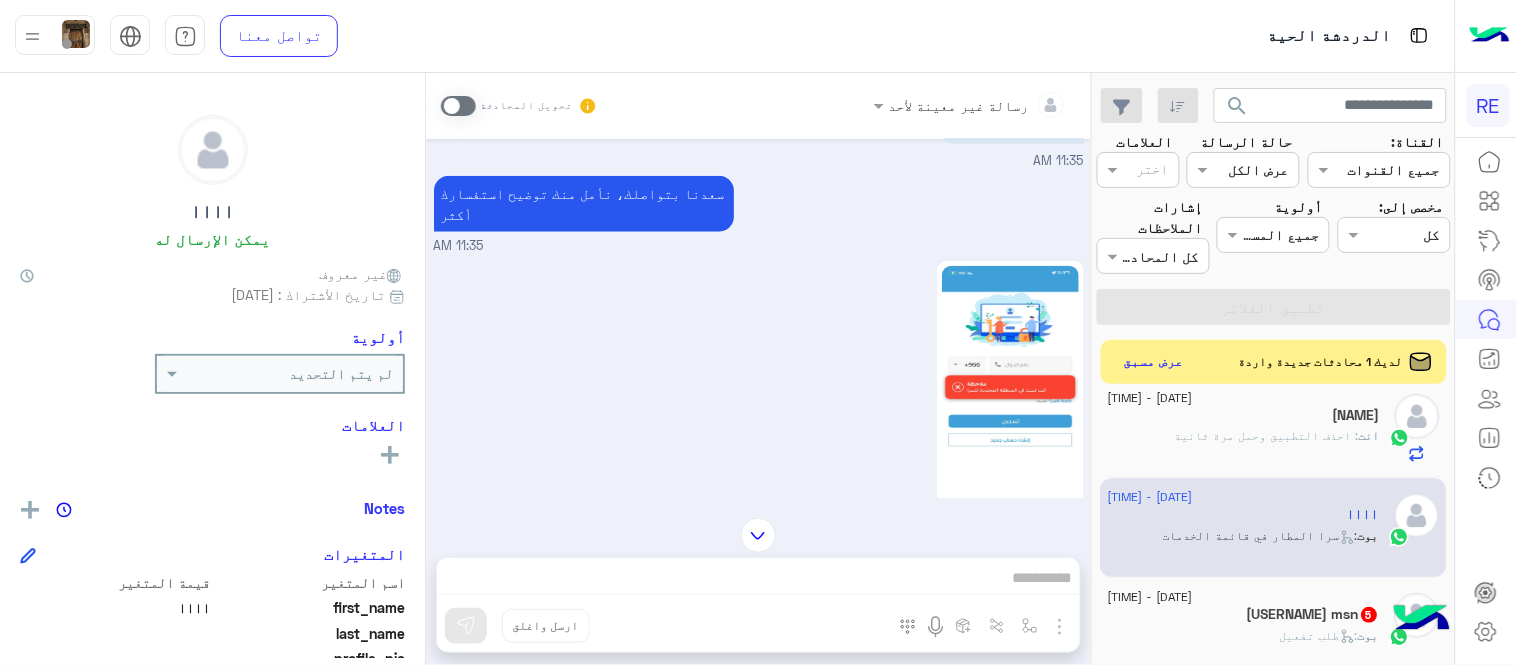click on "تحويل المحادثة" at bounding box center [519, 106] 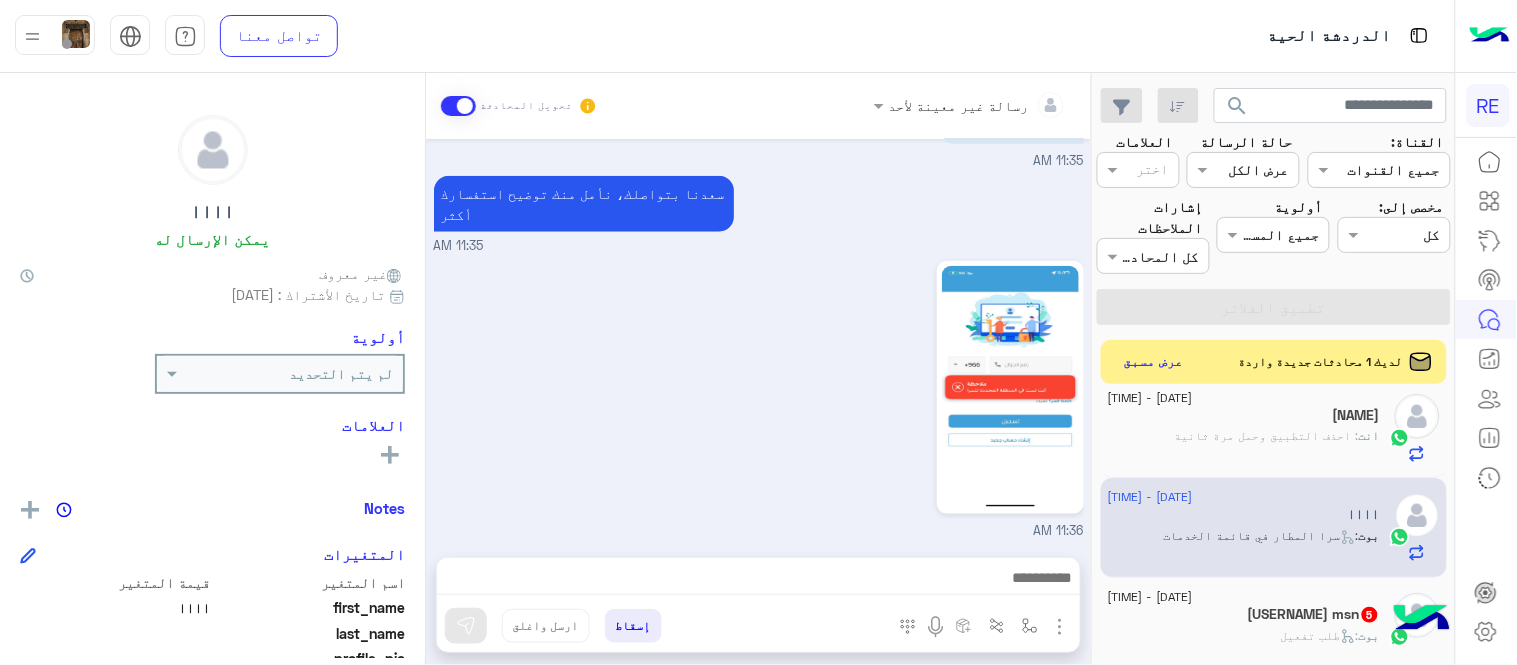 scroll, scrollTop: 1605, scrollLeft: 0, axis: vertical 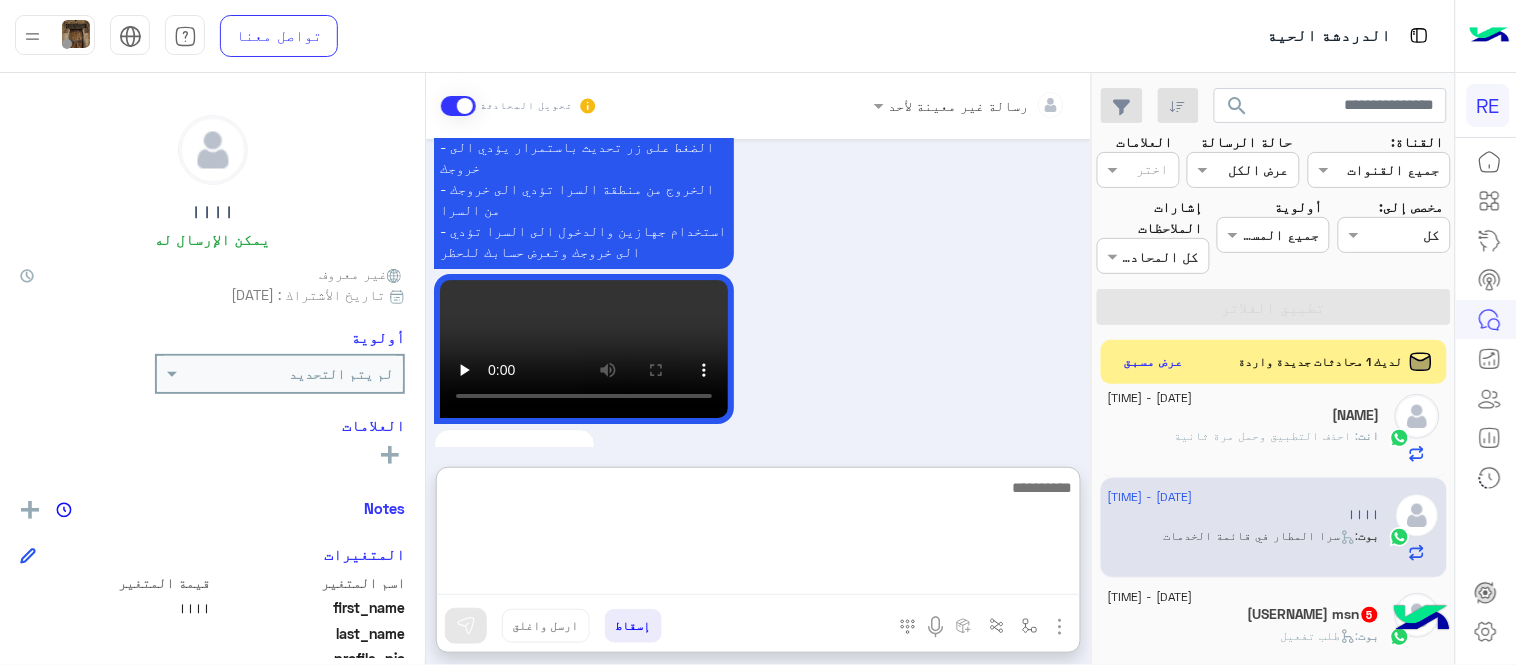 click at bounding box center (758, 535) 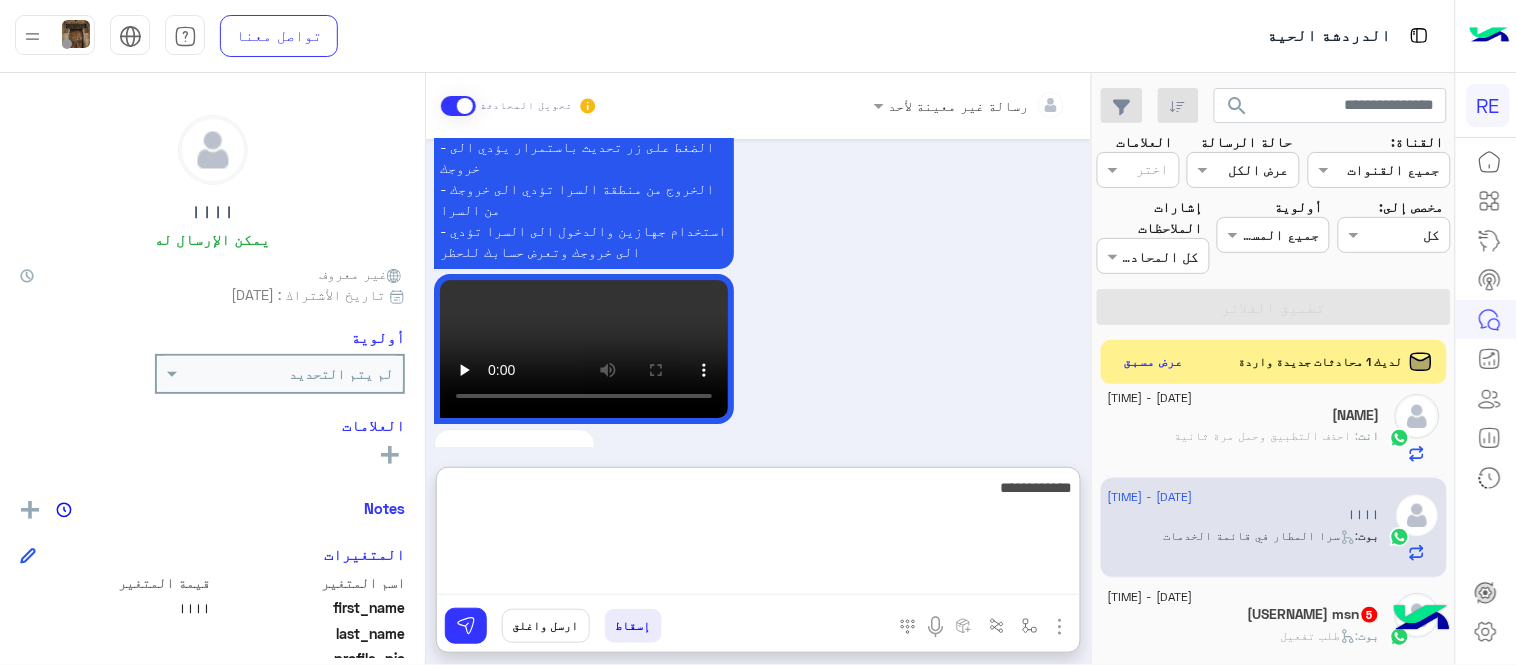 type on "**********" 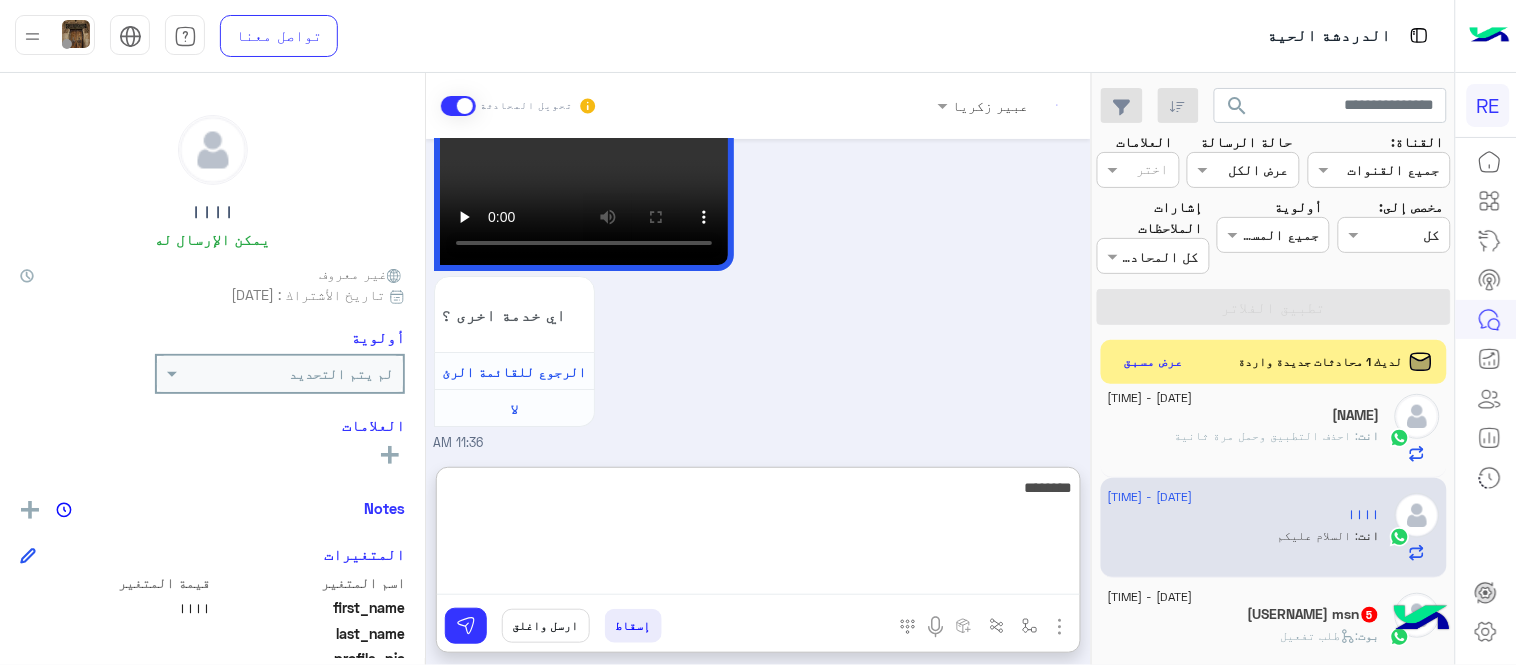 scroll, scrollTop: 1795, scrollLeft: 0, axis: vertical 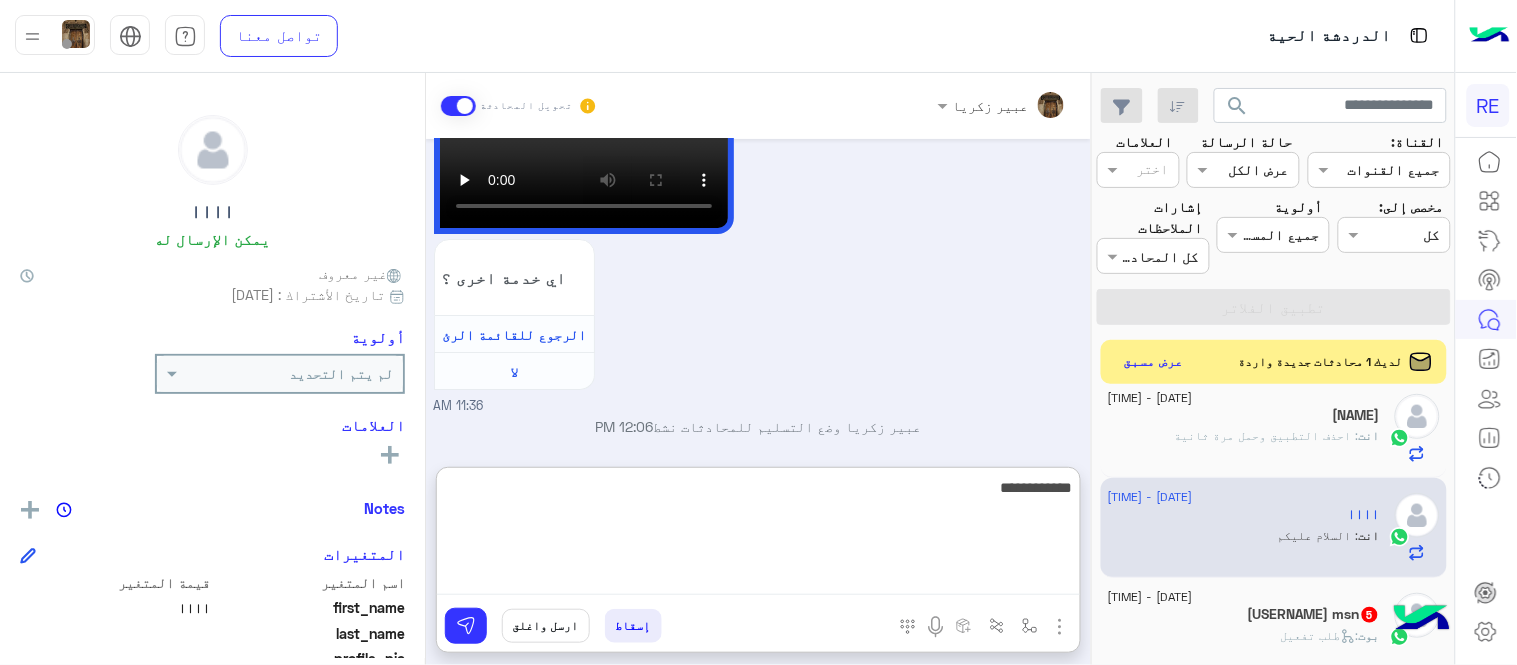 type on "**********" 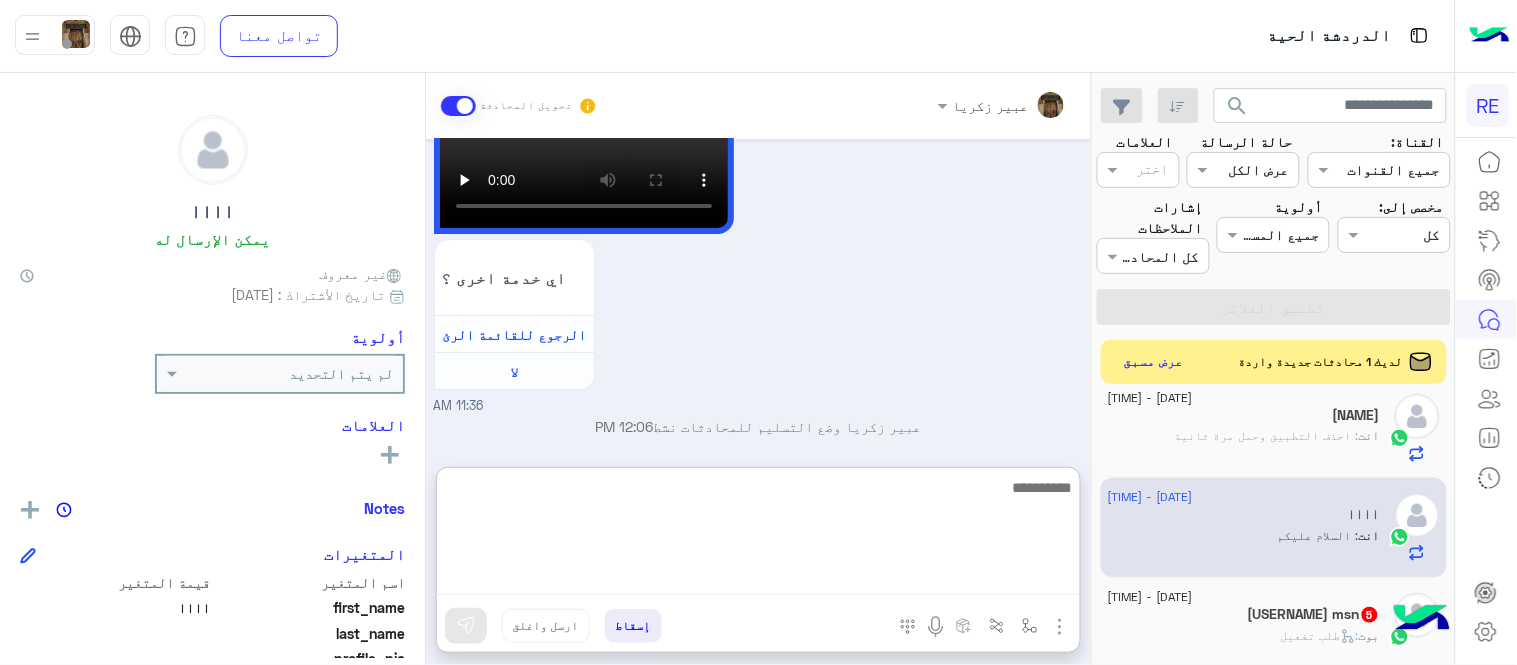 scroll, scrollTop: 1858, scrollLeft: 0, axis: vertical 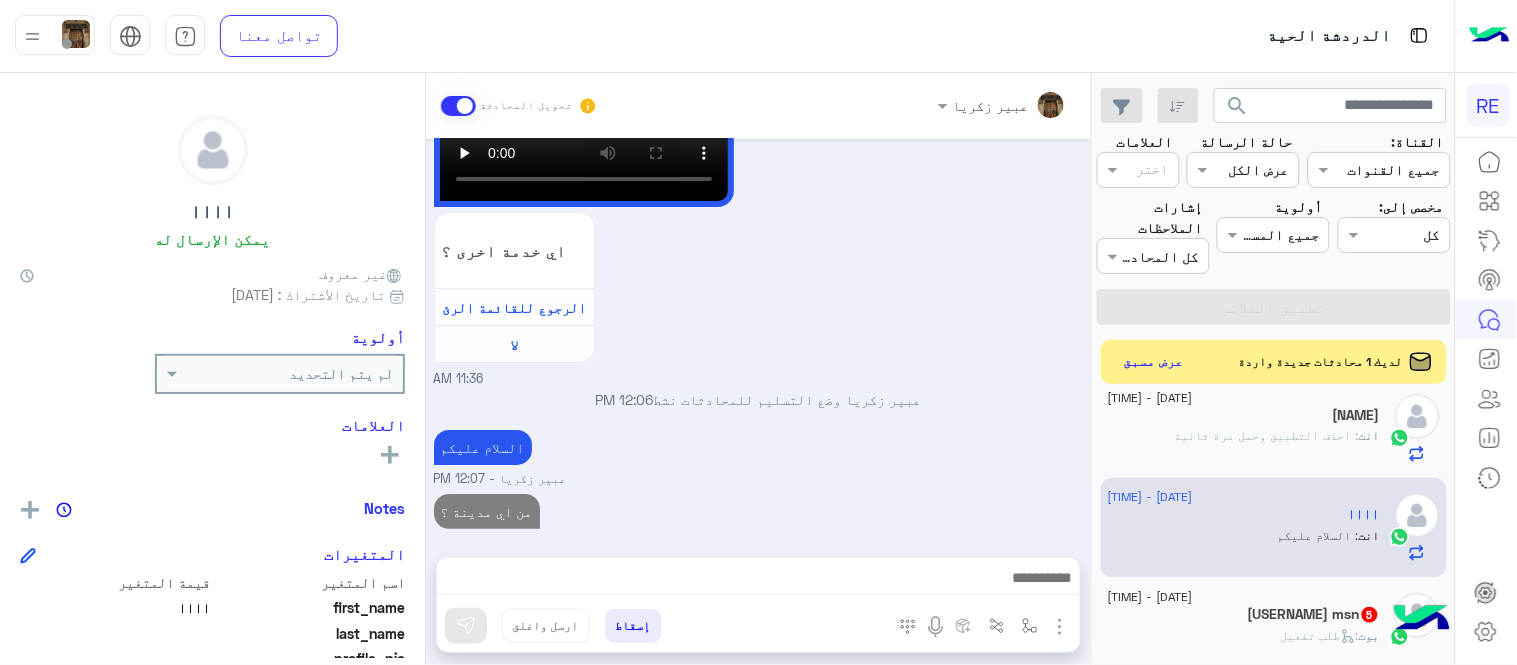 click on "انت  : احذف التطبيق وحمل مرة ثانية" 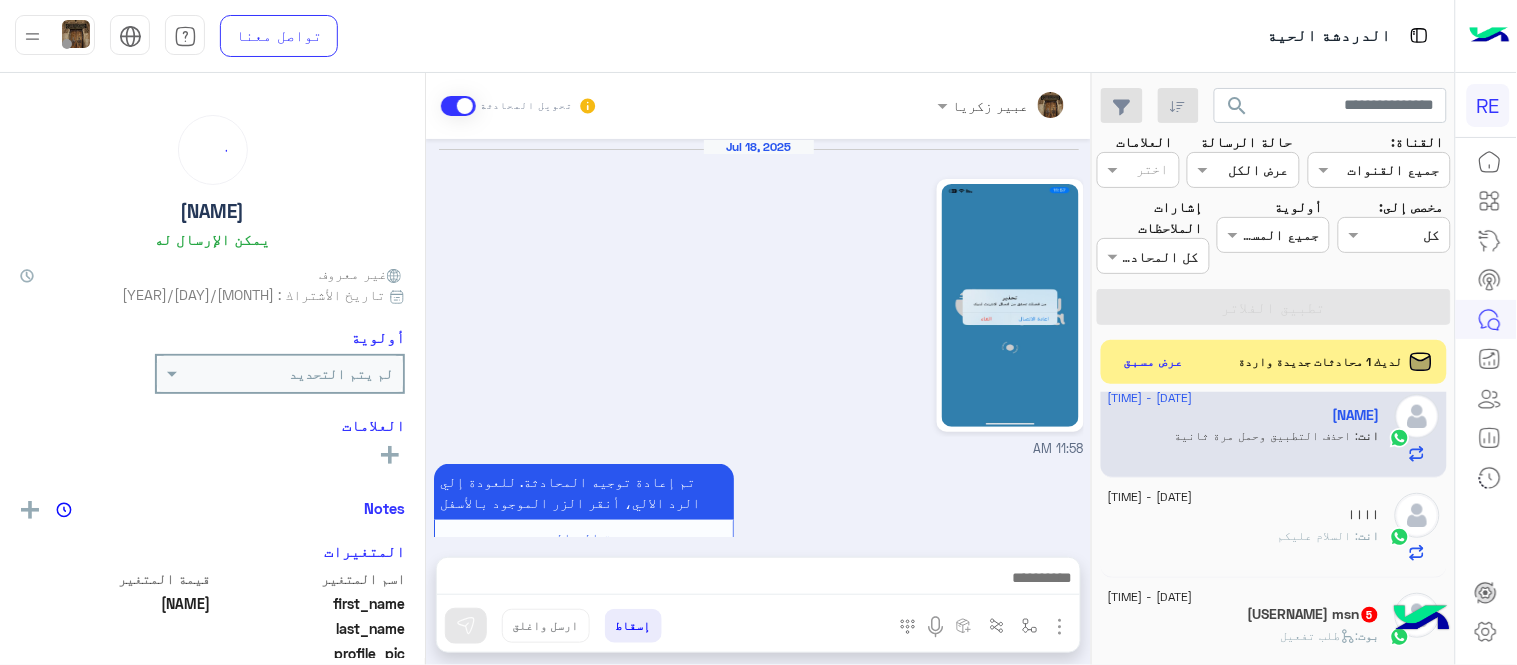 scroll, scrollTop: 1090, scrollLeft: 0, axis: vertical 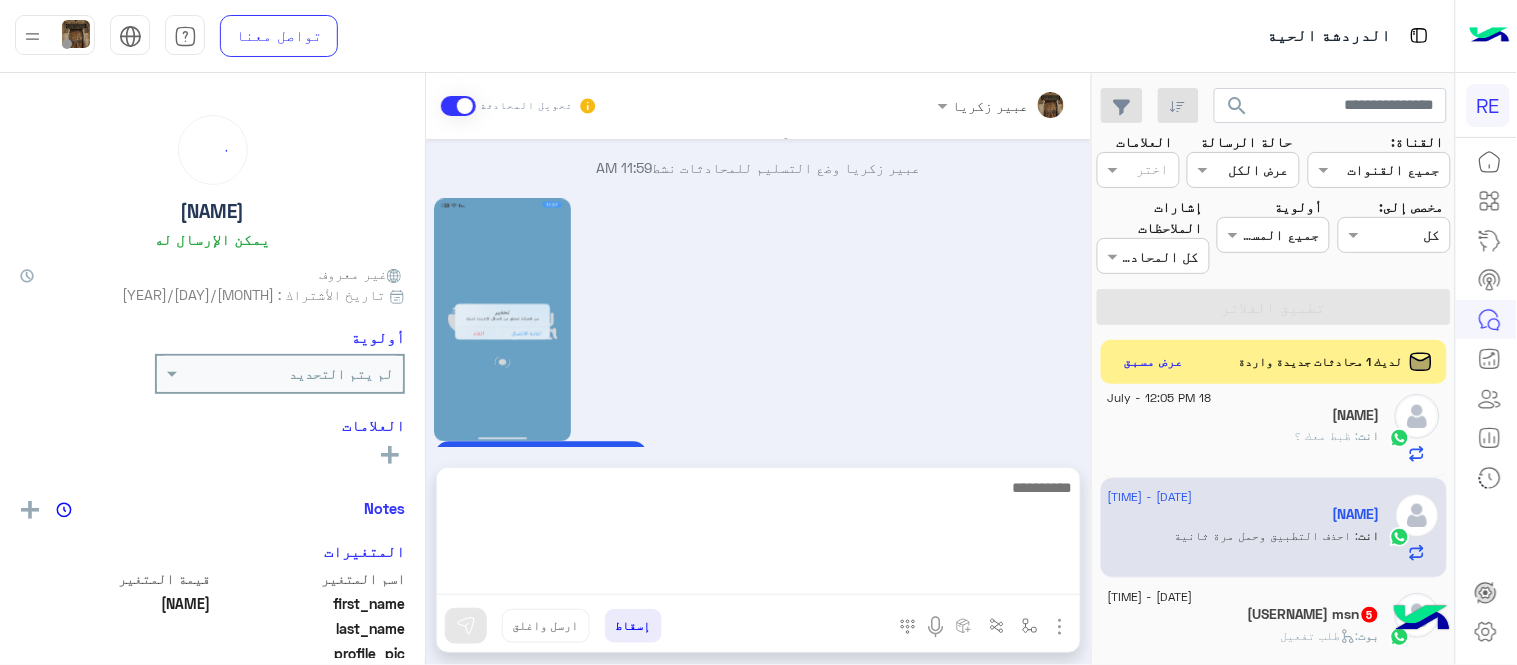 click at bounding box center (758, 535) 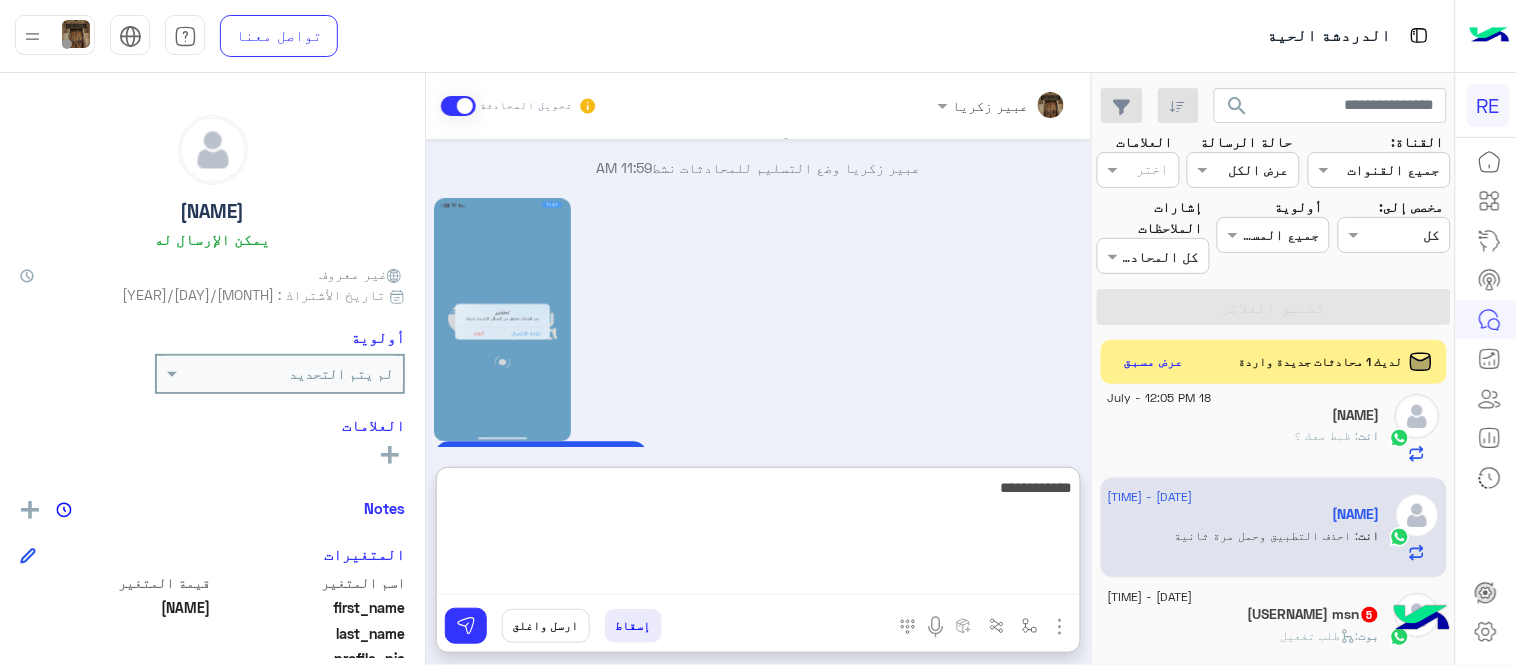 type on "**********" 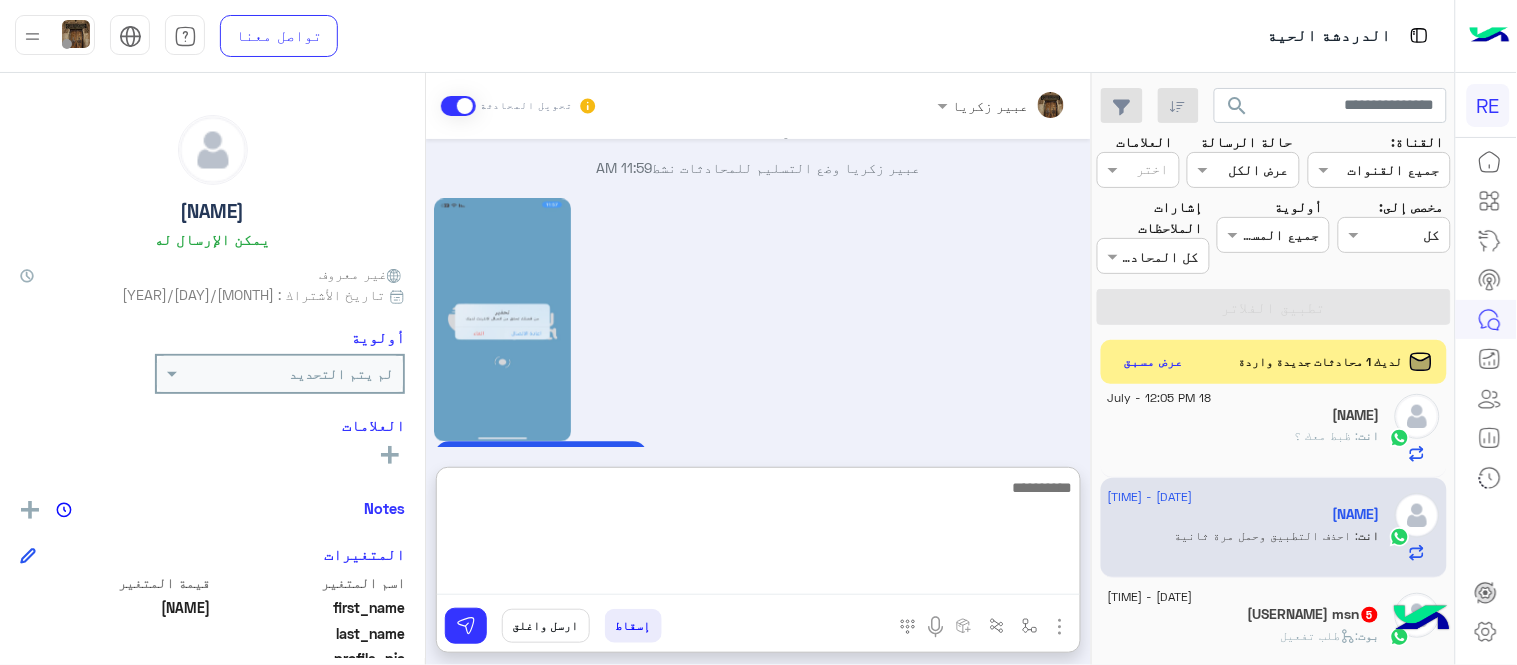 scroll, scrollTop: 1244, scrollLeft: 0, axis: vertical 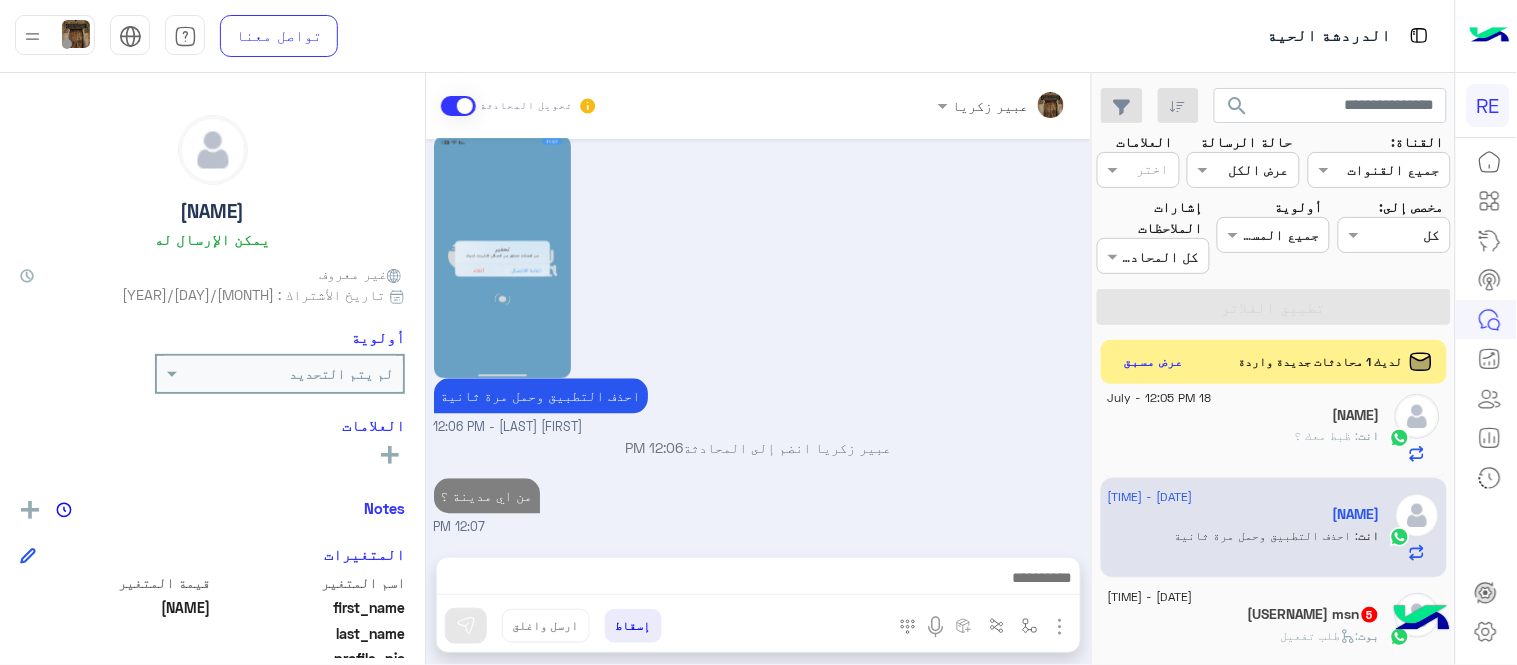 click on "[DATE]    11:58 AM  تم إعادة توجيه المحادثة. للعودة إلي الرد الالي، أنقر الزر الموجود بالأسفل  عودة الى البوت     11:58 AM   تم تعيين المحادثة إلى Zahraa Alfadhl   11:58 AM       Hetim  طلب التحدث إلى مسؤول بشري   11:58 AM       عودة الى البوت    11:58 AM
اهلًا بك في تطبيق رحلة 👋
Welcome to Rehla  👋
من فضلك أختر لغة التواصل
Please choose your preferred Language
English   عربي     11:58 AM   Hetim  غادر المحادثة   11:58 AM       عبير زكريا وضع التسليم للمحادثات نشط   11:59 AM      احذف التطبيق وحمل مرة ثانية  عبير زكريا -  12:06 PM   عبير زكريا انضم إلى المحادثة   12:06 PM   من اي مدينة ؟   12:07 PM" at bounding box center [758, 338] 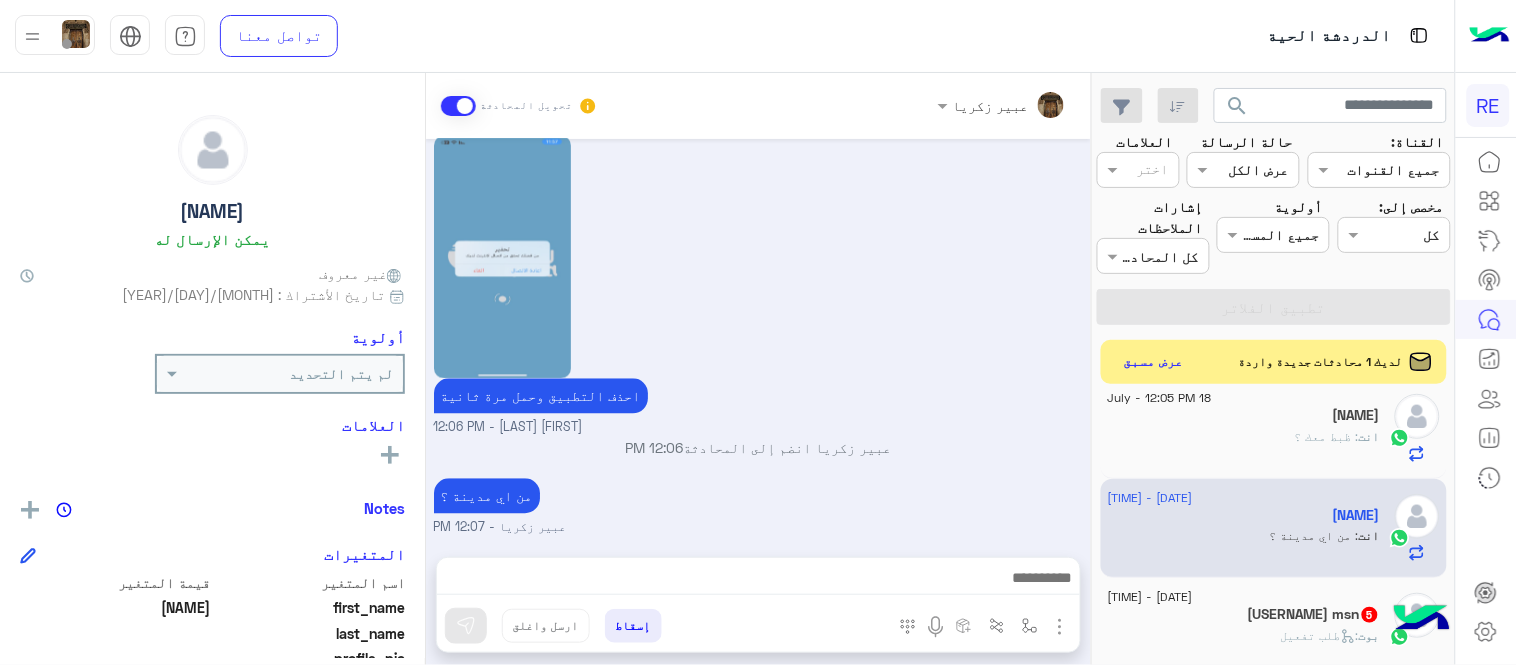 click on "[FIRST] [LAST] -  12:06 PM" at bounding box center (759, 427) 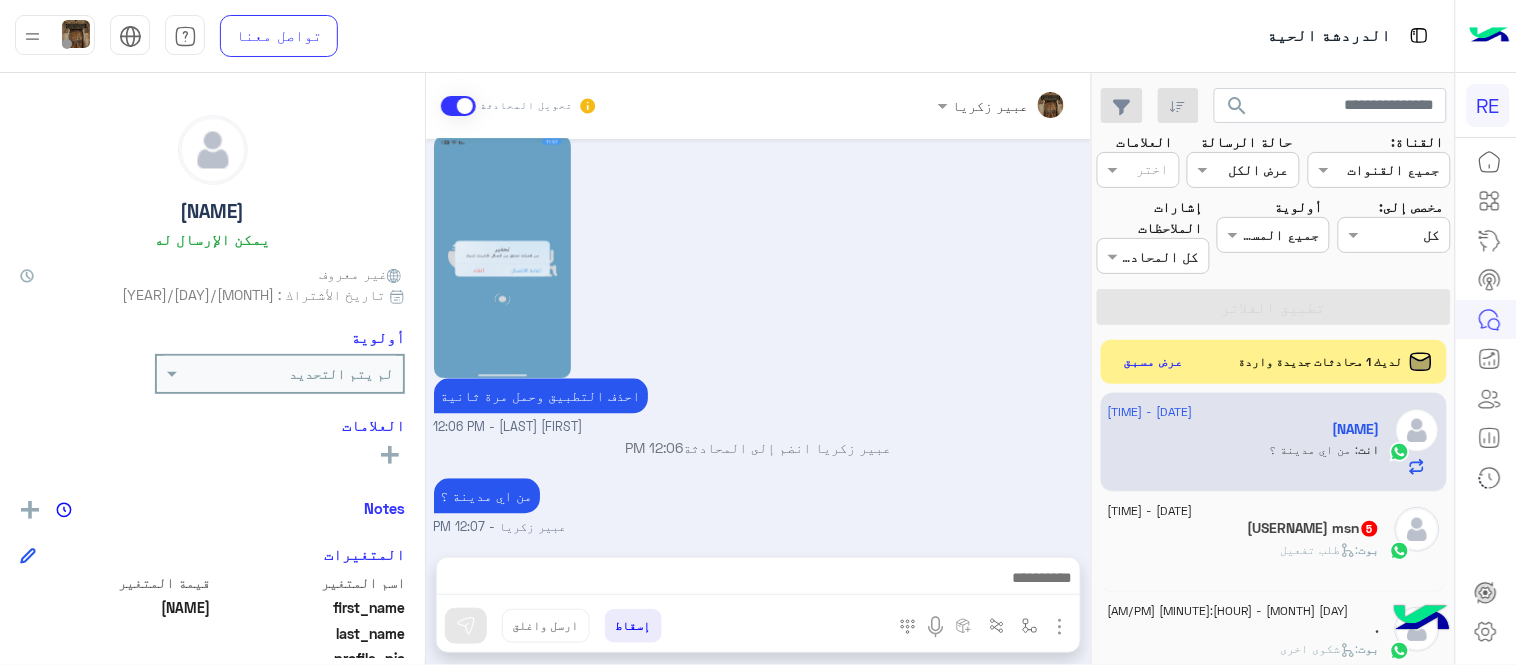 scroll, scrollTop: 214, scrollLeft: 0, axis: vertical 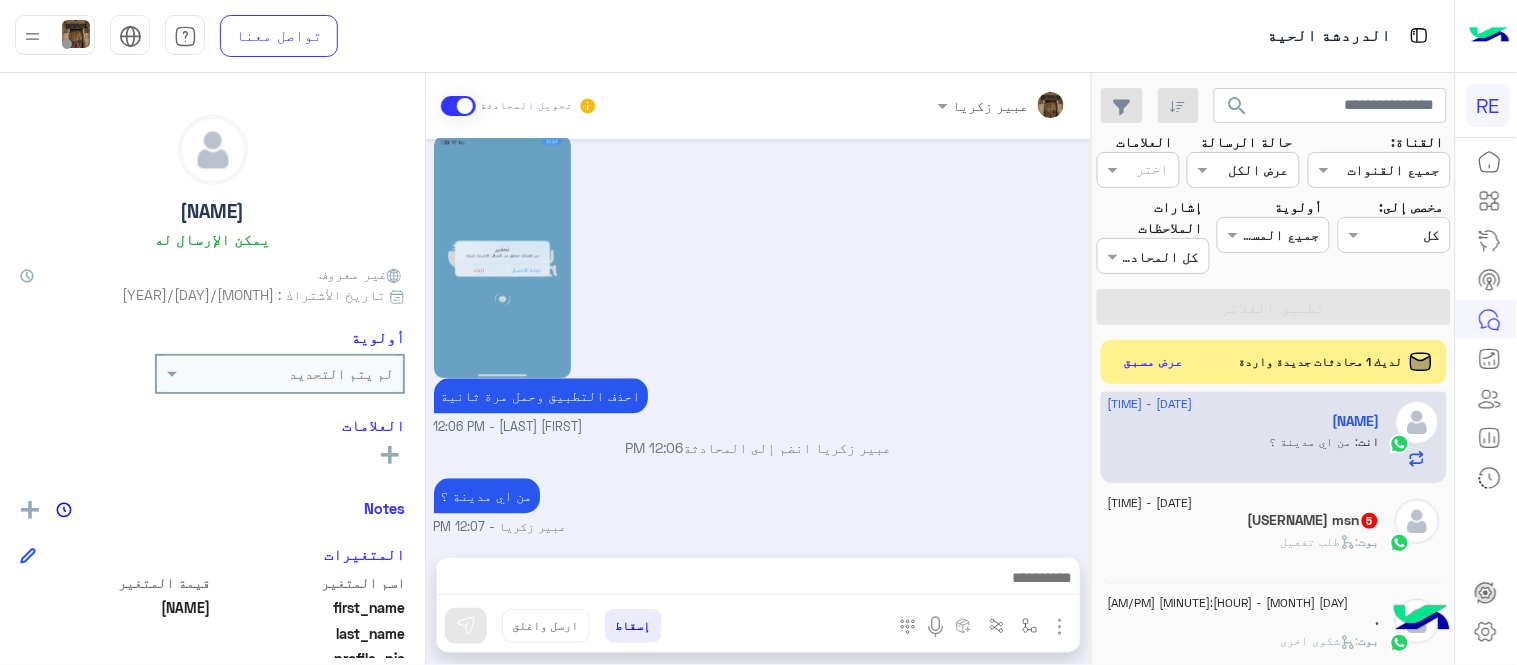 click on "[NAME] msn  5" 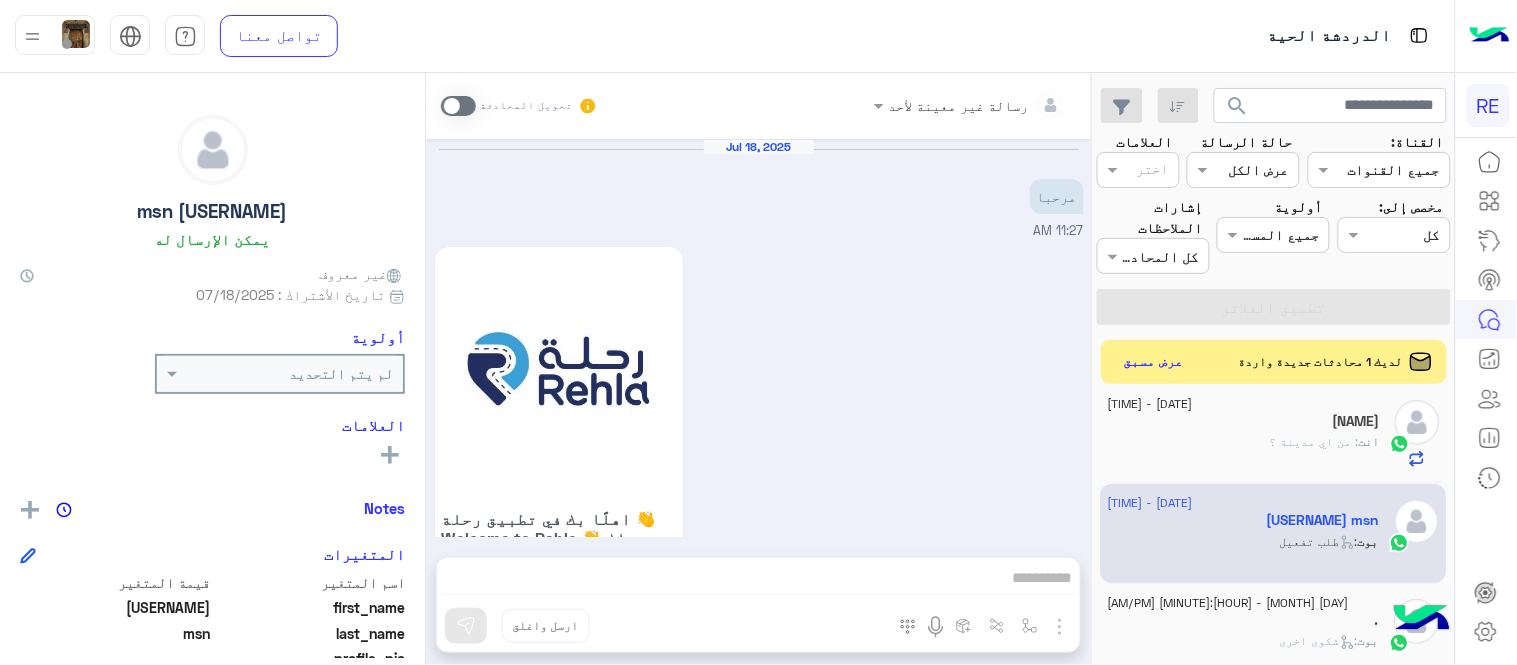 scroll, scrollTop: 1820, scrollLeft: 0, axis: vertical 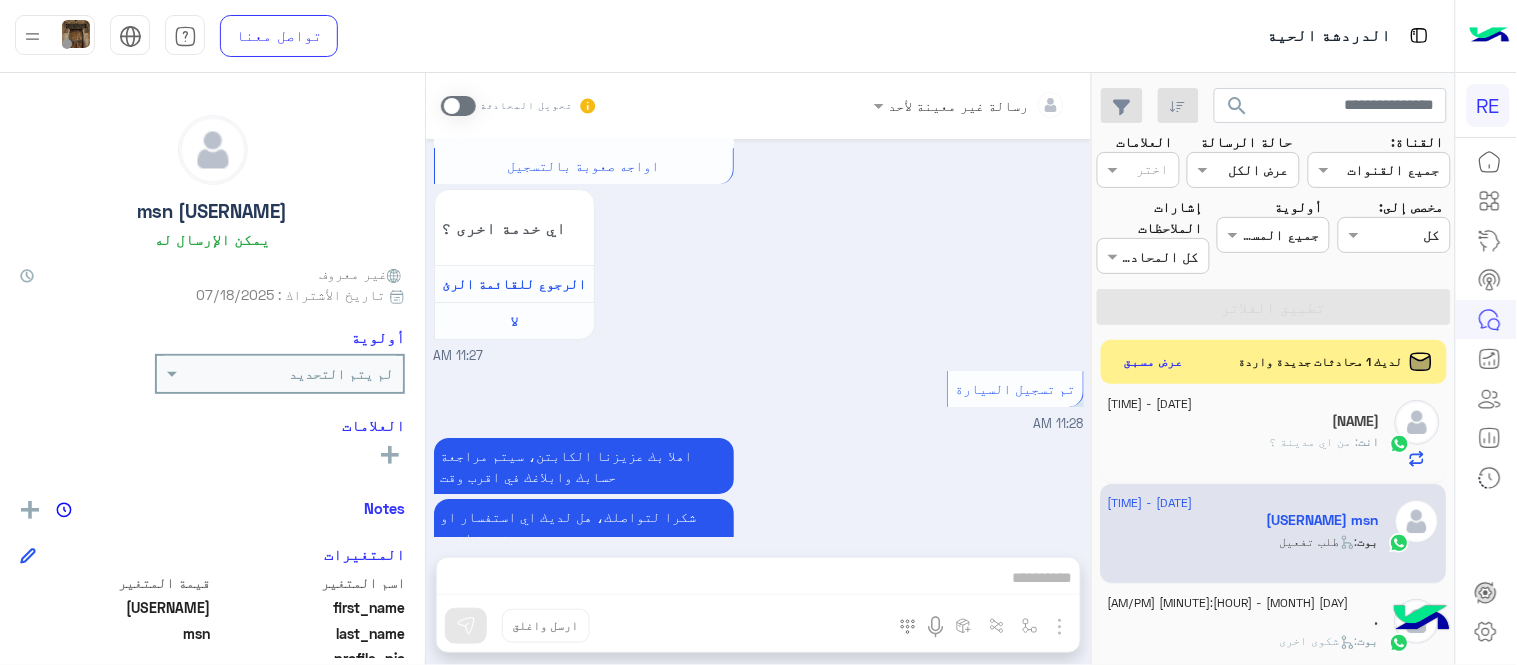 click at bounding box center (458, 106) 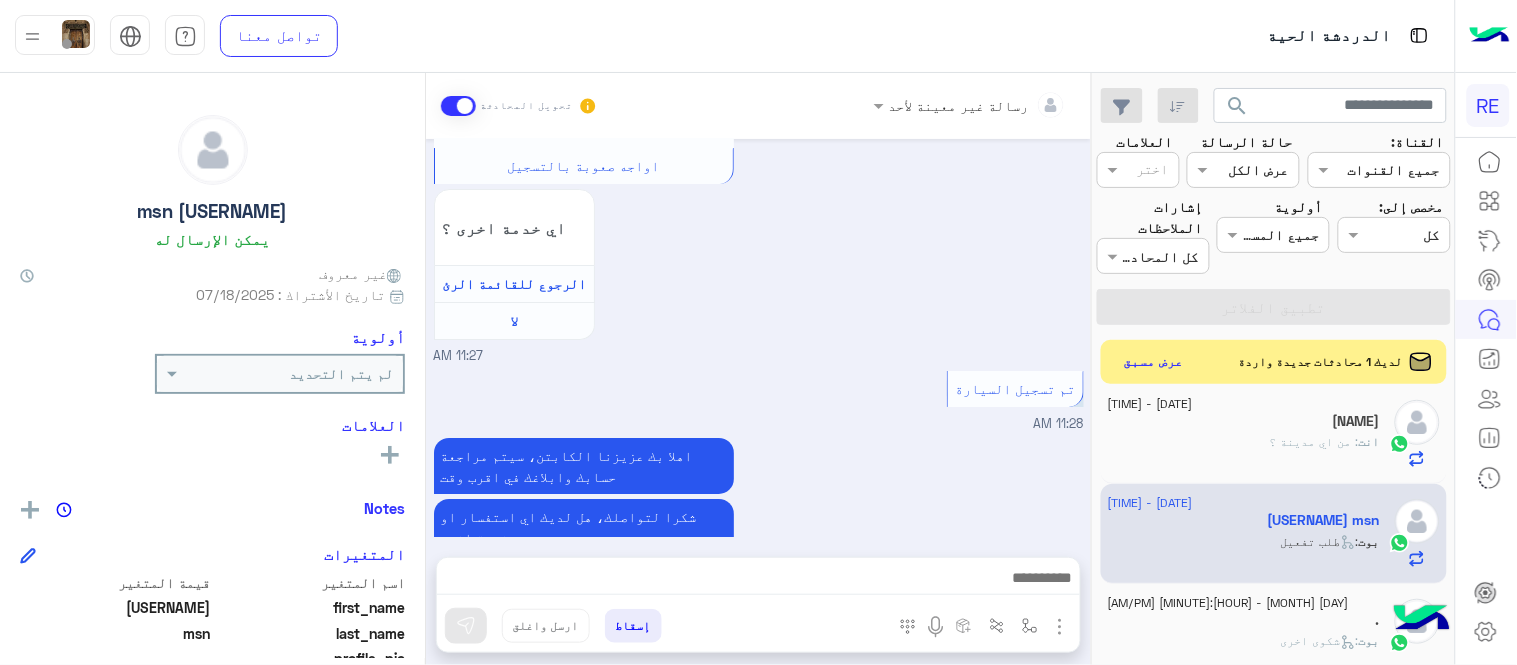 scroll, scrollTop: 1856, scrollLeft: 0, axis: vertical 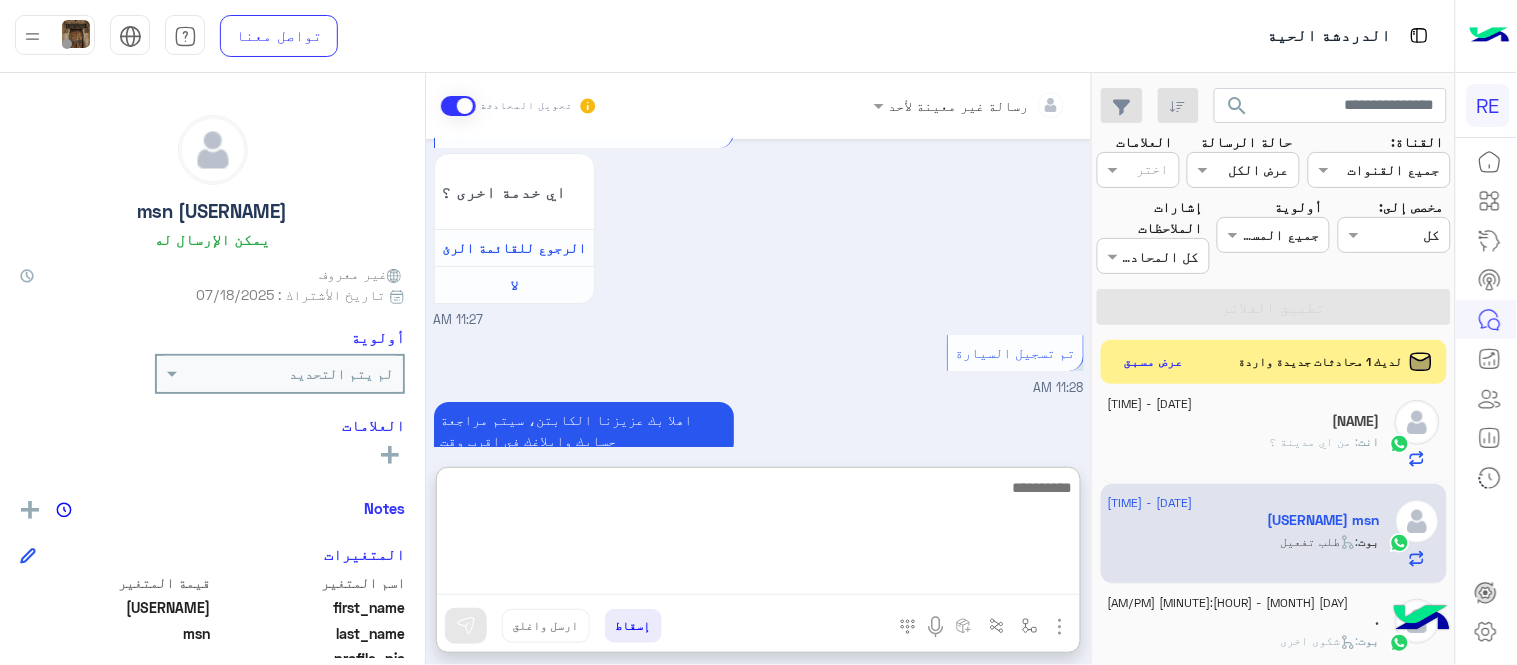 click at bounding box center [758, 535] 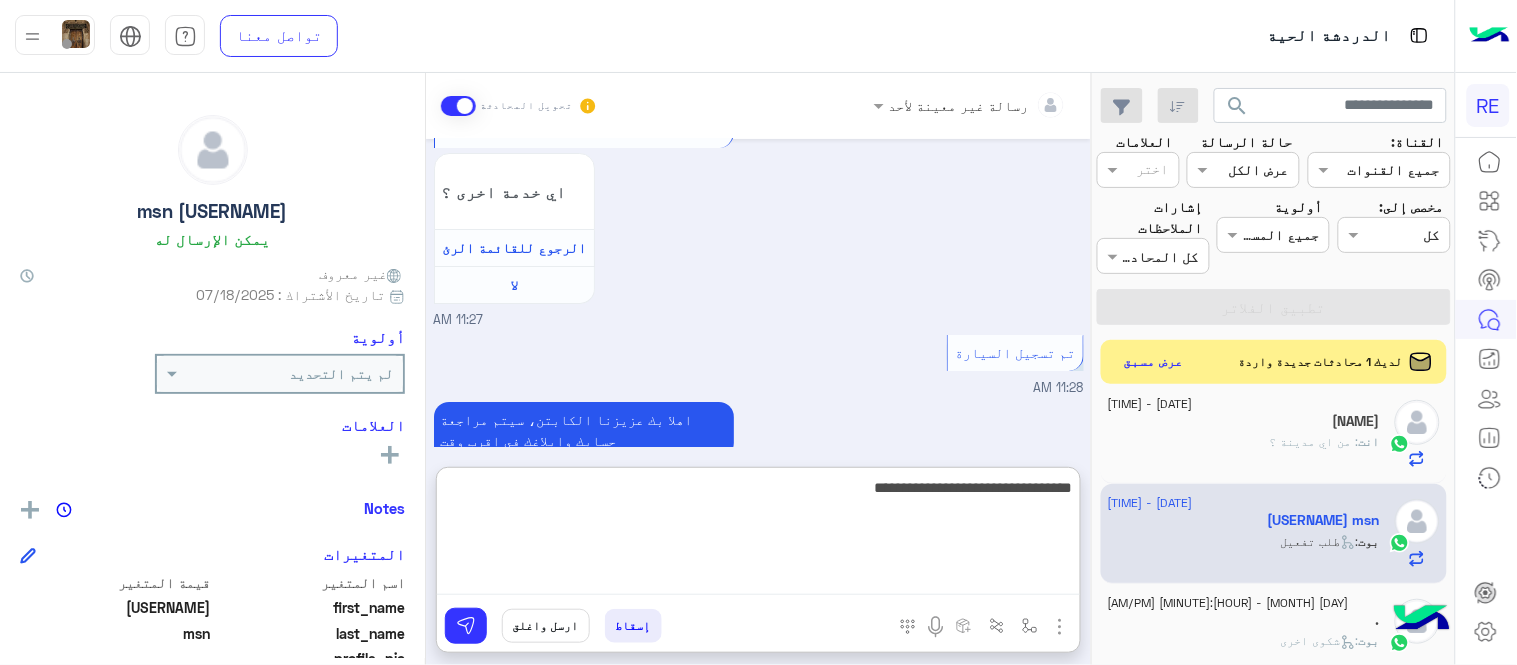 type on "**********" 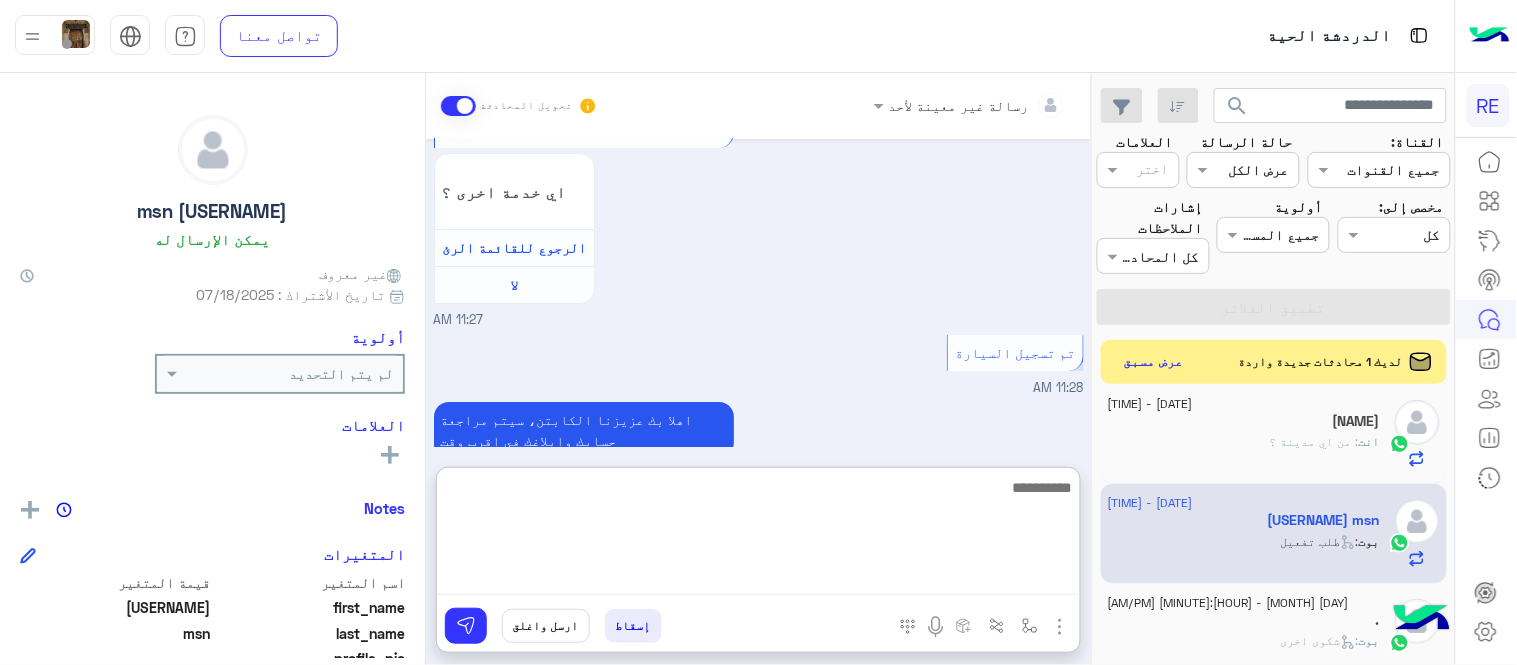 scroll, scrollTop: 2010, scrollLeft: 0, axis: vertical 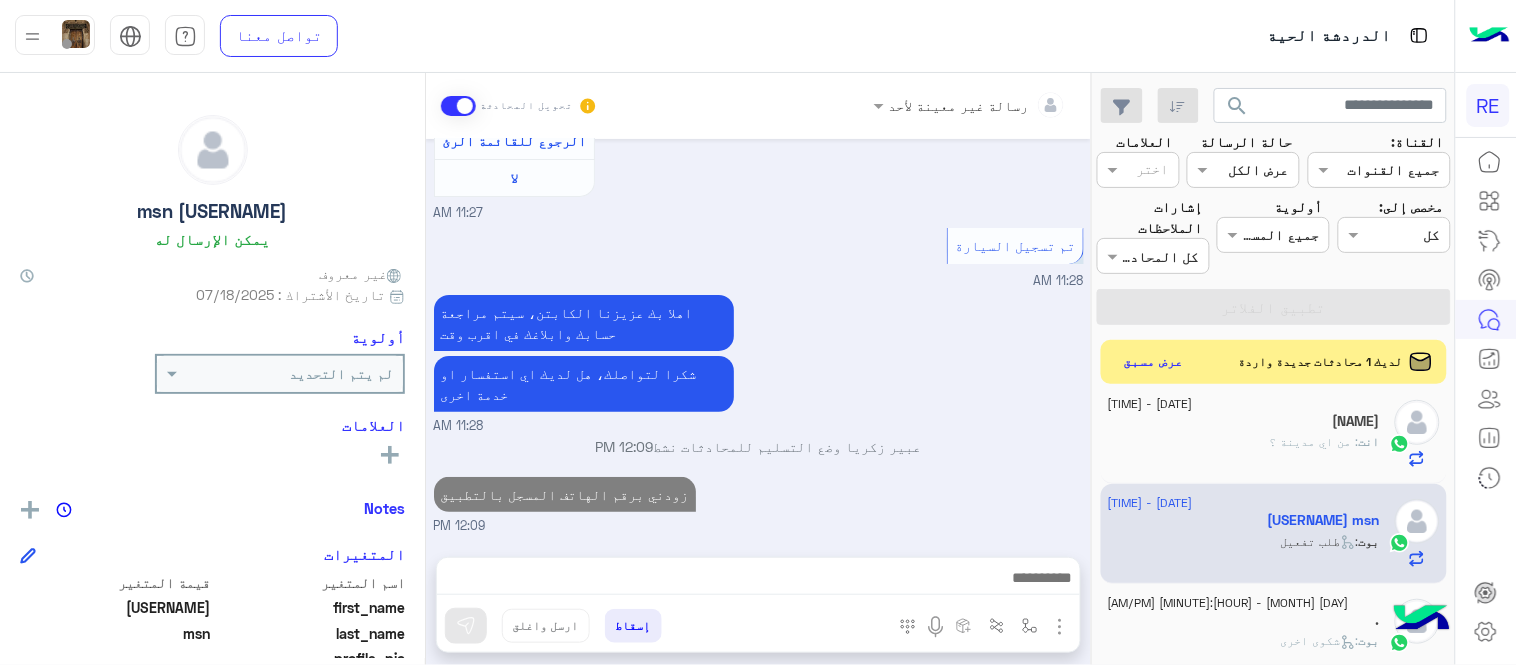click on "Jul 18, 2025  مرحبا   11:27 AM
اهلًا بك في تطبيق رحلة 👋
Welcome to Rehla  👋
من فضلك أختر لغة التواصل
[LANGUAGE]
English   عربي     11:27 AM   عربي    11:27 AM  هل أنت ؟   كابتن 👨🏻‍✈️   عميل 🧳   رحال (مرشد مرخص) 🏖️     11:27 AM   كابتن     11:27 AM  اختر احد الخدمات التالية:    11:27 AM   تفعيل حساب    11:27 AM  يمكنك الاطلاع على شروط الانضمام لرحلة ك (كابتن ) الموجودة بالصورة أعلاه،
لتحميل التطبيق عبر الرابط التالي : 📲
http://onelink.to/Rehla    يسعدنا انضمامك لتطبيق رحلة يمكنك اتباع الخطوات الموضحة لتسجيل بيانات سيارتك بالفيديو التالي  :  تم تسجيل السيارة   اواجه صعوبة بالتسجيل  اي خدمة اخرى ؟  لا     11:27 AM    11:28 AM" at bounding box center [758, 338] 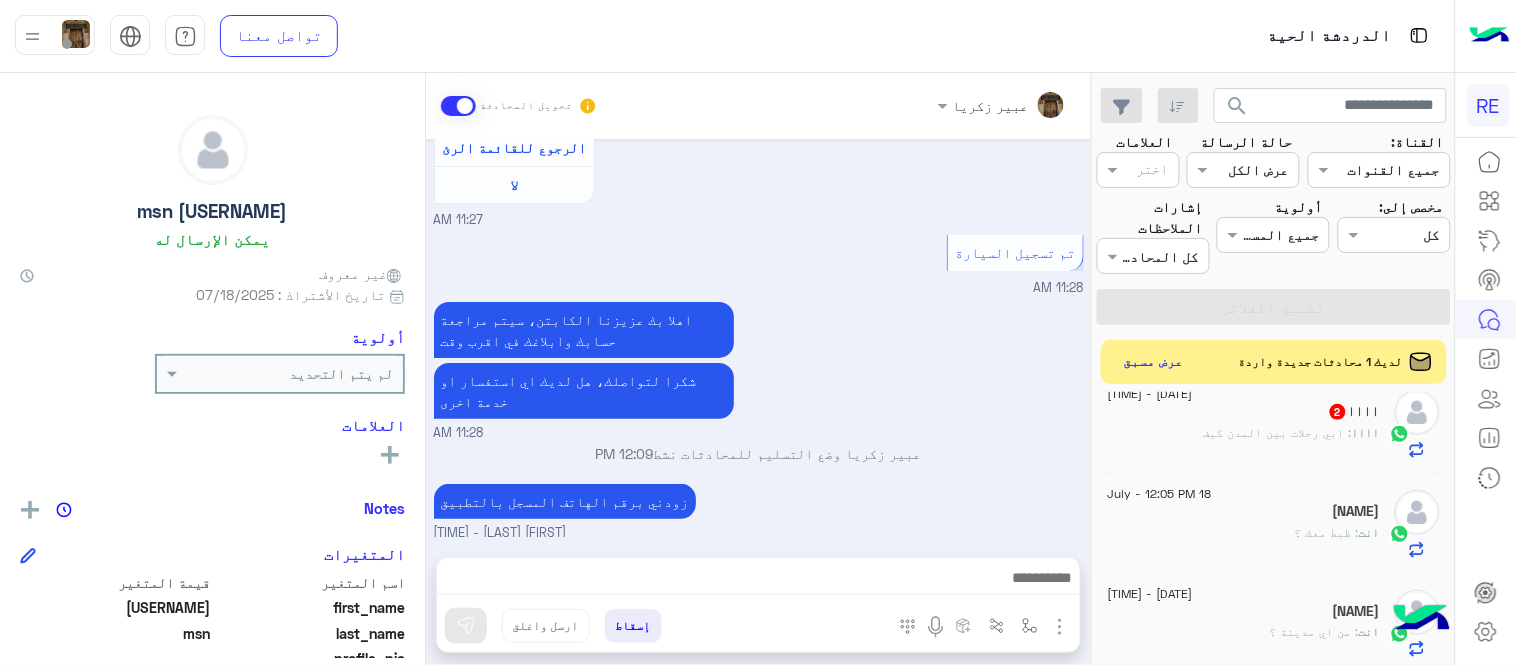 scroll, scrollTop: 0, scrollLeft: 0, axis: both 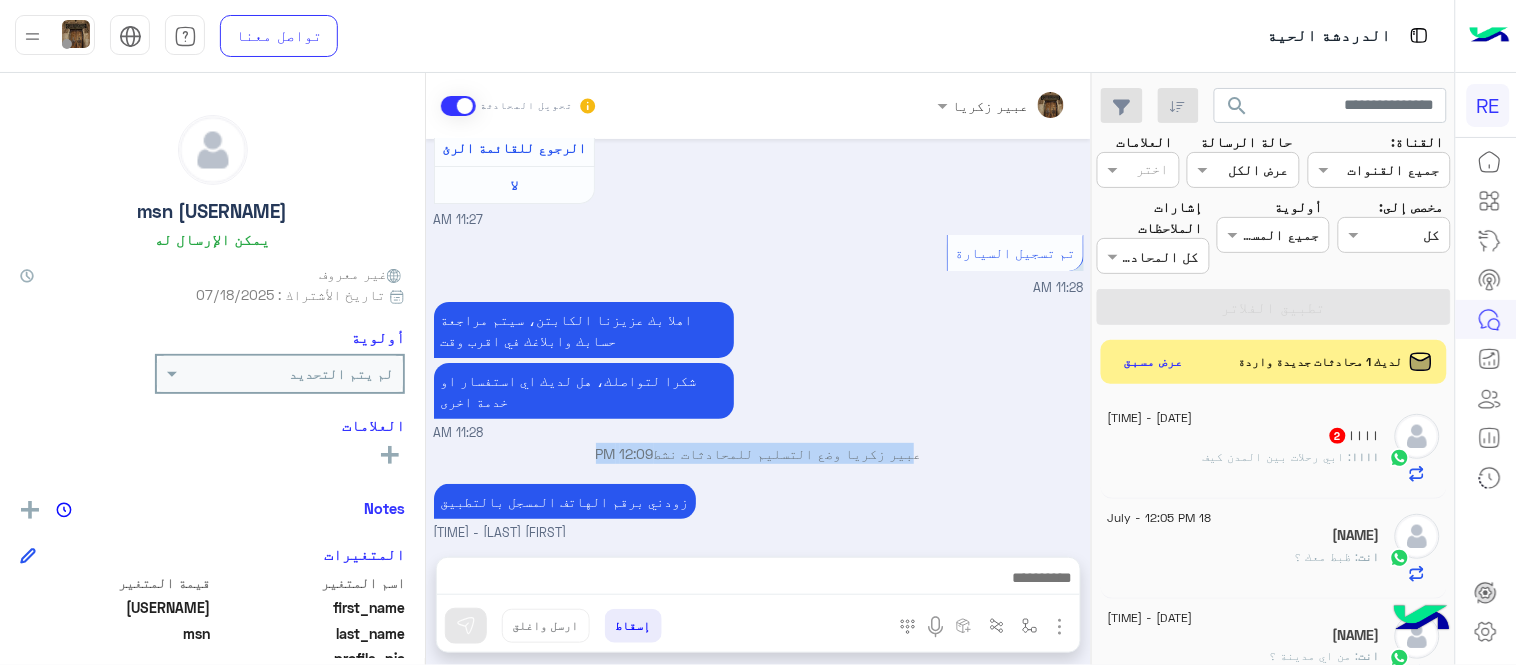 drag, startPoint x: 1092, startPoint y: 407, endPoint x: 1034, endPoint y: 437, distance: 65.29931 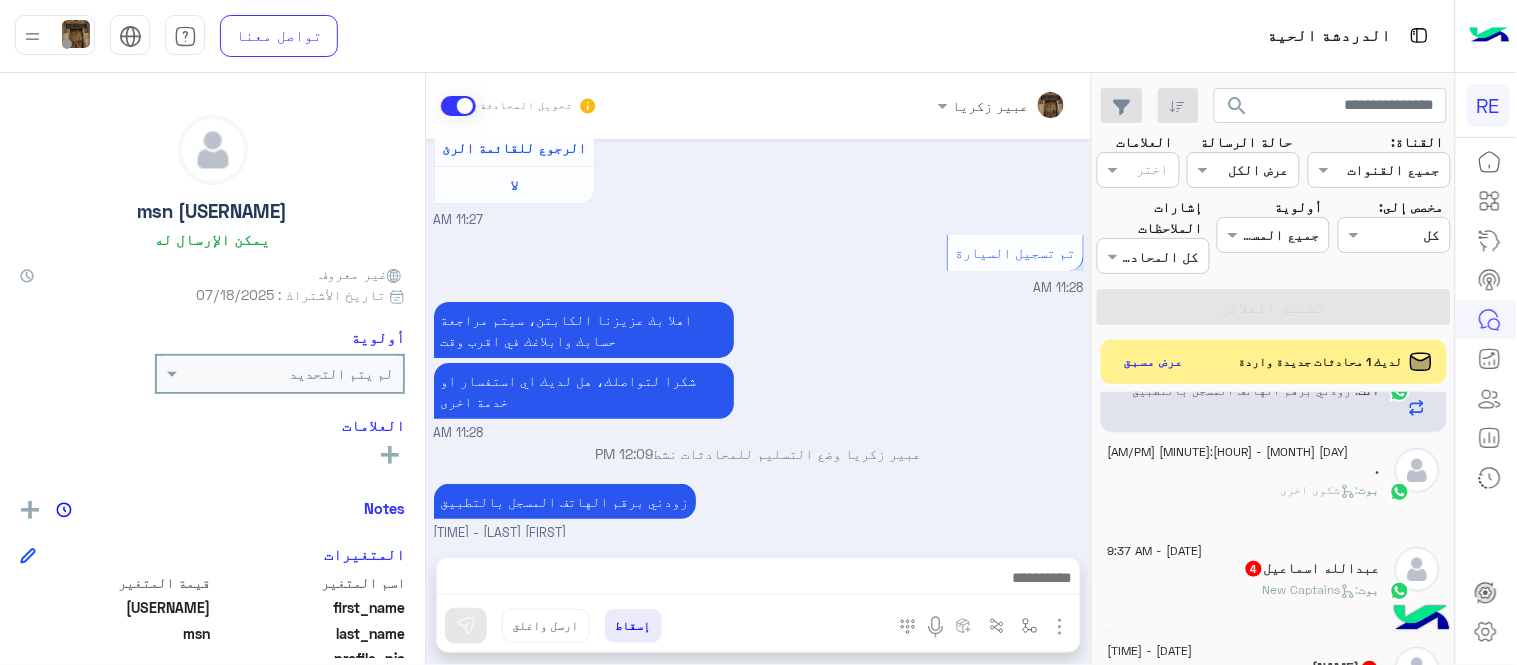 scroll, scrollTop: 388, scrollLeft: 0, axis: vertical 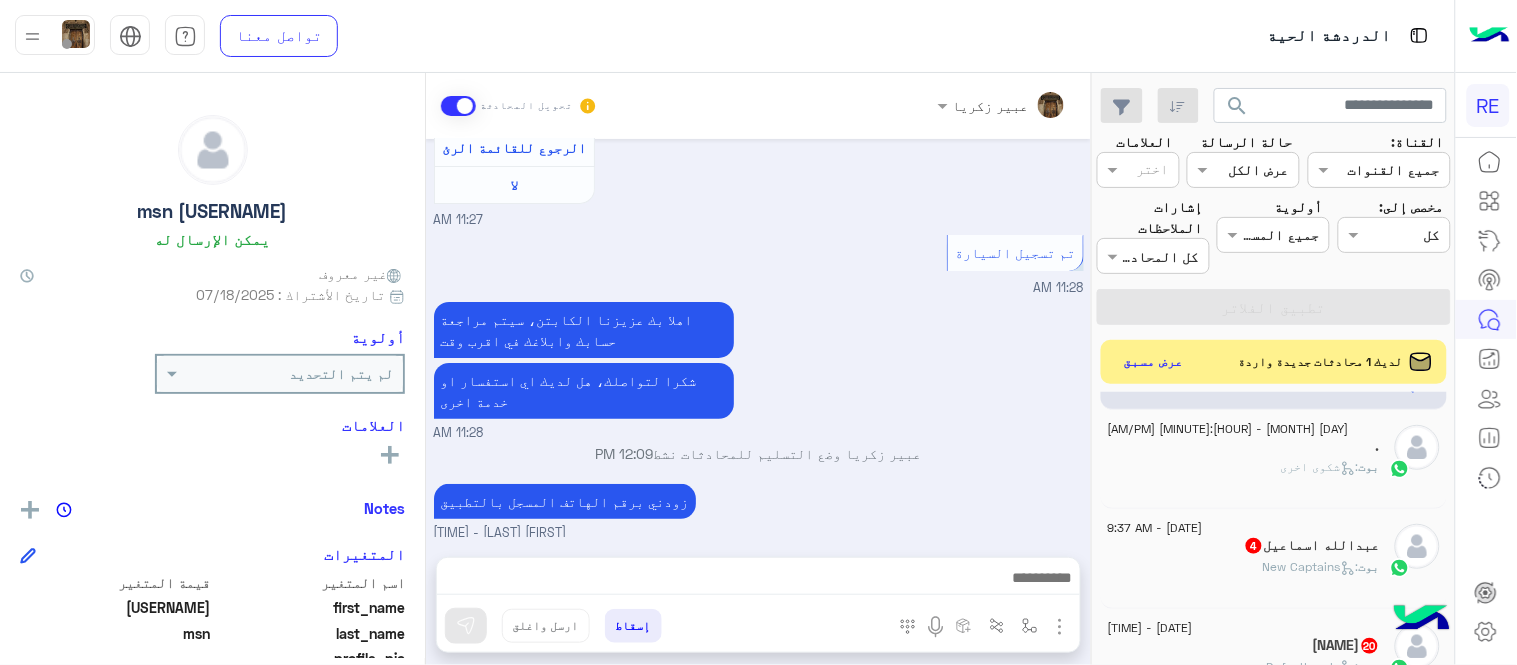 click on "بوت :   شكوى اخرى" 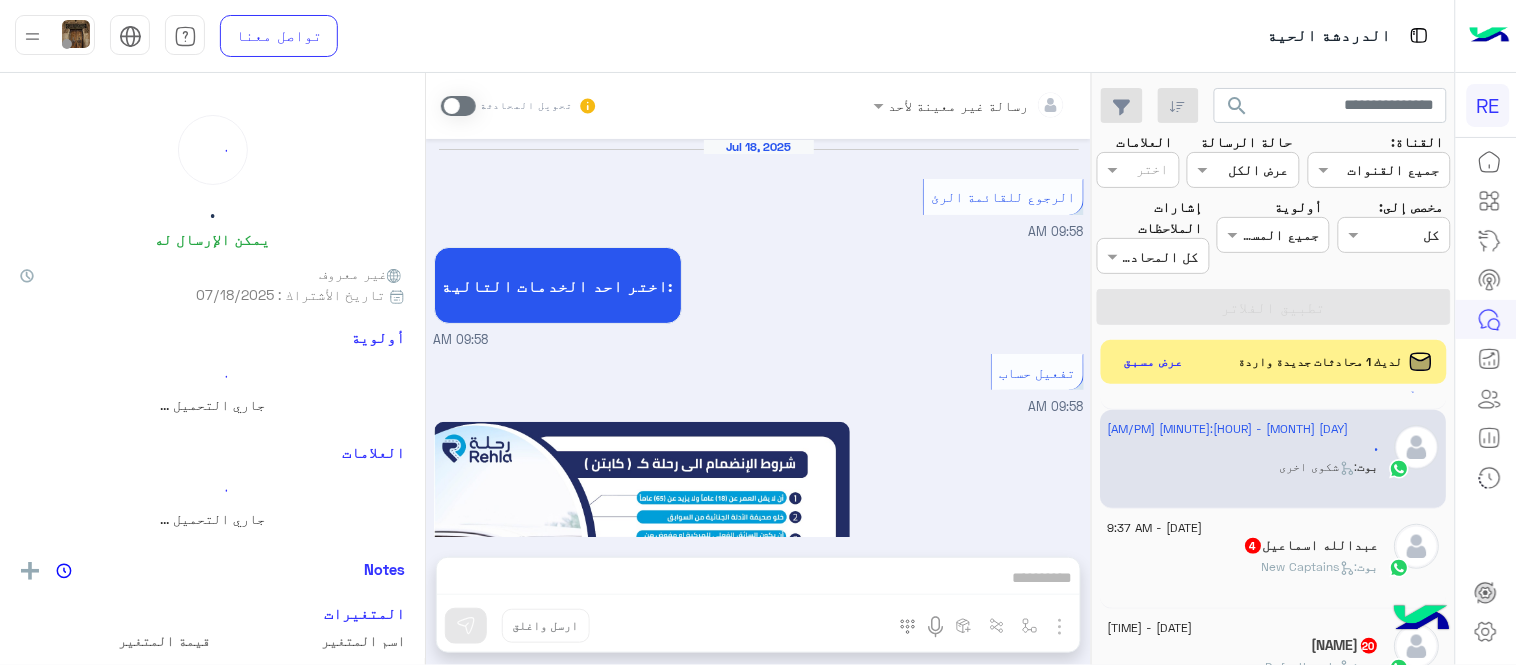 scroll, scrollTop: 1500, scrollLeft: 0, axis: vertical 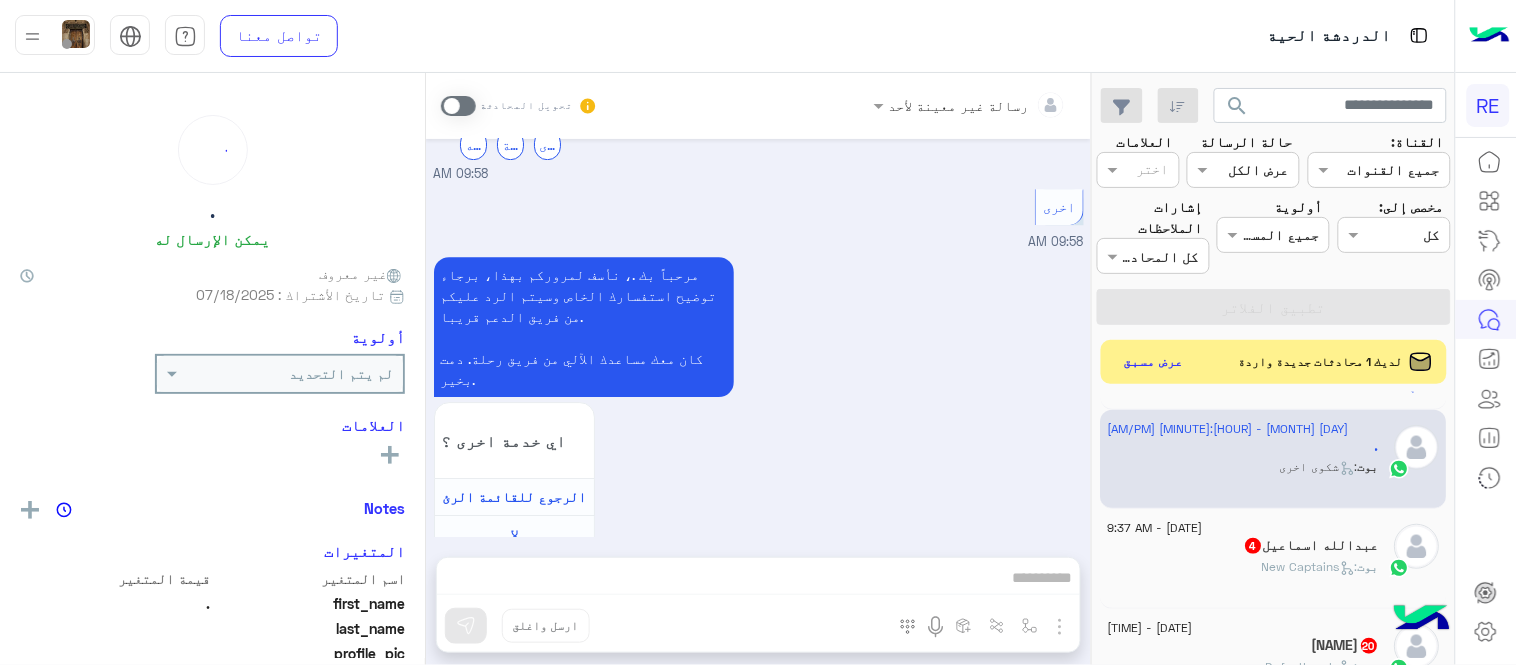 click at bounding box center [458, 106] 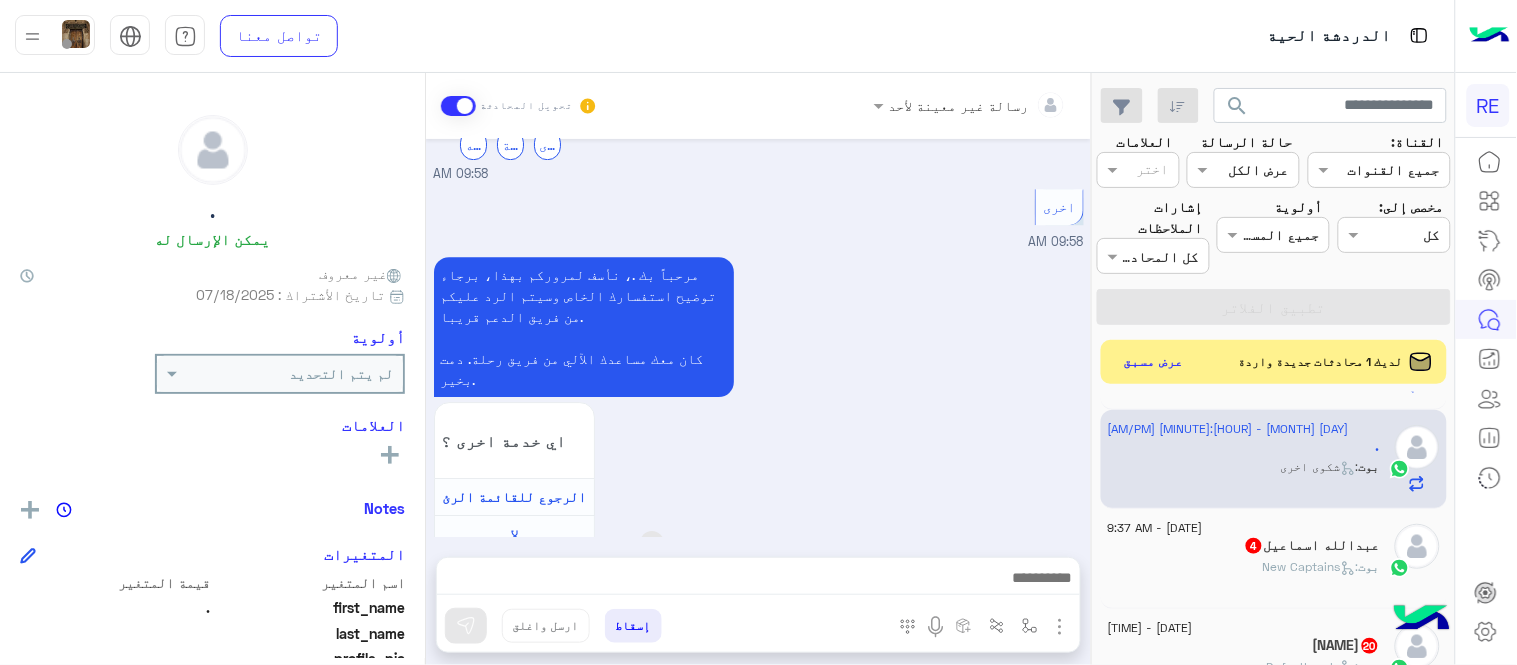 scroll, scrollTop: 1535, scrollLeft: 0, axis: vertical 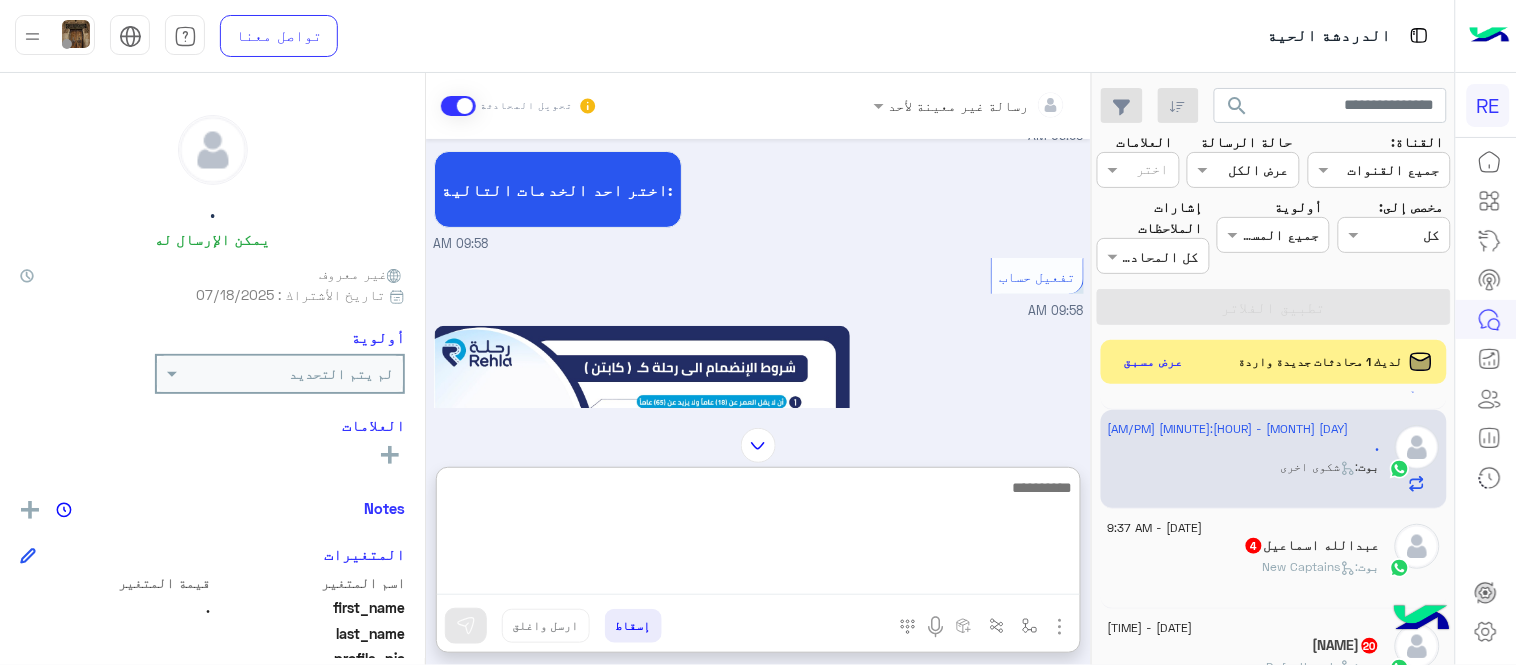 click at bounding box center (758, 535) 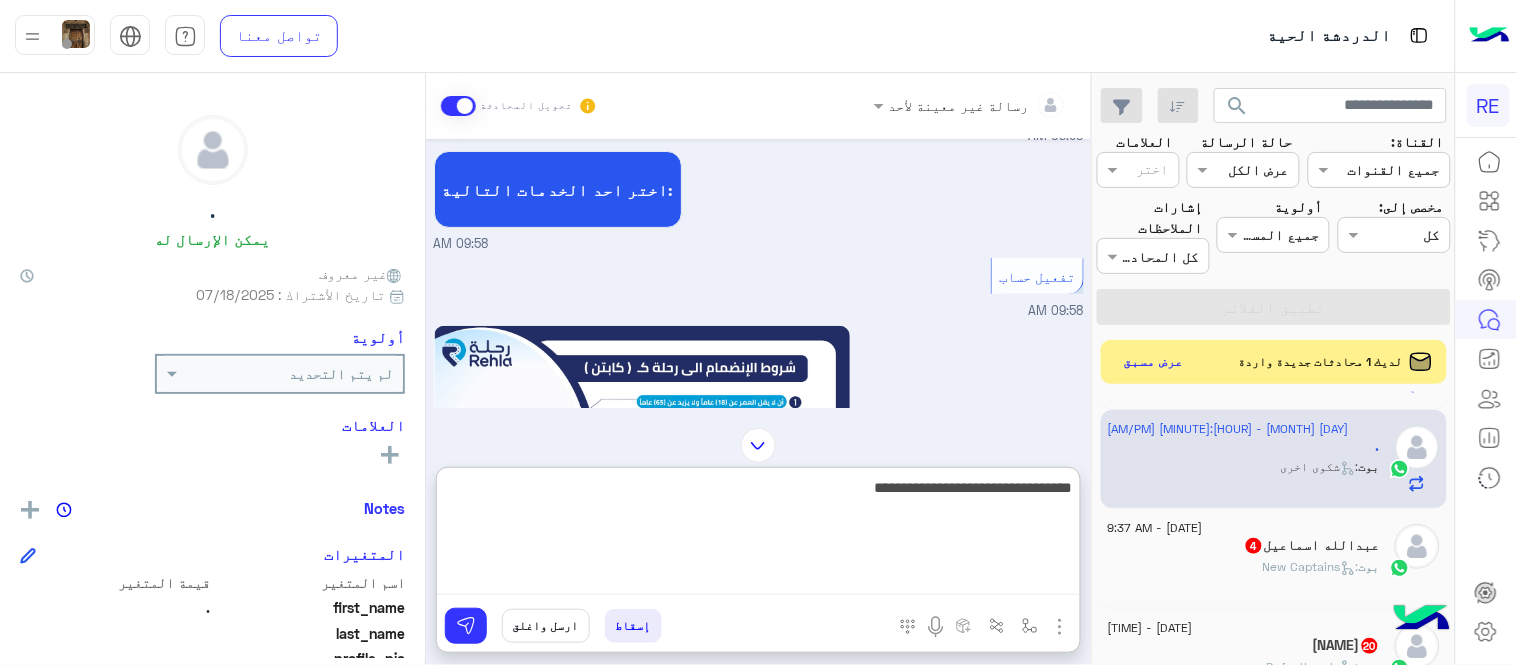 type on "**********" 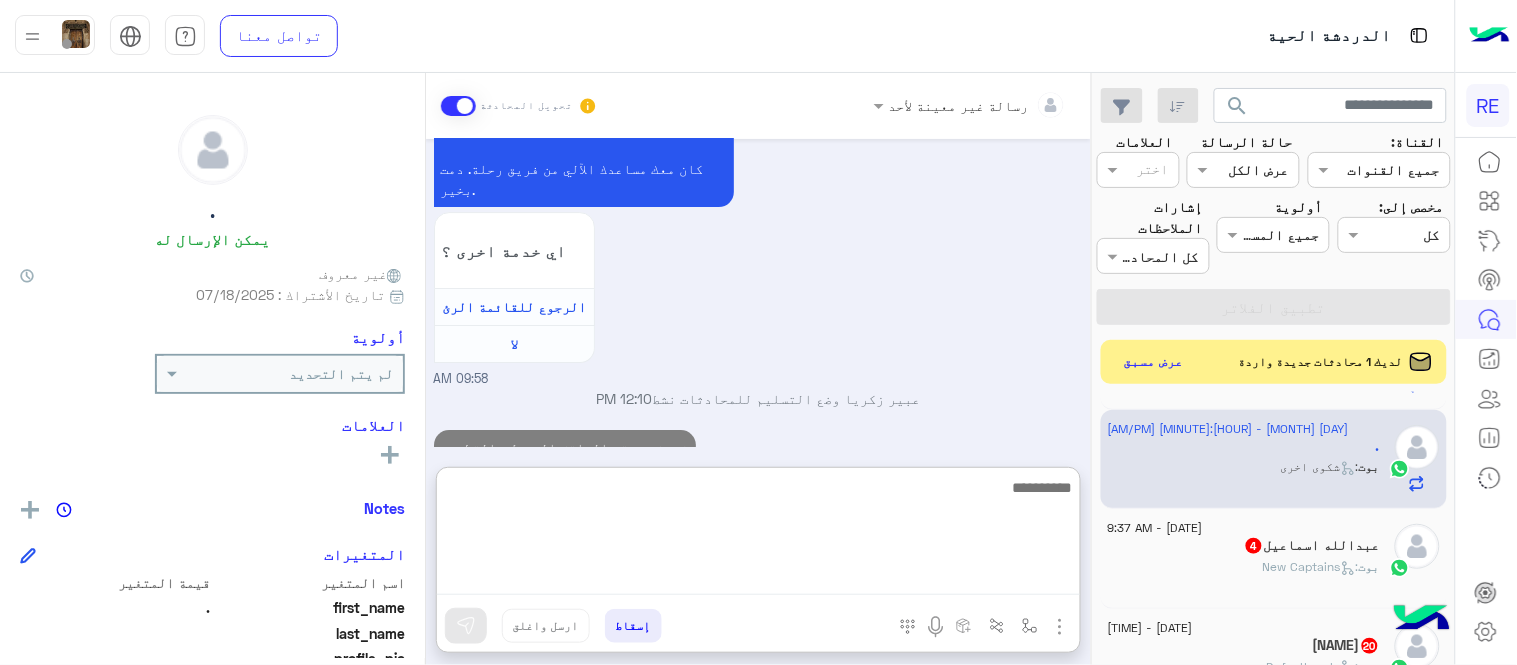 scroll, scrollTop: 1725, scrollLeft: 0, axis: vertical 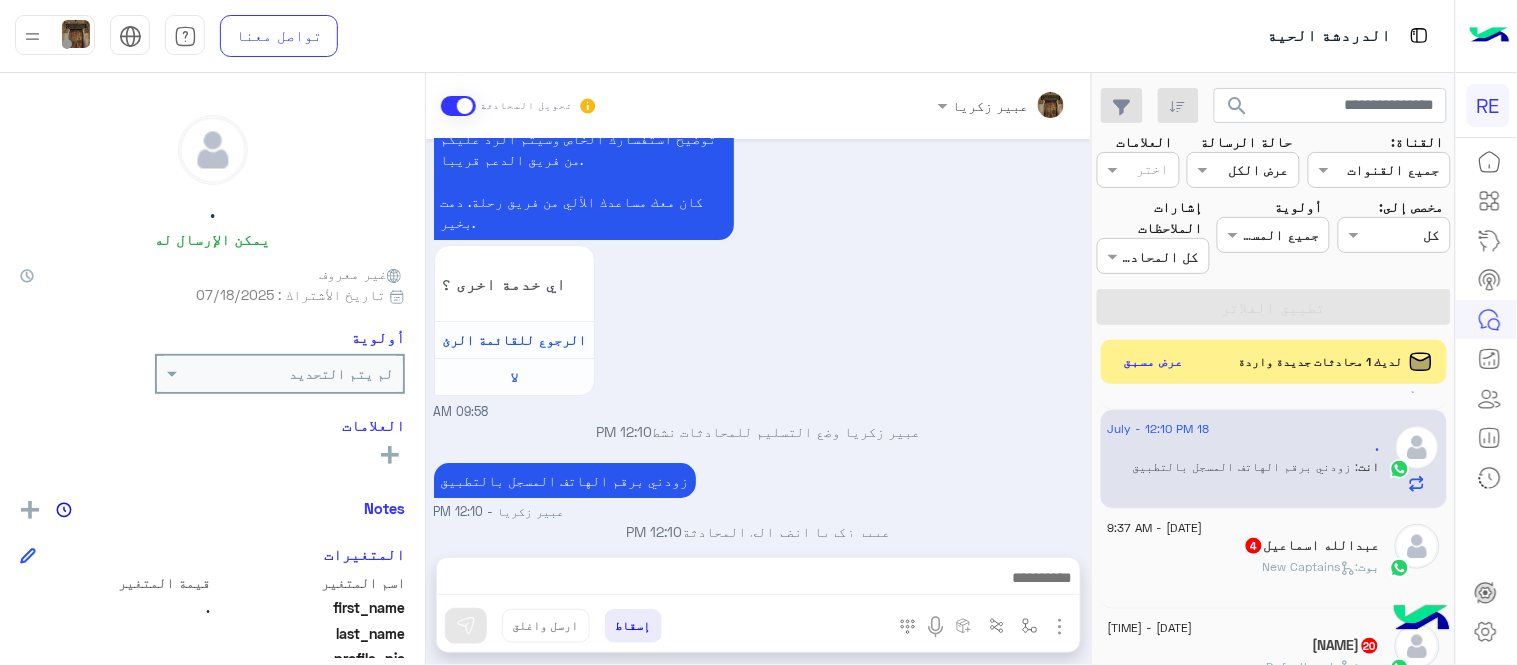 click on "[FIRST] [LAST] تحويل المحادثة     Jul 18, 2025   الرجوع للقائمة الرئ    09:58 AM  اختر احد الخدمات التالية:    09:58 AM   تفعيل حساب    09:58 AM  يمكنك الاطلاع على شروط الانضمام لرحلة ك (كابتن ) الموجودة بالصورة أعلاه،
لتحميل التطبيق عبر الرابط التالي : 📲
http://onelink.to/Rehla    يسعدنا انضمامك لتطبيق رحلة يمكنك اتباع الخطوات الموضحة لتسجيل بيانات سيارتك بالفيديو التالي  : عزيزي الكابتن، فضلًا ، للرغبة بتفعيل الحساب قم برفع البيانات عبر التطبيق والتواصل معنا  تم تسجيل السيارة   اواجه صعوبة بالتسجيل  اي خدمة اخرى ؟  الرجوع للقائمة الرئ   لا     09:58 AM   الملاحظات والشكاوى    09:58 AM  اختيار أي:    09:58 AM    09:58 AM" at bounding box center [758, 373] 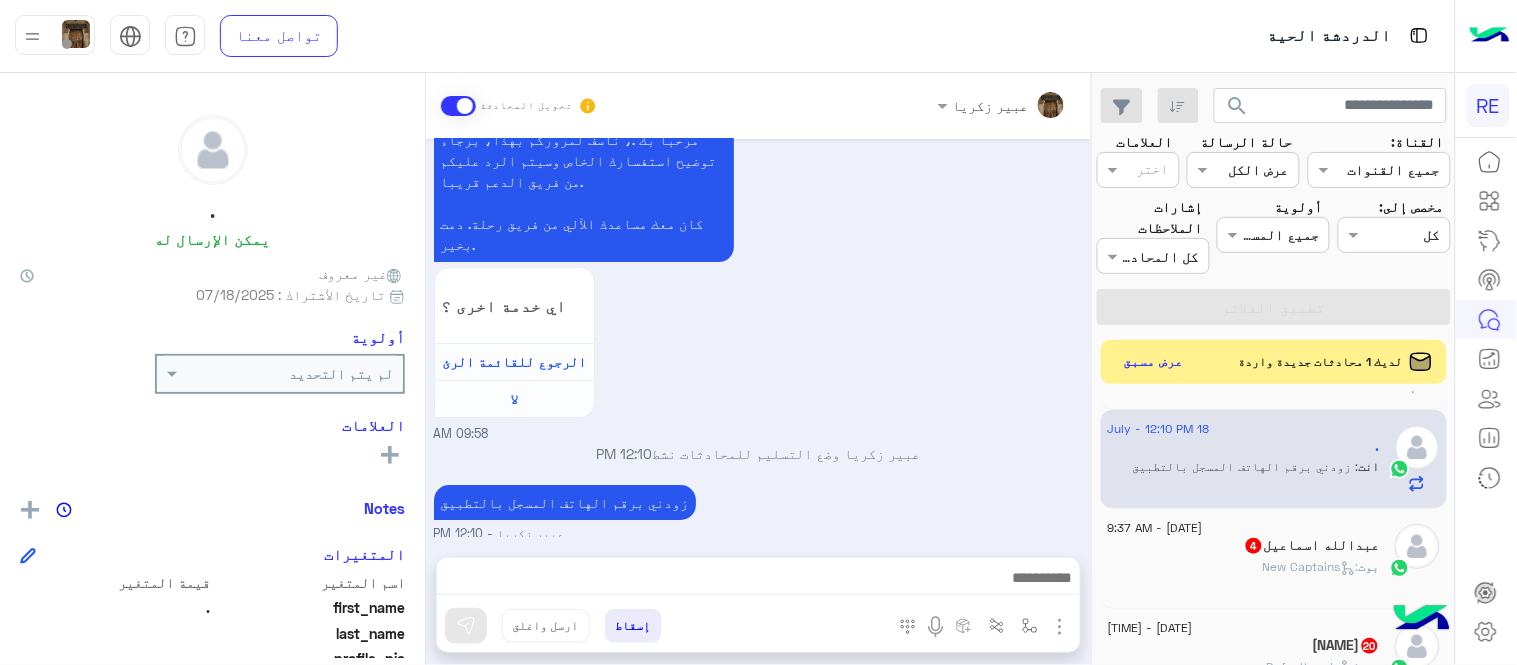 click on ":   New Captains" 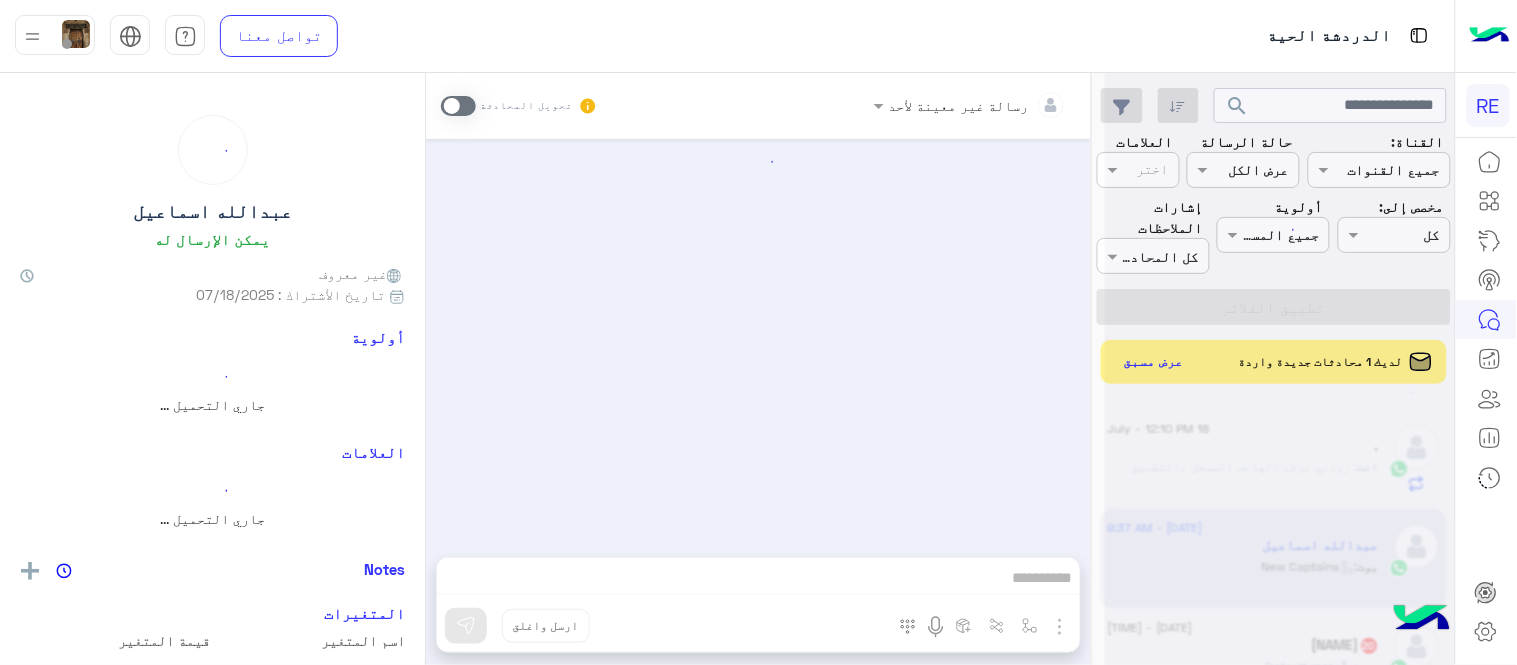 scroll, scrollTop: 1646, scrollLeft: 0, axis: vertical 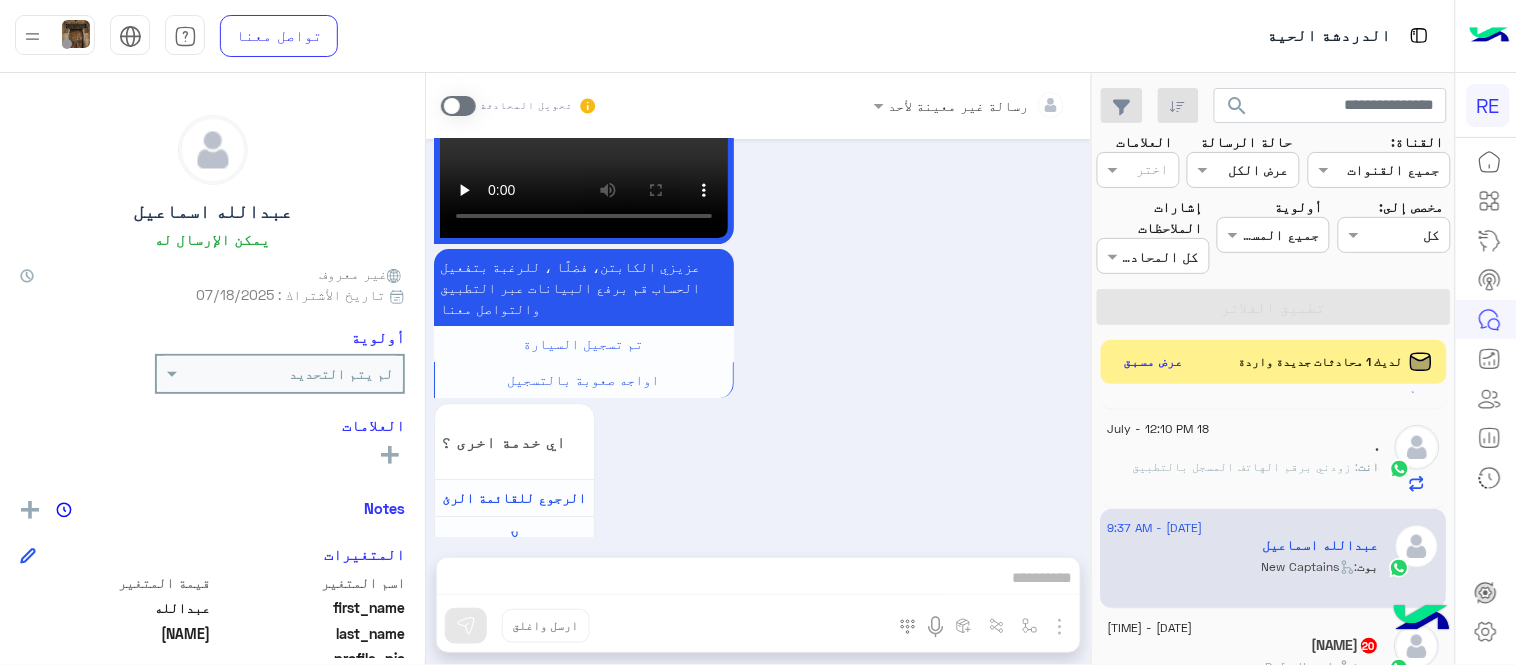 click at bounding box center (458, 106) 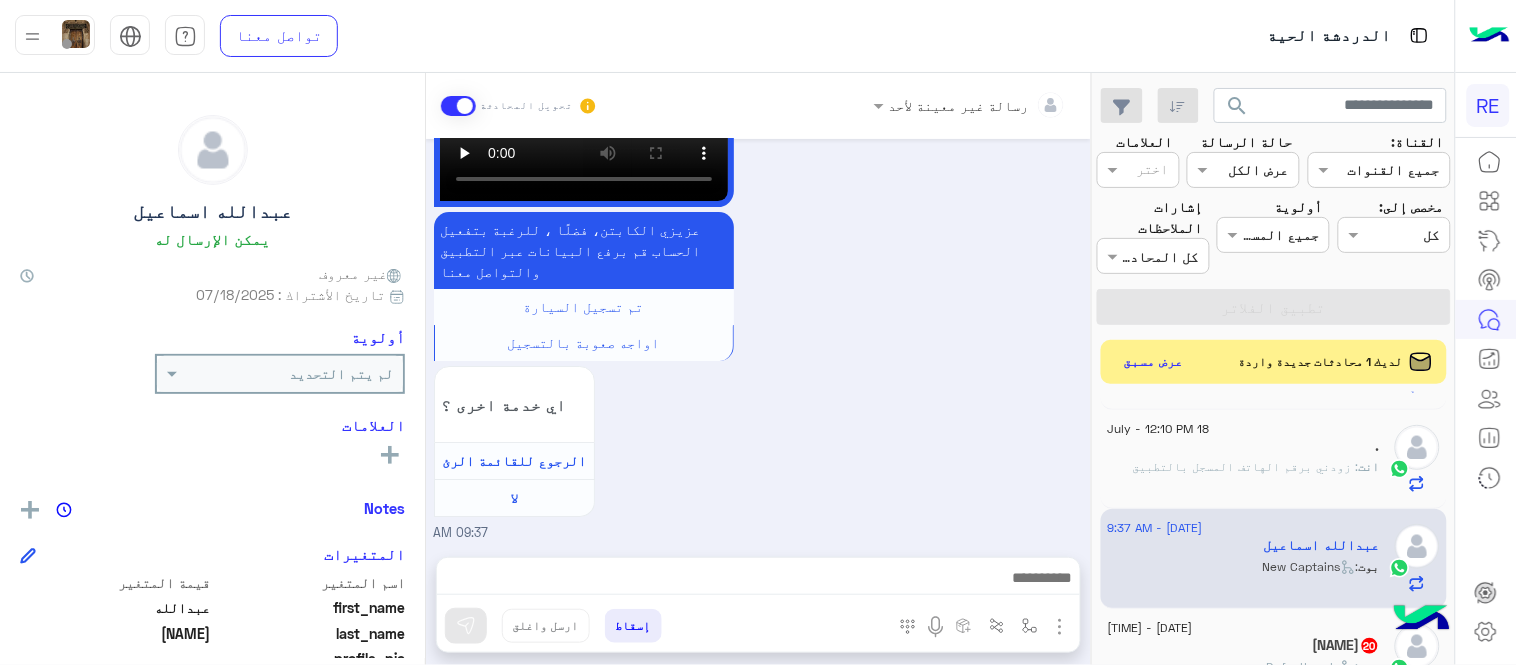 drag, startPoint x: 914, startPoint y: 556, endPoint x: 924, endPoint y: 577, distance: 23.259407 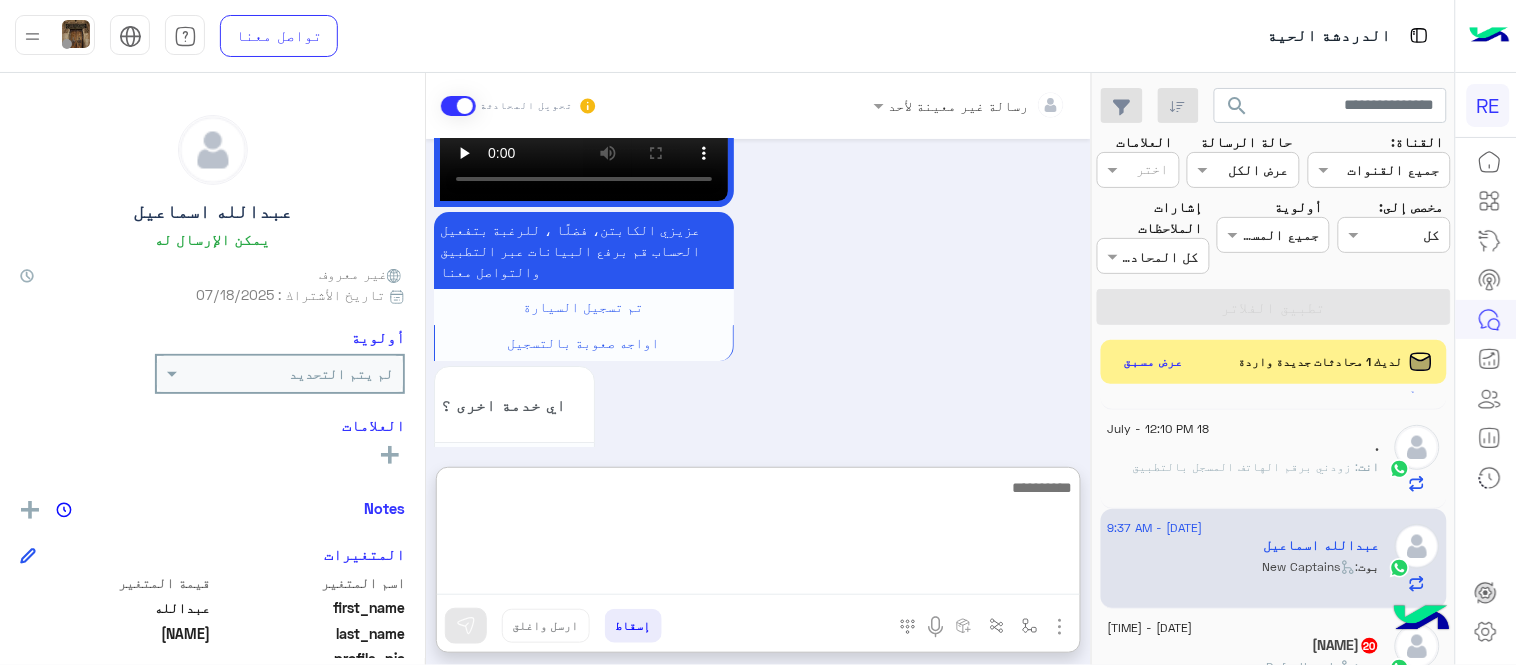 click at bounding box center [758, 535] 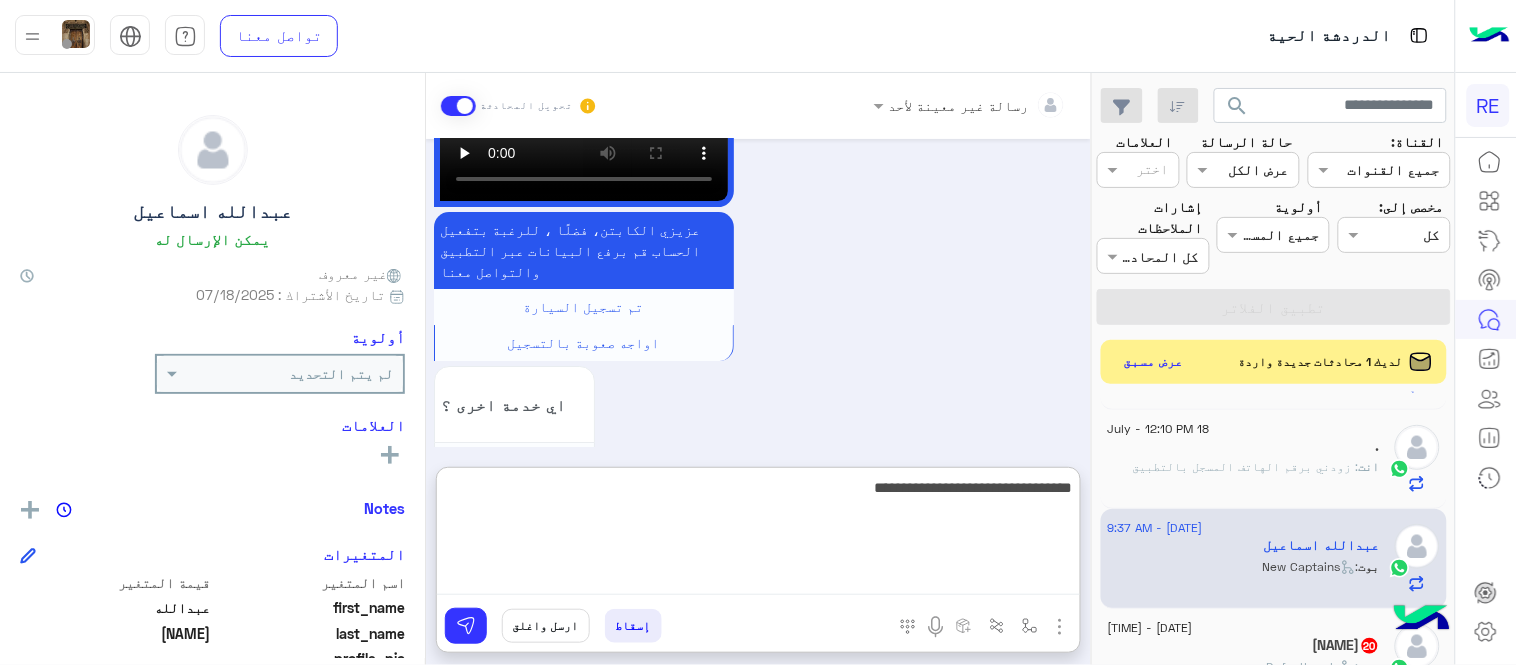 type on "**********" 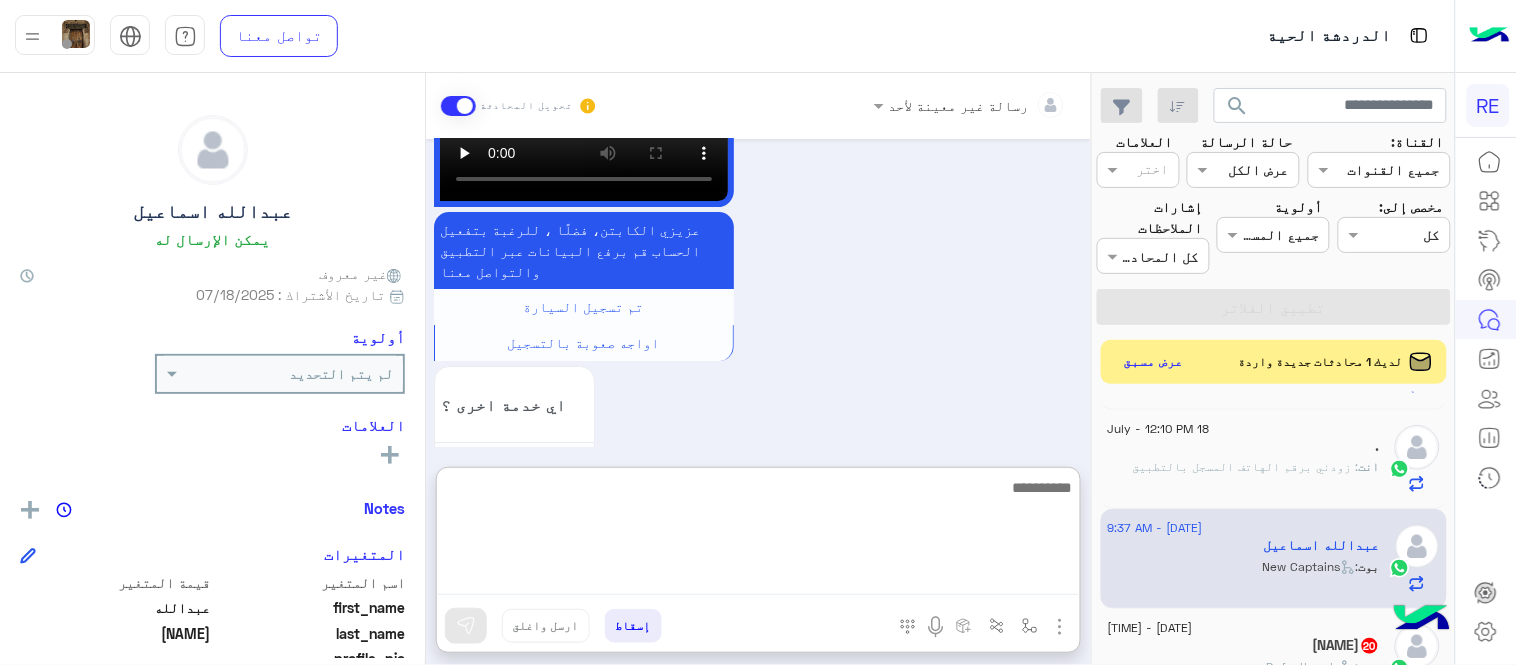 scroll, scrollTop: 1836, scrollLeft: 0, axis: vertical 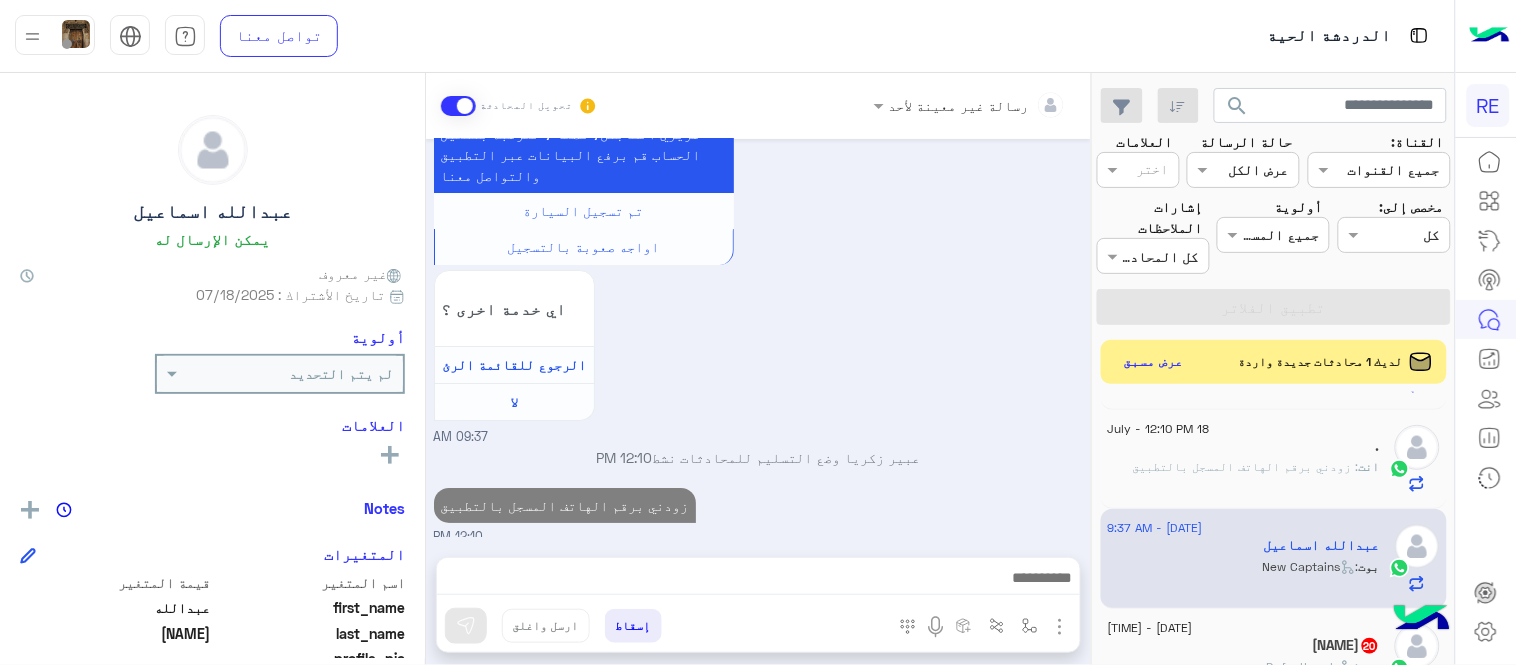 click on "[MONTH] [DAY], [YEAR]  السلام عليكم   [HOUR]:[MINUTE] [AM/PM]  وعليكم السلام ،كيف اقدر اساعدك
اهلًا بك في تطبيق رحلة 👋
Welcome to Rehla  👋
من فضلك أختر لغة التواصل
Please choose your preferred Language
English   عربي     [HOUR]:[MINUTE] [AM/PM]   عربي    [HOUR]:[MINUTE] [AM/PM]  هل أنت ؟   كابتن 👨🏻‍✈️   عميل 🧳   رحال (مرشد مرخص) 🏖️     [HOUR]:[MINUTE] [AM/PM]   كابتن     [HOUR]:[MINUTE] [AM/PM]  اختر احد الخدمات التالية:    [HOUR]:[MINUTE] [AM/PM]   تسجيل حساب     [HOUR]:[MINUTE] [AM/PM]  يمكنك الاطلاع على شروط الانضمام لرحلة ك (كابتن ) الموجودة بالصورة أعلاه،
لتحميل التطبيق عبر الرابط التالي : 📲
http://onelink.to/Rehla    يسعدنا انضمامك لتطبيق رحلة يمكنك اتباع الخطوات الموضحة لتسجيل بيانات سيارتك بالفيديو التالي  :  تم تسجيل السيارة  اي خدمة اخرى ؟" at bounding box center [758, 338] 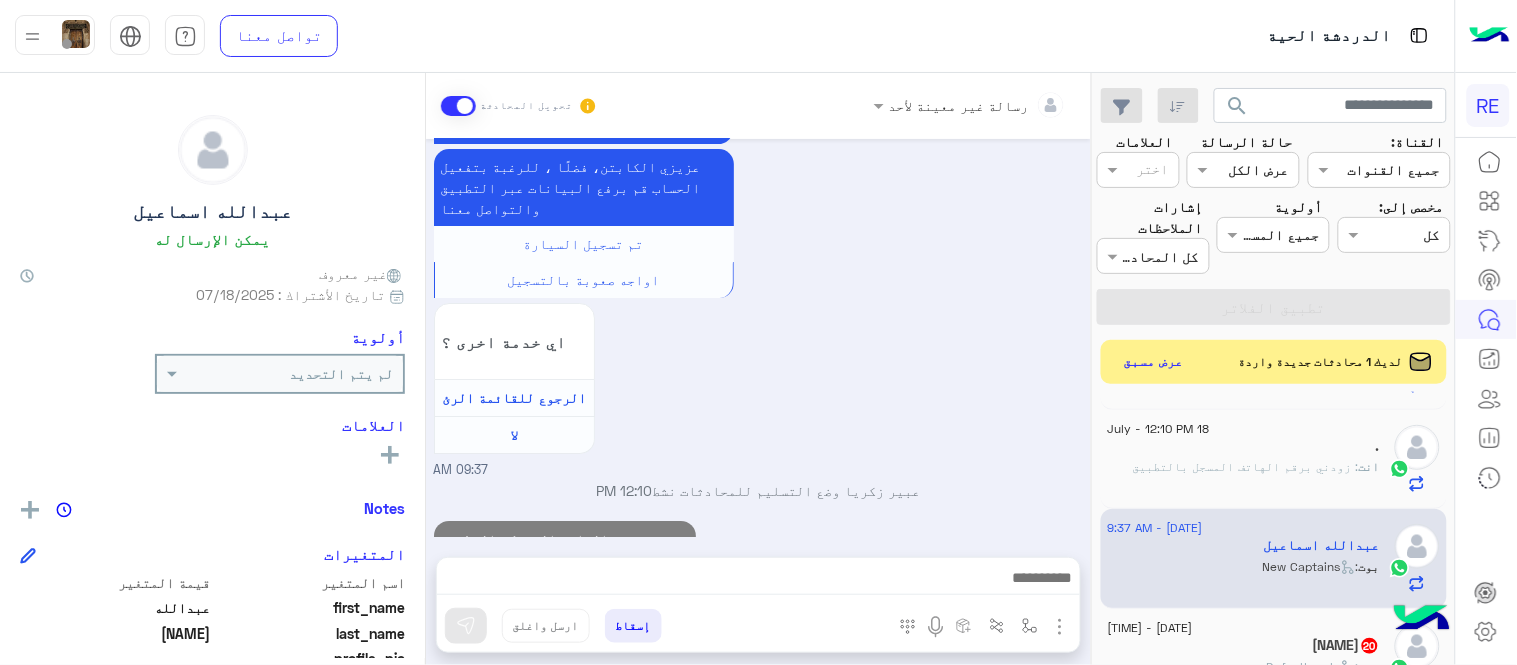 scroll, scrollTop: 1783, scrollLeft: 0, axis: vertical 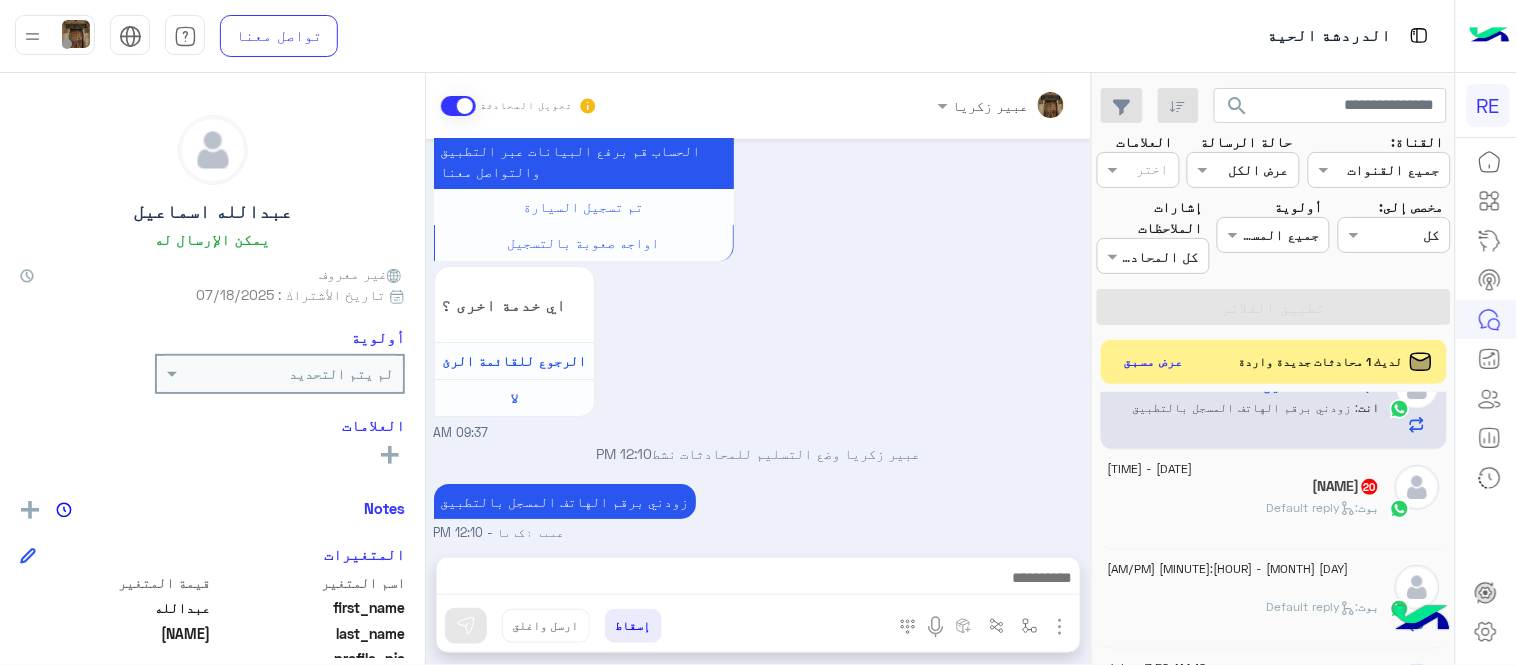 click on "[FIRST]   20" 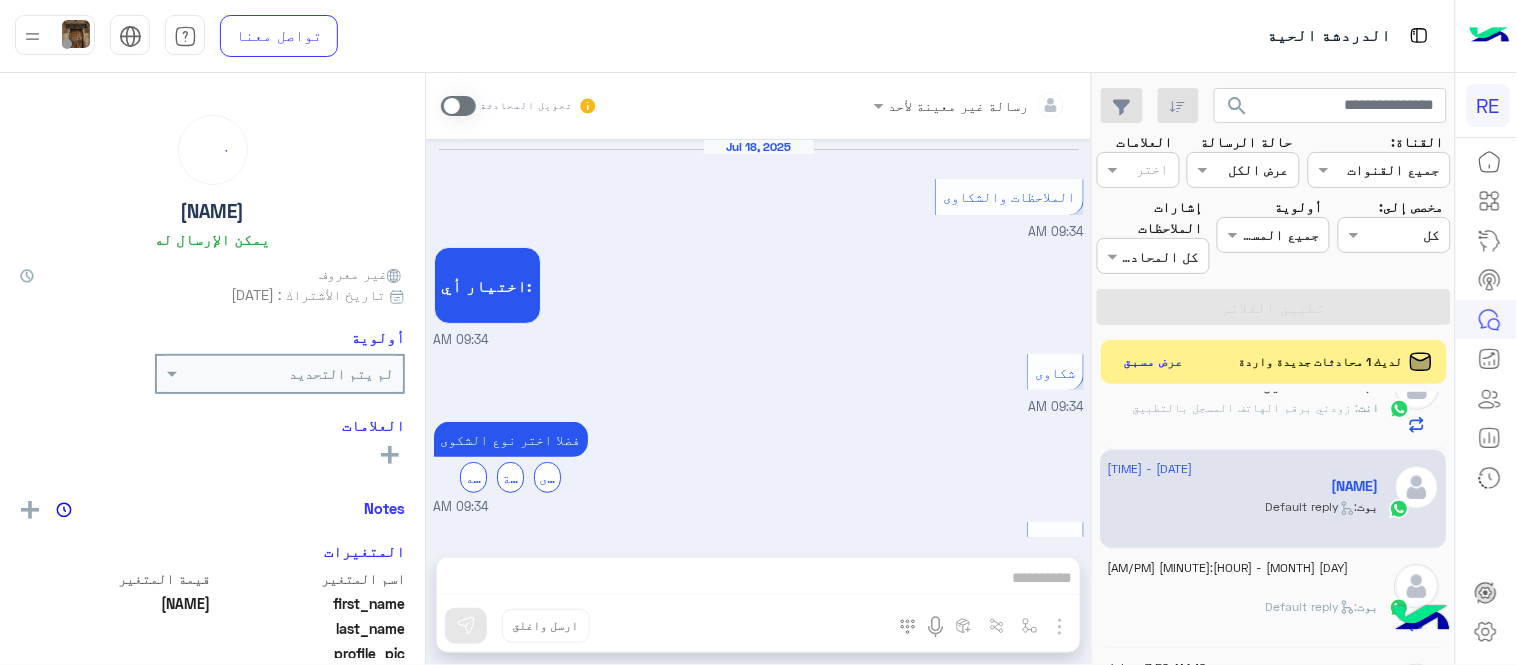 scroll, scrollTop: 914, scrollLeft: 0, axis: vertical 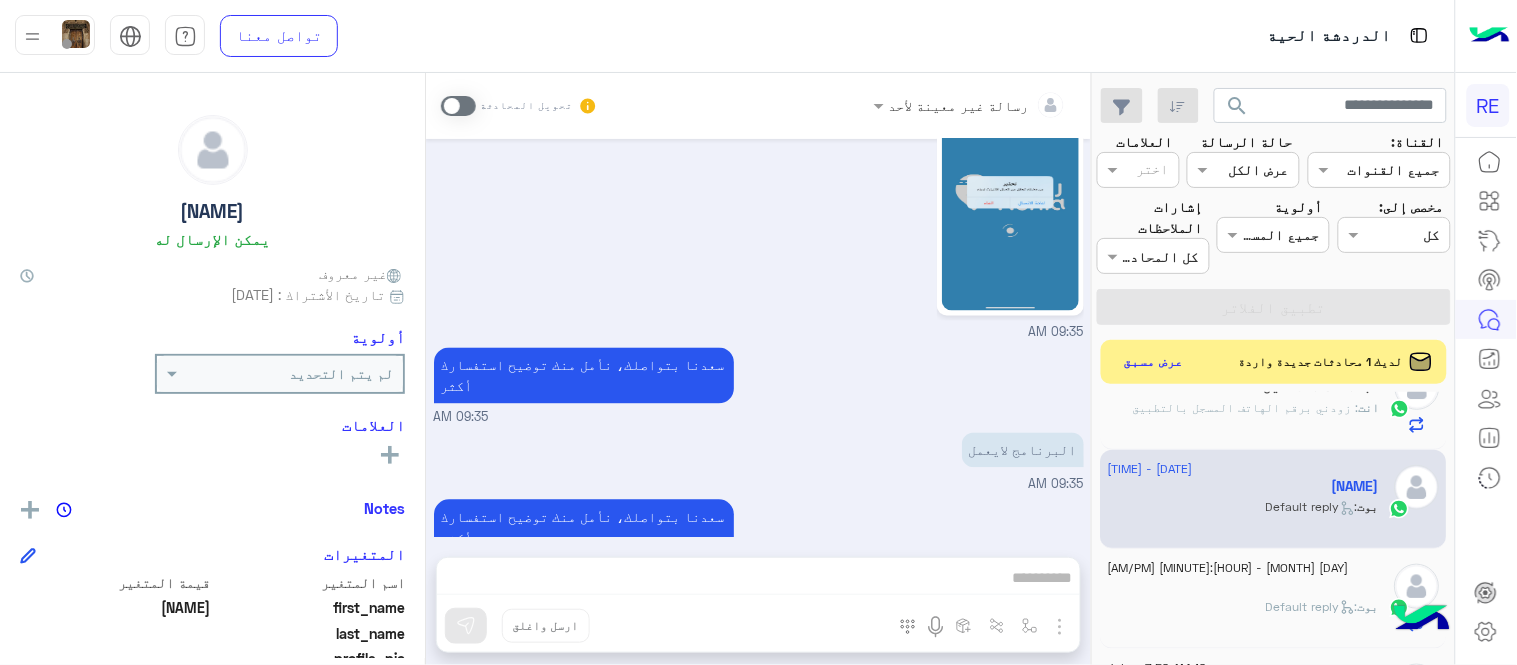 click at bounding box center (458, 106) 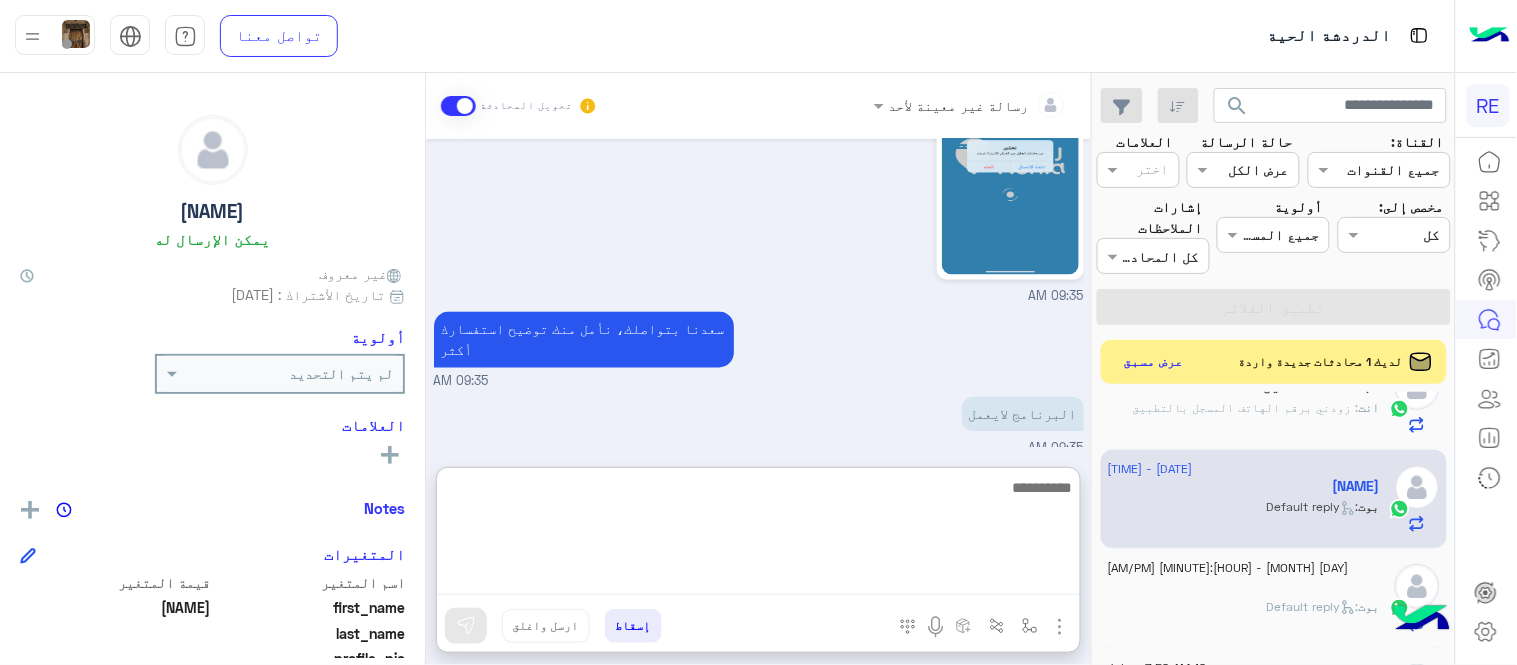 click at bounding box center [758, 535] 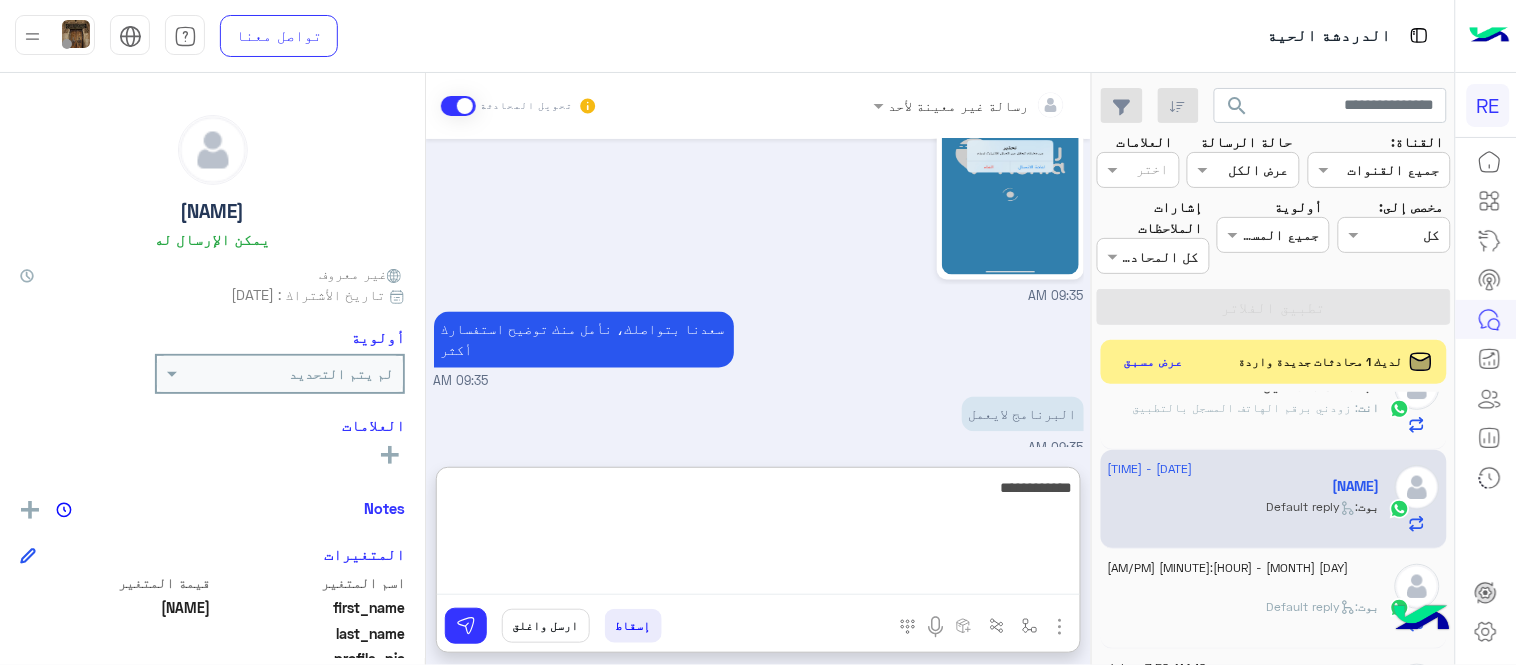 type on "**********" 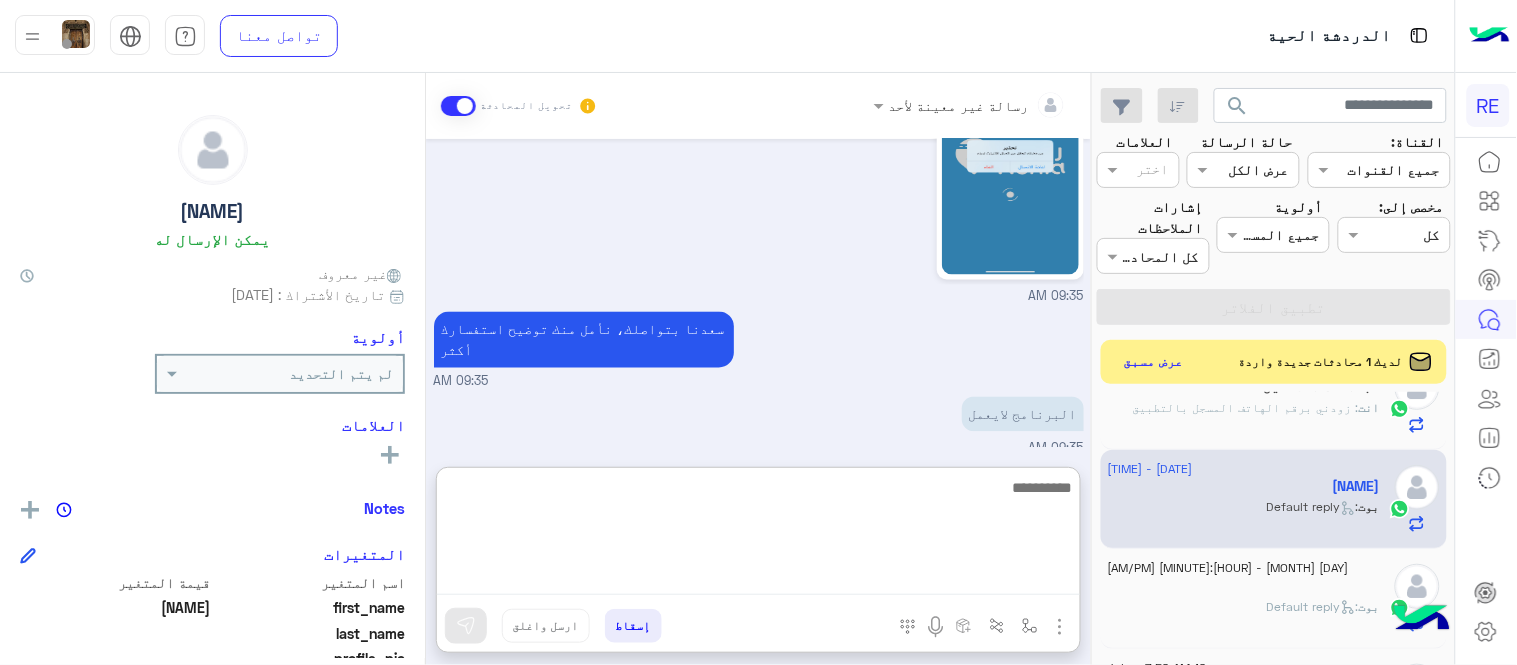 scroll, scrollTop: 1104, scrollLeft: 0, axis: vertical 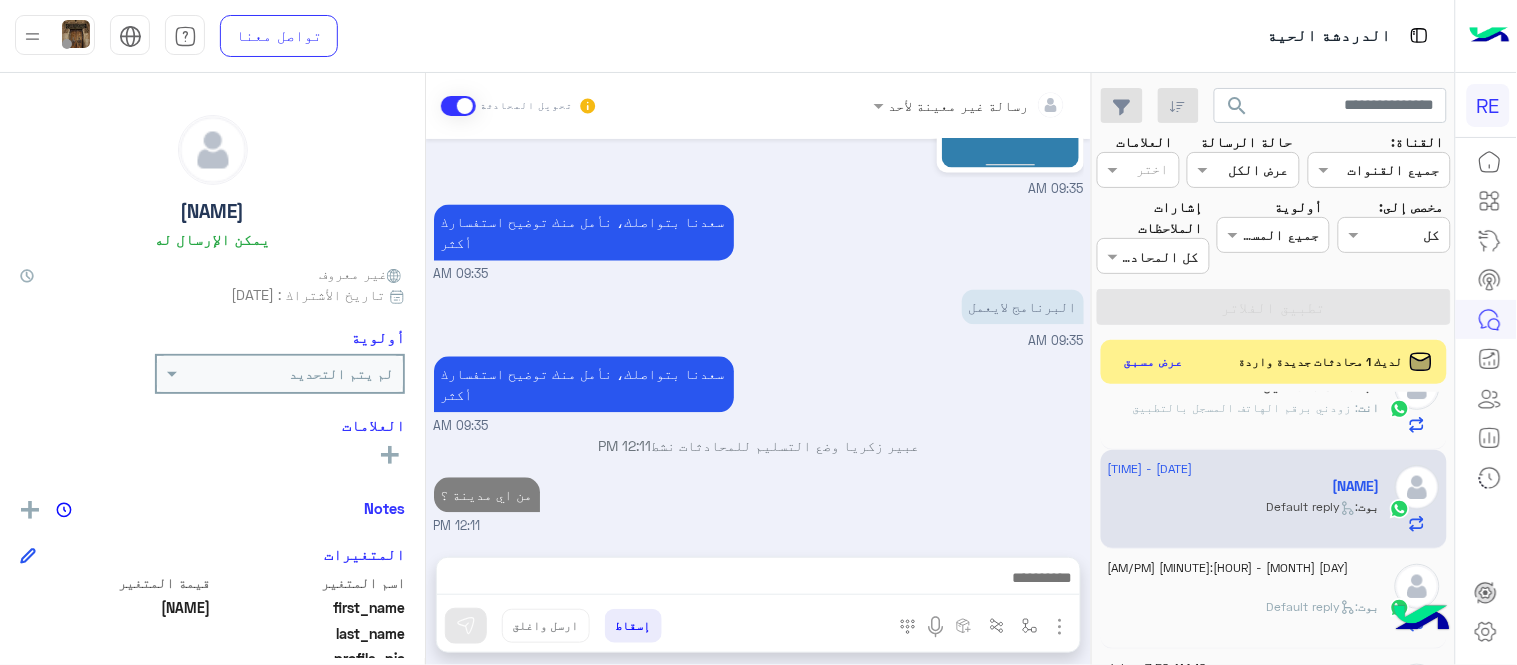click on "Jul 18, 2025   الملاحظات والشكاوى    09:34 AM  اختيار أي:    09:34 AM   شكاوى    09:34 AM  فضلا اختر نوع الشكوى  ماليه   تقنية   اخرى     09:34 AM   تقنية    09:34 AM  سعداء بتواصلك معنا، لنتمكن من مساعدتك نأمل توضيح استفسارك ونوع جوالك و تزويدنا بصورة من المشكلة. عزيزي العميل سعدنا بتواصلك معنا ، نأمل ان يكون تم توضيح جميع التفاصيل وارفاق الصور الخاصة بالمشكلة  ليتم مباشرة المعالجة مع القسم التقني باسرع وقت اي خدمة اخرى ؟  الرجوع للقائمة الرئ   لا     09:34 AM    09:35 AM  سعدنا بتواصلك، نأمل منك توضيح استفسارك أكثر    09:35 AM  البرنامج لايعمل   09:35 AM  سعدنا بتواصلك، نأمل منك توضيح استفسارك أكثر    09:35 AM   12:11 PM" at bounding box center [758, 338] 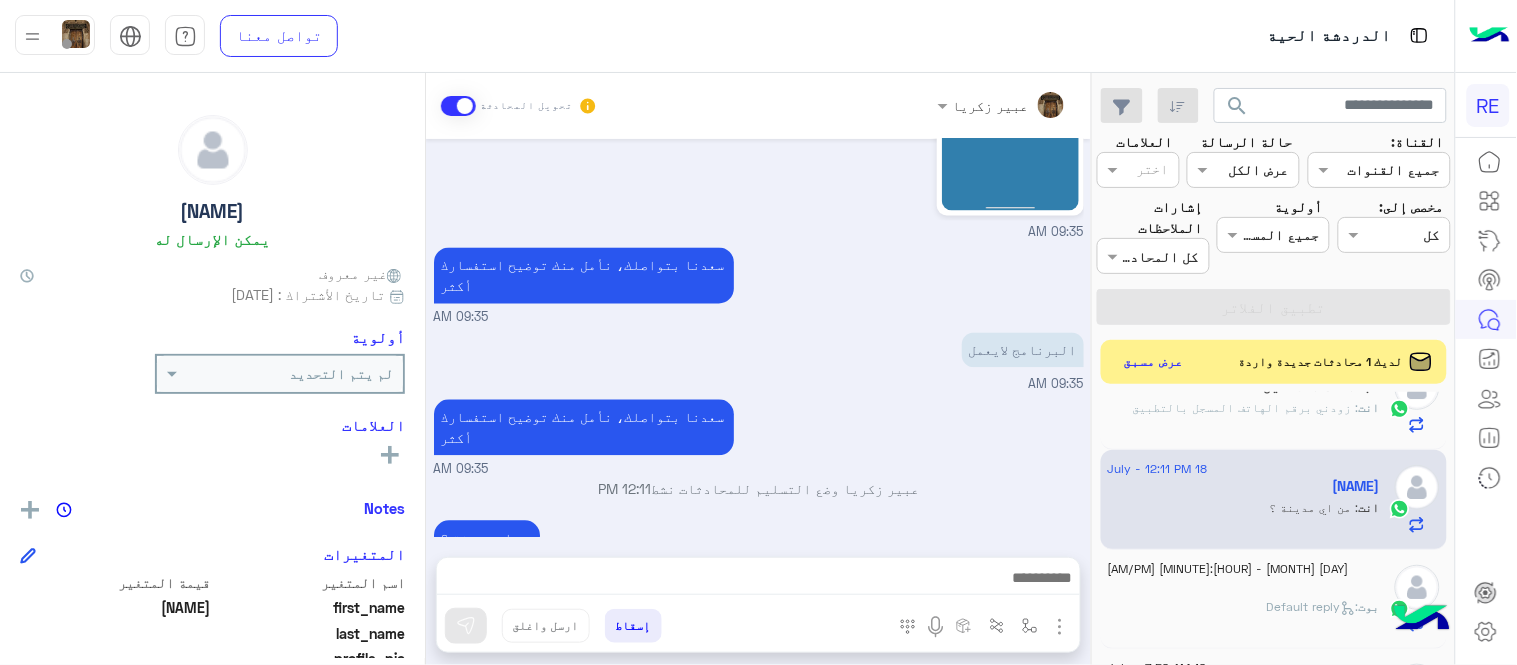 scroll, scrollTop: 1050, scrollLeft: 0, axis: vertical 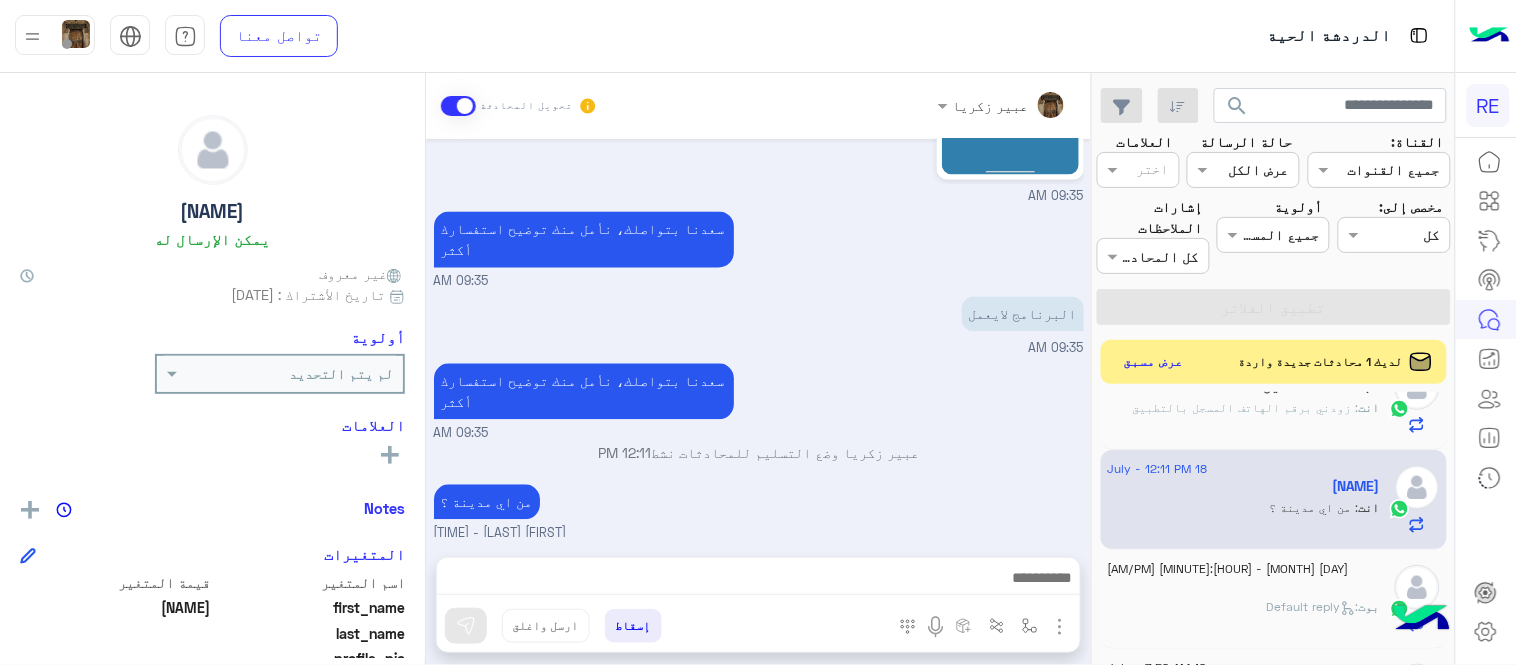 click on "عبير زكريا وضع التسليم للمحادثات نشط   [HOUR]:[MINUTE] [AM/PM]" at bounding box center [759, 453] 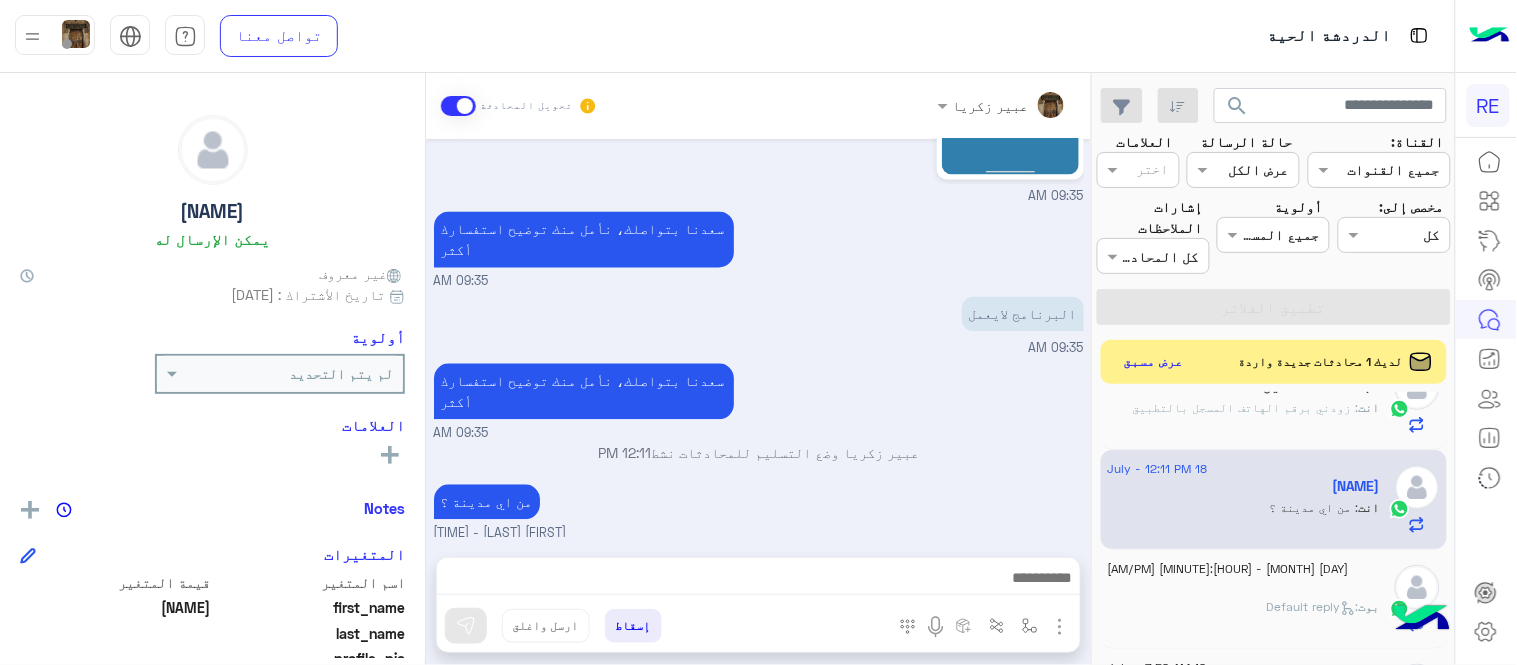 scroll, scrollTop: 0, scrollLeft: 0, axis: both 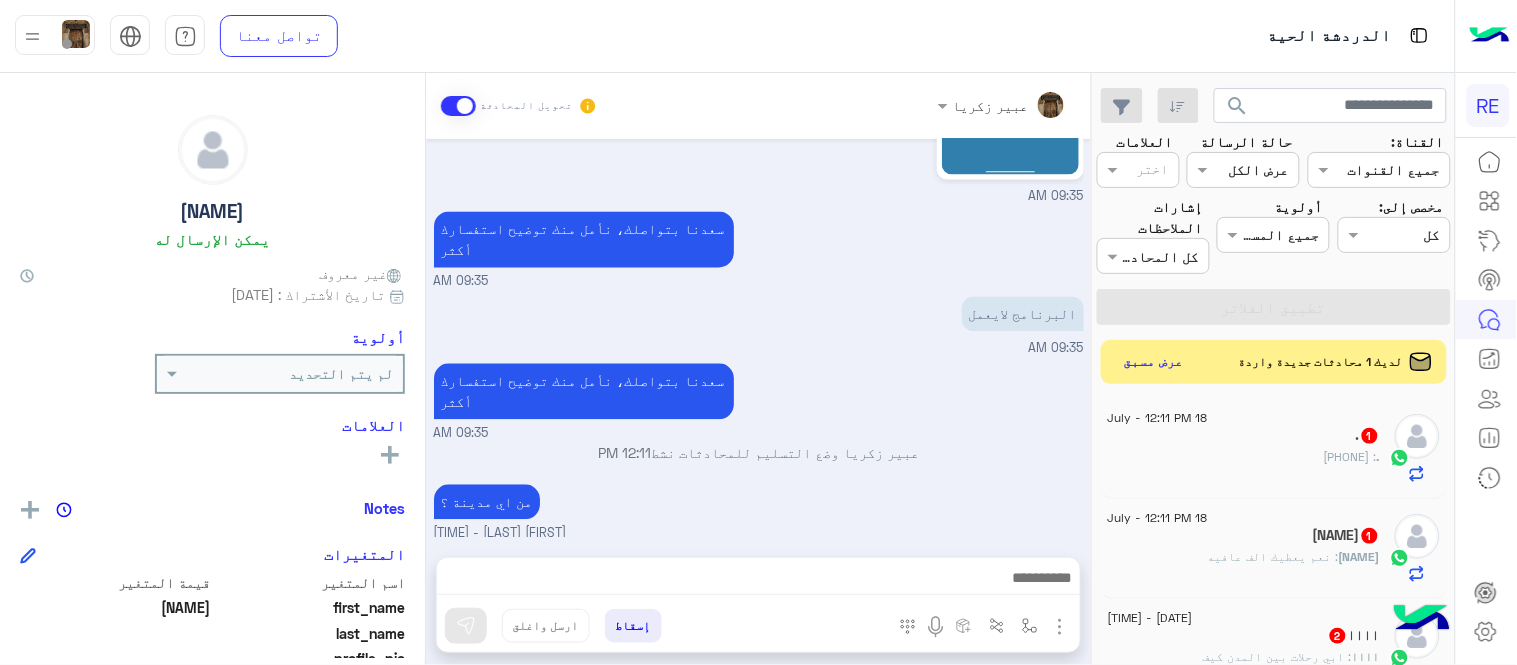 click on ": نعم يعطيك الف عافيه" 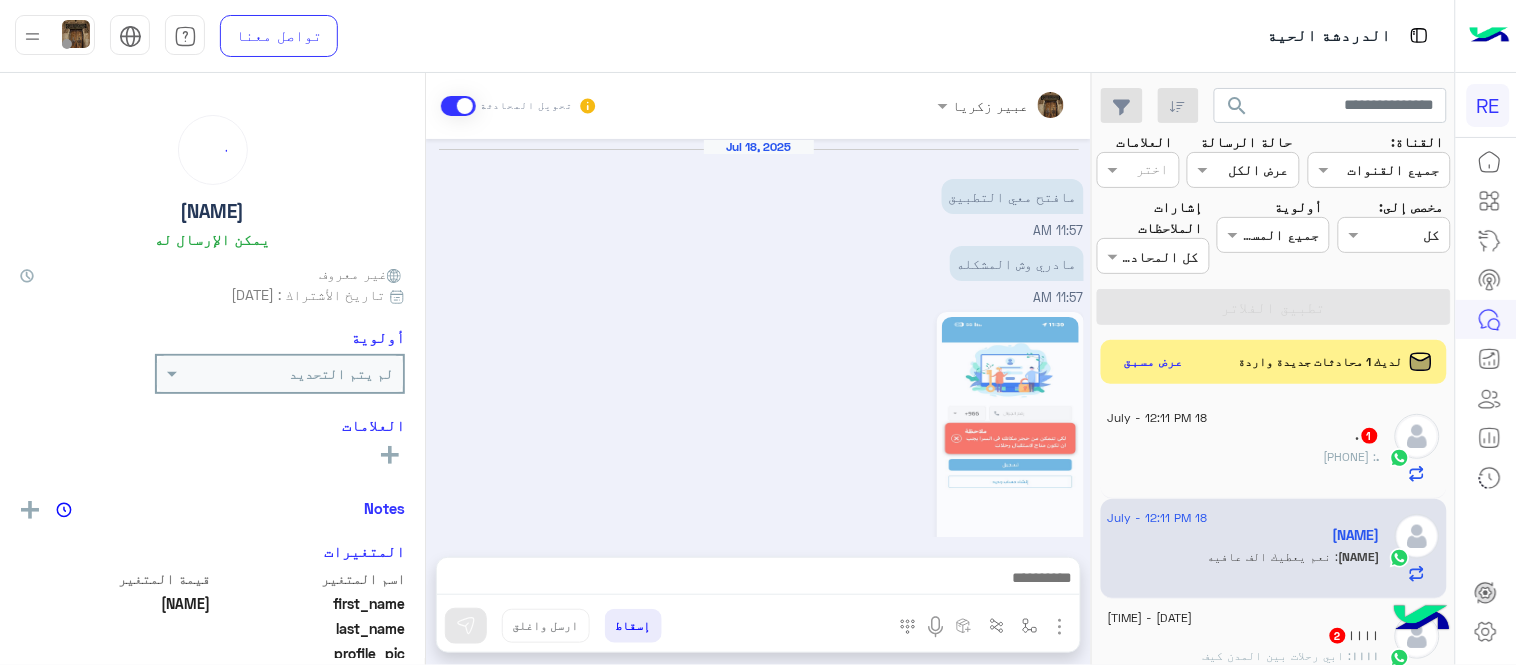 scroll, scrollTop: 516, scrollLeft: 0, axis: vertical 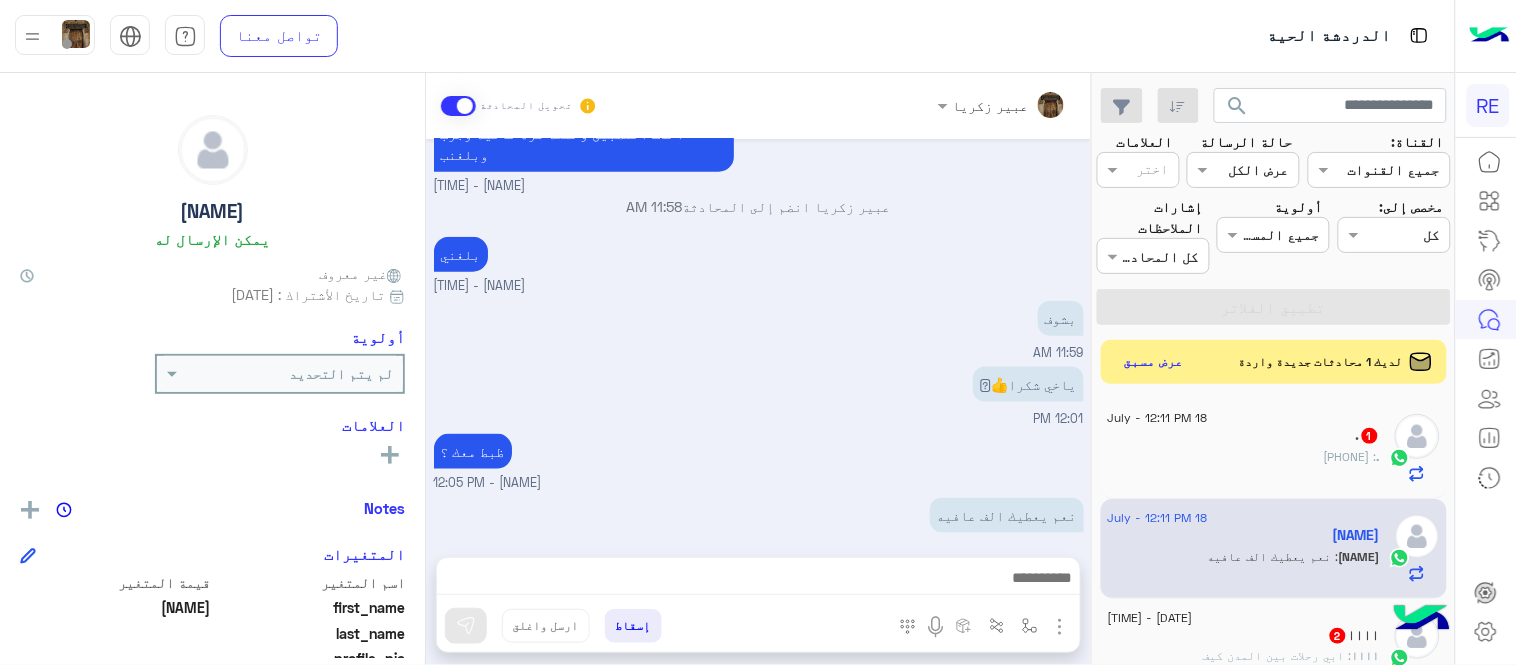 click at bounding box center (758, 583) 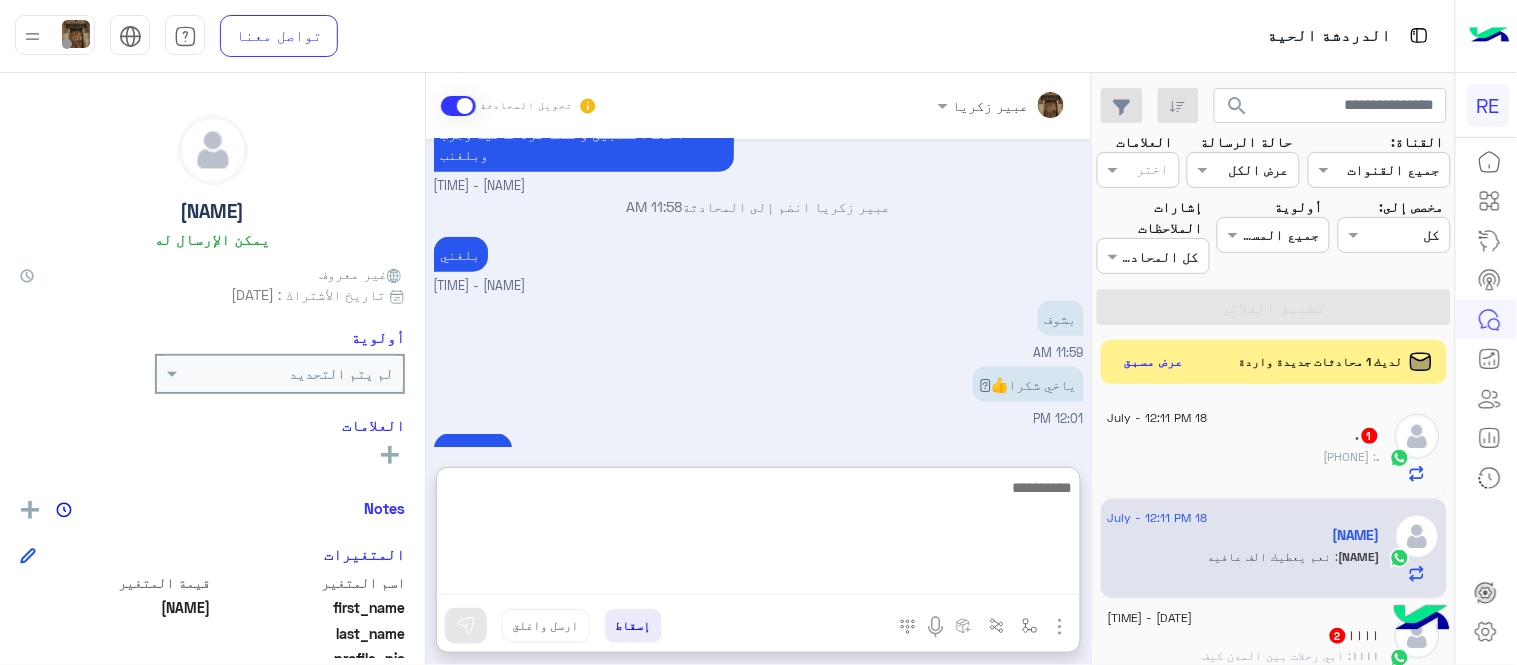 click at bounding box center (758, 535) 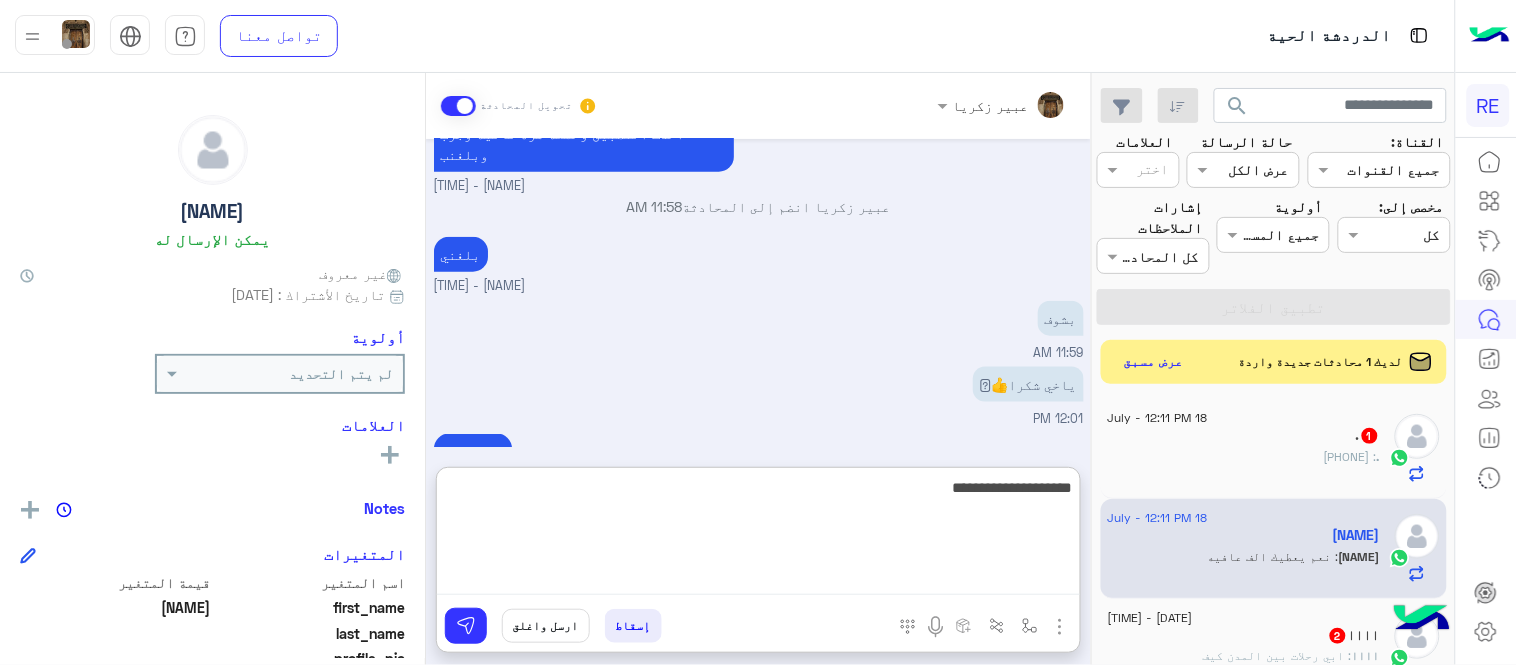 type on "**********" 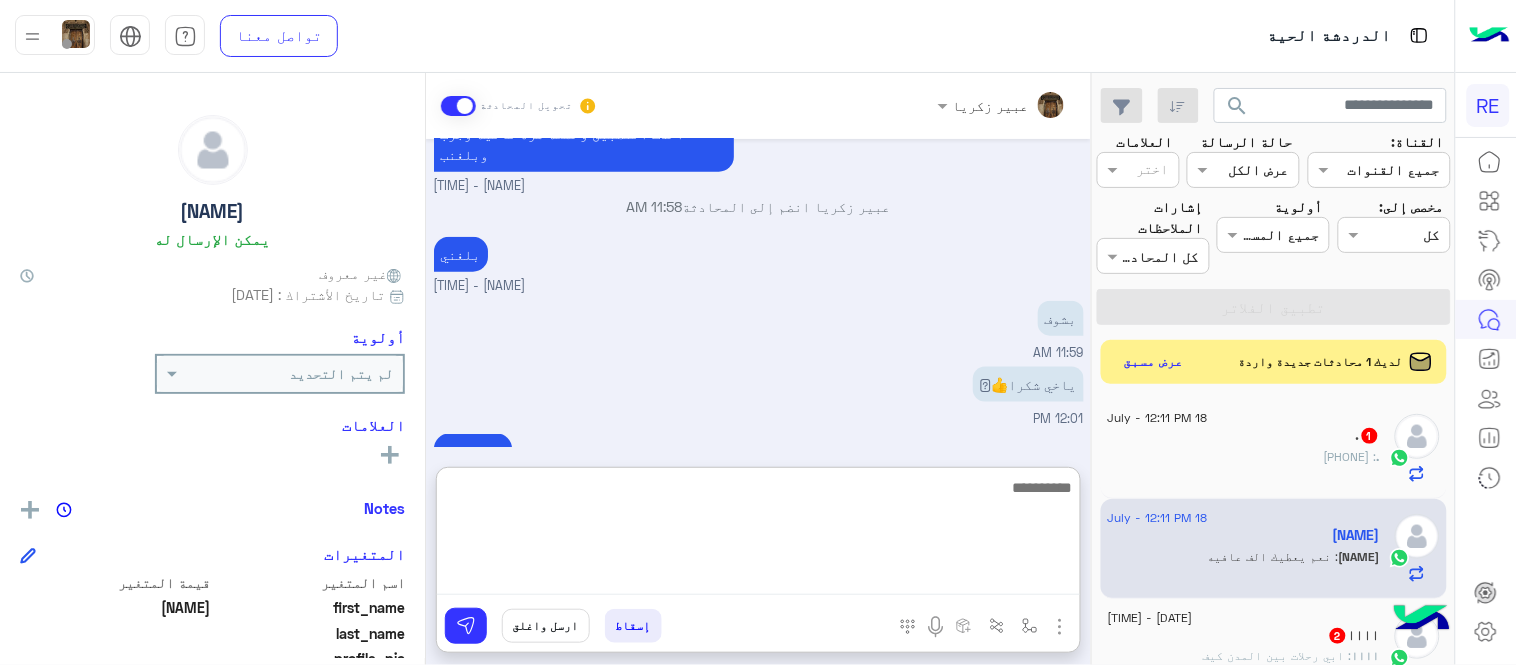 scroll, scrollTop: 670, scrollLeft: 0, axis: vertical 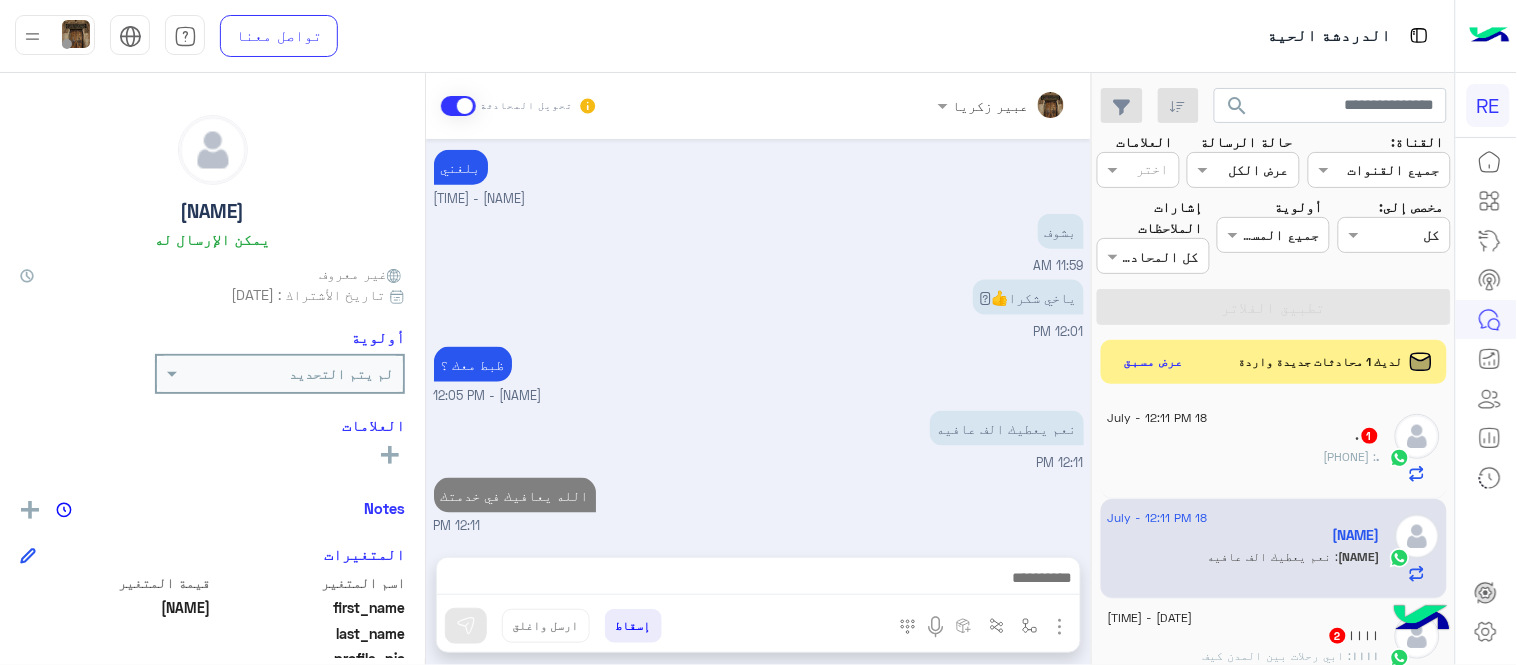 click on "Jul 18, 2025 مافتح معي التطبيق 11:57 AM مادري وش المشكله 11:57 AM ممكن تساعدني 11:57 AM احذف التطبيق وحمله مرة ثانية وجرب وبلغنب [NAME] - 11:58 AM [NAME] انضم إلى المحادثة 11:58 AM بلغني [NAME] - 11:58 AM بشوف 11:59 AM ياخي شكرا👍🫶 12:01 PM ظبط معك ؟ [NAME] - 12:05 PM نعم يعطيك الف عافيه 12:11 PM الله يعافيك في خدمتك 12:11 PM" at bounding box center [758, 338] 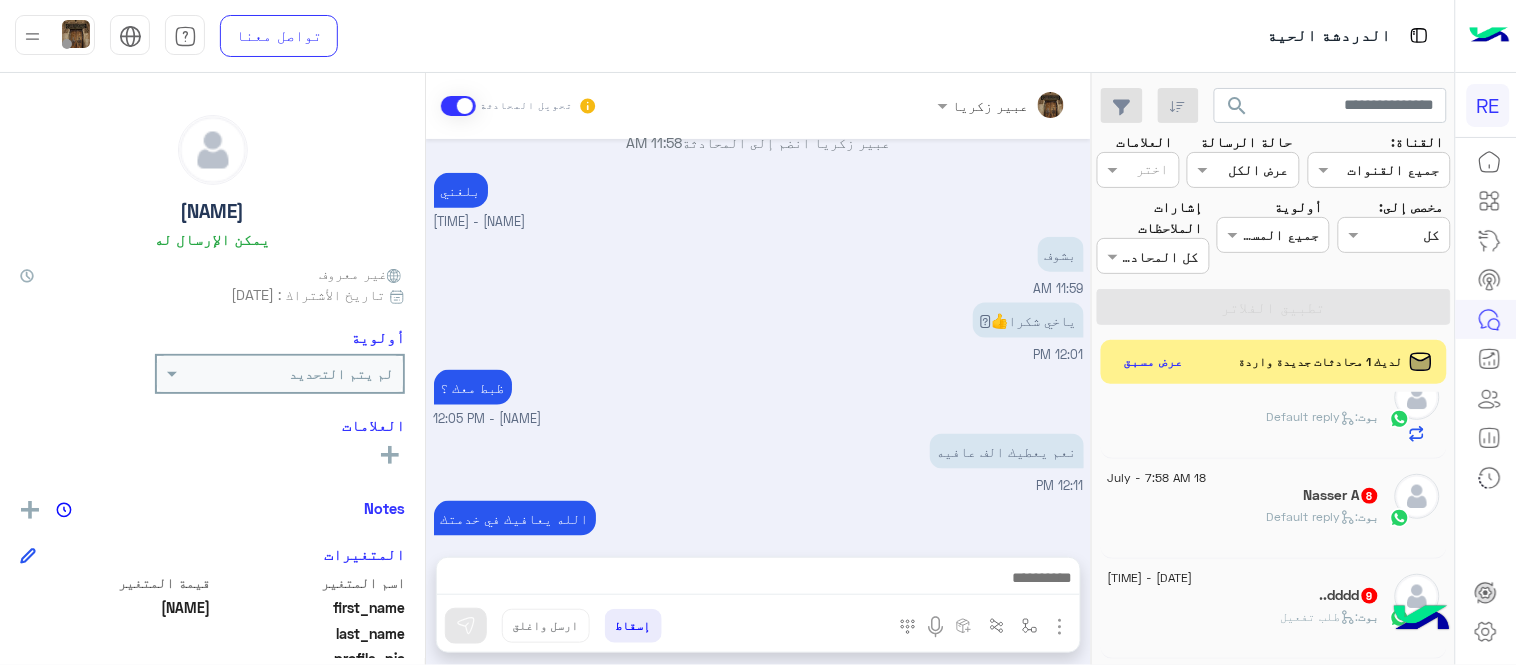 scroll, scrollTop: 0, scrollLeft: 0, axis: both 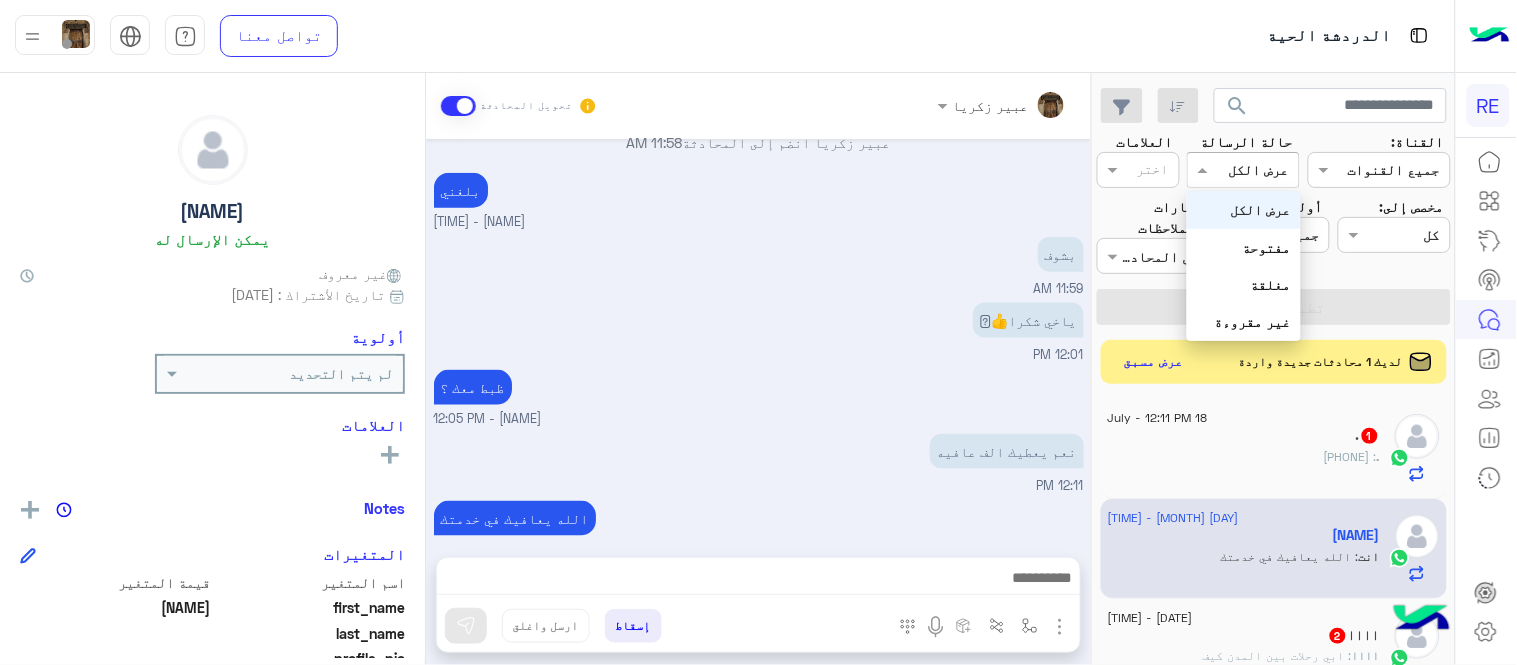click at bounding box center [1266, 170] 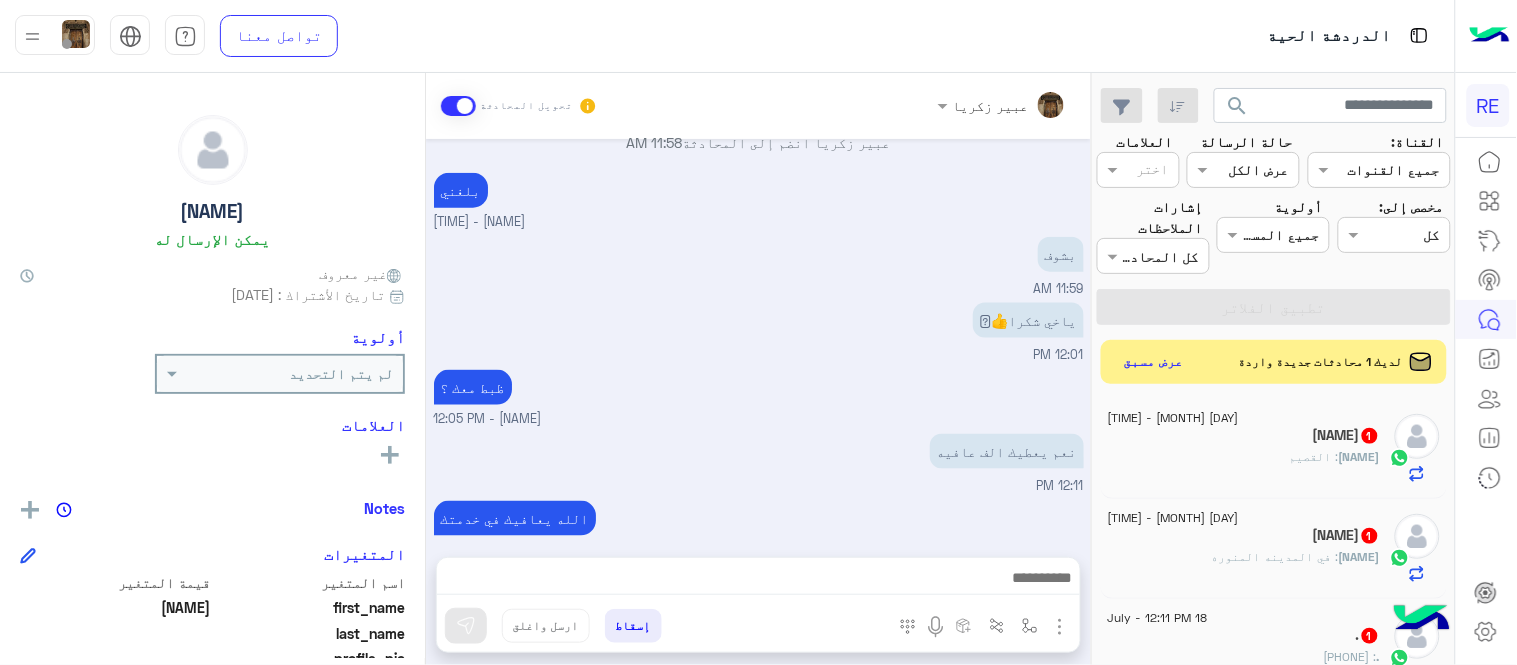 click on "نعم يعطيك الف عافيه" at bounding box center (960, -317) 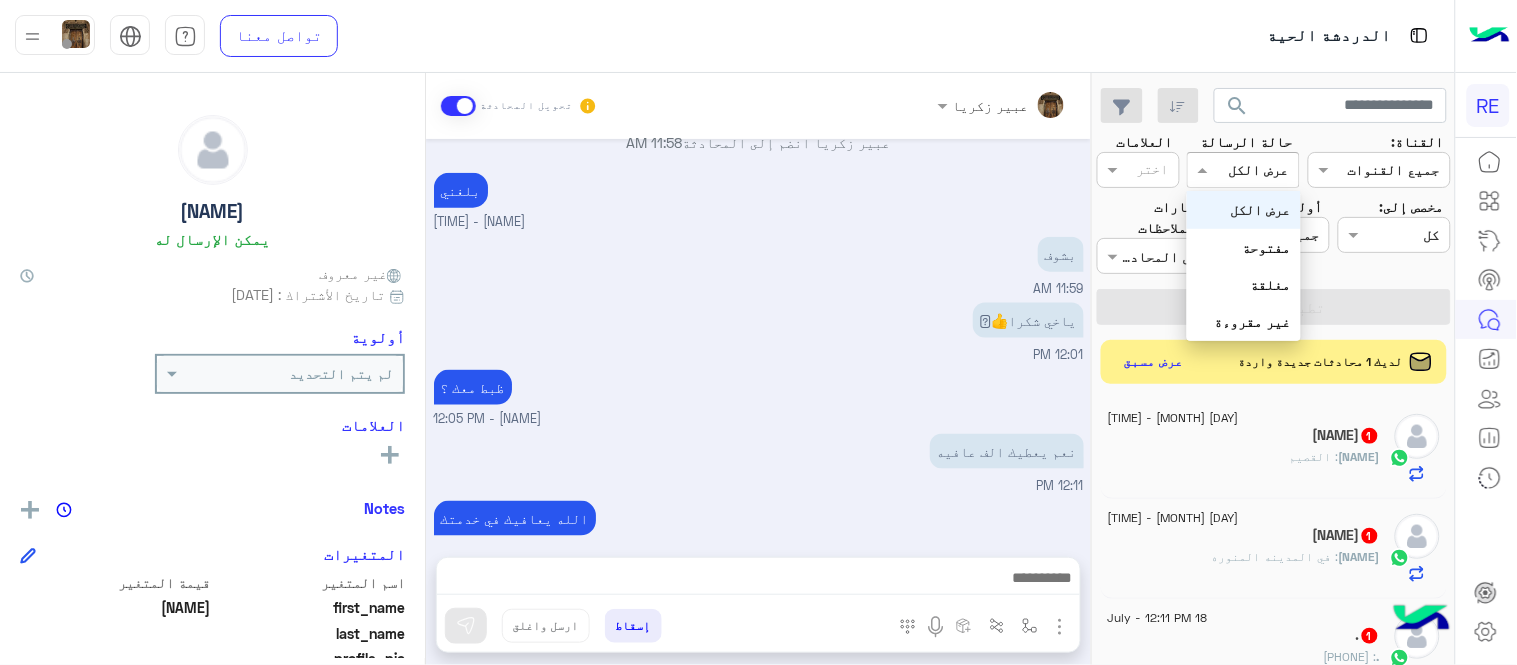 click at bounding box center [1243, 169] 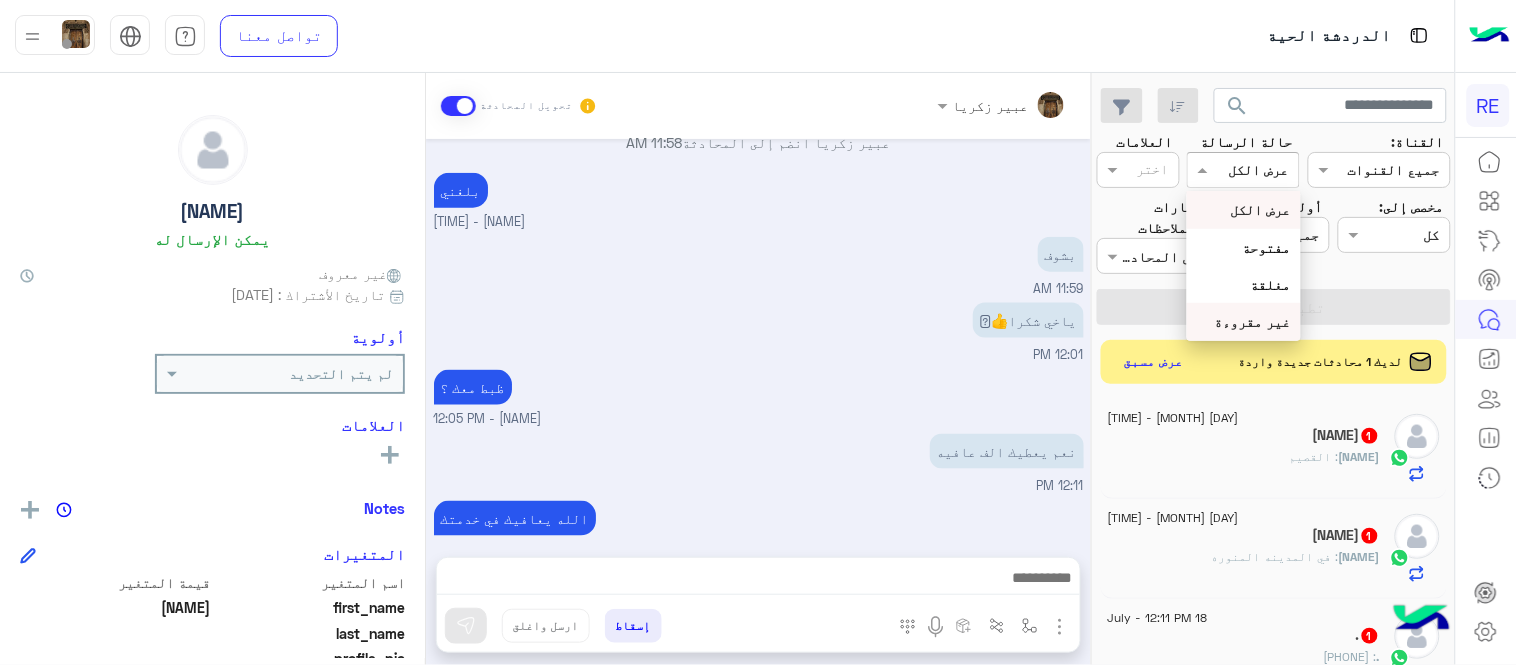 click on "غير مقروءة" at bounding box center [1253, 321] 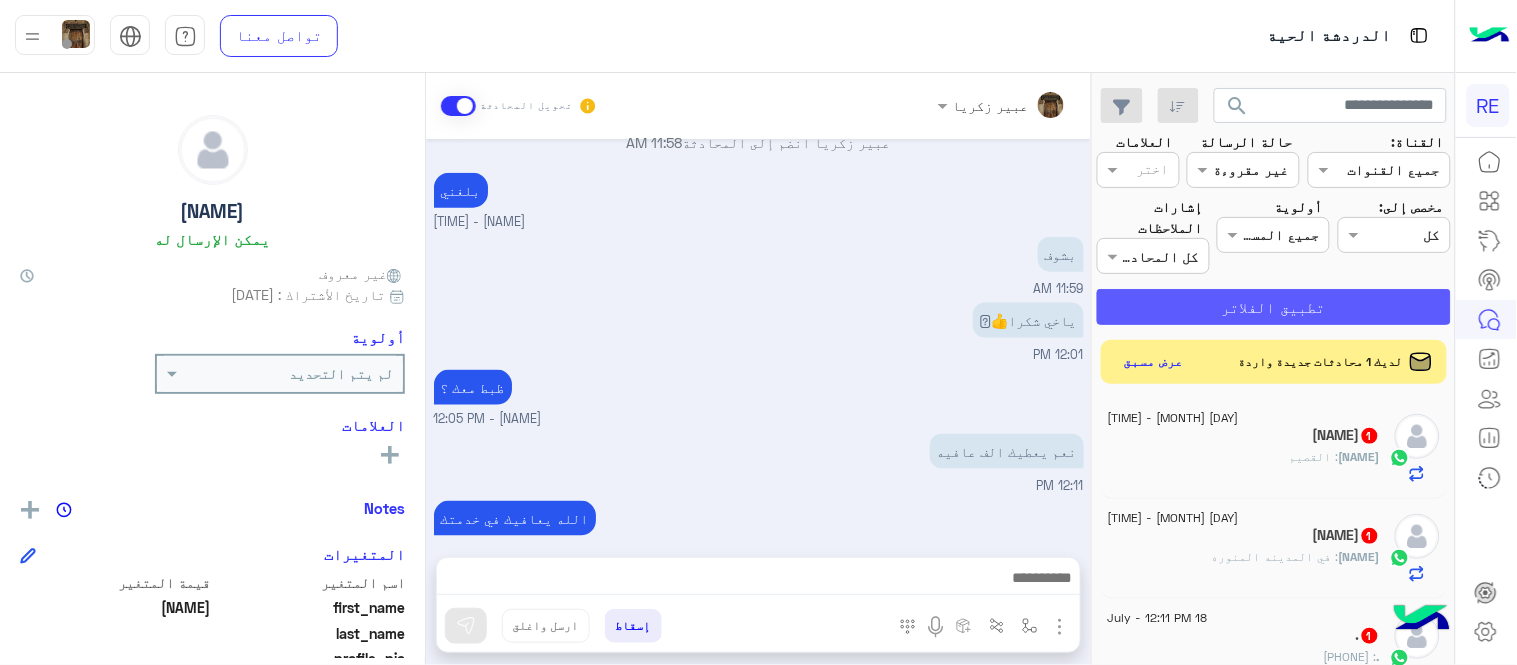 click on "تطبيق الفلاتر" 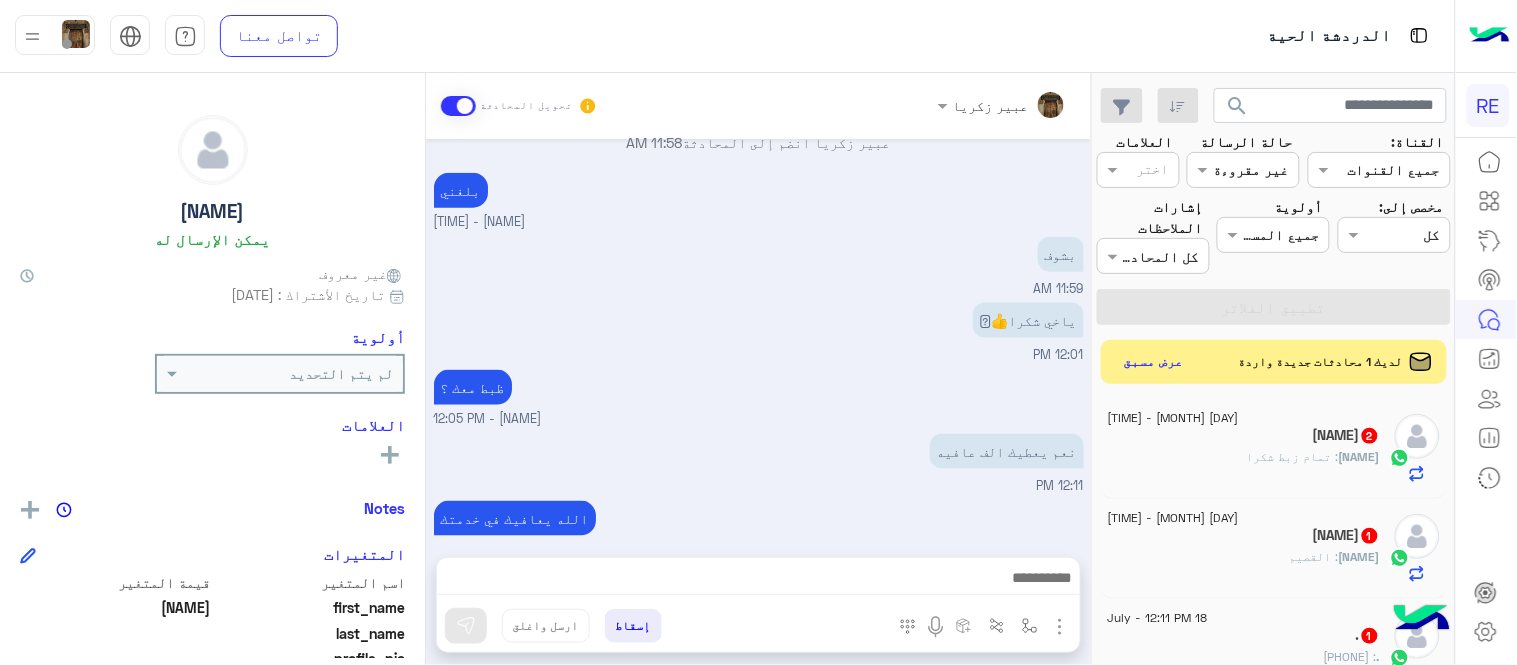 click on "[PERSON] : تمام زبط شكرا" 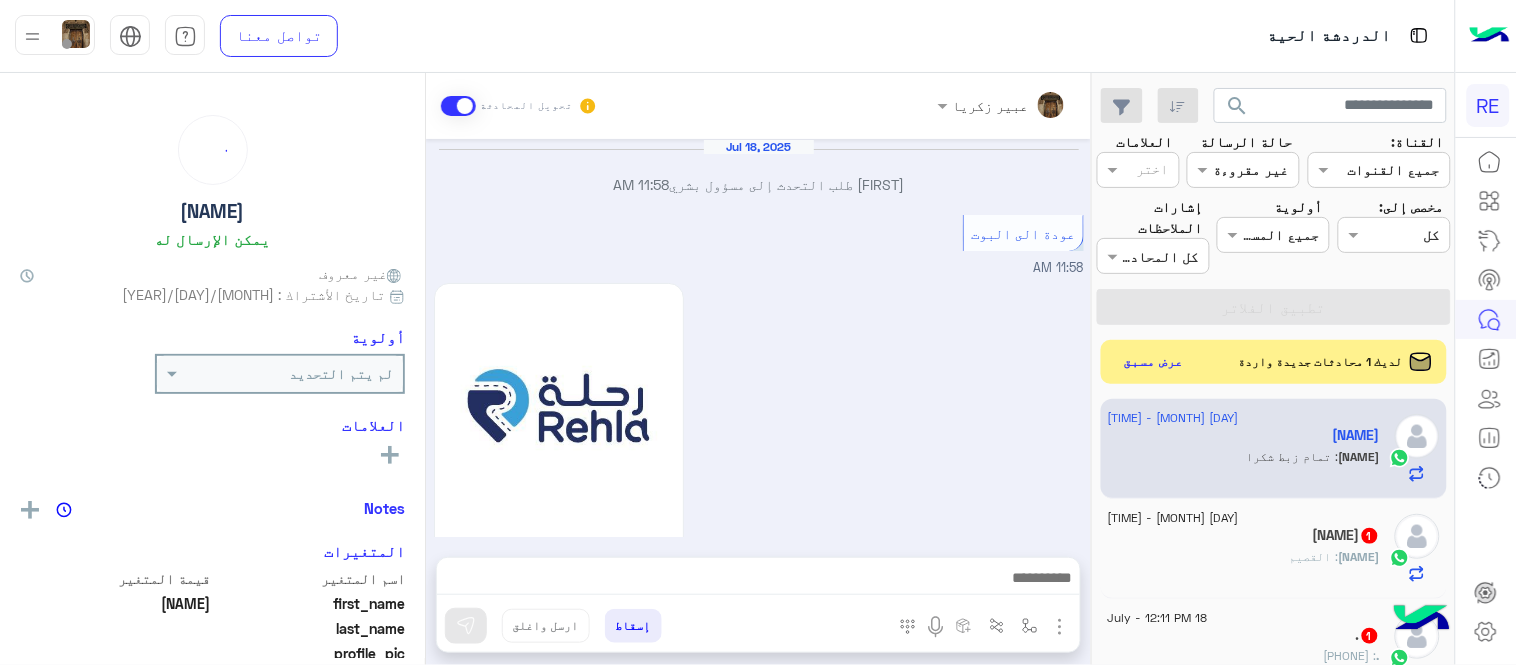 scroll, scrollTop: 845, scrollLeft: 0, axis: vertical 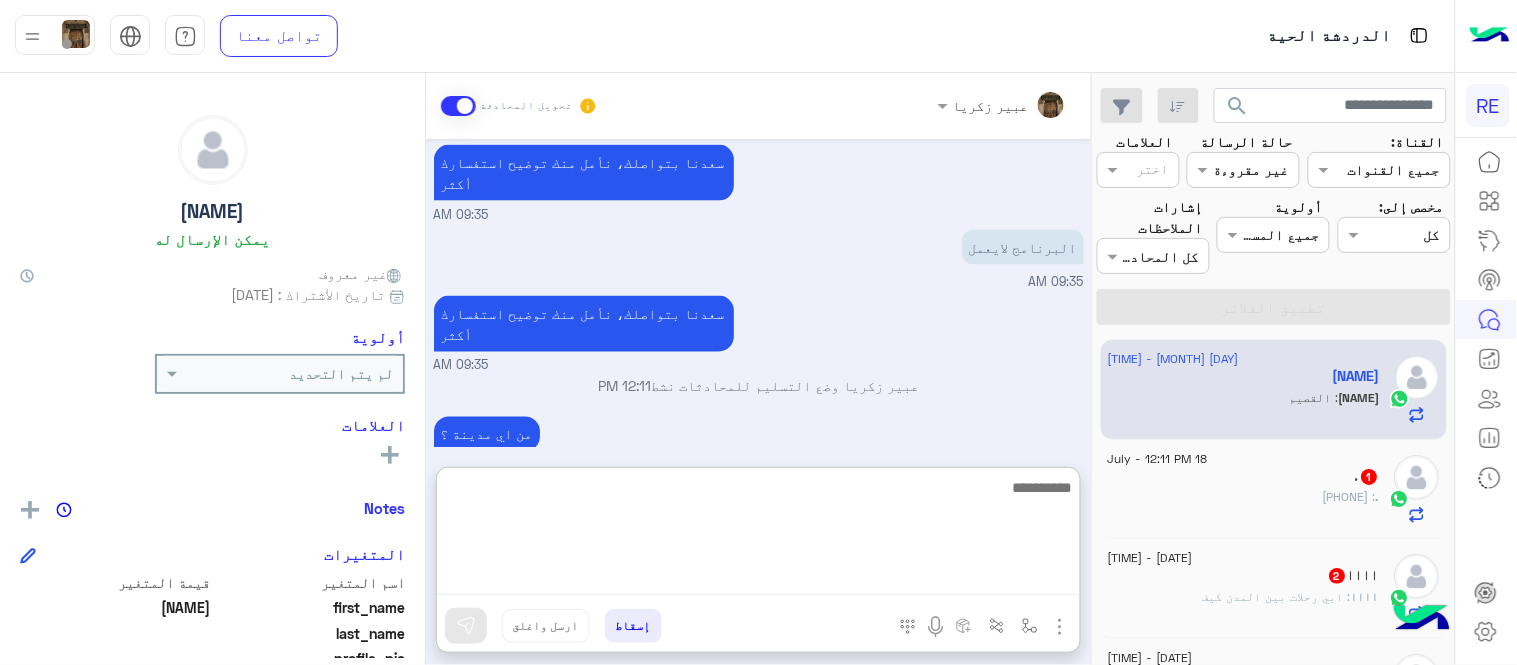 click at bounding box center [758, 535] 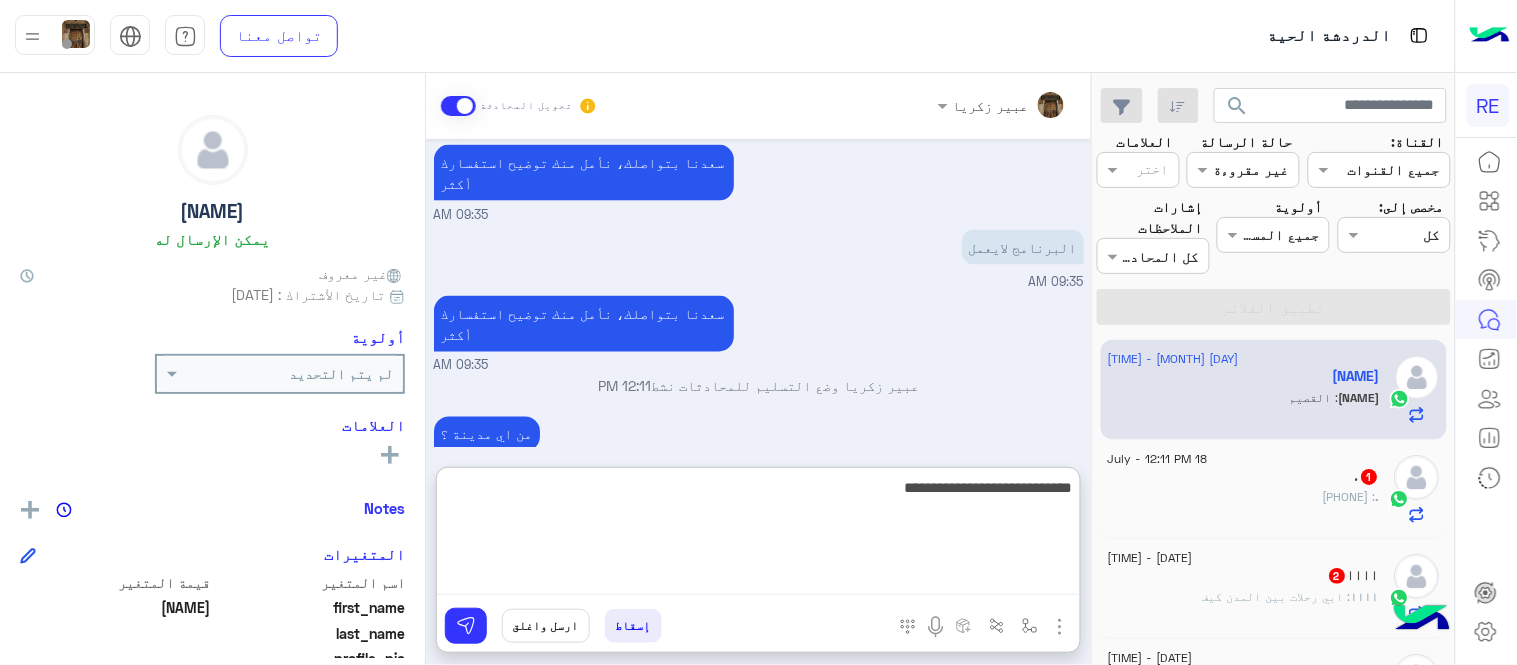 type on "**********" 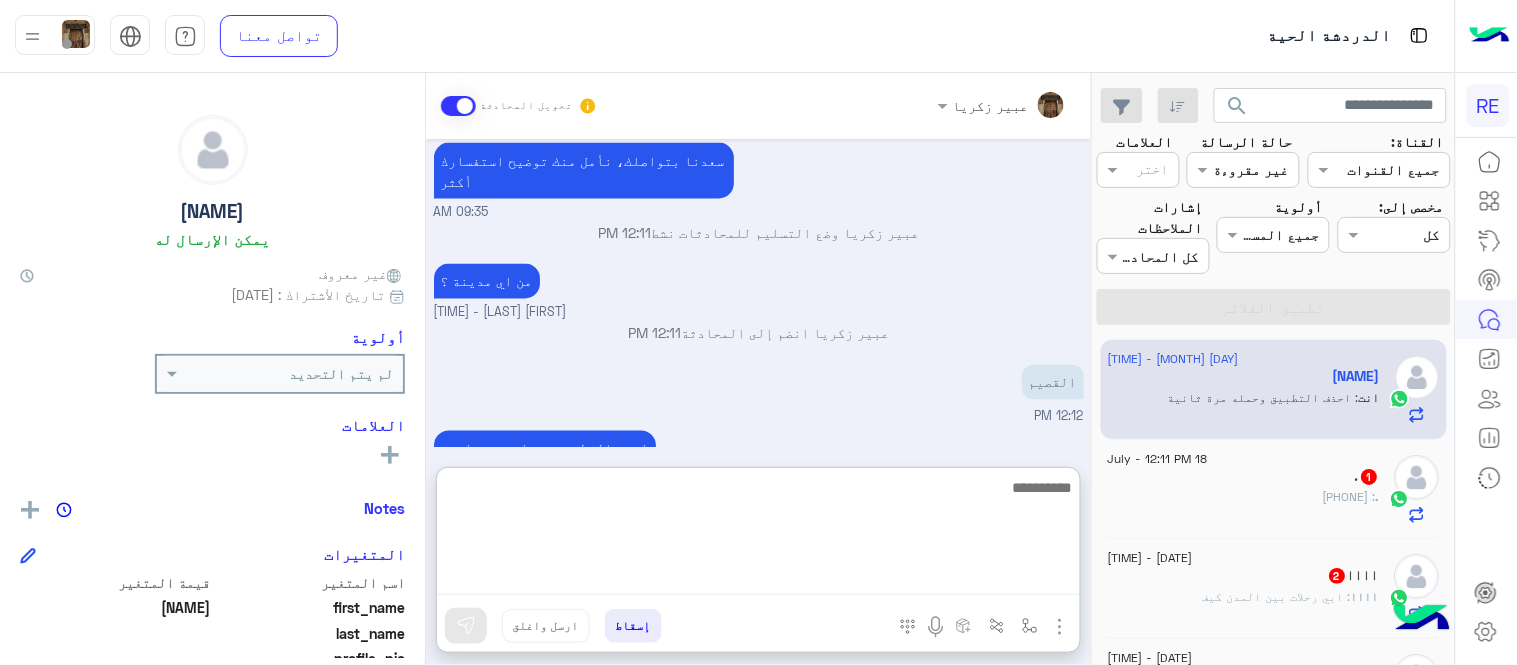 scroll, scrollTop: 994, scrollLeft: 0, axis: vertical 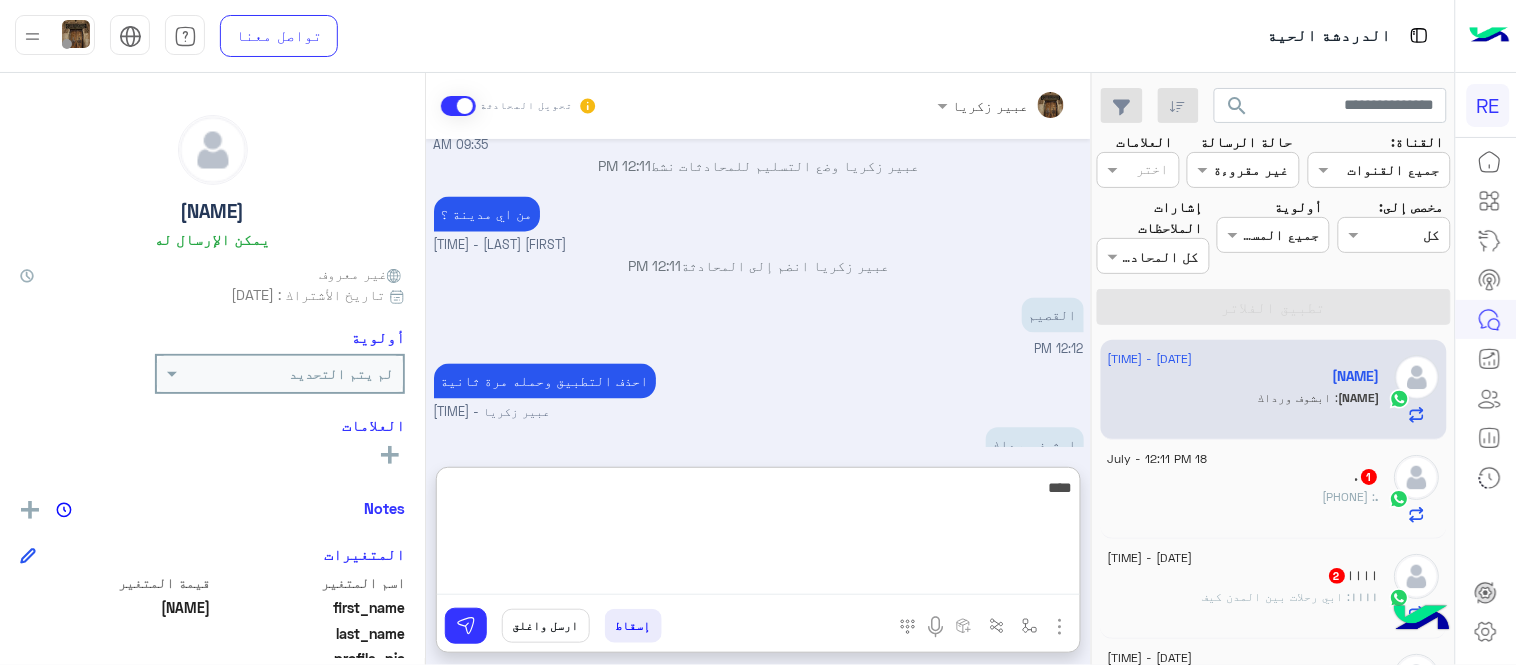 type on "****" 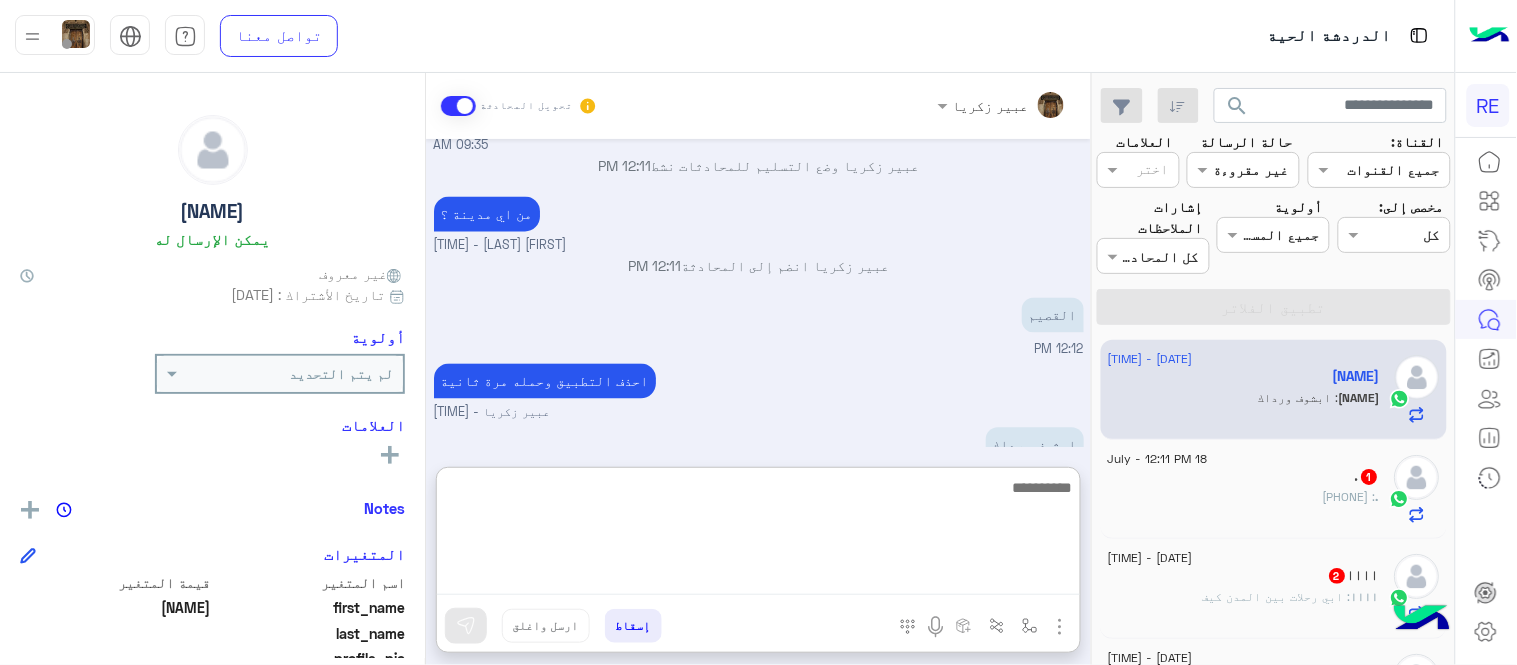 scroll, scrollTop: 1057, scrollLeft: 0, axis: vertical 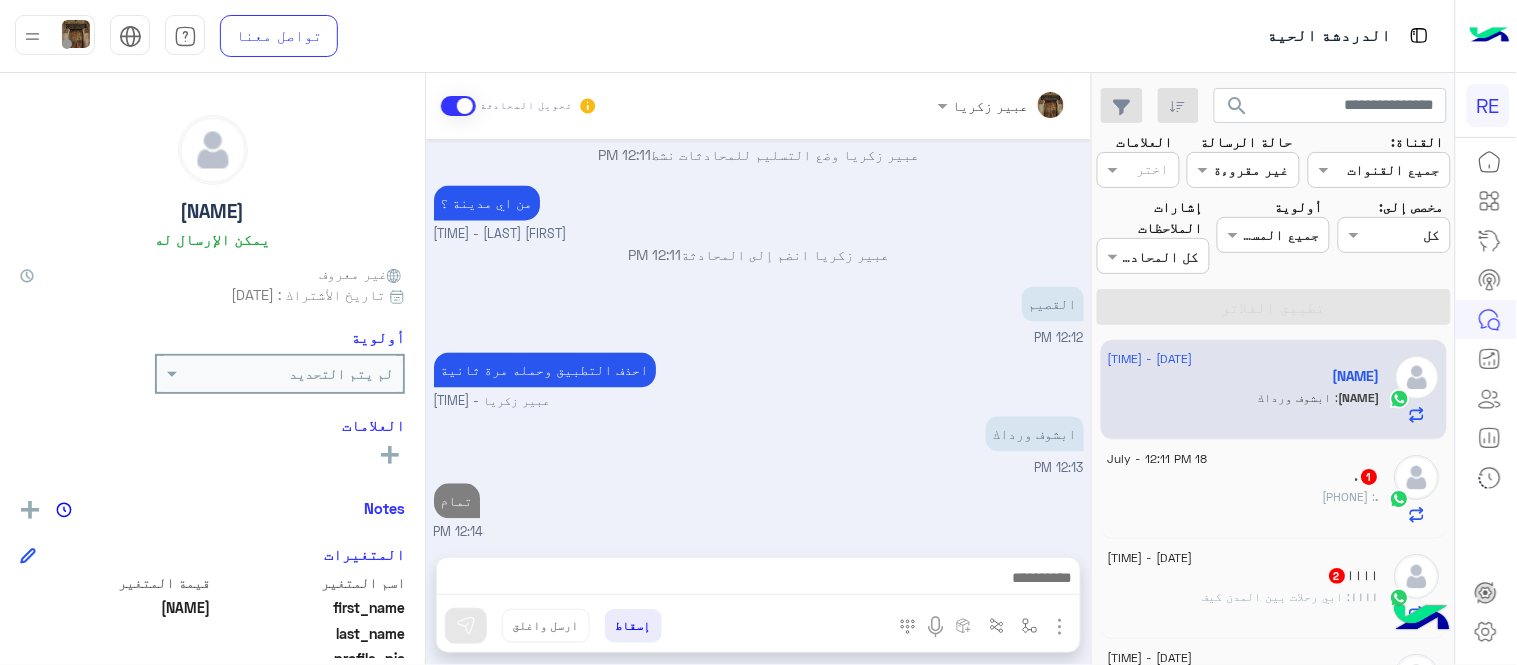 click on "[DATE]   تقنية    [TIME]  سعداء بتواصلك معنا، لنتمكن من مساعدتك نأمل توضيح استفسارك ونوع جوالك و تزويدنا بصورة من المشكلة. عزيزي العميل سعدنا بتواصلك معنا ، نأمل ان يكون تم توضيح جميع التفاصيل وارفاق الصور الخاصة بالمشكلة  ليتم مباشرة المعالجة مع القسم التقني باسرع وقت اي خدمة اخرى ؟  الرجوع للقائمة الرئ   لا     [TIME]    [TIME]  سعدنا بتواصلك، نأمل منك توضيح استفسارك أكثر    [TIME]  البرنامج لايعمل   [TIME]  سعدنا بتواصلك، نأمل منك توضيح استفسارك أكثر    [TIME]   عبير زكريا وضع التسليم للمحادثات نشط   [TIME]      من اي مدينة ؟  عبير زكريا -  [TIME]   عبير زكريا انضم إلى المحادثة   [TIME]" at bounding box center (758, 338) 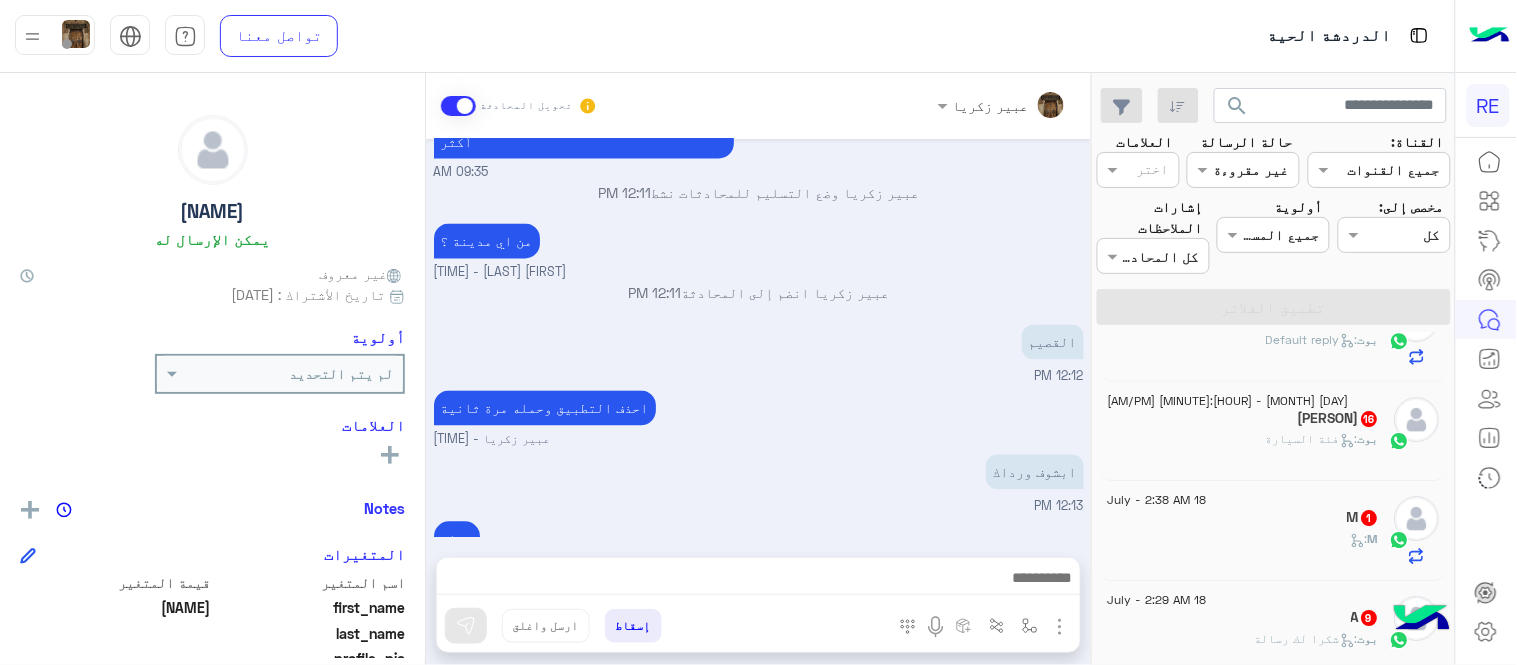 scroll, scrollTop: 1673, scrollLeft: 0, axis: vertical 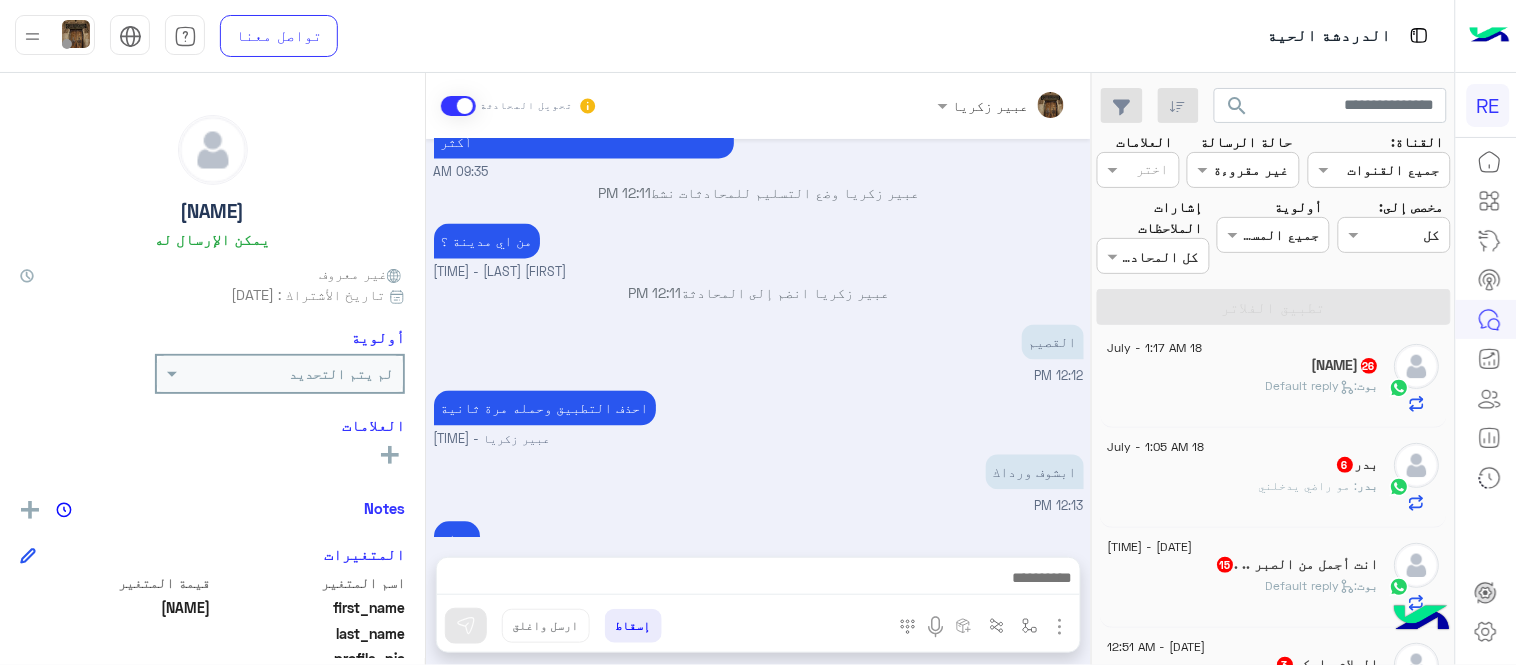 click on "[PERSON] : مو راضي يدخلني" 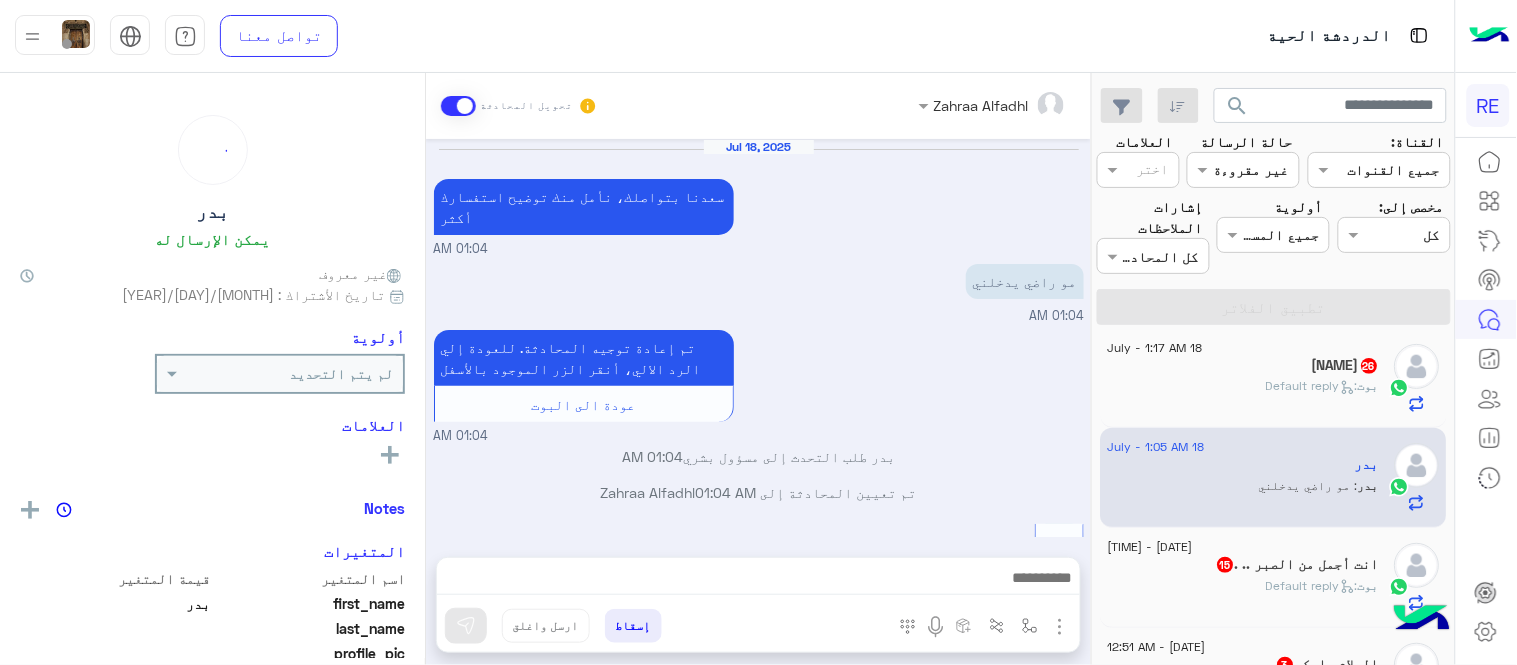 scroll, scrollTop: 282, scrollLeft: 0, axis: vertical 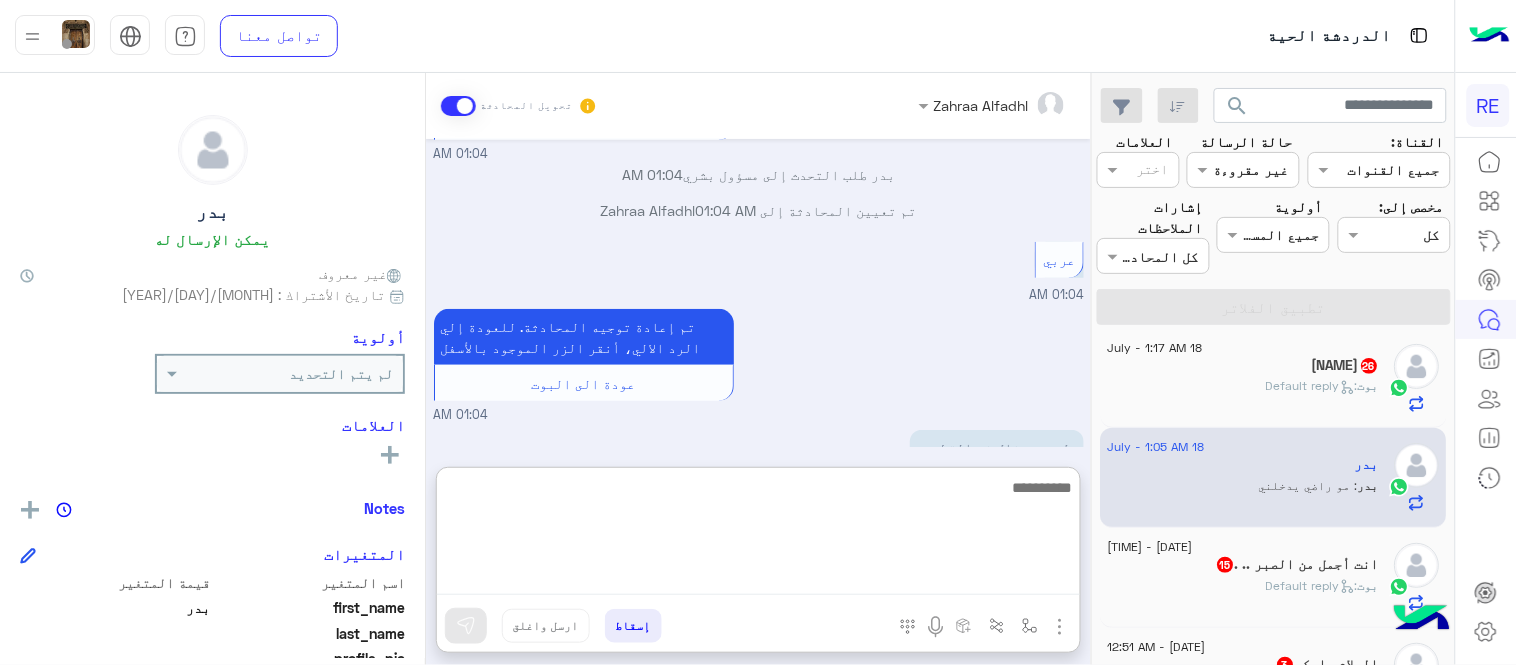 click at bounding box center (758, 535) 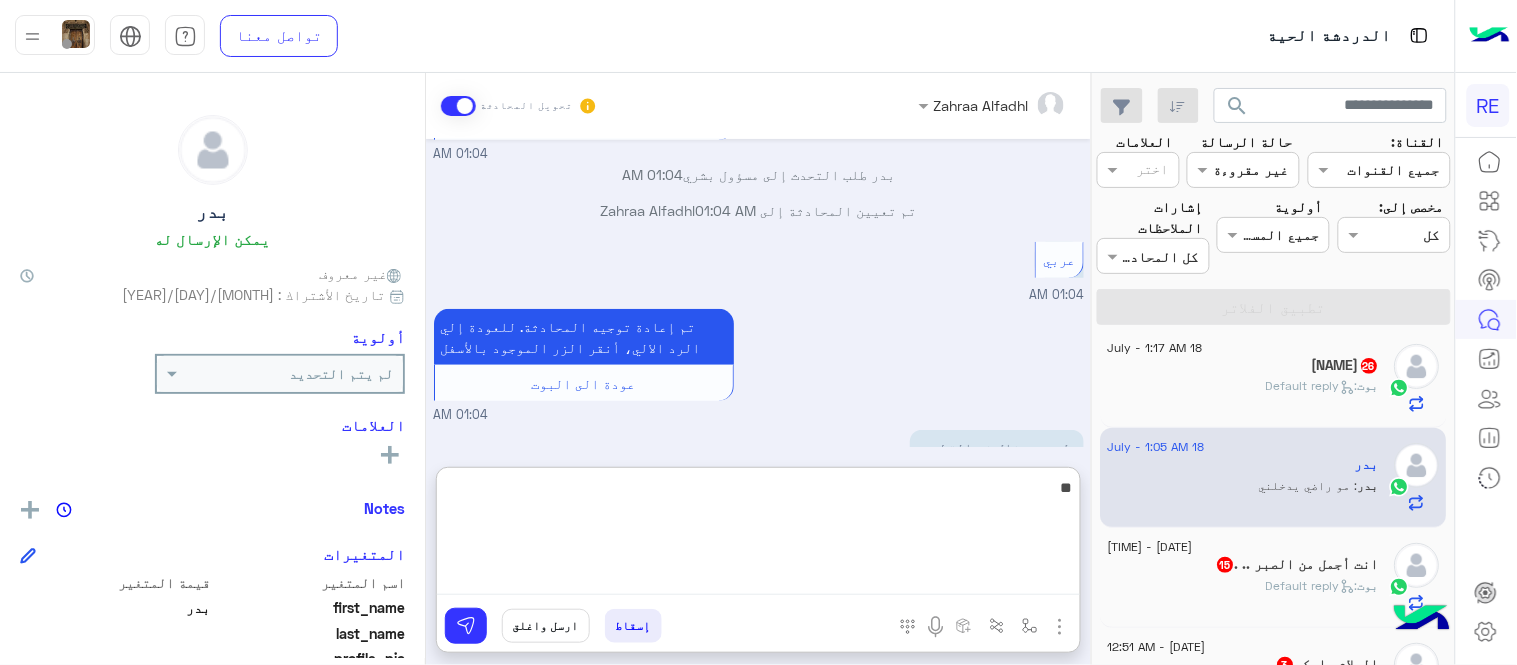 type on "*" 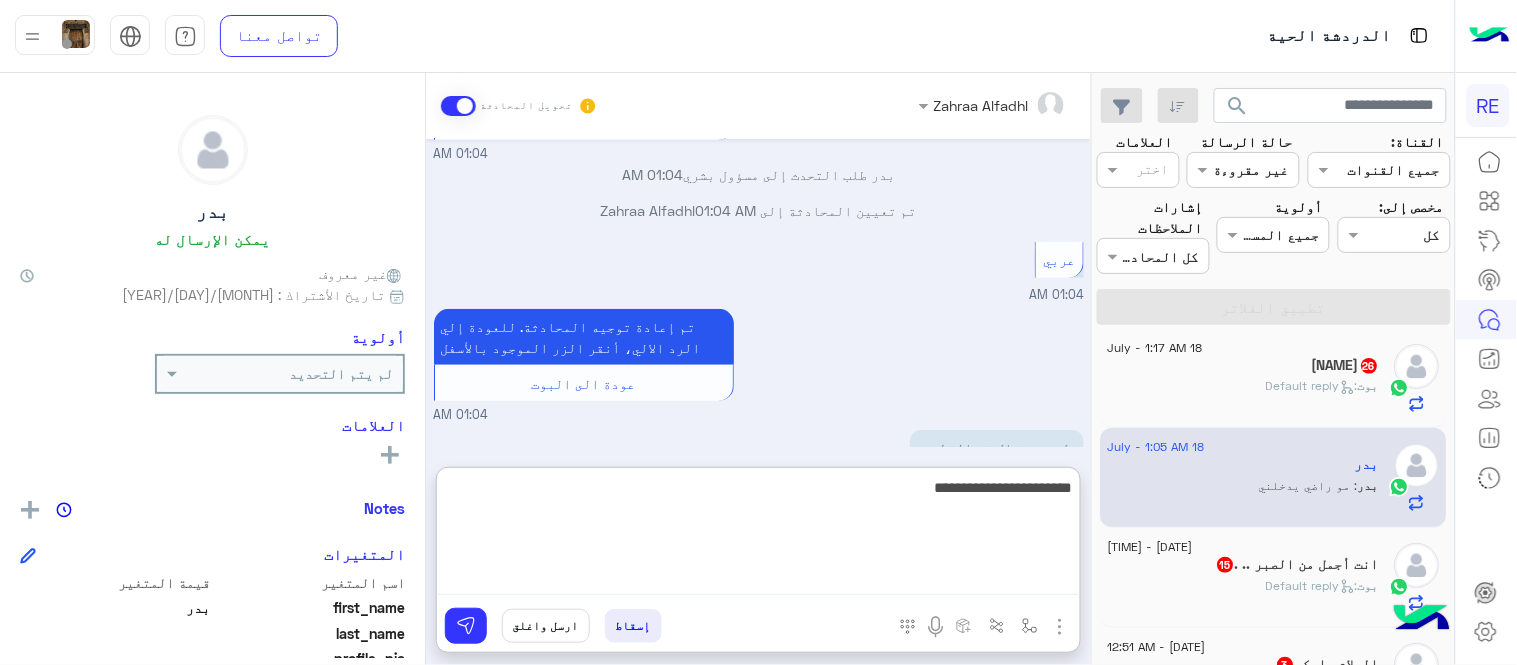 type on "**********" 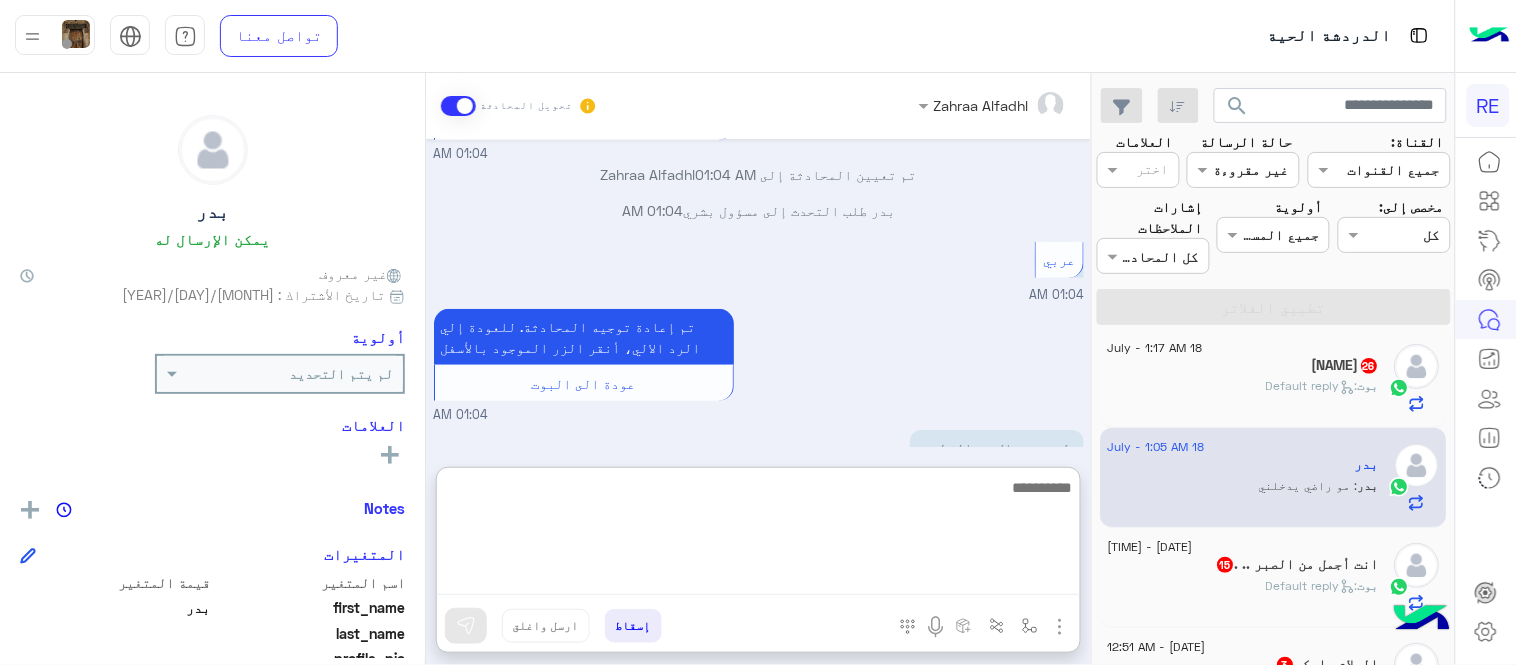 scroll, scrollTop: 435, scrollLeft: 0, axis: vertical 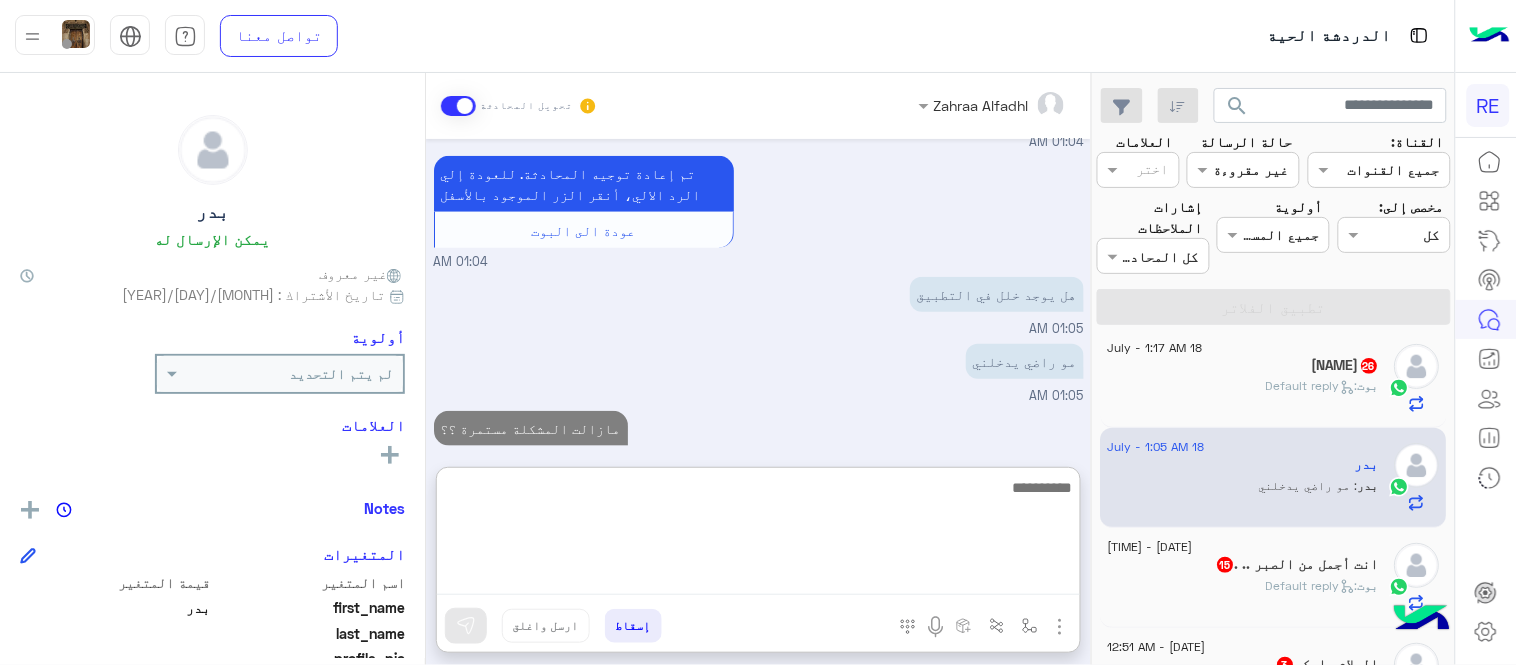 click at bounding box center (758, 535) 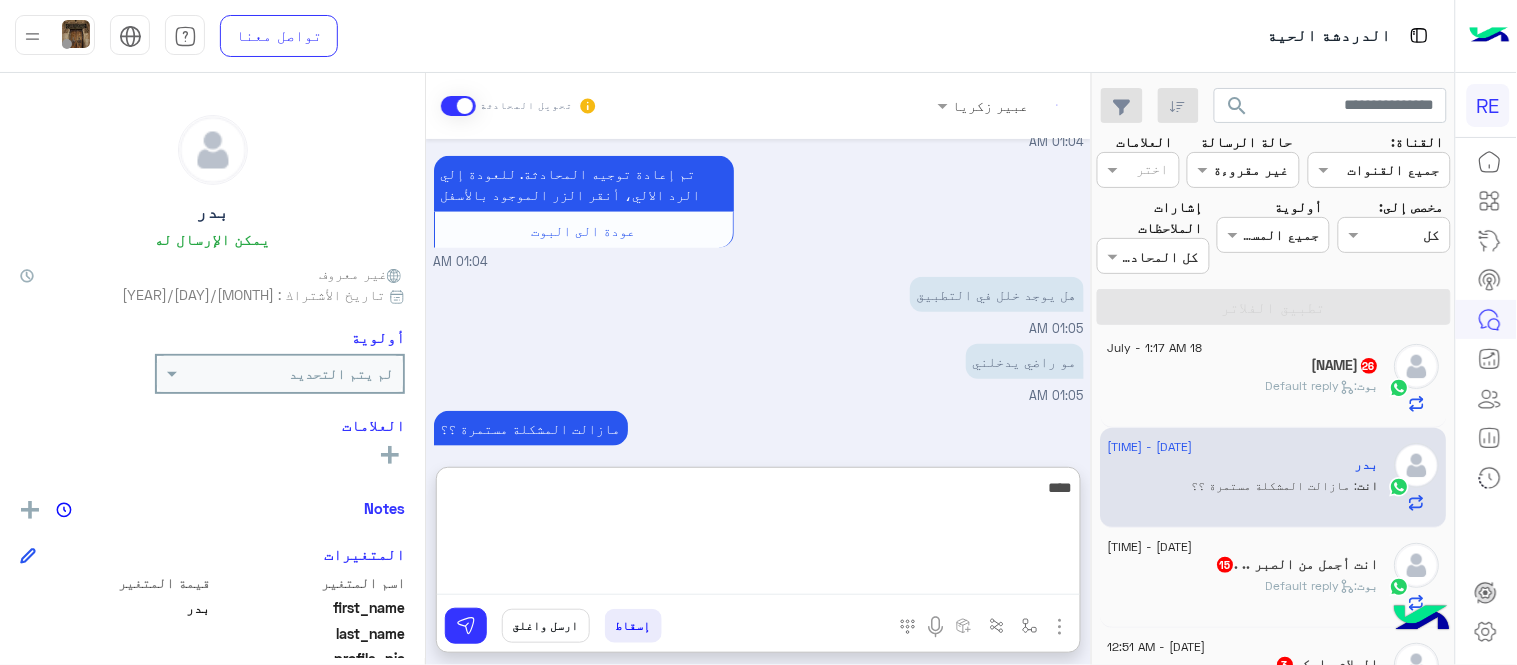 scroll, scrollTop: 472, scrollLeft: 0, axis: vertical 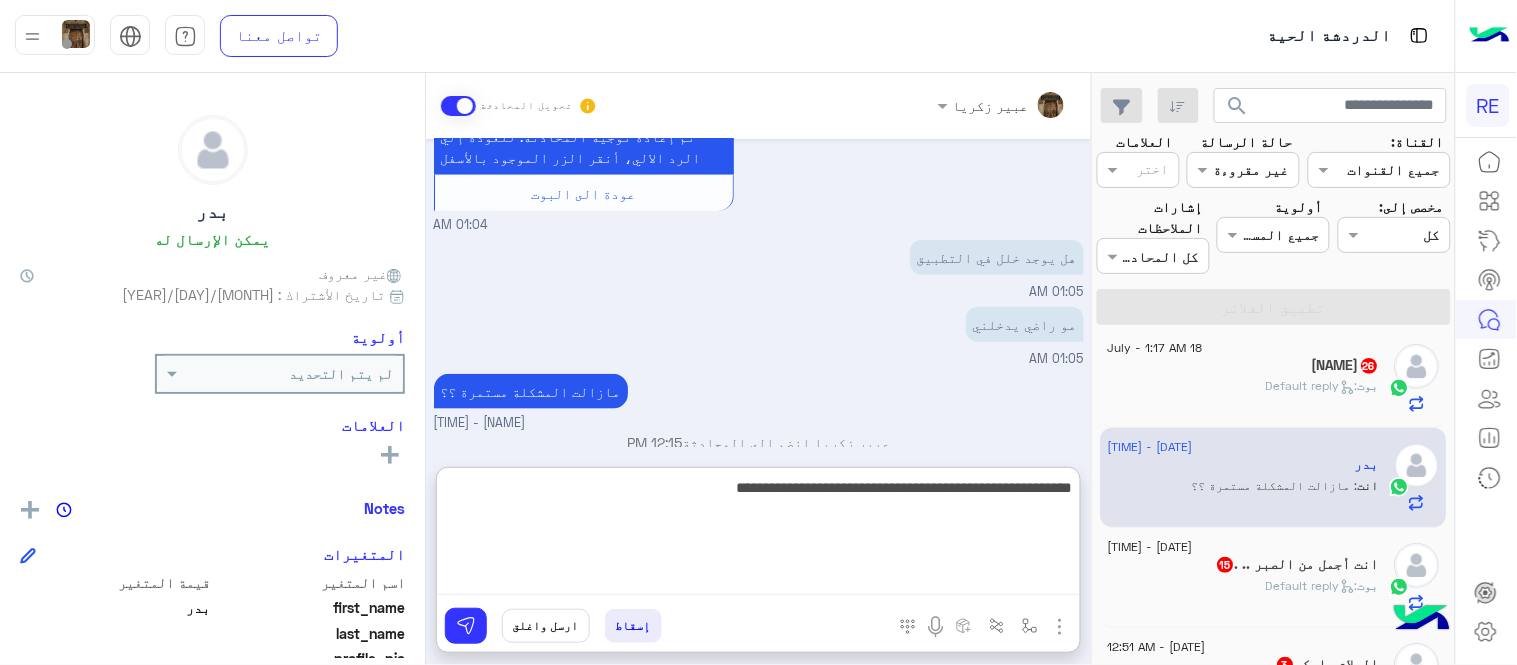 type on "**********" 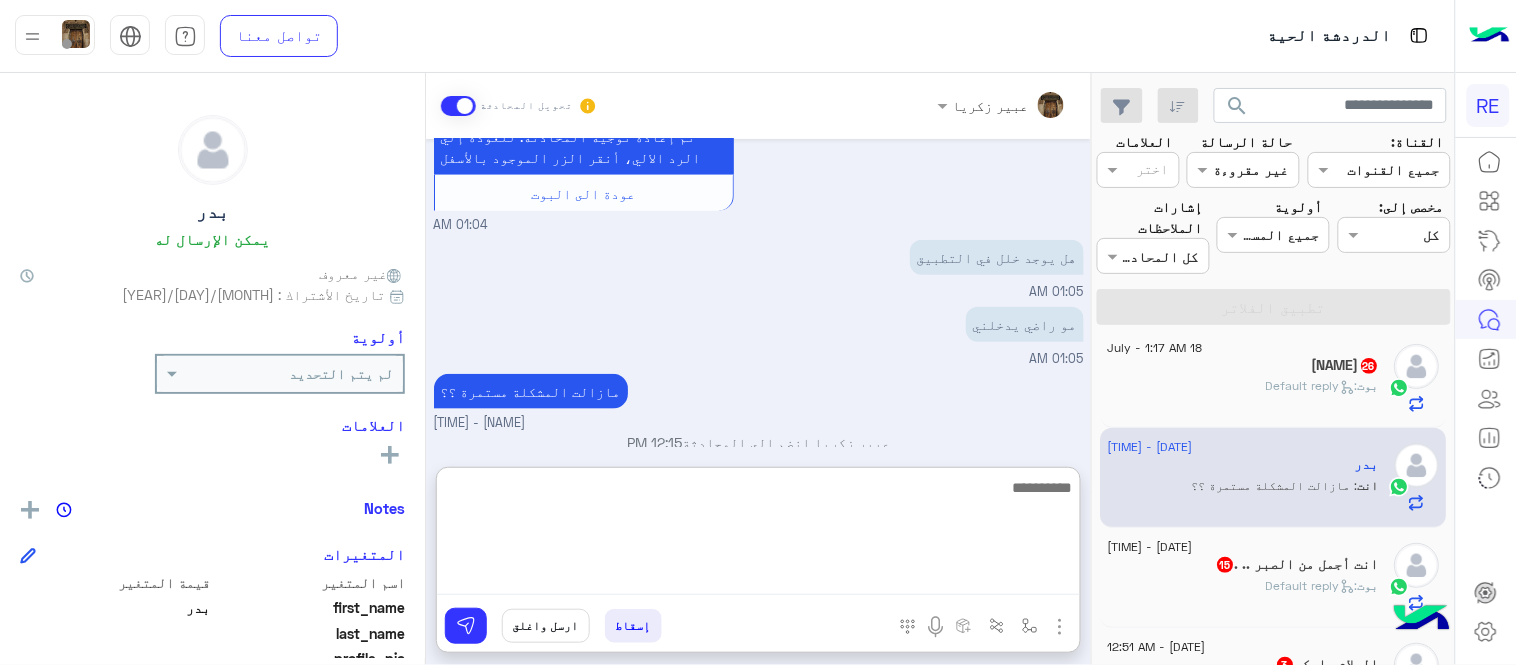 scroll, scrollTop: 556, scrollLeft: 0, axis: vertical 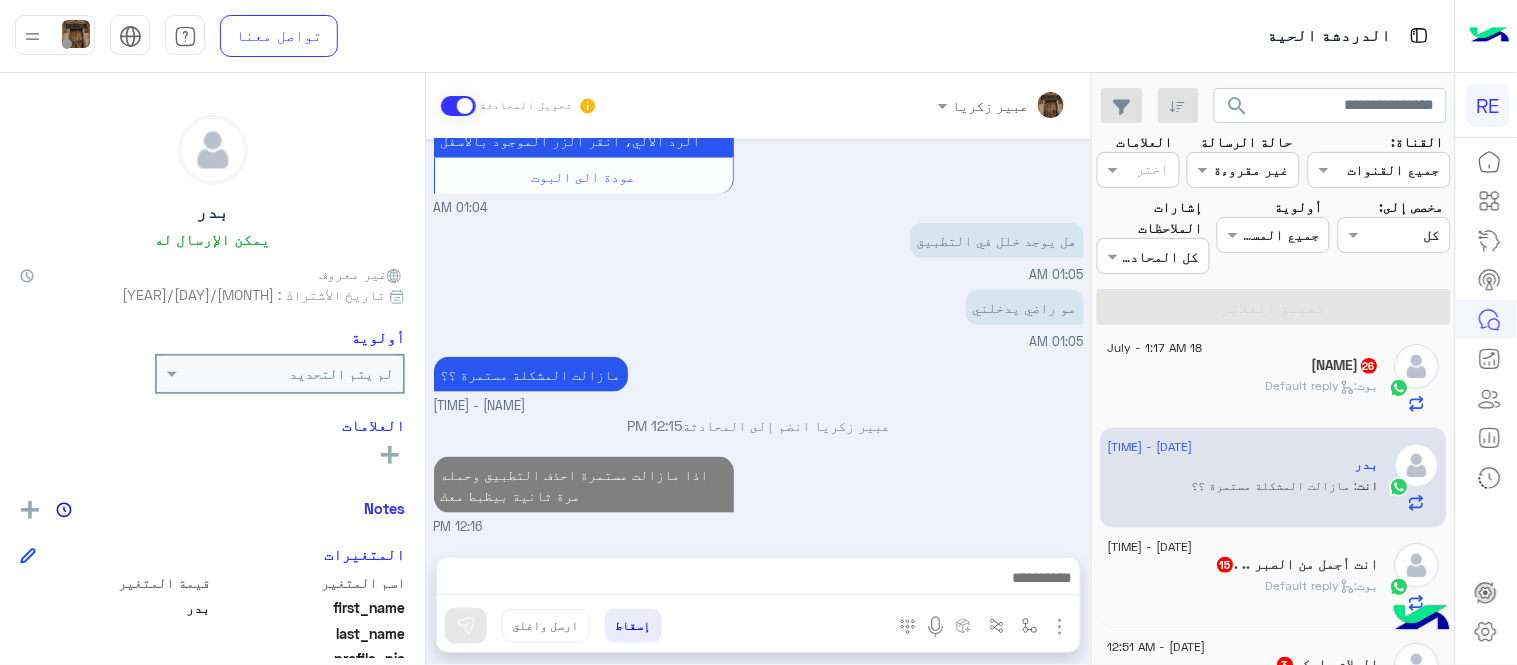 click on "[DATE]  سعدنا بتواصلك، نأمل منك توضيح استفسارك أكثر    [TIME]  مو راضي يدخلني   [TIME]  تم إعادة توجيه المحادثة. للعودة إلي الرد الالي، أنقر الزر الموجود بالأسفل  عودة الى البوت     [TIME]   بدر  طلب التحدث إلى مسؤول بشري   [TIME]       تم تعيين المحادثة إلى Zahraa Alfadhl   [TIME]       عربي    [TIME]  تم إعادة توجيه المحادثة. للعودة إلي الرد الالي، أنقر الزر الموجود بالأسفل  عودة الى البوت     [TIME]  هل يوجد خلل في التطبيق   [TIME]  مو راضي يدخلني   [TIME]  مازالت المشكلة مستمرة ؟؟  عبير زكريا -  [TIME]   عبير زكريا انضم إلى المحادثة   [TIME]      اذا مازالت مستمرة احذف التطبيق وحمله مرة ثانية بيظبط معك" at bounding box center (758, 338) 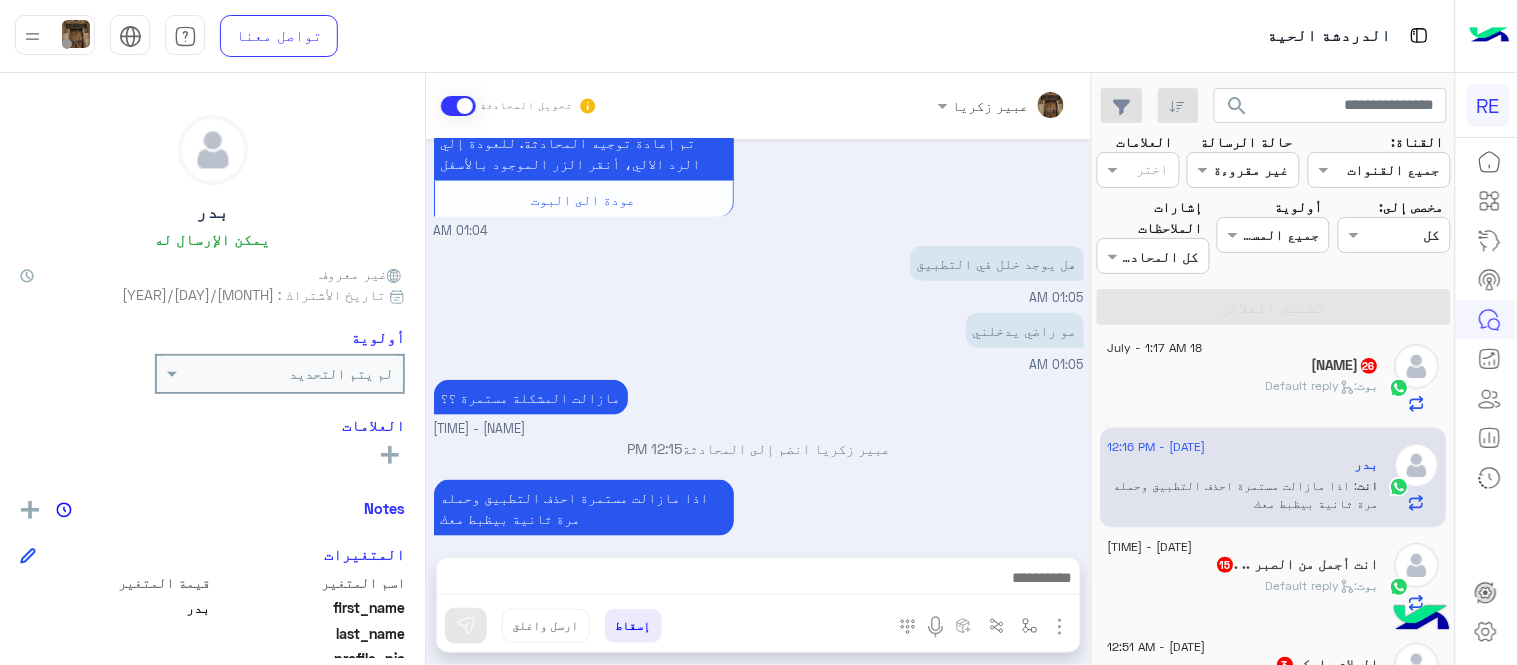 click on "[NAME] [NUMBER]" 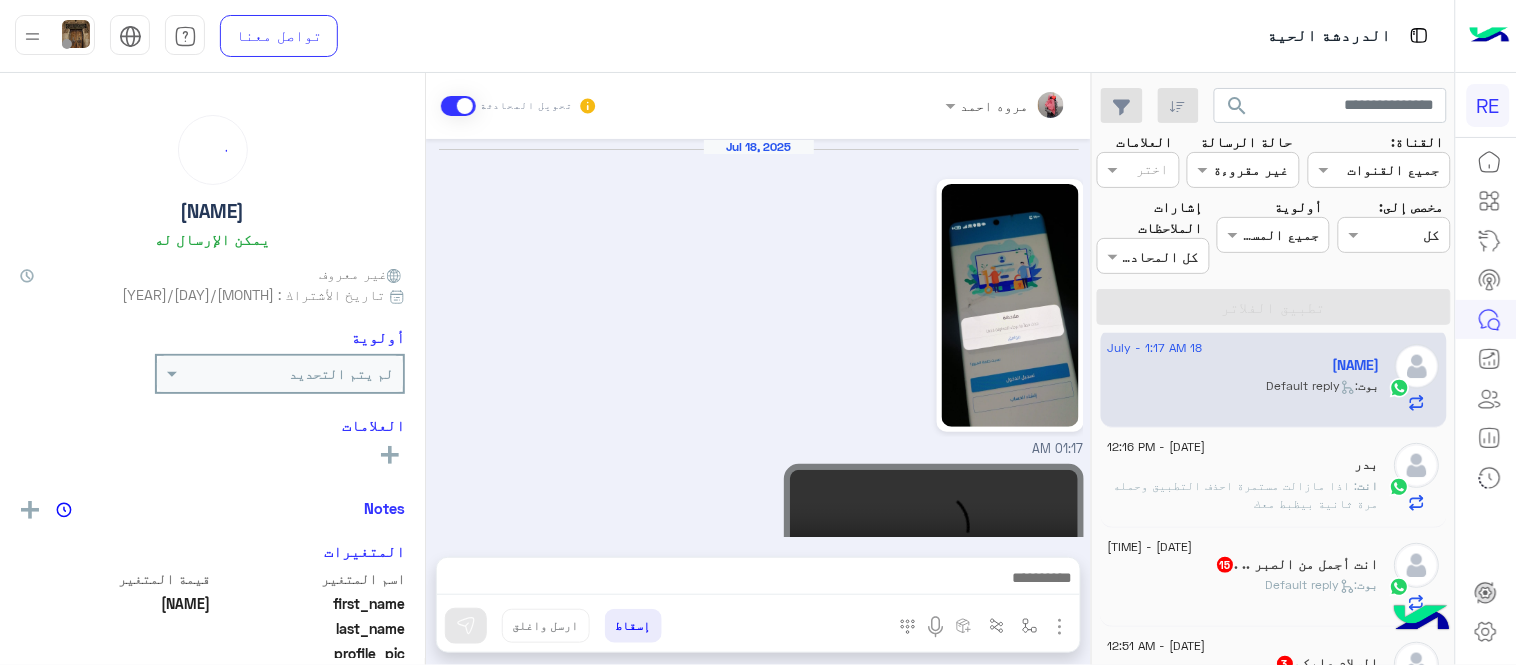 scroll, scrollTop: 672, scrollLeft: 0, axis: vertical 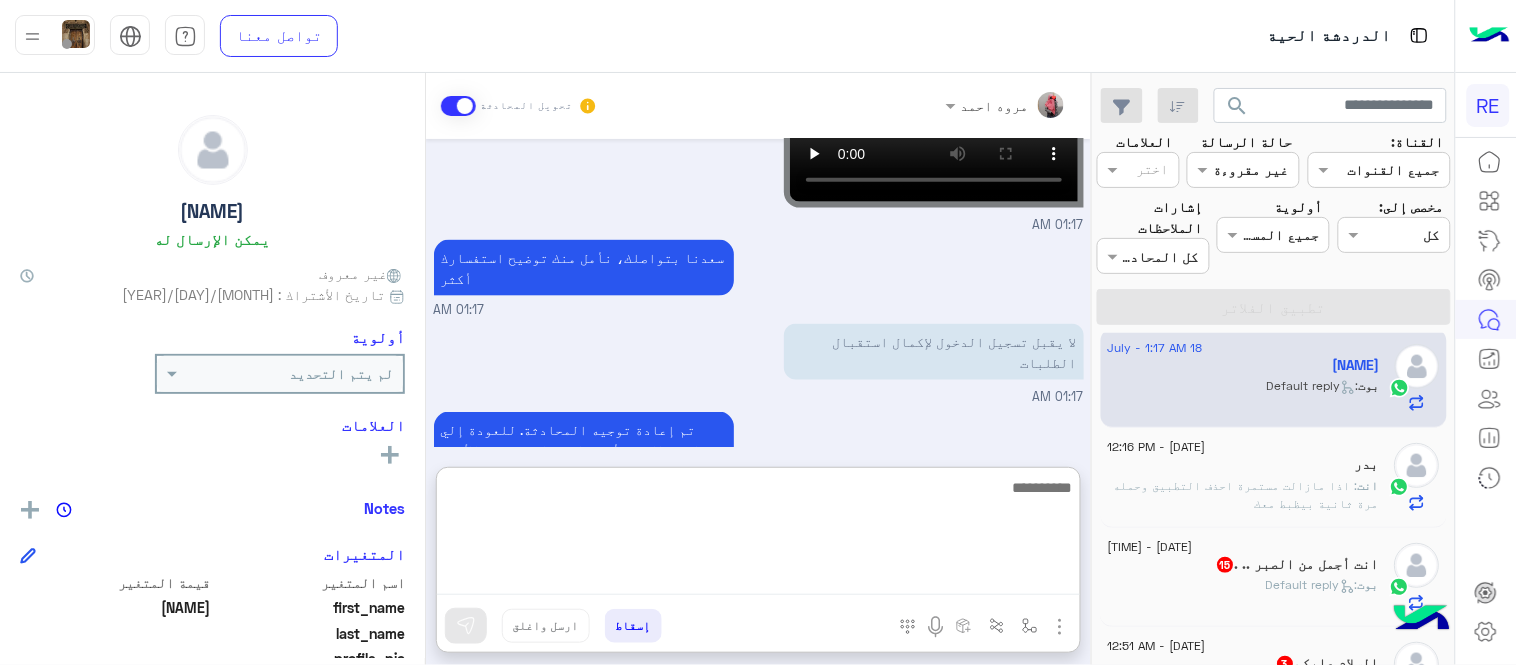 click at bounding box center [758, 535] 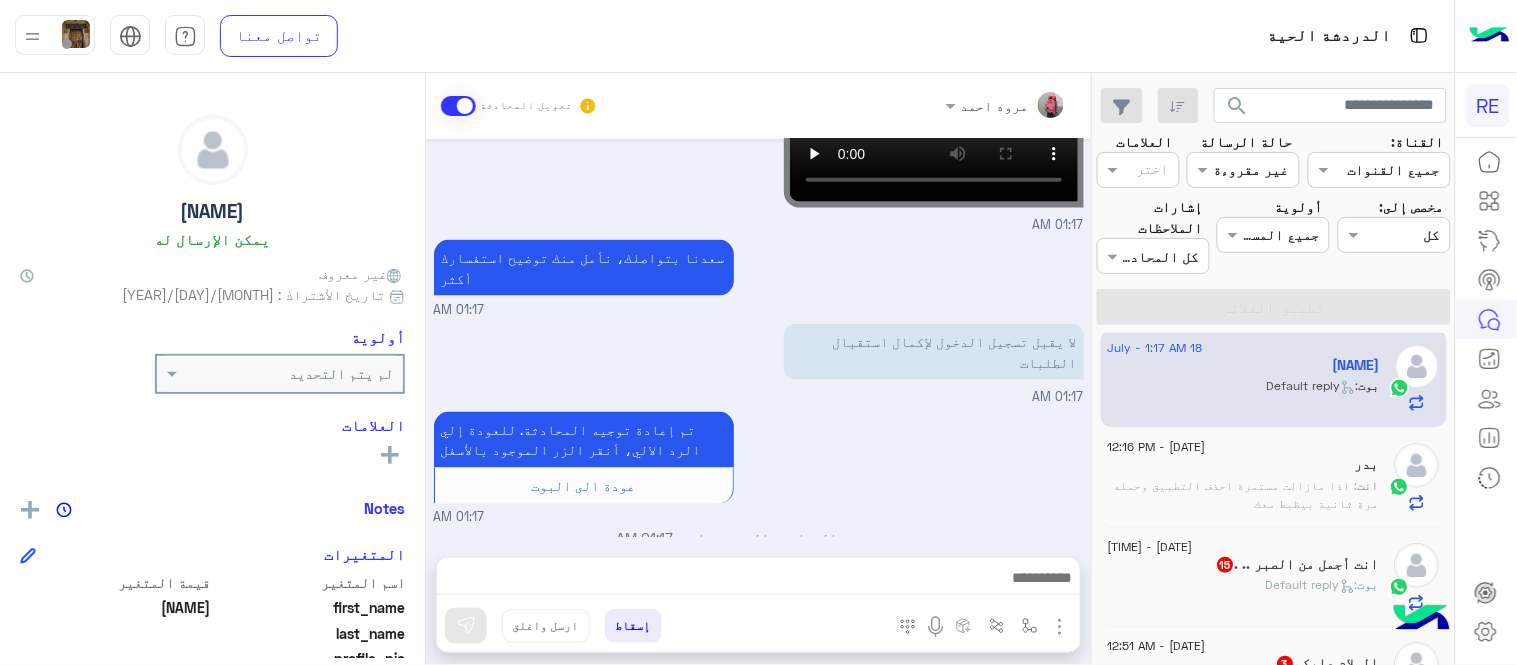 click on "[NAME]  : اذا مازالت مستمرة احذف التطبيق وحمله مرة ثانية بيظبط معك" 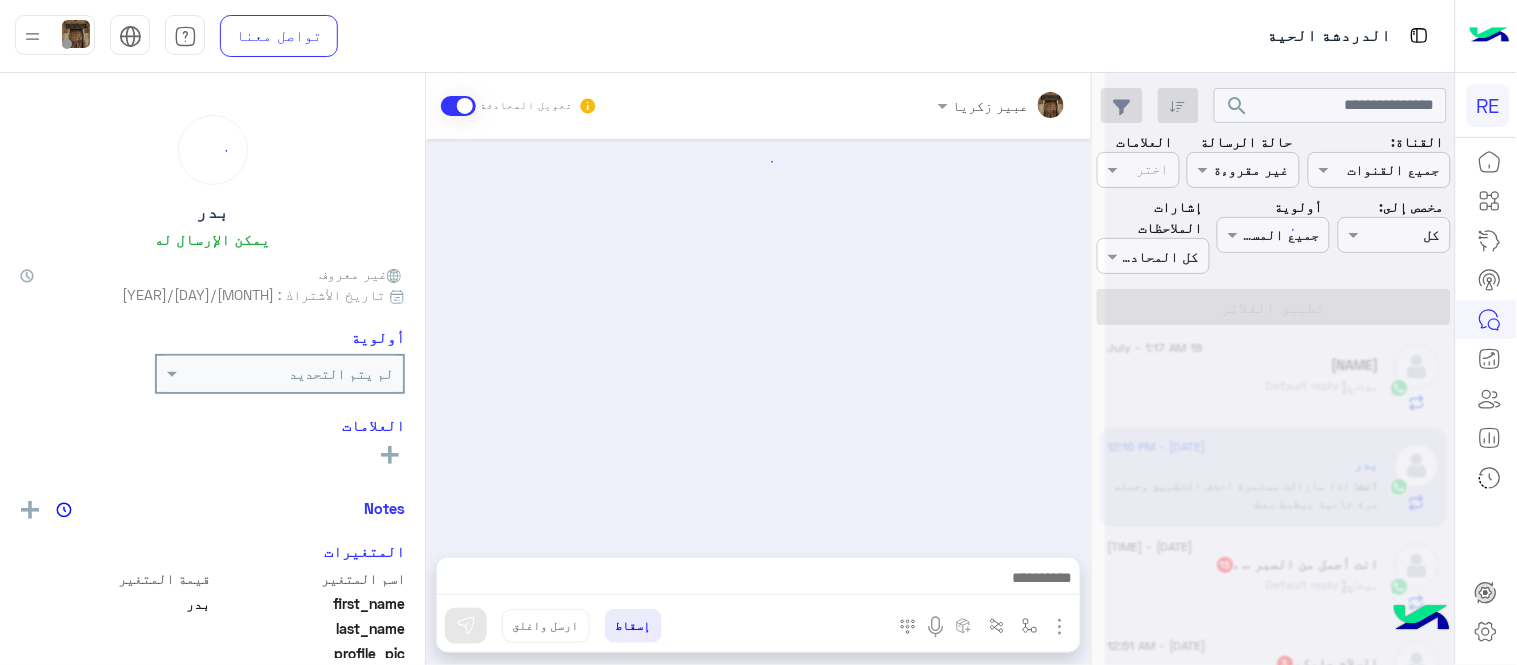 scroll, scrollTop: 336, scrollLeft: 0, axis: vertical 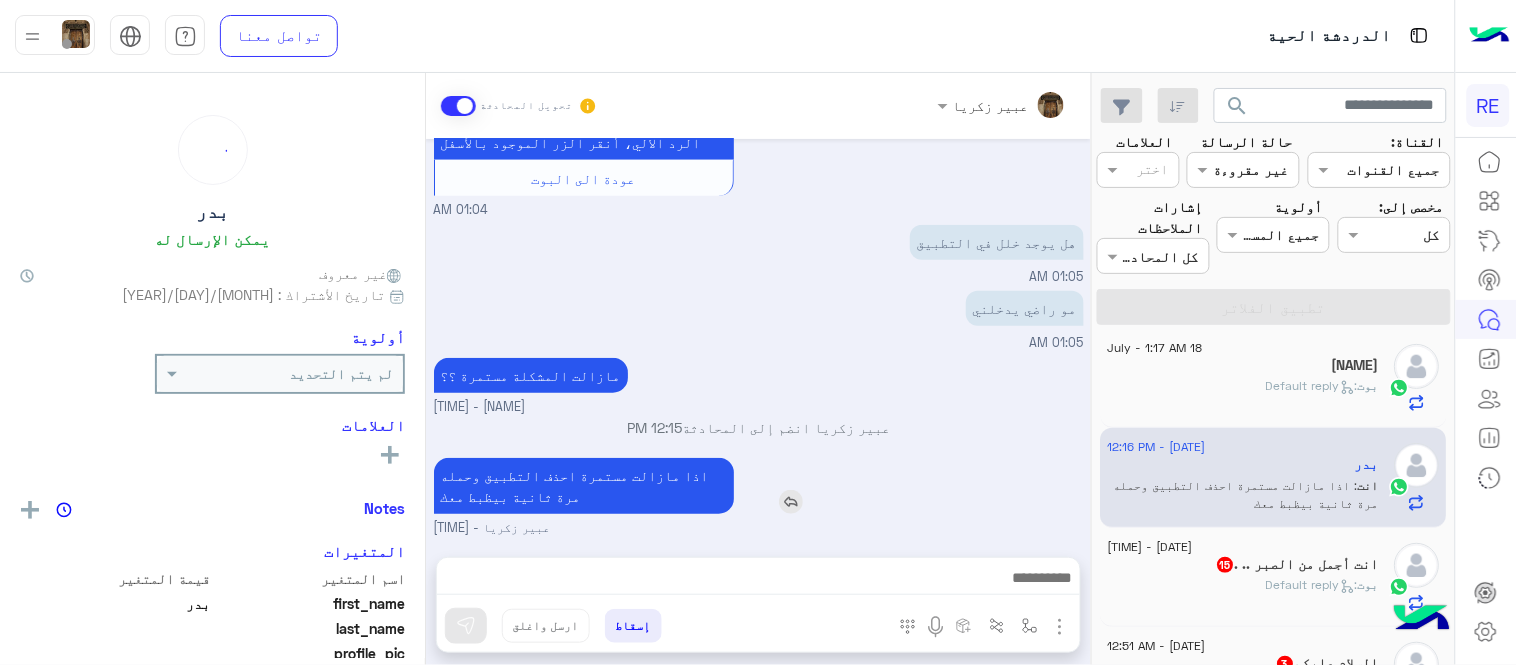 click on "اذا مازالت مستمرة احذف التطبيق وحمله مرة ثانية بيظبط معك" at bounding box center [584, 486] 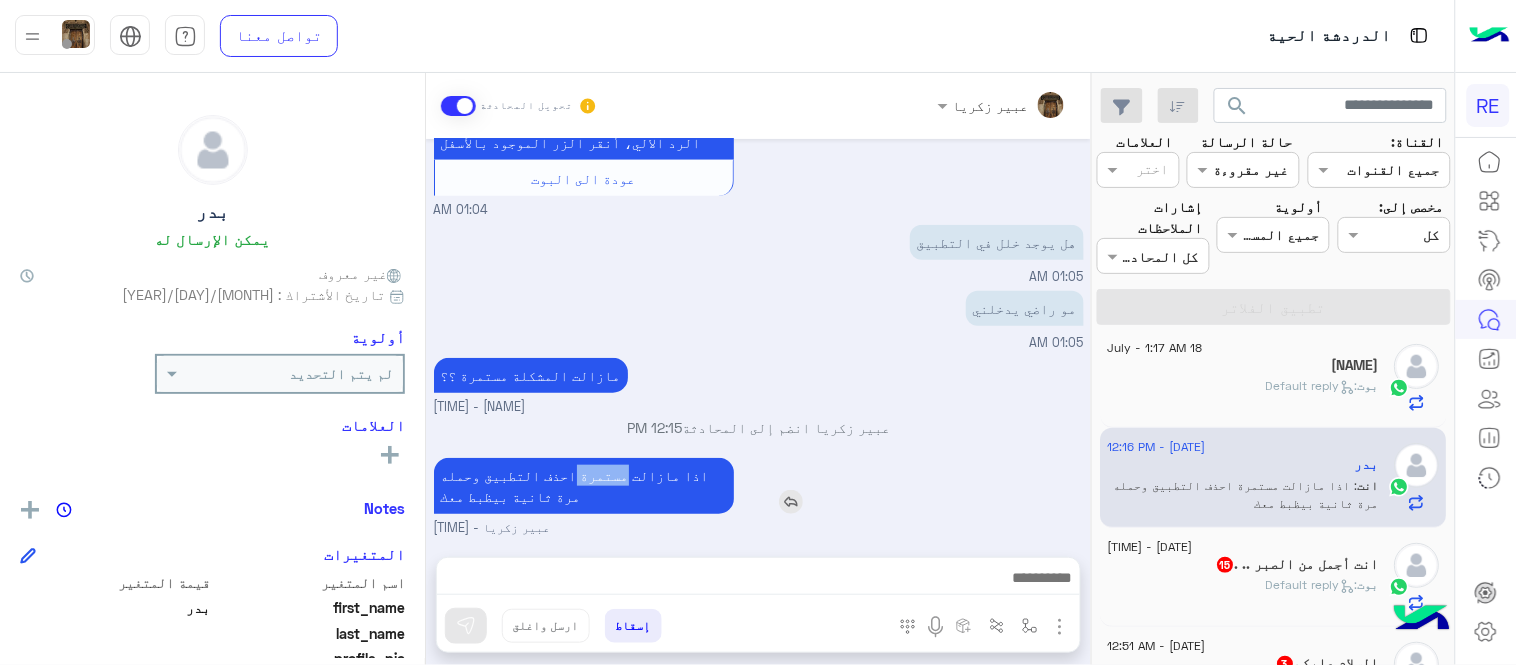 click on "اذا مازالت مستمرة احذف التطبيق وحمله مرة ثانية بيظبط معك" at bounding box center [584, 486] 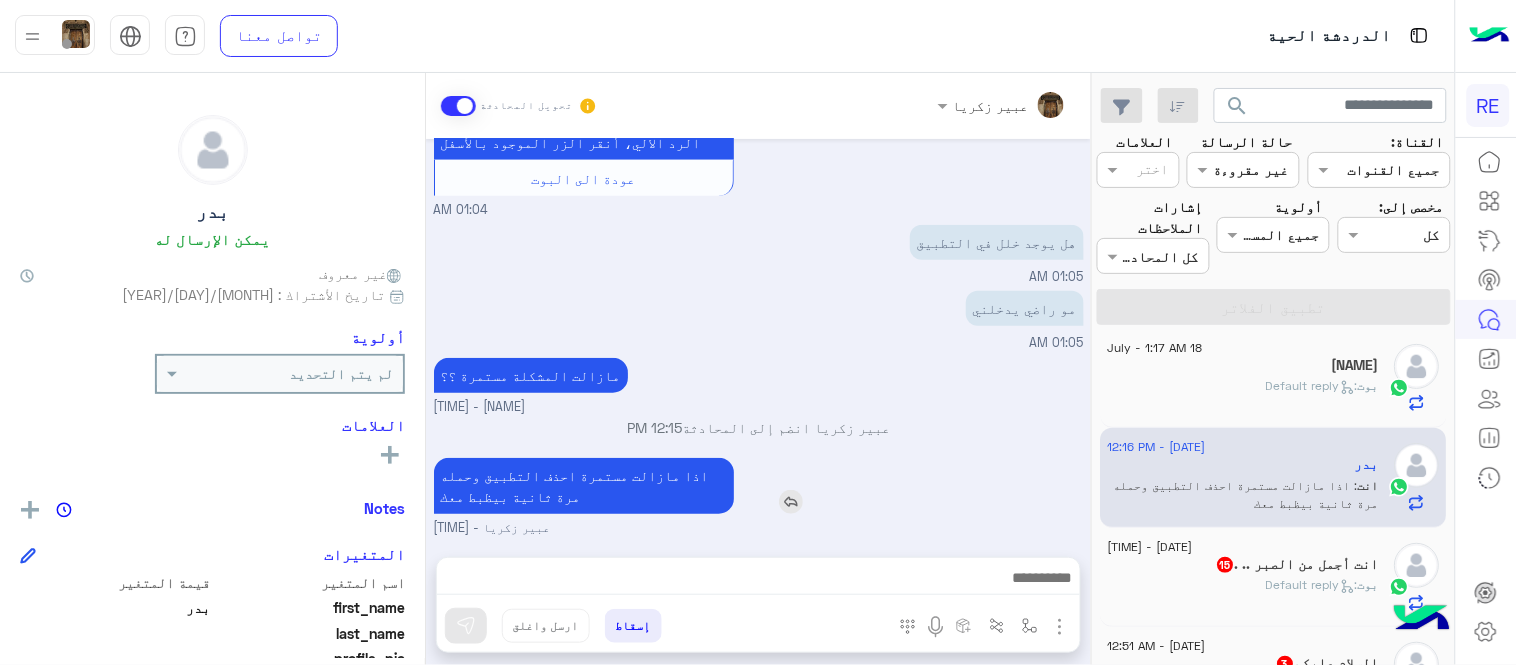 click on "اذا مازالت مستمرة احذف التطبيق وحمله مرة ثانية بيظبط معك" at bounding box center [584, 486] 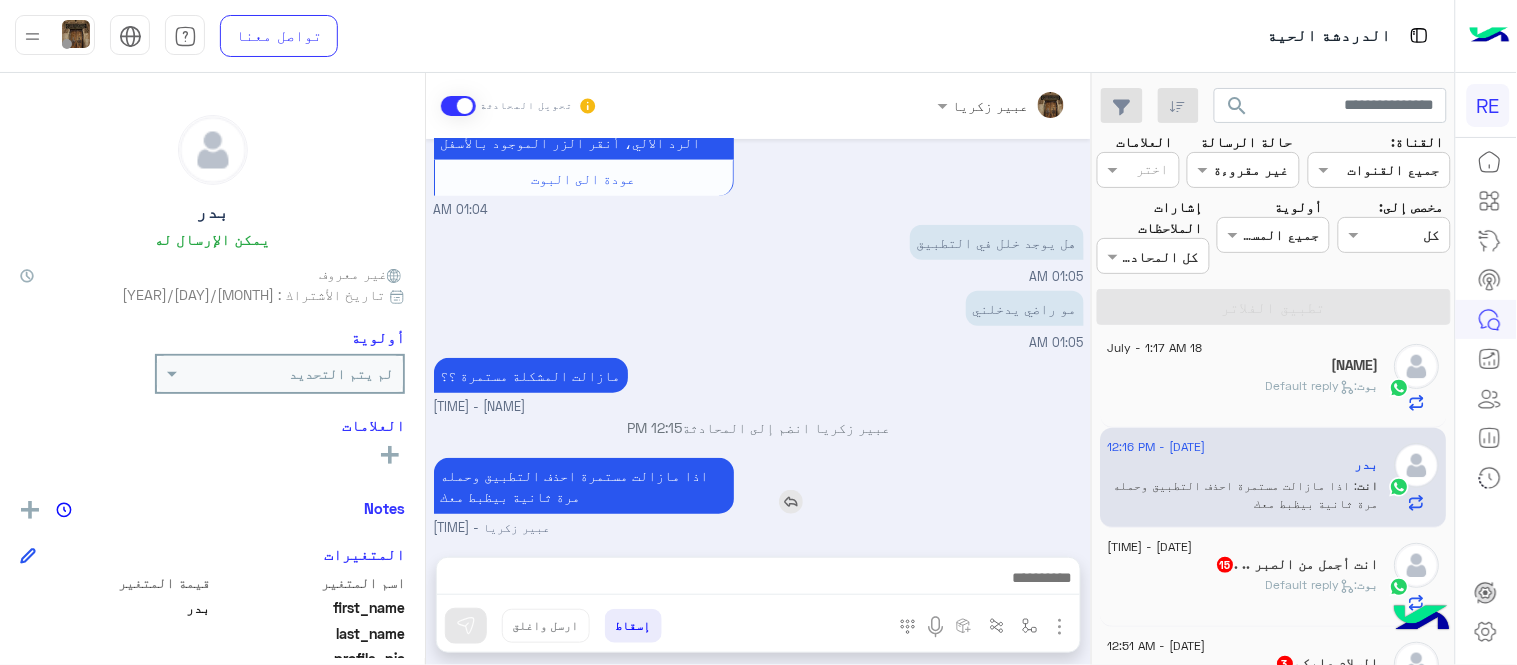 copy 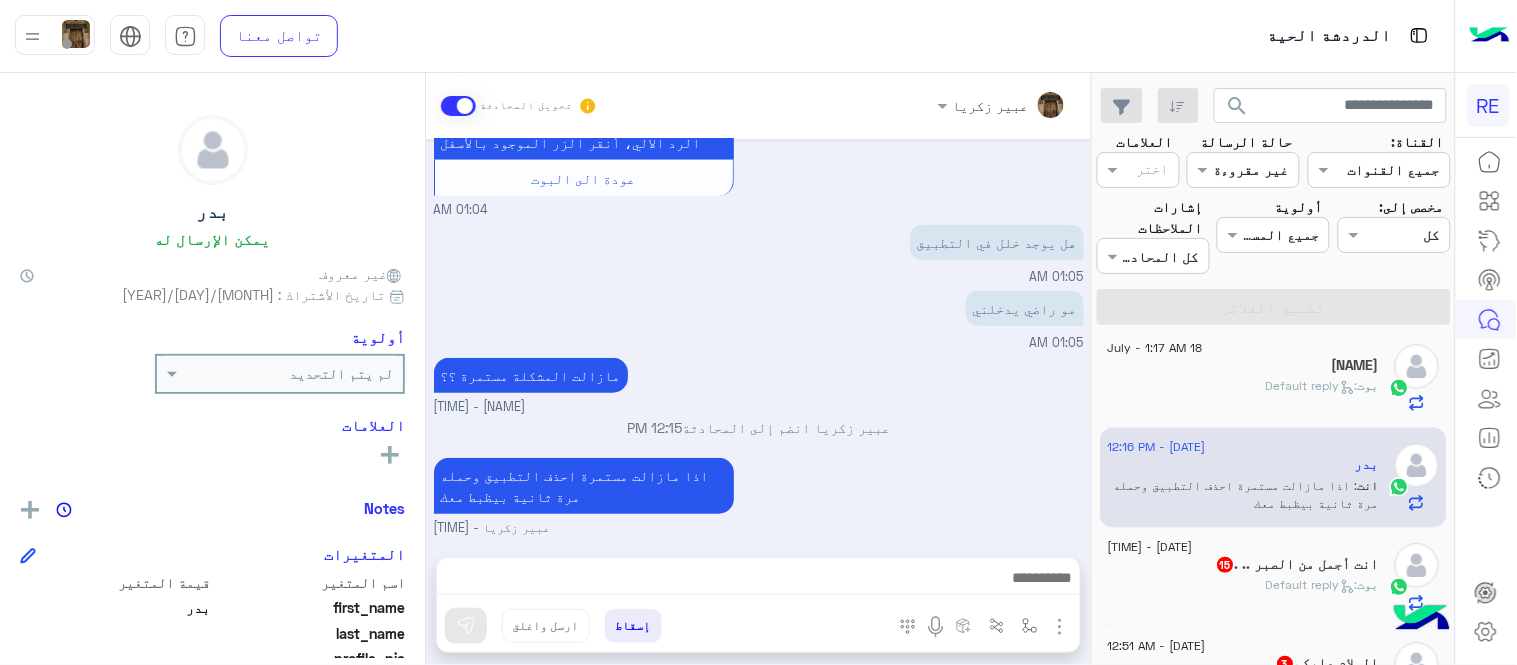 click on "18 July - 1:17 AM" 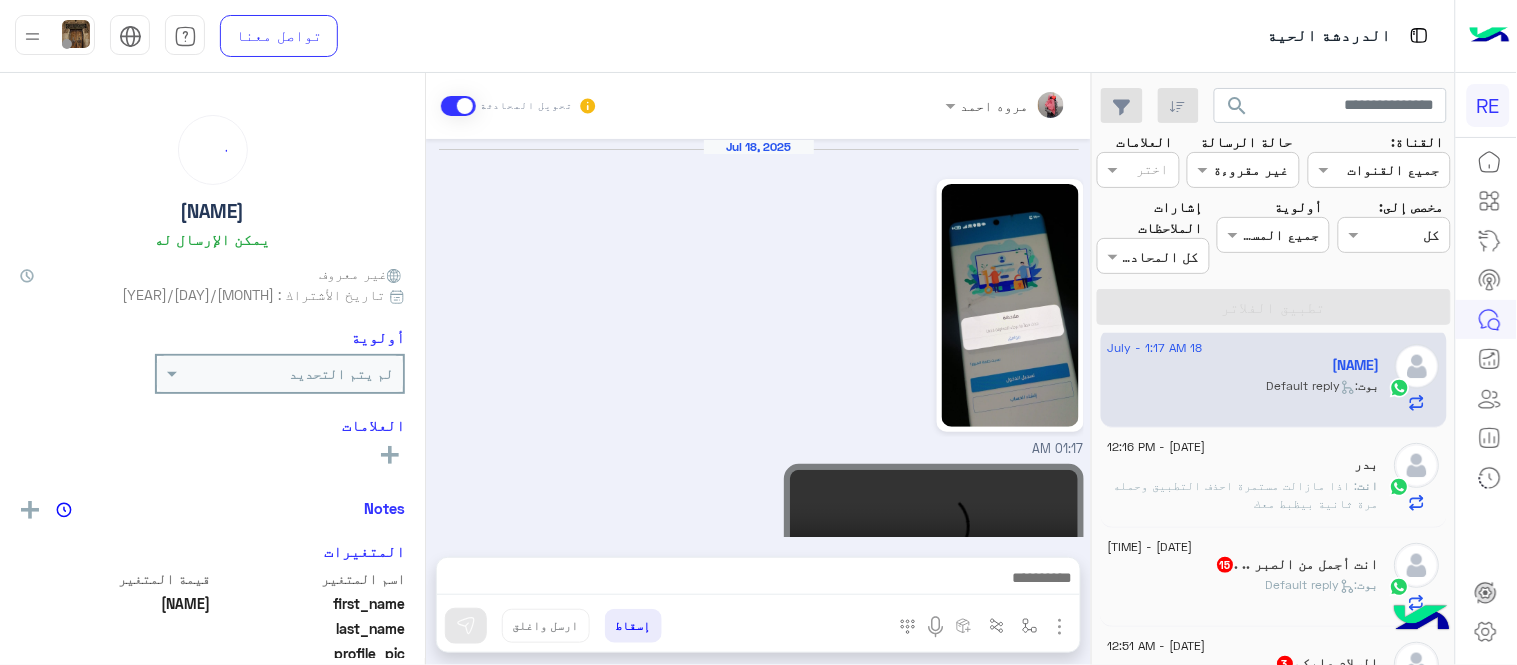 scroll, scrollTop: 672, scrollLeft: 0, axis: vertical 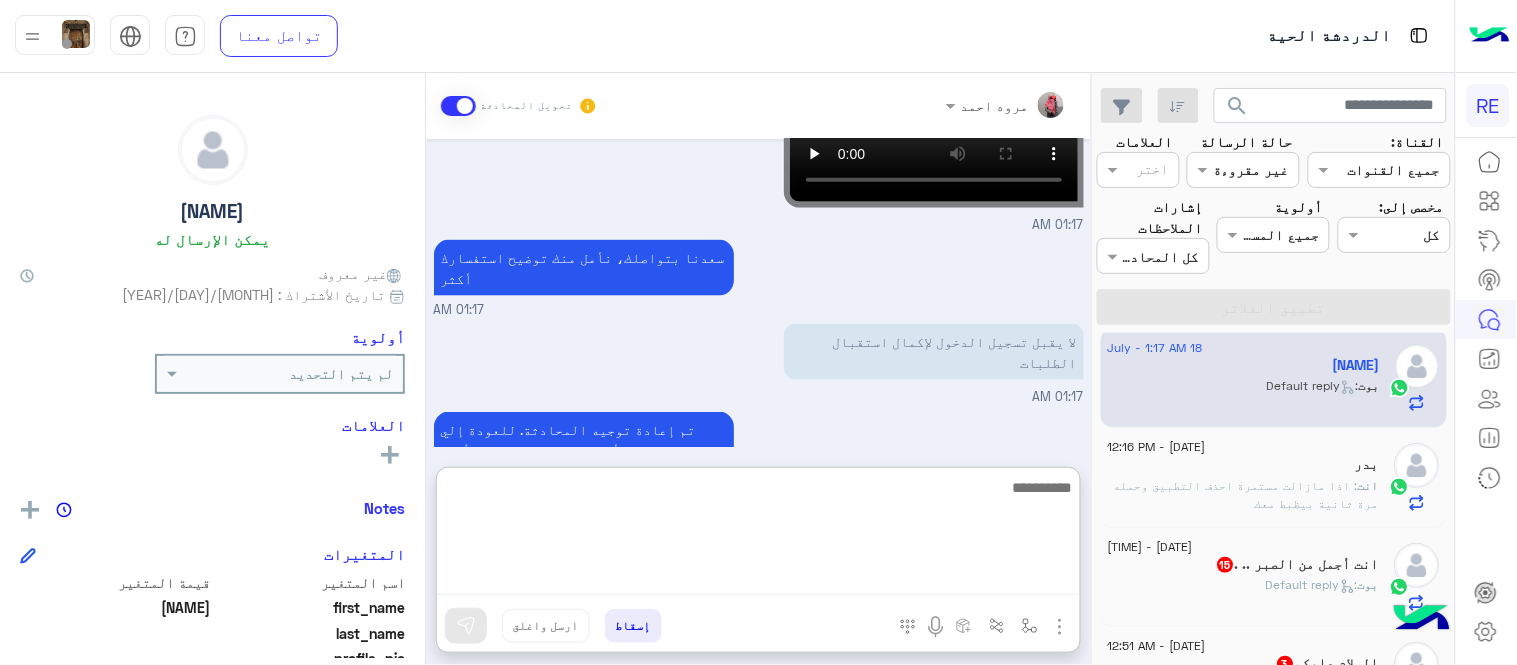 click at bounding box center (758, 535) 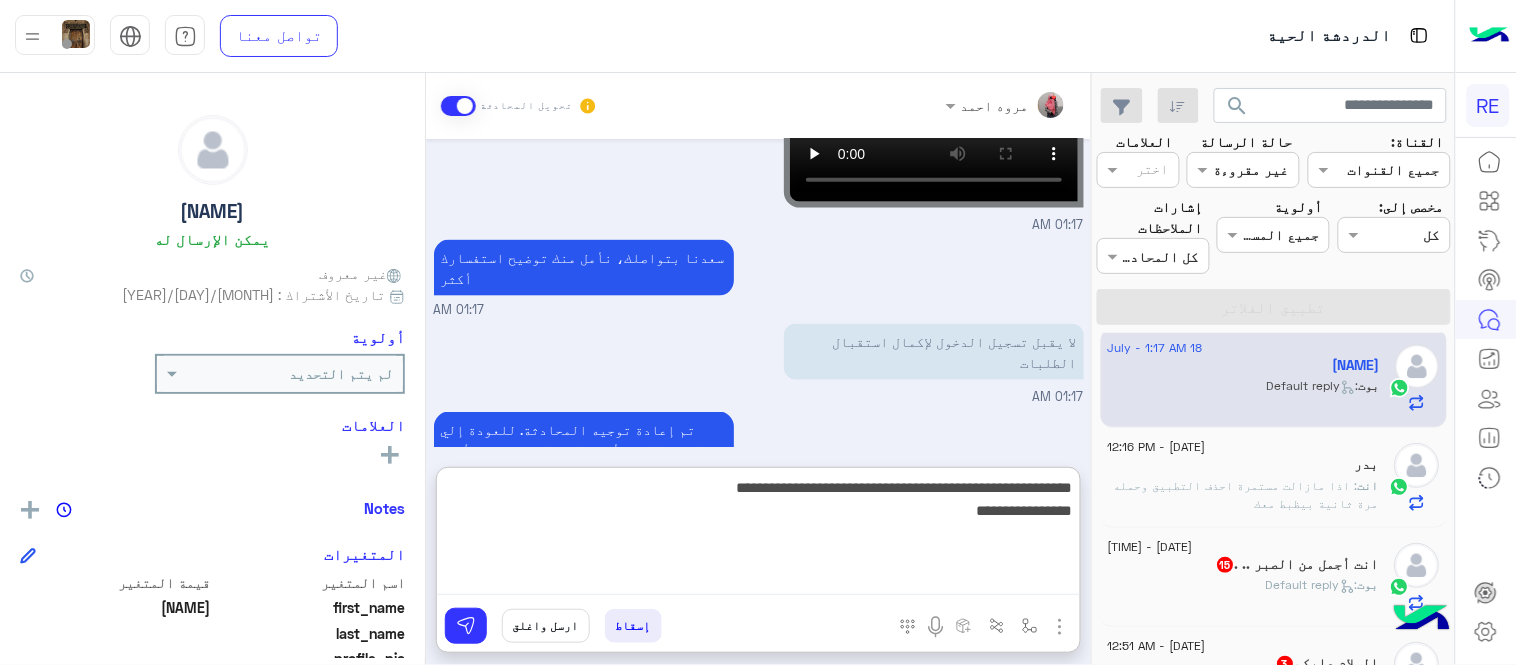 type on "**********" 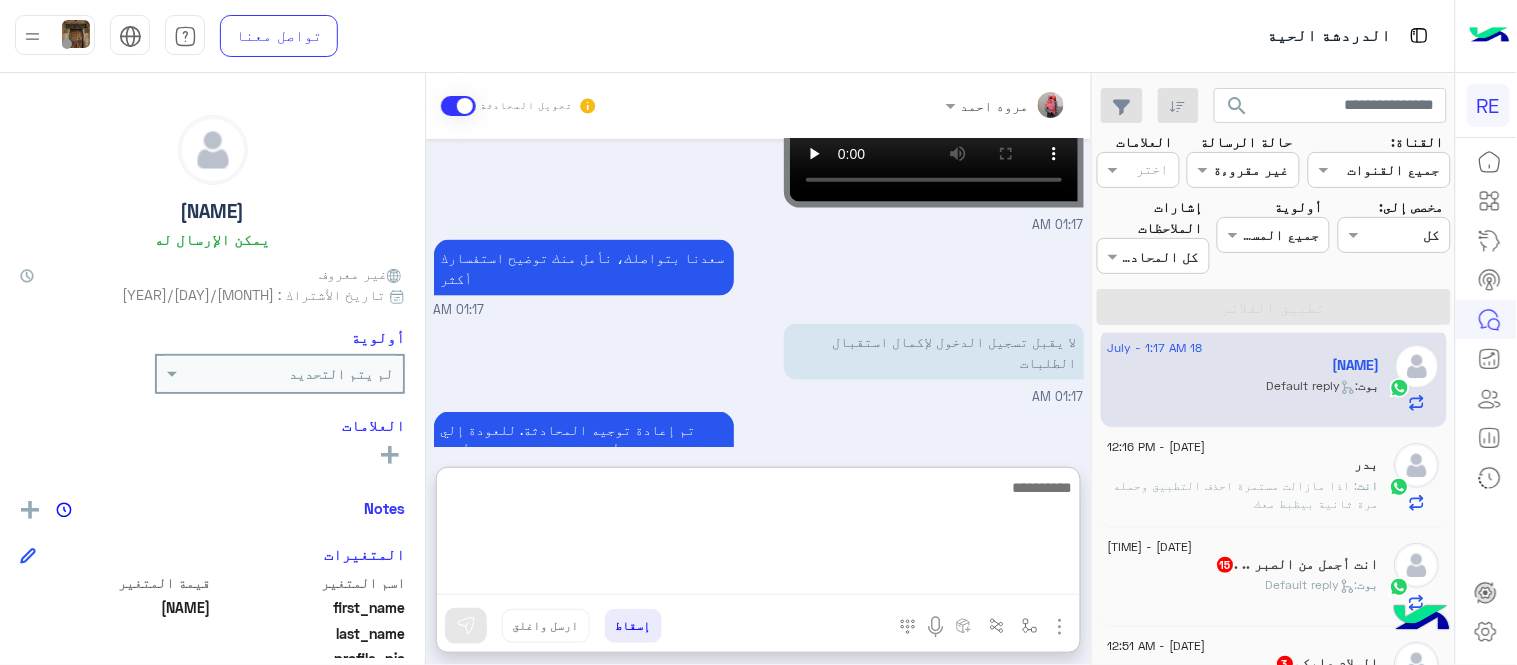 scroll, scrollTop: 867, scrollLeft: 0, axis: vertical 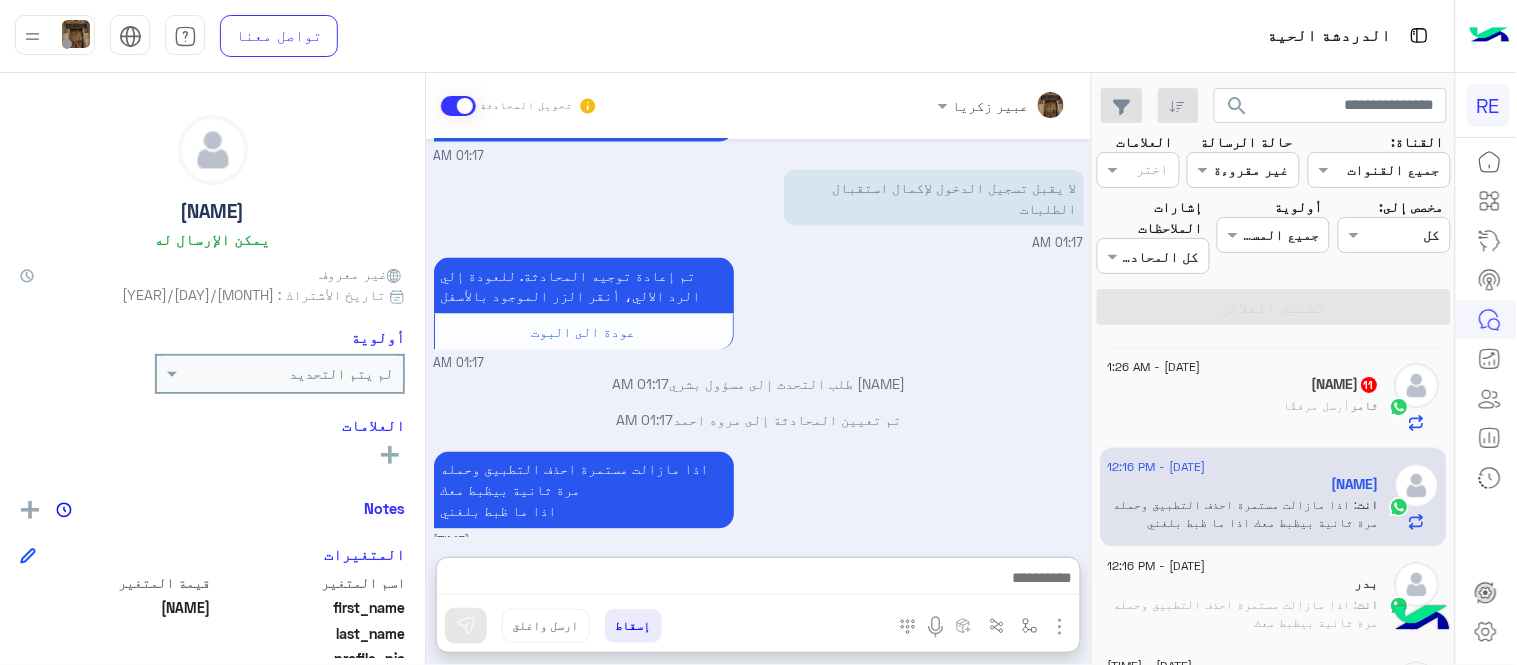 click on "[NAME]  أرسل مرفقًا" 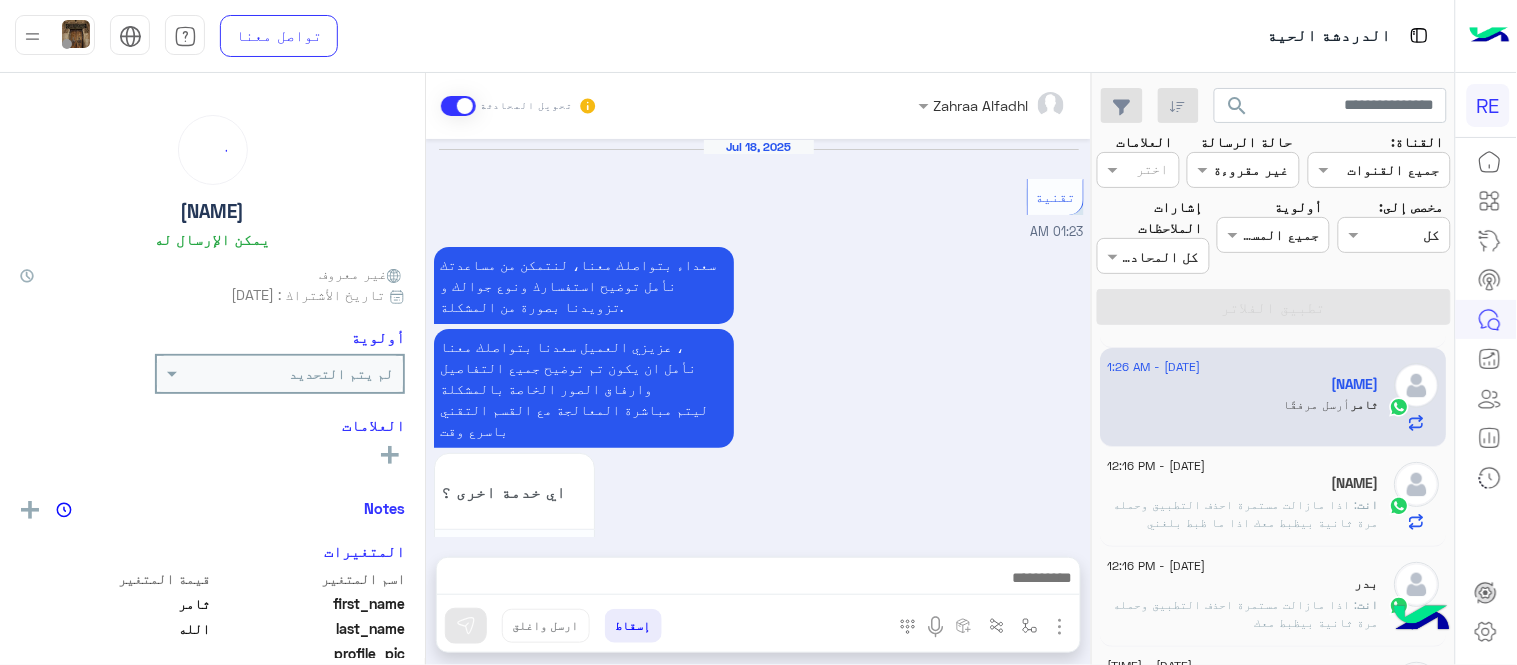 scroll, scrollTop: 917, scrollLeft: 0, axis: vertical 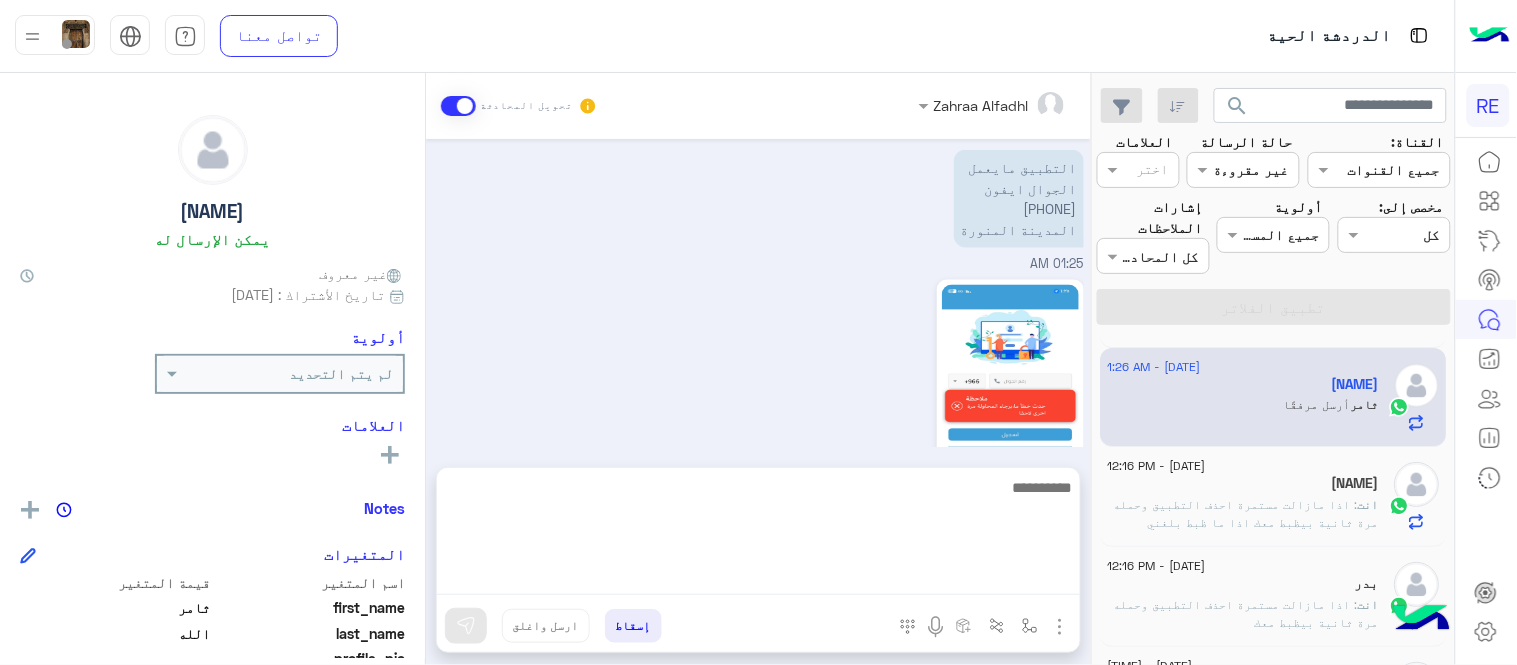 click at bounding box center [758, 535] 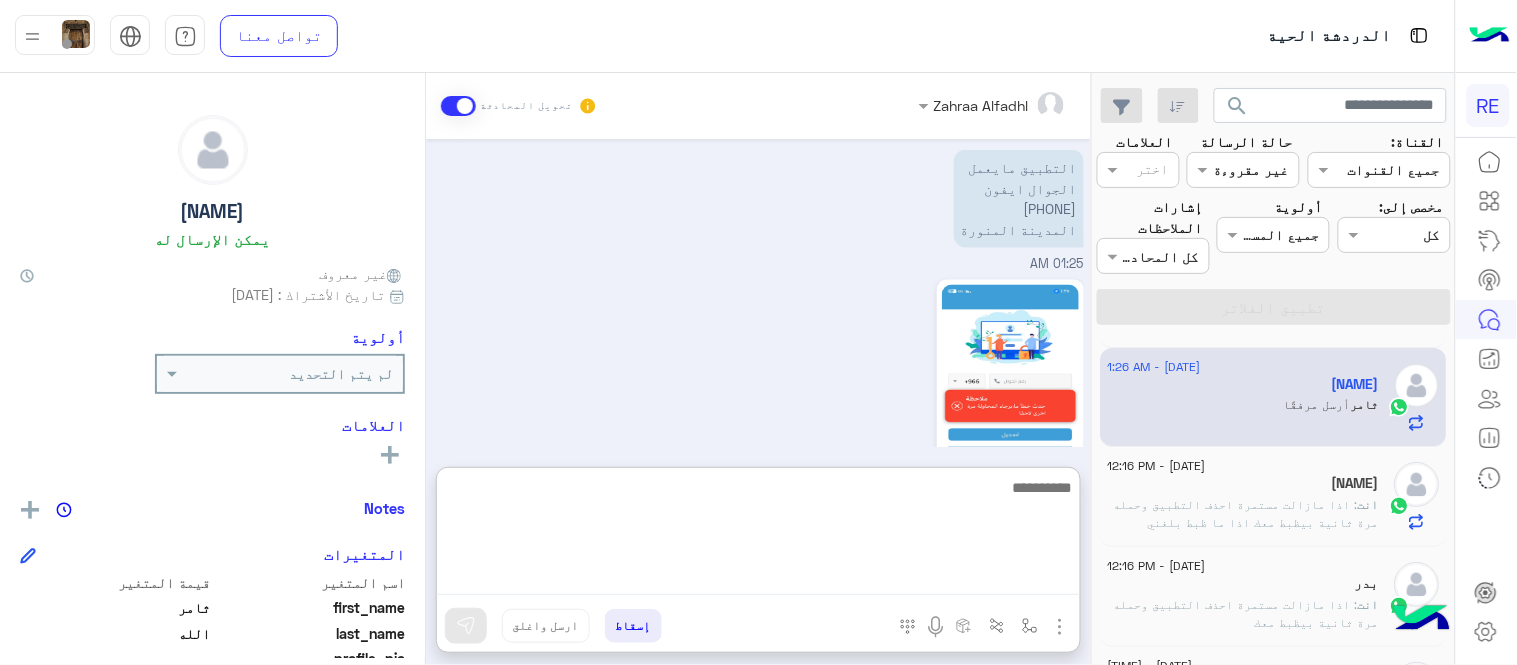paste on "**********" 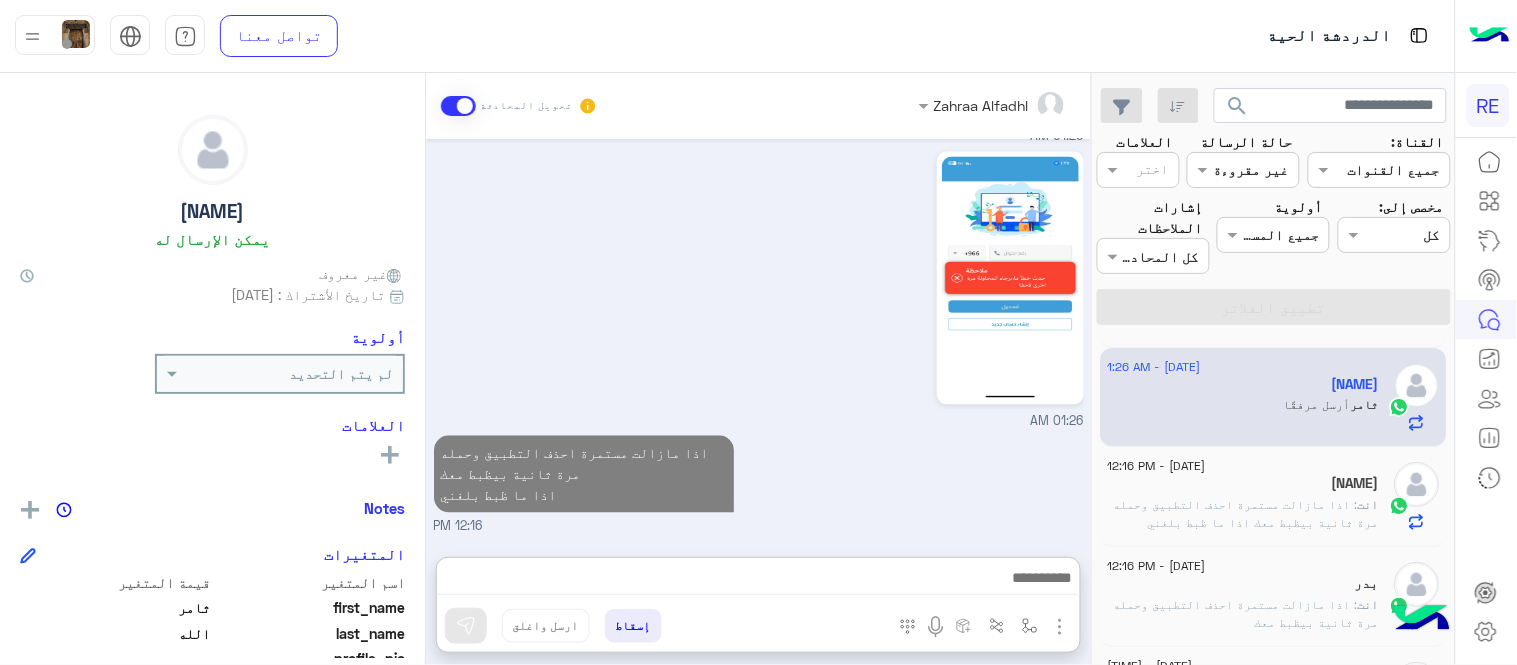click on "اذا مازالت مستمرة احذف التطبيق وحمله مرة ثانية بيظبط معك اذا ما ظبط بلغني   12:16 PM" at bounding box center [759, 484] 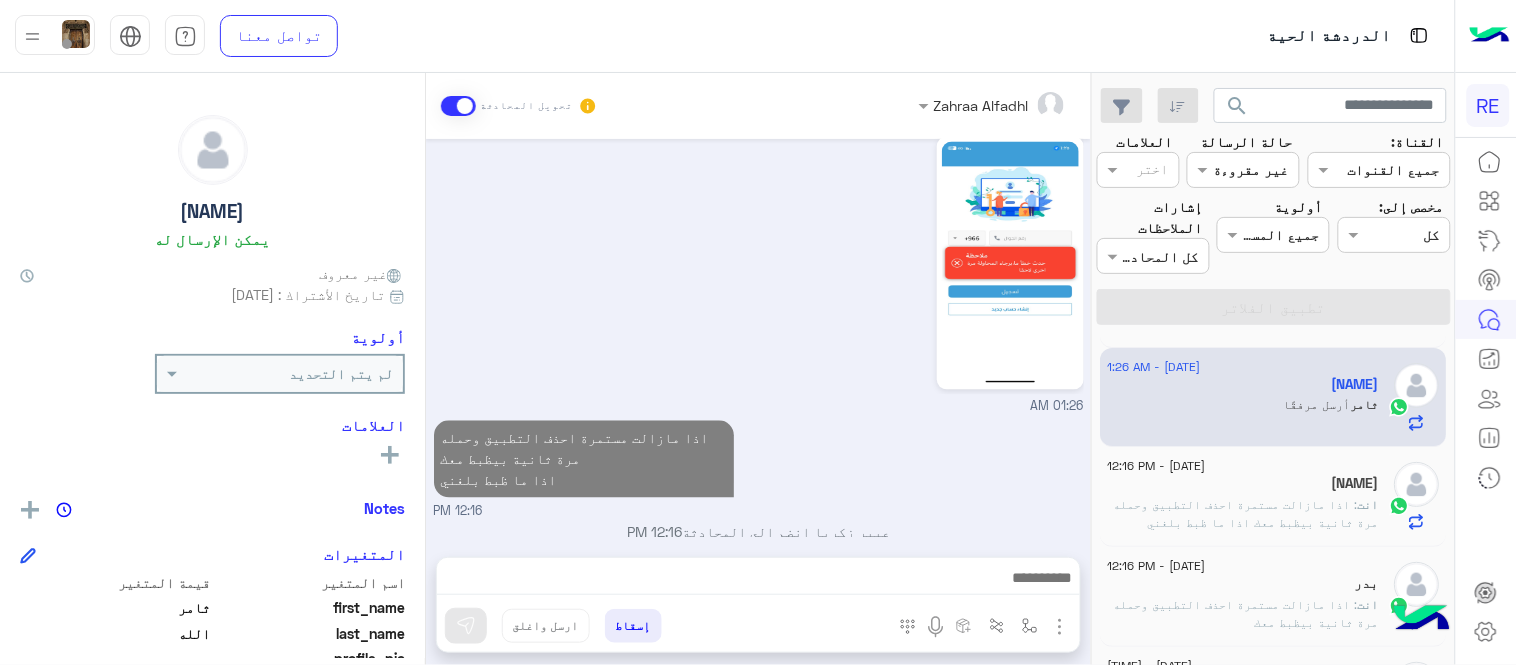scroll, scrollTop: 1060, scrollLeft: 0, axis: vertical 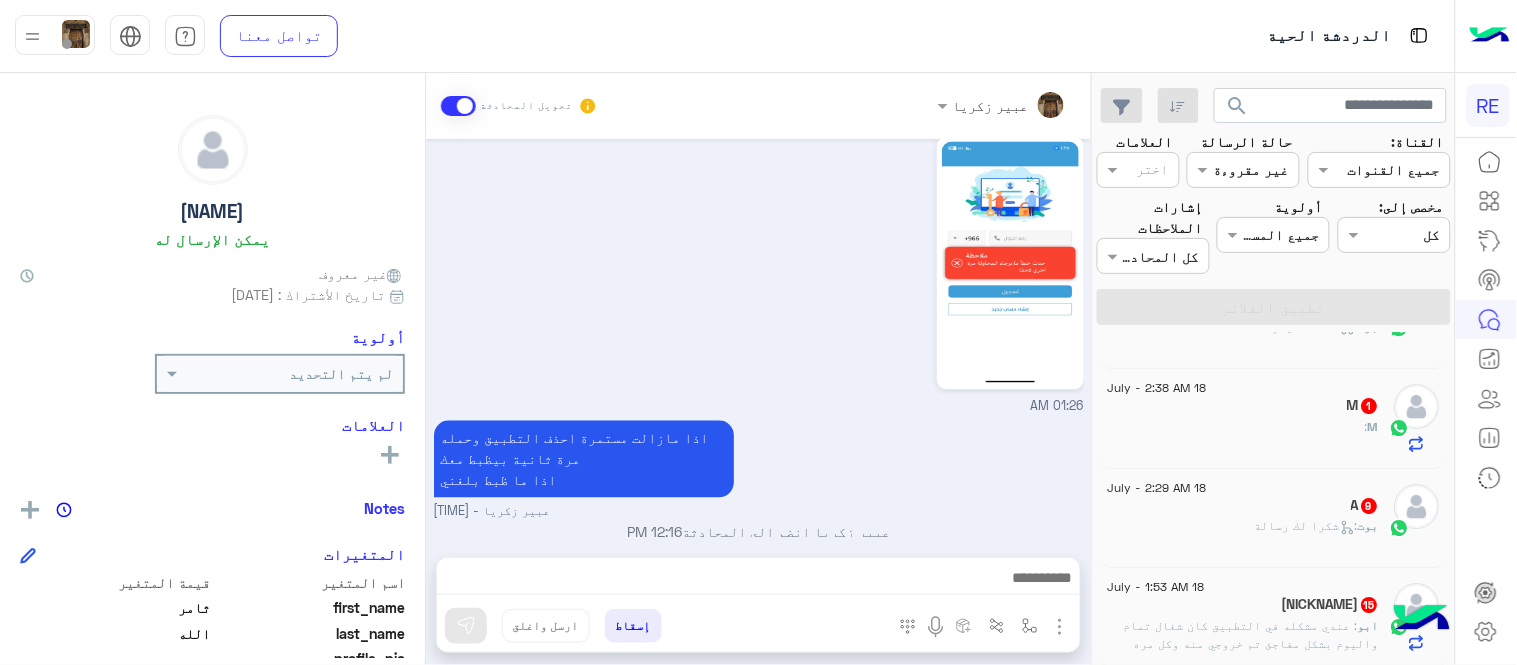 click on "ابو : ‏عندي مشكله في التطبيق كان شغال تمام واليوم بشكل مفاجئ تم خروجي منه وكل مره اسوي دخول ويرفض ولا اعلم ماهي المشكله" 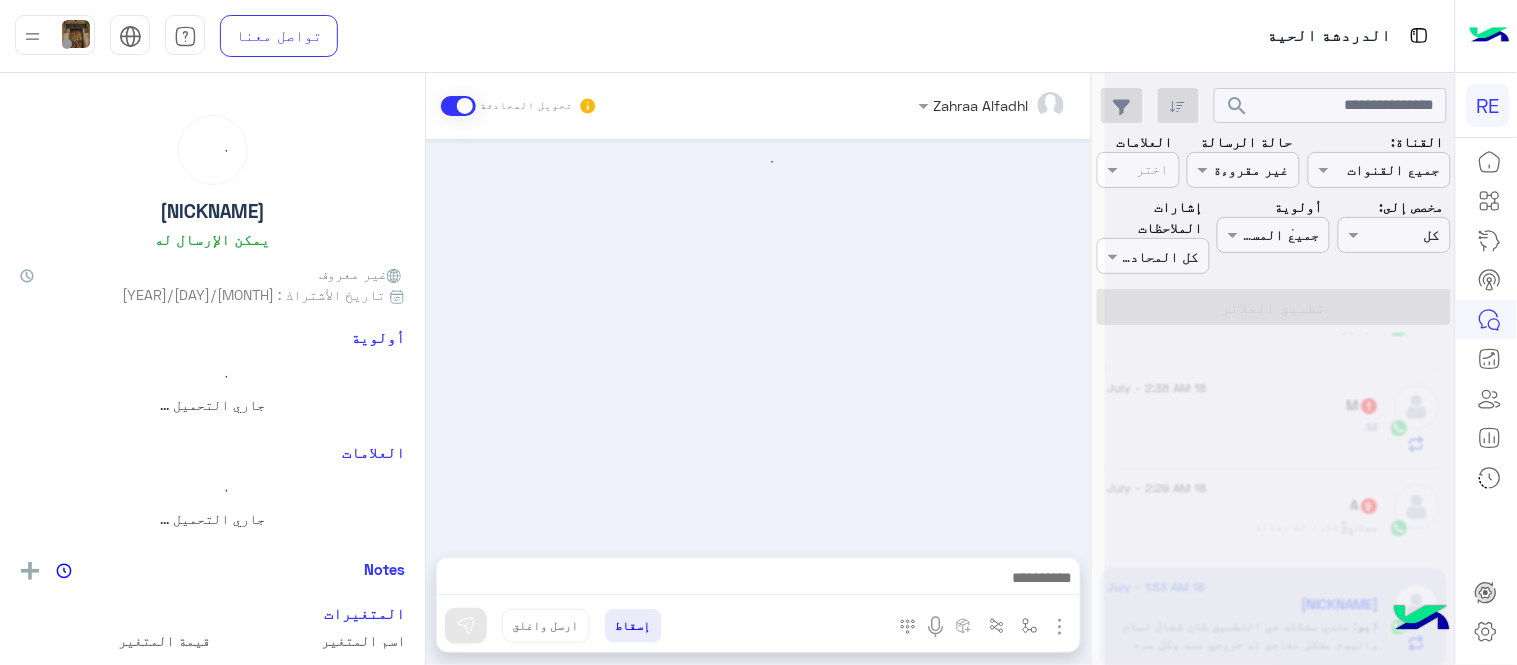 scroll, scrollTop: 554, scrollLeft: 0, axis: vertical 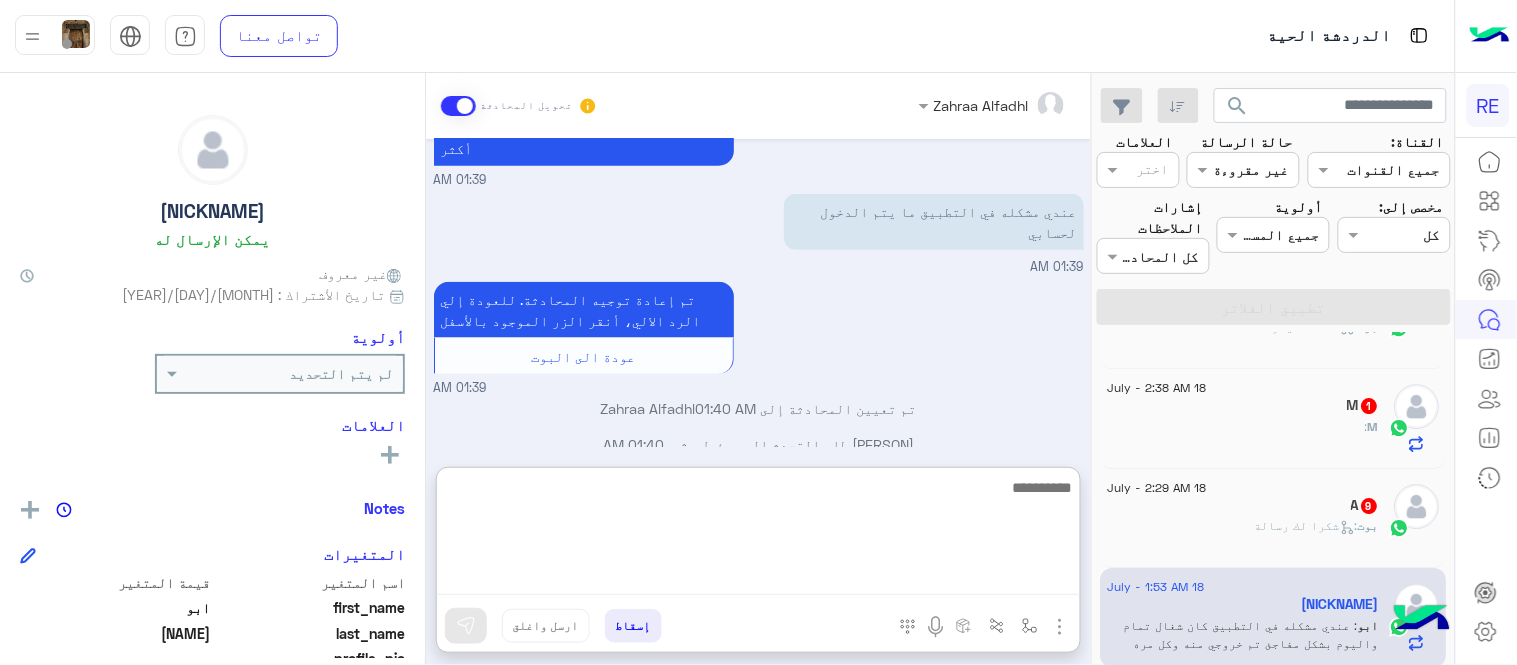 click at bounding box center (758, 535) 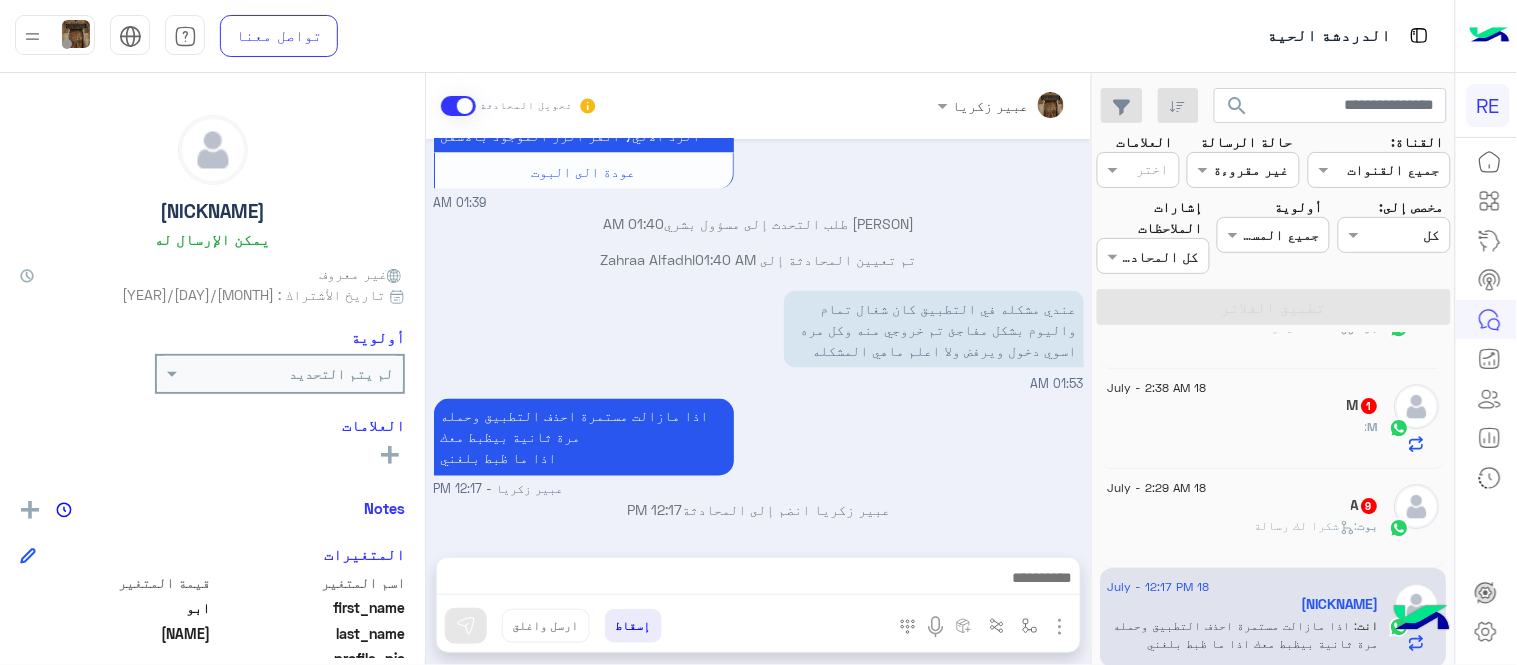 scroll, scrollTop: 741, scrollLeft: 0, axis: vertical 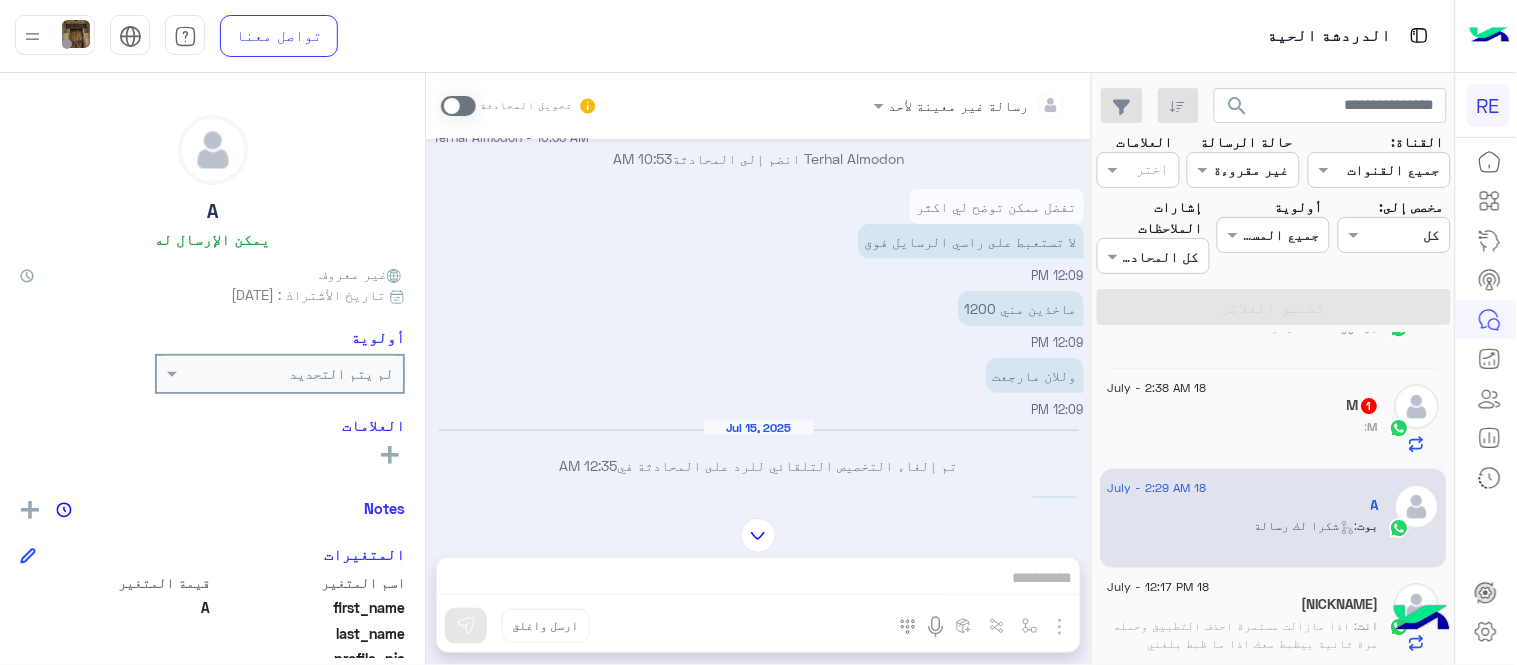 click at bounding box center (458, 106) 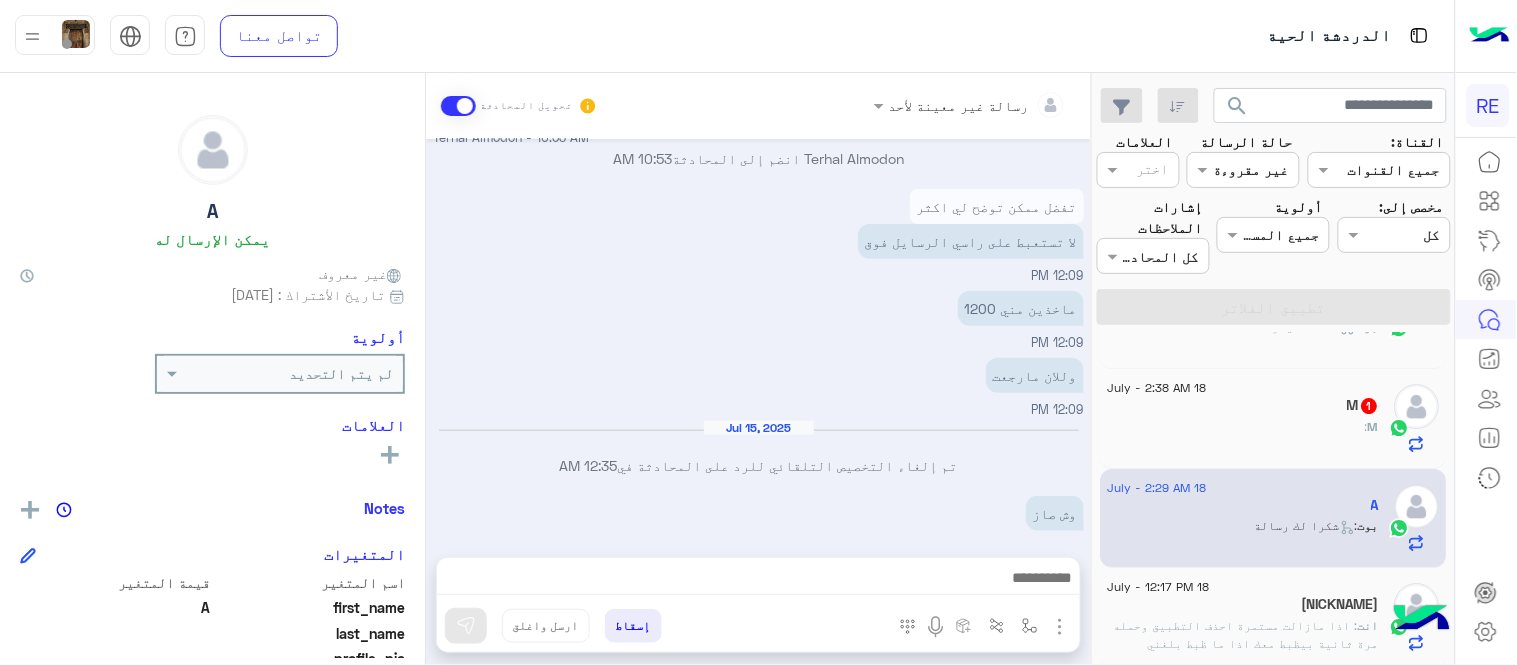 scroll, scrollTop: 4044, scrollLeft: 0, axis: vertical 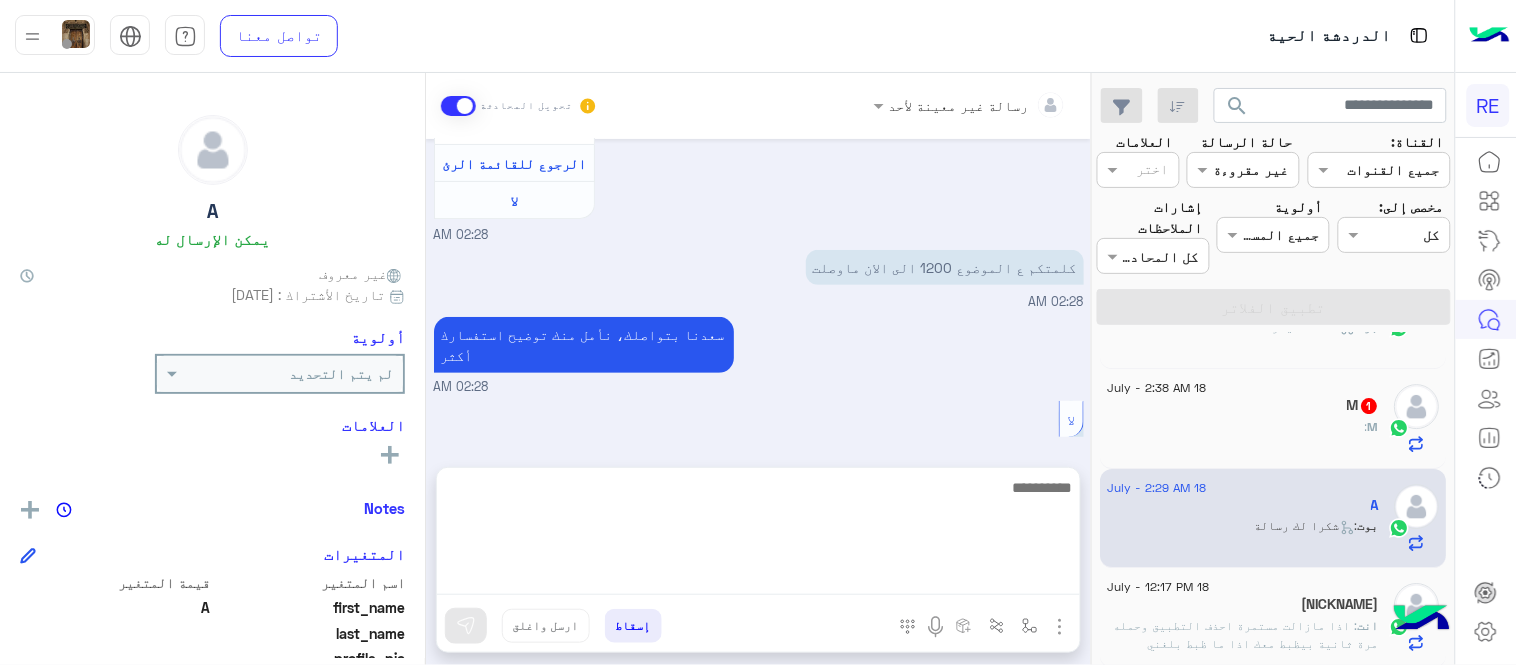 click at bounding box center [758, 535] 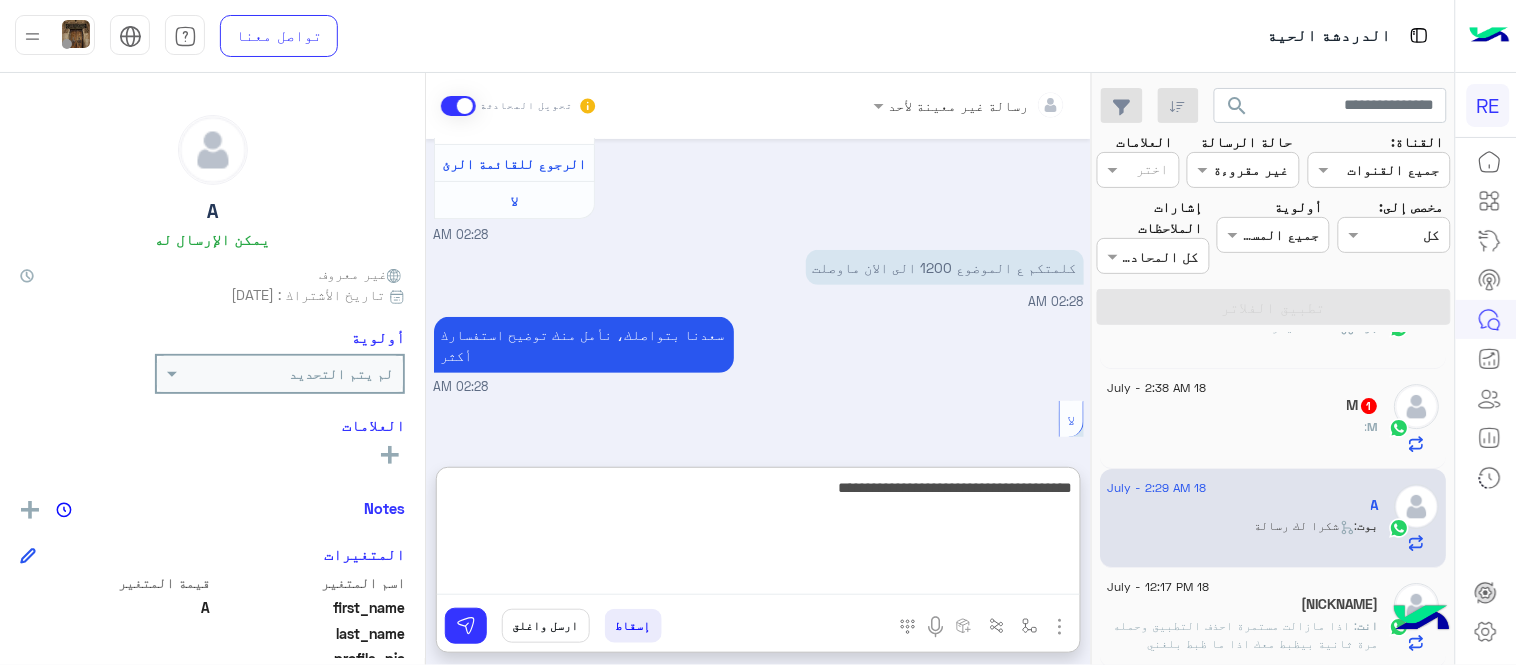 type on "**********" 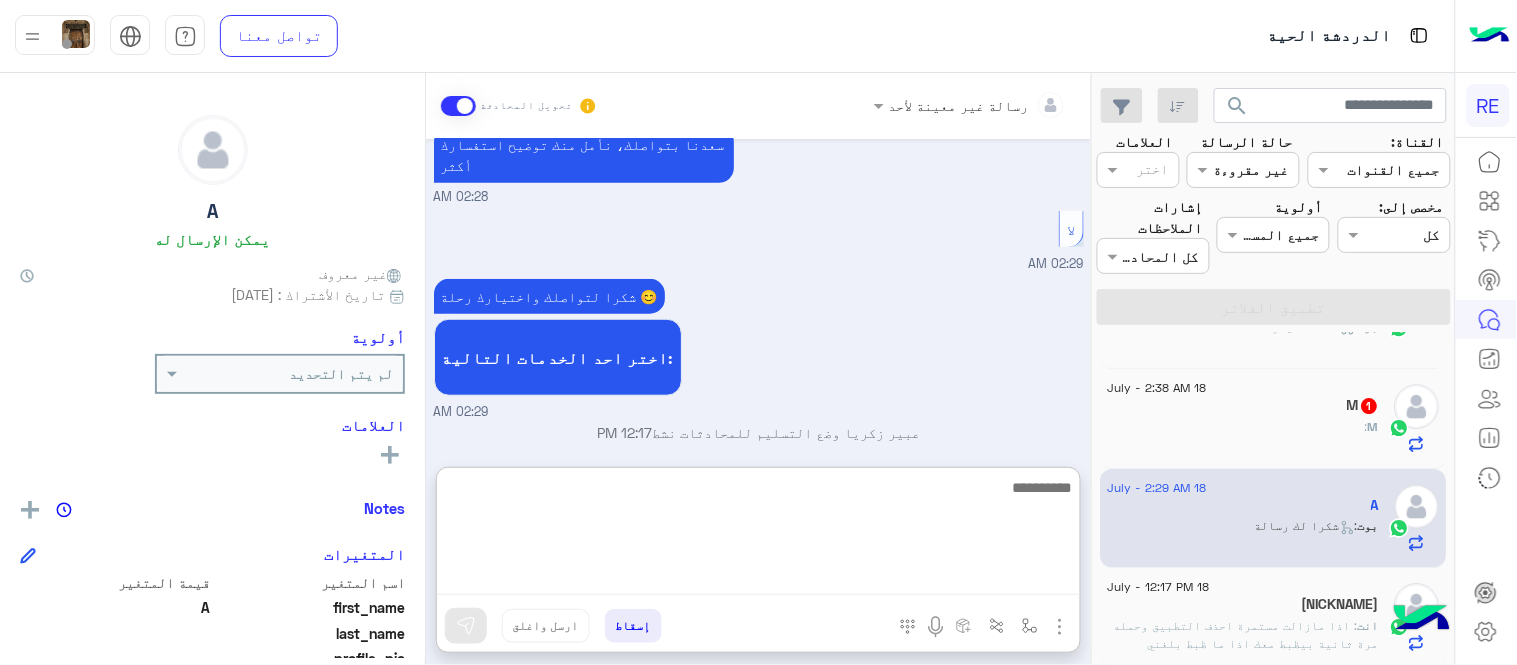 scroll, scrollTop: 4271, scrollLeft: 0, axis: vertical 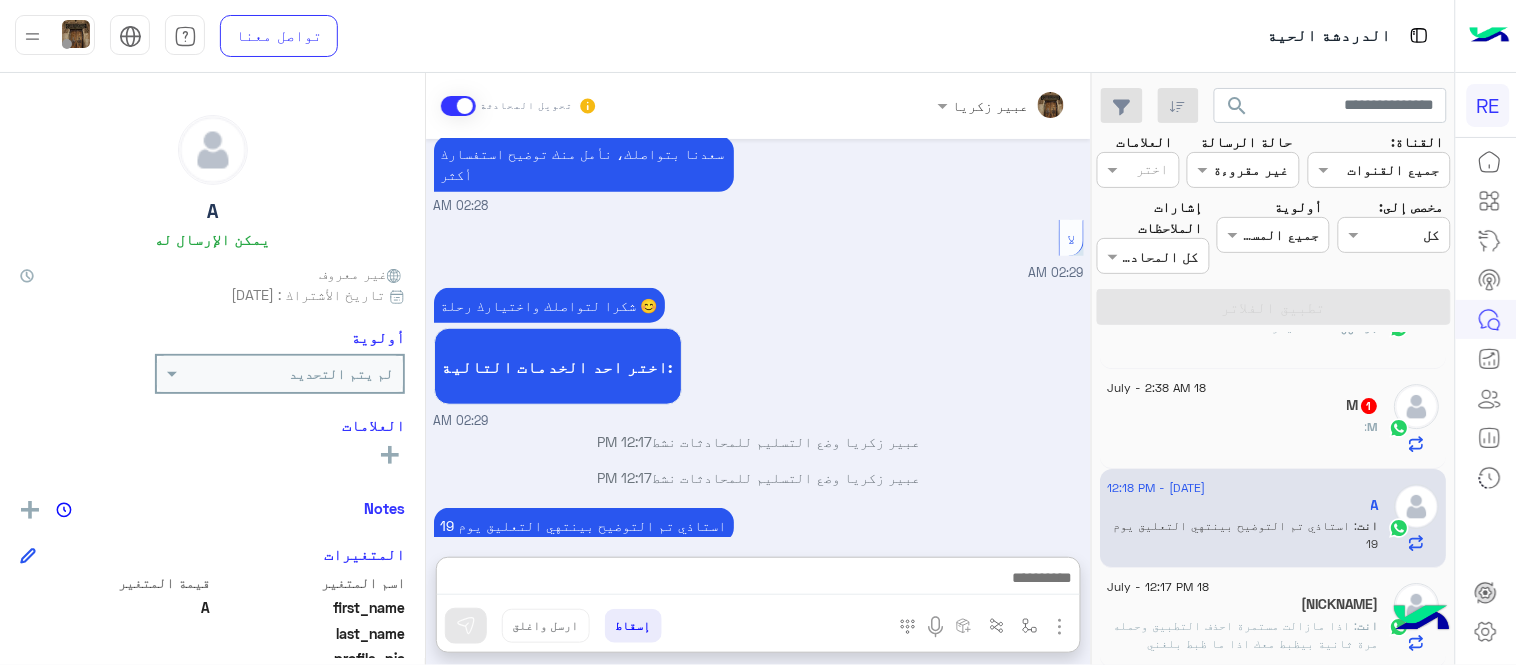 click on "M   1" 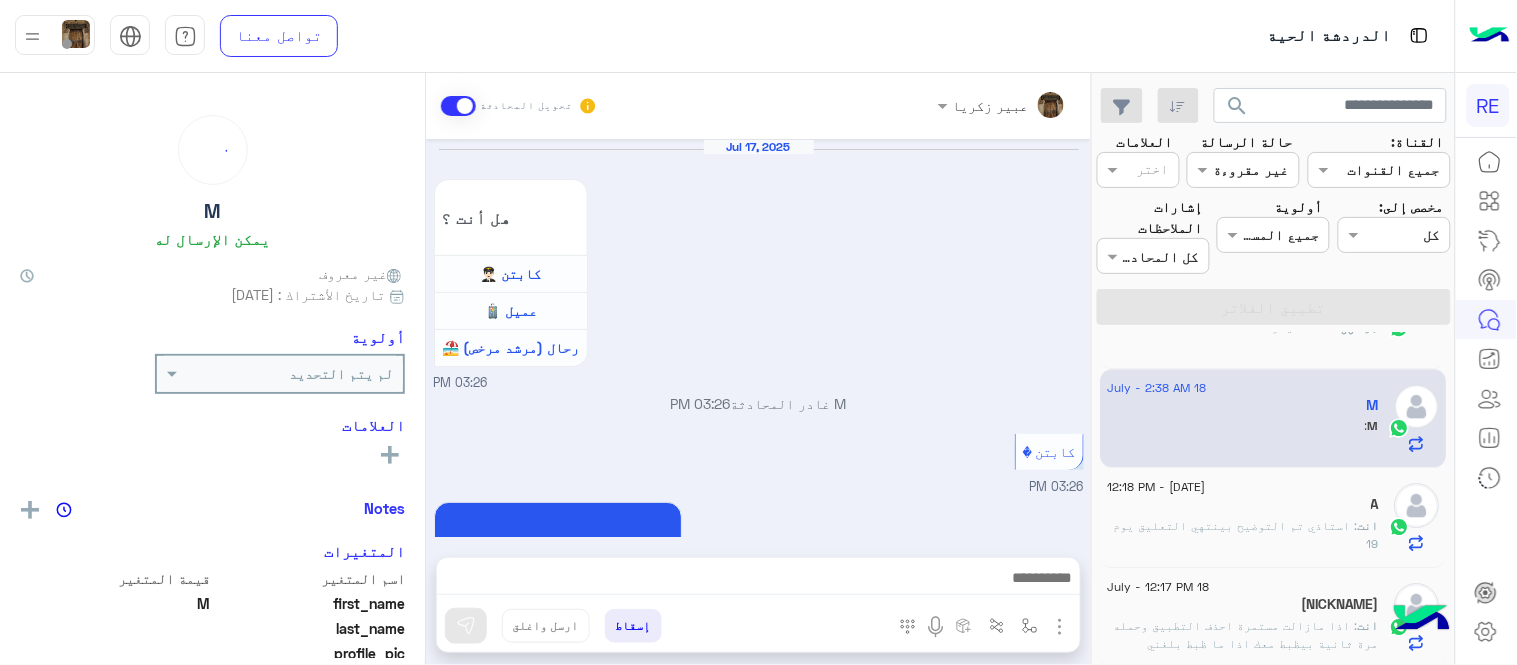 scroll, scrollTop: 1256, scrollLeft: 0, axis: vertical 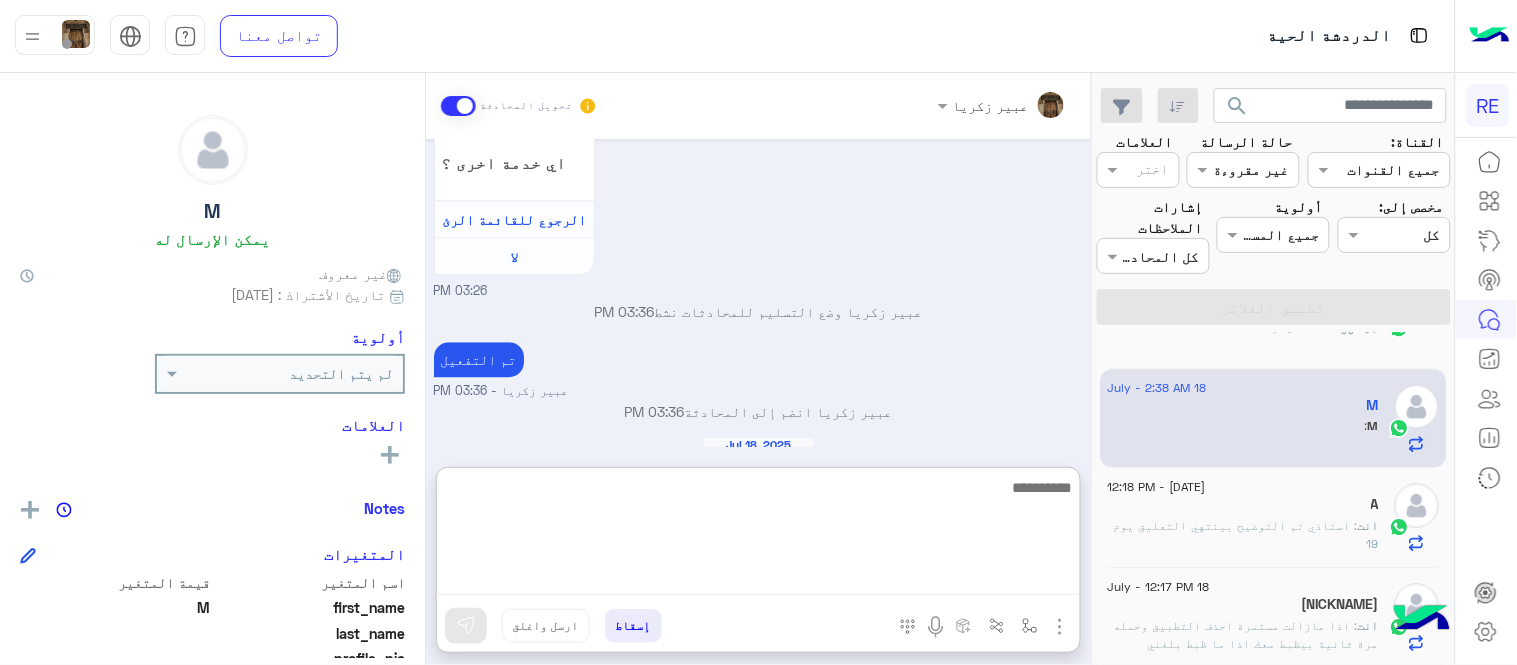 click at bounding box center [758, 535] 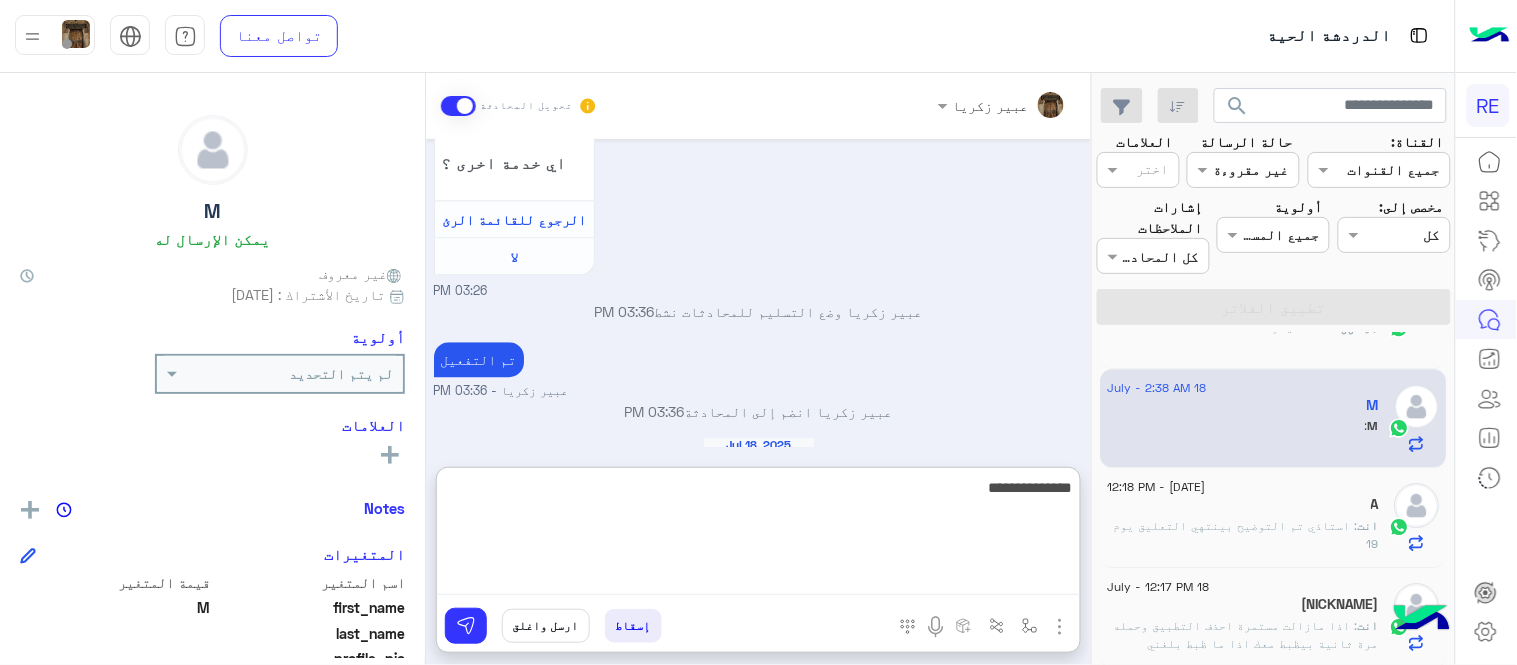 type on "**********" 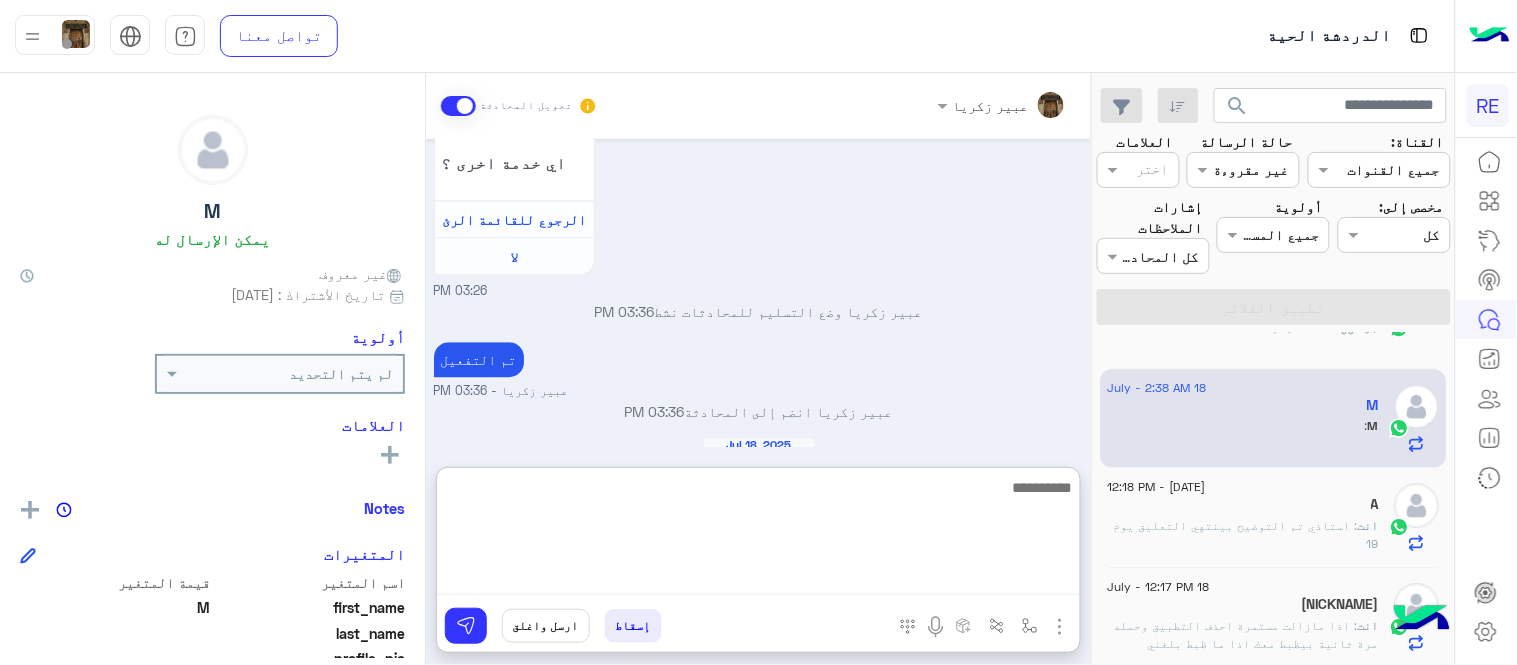 scroll, scrollTop: 1411, scrollLeft: 0, axis: vertical 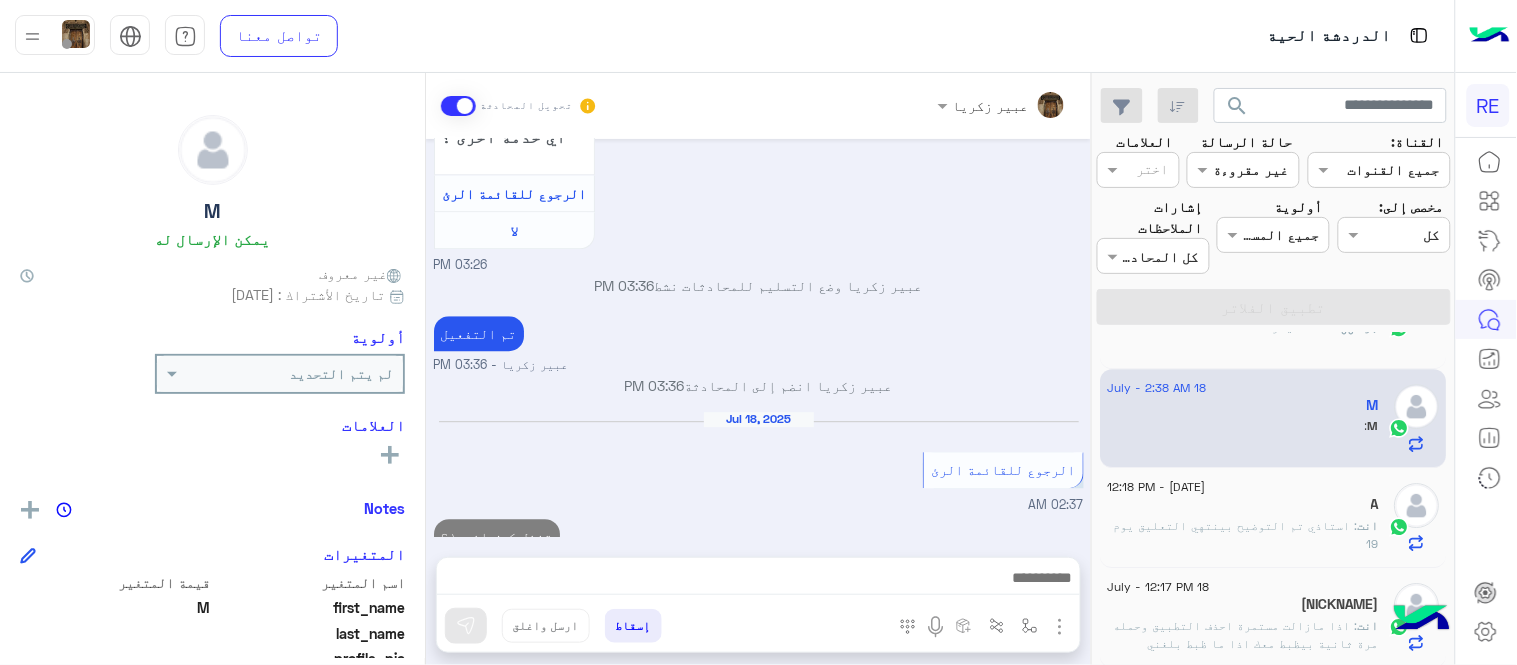 drag, startPoint x: 1008, startPoint y: 433, endPoint x: 1094, endPoint y: 630, distance: 214.95348 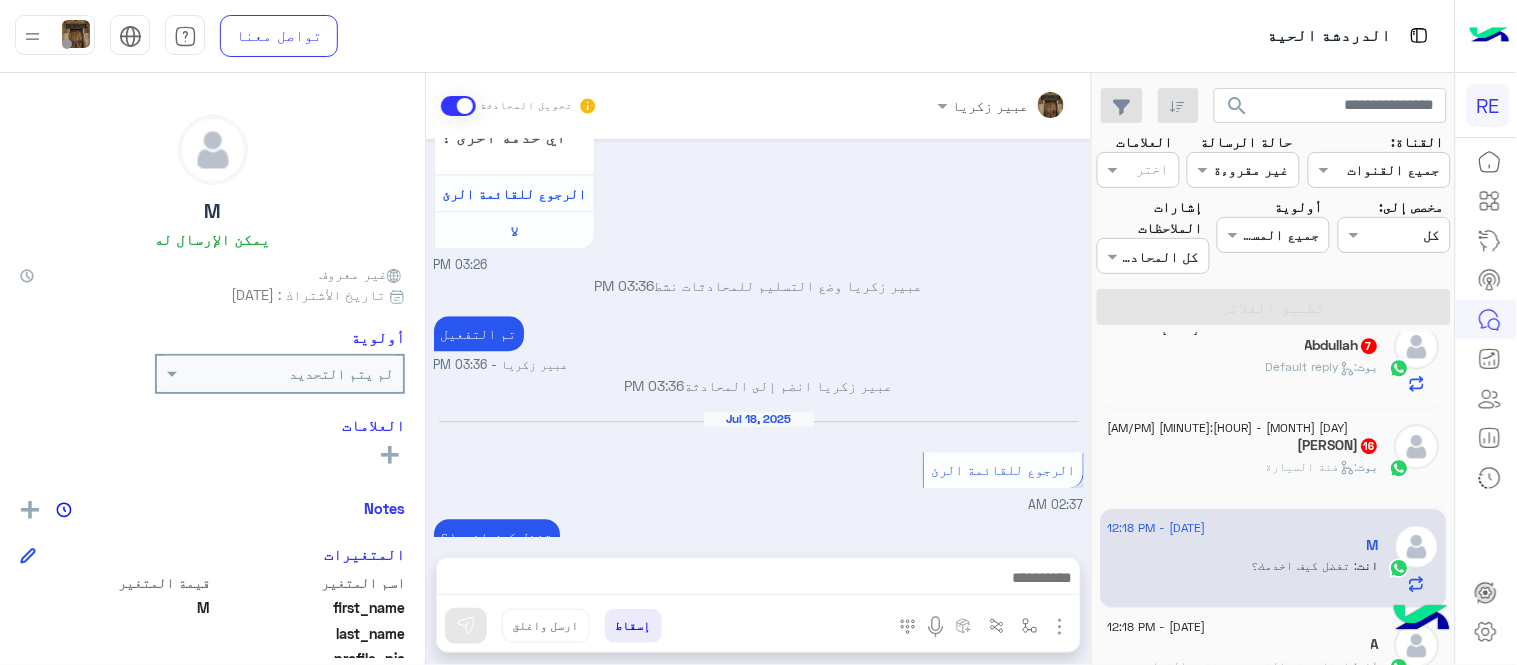 scroll, scrollTop: 1482, scrollLeft: 0, axis: vertical 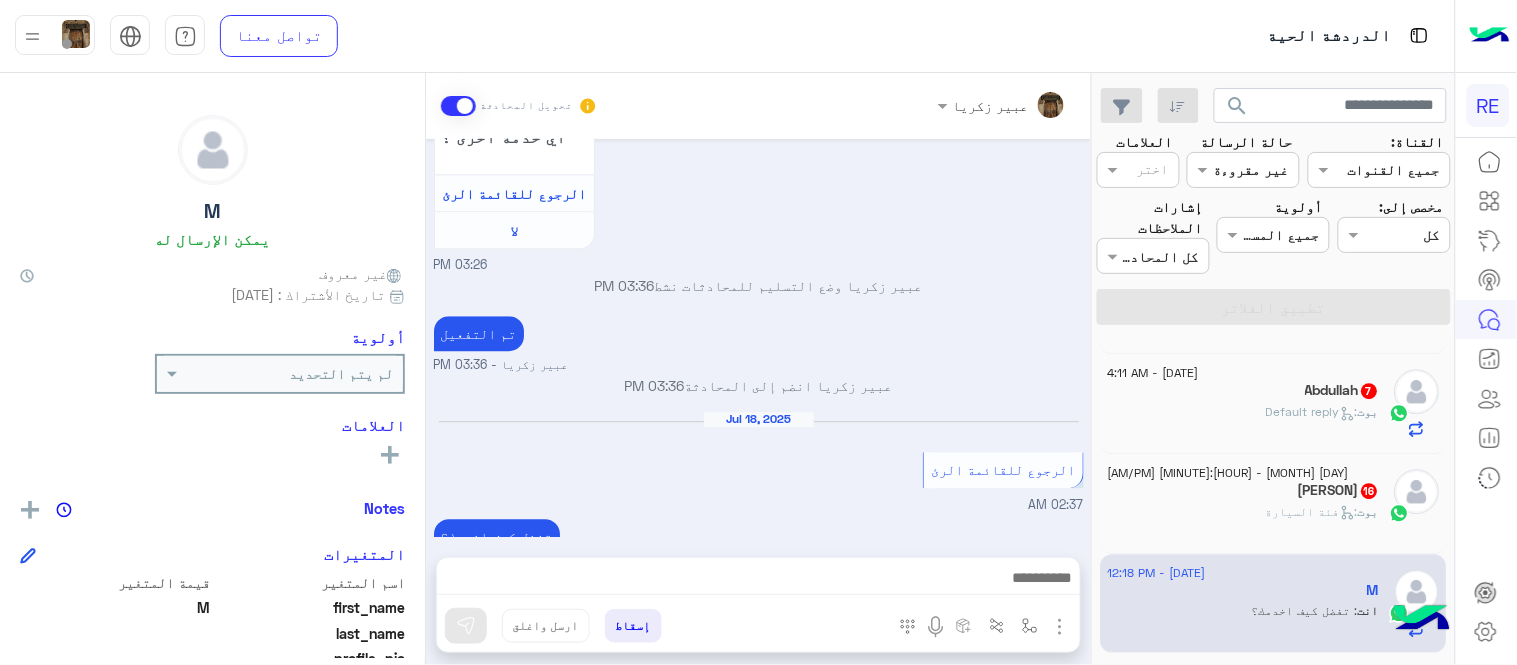 click on "بوت :   فئة السيارة" 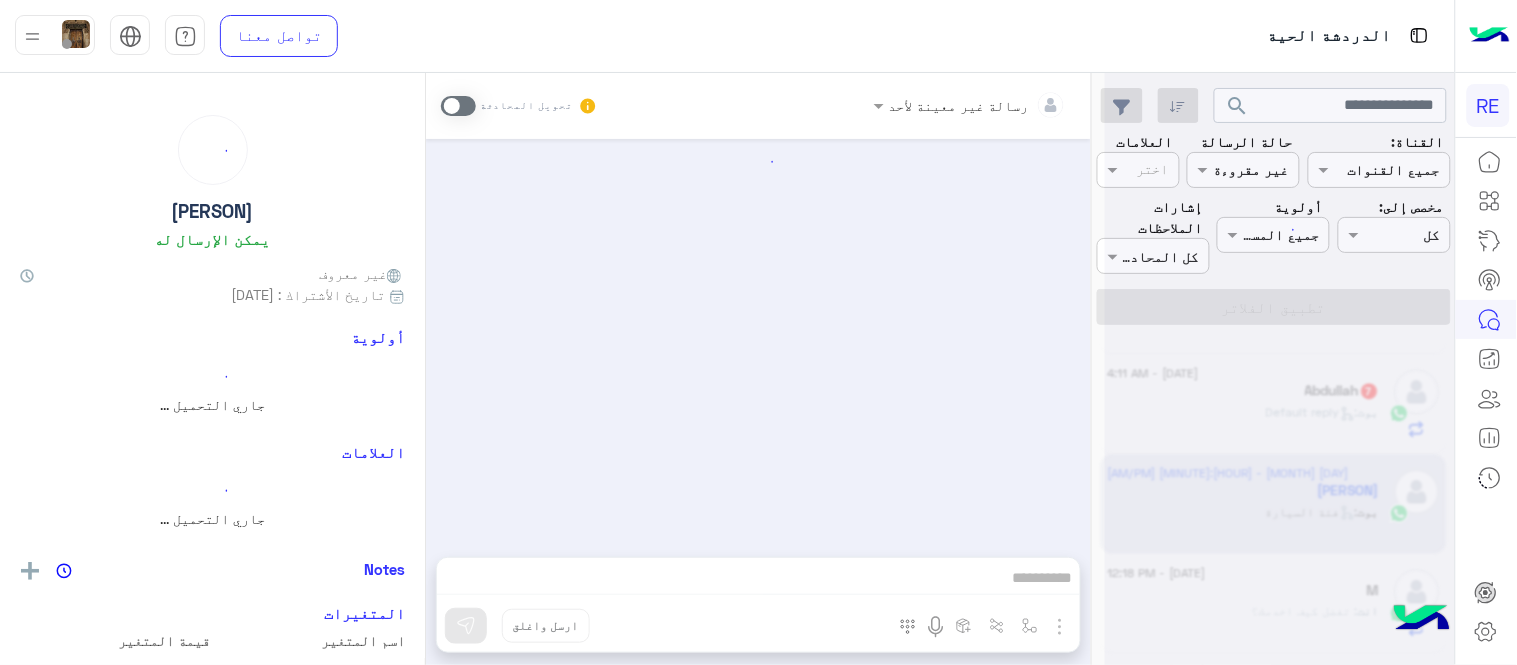 scroll, scrollTop: 967, scrollLeft: 0, axis: vertical 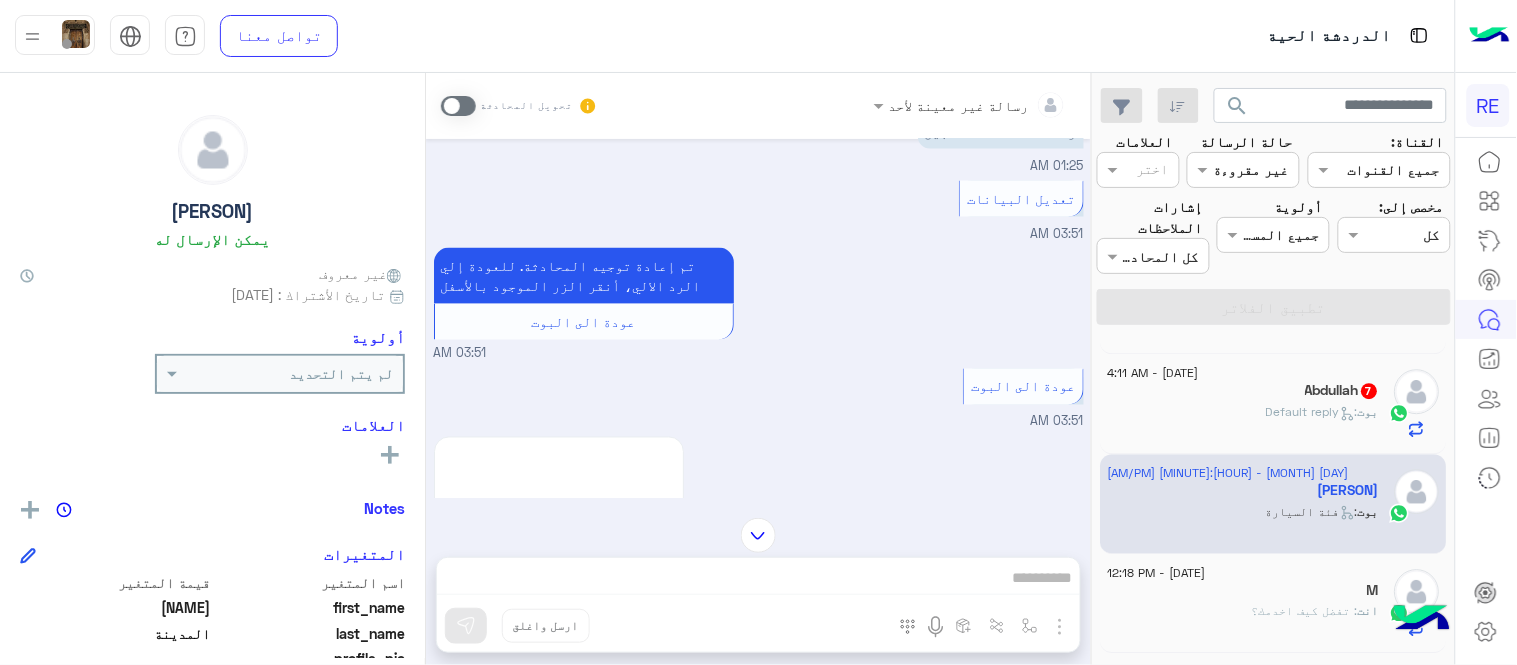 click at bounding box center (458, 106) 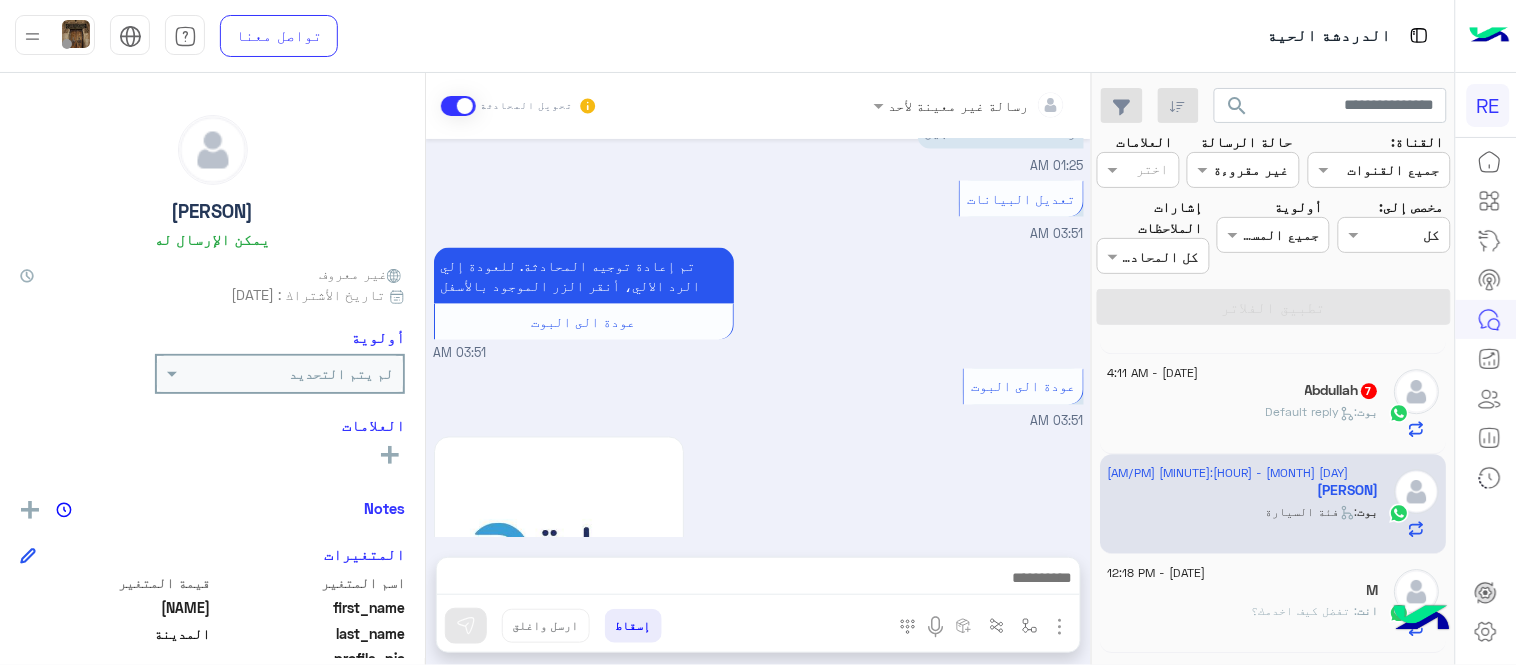 scroll, scrollTop: 1878, scrollLeft: 0, axis: vertical 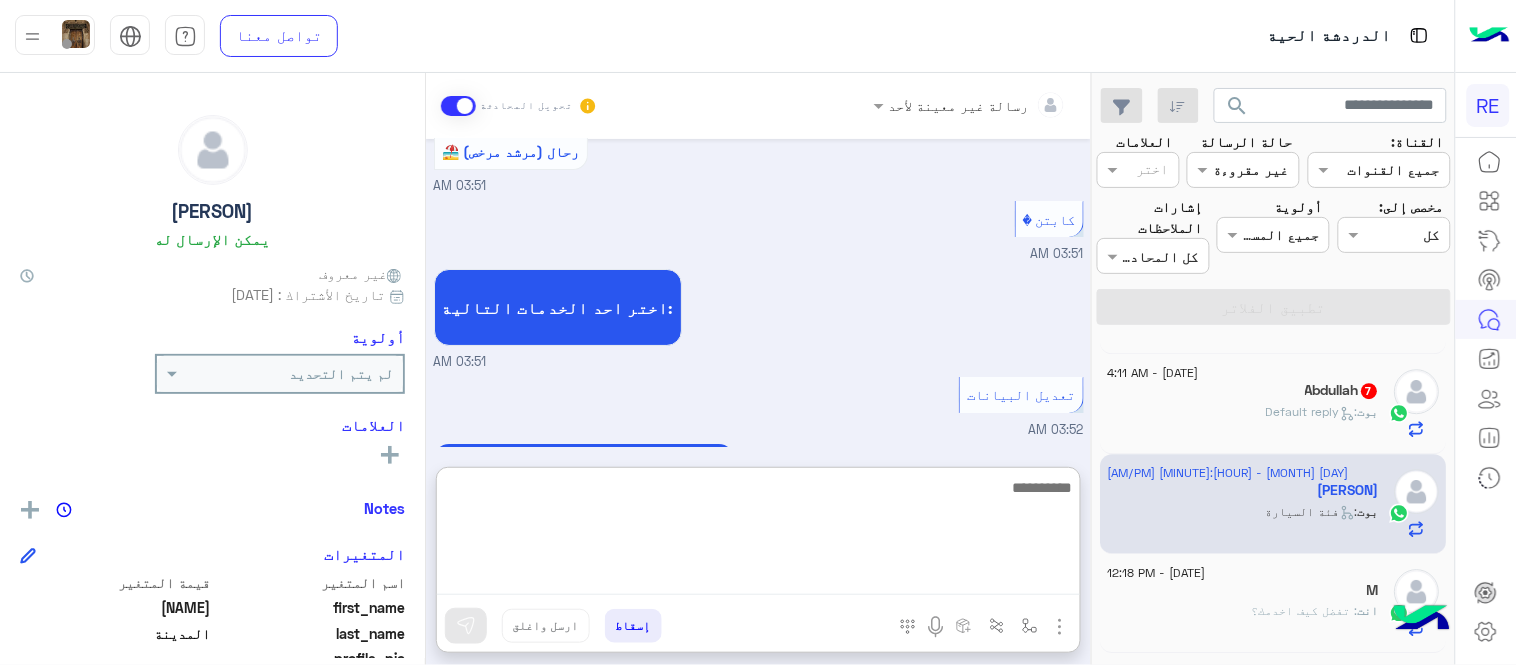 click at bounding box center (758, 535) 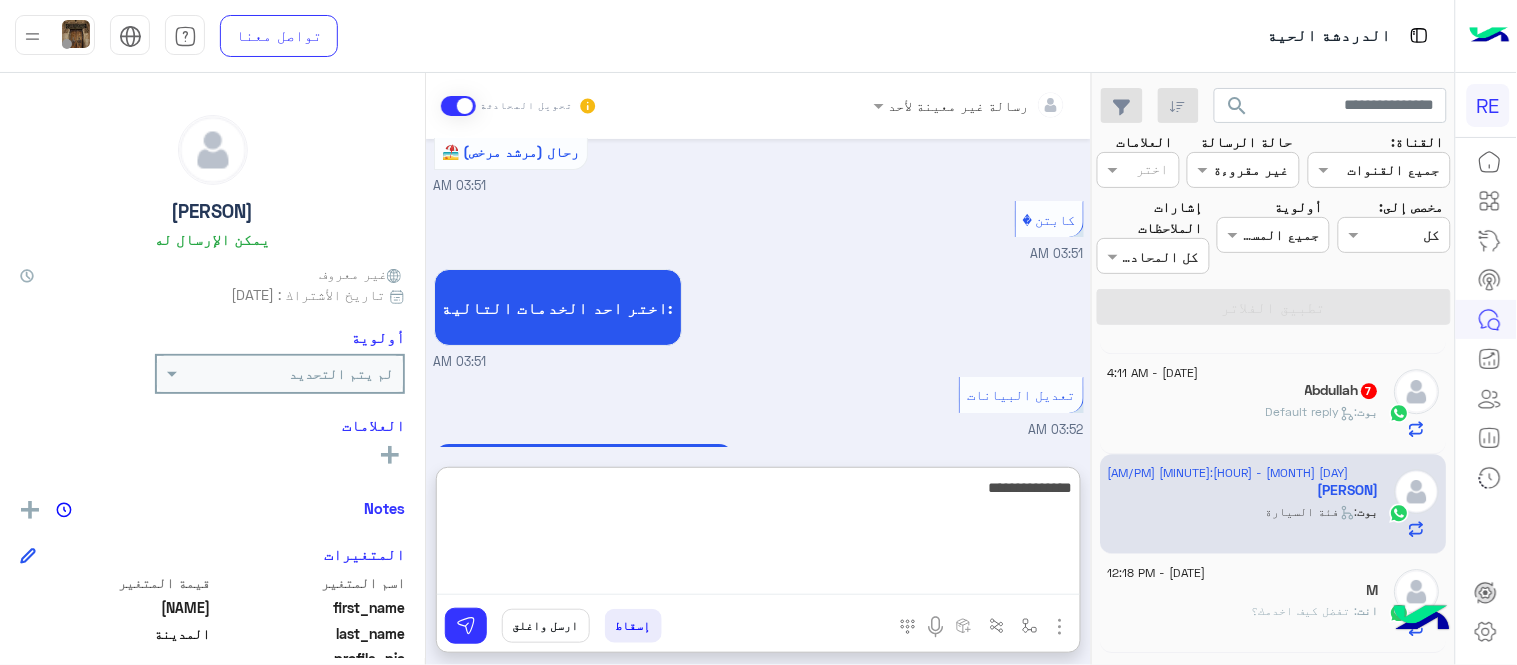 type on "**********" 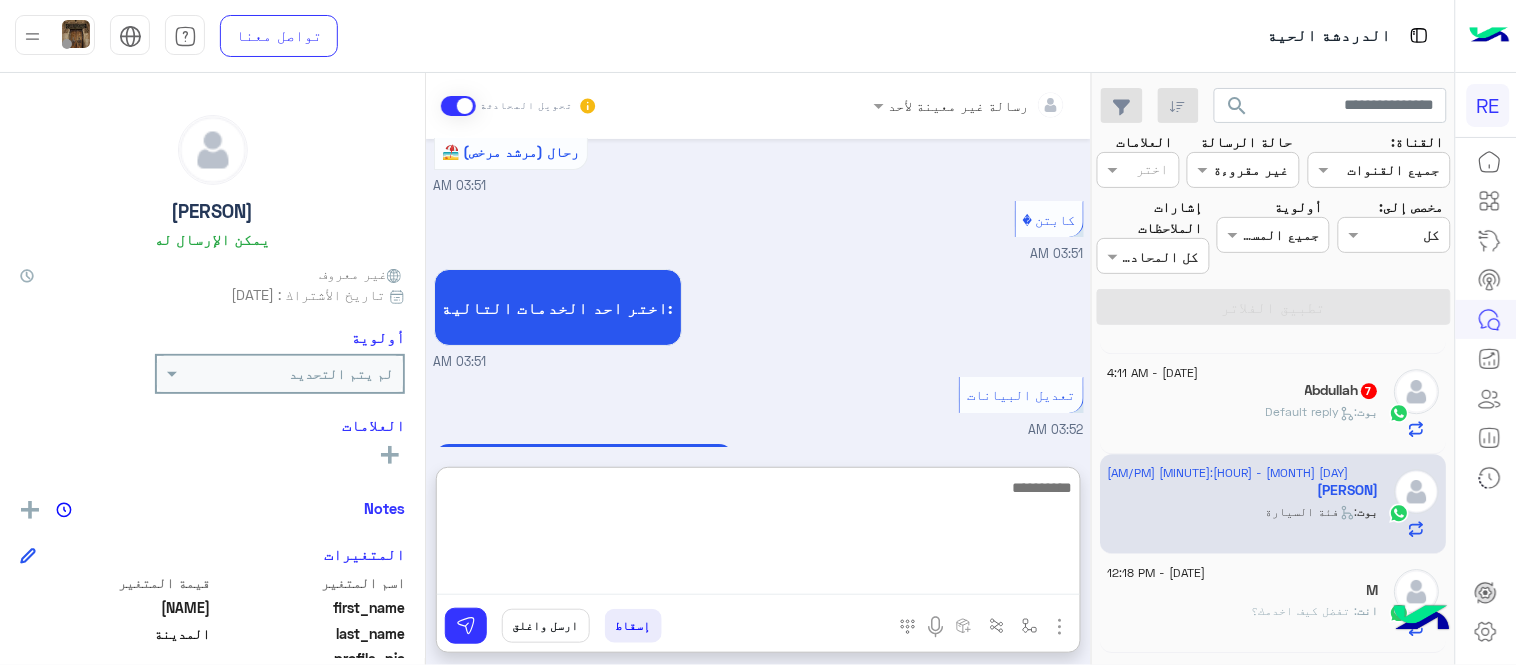 type on "*" 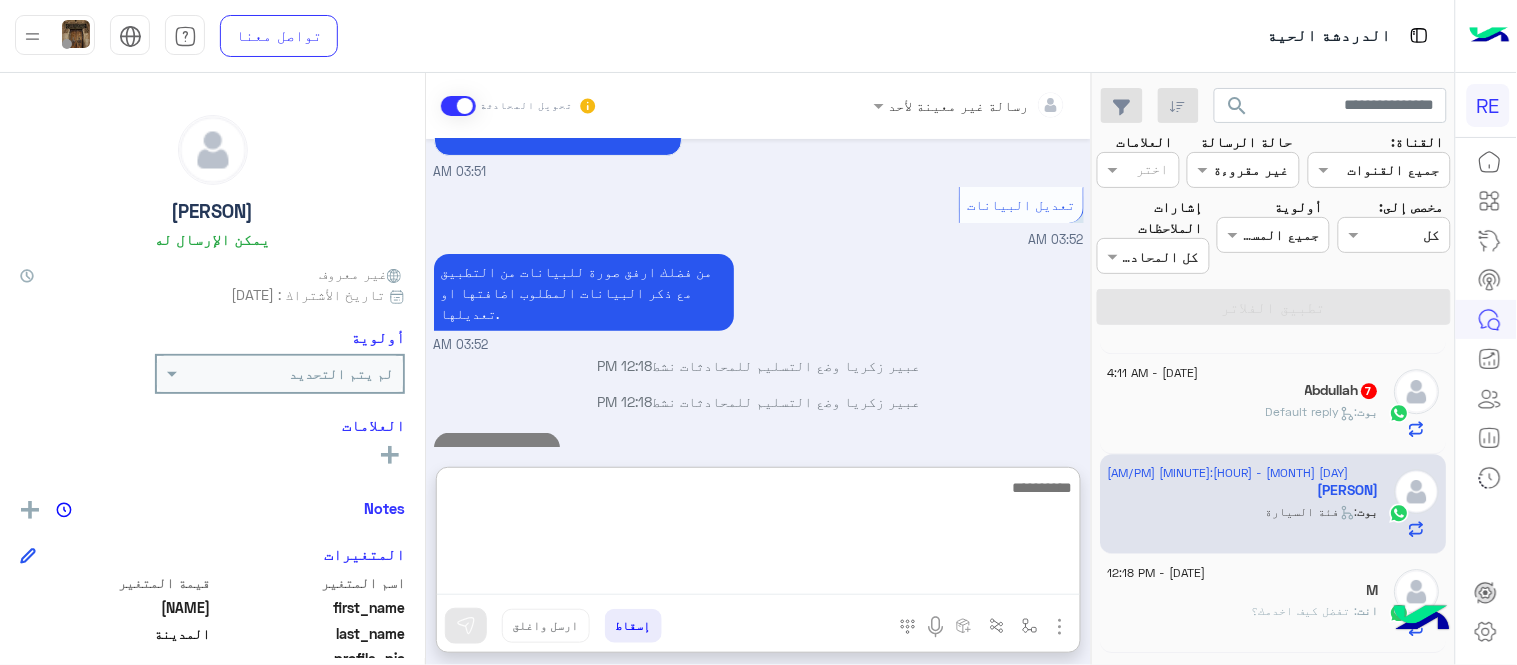 scroll, scrollTop: 2104, scrollLeft: 0, axis: vertical 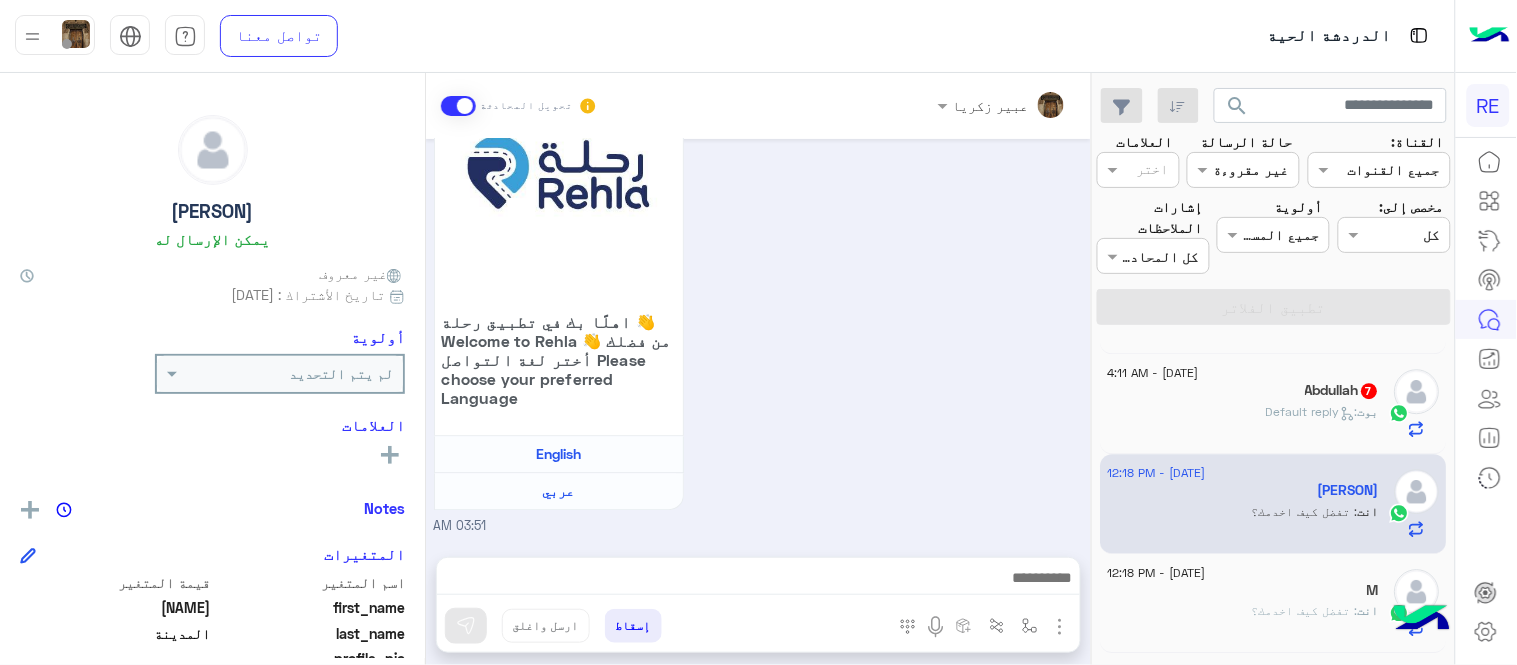 click on "بوت :   Default reply" 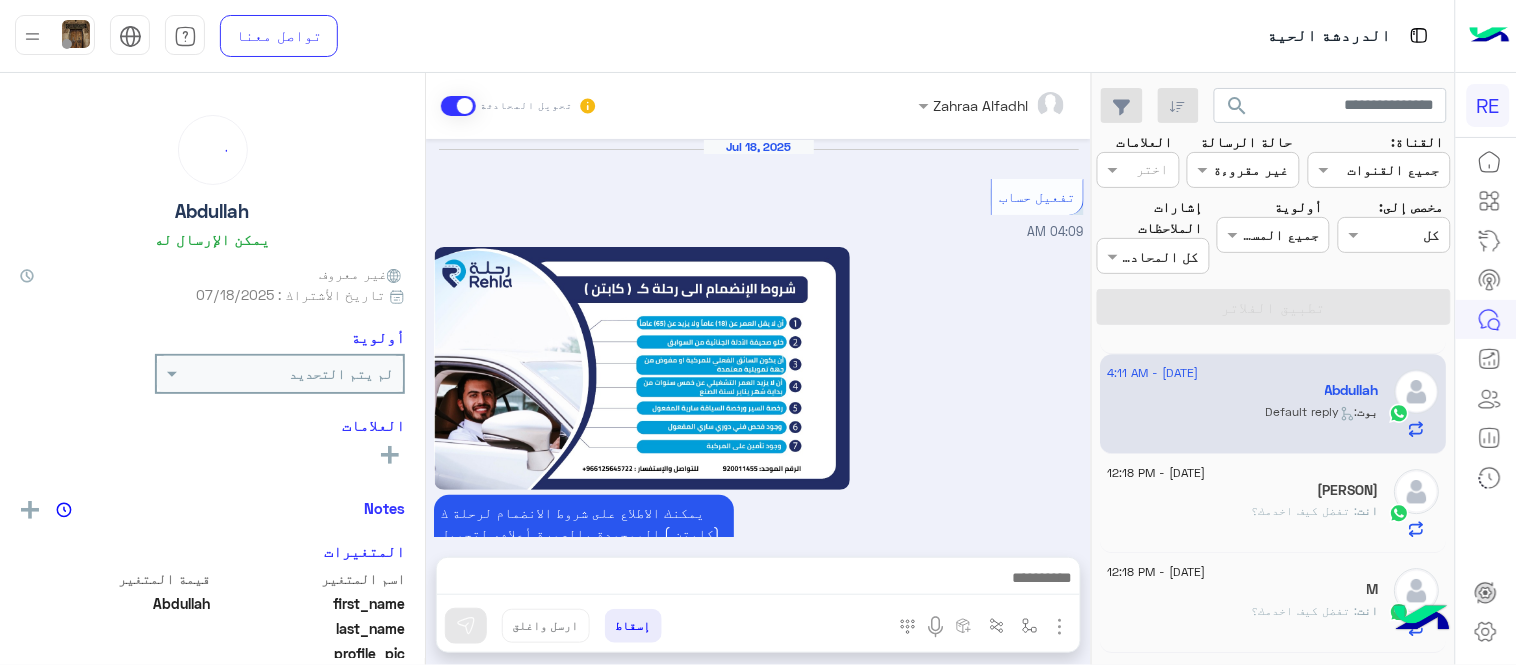 scroll, scrollTop: 1407, scrollLeft: 0, axis: vertical 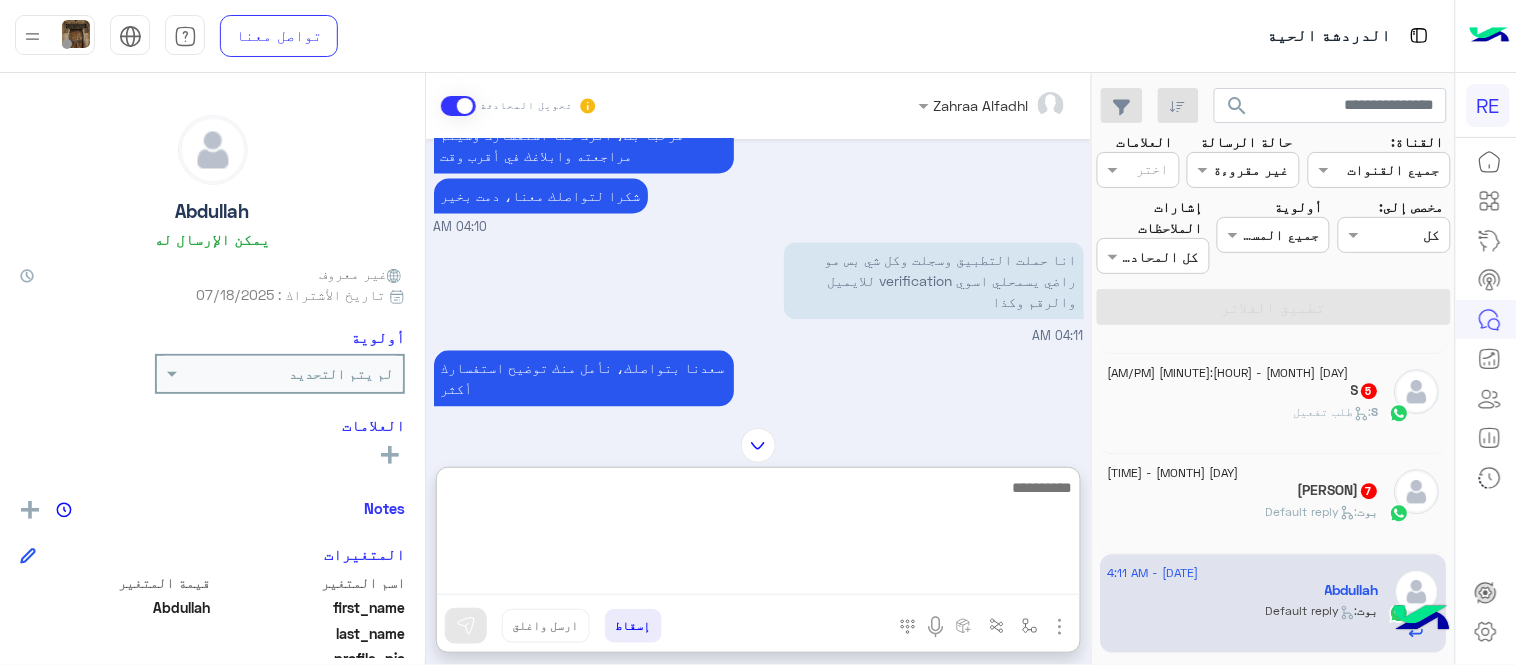 click at bounding box center (758, 535) 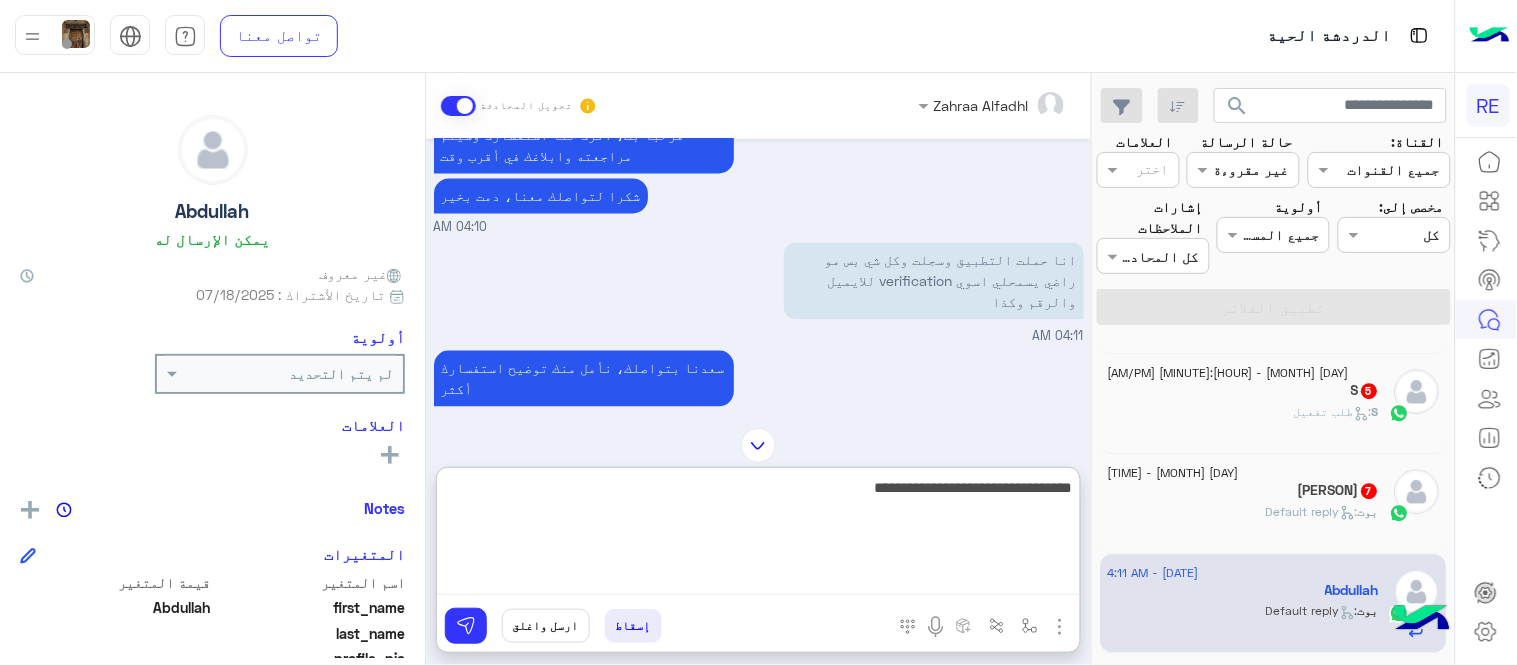 type on "**********" 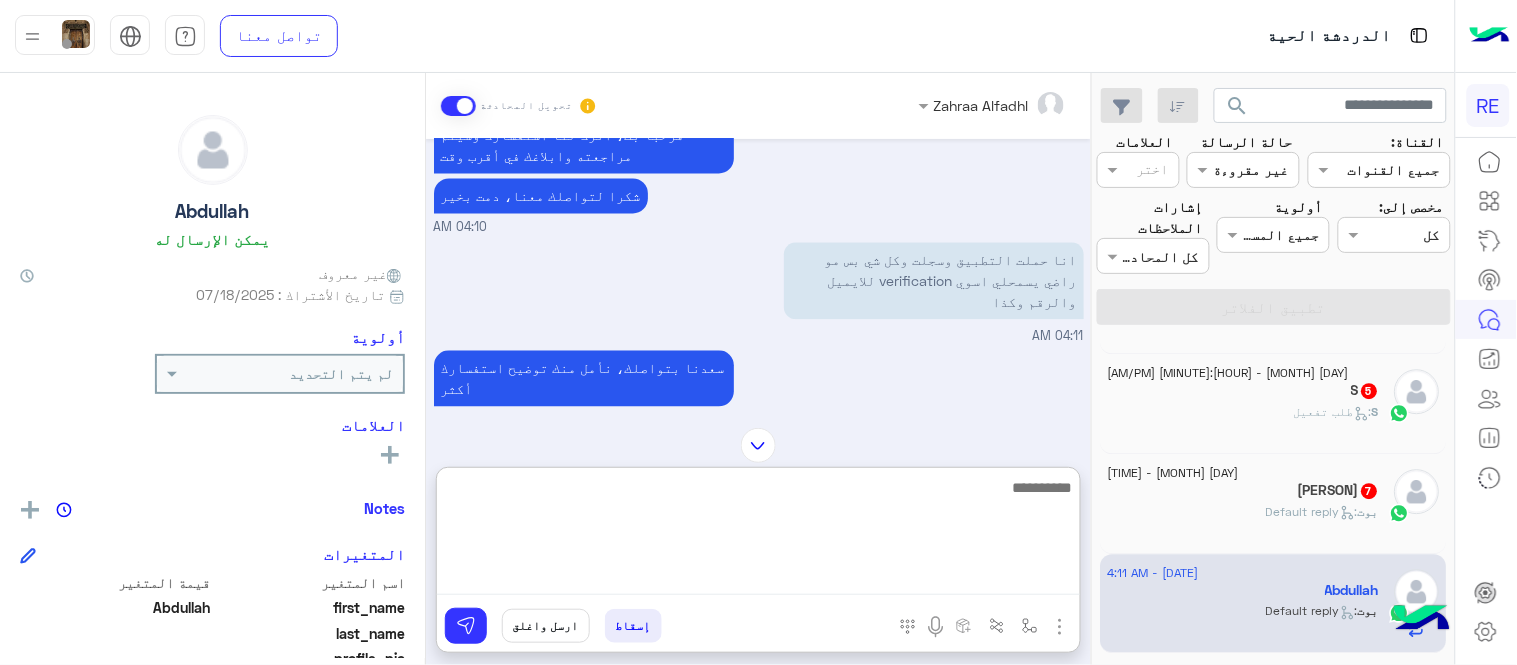 scroll, scrollTop: 1561, scrollLeft: 0, axis: vertical 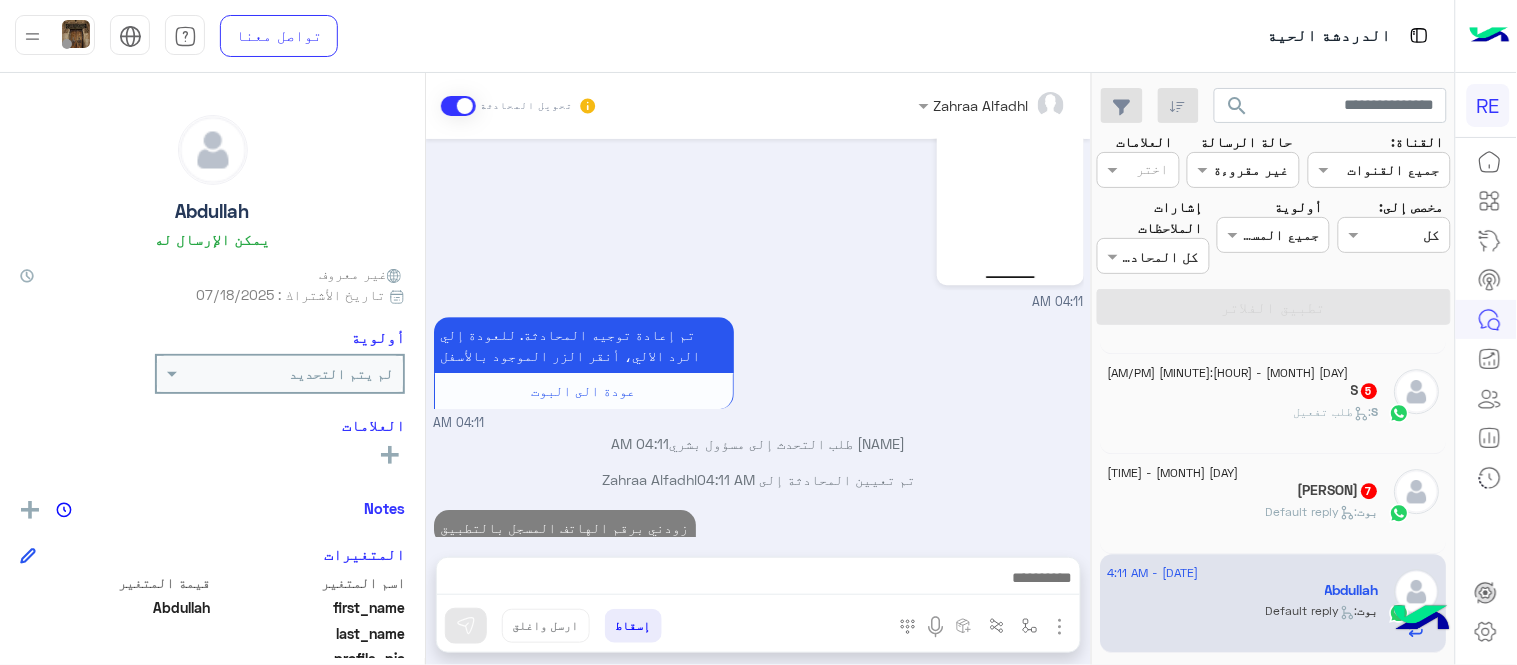 click on "بوت :   Default reply" 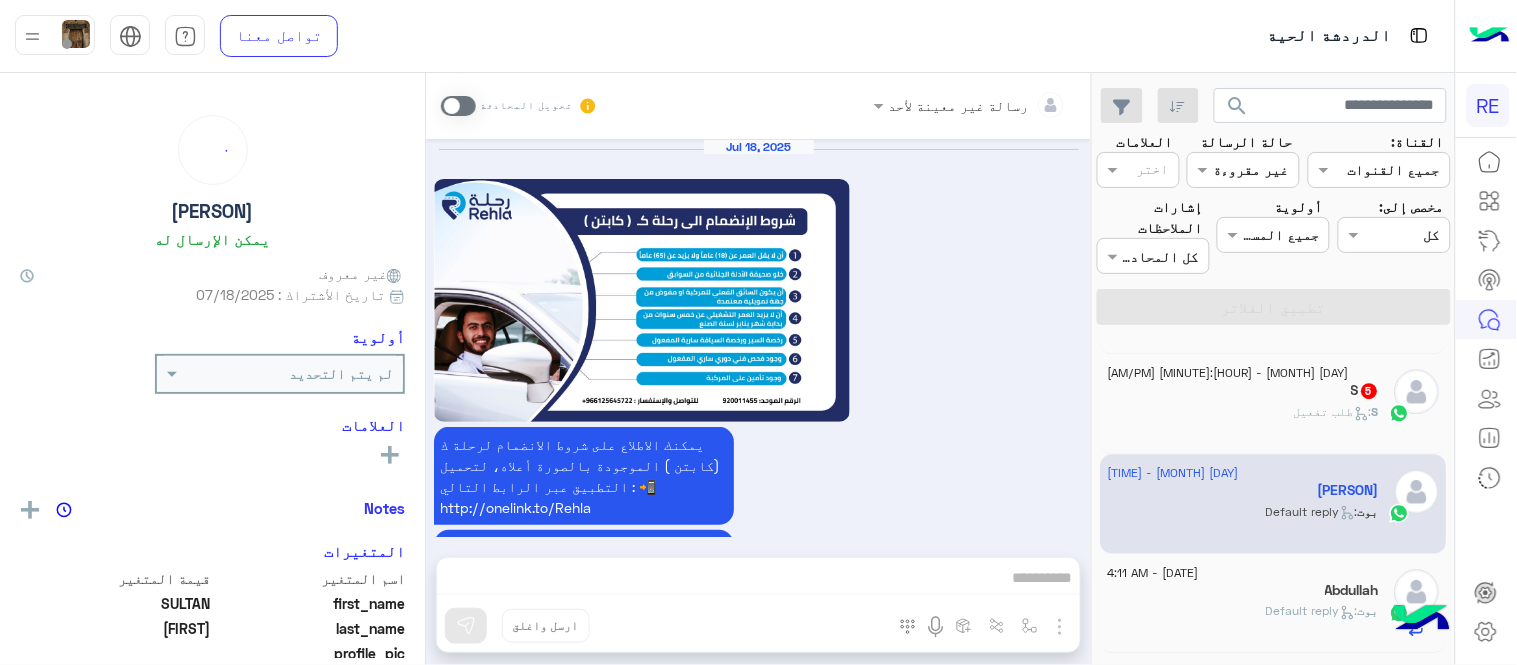 scroll, scrollTop: 1505, scrollLeft: 0, axis: vertical 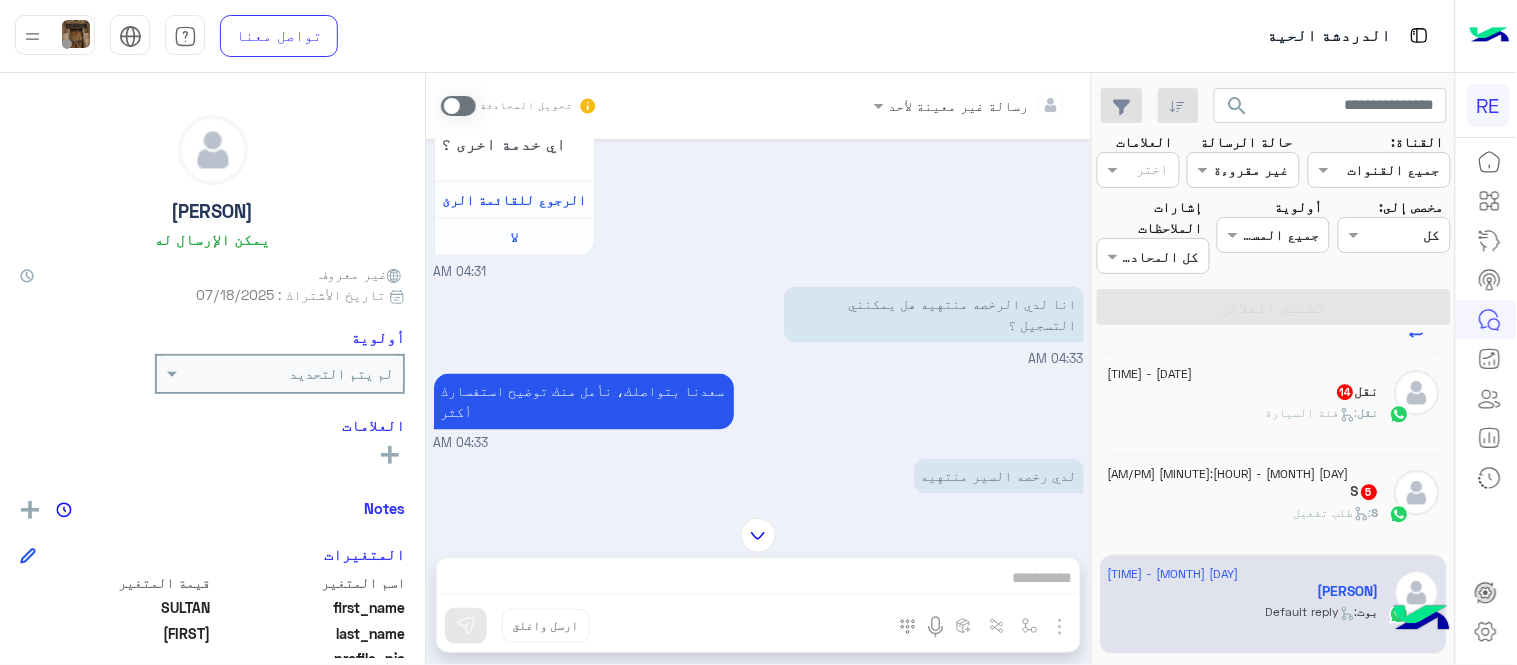 drag, startPoint x: 913, startPoint y: 577, endPoint x: 457, endPoint y: 85, distance: 670.8204 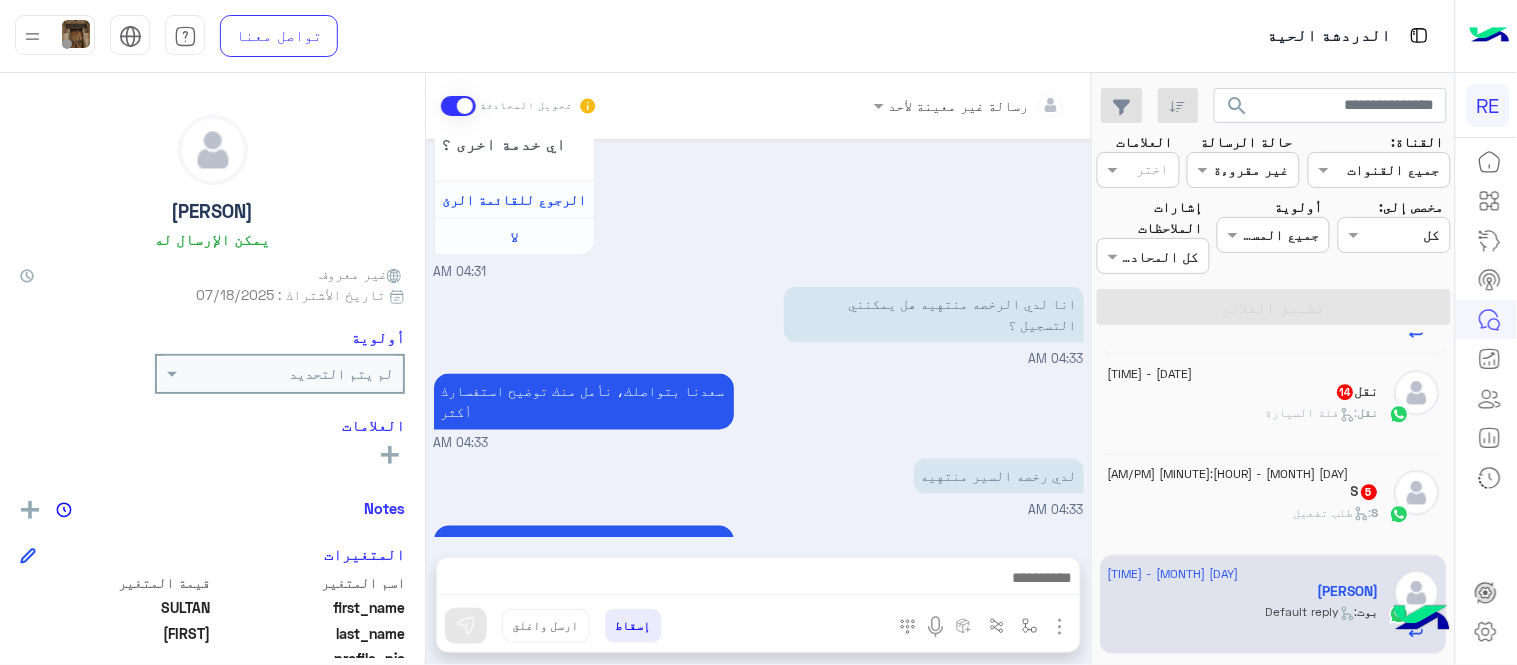 scroll, scrollTop: 1541, scrollLeft: 0, axis: vertical 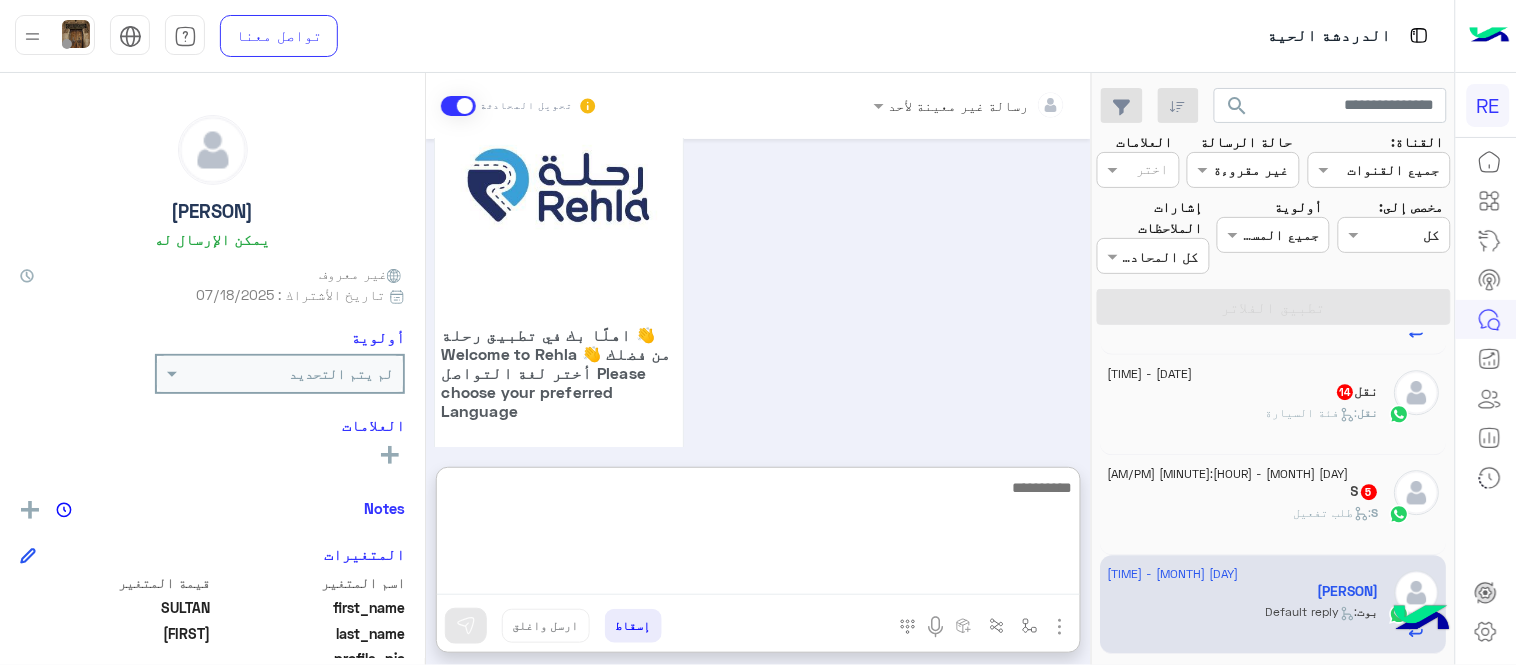 click at bounding box center (758, 535) 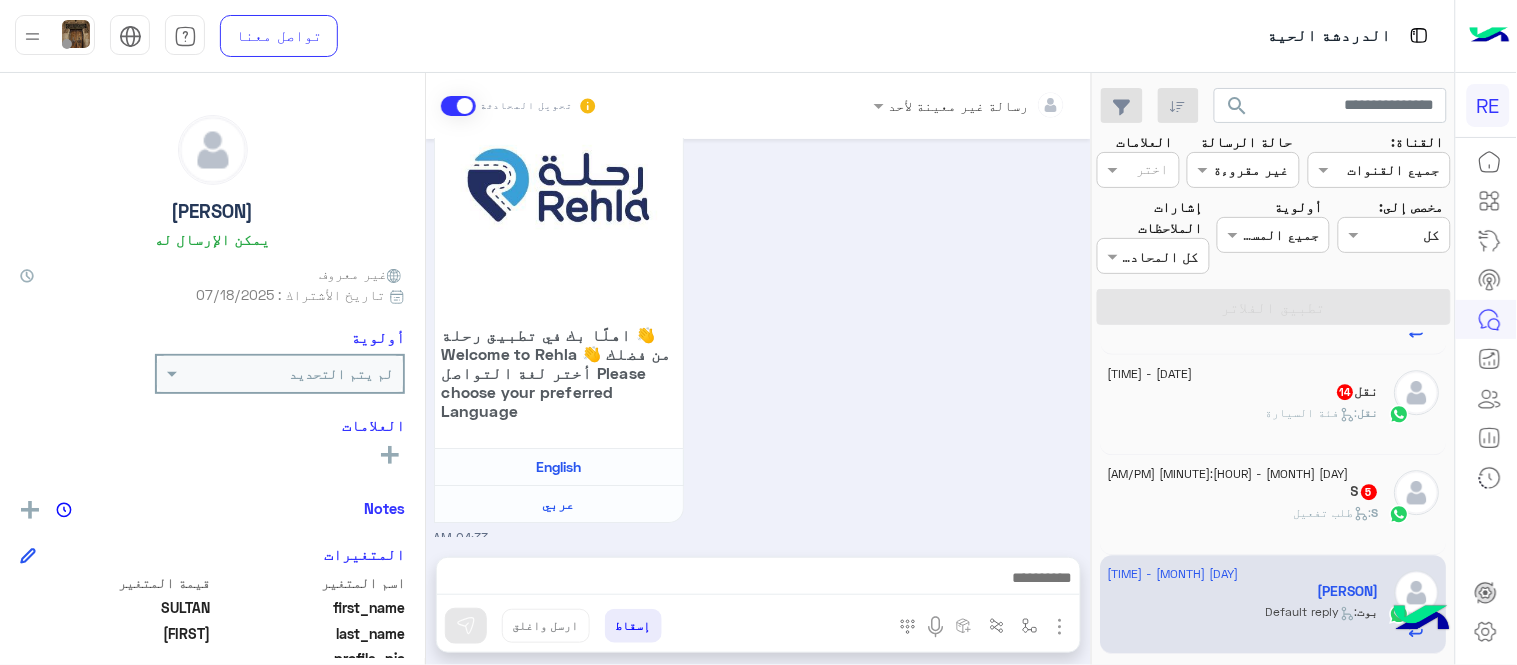 click on "اهلًا بك في تطبيق رحلة 👋
Welcome to Rehla  👋
من فضلك أختر لغة التواصل
Please choose your preferred Language
English   عربي     [TIME]" at bounding box center (759, 303) 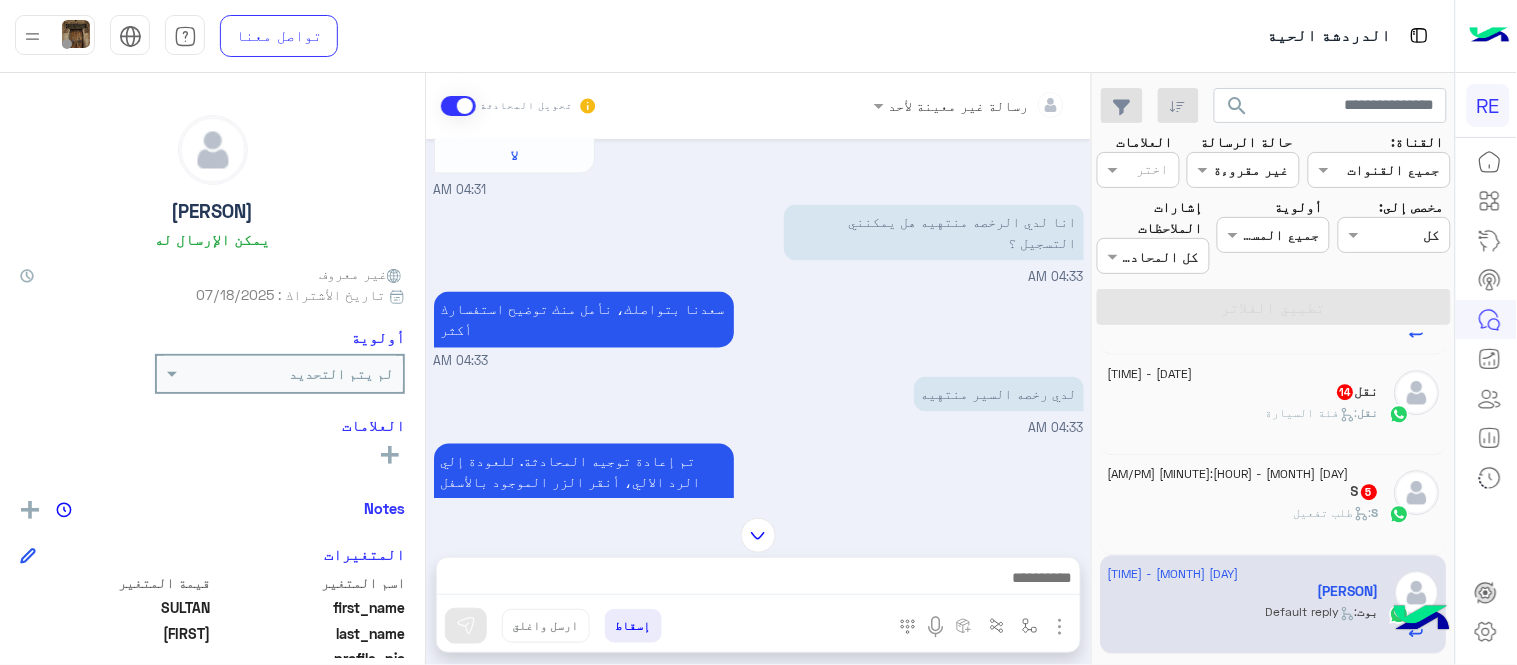 scroll, scrollTop: 868, scrollLeft: 0, axis: vertical 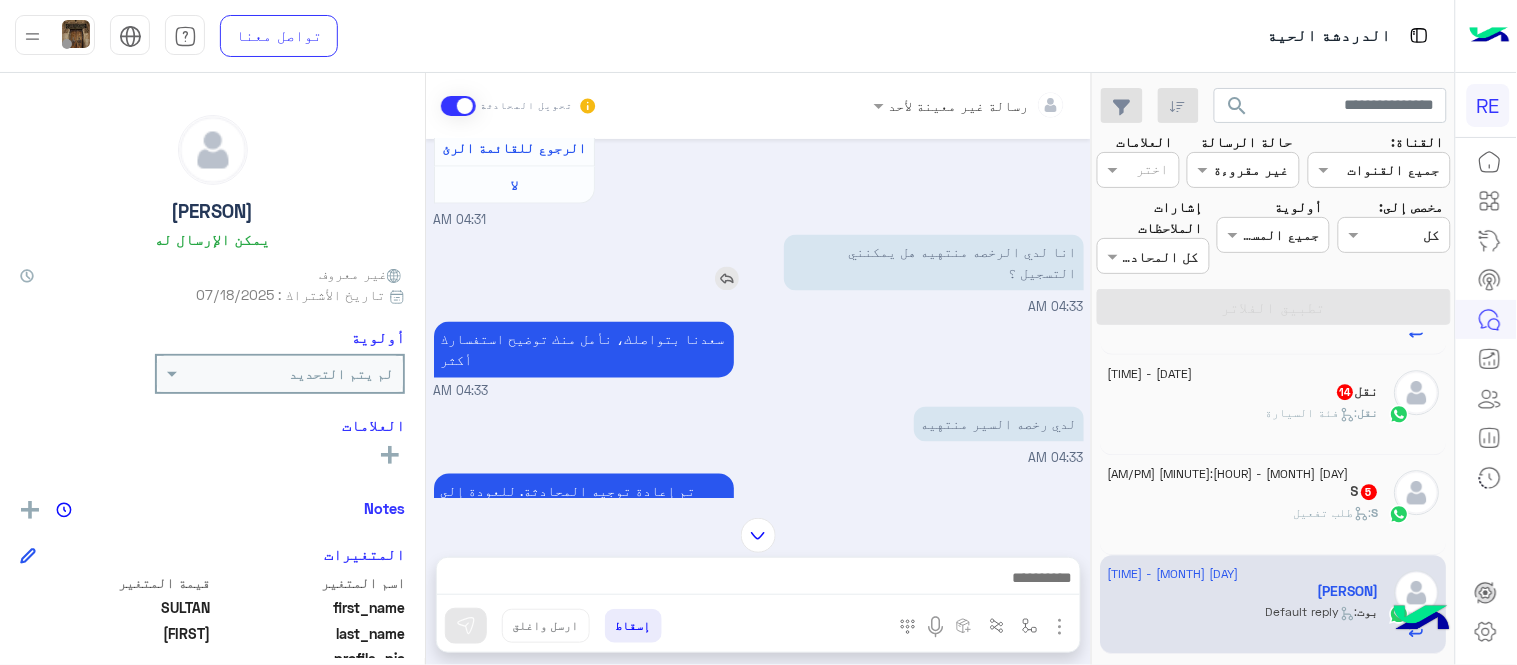 click on "انا لدي الرخصه منتهيه هل يمكنني التسجيل ؟" at bounding box center (877, 263) 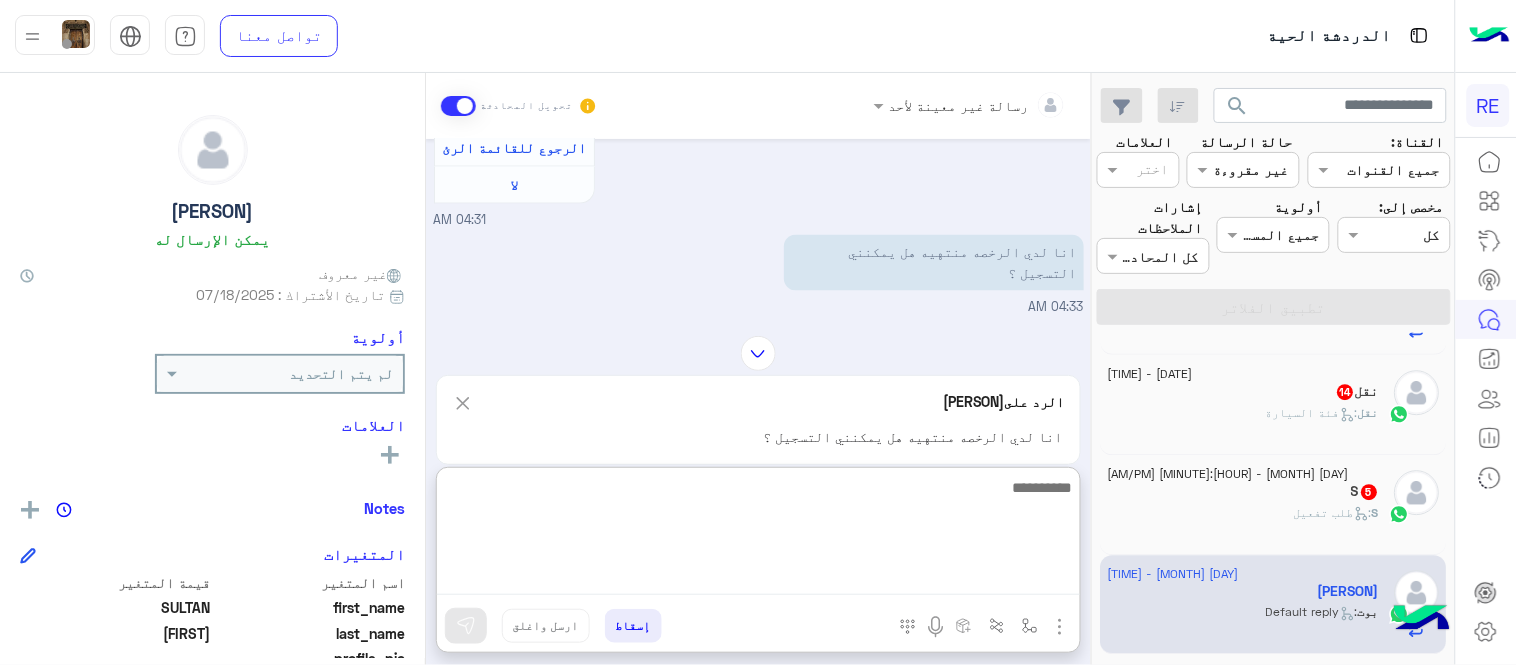 click at bounding box center [758, 535] 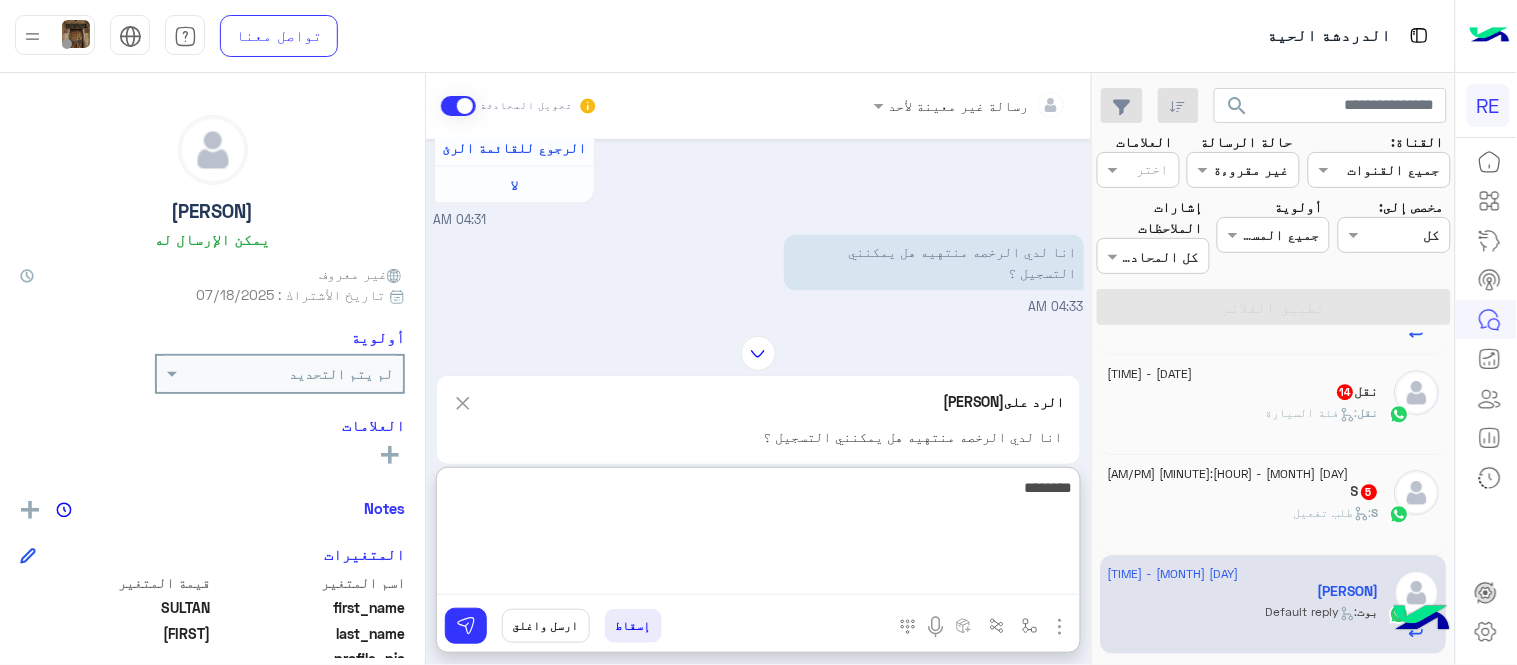 scroll, scrollTop: 1482, scrollLeft: 0, axis: vertical 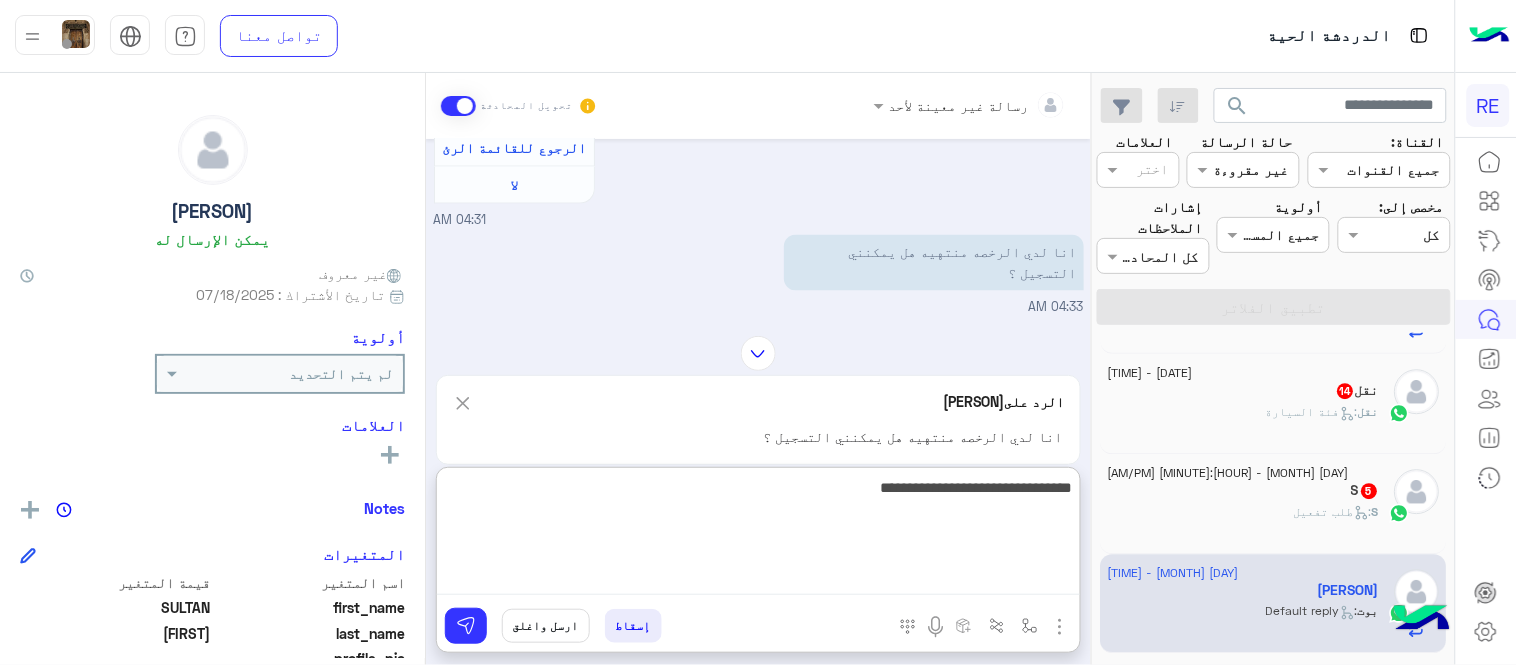 type on "**********" 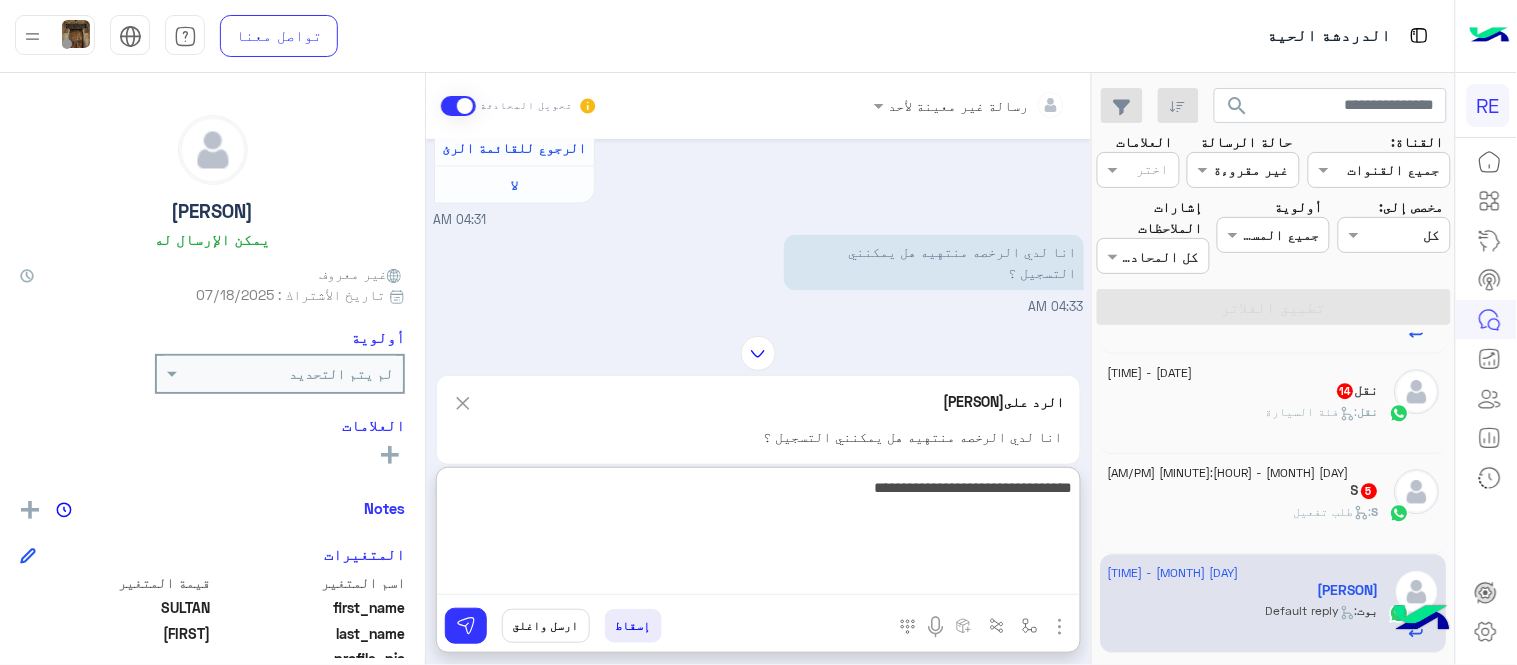 type 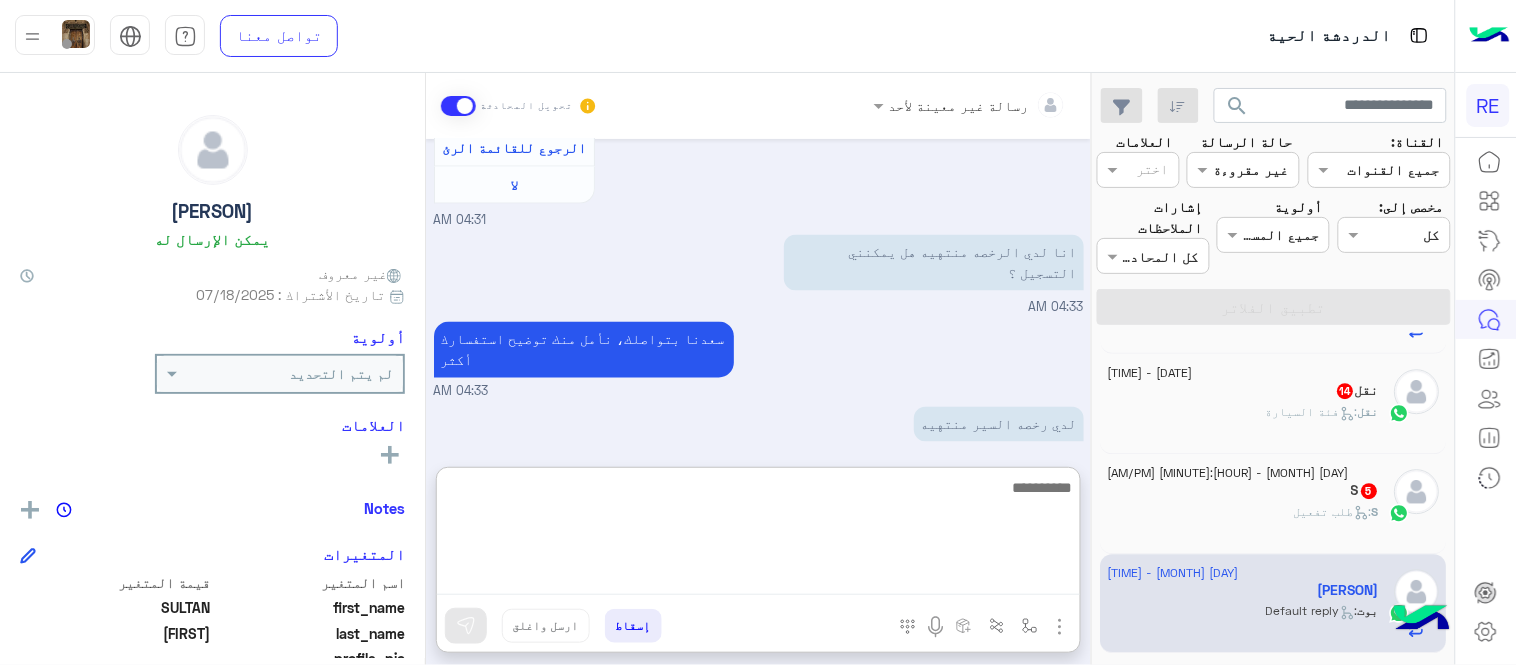 scroll, scrollTop: 1730, scrollLeft: 0, axis: vertical 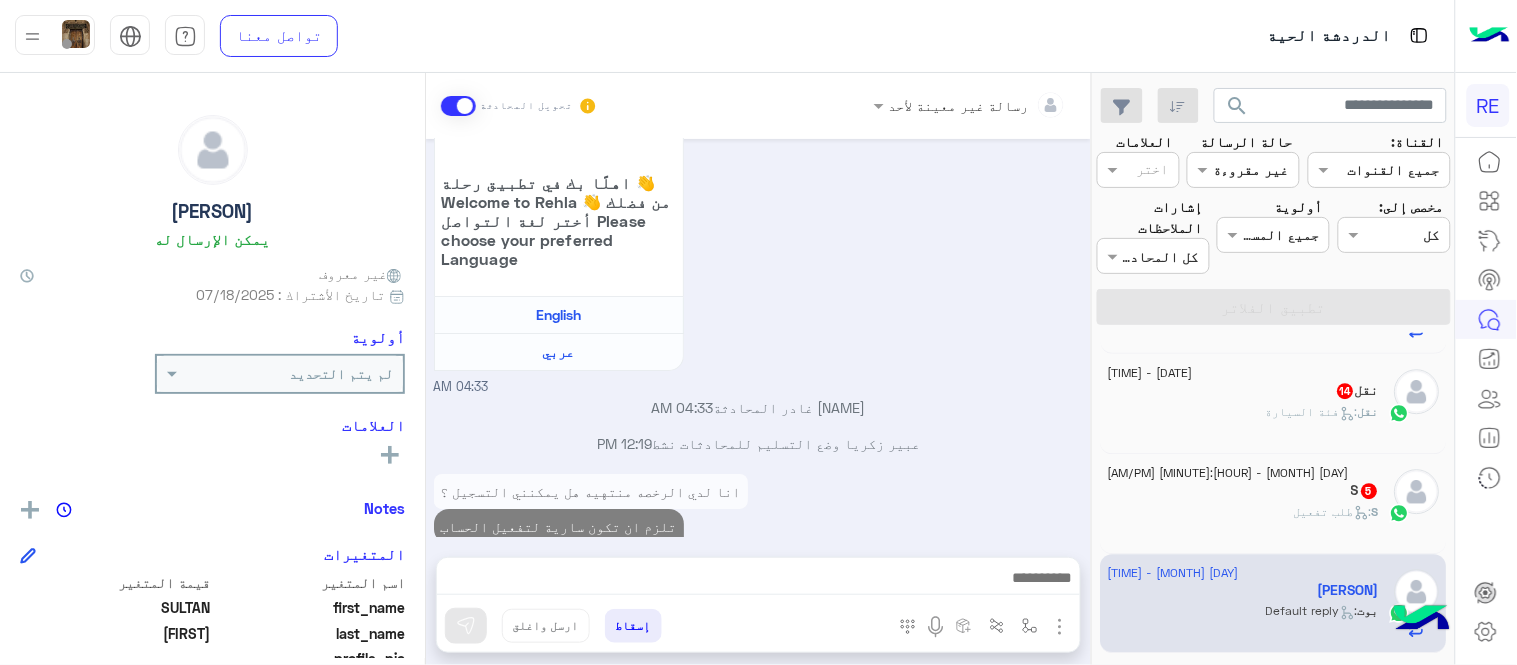 click on "S   5" 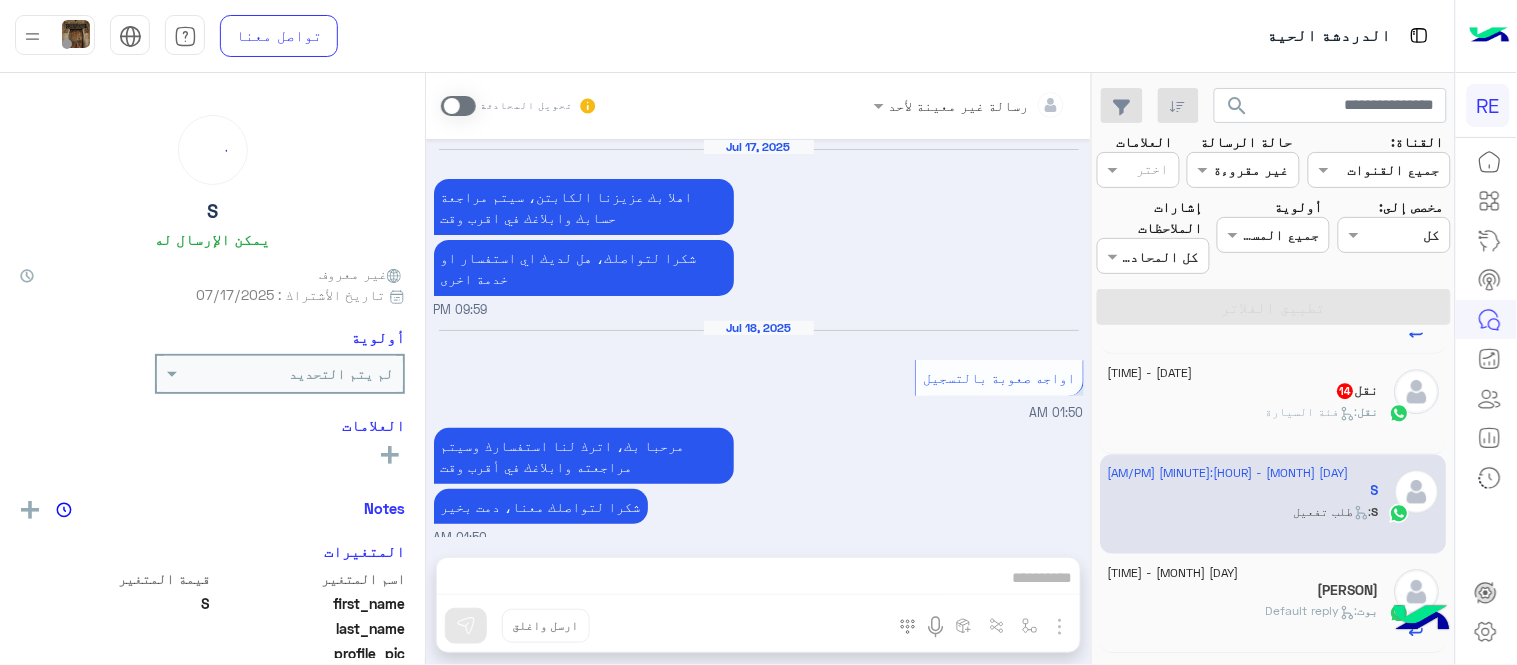 scroll, scrollTop: 1477, scrollLeft: 0, axis: vertical 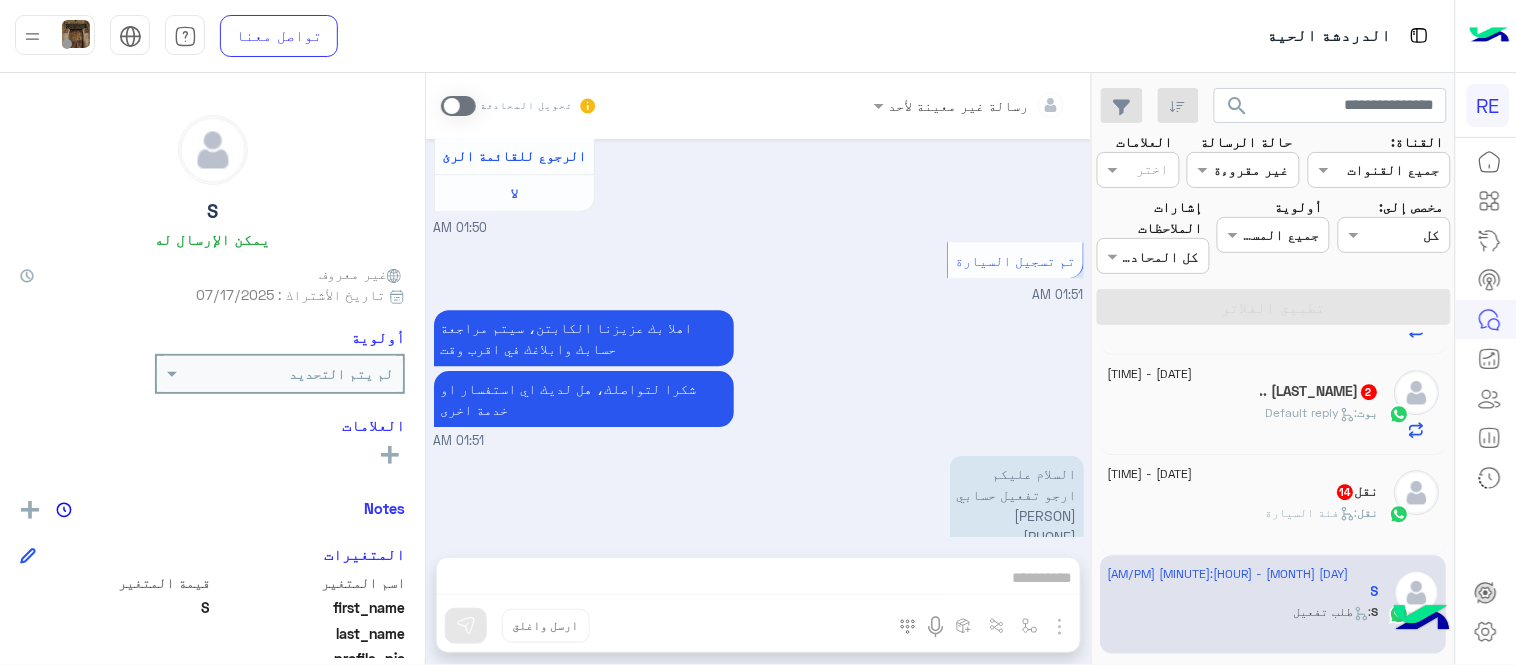click on "السلام عليكم ارجو تفعيل حسابي [FIRST] [LAST] [PHONE]" at bounding box center (1017, 505) 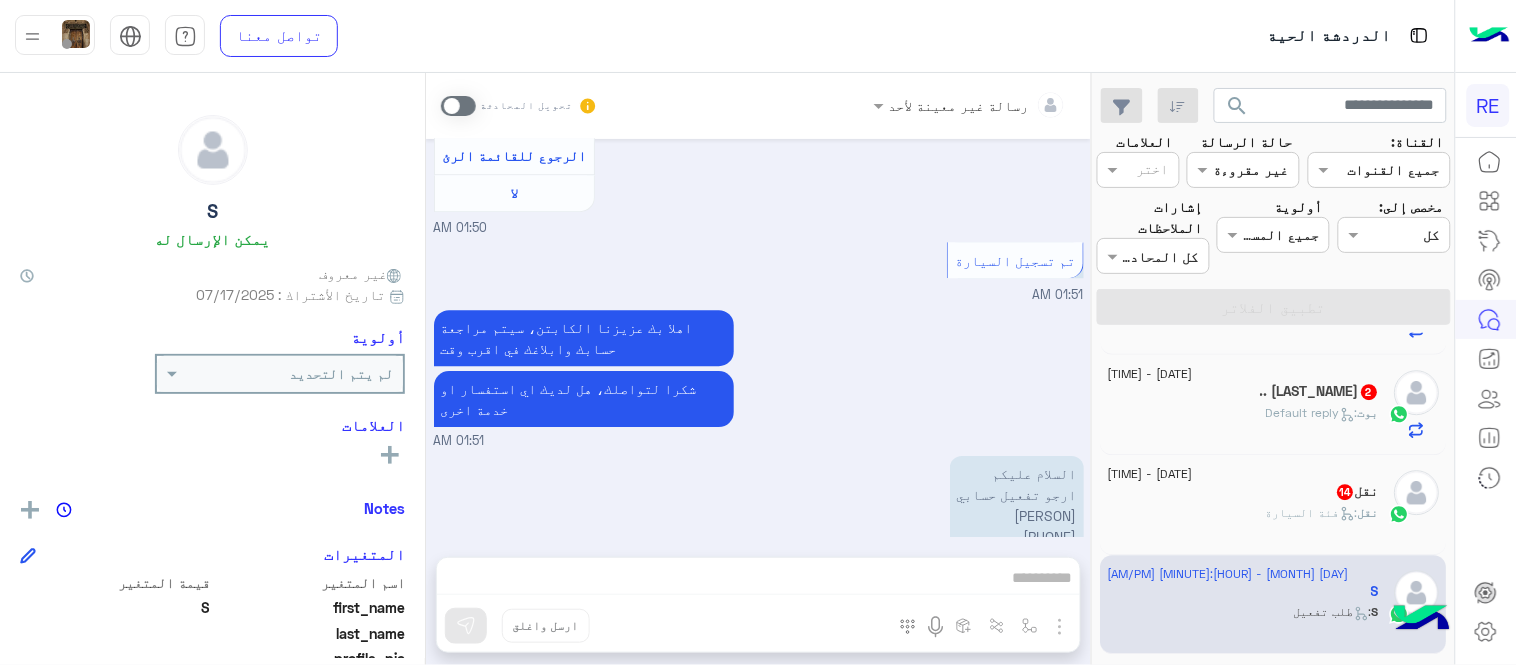 click at bounding box center [458, 106] 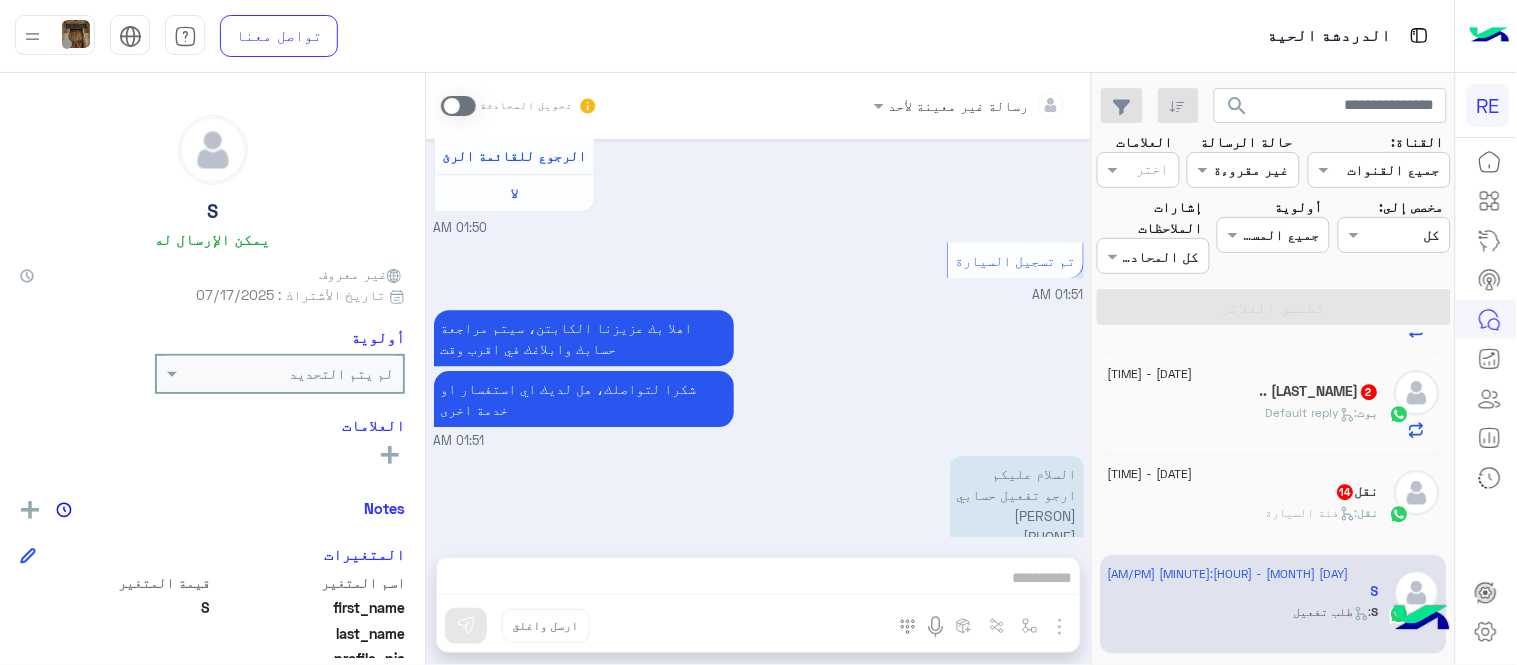 scroll, scrollTop: 1514, scrollLeft: 0, axis: vertical 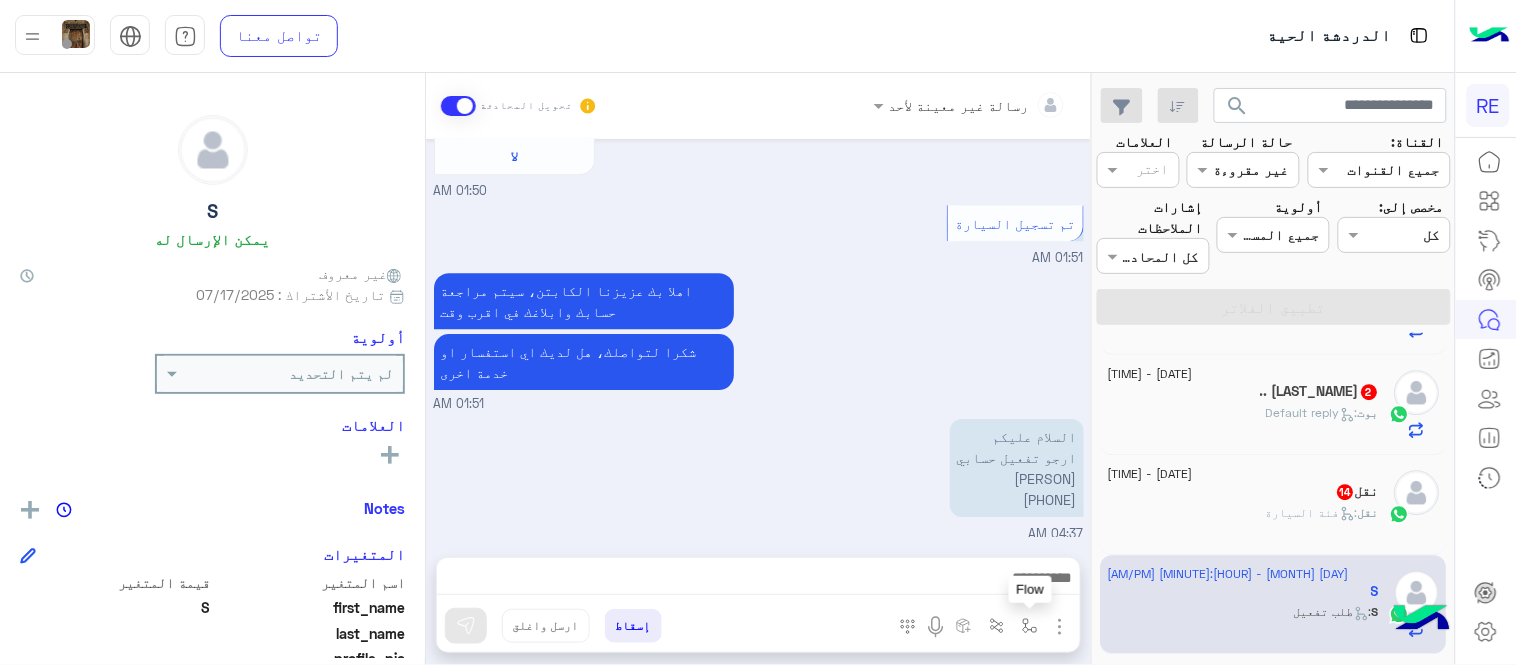 click at bounding box center (1030, 626) 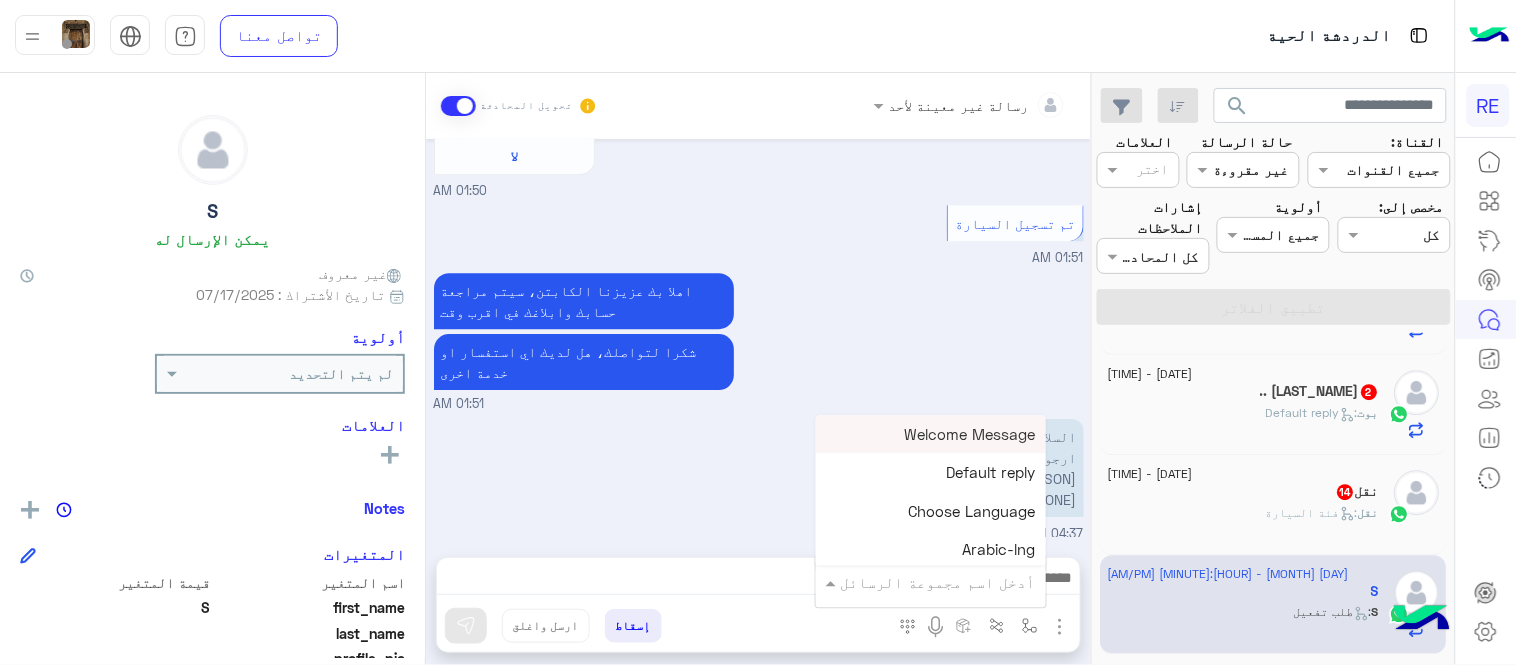 click at bounding box center [959, 582] 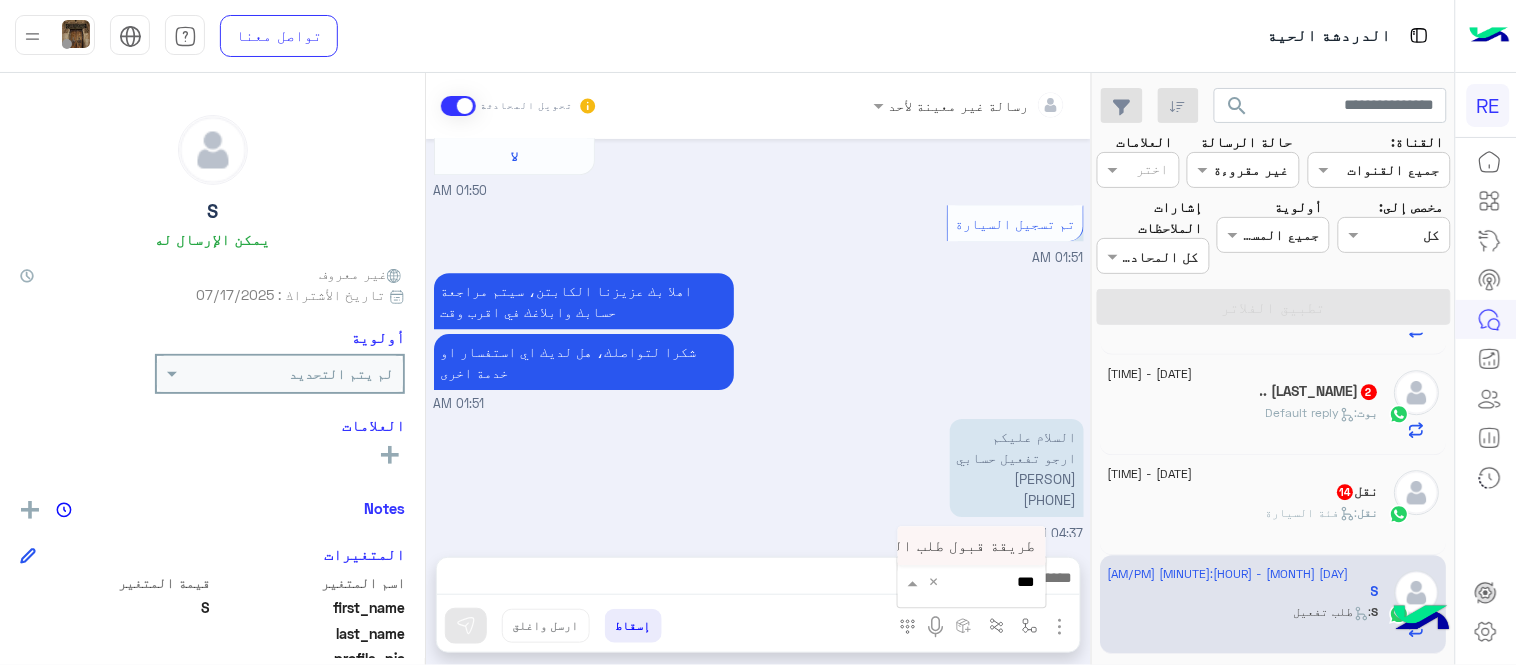 type on "****" 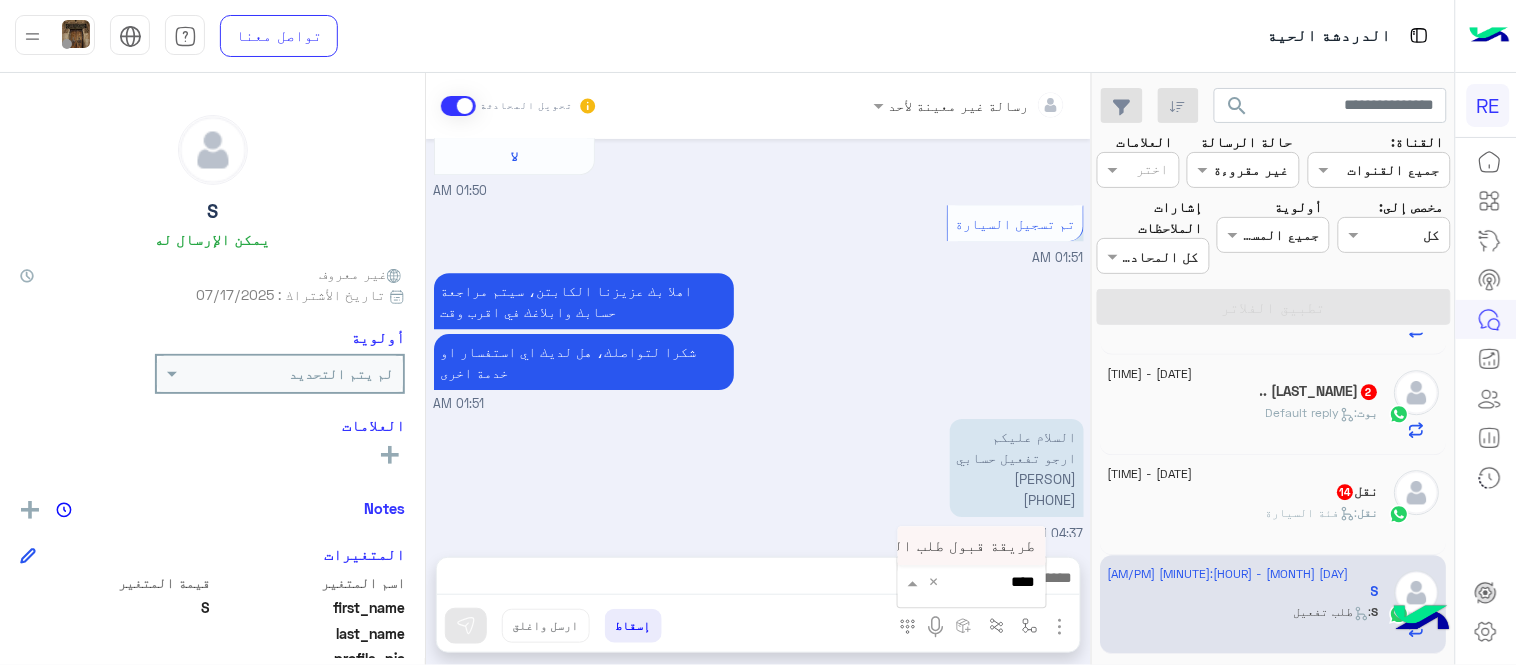 click on "طريقة قبول طلب التحقق تفعيل ابشر ككابتن" at bounding box center (872, 546) 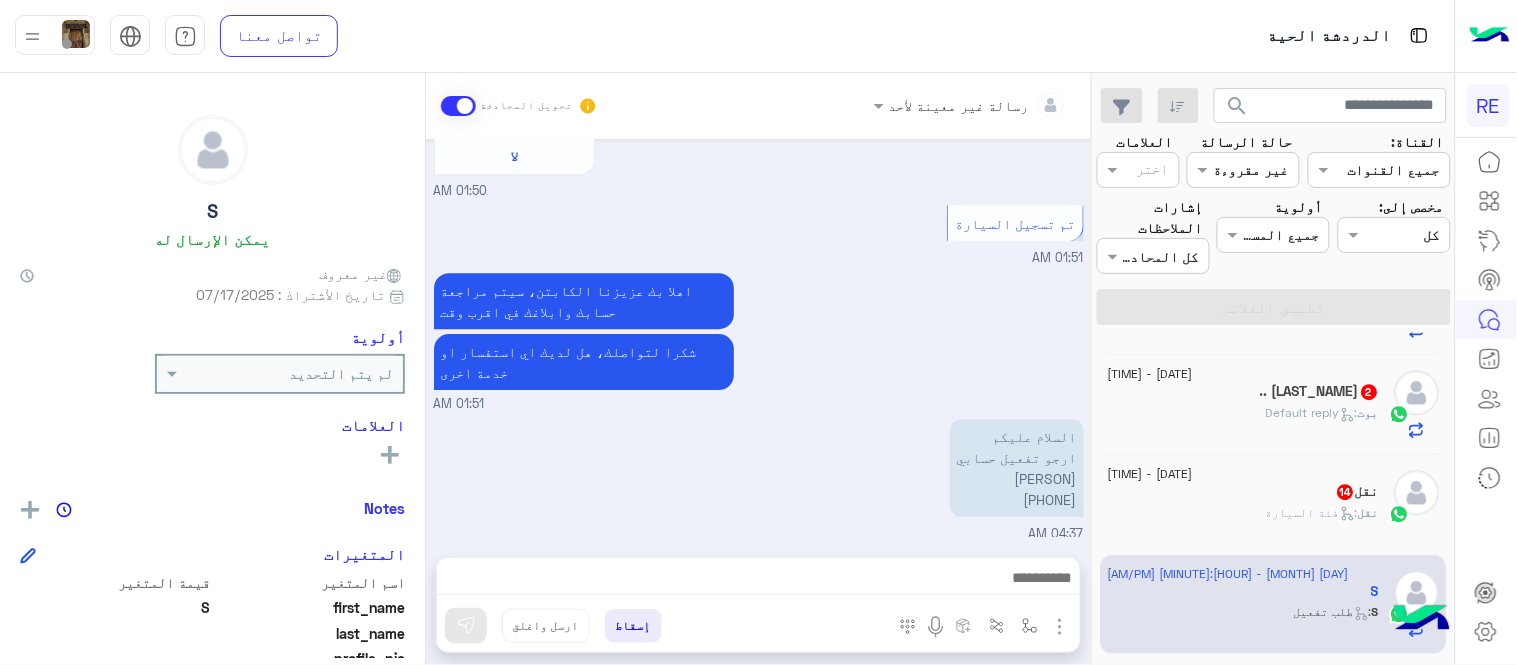 type on "**********" 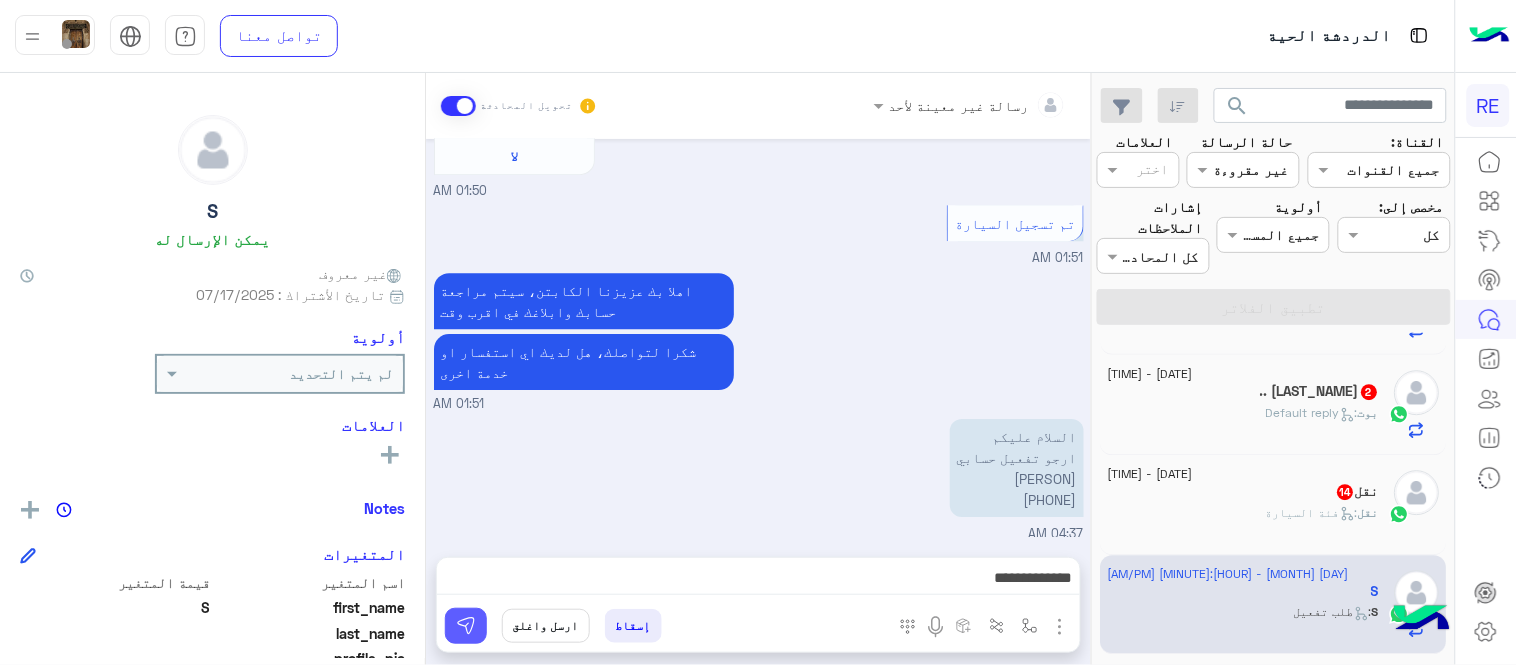 click at bounding box center [466, 626] 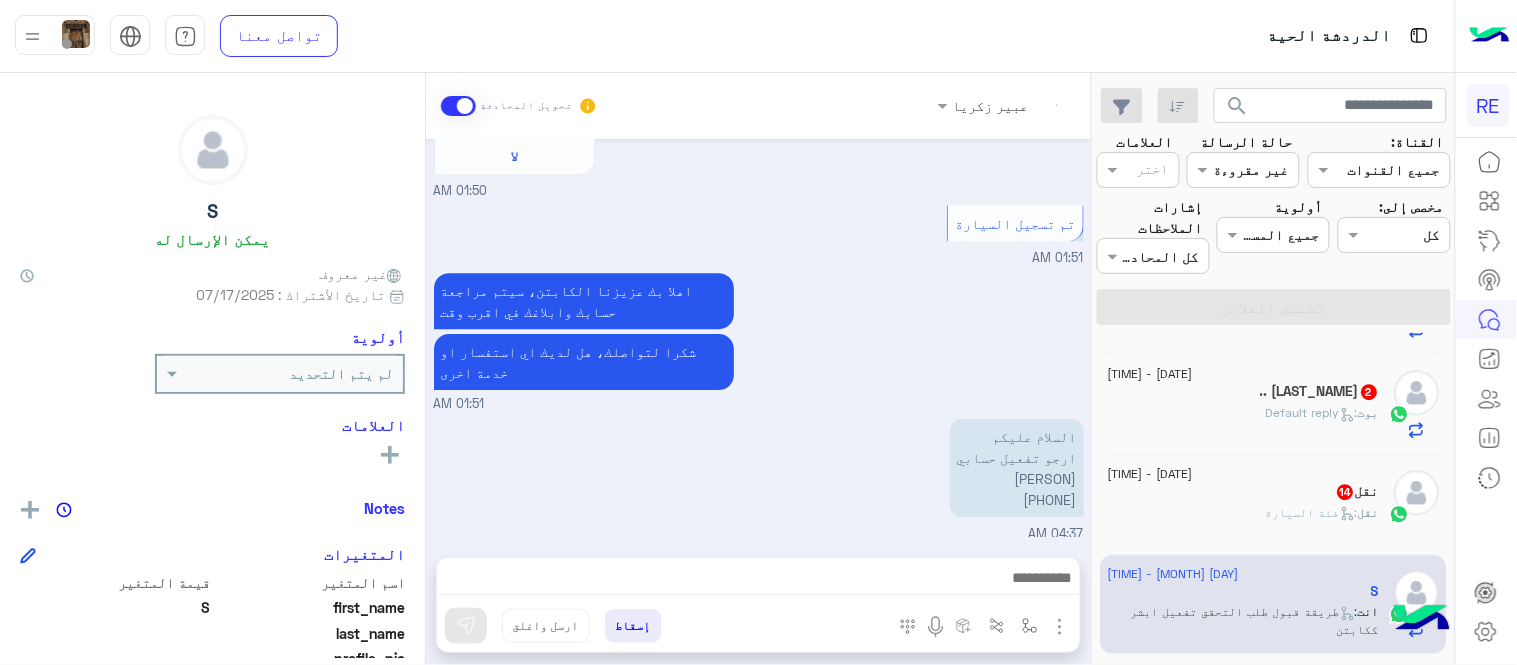 scroll, scrollTop: 1697, scrollLeft: 0, axis: vertical 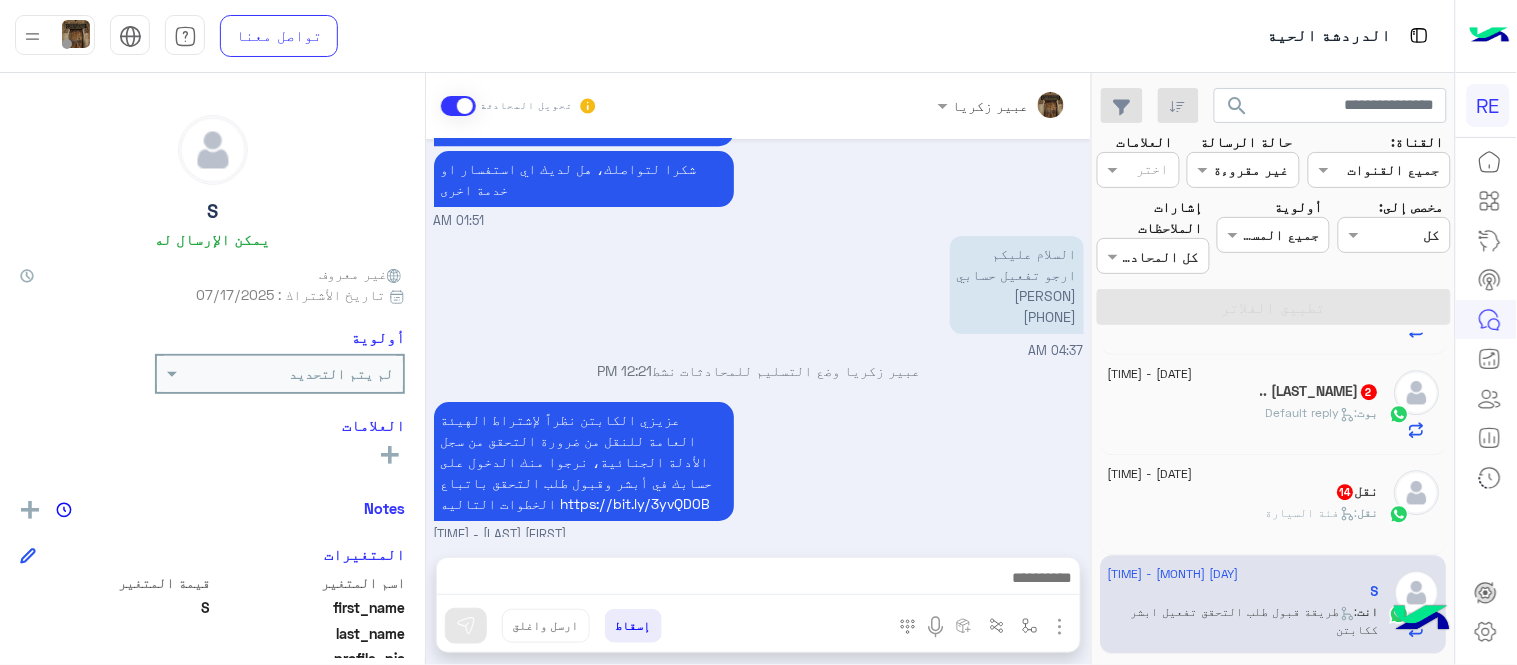 click on "نقل :   فئة السيارة" 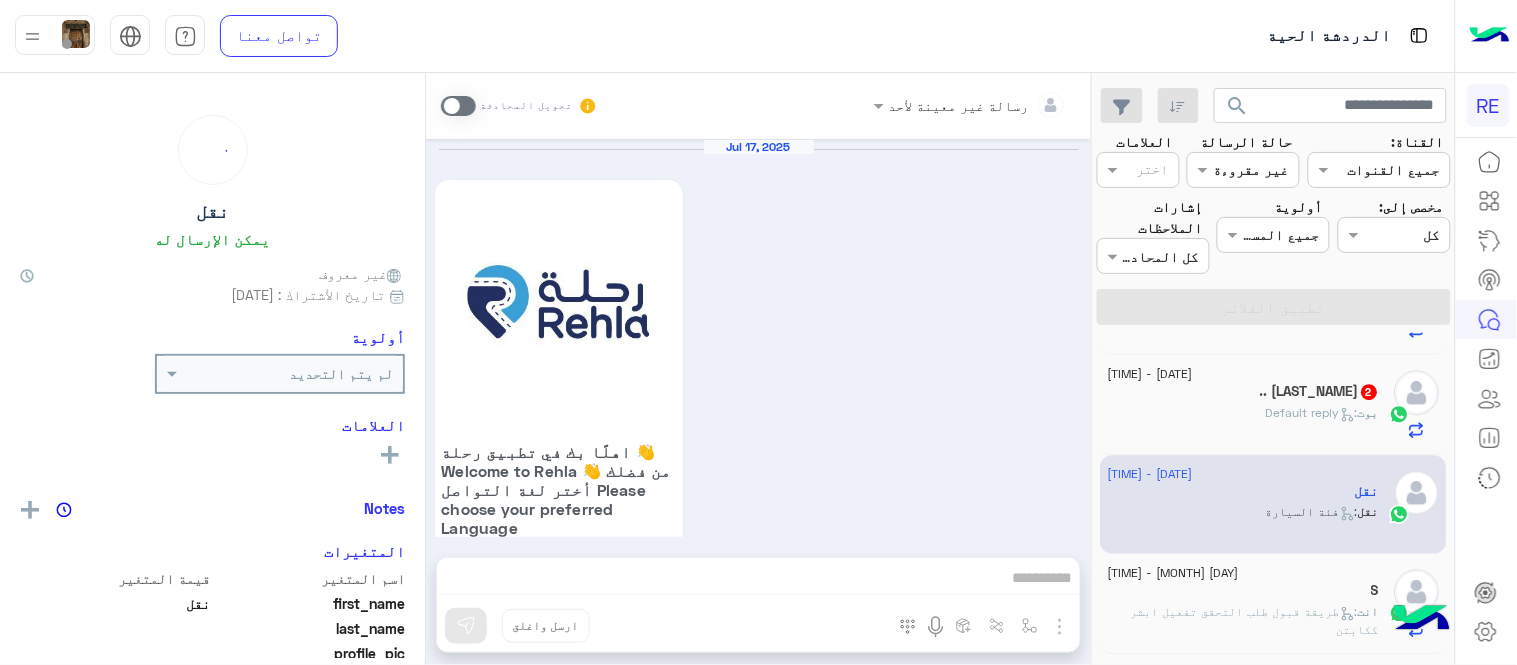 scroll, scrollTop: 1280, scrollLeft: 0, axis: vertical 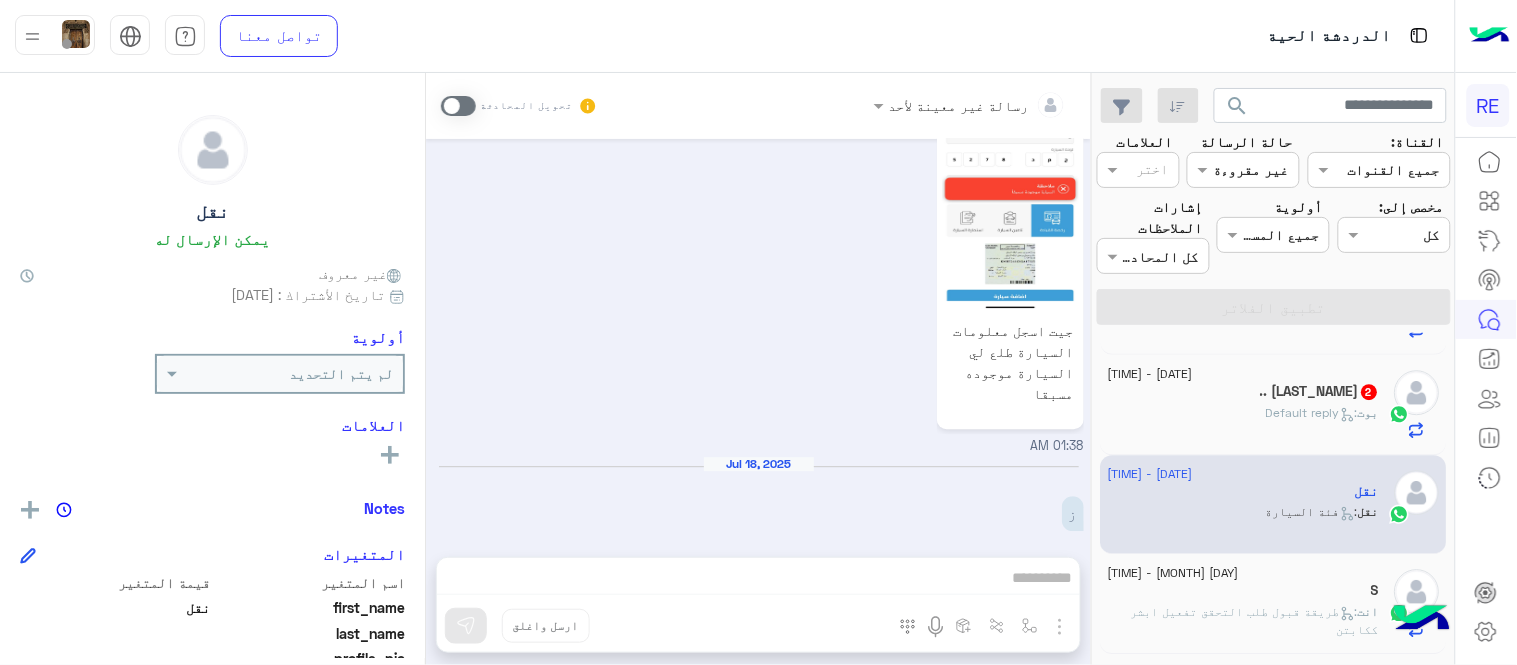 click at bounding box center [458, 106] 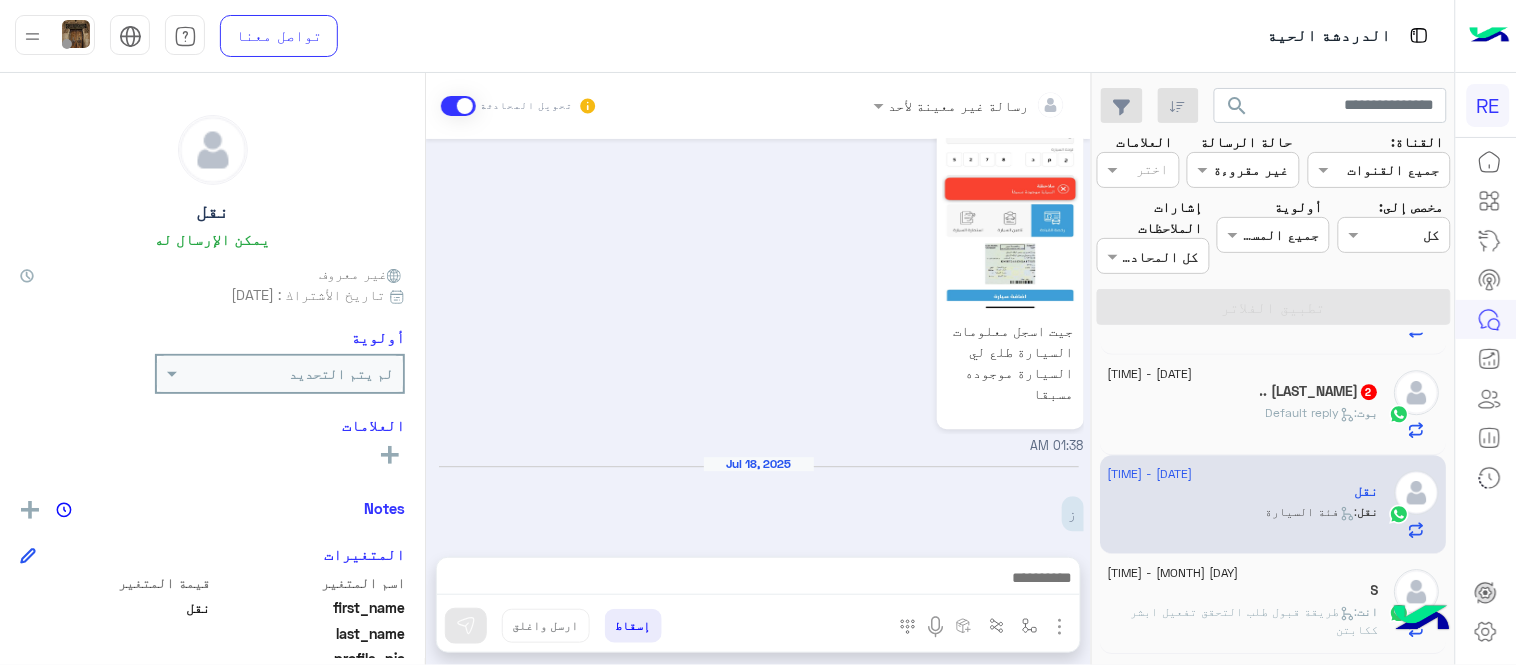 scroll, scrollTop: 1316, scrollLeft: 0, axis: vertical 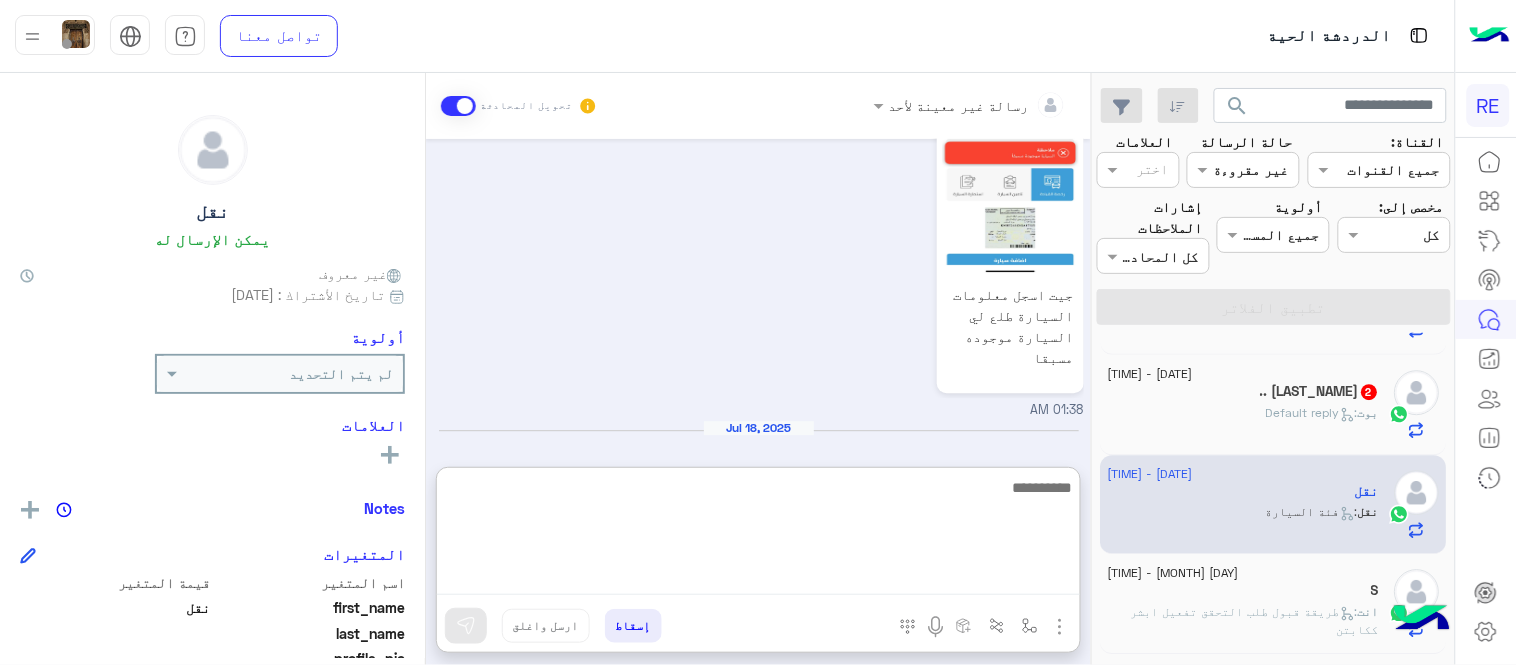 click at bounding box center (758, 535) 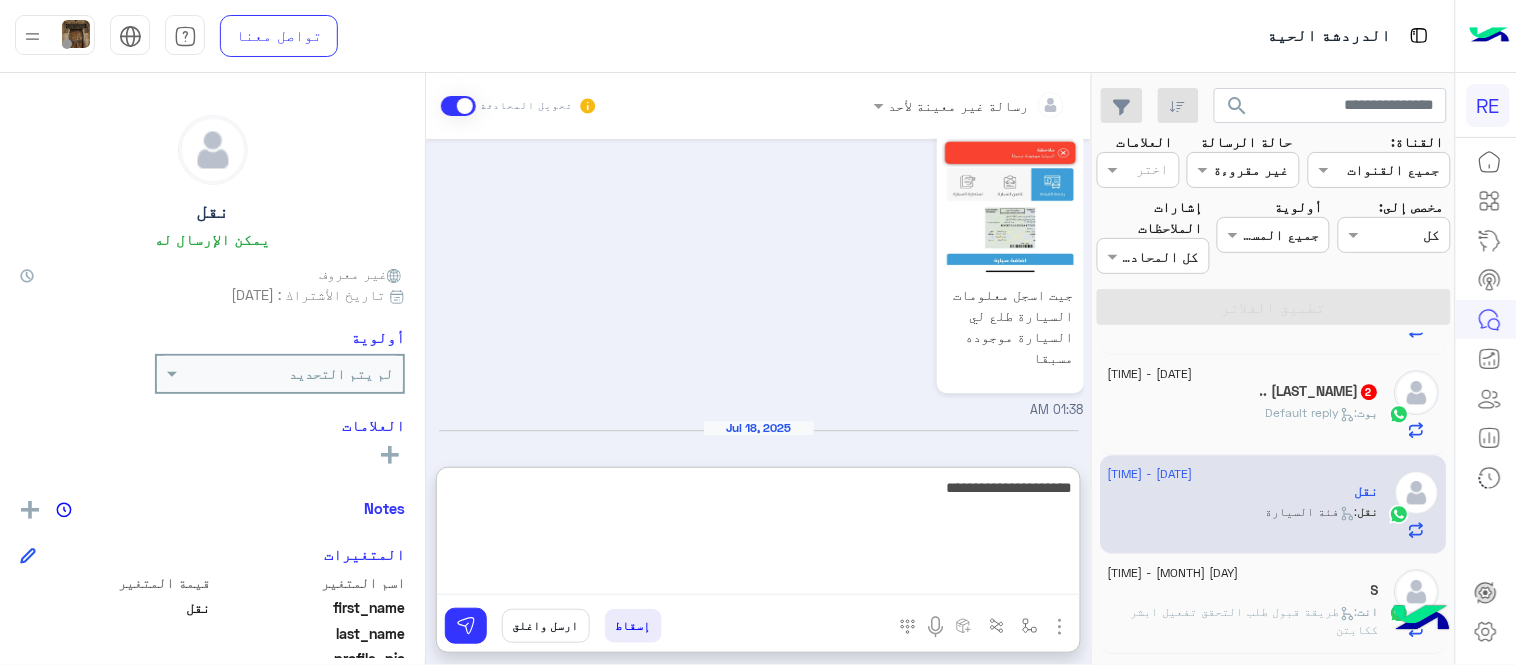 type on "**********" 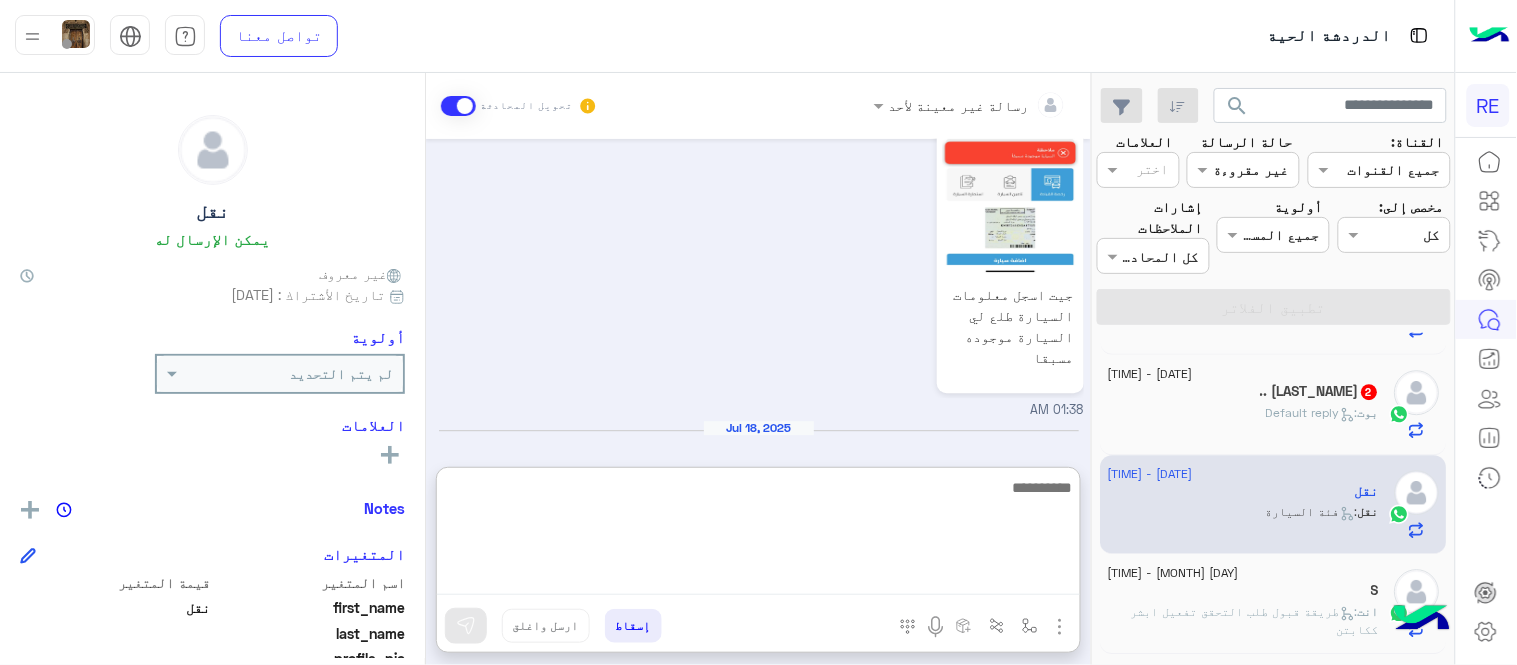 scroll, scrollTop: 1470, scrollLeft: 0, axis: vertical 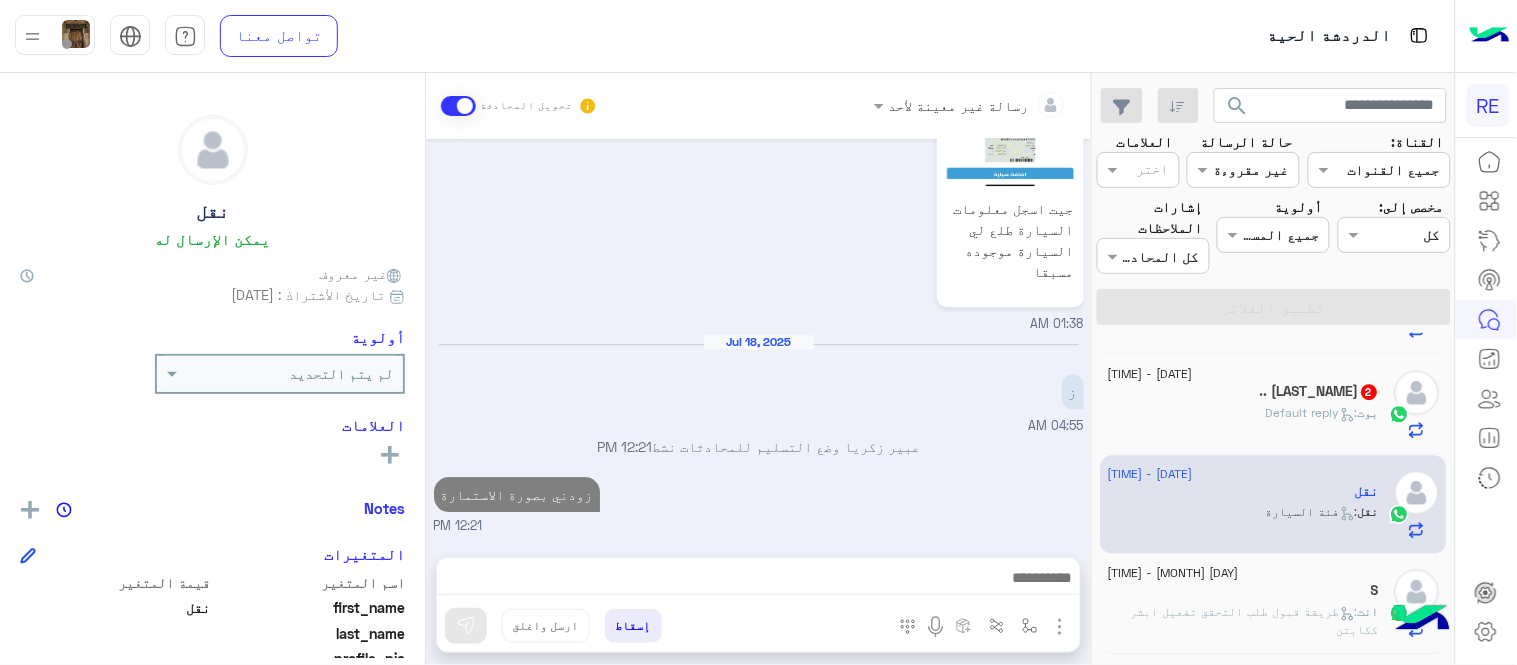 click on "[MONTH] [DAY], [YEAR]
اهلًا بك في تطبيق رحلة 👋
Welcome to Rehla  👋
من فضلك أختر لغة التواصل
Please choose your preferred Language
English   عربي     [HOUR]:[MINUTE] [AM/PM]   عربي    [HOUR]:[MINUTE] [AM/PM]  هل أنت ؟   كابتن 👨🏻‍✈️   عميل 🧳   رحال (مرشد مرخص) 🏖️     [HOUR]:[MINUTE] [AM/PM]   نقل  غادر المحادثة   [HOUR]:[MINUTE] [AM/PM]       كابتن     [HOUR]:[MINUTE] [AM/PM]  اختر احد الخدمات التالية:    [HOUR]:[MINUTE] [AM/PM]   تعديل البيانات    [HOUR]:[MINUTE] [AM/PM]  من فضلك ارفق صورة للبيانات من التطبيق  مع ذكر البيانات المطلوب اضافتها او تعديلها.    [HOUR]:[MINUTE] [AM/PM]   جيت اسجل معلومات السيارة طلع لي السيارة موجوده مسبقا    [HOUR]:[MINUTE] [AM/PM]  [MONTH] [DAY], [YEAR]   ز   [HOUR]:[MINUTE] [AM/PM]   عبير زكريا وضع التسليم للمحادثات نشط   [HOUR]:[MINUTE] [AM/PM]      زودني بصورة الاستمارة   [HOUR]:[MINUTE] [AM/PM]" at bounding box center [758, 338] 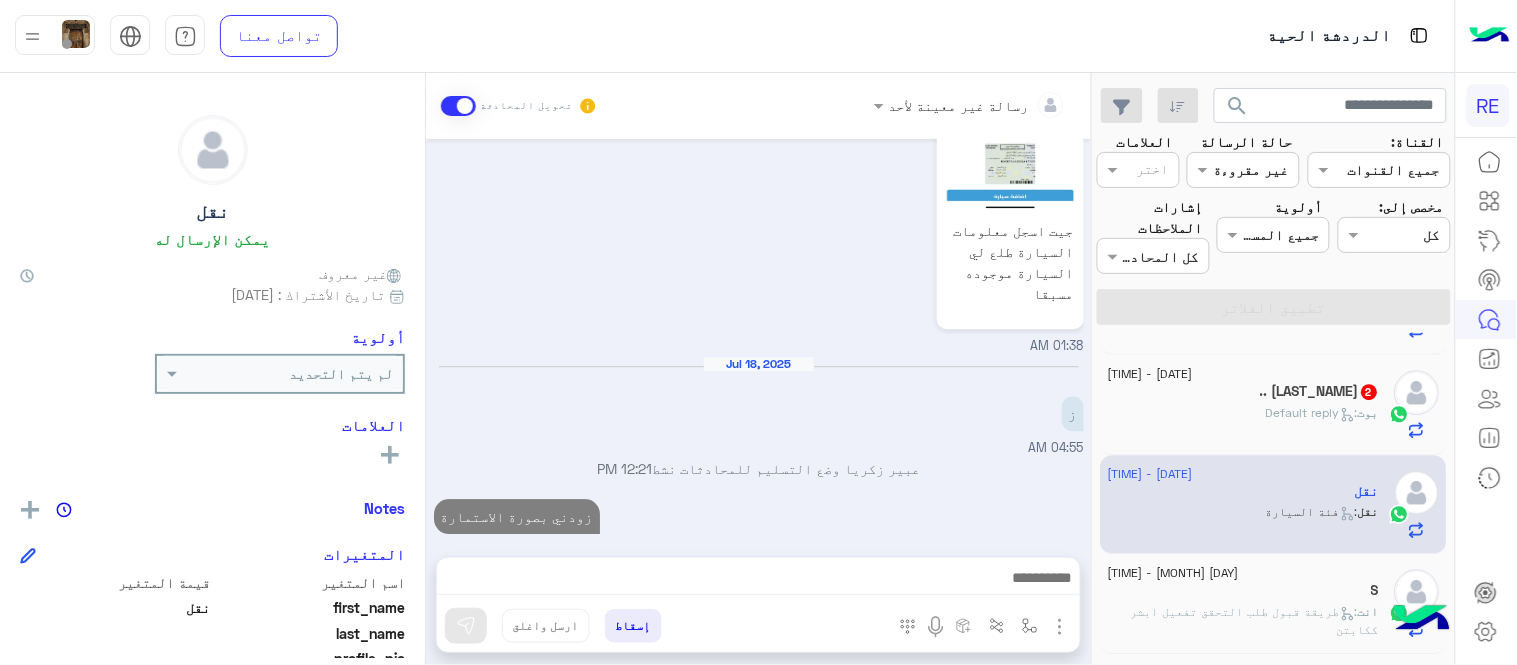 scroll, scrollTop: 1416, scrollLeft: 0, axis: vertical 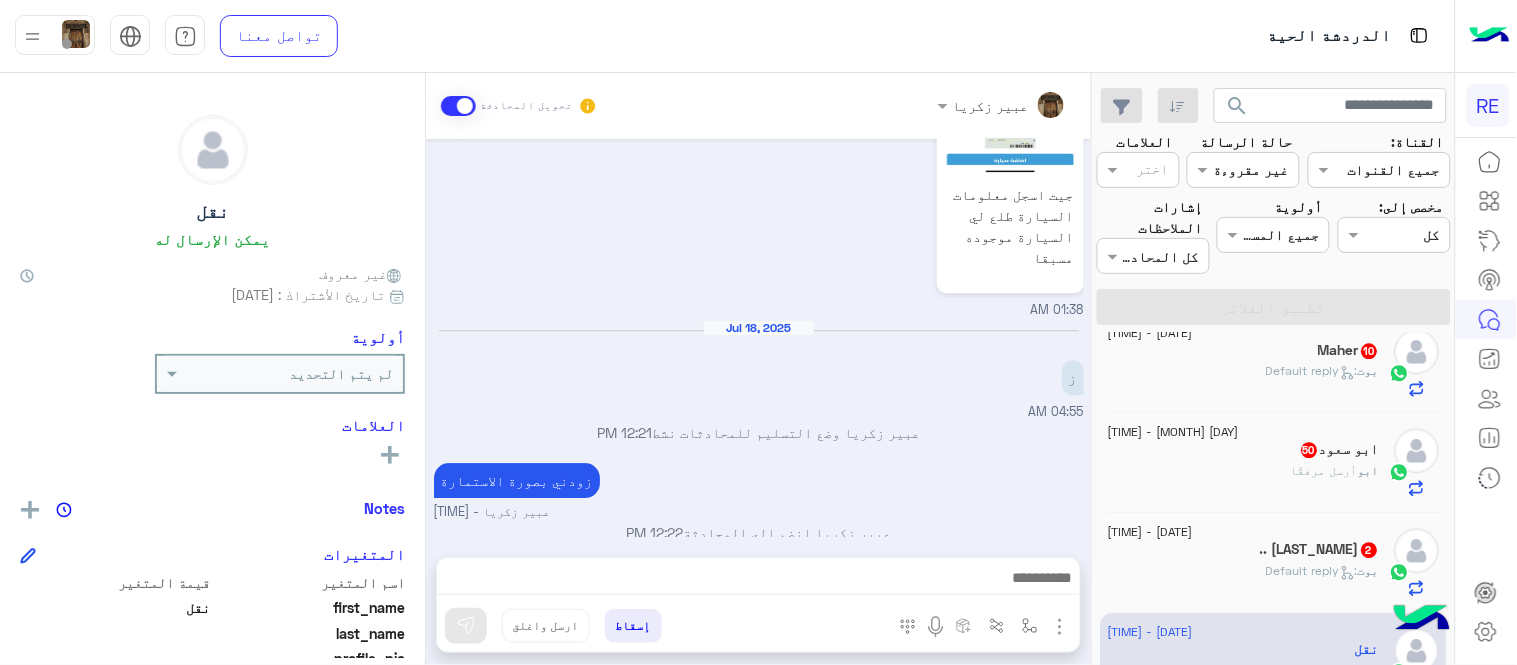 click on "بوت :   Default reply" 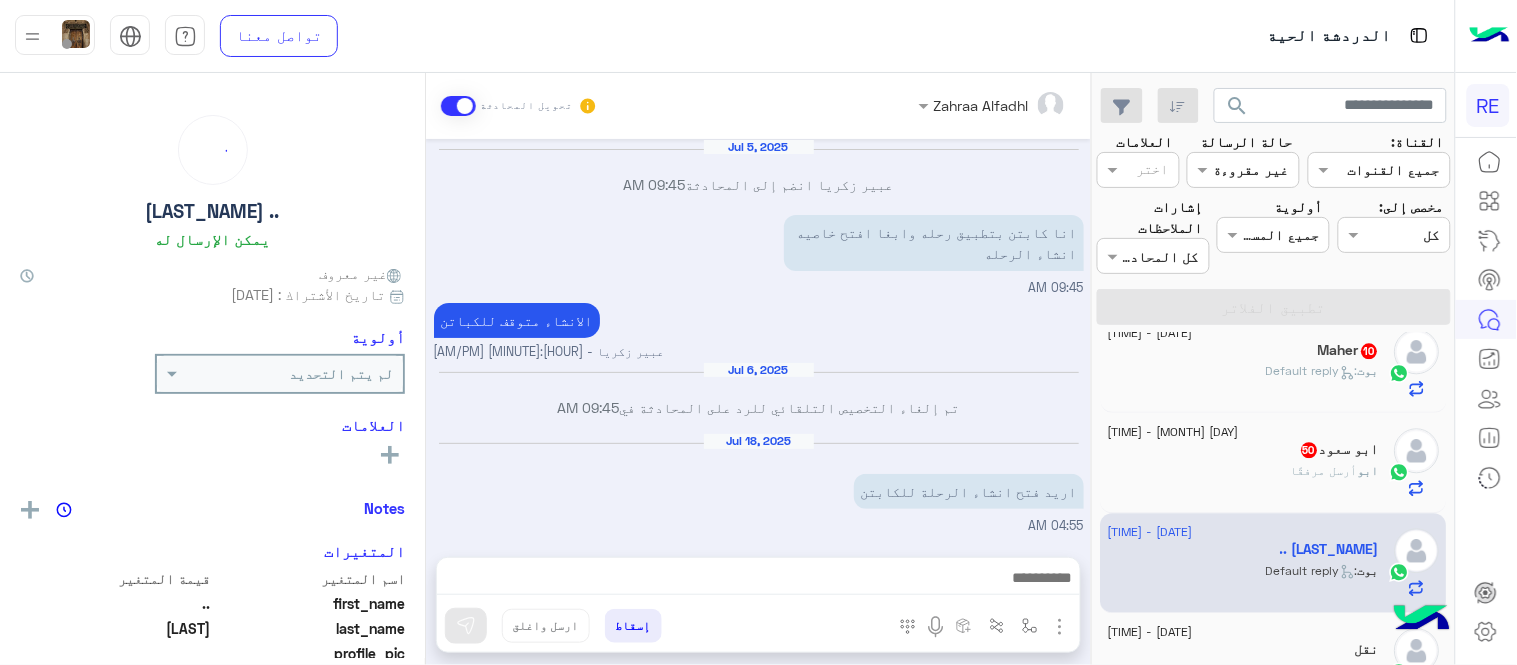scroll, scrollTop: 322, scrollLeft: 0, axis: vertical 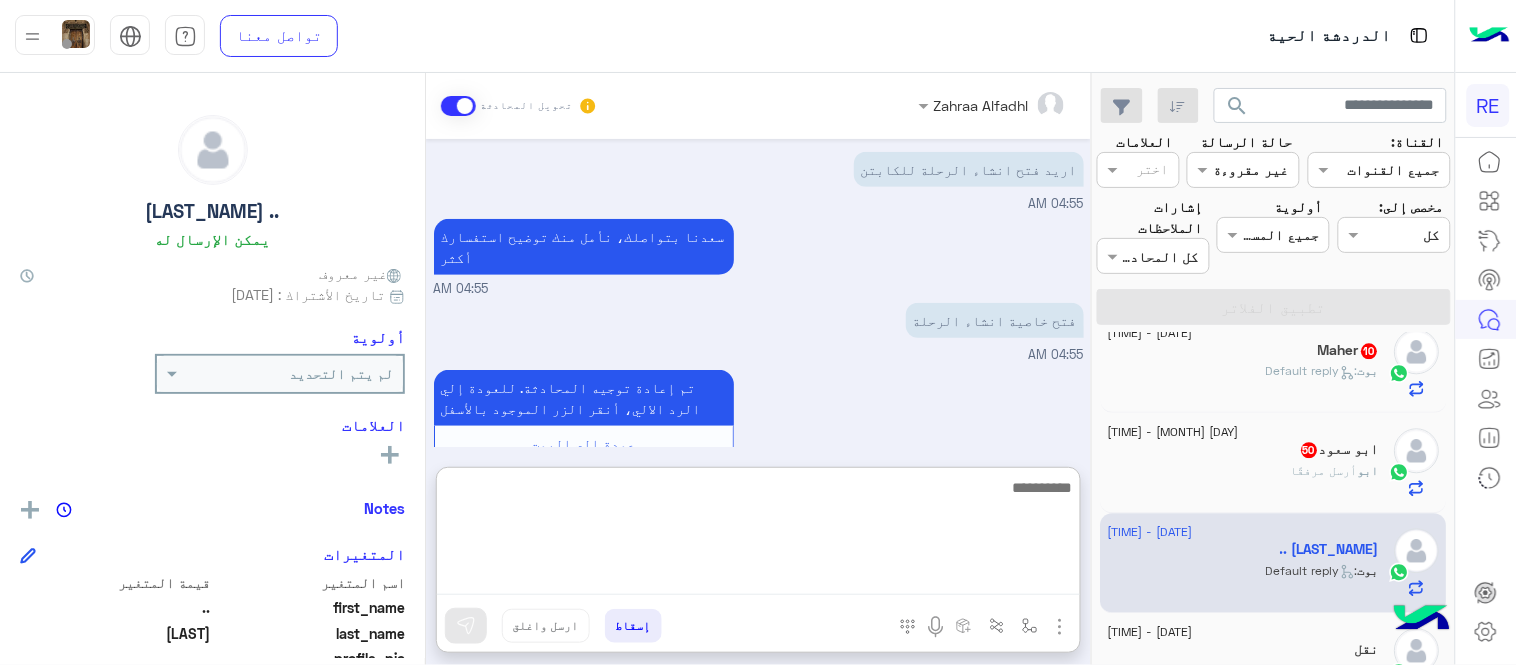 click at bounding box center (758, 535) 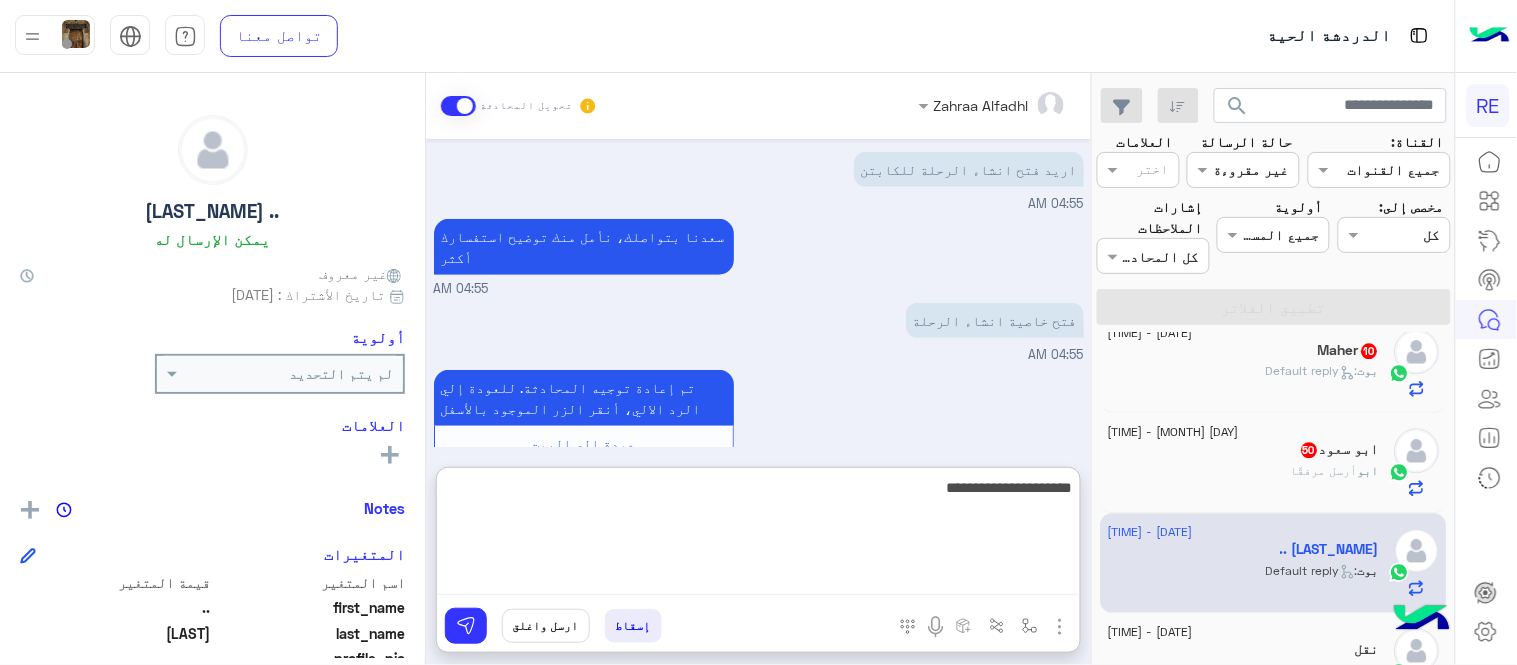 type on "**********" 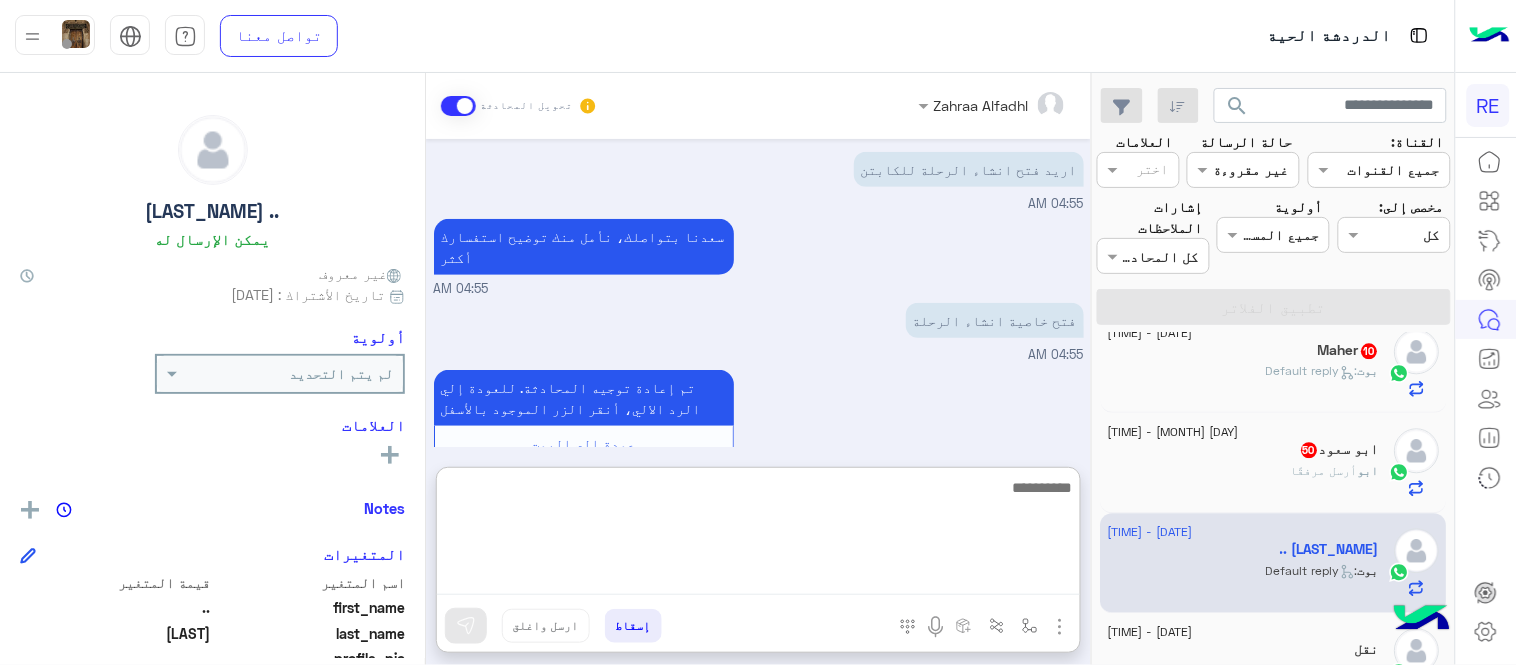 scroll, scrollTop: 475, scrollLeft: 0, axis: vertical 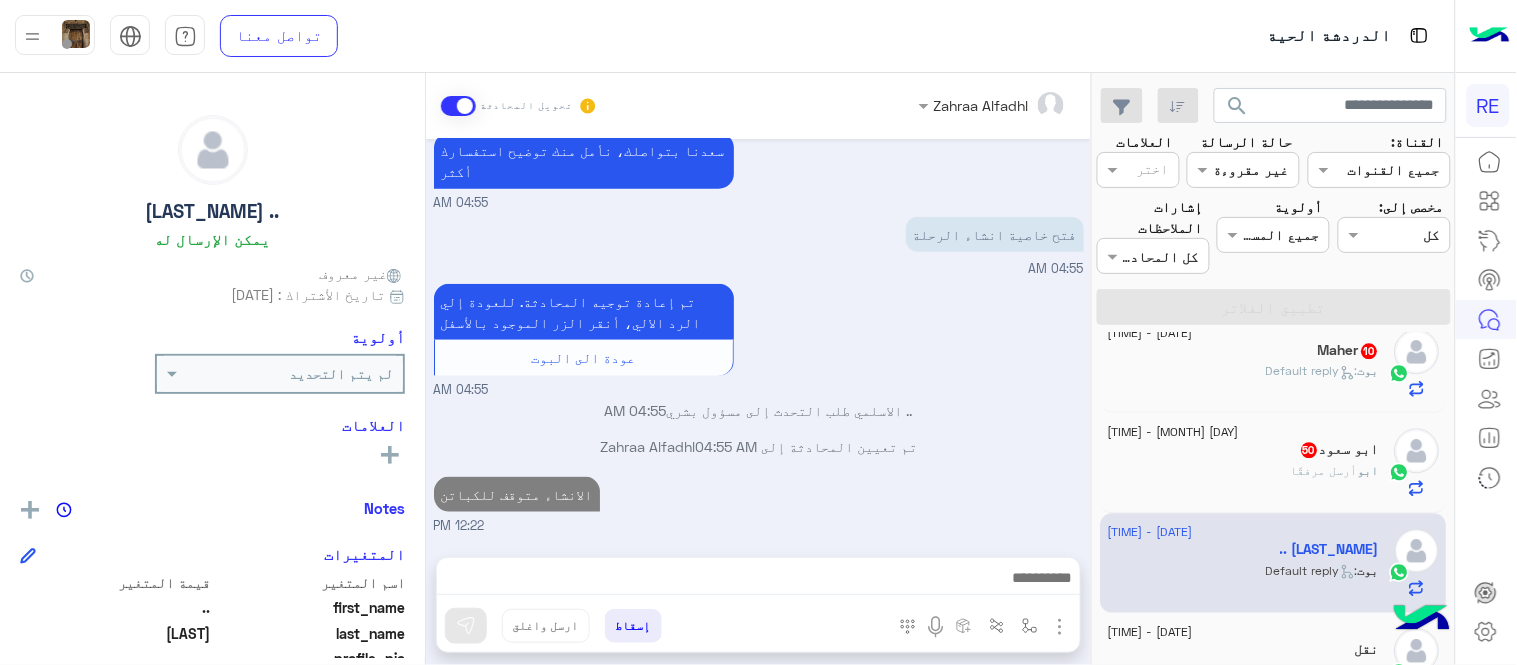 click on "[NAME]  50" 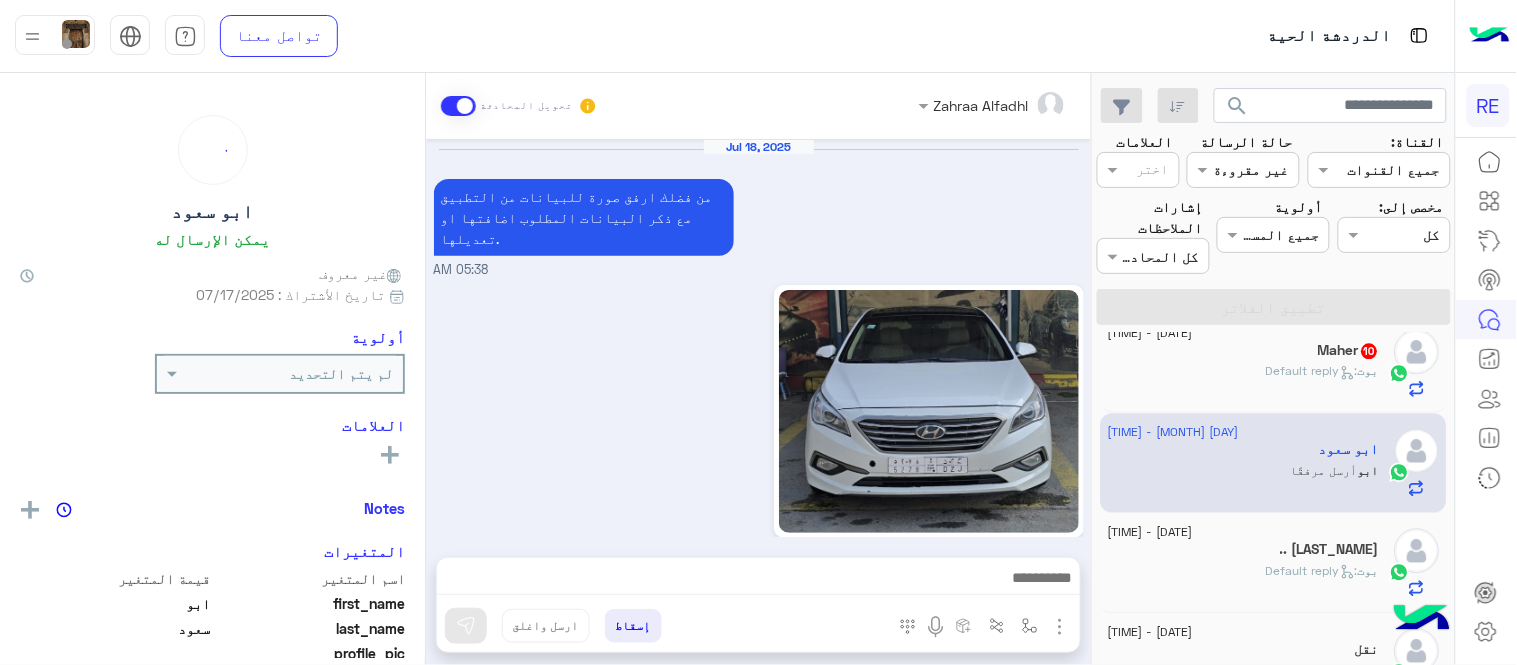 scroll, scrollTop: 1457, scrollLeft: 0, axis: vertical 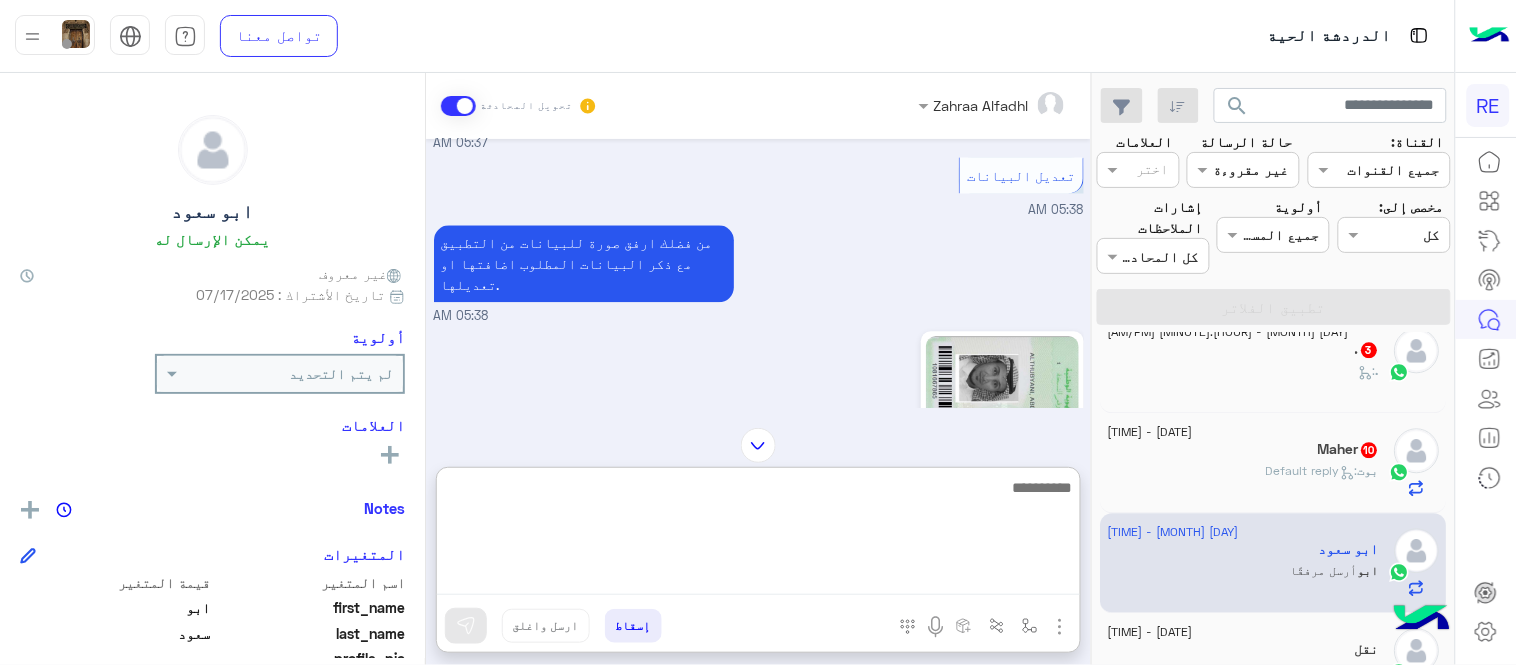 click at bounding box center [758, 535] 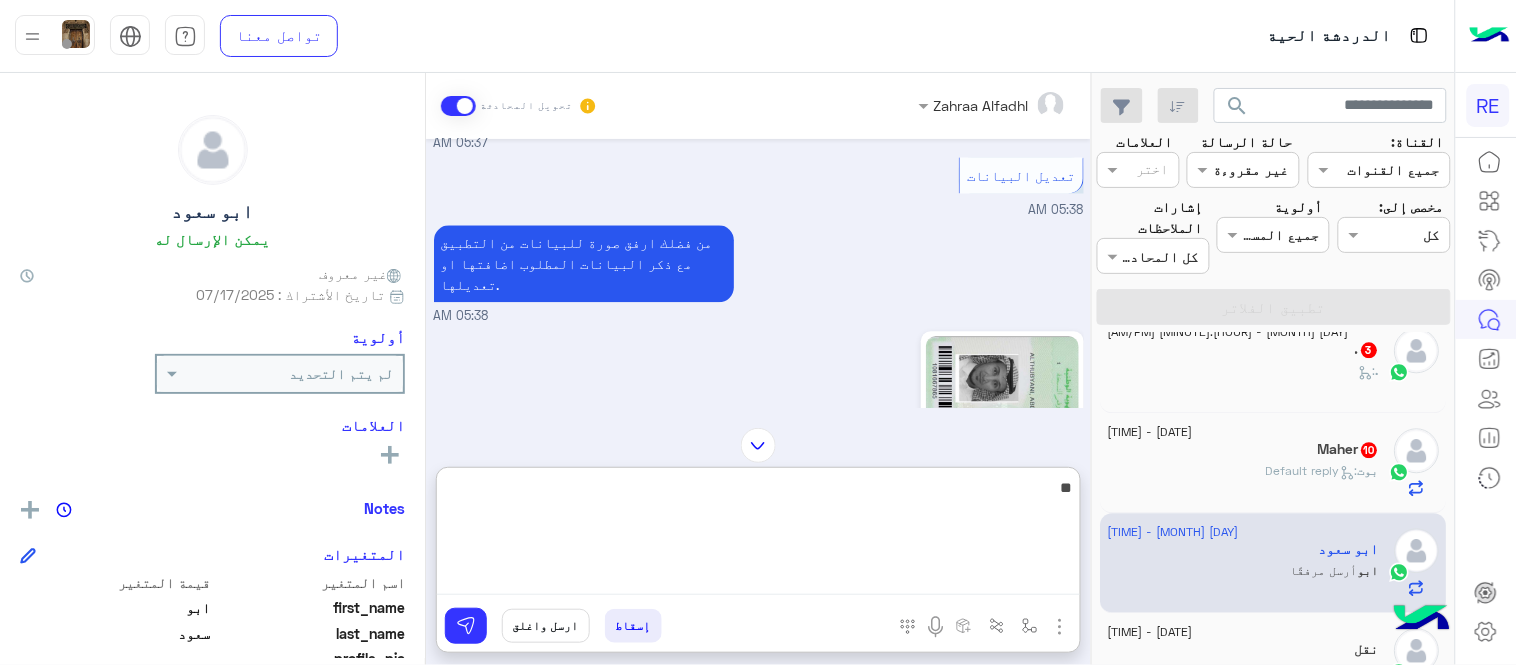 type on "*" 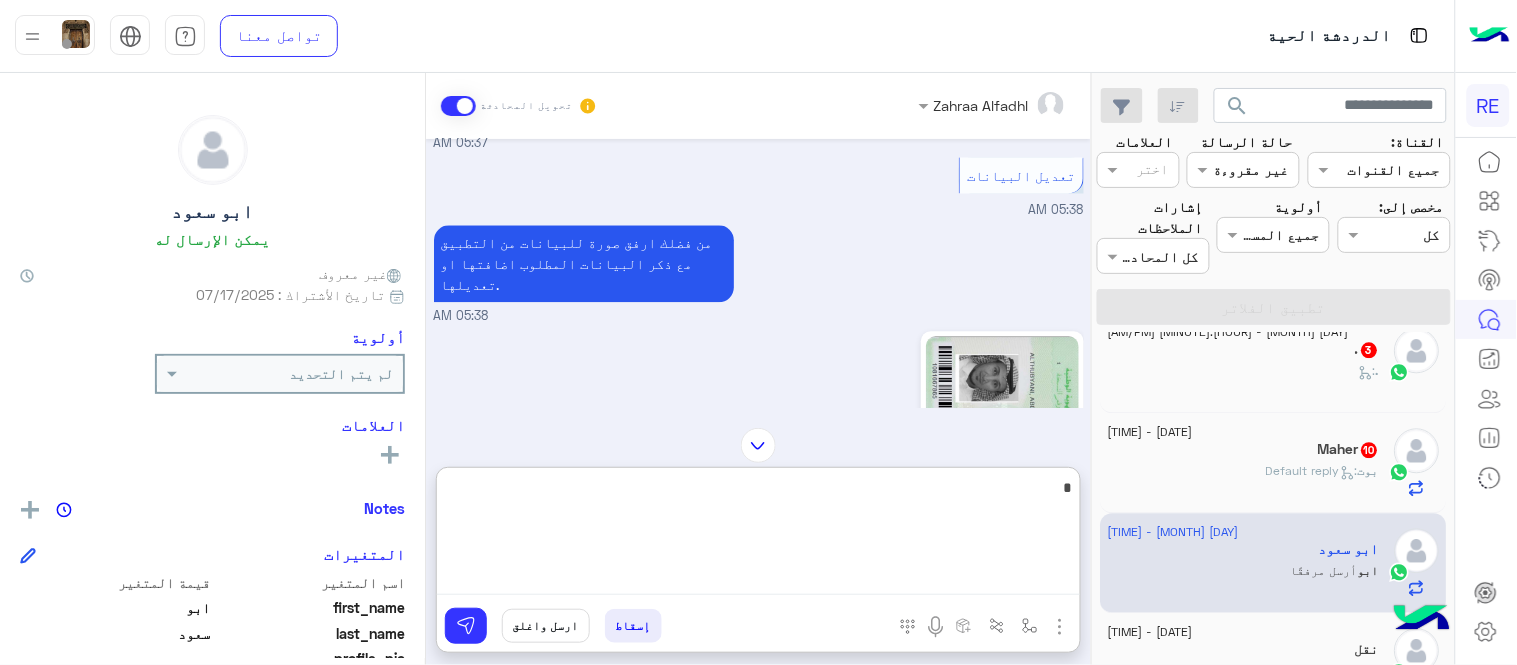 type 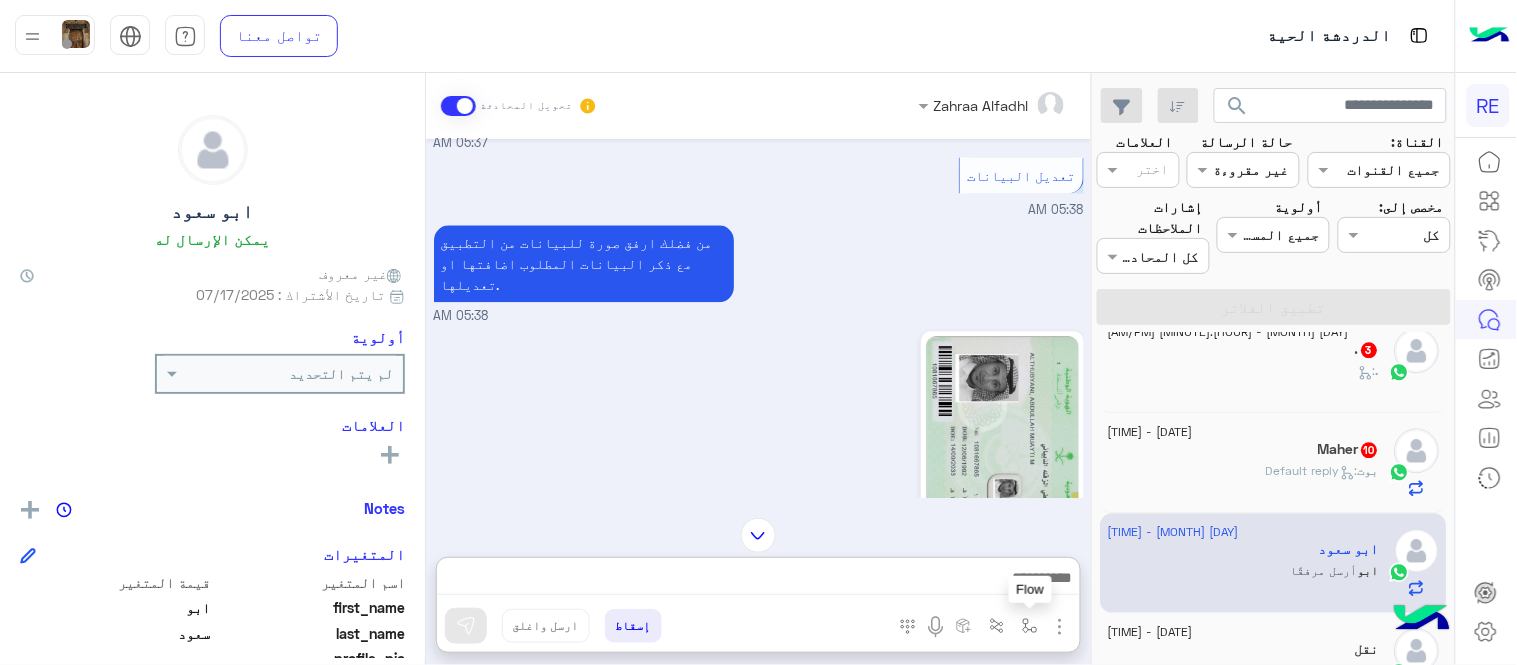 click at bounding box center (1030, 626) 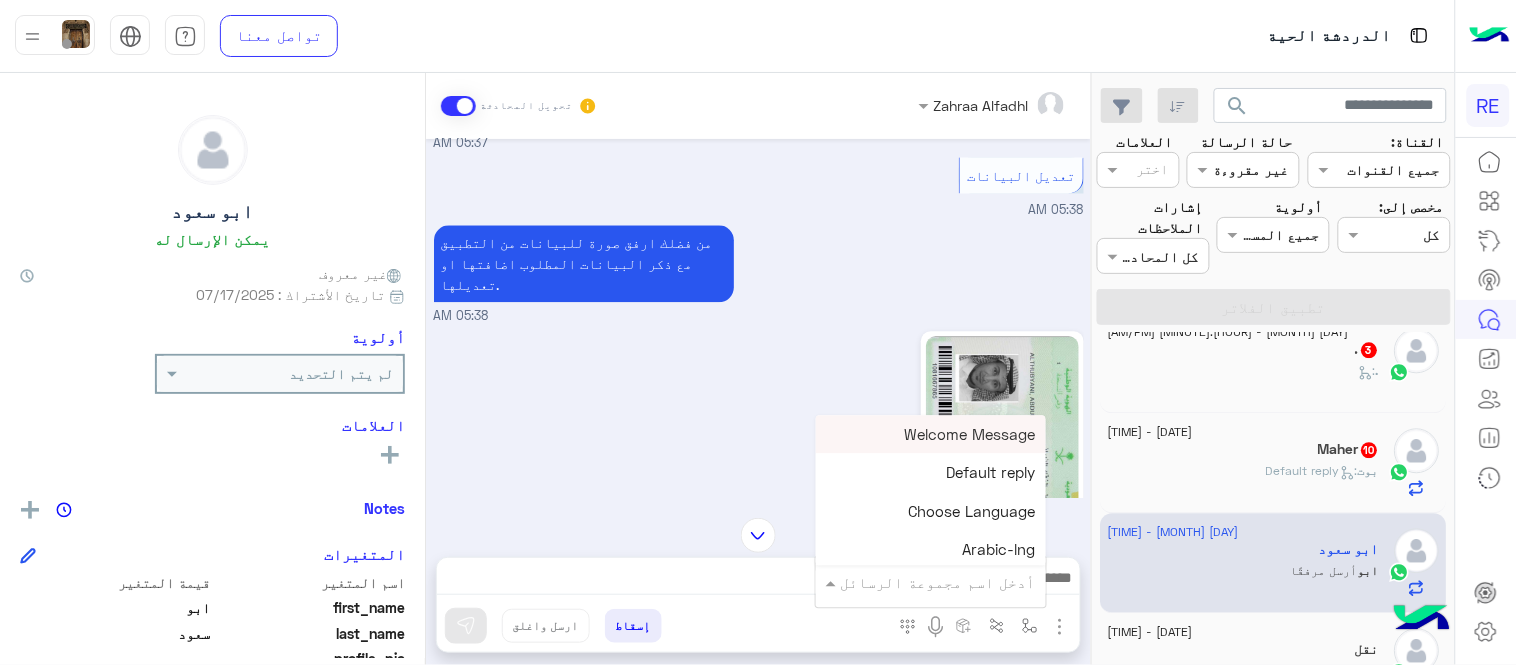 click at bounding box center (959, 582) 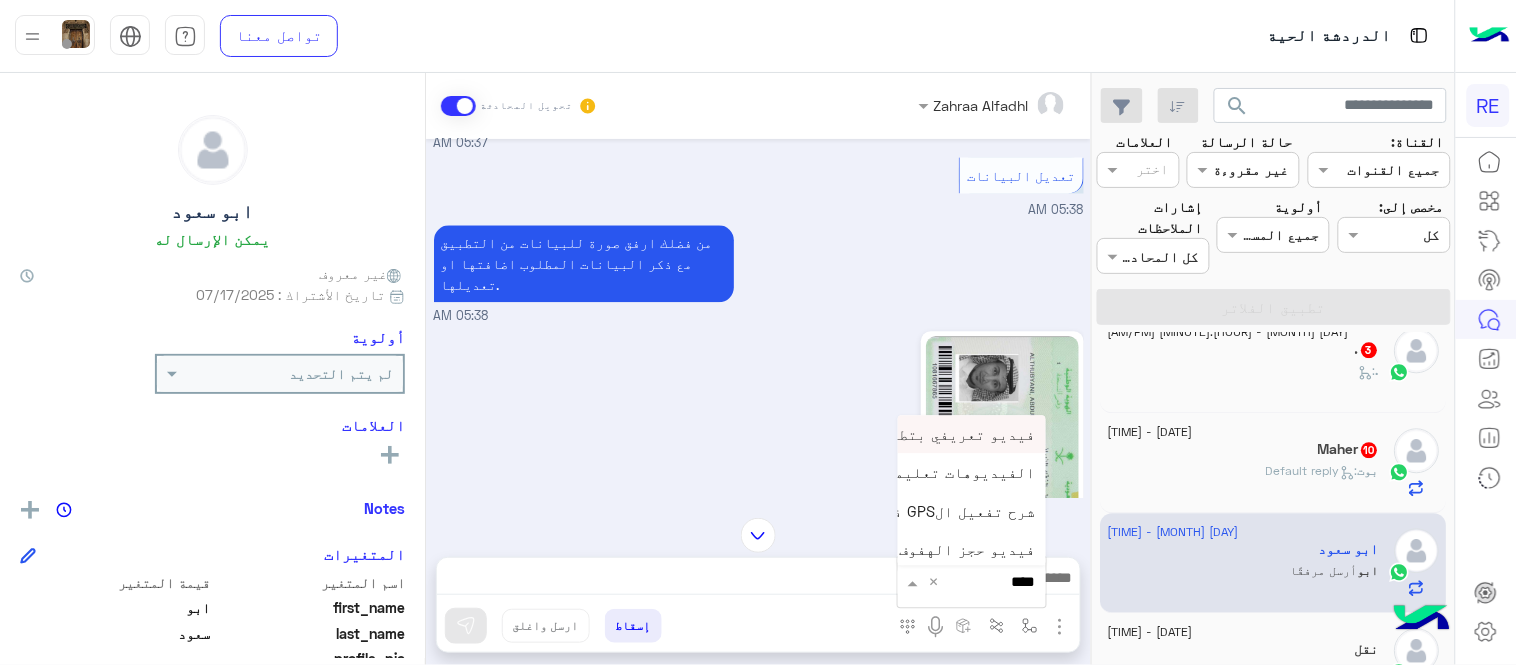 type on "*****" 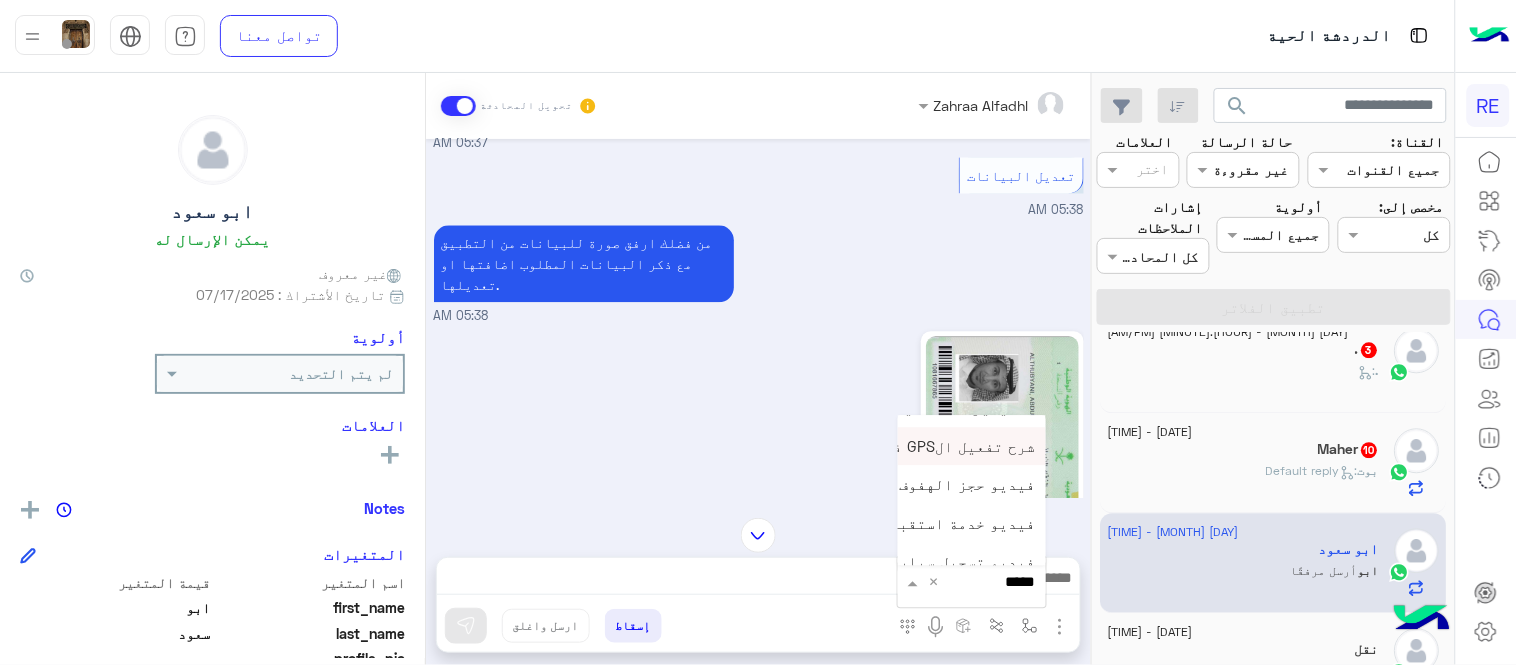 scroll, scrollTop: 73, scrollLeft: 0, axis: vertical 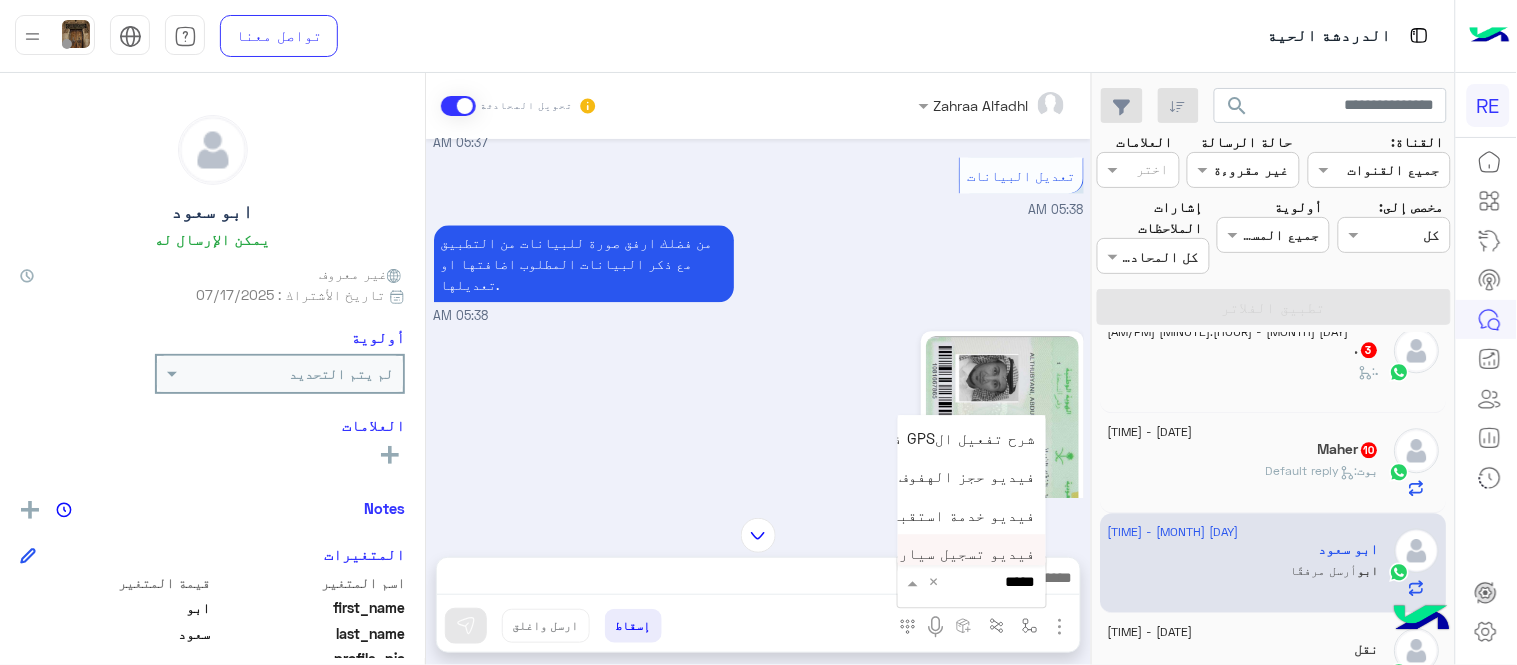 click on "فيديو تسجيل سيارة" at bounding box center [963, 554] 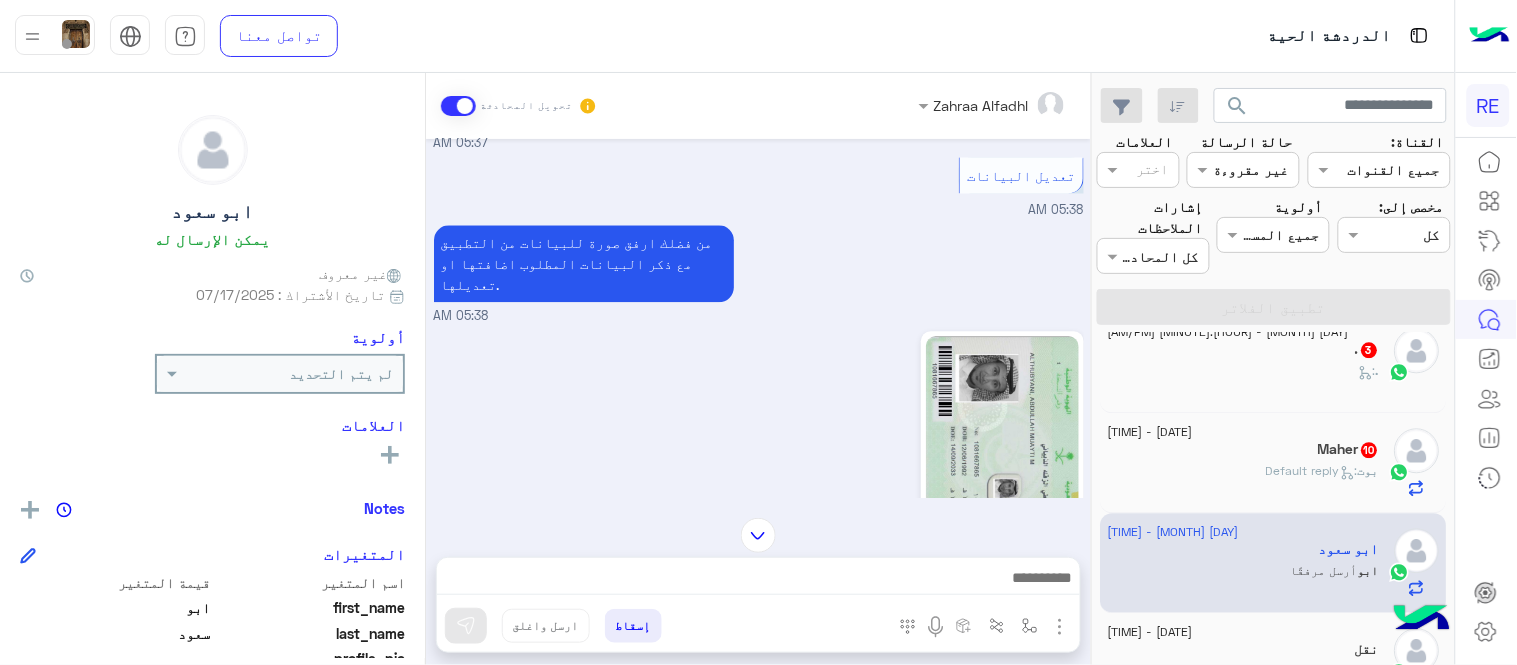 type on "**********" 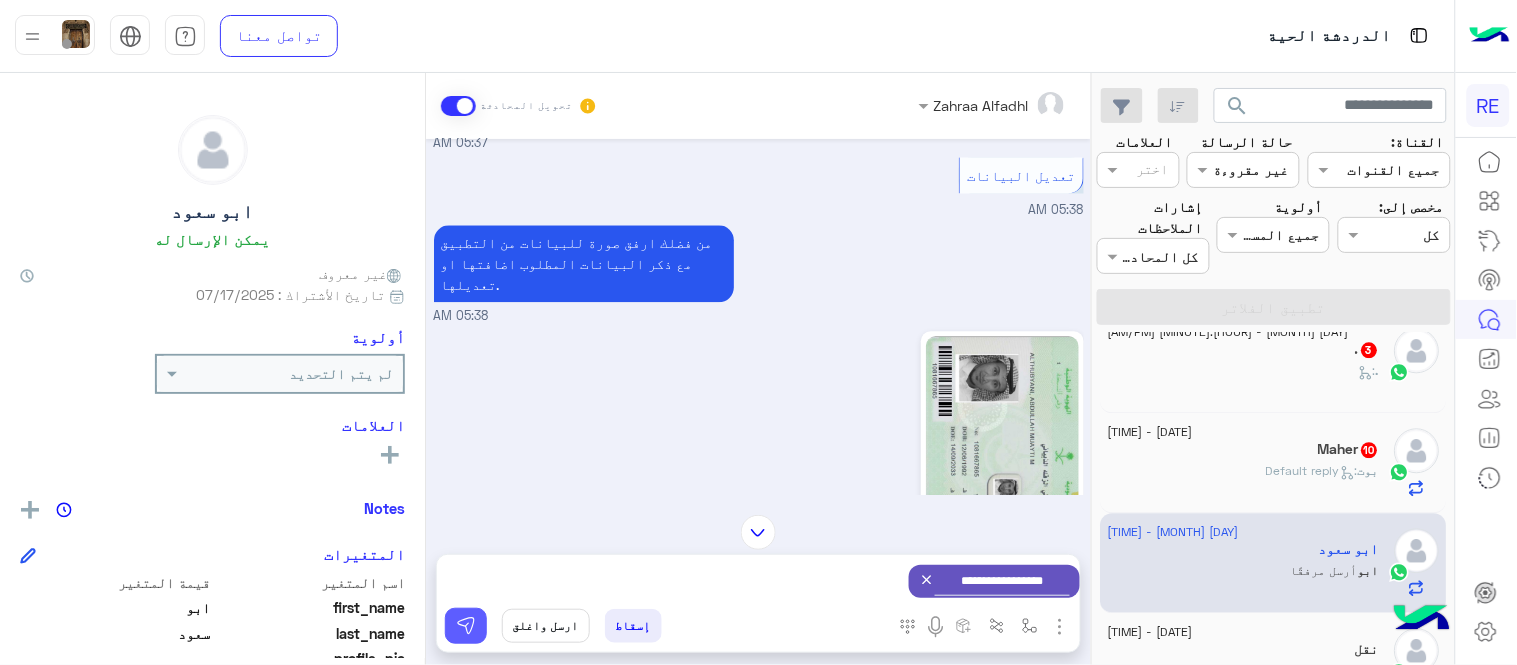 click at bounding box center [466, 626] 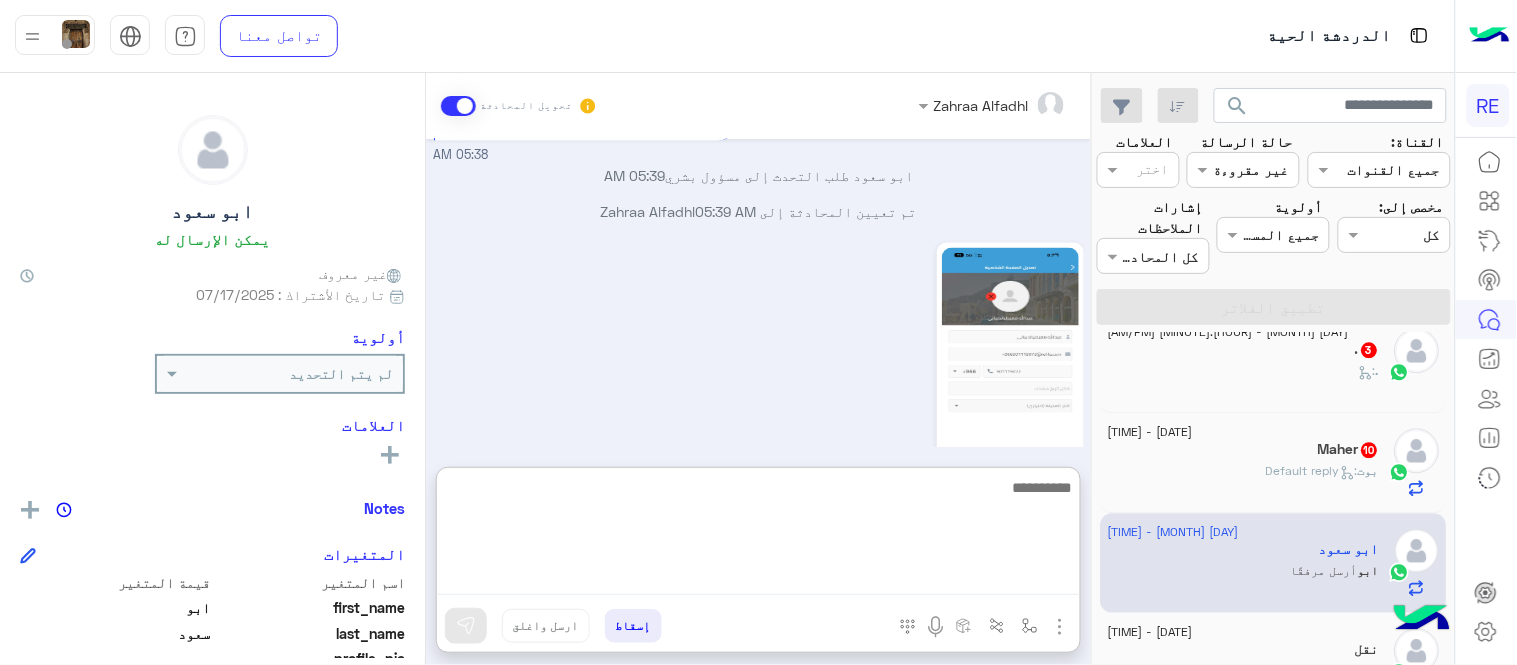 click at bounding box center (758, 535) 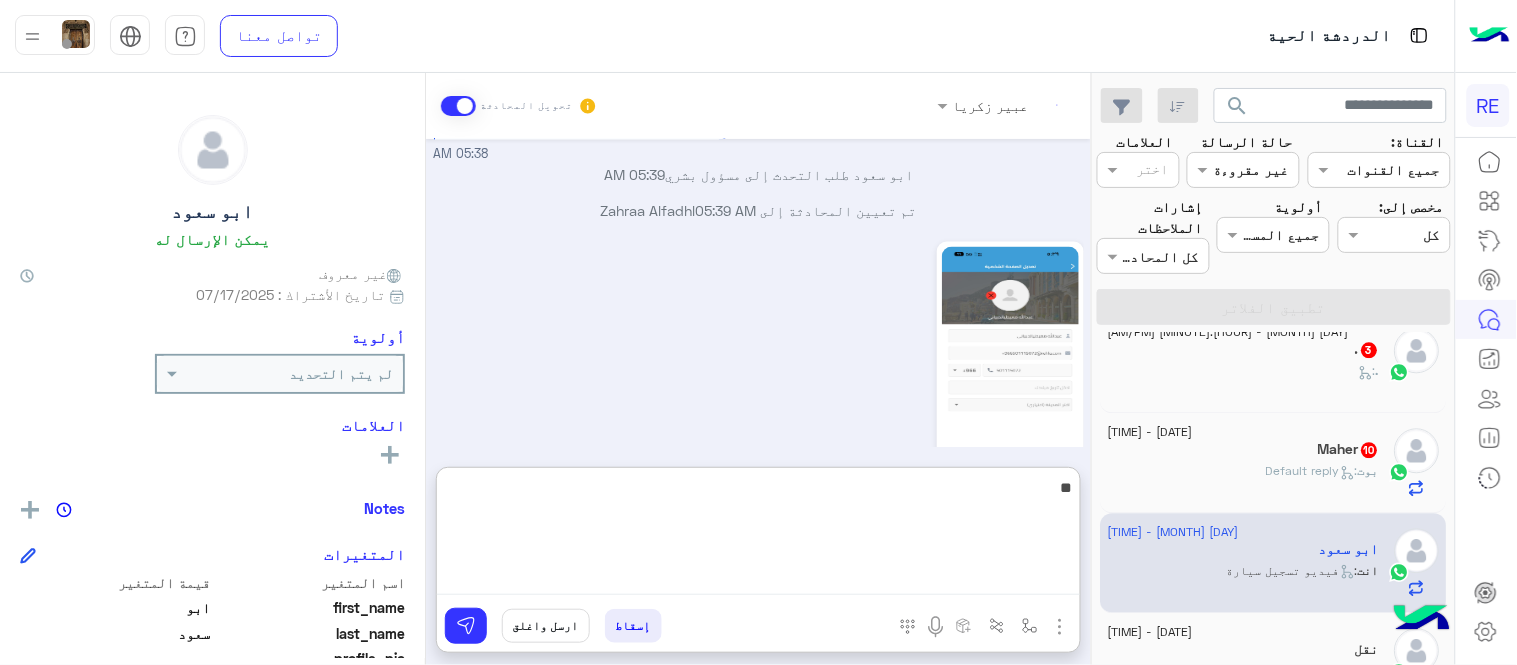 scroll, scrollTop: 2961, scrollLeft: 0, axis: vertical 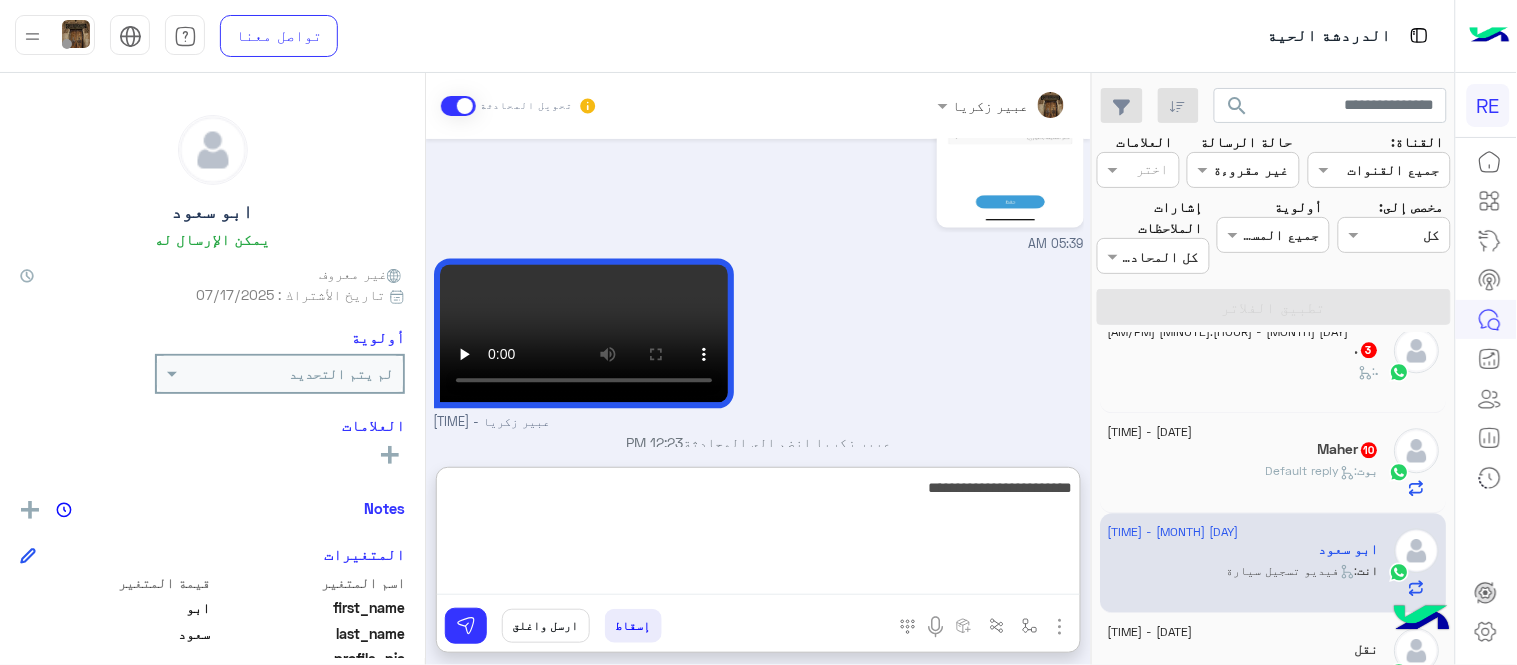 type on "**********" 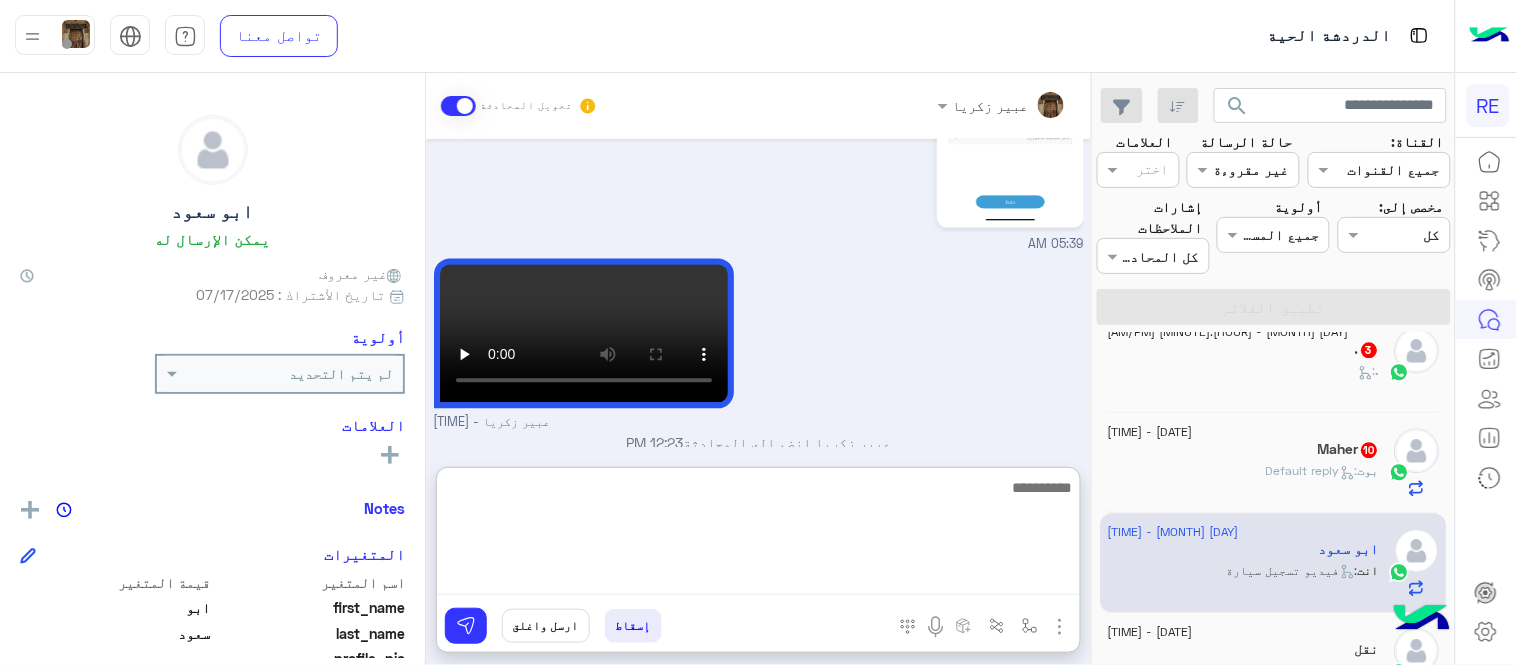 scroll, scrollTop: 3024, scrollLeft: 0, axis: vertical 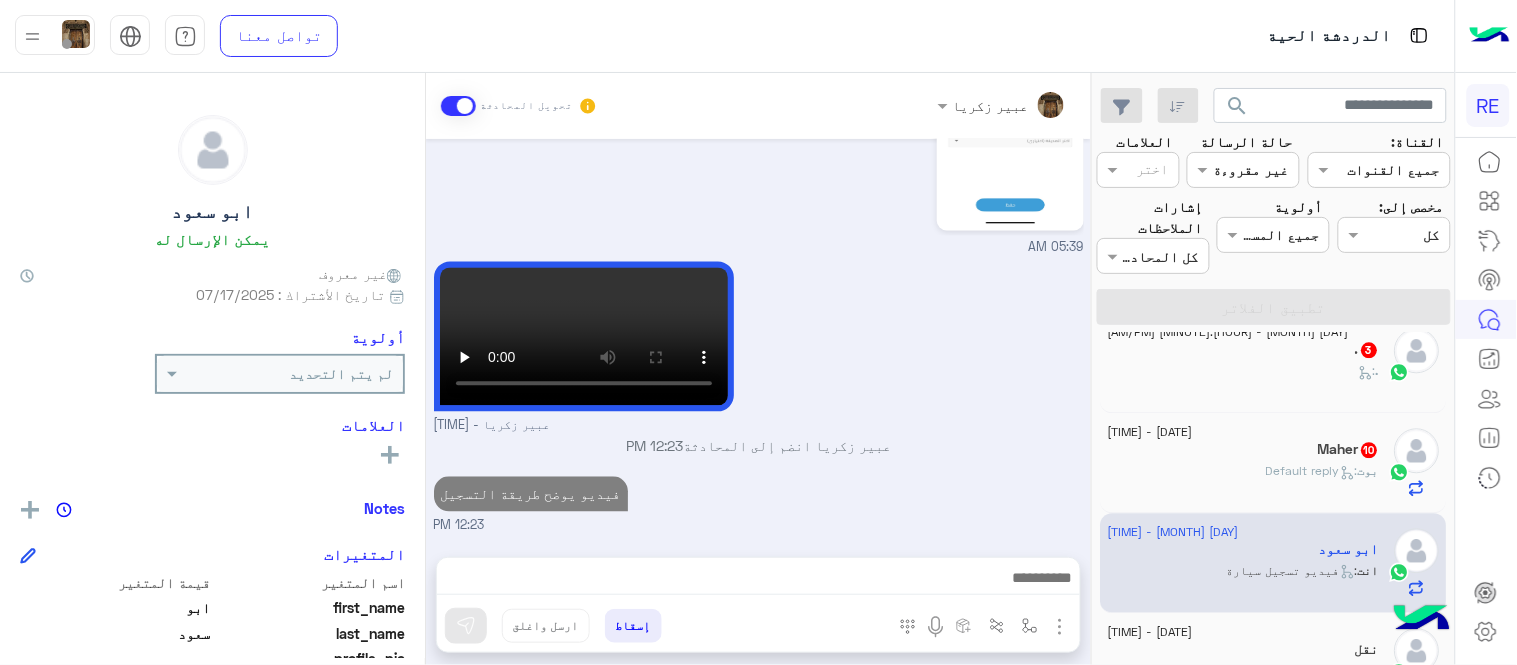 click on "بوت :   Default reply" 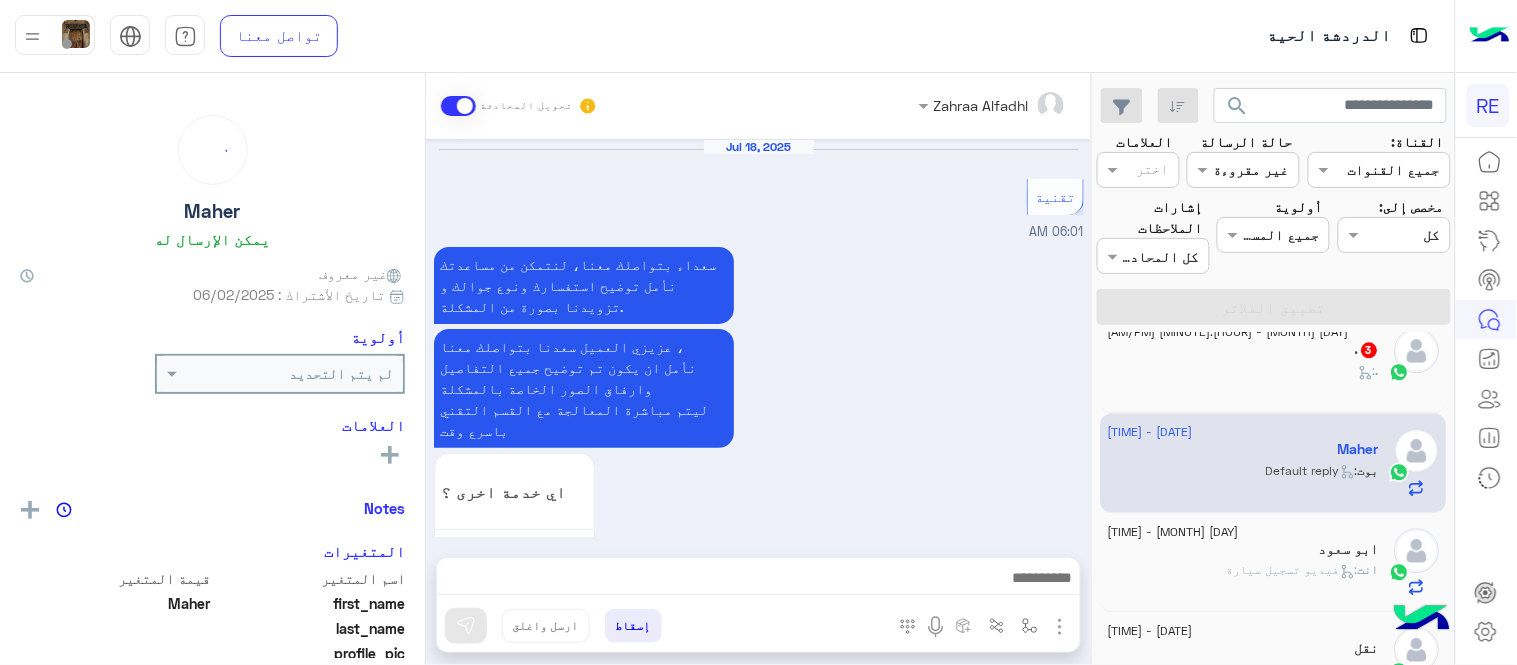 scroll, scrollTop: 831, scrollLeft: 0, axis: vertical 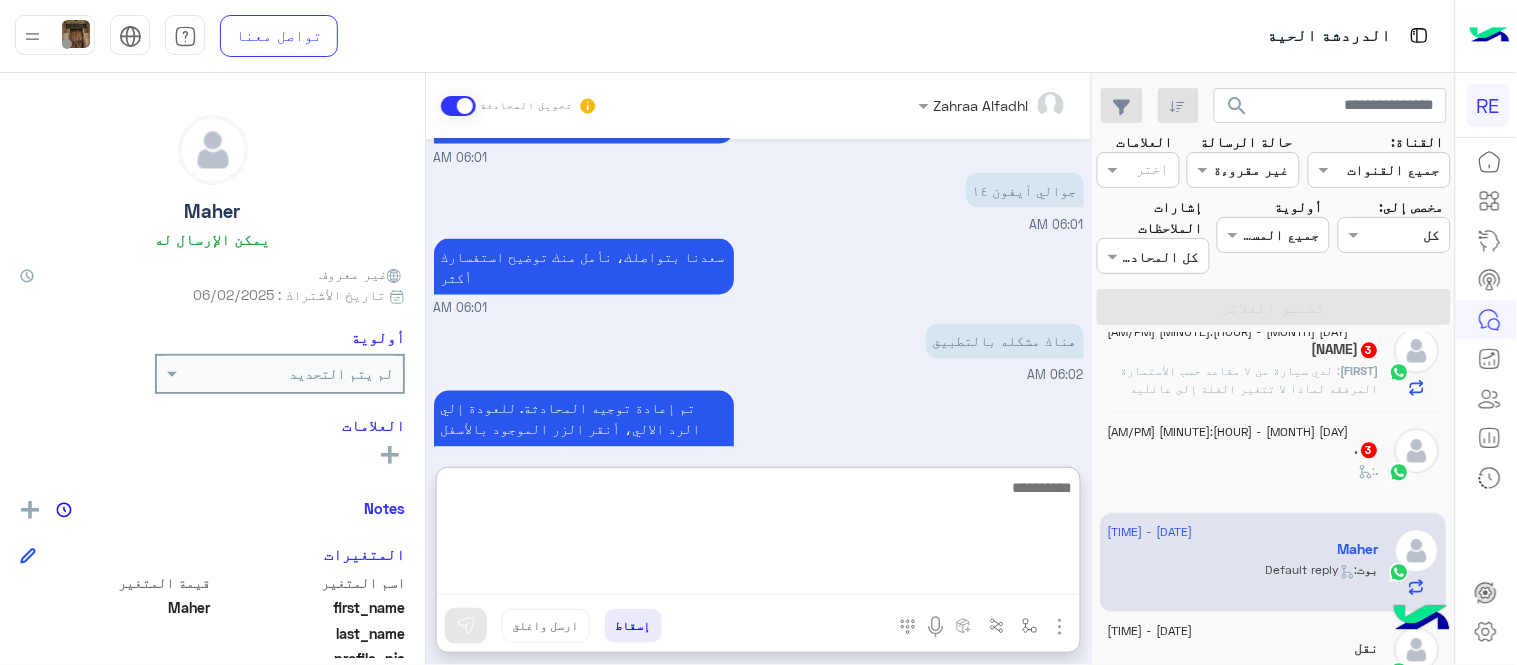 click at bounding box center (758, 535) 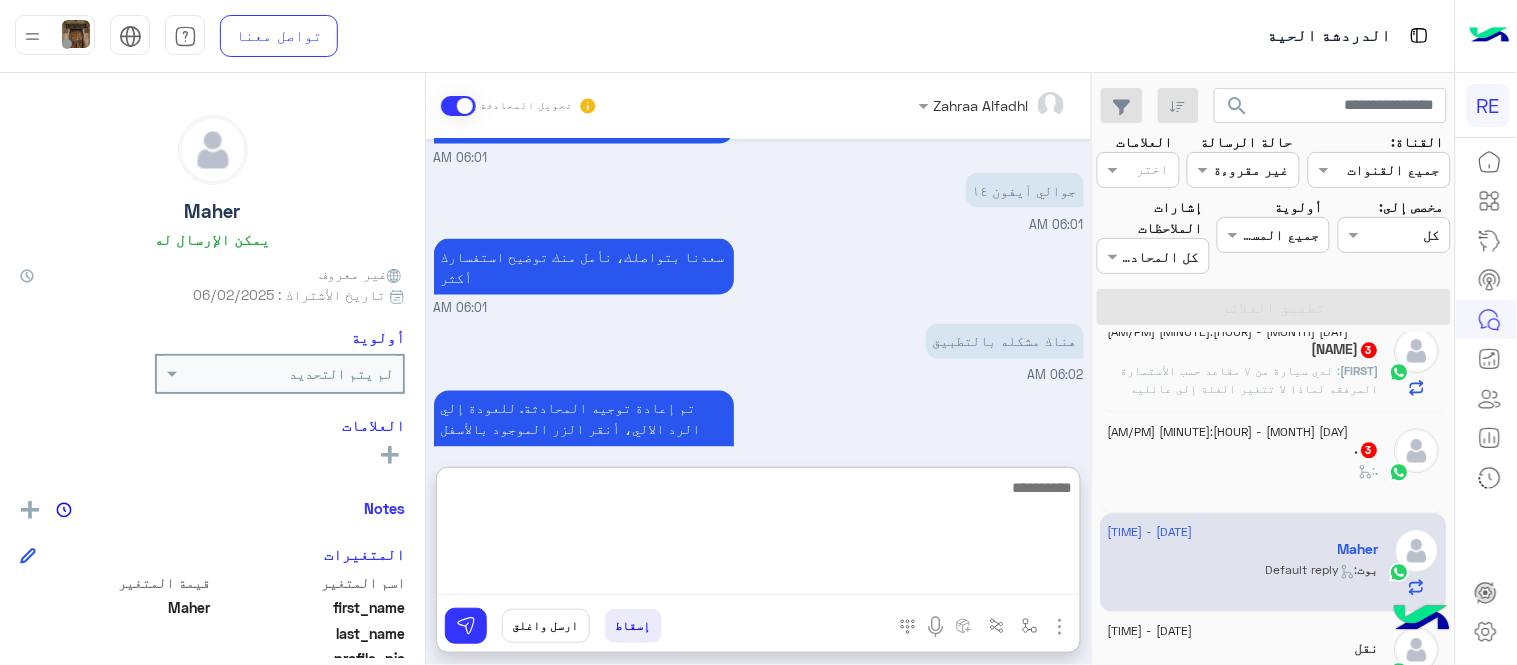 scroll, scrollTop: 1026, scrollLeft: 0, axis: vertical 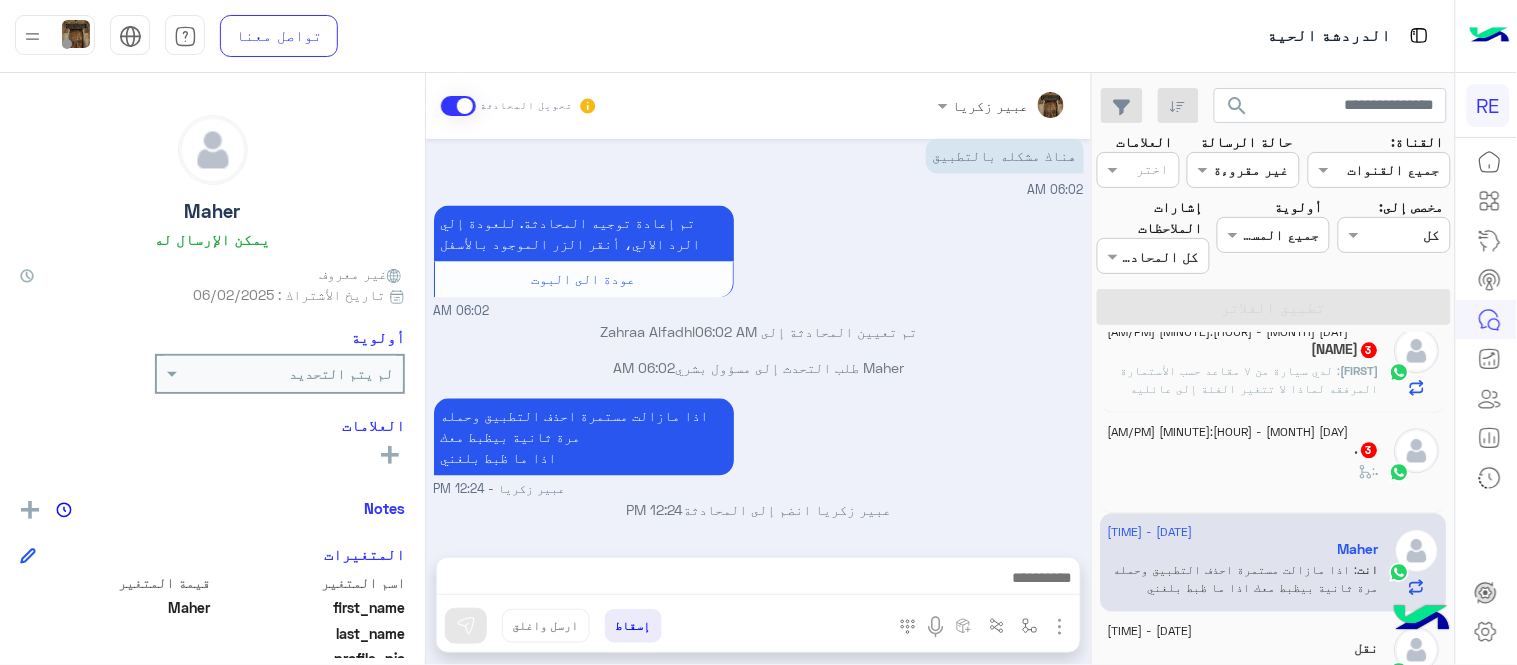 click on "[MONTH] [DAY], [YEAR]   تقنية    [HOUR]:[MINUTE] [AM/PM]  سعداء بتواصلك معنا، لنتمكن من مساعدتك نأمل توضيح استفسارك ونوع جوالك و تزويدنا بصورة من المشكلة.عزيزي العميل سعدنا بتواصلك معنا ، نأمل ان يكون تم توضيح جميع التفاصيل وارفاق الصور الخاصة بالمشكلة  ليتم مباشرة المعالجة مع القسم التقني باسرع وقت اي خدمة اخرى ؟  الرجوع للقائمة الرئ   لا     [HOUR]:[MINUTE] [AM/PM]    [HOUR]:[MINUTE] [AM/PM]  سعدنا بتواصلك، نأمل منك توضيح استفسارك أكثر    [HOUR]:[MINUTE] [AM/PM]  جوالي آيفون ١٤   [HOUR]:[MINUTE] [AM/PM]  سعدنا بتواصلك، نأمل منك توضيح استفسارك أكثر    [HOUR]:[MINUTE] [AM/PM]  هناك مشكله بالتطبيق   [HOUR]:[MINUTE] [AM/PM]  تم إعادة توجيه المحادثة. للعودة إلي الرد الالي، أنقر الزر الموجود بالأسفل  عودة الى البوت" at bounding box center [758, 338] 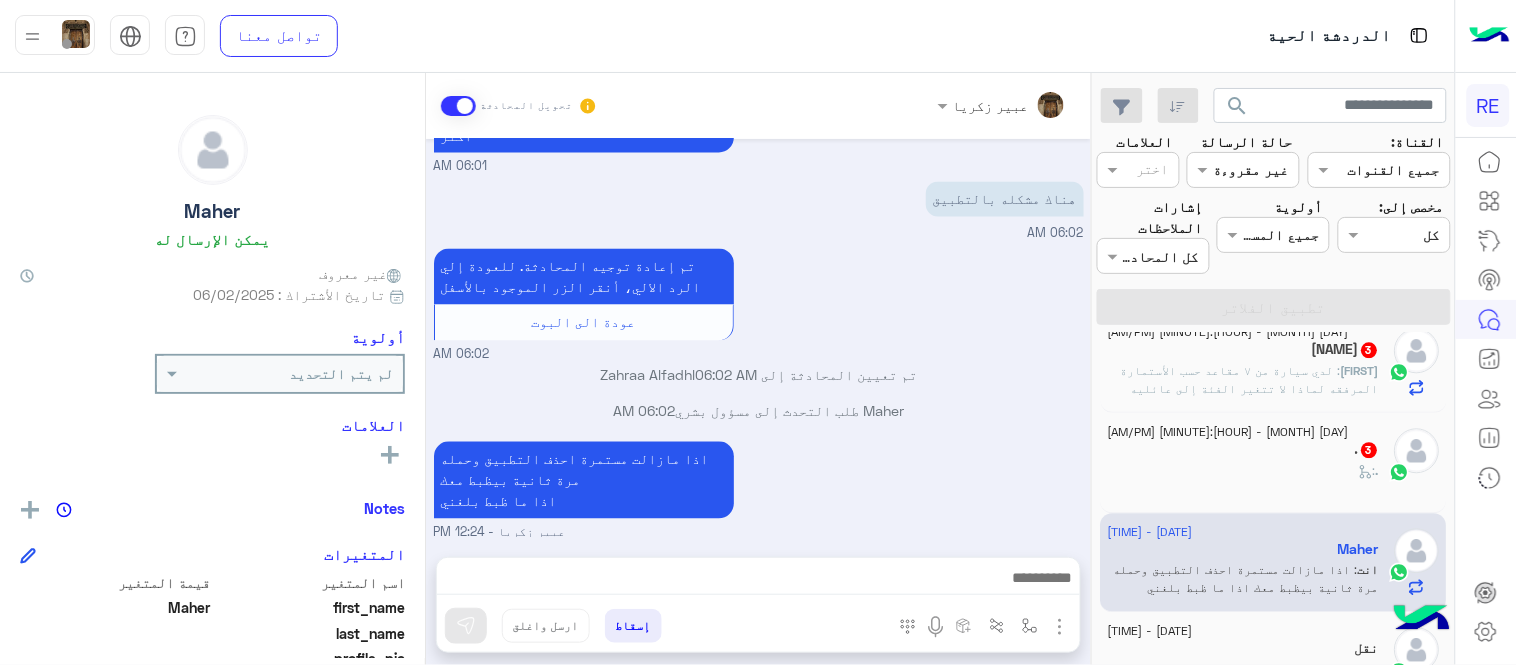 click on ". :" 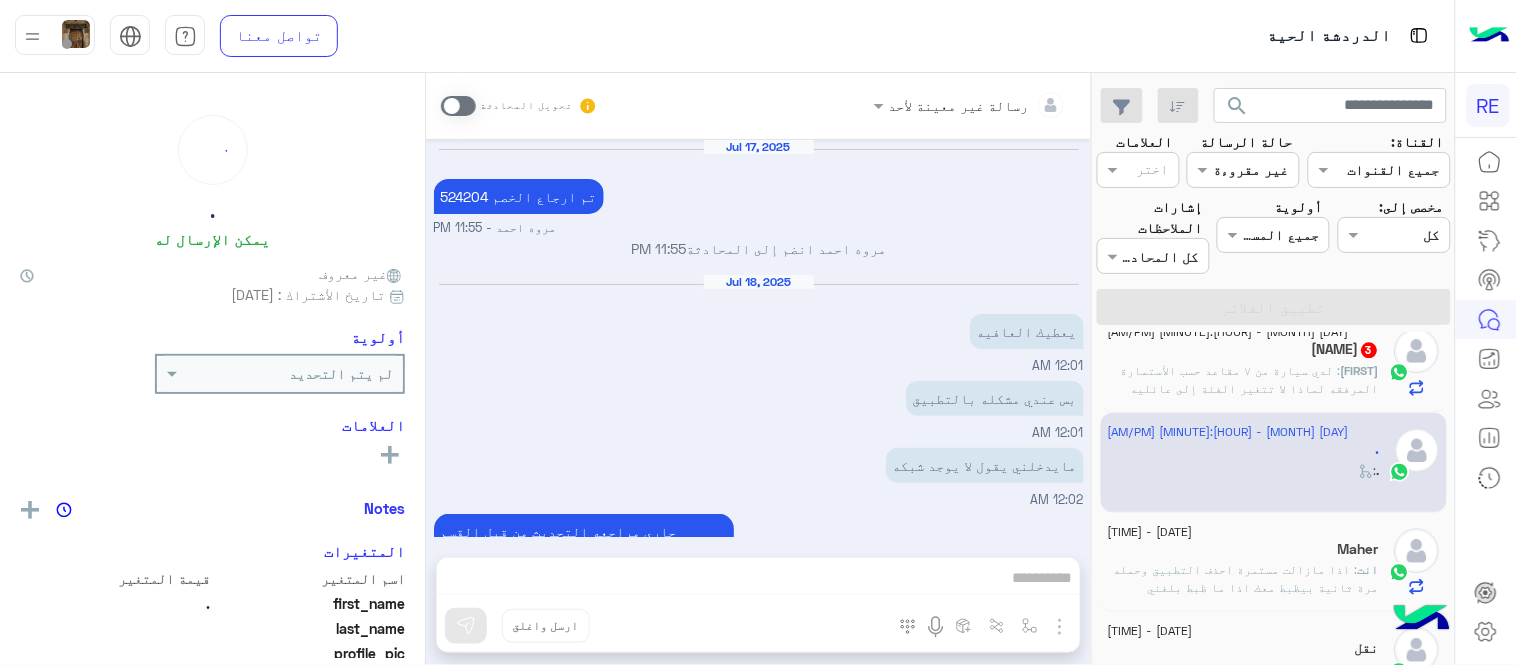scroll, scrollTop: 293, scrollLeft: 0, axis: vertical 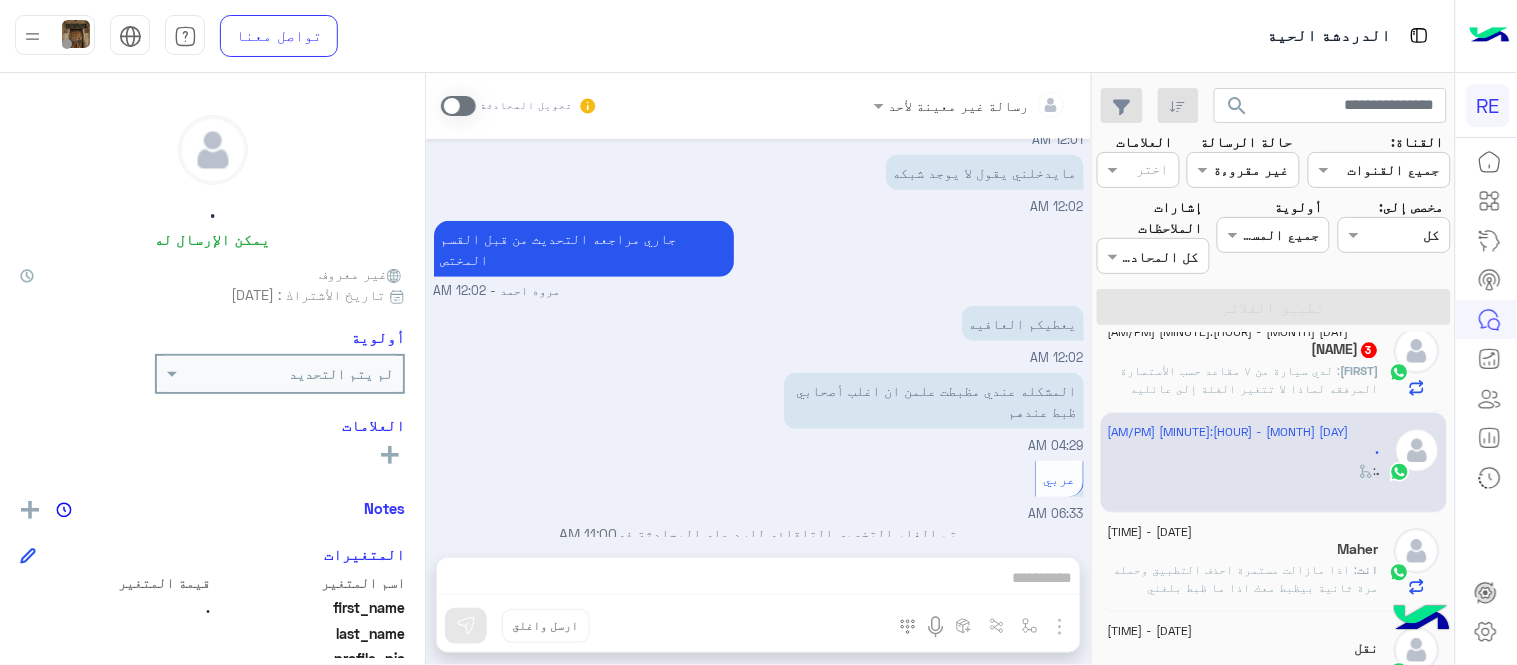 click on "تحويل المحادثة" at bounding box center [519, 106] 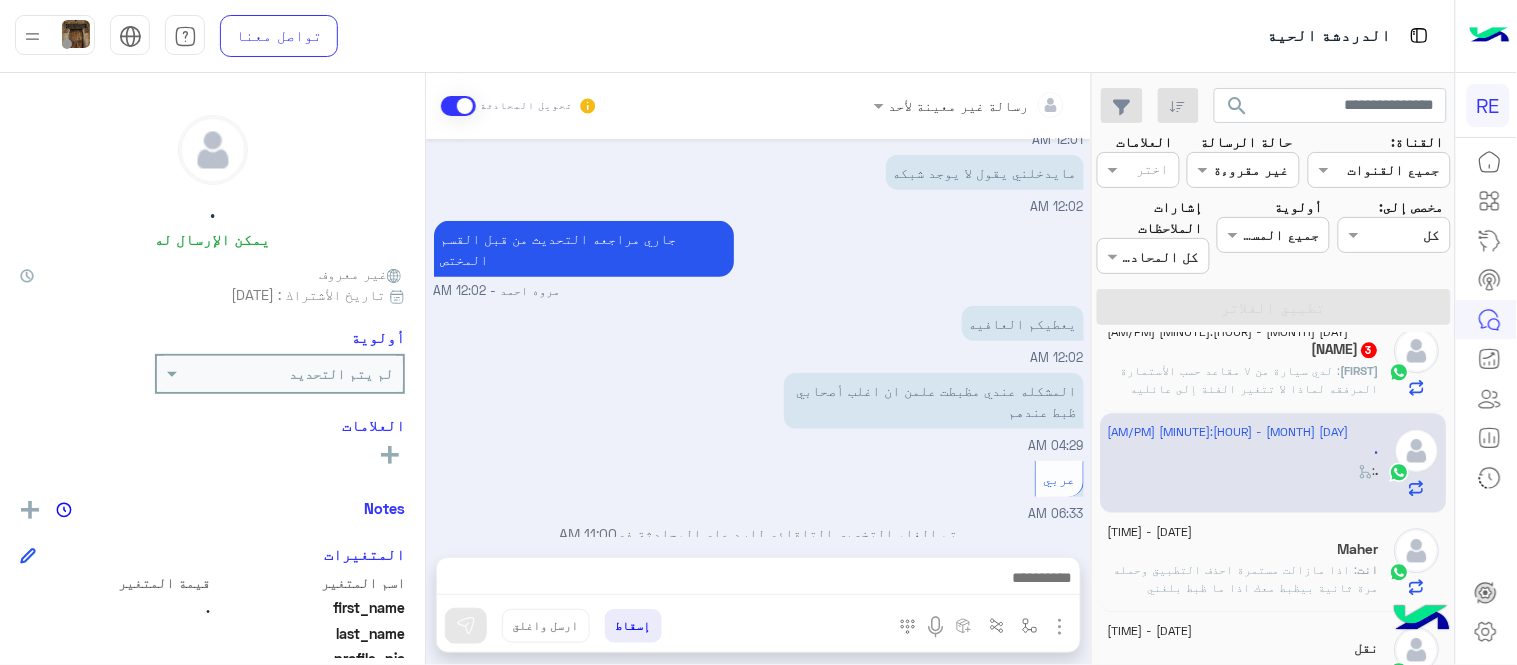 scroll, scrollTop: 330, scrollLeft: 0, axis: vertical 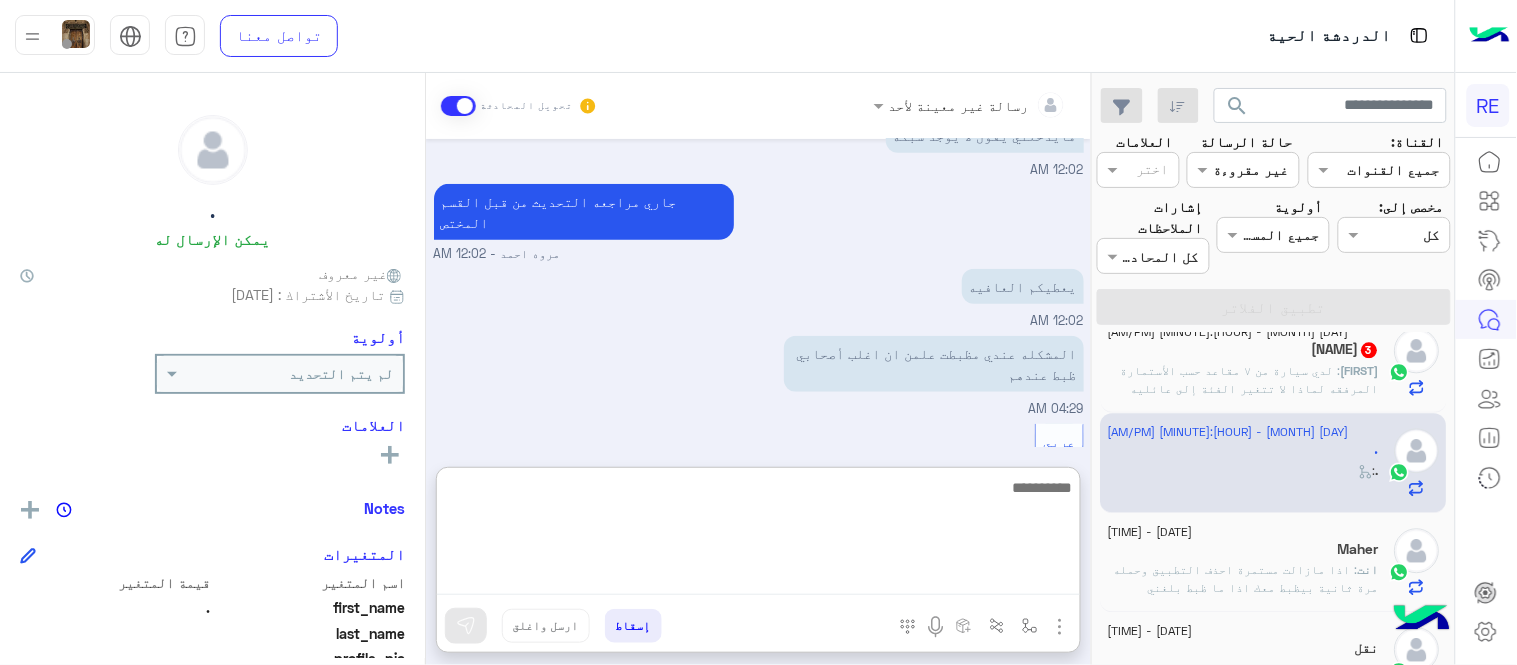 click at bounding box center (758, 535) 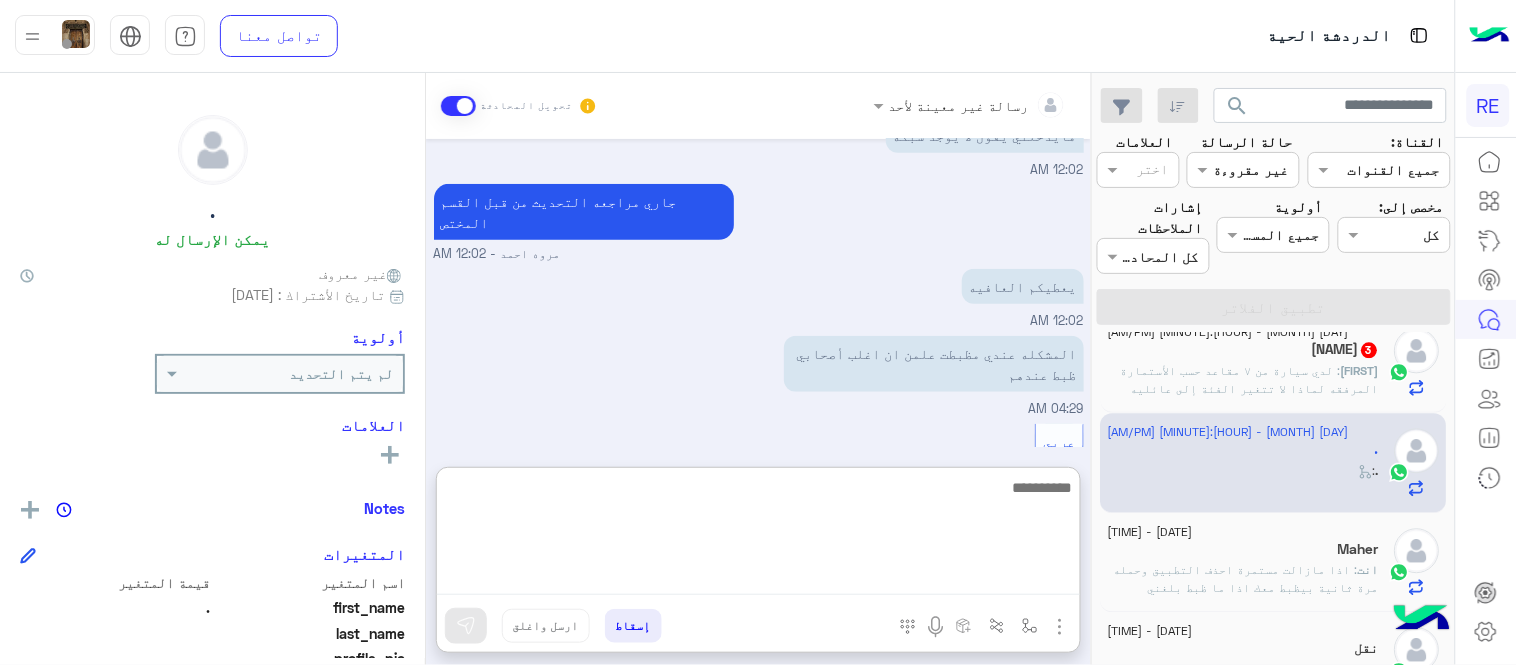 scroll, scrollTop: 525, scrollLeft: 0, axis: vertical 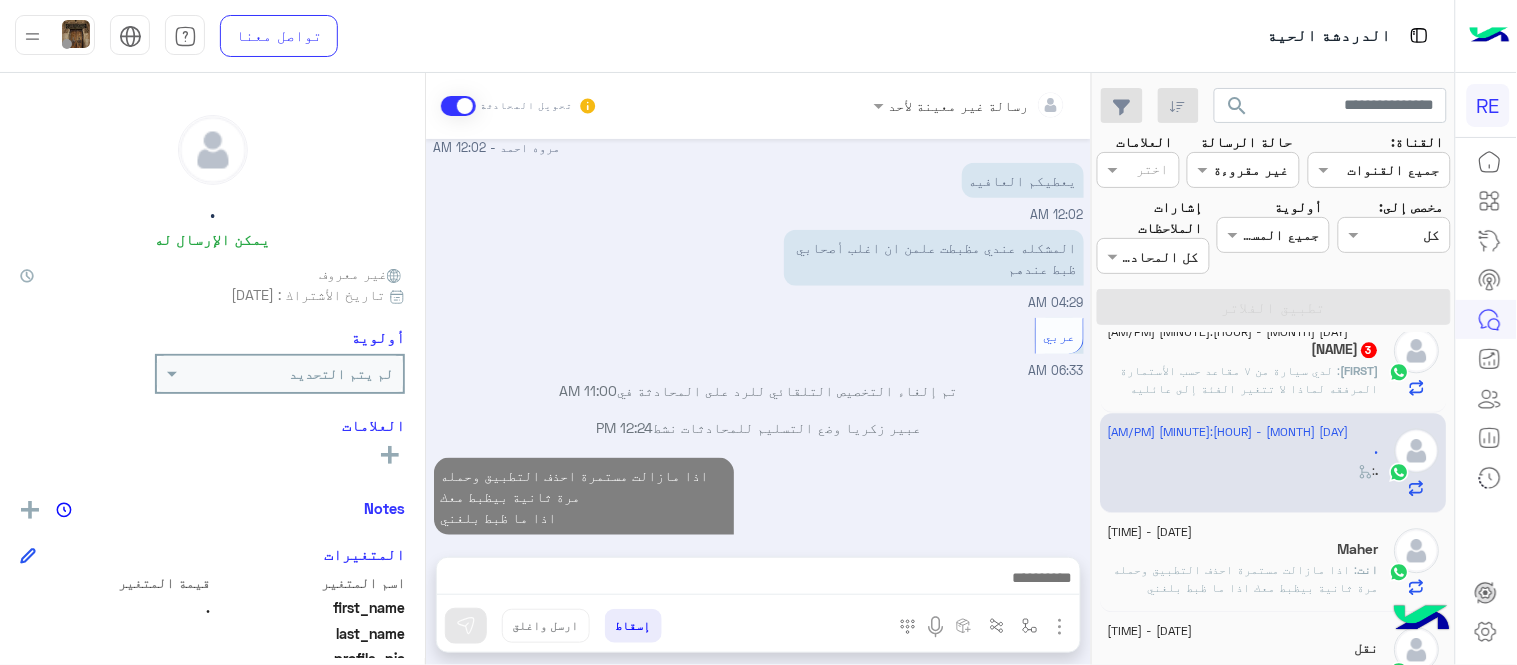 click on "[DATE]  524204 تم ارجاع الخصم  [LAST] [FIRST] -  11:55 PM   [LAST] [FIRST] انضم إلى المحادثة   11:55 PM       [DATE]  يعطيك العافيه   12:01 AM  بس عندي مشكله بالتطبيق   12:01 AM  مايدخلني يقول لا يوجد شبكه   12:02 AM  جاري مراجعه التحديث من قبل القسم المختص  [LAST] [FIRST] -  12:02 AM  يعطيكم العافيه   12:02 AM  المشكله عندي مظبطت علمن  ان اغلب أصحابي ظبط عندهم   04:29 AM   عربي    06:33 AM   تم إلغاء التخصيص التلقائي للرد على المحادثة في   11:00 AM       [FIRST] [LAST] وضع التسليم للمحادثات نشط   12:24 PM      اذا مازالت مستمرة احذف التطبيق وحمله مرة ثانية بيظبط معك اذا ما ظبط بلغني   12:24 PM" at bounding box center (758, 338) 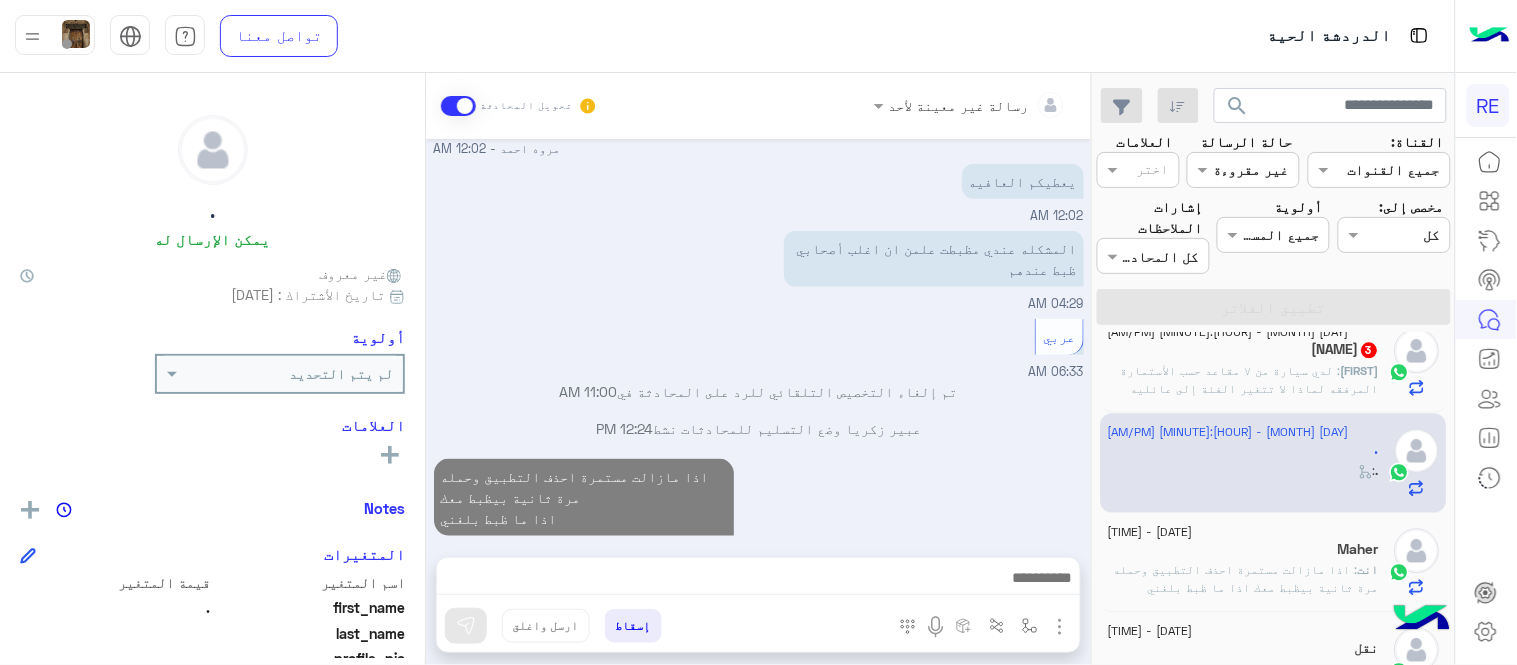 click on "[DATE]  524204 تم ارجاع الخصم  [LAST] [FIRST] -  11:55 PM   [LAST] [FIRST] انضم إلى المحادثة   11:55 PM       [DATE]  يعطيك العافيه   12:01 AM  بس عندي مشكله بالتطبيق   12:01 AM  مايدخلني يقول لا يوجد شبكه   12:02 AM  جاري مراجعه التحديث من قبل القسم المختص  [LAST] [FIRST] -  12:02 AM  يعطيكم العافيه   12:02 AM  المشكله عندي مظبطت علمن  ان اغلب أصحابي ظبط عندهم   04:29 AM   عربي    06:33 AM   تم إلغاء التخصيص التلقائي للرد على المحادثة في   11:00 AM       [FIRST] [LAST] وضع التسليم للمحادثات نشط   12:24 PM      اذا مازالت مستمرة احذف التطبيق وحمله مرة ثانية بيظبط معك اذا ما ظبط بلغني   12:24 PM" at bounding box center [758, 338] 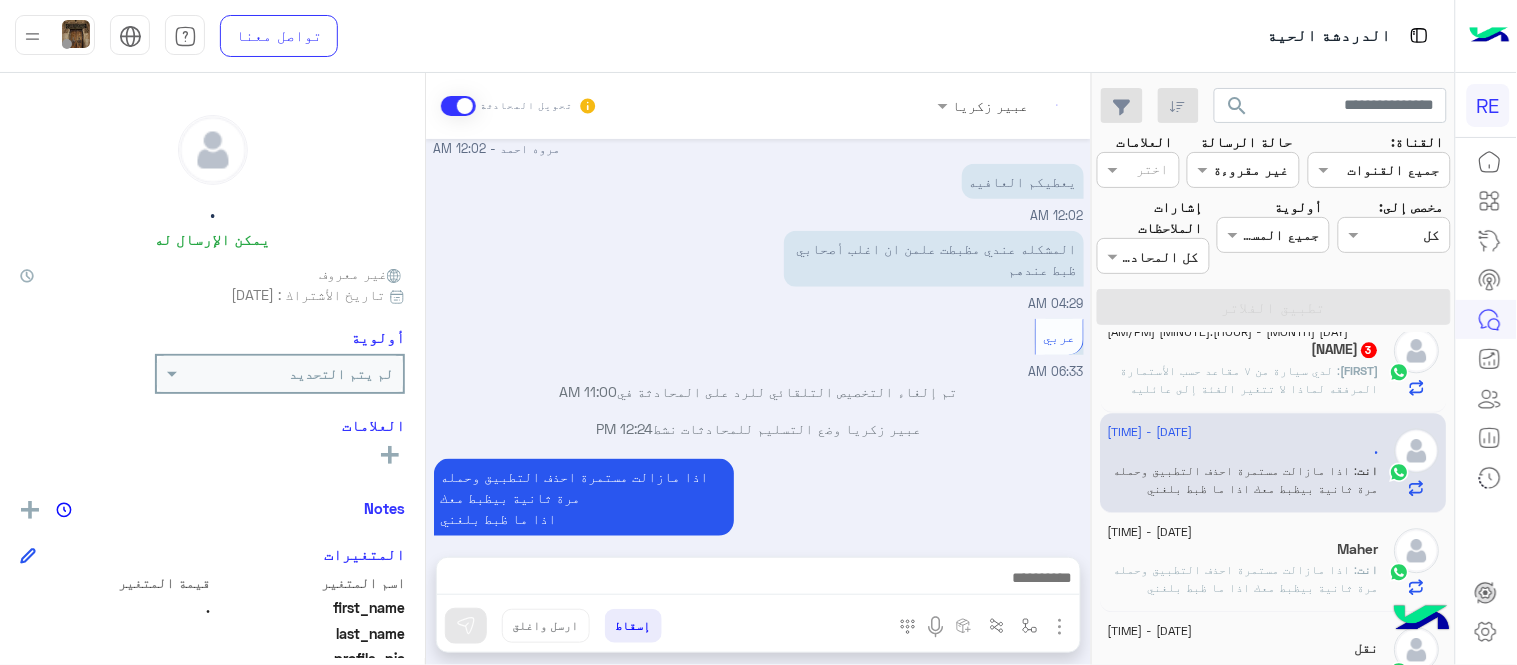 scroll, scrollTop: 472, scrollLeft: 0, axis: vertical 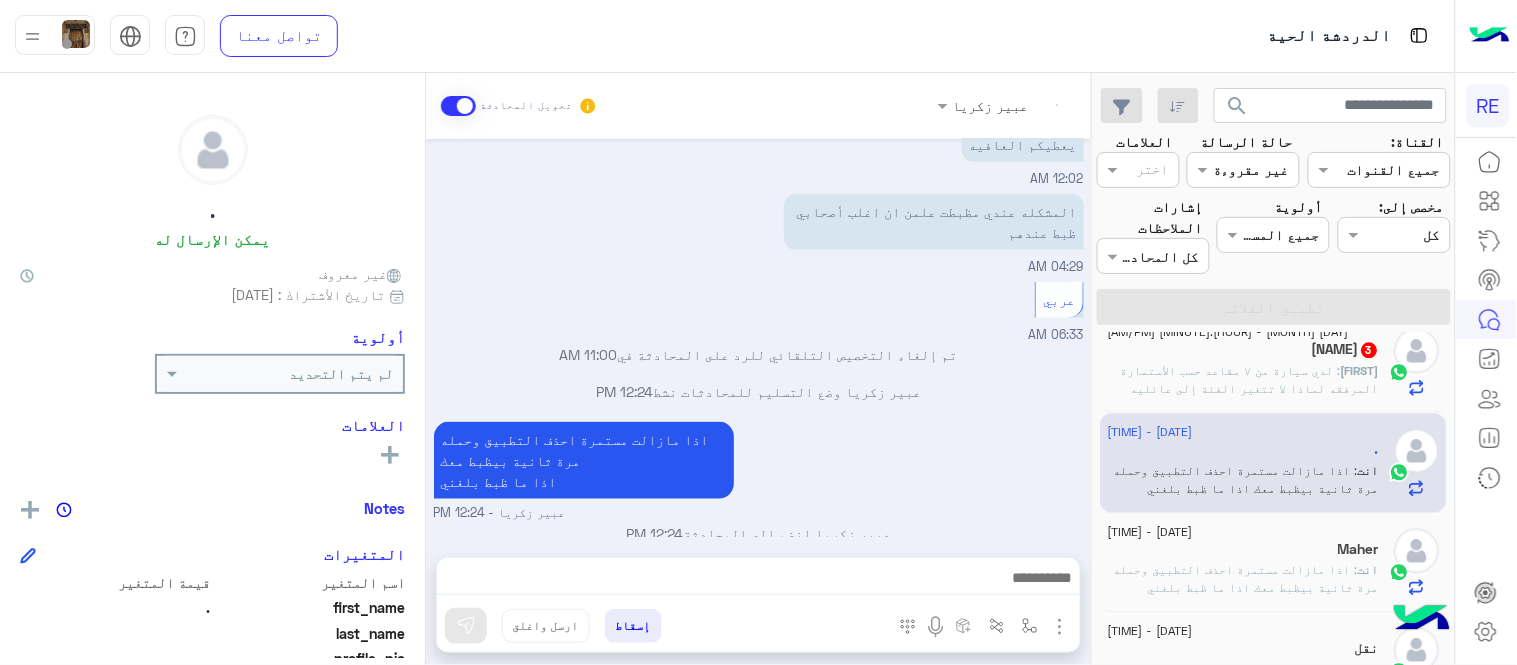 click on "[DATE]  تم ارجاع الخصم  [PERSON] -  [TIME]   [PERSON] انضم إلى المحادثة   [TIME]       [DATE]  يعطيك العافيه   [TIME]  بس عندي مشكله بالتطبيق   [TIME]  مايدخلني يقول لا يوجد شبكه   [TIME]  جاري مراجعه التحديث من قبل القسم المختص  [PERSON] -  [TIME]  يعطيكم العافيه   [TIME]  المشكله عندي مظبطت علمن  ان اغلب أصحابي ظبط عندهم   [TIME]   عربي    [TIME]   تم إلغاء التخصيص التلقائي للرد على المحادثة في   [TIME]       [PERSON] وضع التسليم للمحادثات نشط   [TIME]      اذا مازالت مستمرة احذف التطبيق وحمله مرة ثانية بيظبط معك اذا ما ظبط بلغني  [PERSON] -  [TIME]   [PERSON] انضم إلى المحادثة   [TIME]" at bounding box center (758, 338) 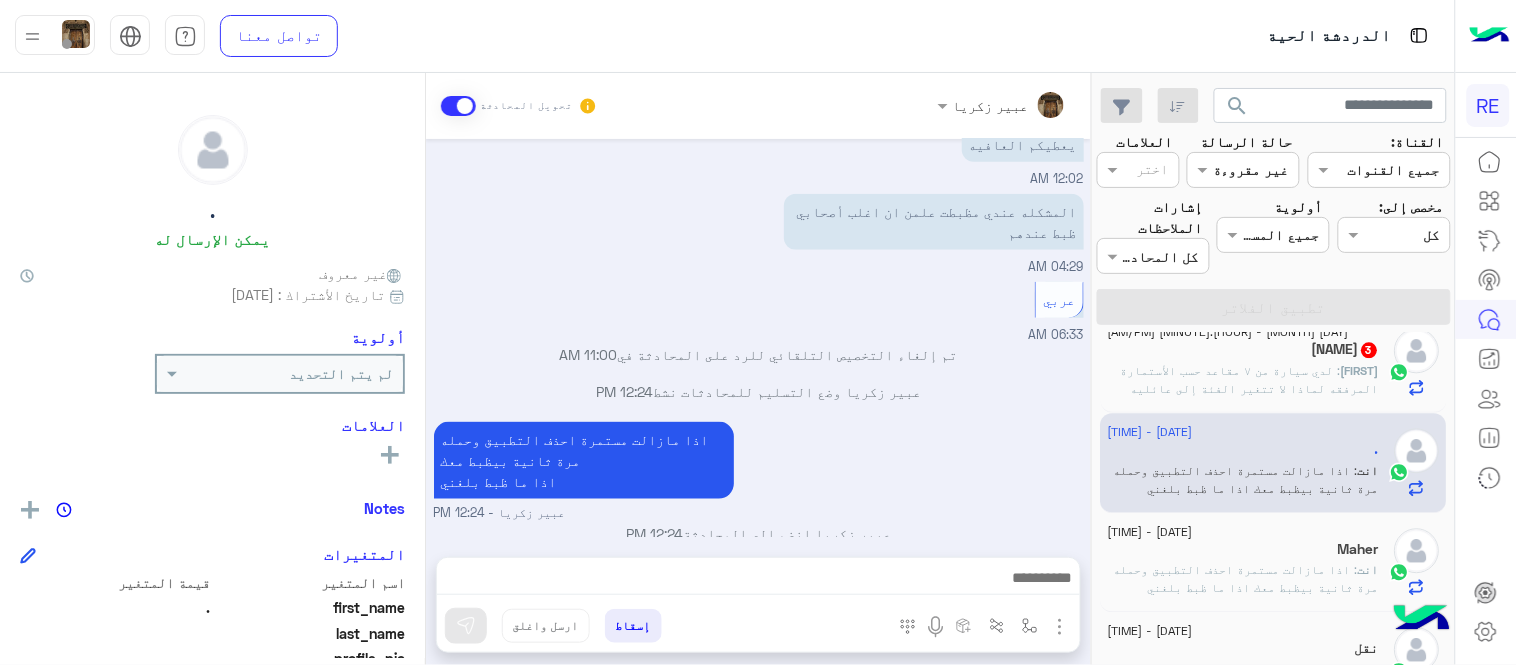 click on "عبير زكريا تحويل المحادثة     [MONTH] [DAY], [YEAR]  524204 تم ارجاع الخصم  مروه احمد -  [TIME]   مروه احمد انضم إلى المحادثة   [TIME]       [DATE]  يعطيك العافيه   [TIME]  بس عندي مشكله بالتطبيق   [TIME]  مايدخلني يقول لا يوجد شبكه   [TIME]  جاري مراجعه التحديث من قبل القسم المختص  مروه احمد -  [TIME]  يعطيكم العافيه   [TIME]  المشكله عندي مظبطت علمن  ان اغلب أصحابي ظبط عندهم   [TIME]   عربي    [TIME]  تم إلغاء التخصيص التلقائي للرد على المحادثة في   [TIME]       عبير زكريا وضع التسليم للمحادثات نشط   [TIME]      اذا مازالت مستمرة احذف التطبيق وحمله مرة ثانية بيظبط معك اذا ما ظبط بلغني  عبير زكريا -  [TIME]" 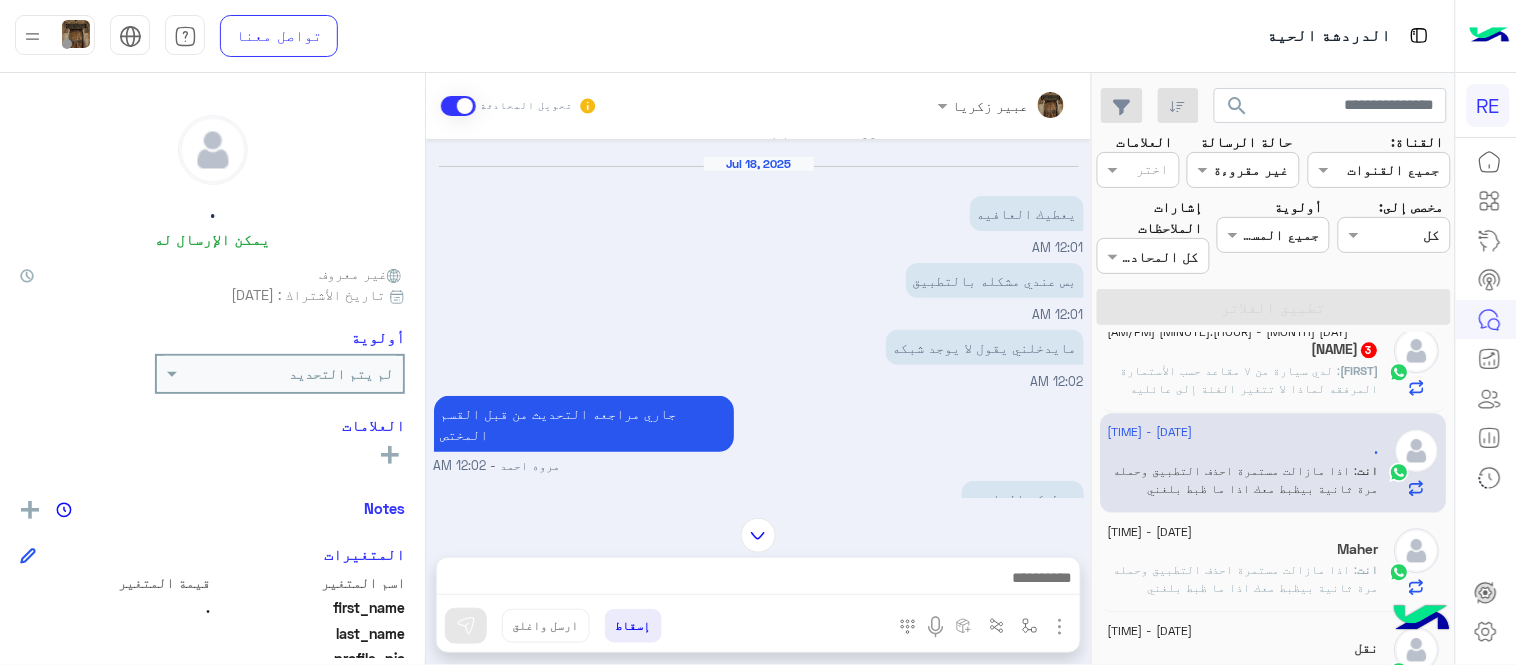 scroll, scrollTop: 472, scrollLeft: 0, axis: vertical 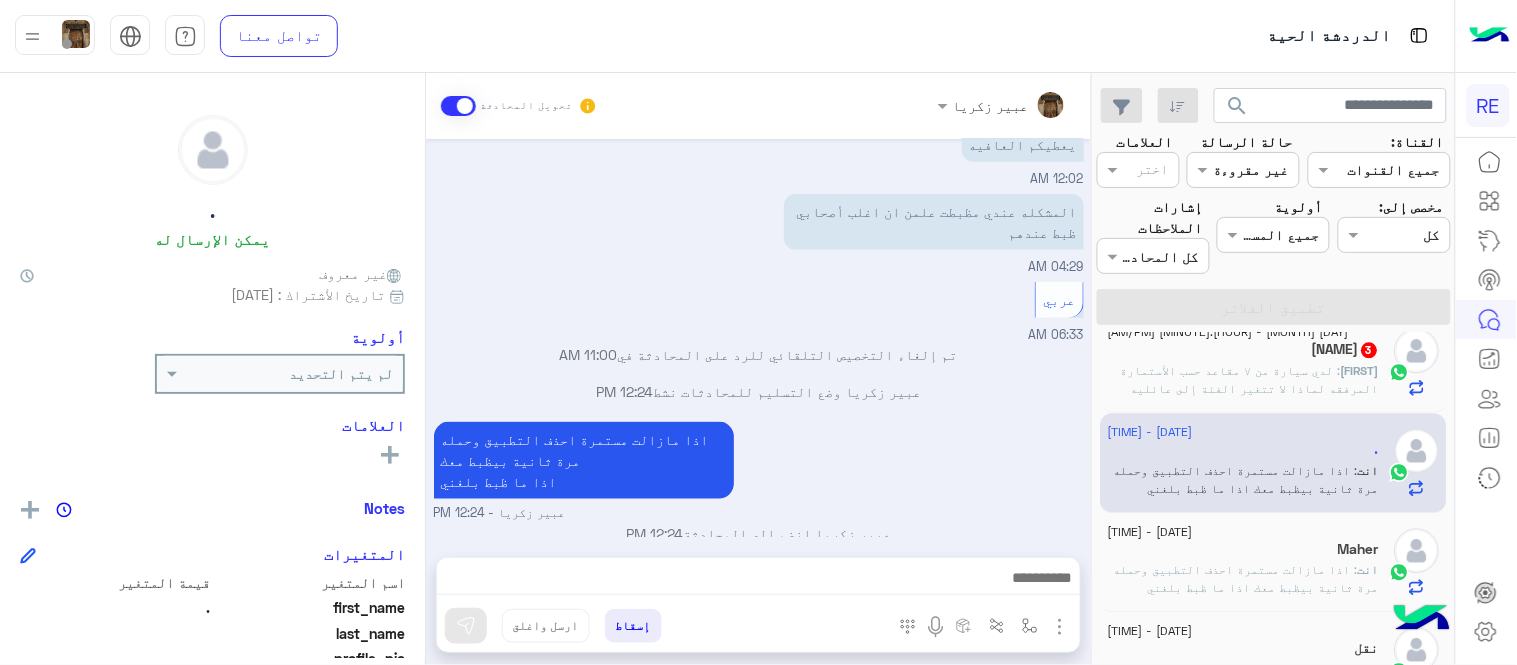 click on "اذا مازالت مستمرة احذف التطبيق وحمله مرة ثانية بيظبط معك اذا ما ظبط بلغني  عبير زكريا -  [TIME]" at bounding box center [759, 470] 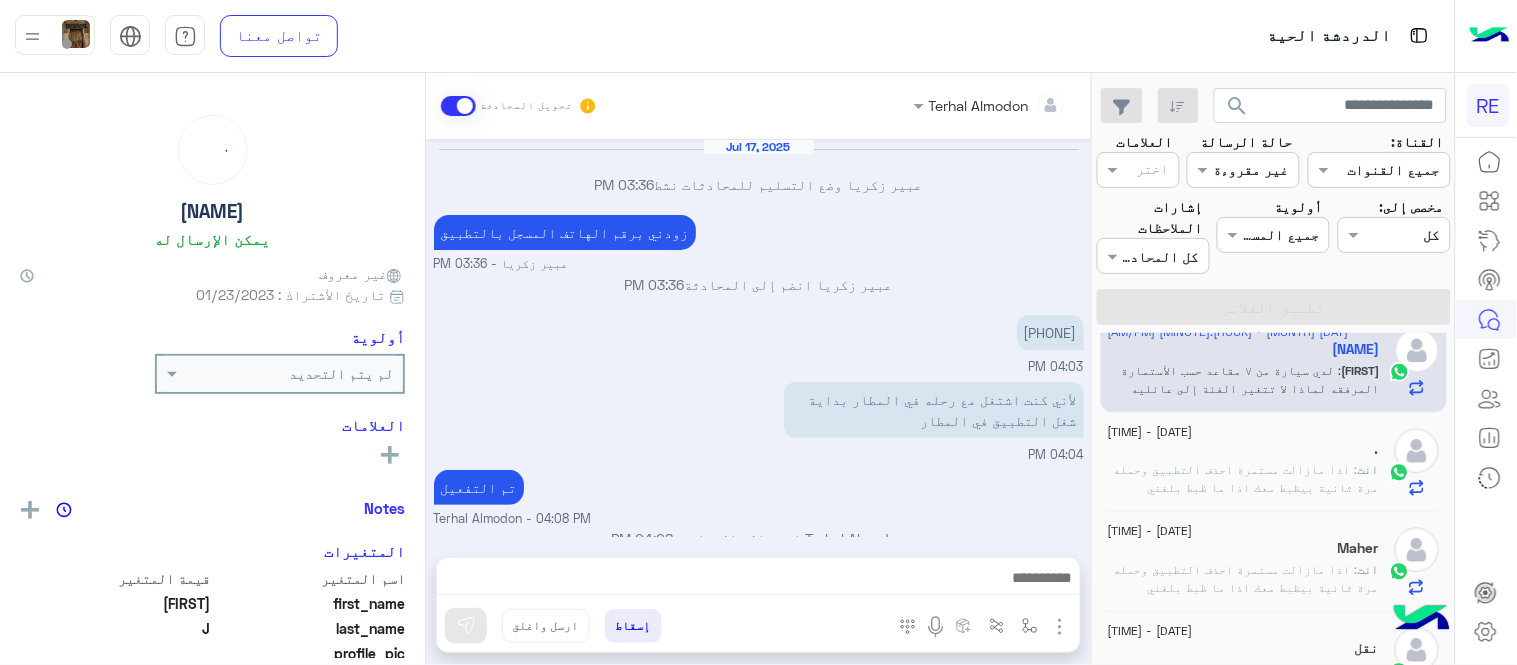 scroll, scrollTop: 283, scrollLeft: 0, axis: vertical 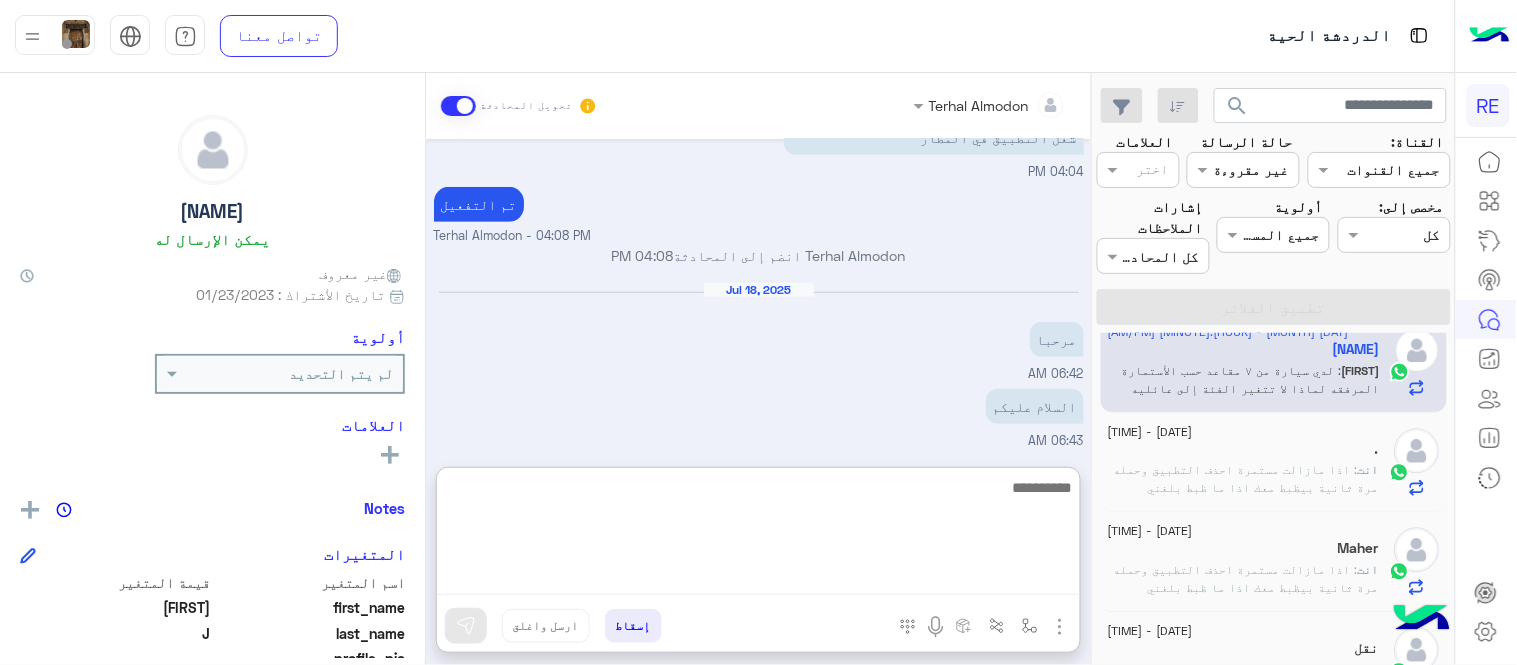click at bounding box center (758, 535) 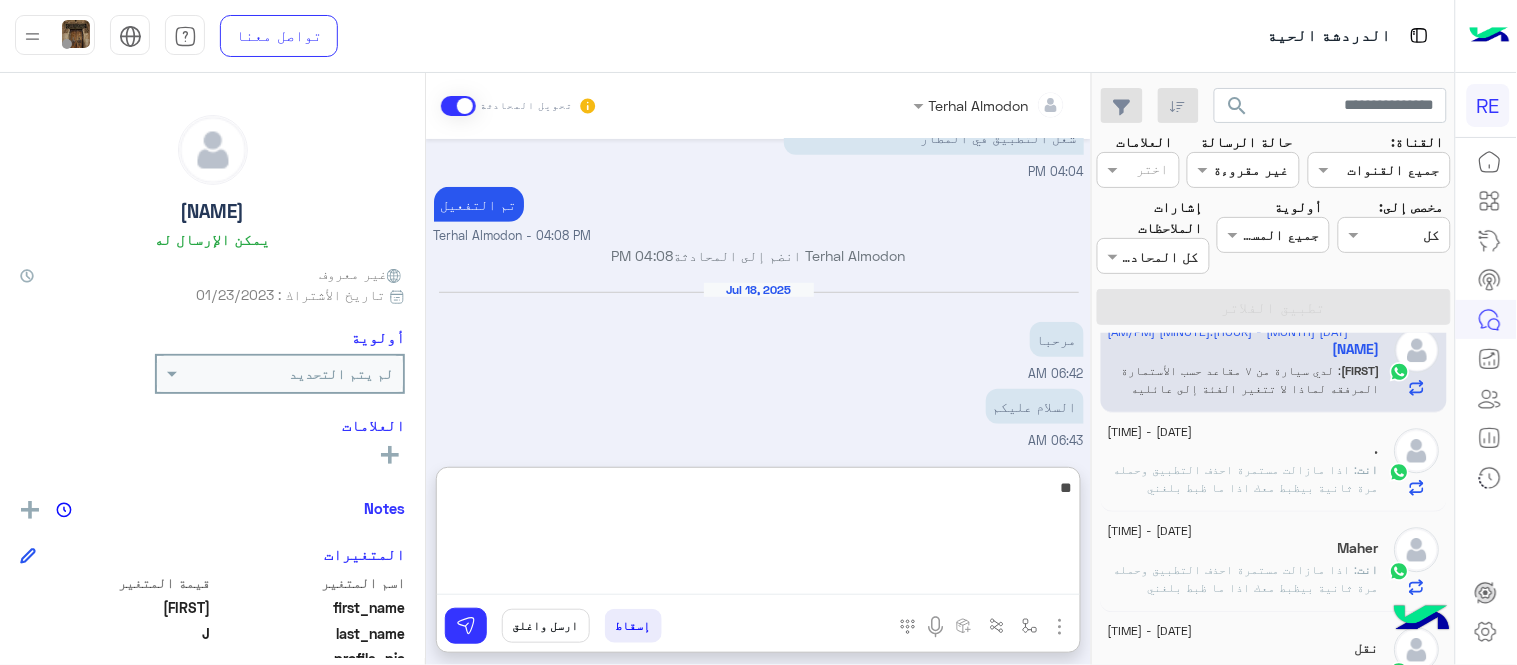 type on "*" 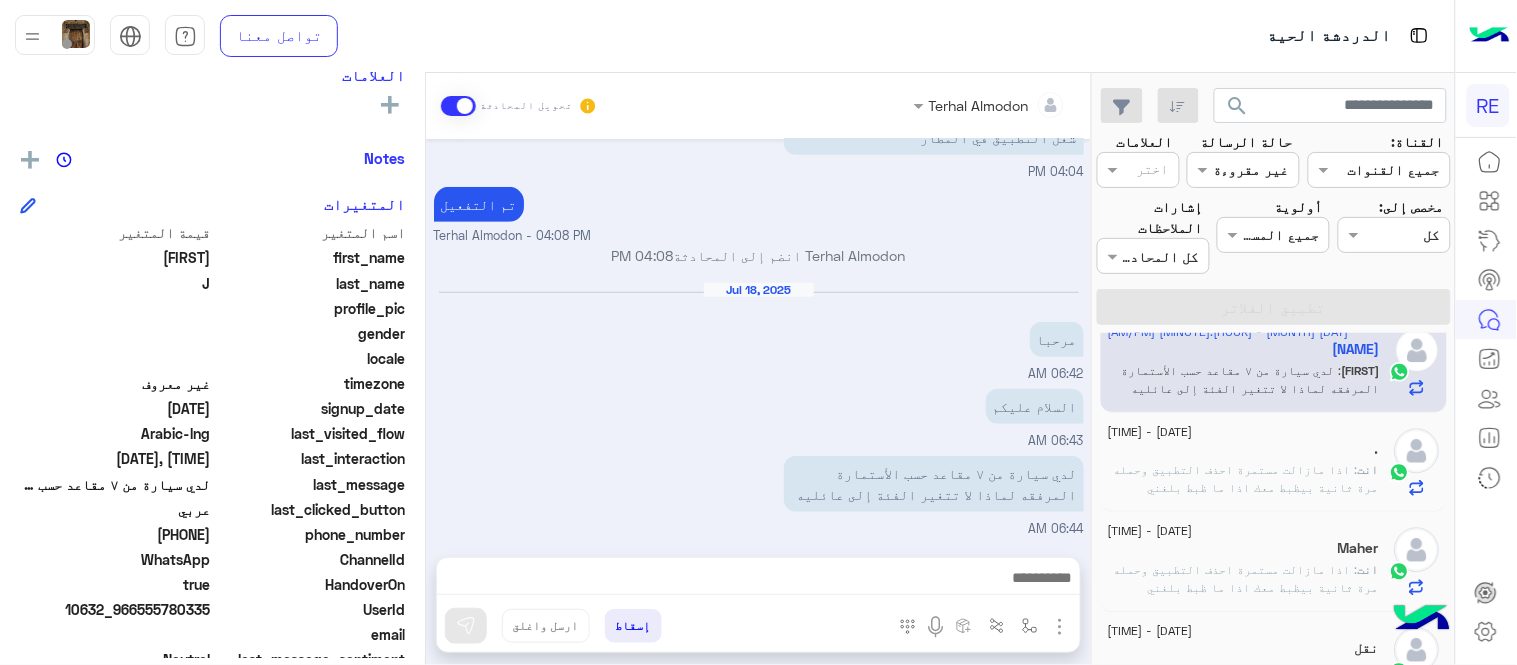 scroll, scrollTop: 410, scrollLeft: 0, axis: vertical 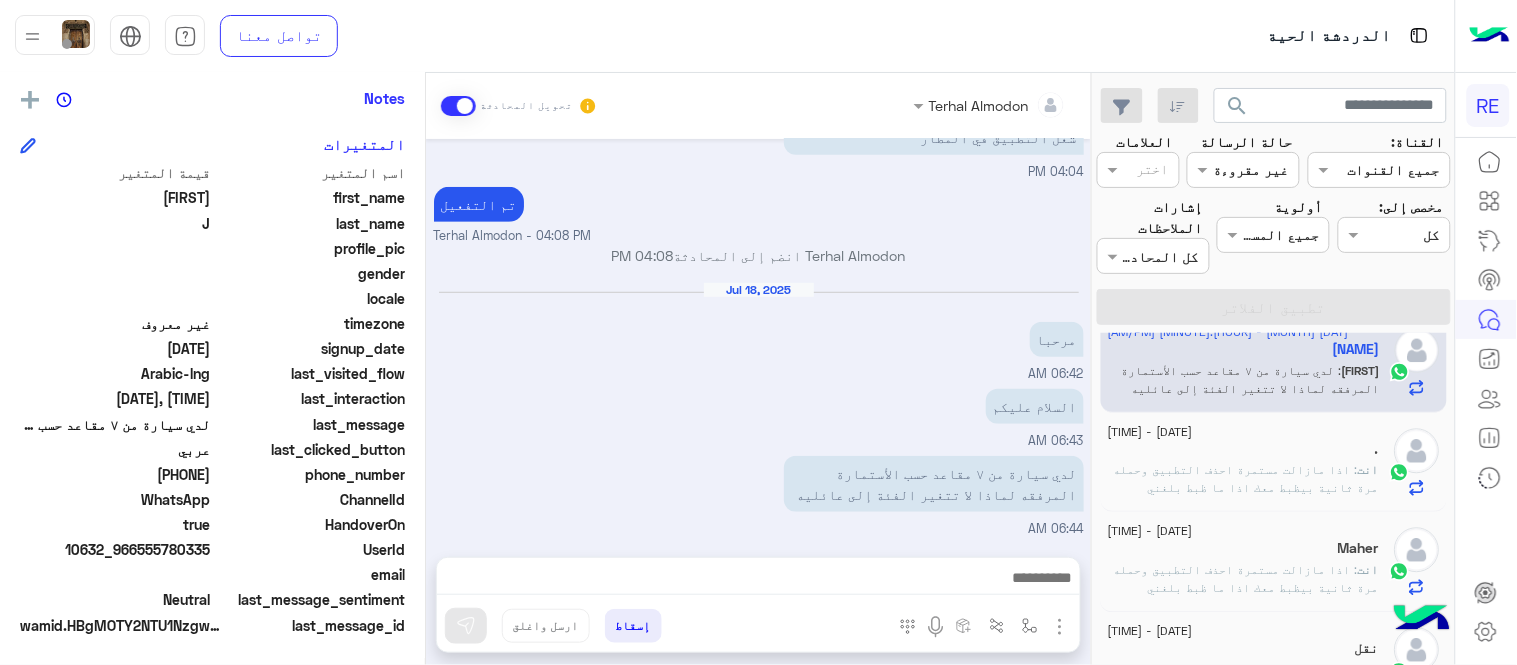drag, startPoint x: 144, startPoint y: 473, endPoint x: 213, endPoint y: 475, distance: 69.02898 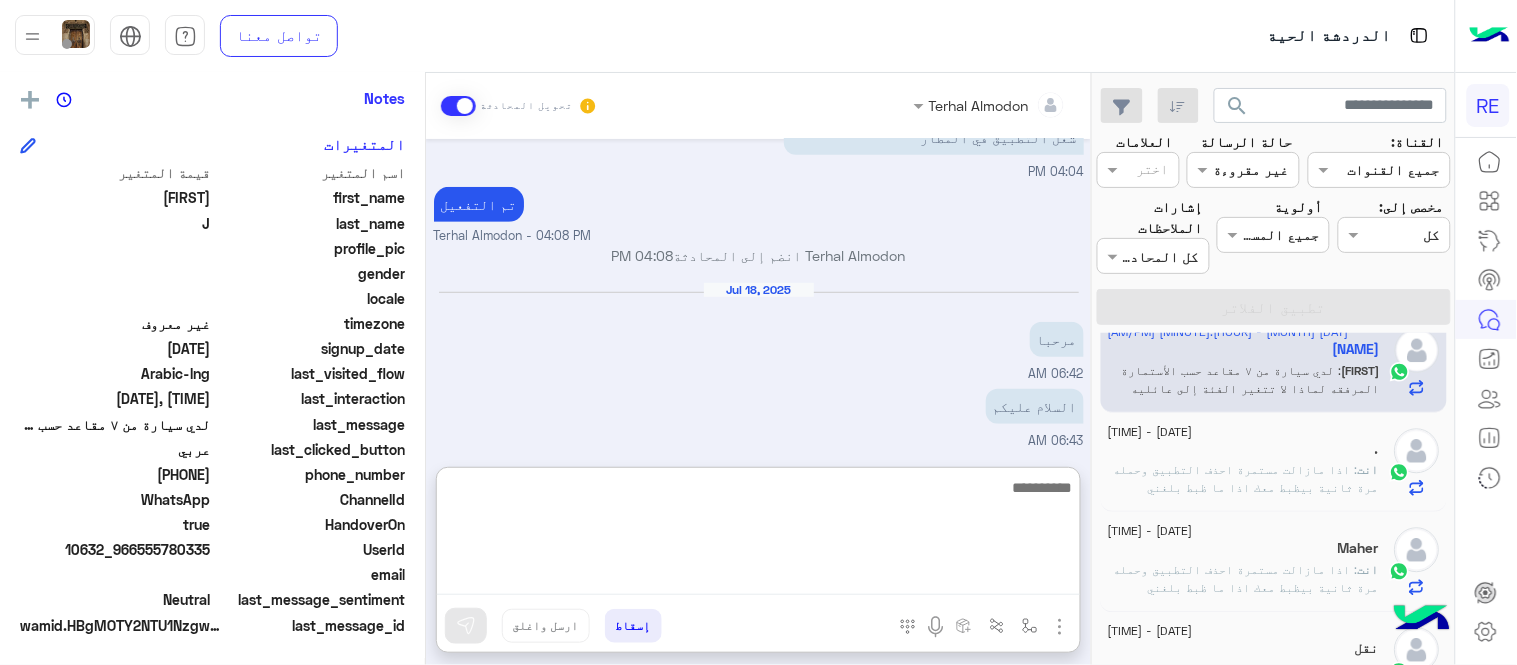 click at bounding box center (758, 535) 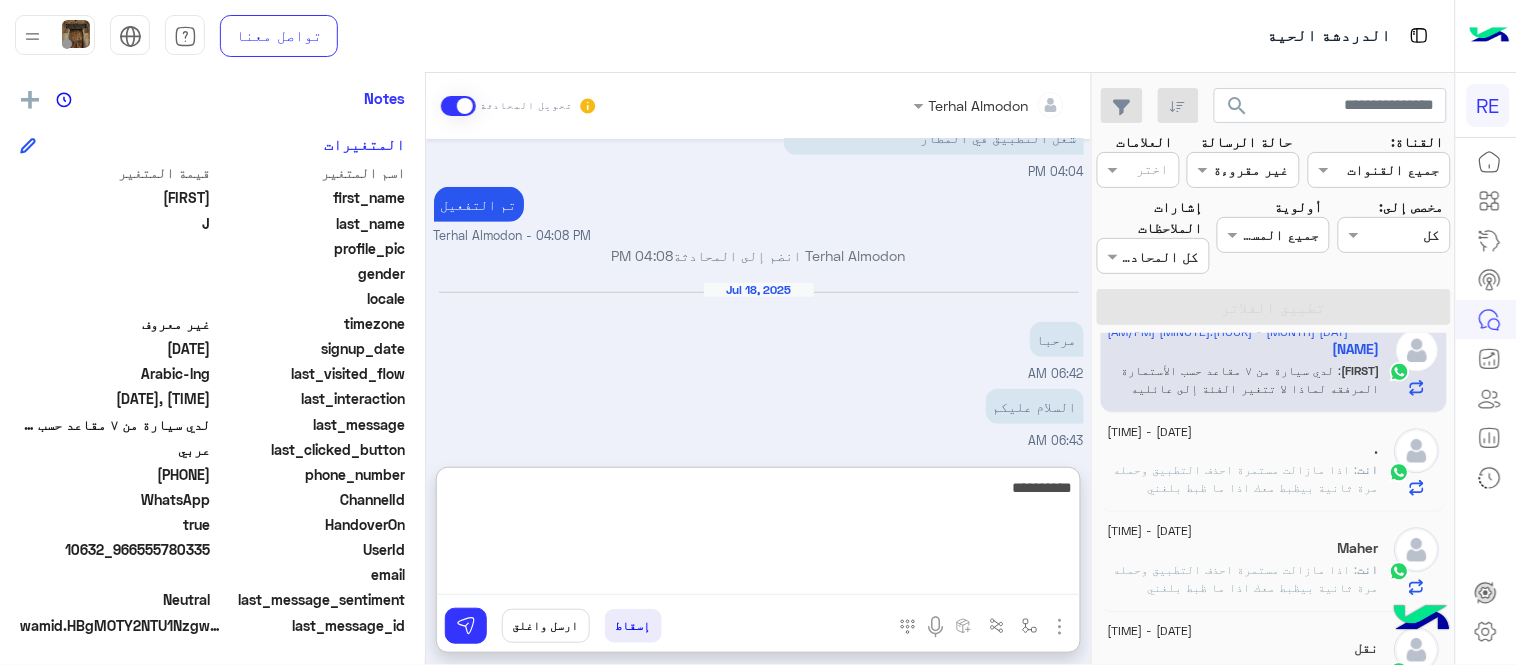 type on "**********" 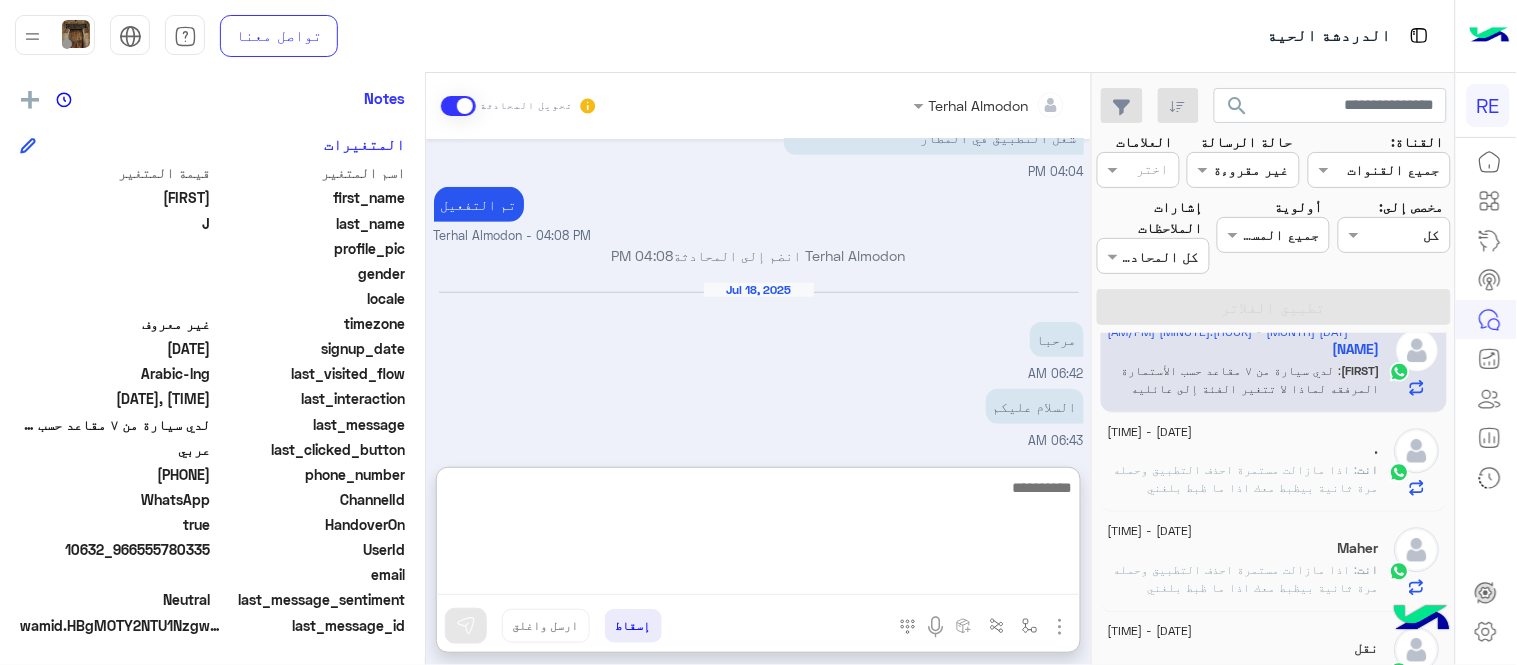 scroll, scrollTop: 436, scrollLeft: 0, axis: vertical 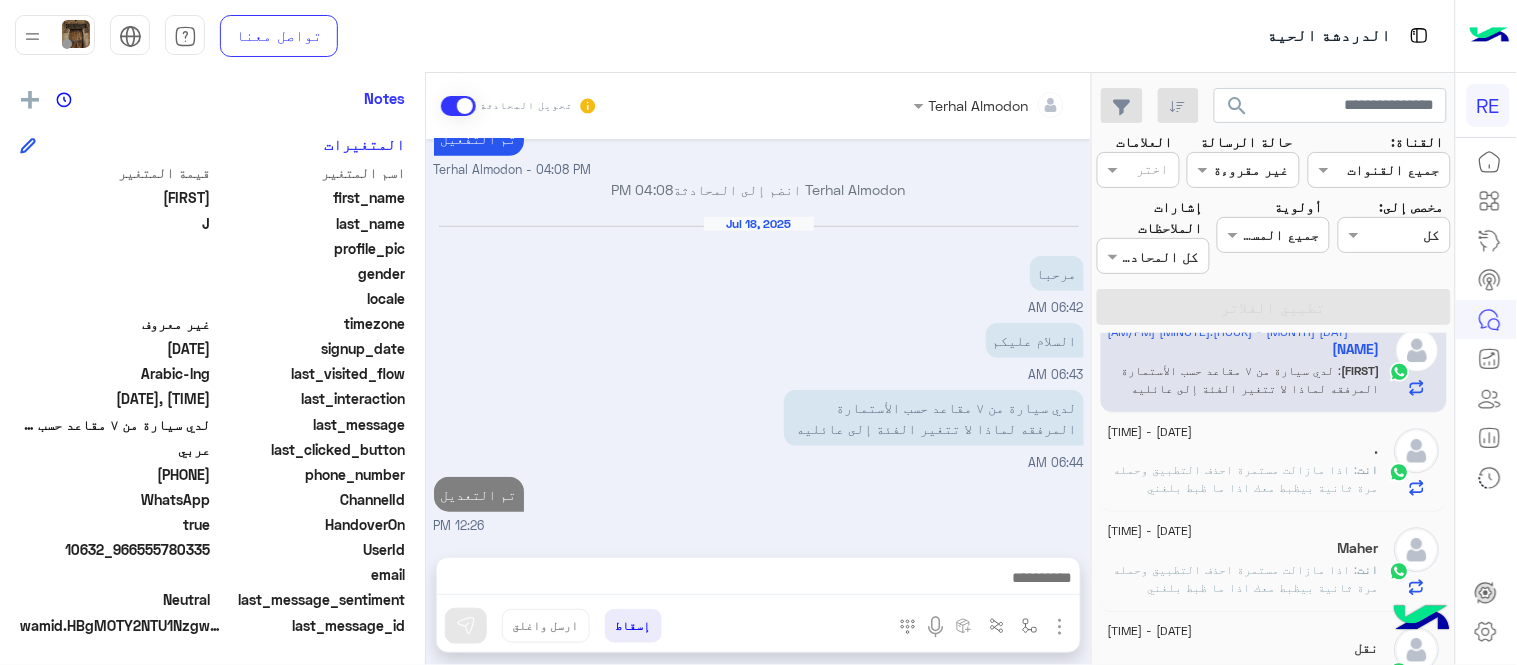 click on "Jul 17, 2025   عبير زكريا وضع التسليم للمحادثات نشط   03:36 PM      زودني برقم الهاتف المسجل بالتطبيق  عبير زكريا -  03:36 PM   عبير زكريا انضم إلى المحادثة   03:36 PM      0555780335   04:03 PM  لأني كنت اشتغل مع رحله في المطار بداية شغل التطبيق في المطار   04:04 PM  تم التفعيل  Terhal Almodon -  04:08 PM   Terhal Almodon انضم إلى المحادثة   04:08 PM       Jul 18, 2025  مرحبا   06:42 AM  السلام عليكم   06:43 AM  لدي سيارة من ٧ مقاعد حسب الأستمارة المرفقه لماذا لا تتغير الفئة إلى عائليه   06:44 AM  تم التعديل   12:26 PM" at bounding box center (758, 338) 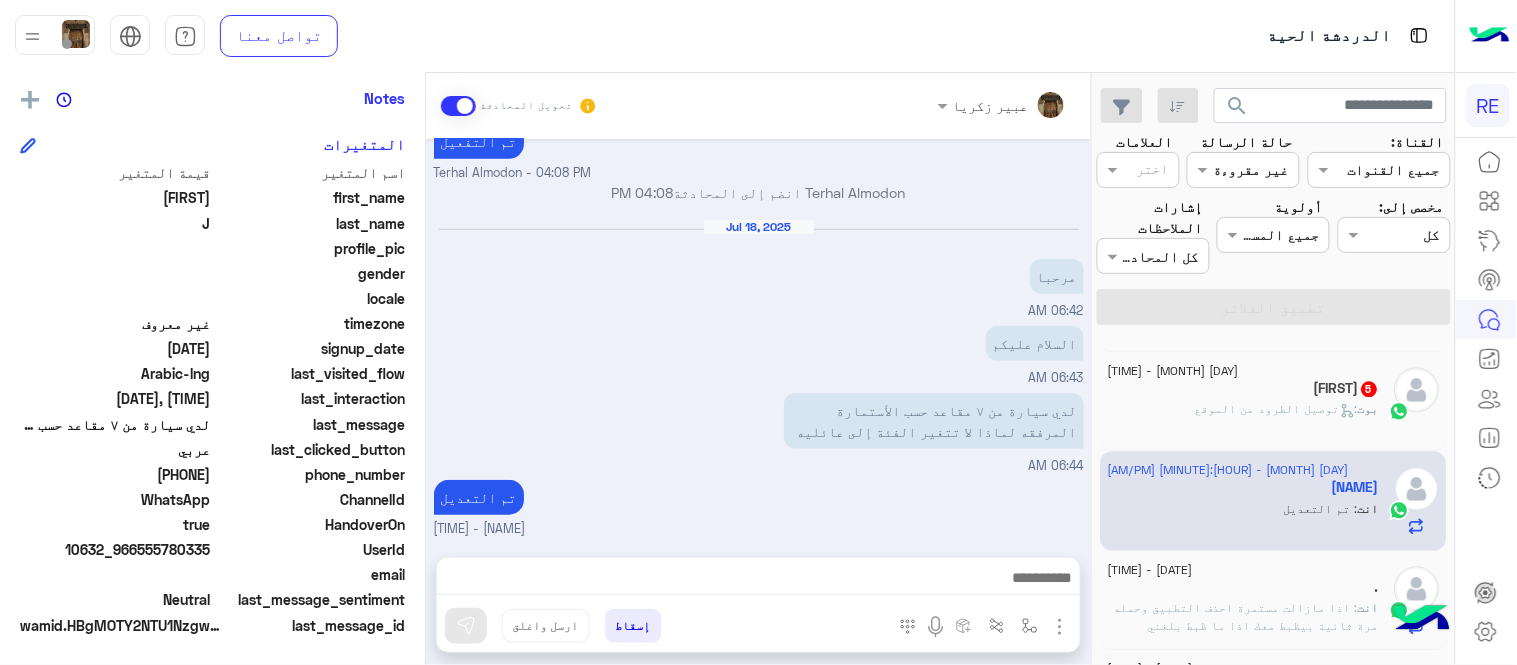 scroll, scrollTop: 1164, scrollLeft: 0, axis: vertical 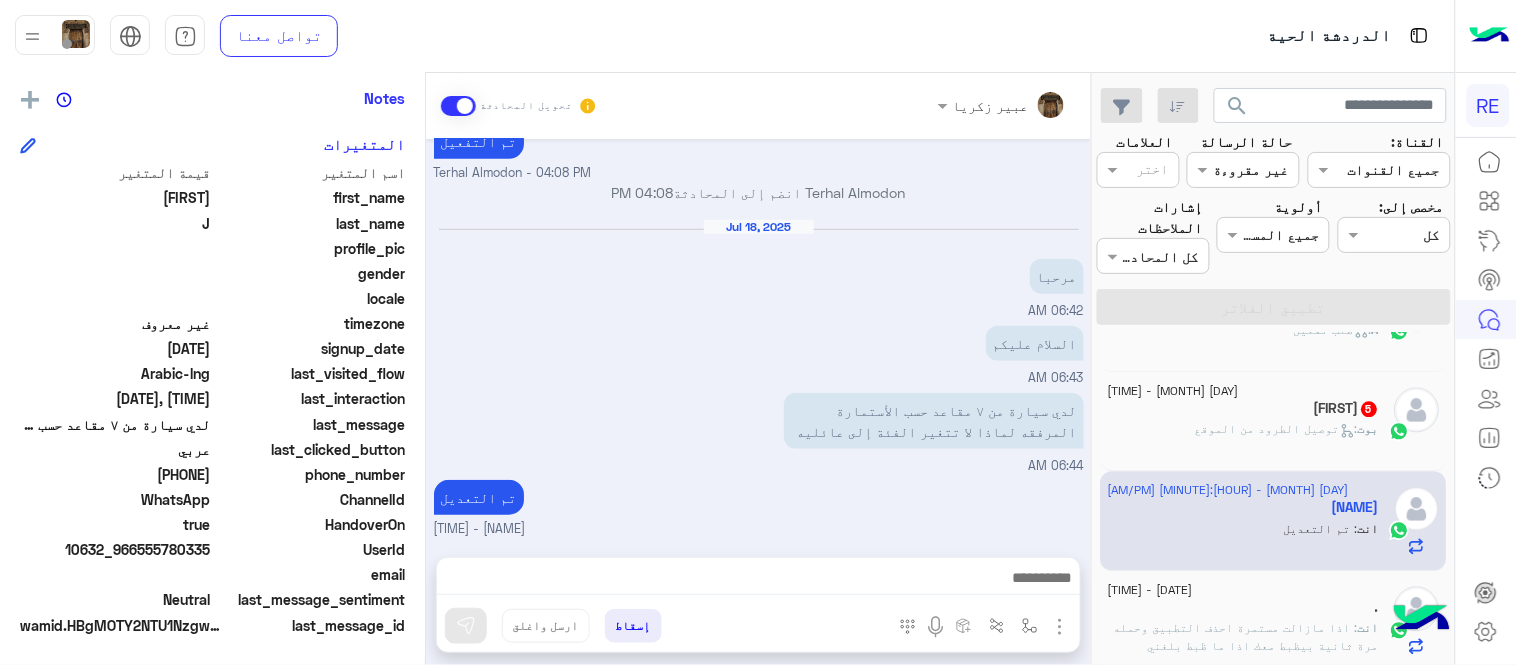 click on "[DATE] - [TIME] [NAME]   [NUMBER] بوت :   توصيل الطرود من الموقع" 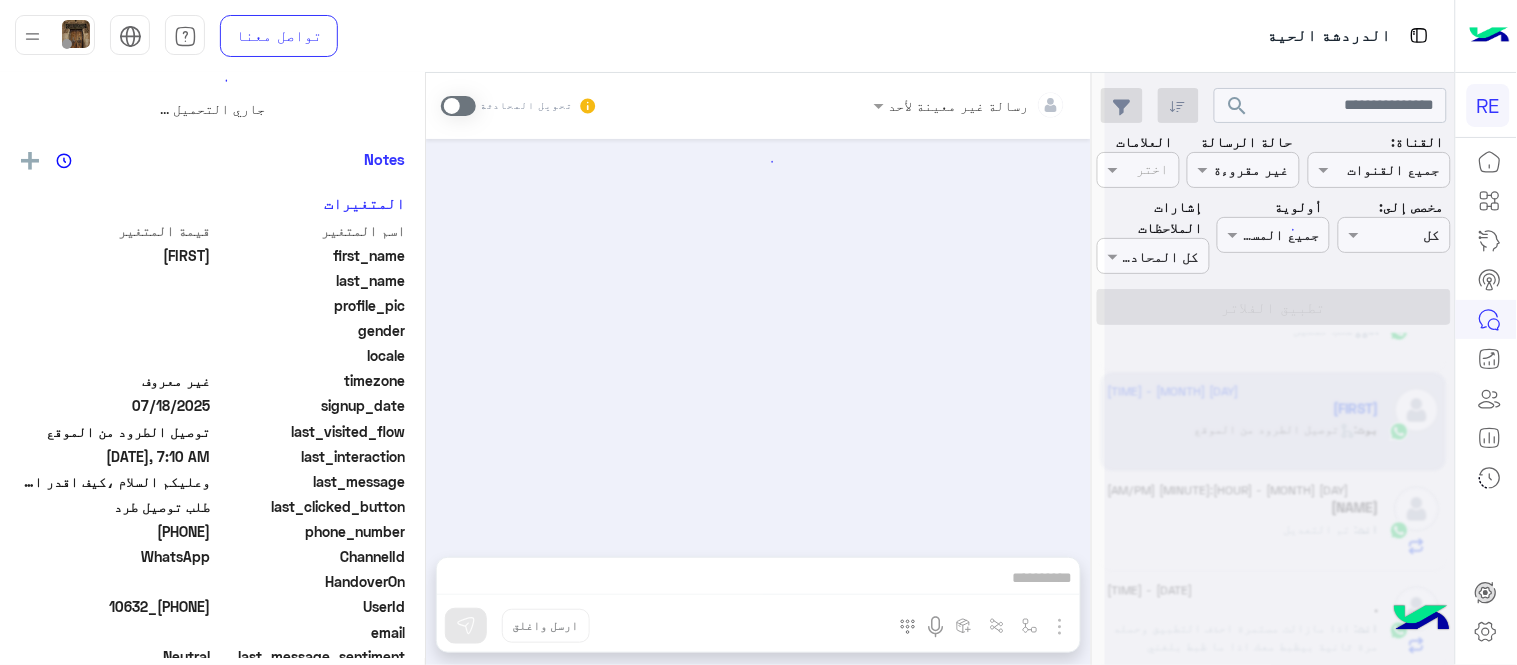 scroll, scrollTop: 0, scrollLeft: 0, axis: both 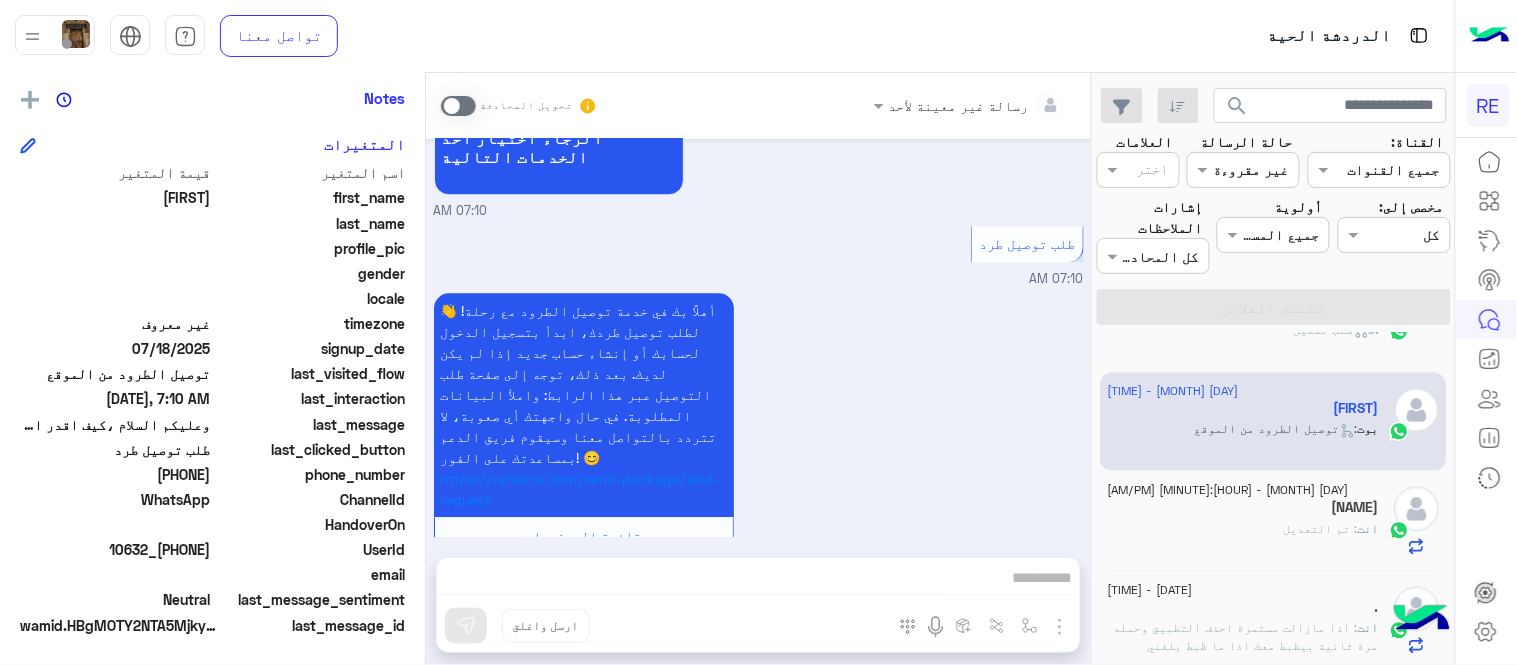 click at bounding box center (458, 106) 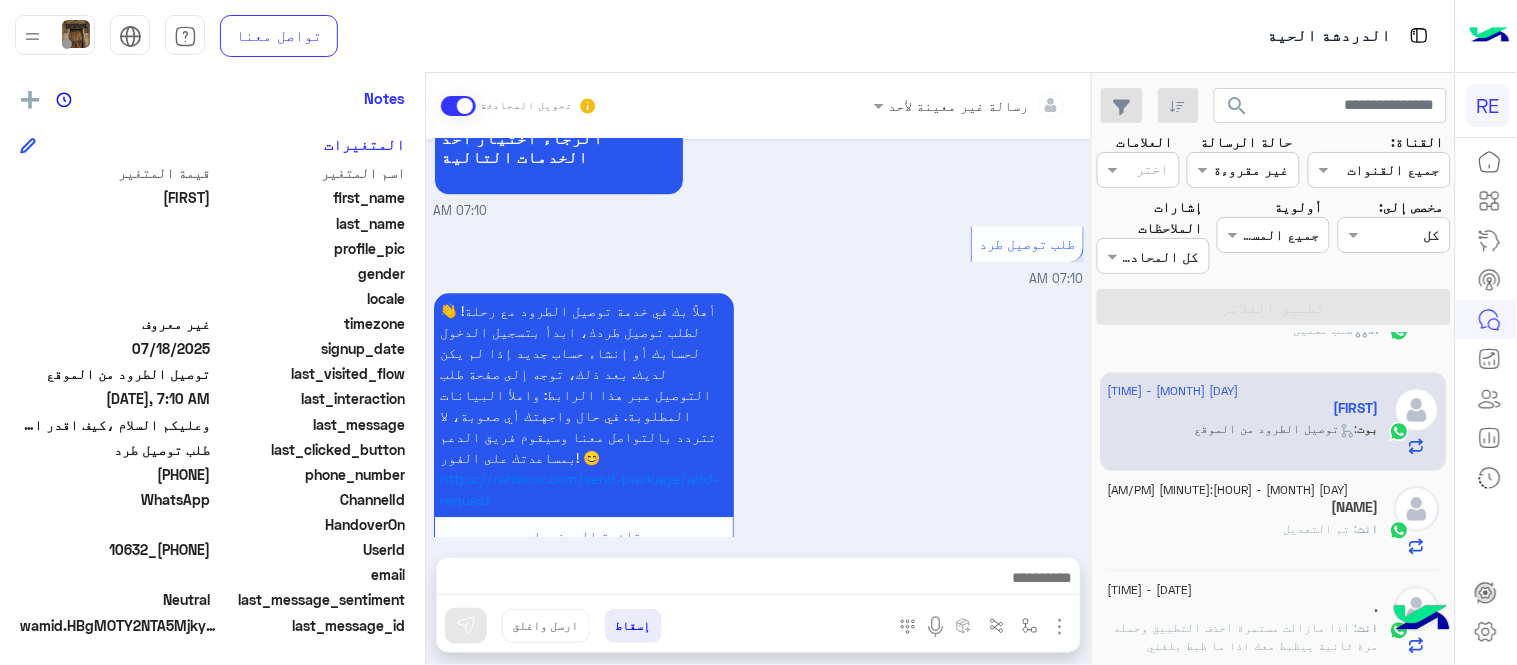 scroll, scrollTop: 1356, scrollLeft: 0, axis: vertical 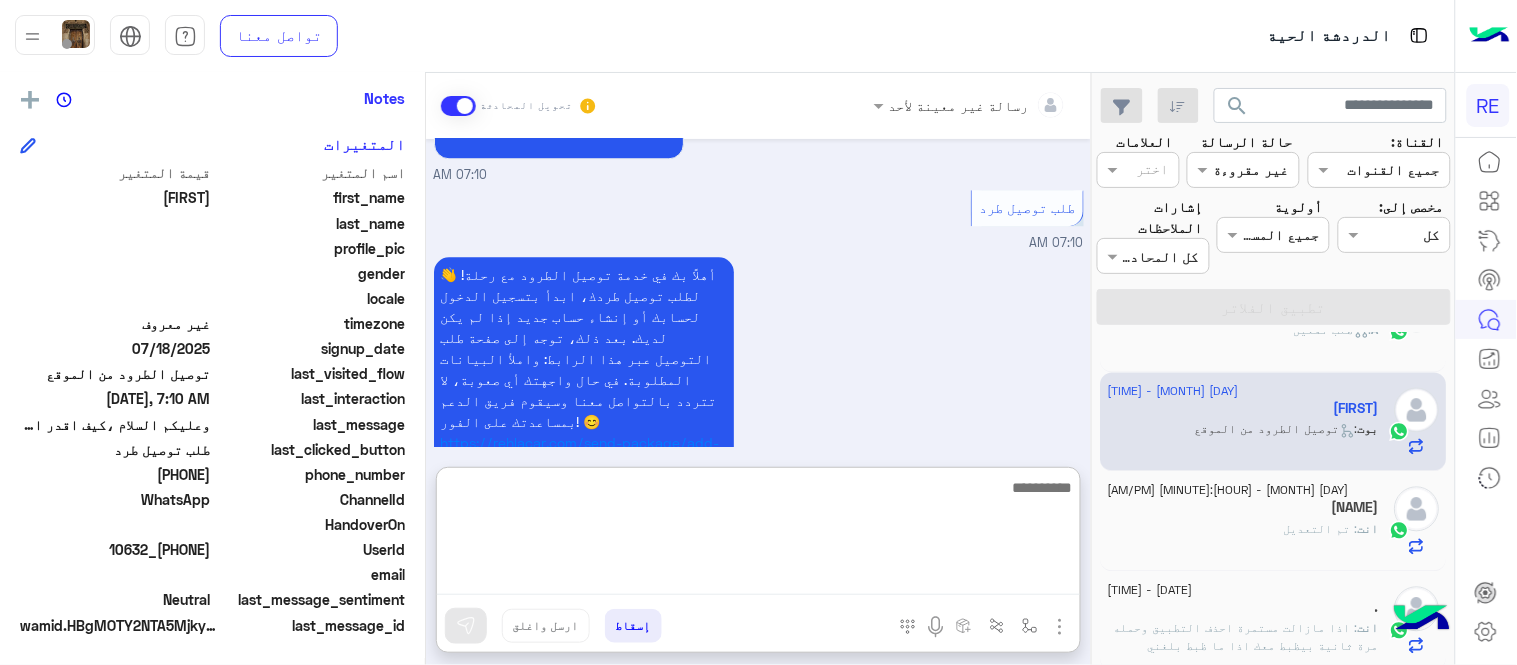 click at bounding box center (758, 535) 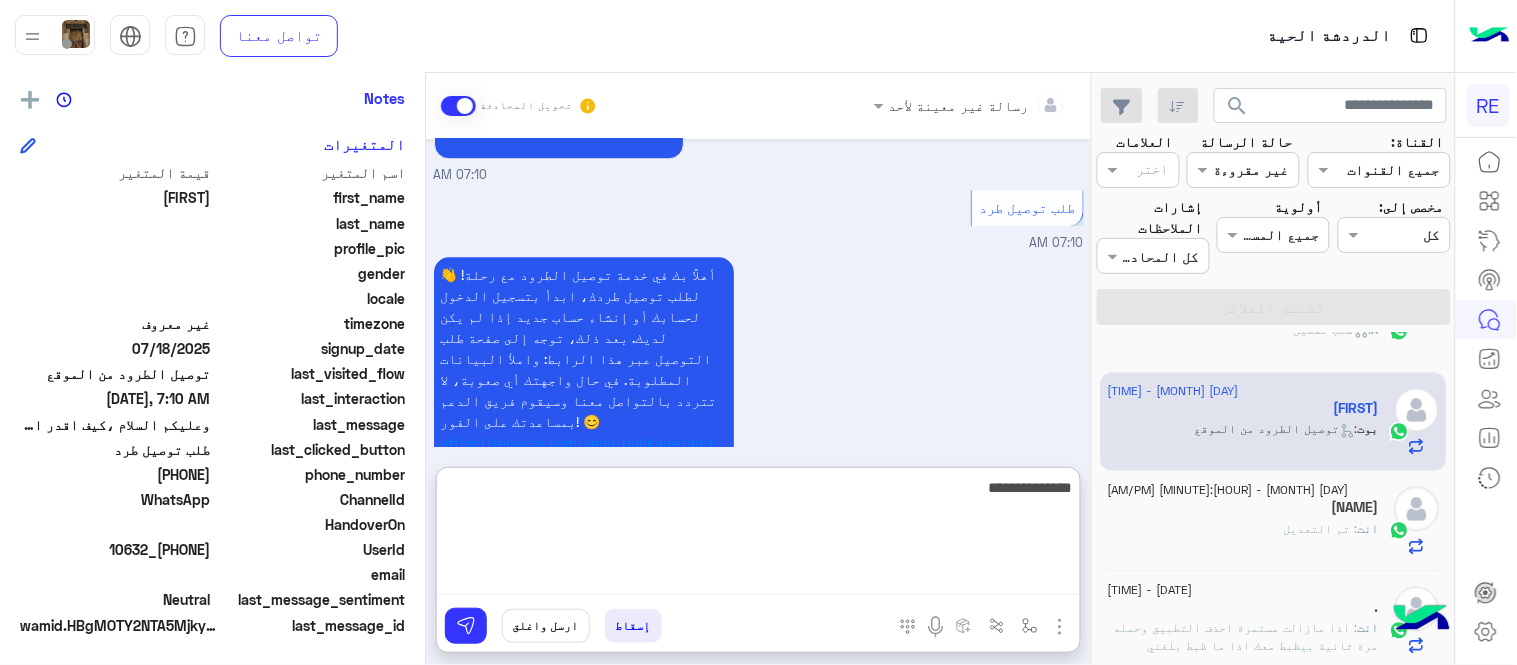 type on "**********" 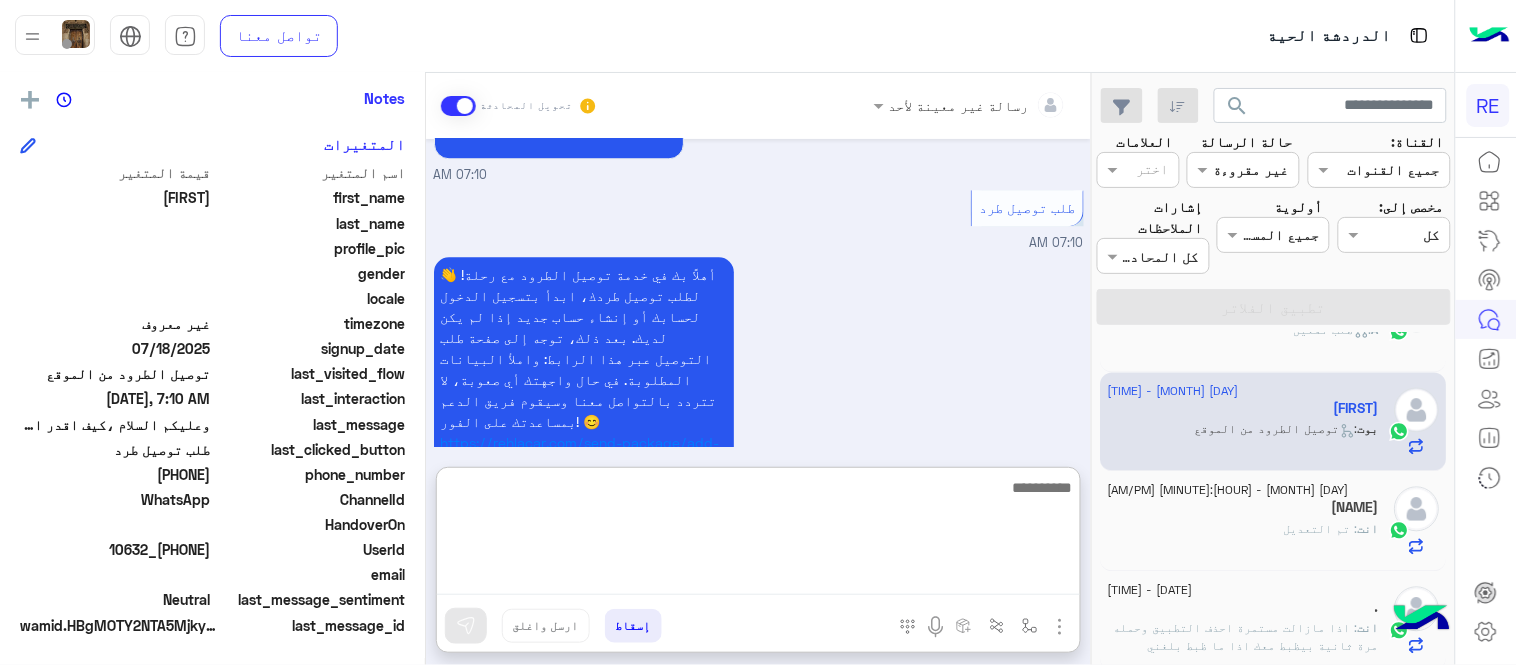 scroll, scrollTop: 1510, scrollLeft: 0, axis: vertical 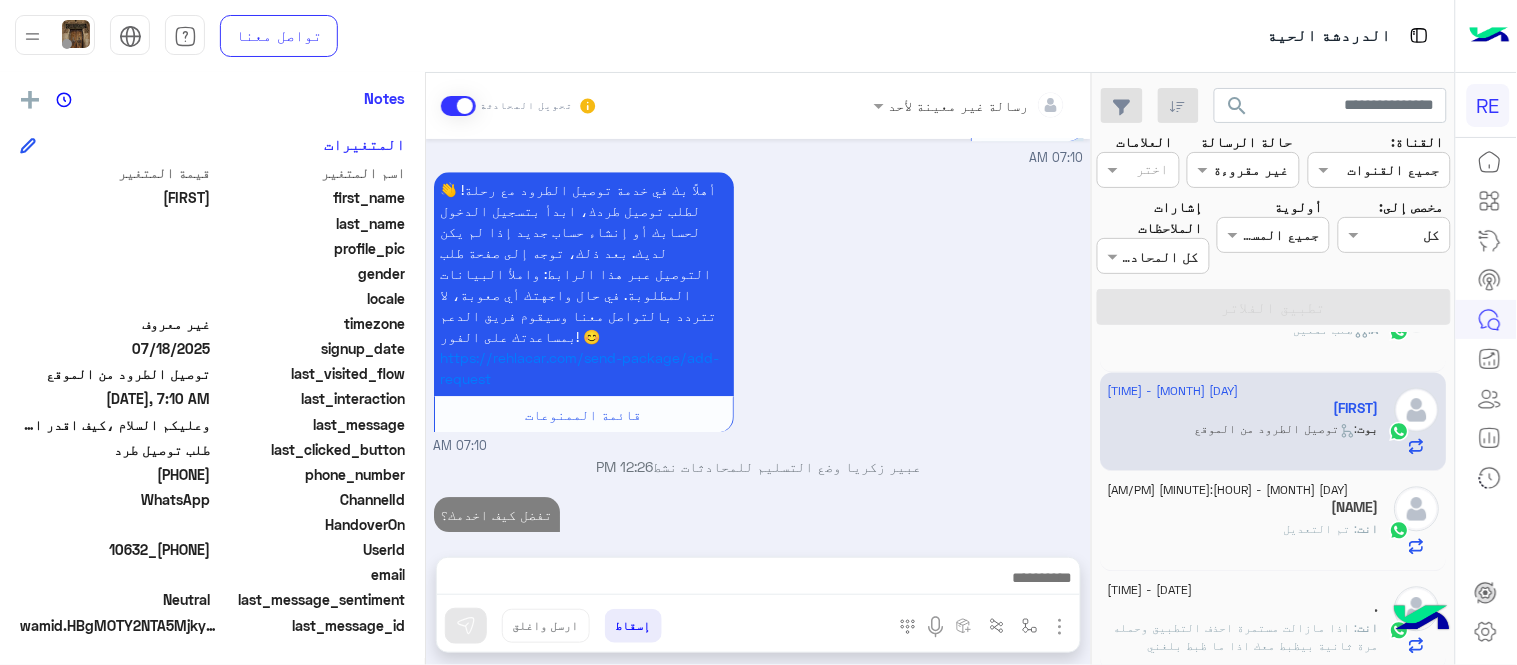 click on "أهلاً بك في خدمة توصيل الطرود مع رحلة! 👋
لطلب توصيل طردك، ابدأ بتسجيل الدخول لحسابك أو إنشاء حساب جديد إذا لم يكن لديك.
بعد ذلك، توجه إلى صفحة طلب التوصيل عبر هذا الرابط:
واملأ البيانات المطلوبة. في حال واجهتك أي صعوبة، لا تتردد بالتواصل معنا وسيقوم فريق الدعم بمساعدتك على الفور! 😊 https://rehlacar.com/send-package/add-request قائمة الممنوعات 07:10 AM" at bounding box center (759, 311) 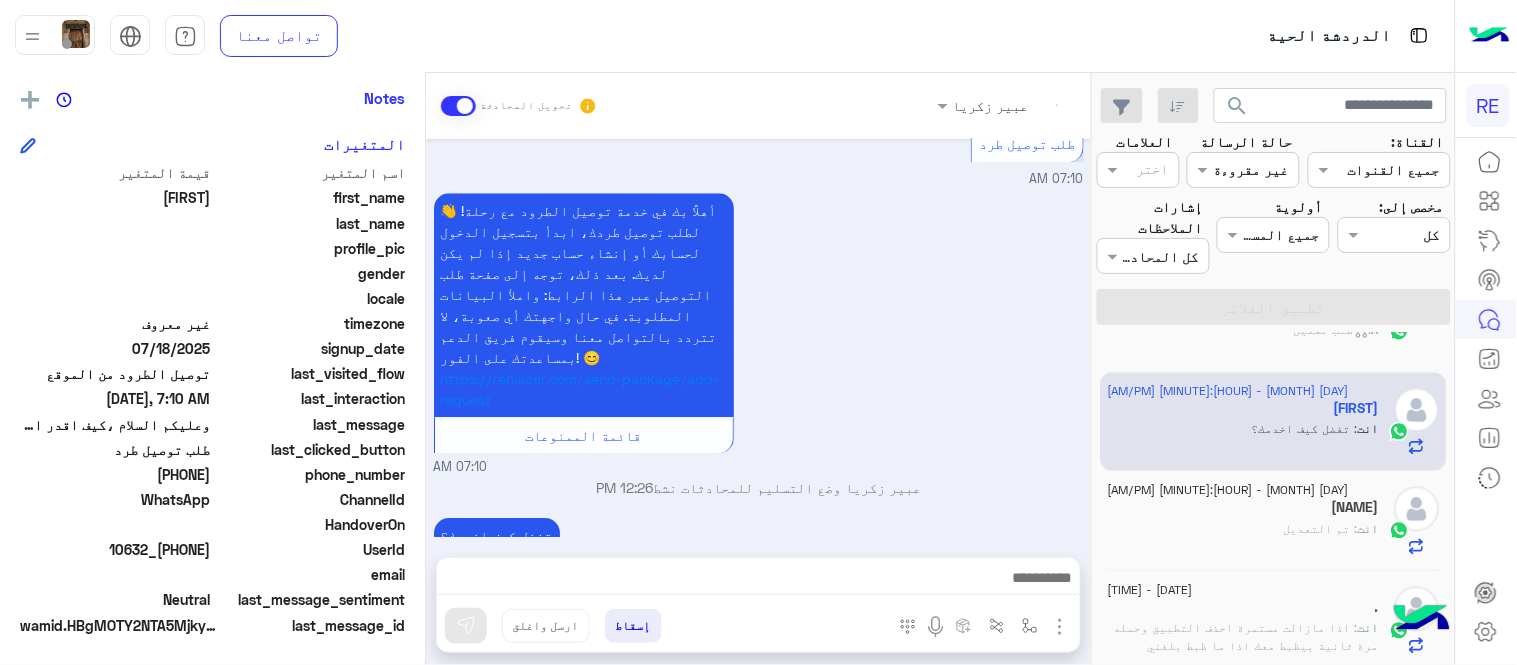 scroll, scrollTop: 1456, scrollLeft: 0, axis: vertical 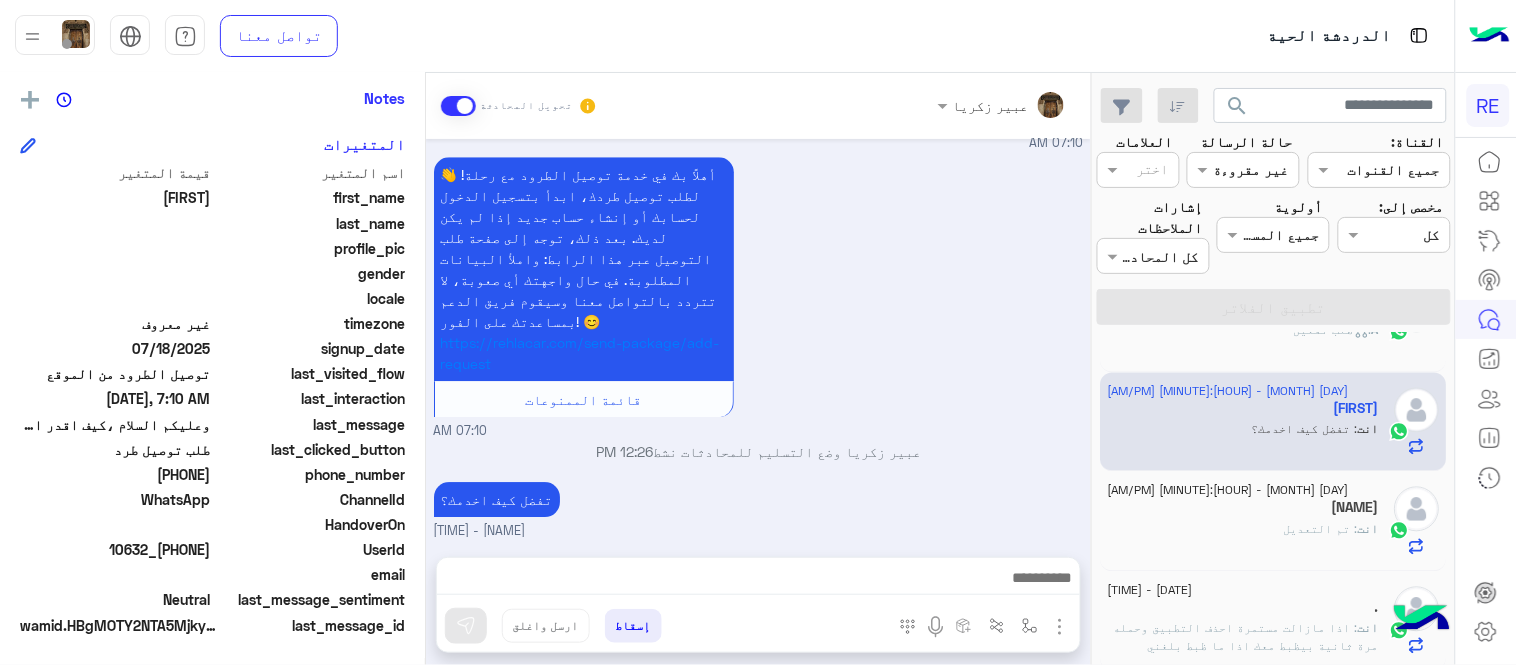 click on "أهلاً بك في خدمة توصيل الطرود مع رحلة! 👋
لطلب توصيل طردك، ابدأ بتسجيل الدخول لحسابك أو إنشاء حساب جديد إذا لم يكن لديك.
بعد ذلك، توجه إلى صفحة طلب التوصيل عبر هذا الرابط:
واملأ البيانات المطلوبة. في حال واجهتك أي صعوبة، لا تتردد بالتواصل معنا وسيقوم فريق الدعم بمساعدتك على الفور! 😊 https://rehlacar.com/send-package/add-request قائمة الممنوعات 07:10 AM" at bounding box center (759, 296) 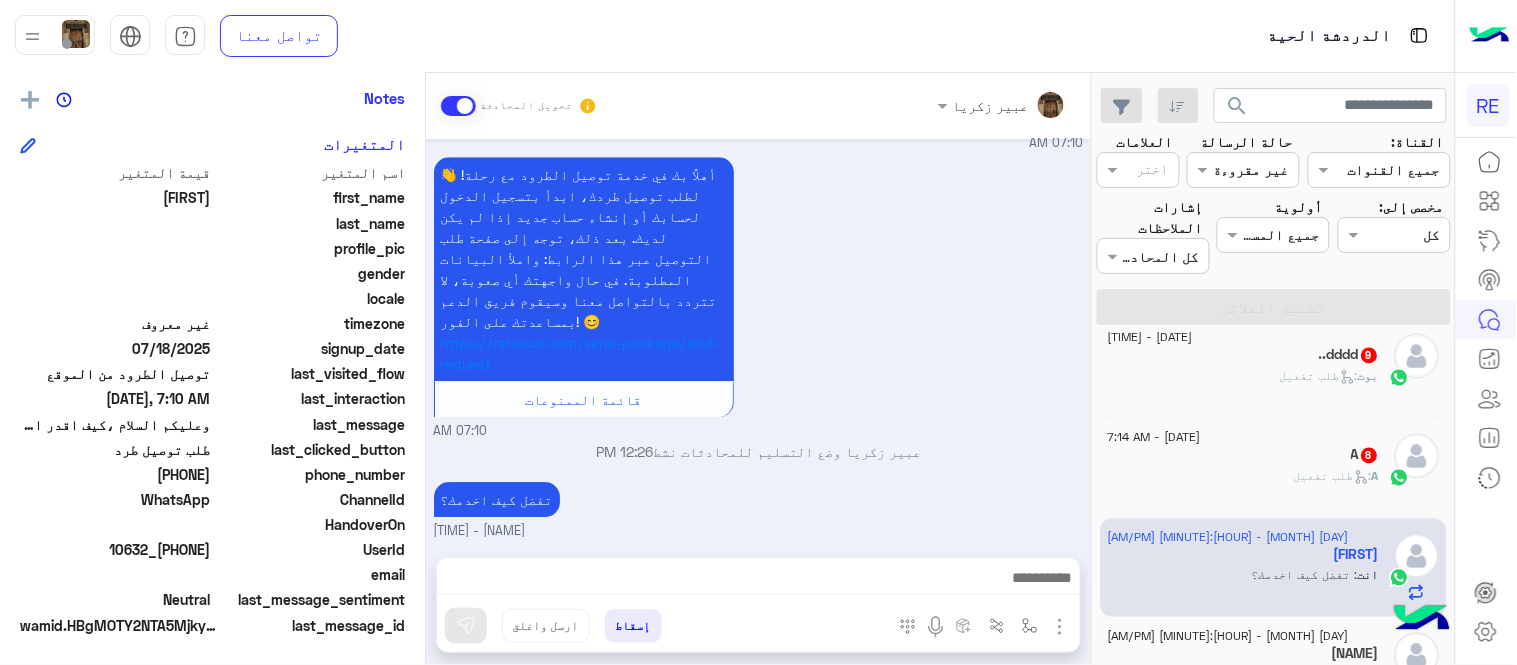 scroll, scrollTop: 985, scrollLeft: 0, axis: vertical 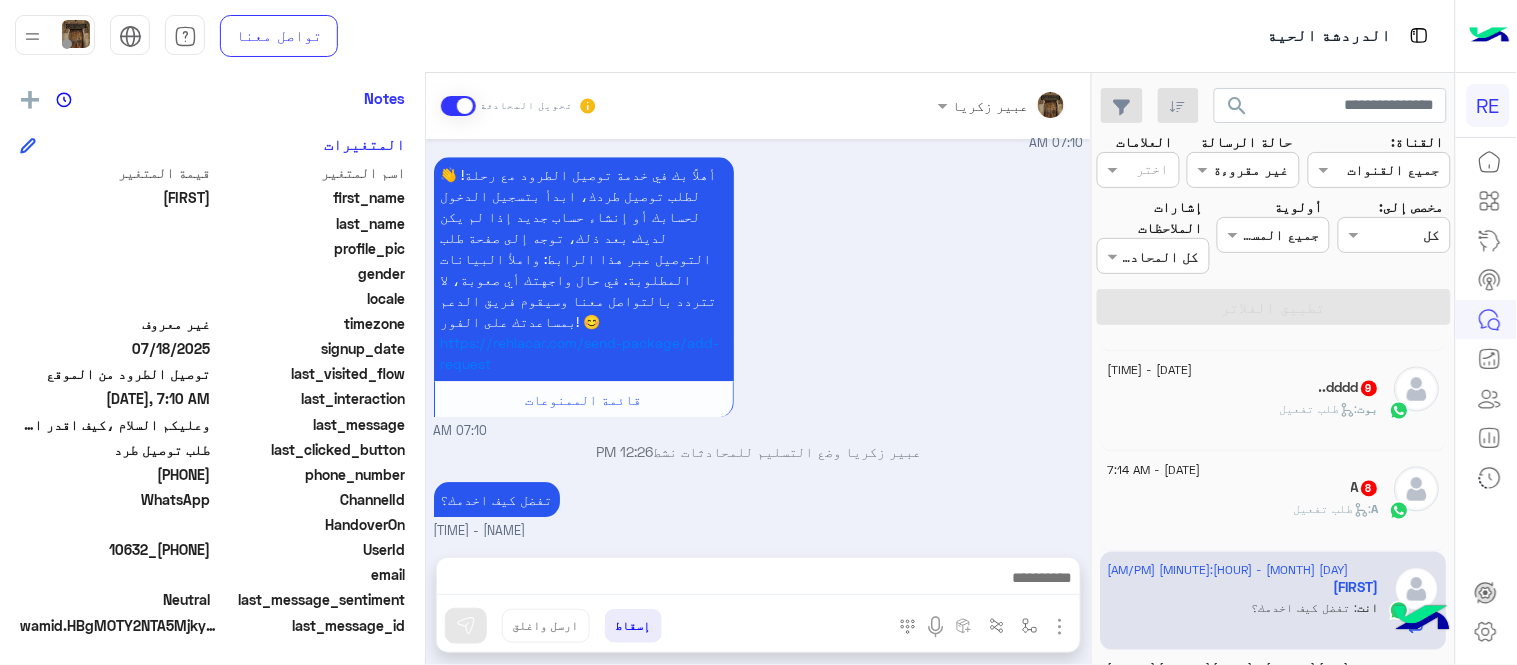 click on "A :   طلب تفعيل" 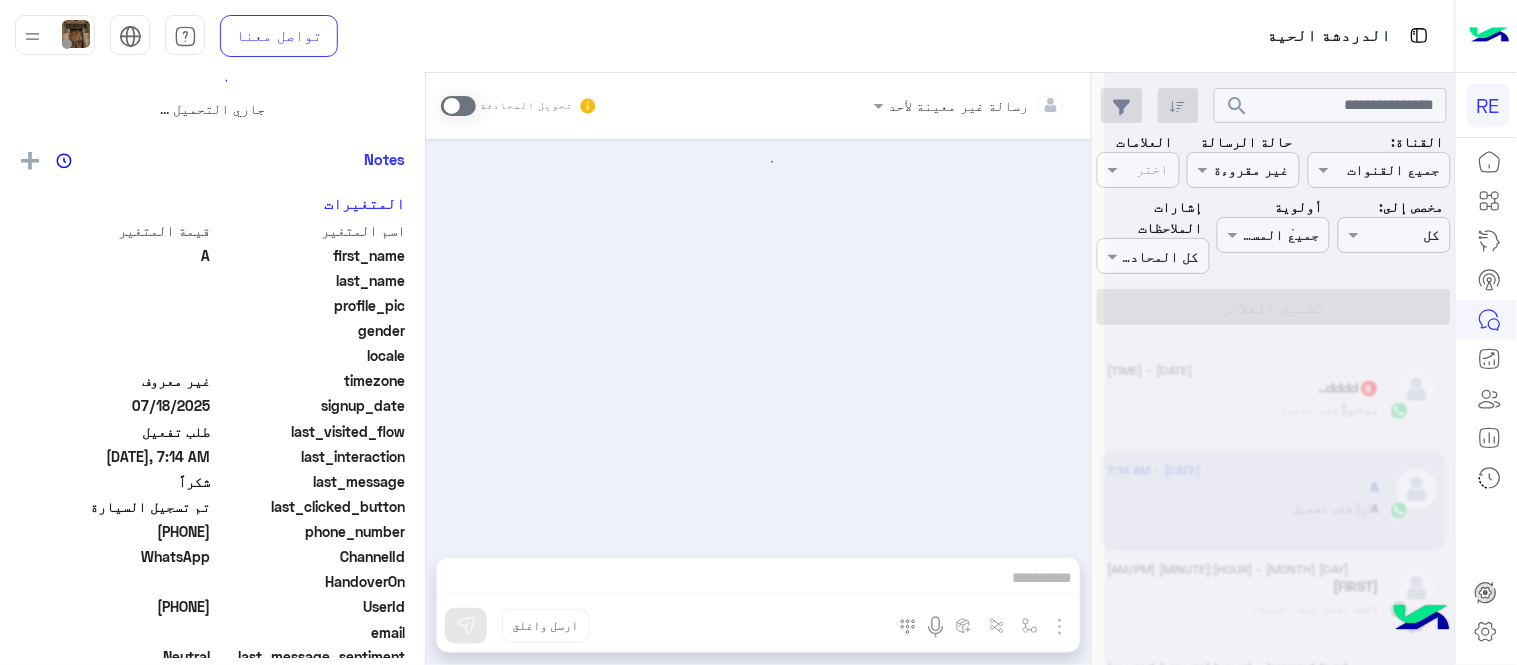 scroll, scrollTop: 0, scrollLeft: 0, axis: both 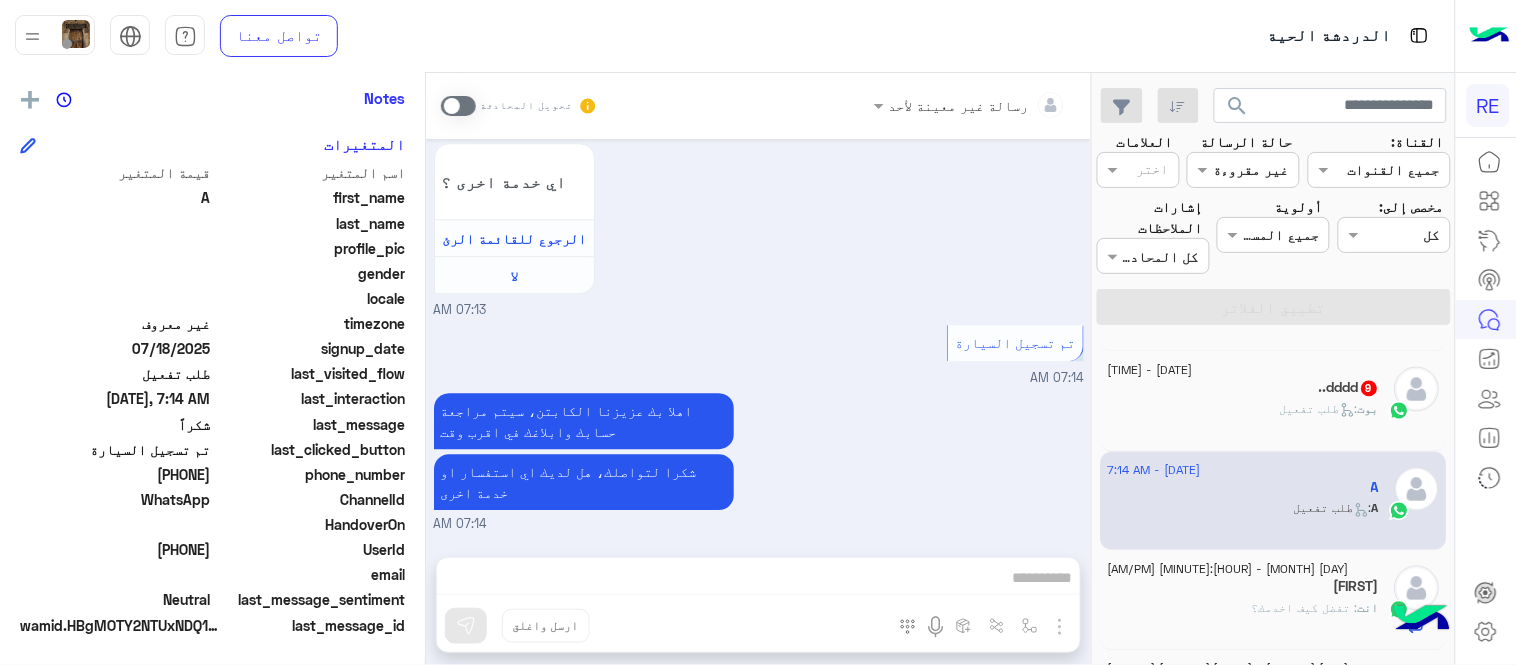 click at bounding box center [458, 106] 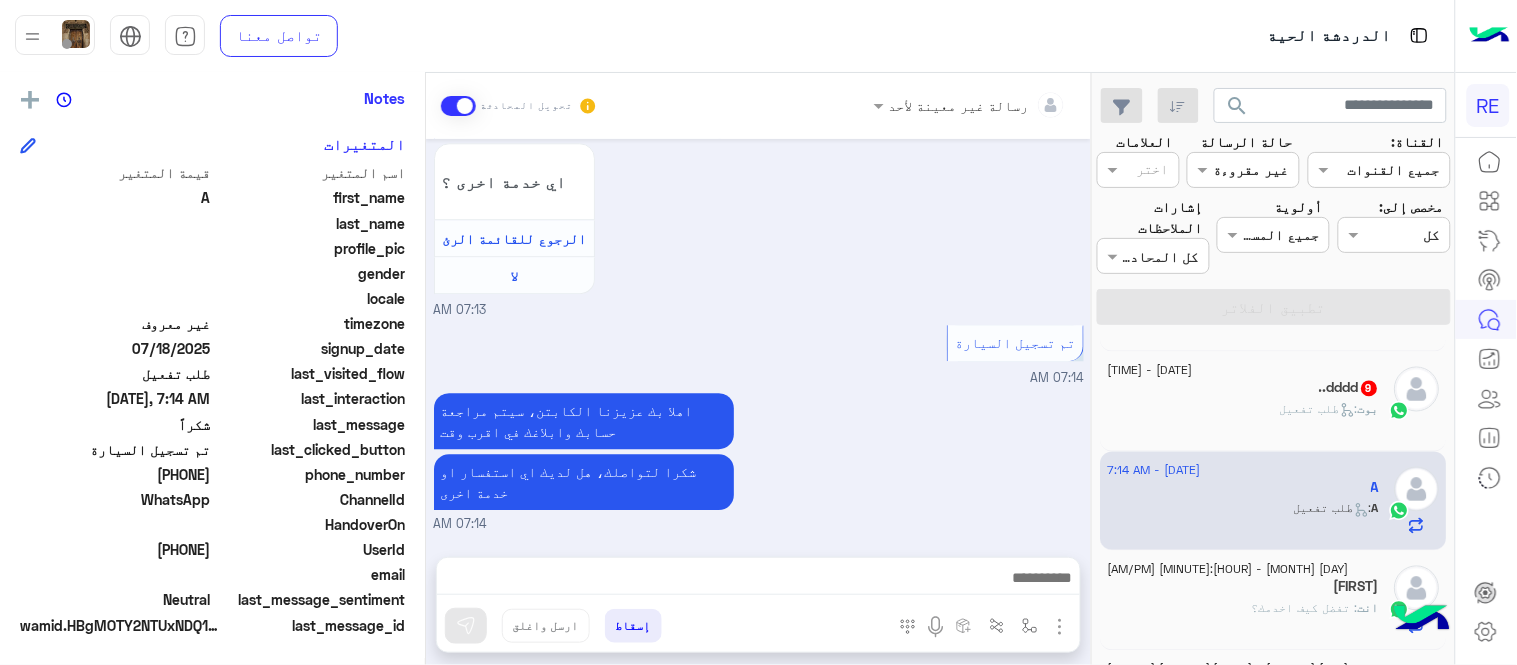 scroll, scrollTop: 1427, scrollLeft: 0, axis: vertical 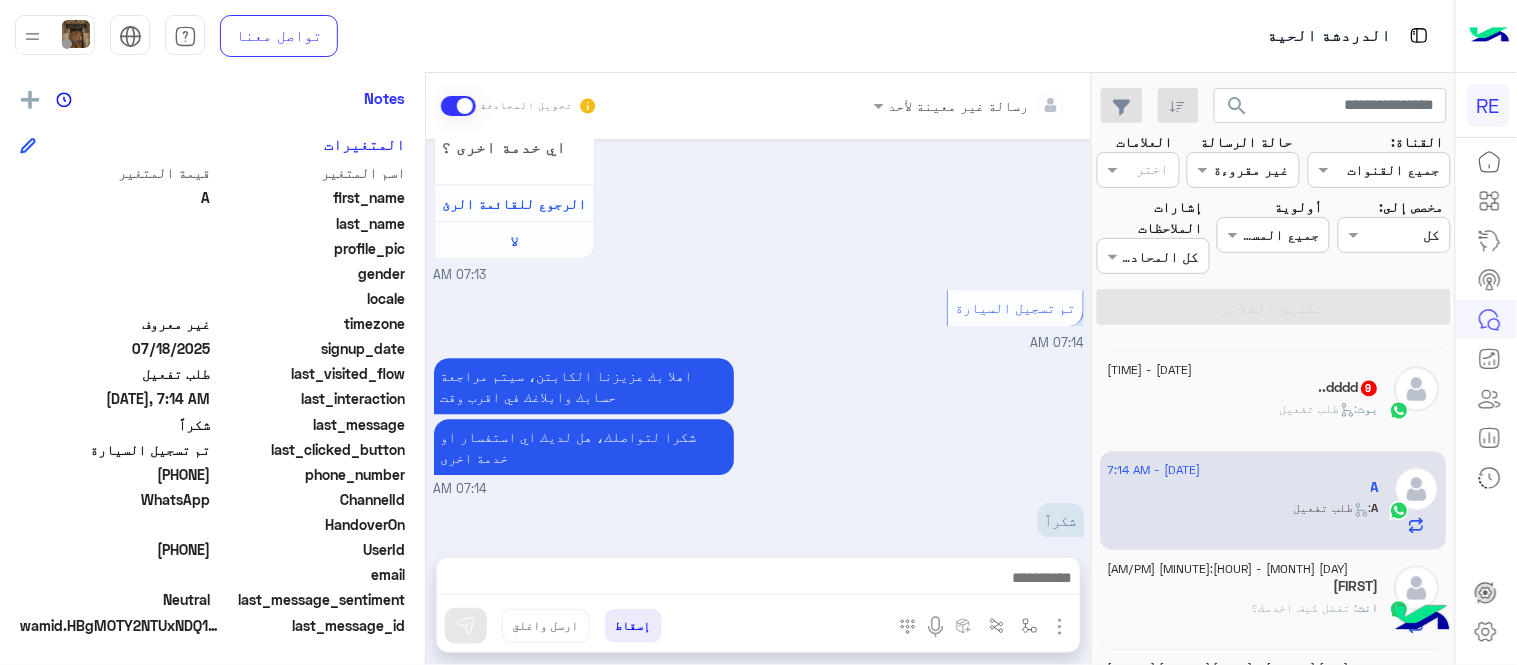 drag, startPoint x: 627, startPoint y: 561, endPoint x: 641, endPoint y: 590, distance: 32.202484 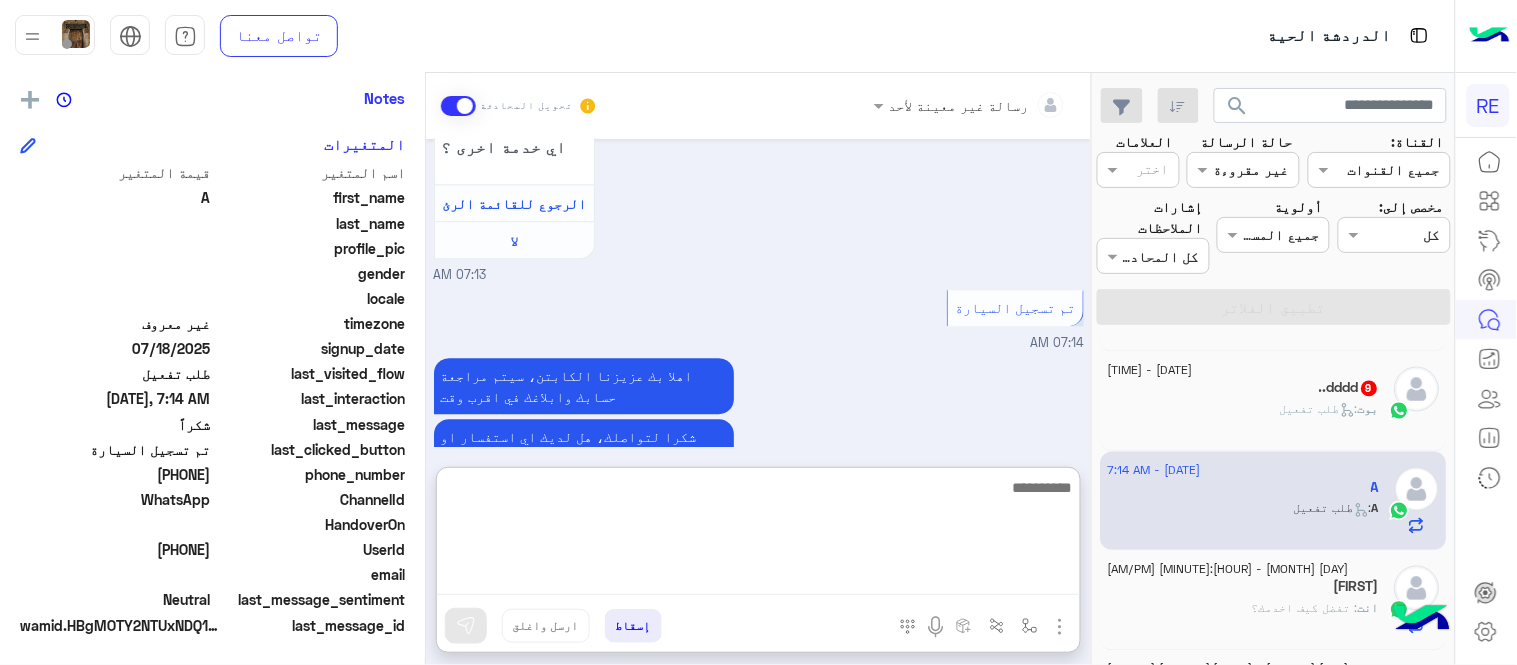 click at bounding box center [758, 535] 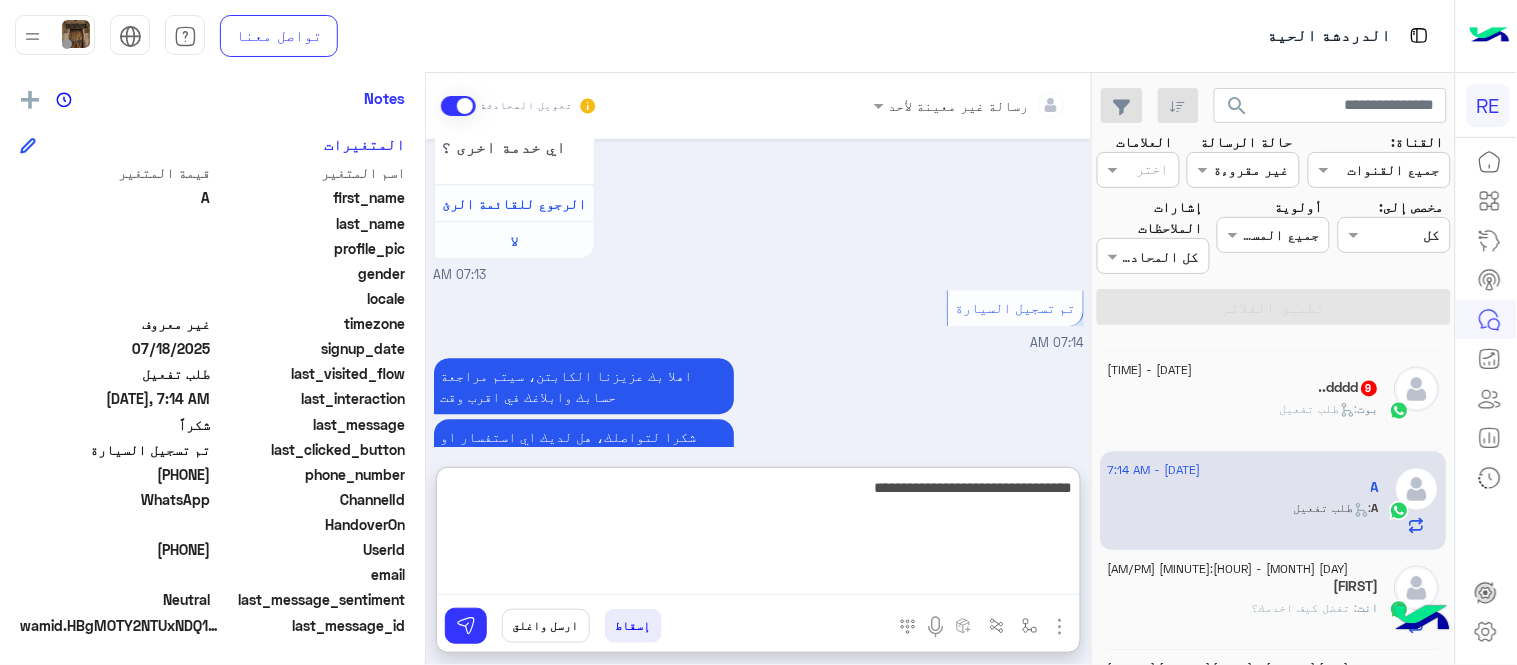 type on "**********" 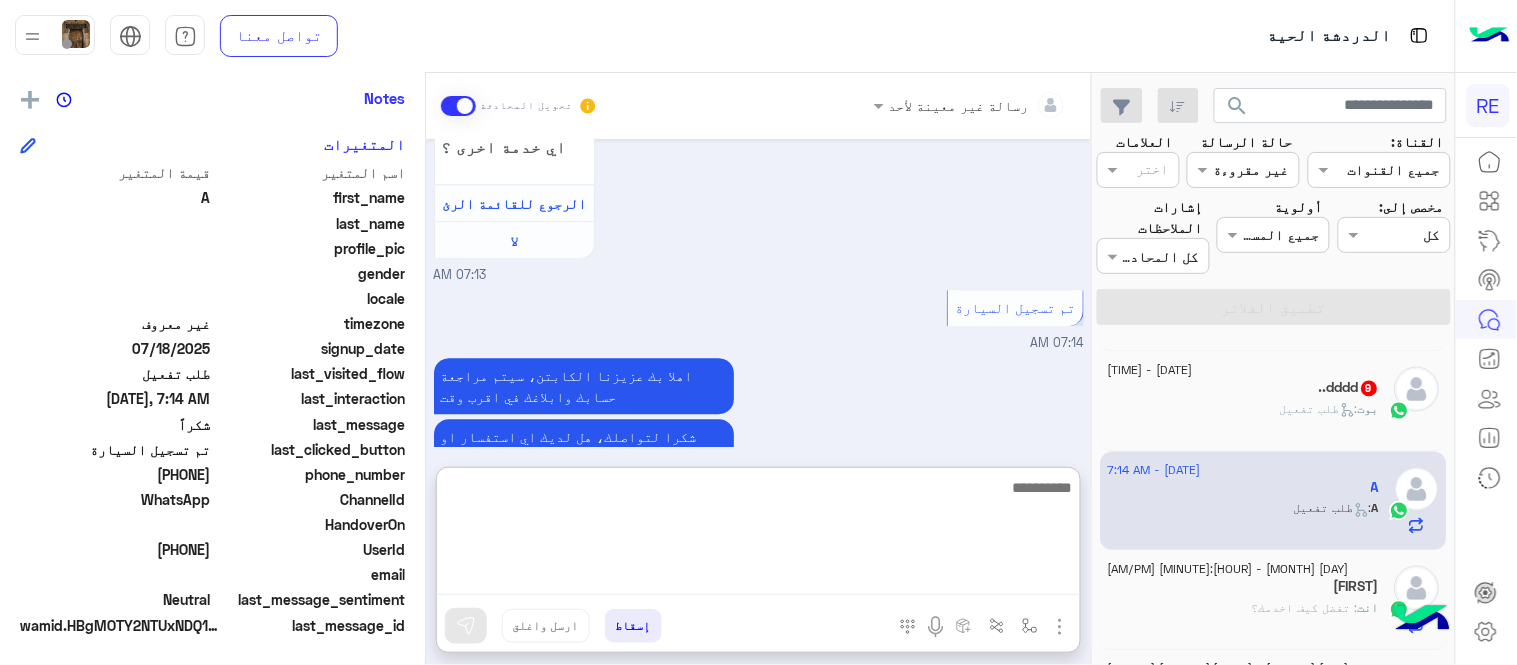 scroll, scrollTop: 1582, scrollLeft: 0, axis: vertical 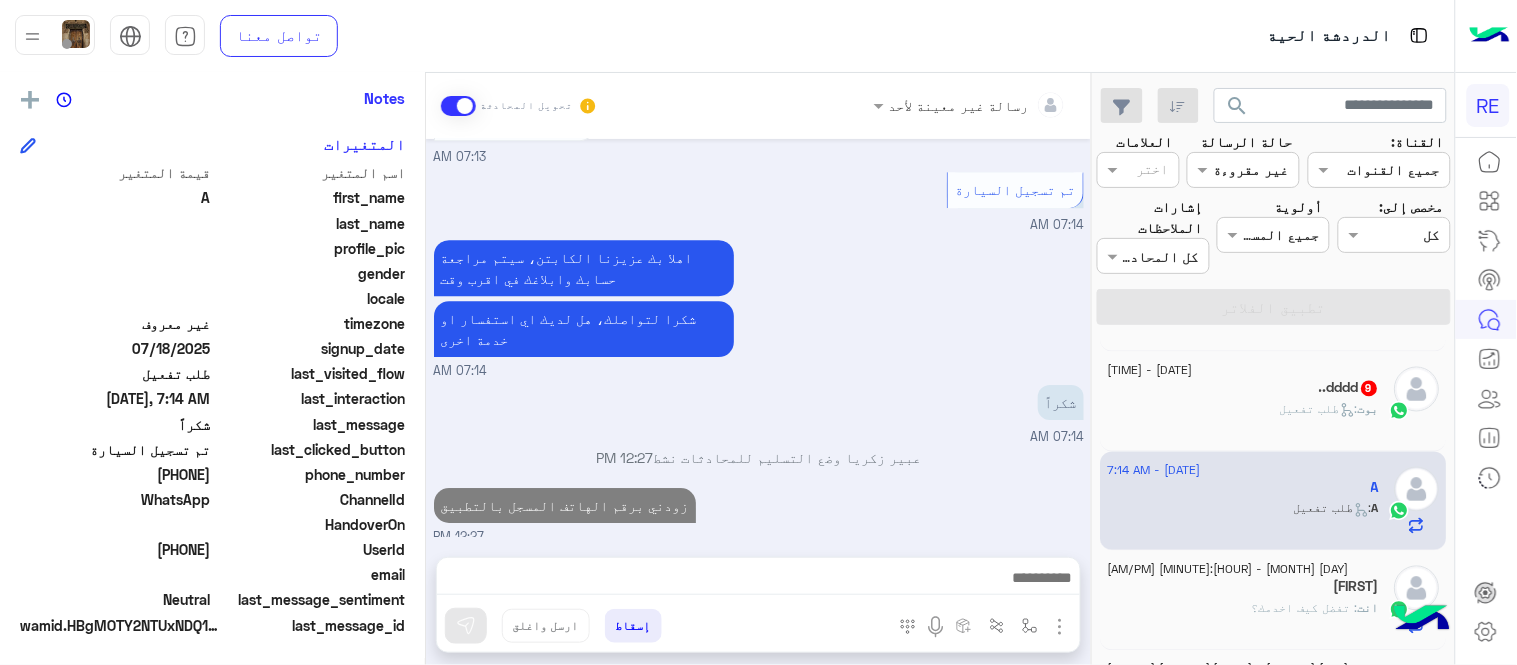 click on "التطبيق مايدخل معي [DATE] سعدنا بتواصلك، نأمل منك توضيح استفسارك أكثر [TIME] عربي [TIME] هل أنت ؟ كابتن 👨🏻‍✈️ عميل 🧳 رحال (مرشد مرخص) 🏖️ [TIME] كابتن [TIME] اختر احد الخدمات التالية: [TIME] تفعيل حساب [TIME] يمكنك الاطلاع على شروط الانضمام لرحلة ك (كابتن ) الموجودة بالصورة أعلاه،
لتحميل التطبيق عبر الرابط التالي : 📲
http://onelink.to/Rehla يسعدنا انضمامك لتطبيق رحلة يمكنك اتباع الخطوات الموضحة لتسجيل بيانات سيارتك بالفيديو التالي : عزيزي الكابتن، فضلًا ، للرغبة بتفعيل الحساب قم برفع البيانات عبر التطبيق والتواصل معنا تم تسجيل السيارة اواجه صعوبة بالتسجيل لا [TIME]" at bounding box center (758, 338) 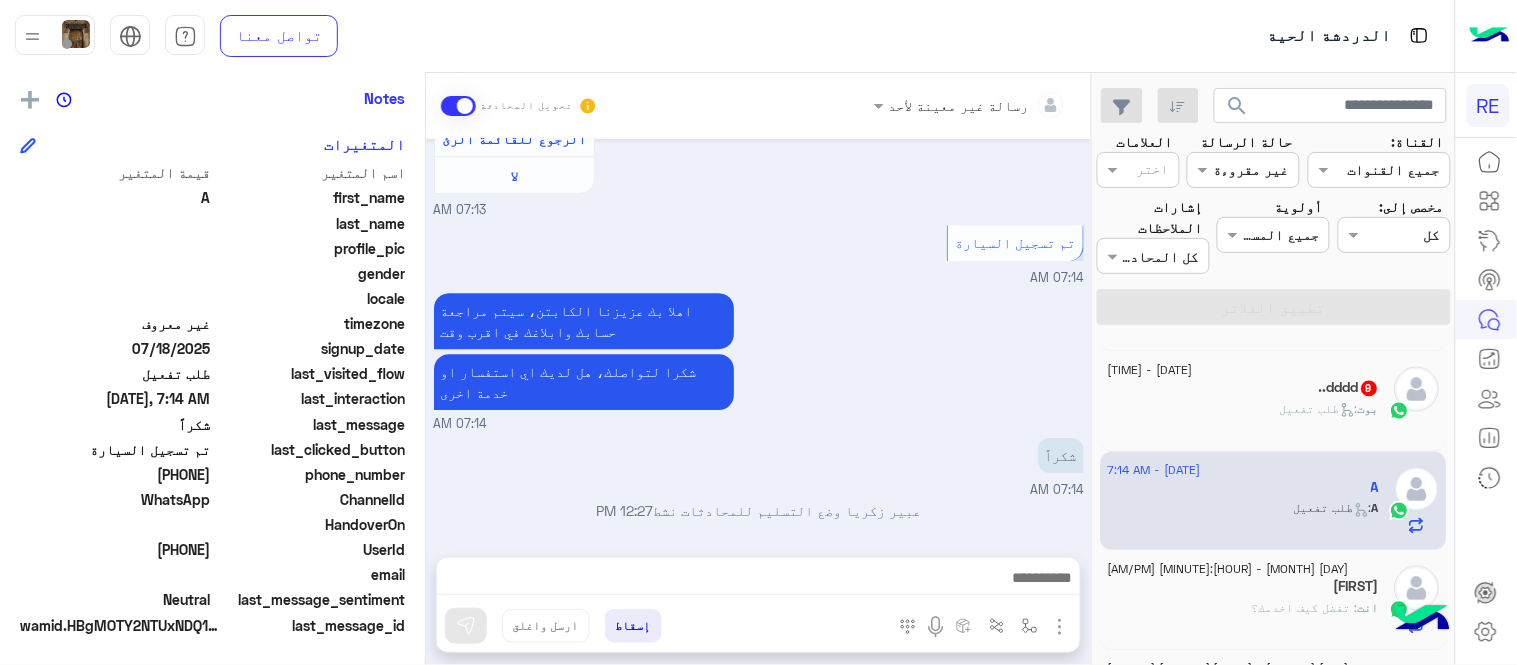 scroll, scrollTop: 1527, scrollLeft: 0, axis: vertical 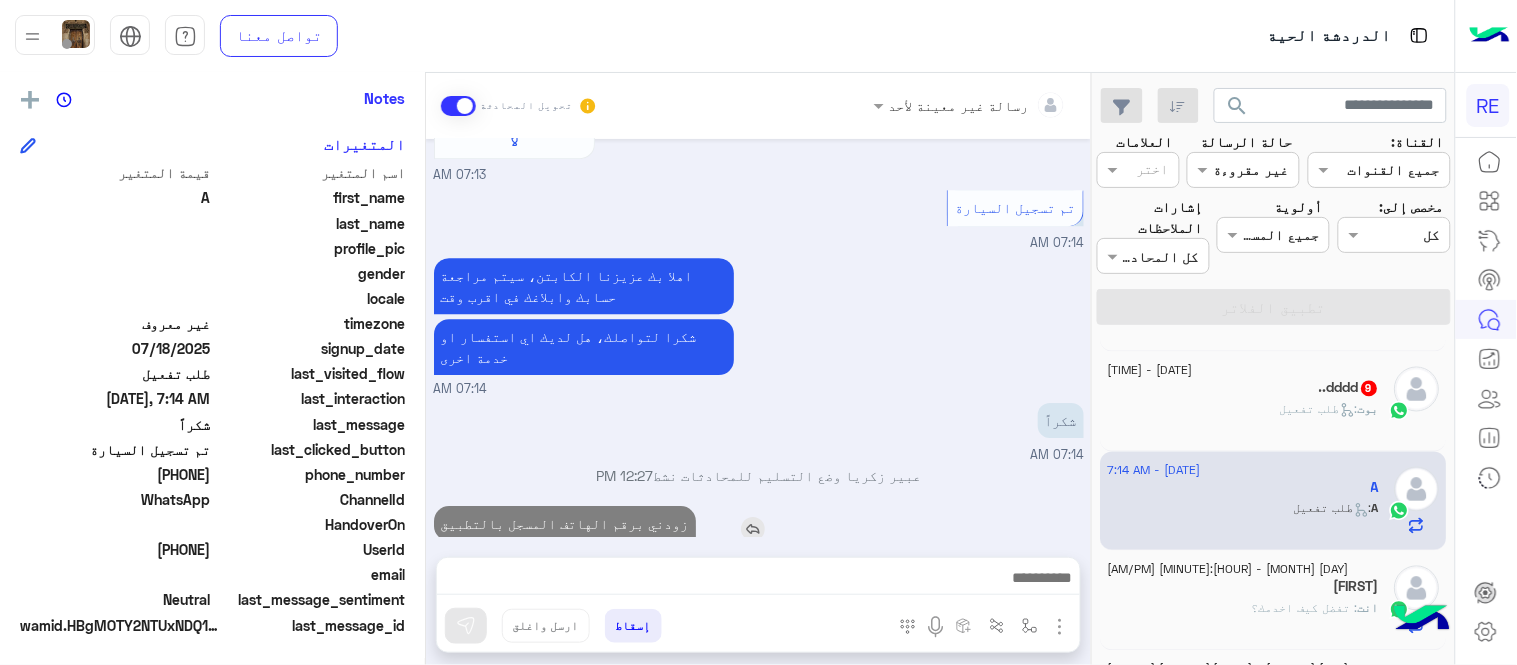 click on "زودني برقم الهاتف المسجل بالتطبيق   12:27 PM" at bounding box center [759, 533] 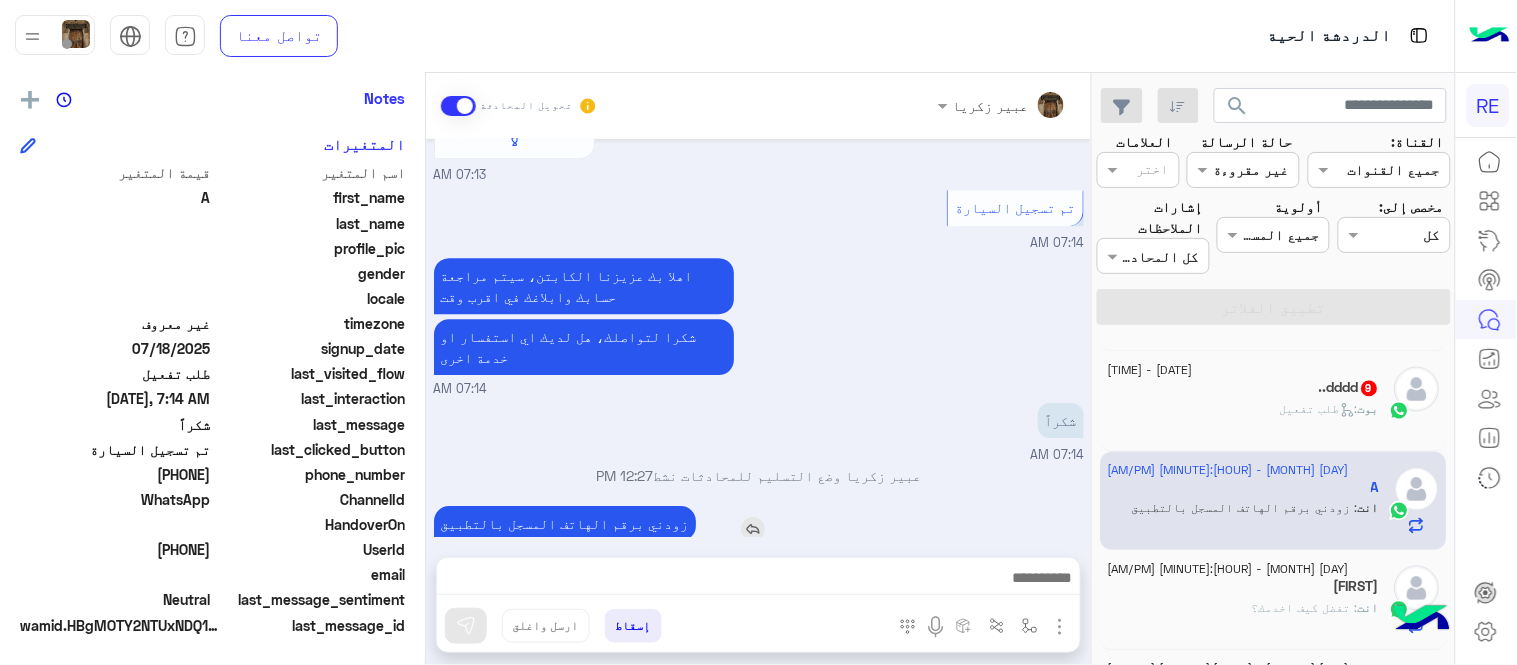 click on "عبير زكريا -  [TIME]" at bounding box center (759, 555) 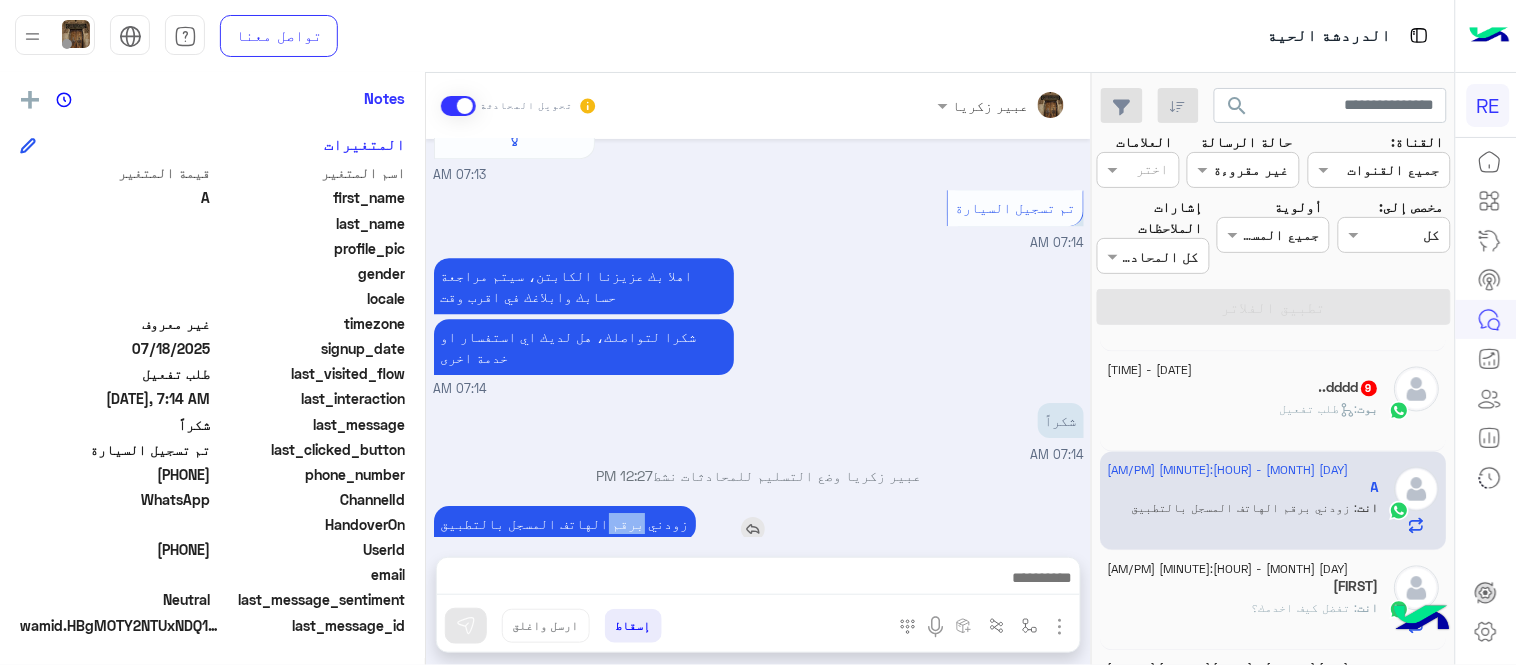 click on "زودني برقم الهاتف المسجل بالتطبيق" at bounding box center [565, 523] 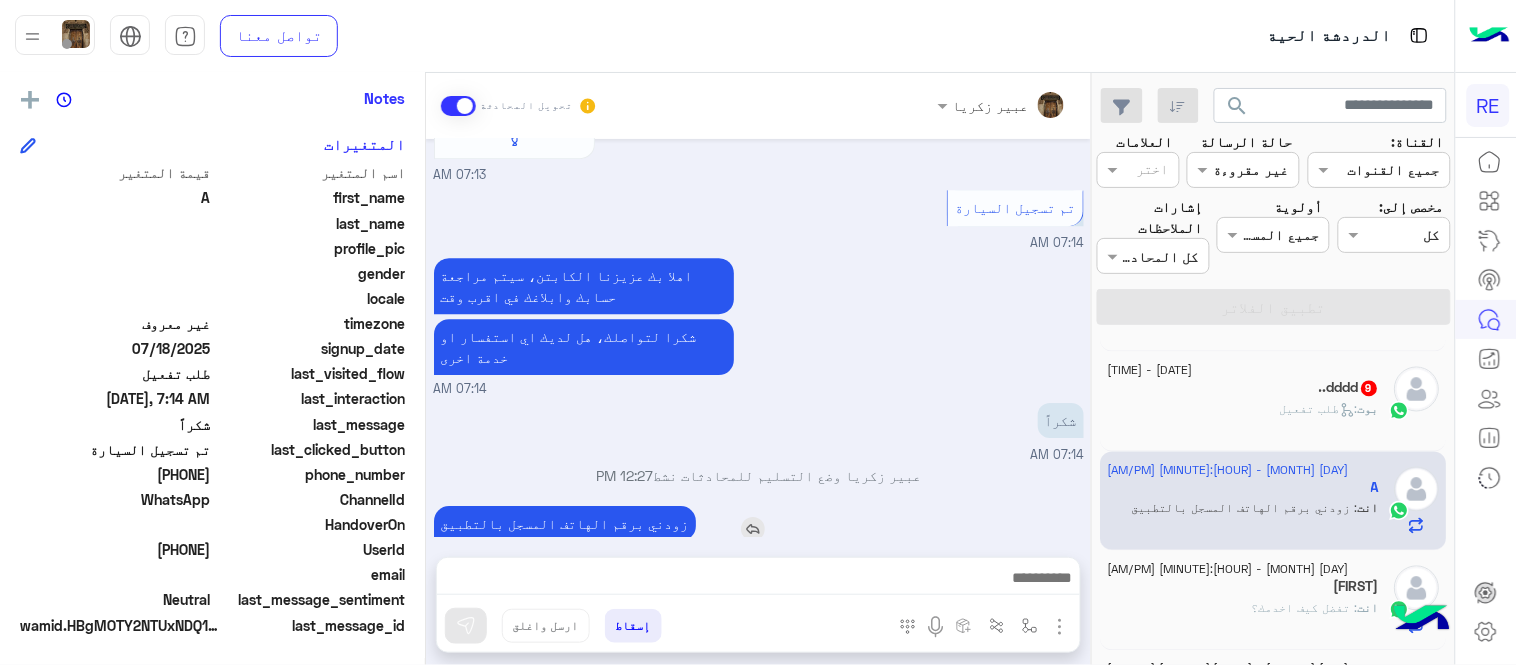 click on "زودني برقم الهاتف المسجل بالتطبيق" at bounding box center (565, 523) 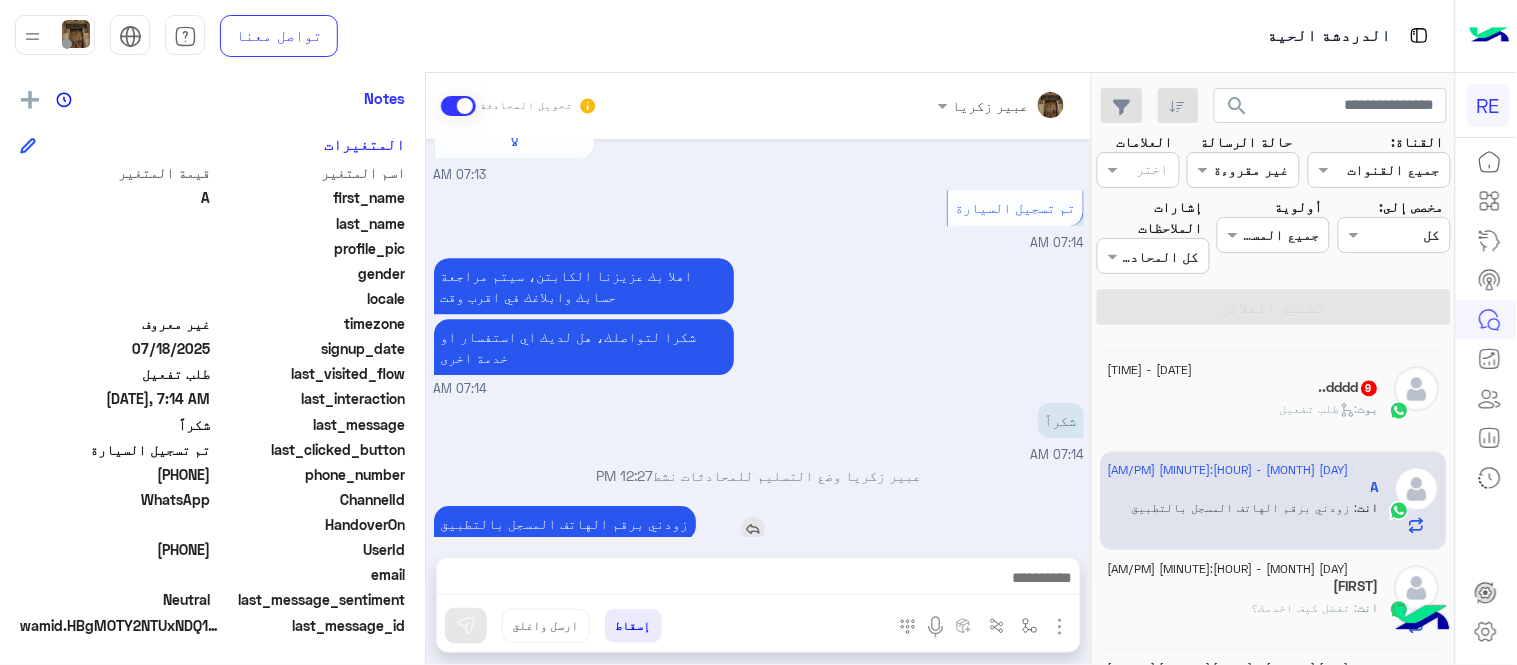 copy 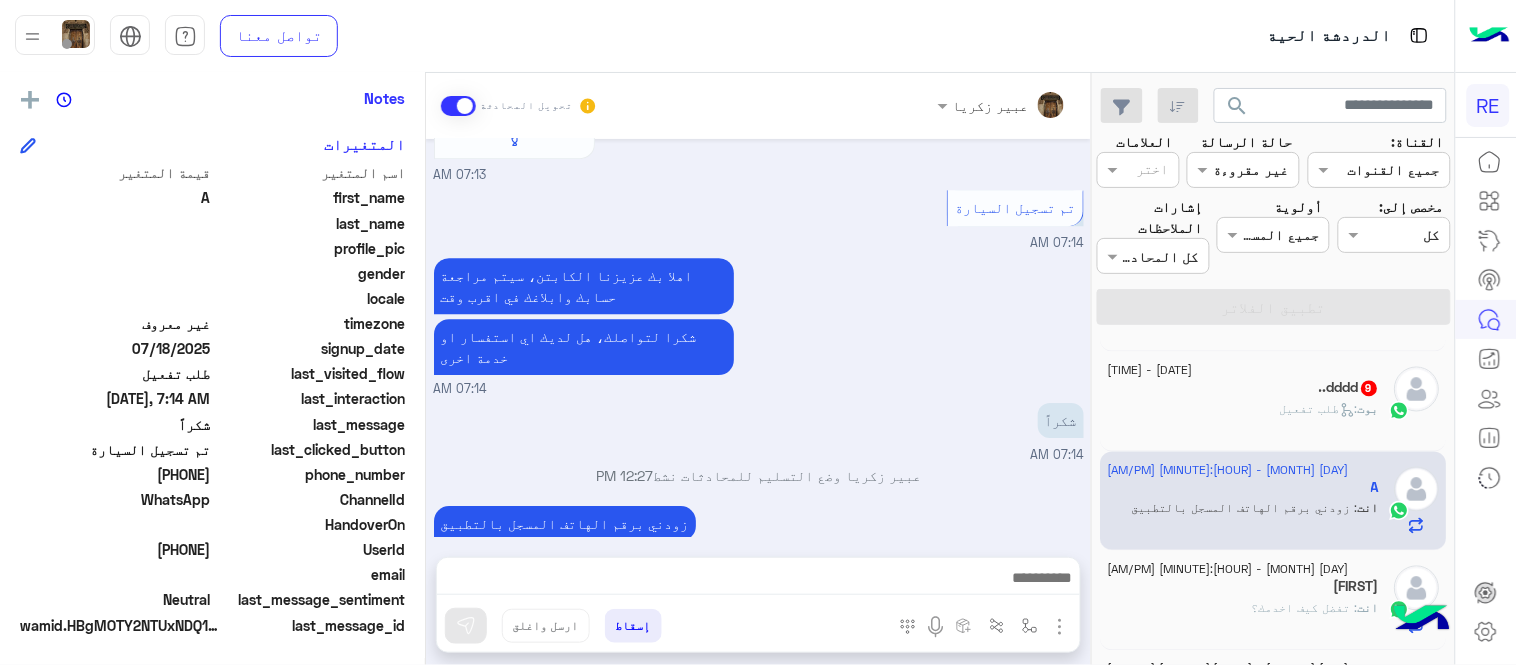 click on "..dddd [NUMBER]" 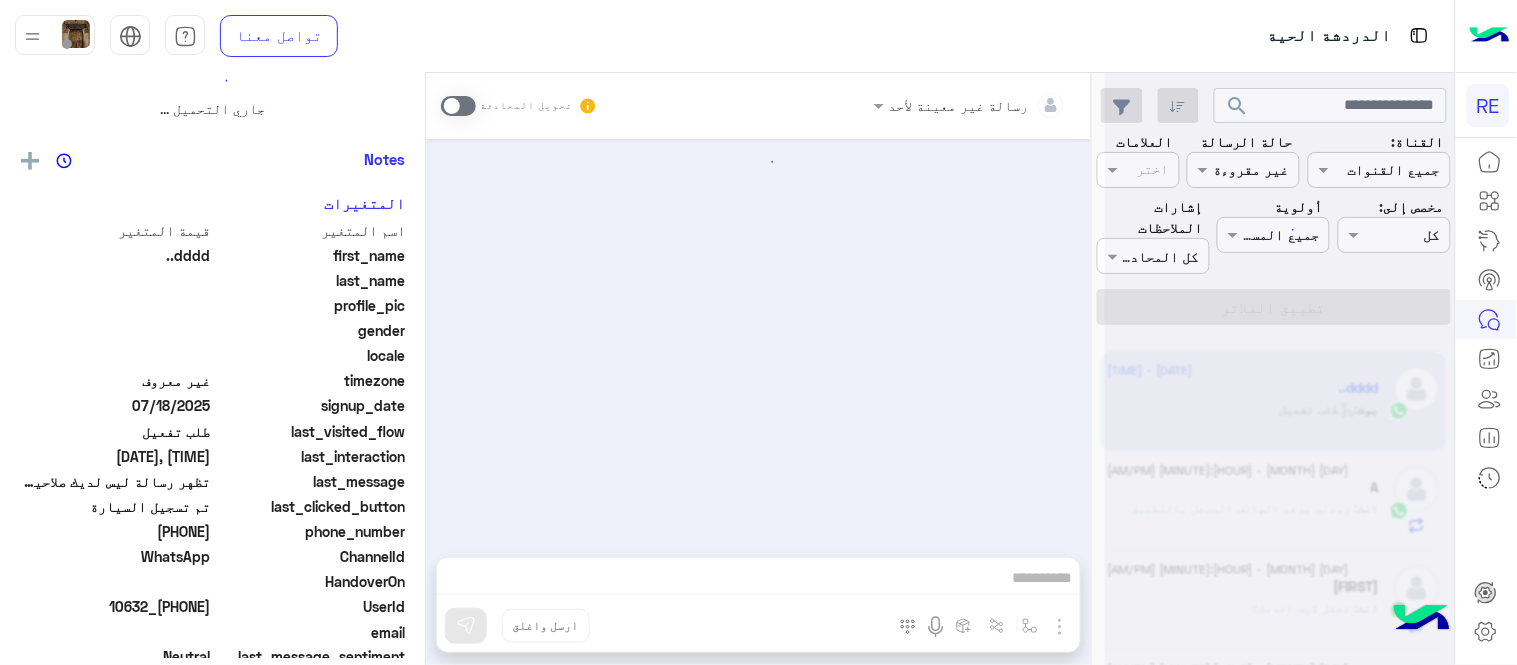 scroll, scrollTop: 0, scrollLeft: 0, axis: both 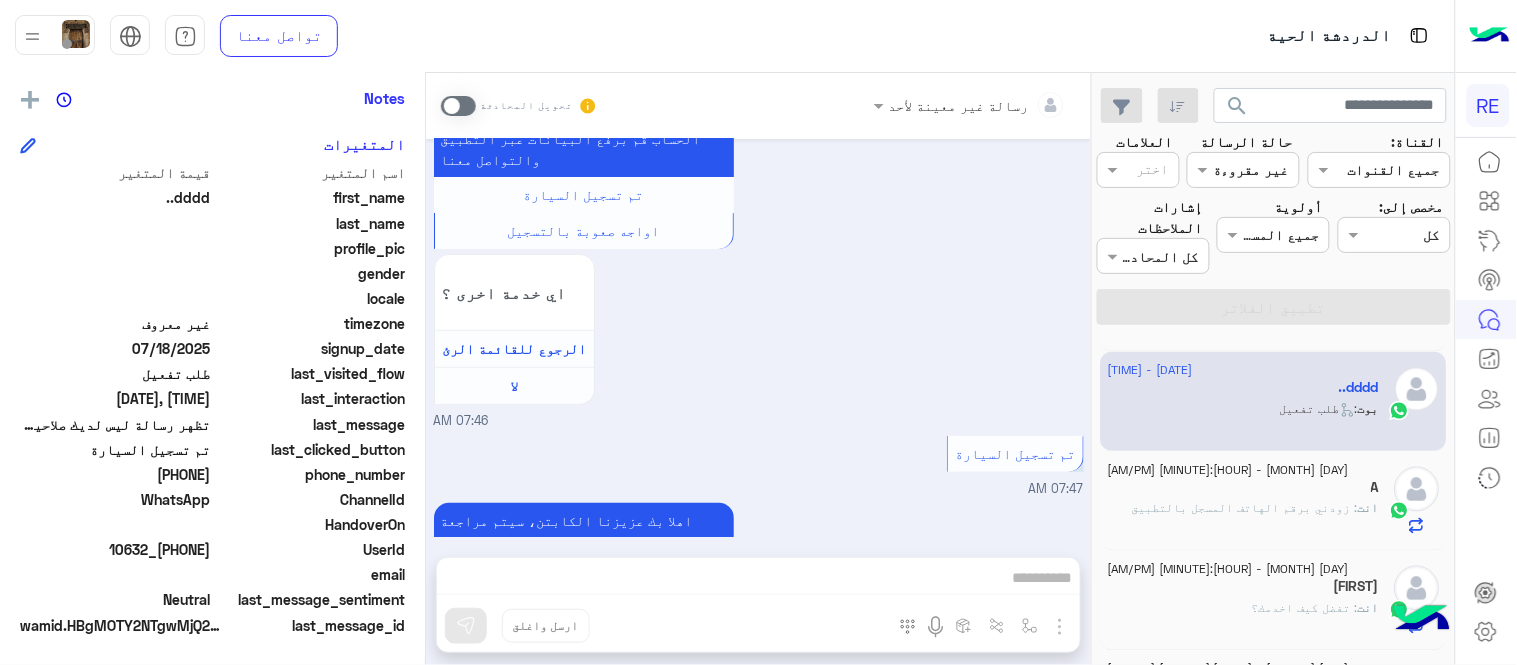 click at bounding box center [458, 106] 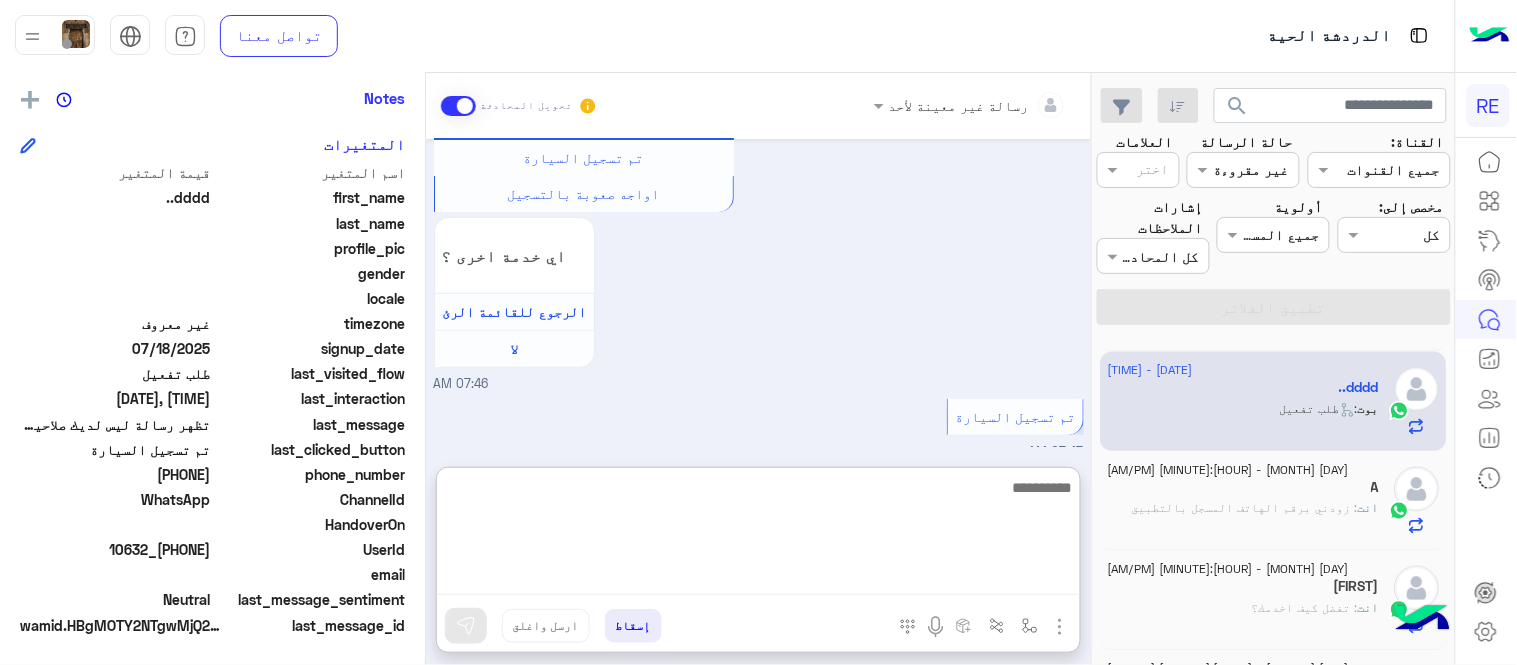 click at bounding box center (758, 535) 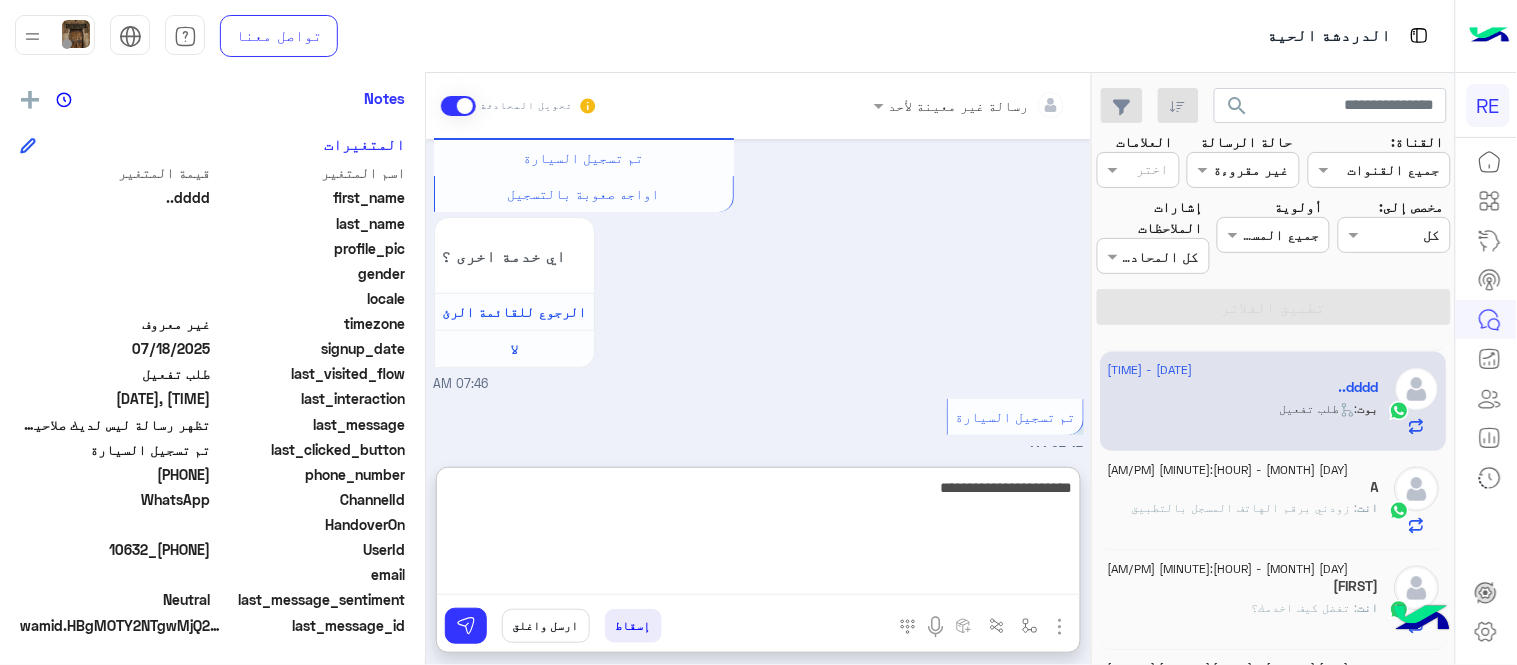 type on "**********" 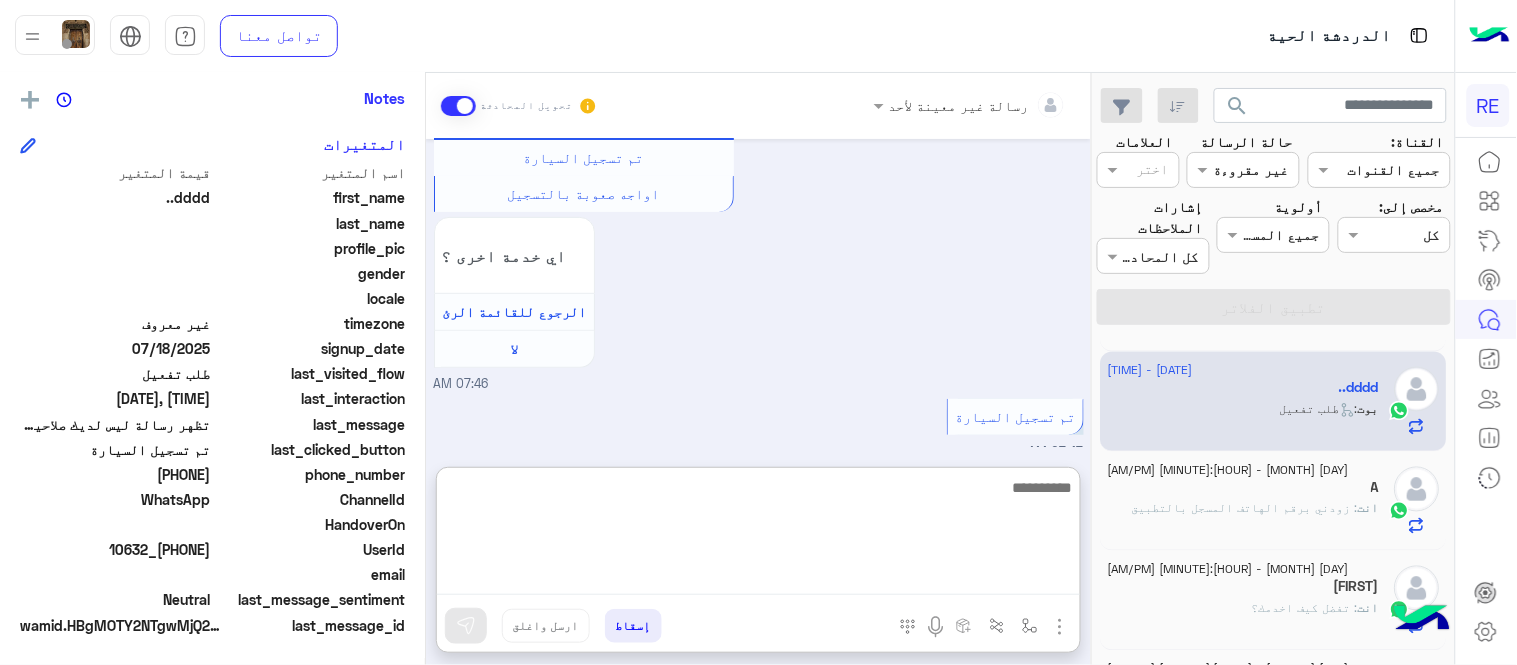 scroll, scrollTop: 2268, scrollLeft: 0, axis: vertical 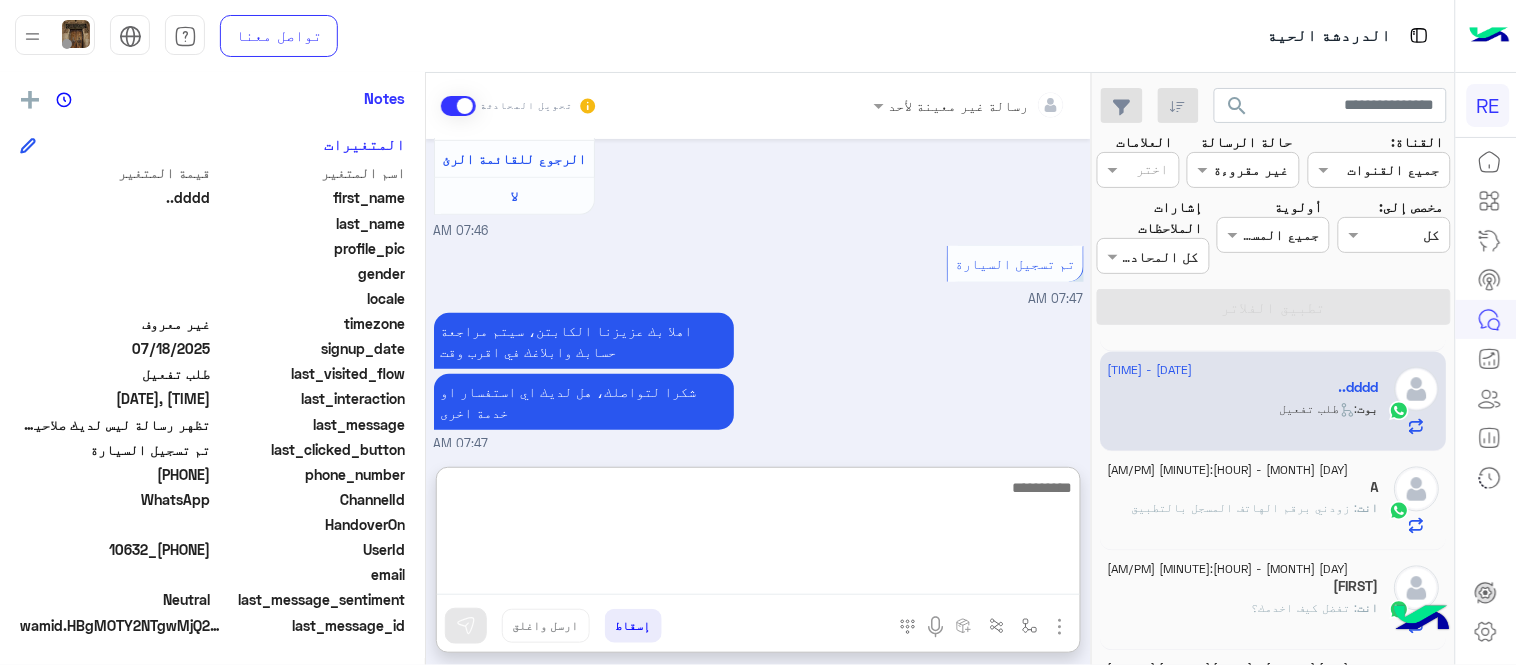 paste on "**********" 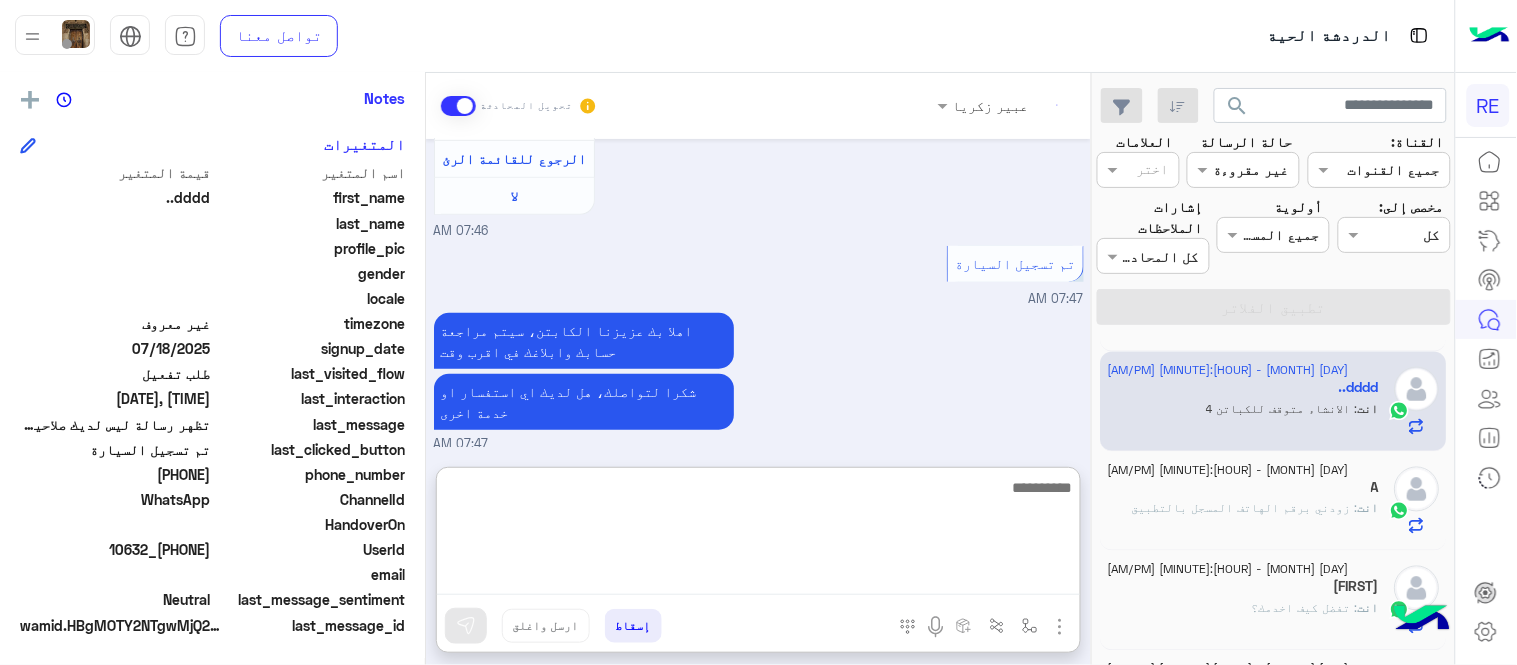 scroll, scrollTop: 2368, scrollLeft: 0, axis: vertical 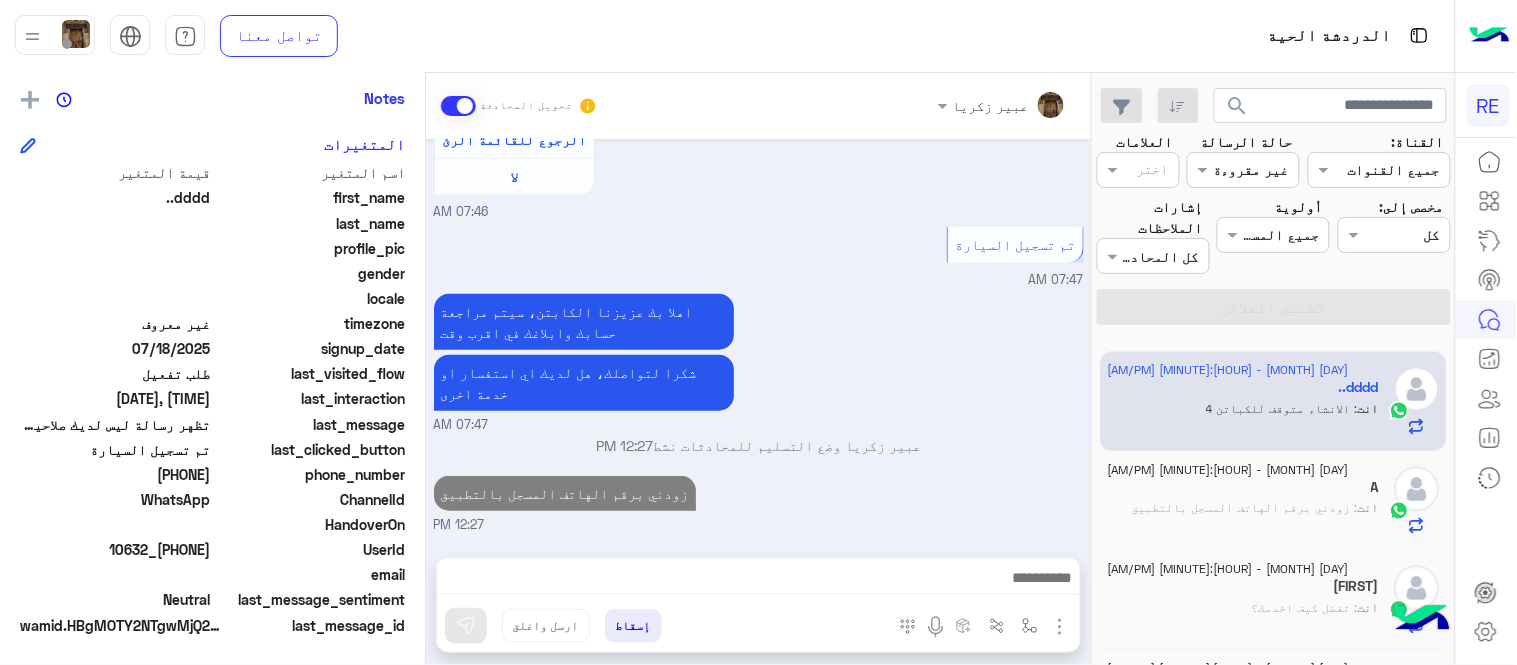 click on "[MONTH] [DAY], [YEAR]   كابتن     [HOUR]:[MINUTE] [AM/PM]  اختر احد الخدمات التالية:    [HOUR]:[MINUTE] [AM/PM]   الملاحظات والشكاوى    [HOUR]:[MINUTE] [AM/PM]  اختيار أي:    [HOUR]:[MINUTE] [AM/PM]   آلية عمل التطبيق    [HOUR]:[MINUTE] [AM/PM]  سعداء بانضمامك، ونتطلع لأن تكون أحد شركائنا المميزين. 🔑 لتبدأ العمل ككابتن، يجب أولاً تفعيل حسابك بعد قبول بياناتك من هيئة النقل. خطوات البدء والدخول في السرا: 1️⃣ حمّل التطبيق وسجل بيانات سيارتك. 2️⃣ بعد قبول بياناتك من هيئة النقل وتفعيل حسابك، توجه إلى أقرب مطار أو محطة قطار. 3️⃣ عند الوصول، فعّل خيار "متاح" ثم اضغط على "الدخول في السرا". لتفادي مشاكل السرا: ✅ تأكد من الدخول في السرا. ✅ التواجد داخل زون المطار أو محطة القطار.    [HOUR]:[MINUTE] [AM/PM]" at bounding box center [758, 338] 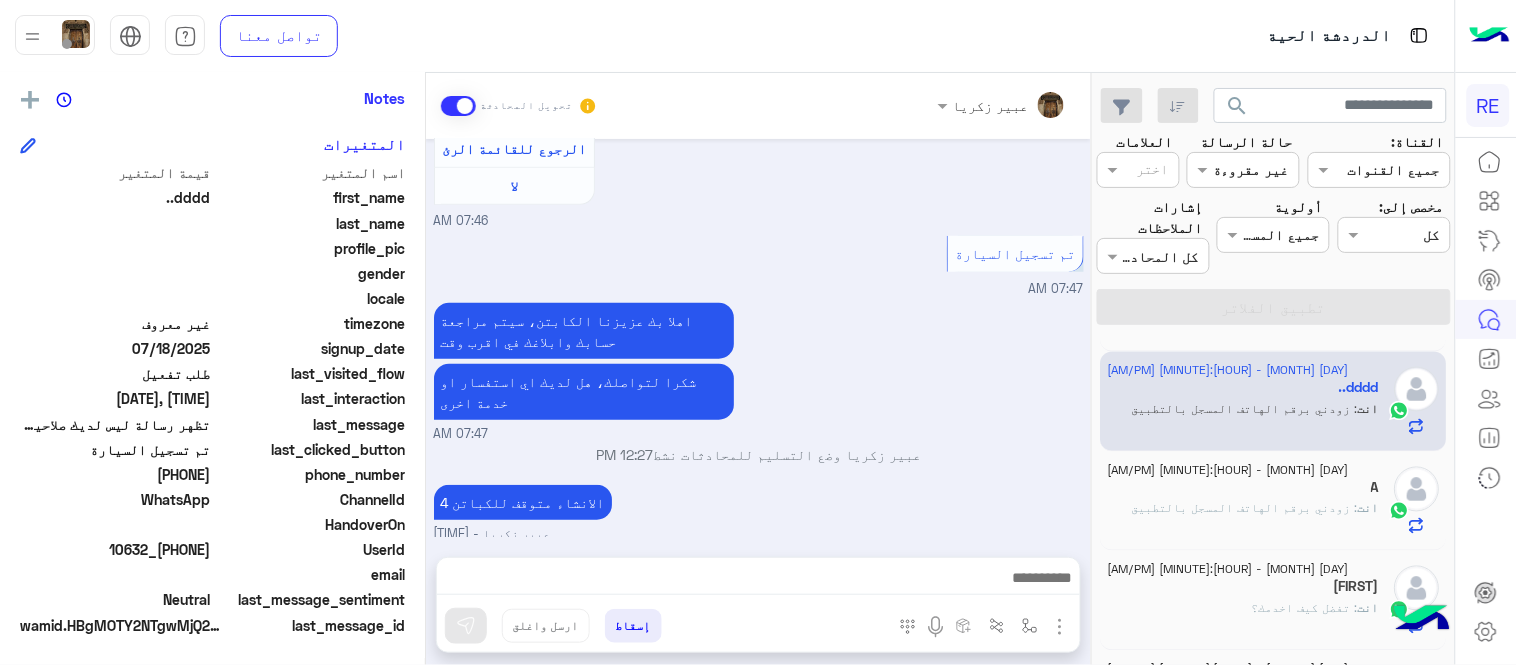 click on "[DATE] - 12:24 PM  [NAME]   انت  : فيديو يوضح طريقة التسجيل  [DATE] - 12:22 PM  .. الاسلمي    انت  : الانشاء متوقف للكباتن  [DATE] - 12:19 PM  SULTAN ALI   انت  : تلزم ان تكون سارية لتفعيل الحساب  [DATE] - 12:19 PM  M   4 M : يطلع لي كذا [DATE] - 12:19 PM  Abdullah   3 Abdullah : [PHONE] [DATE] - 12:18 PM  ابو رعد  1 ابو : تمام [DATE] - 12:11 PM  .   1 . : [PHONE] [DATE] - 12:07 PM  اااا   2 اااا : ابي رحلات بين المدن كيف [DATE] - 12:04 PM  ابو يزيد  12 بوت :   Default reply  [DATE] - 7:58 AM  Nasser A  8 بوت :   Default reply  [DATE] - 12:27 PM  ..dddd    انت  : زودني برقم الهاتف المسجل بالتطبيق
[DATE] - 12:27 PM  A    انت  : زودني برقم الهاتف المسجل بالتطبيق  [DATE] - 12:26 PM  Suliman    انت  : تفضل كيف اخدمك؟ [DATE] - 12:26 PM  Mishal J   انت   .   :" 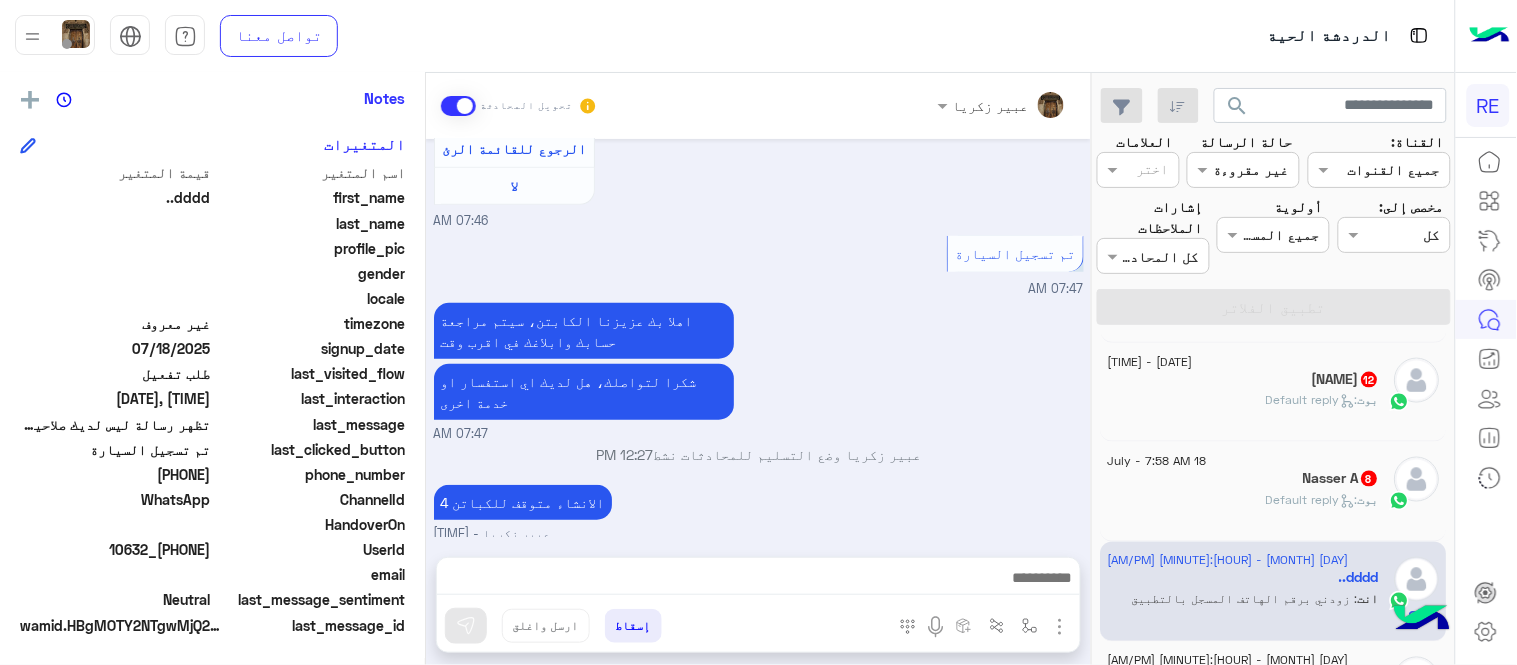 scroll, scrollTop: 775, scrollLeft: 0, axis: vertical 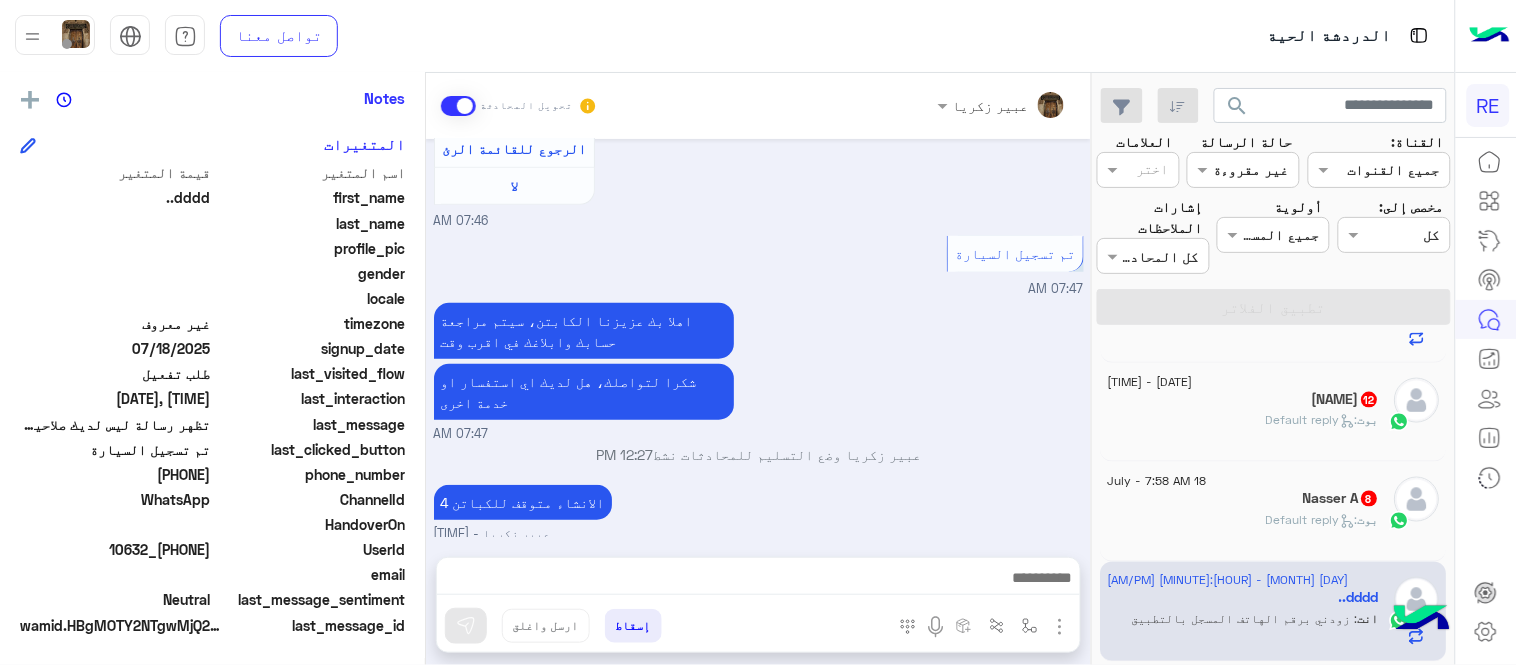 click on "بوت :   Default reply" 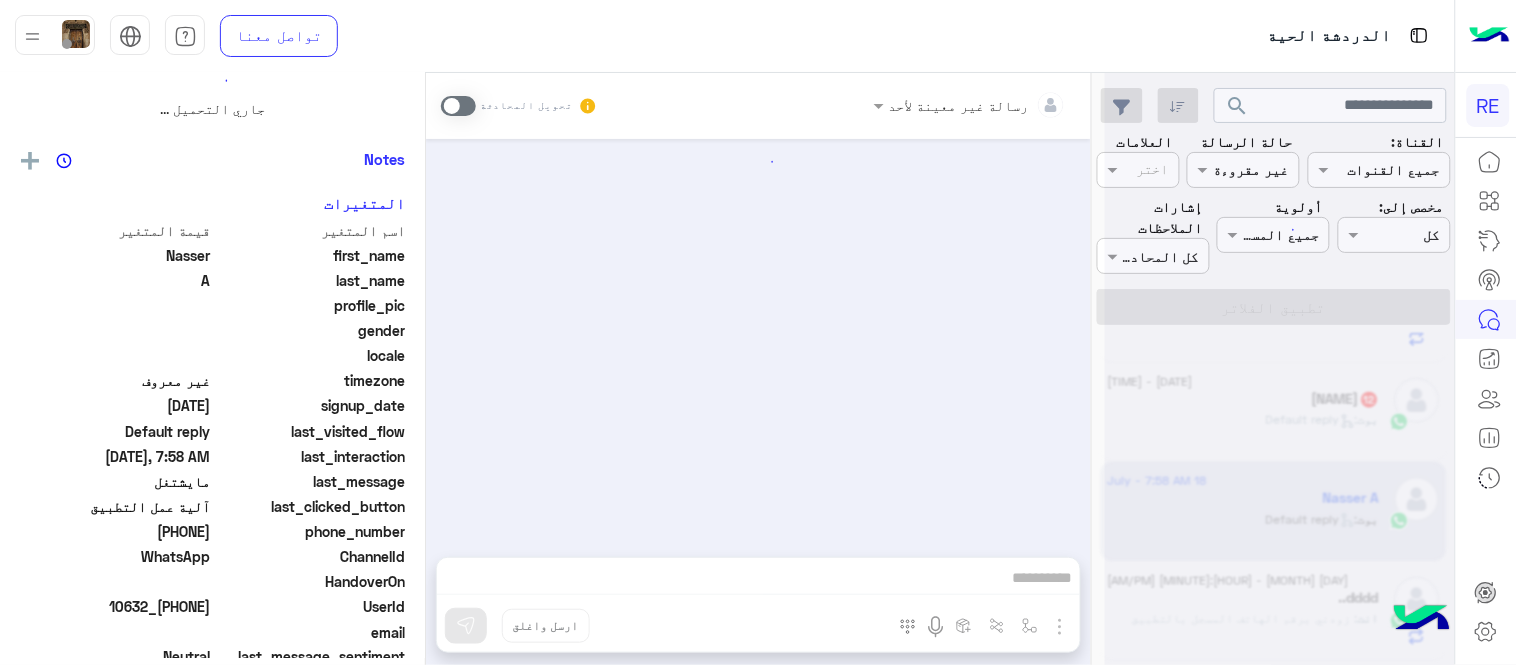 scroll, scrollTop: 0, scrollLeft: 0, axis: both 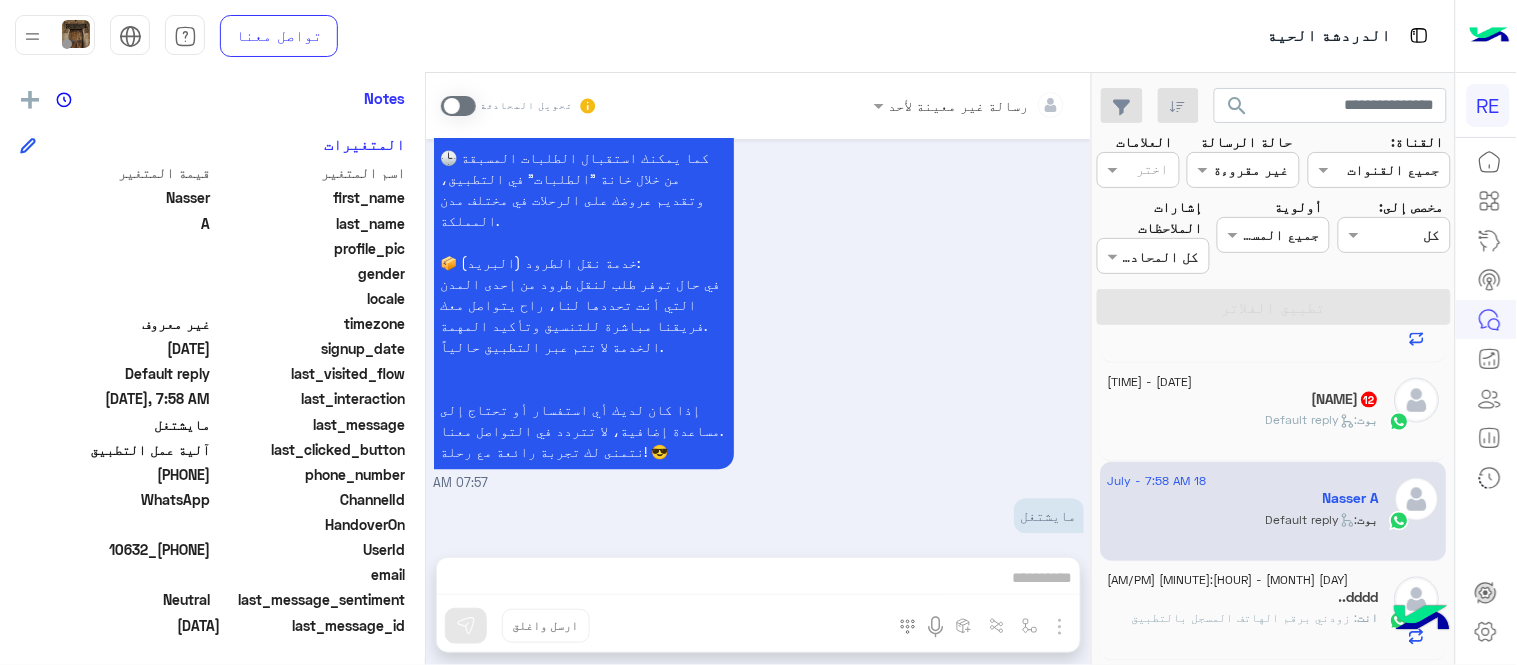 click at bounding box center [458, 106] 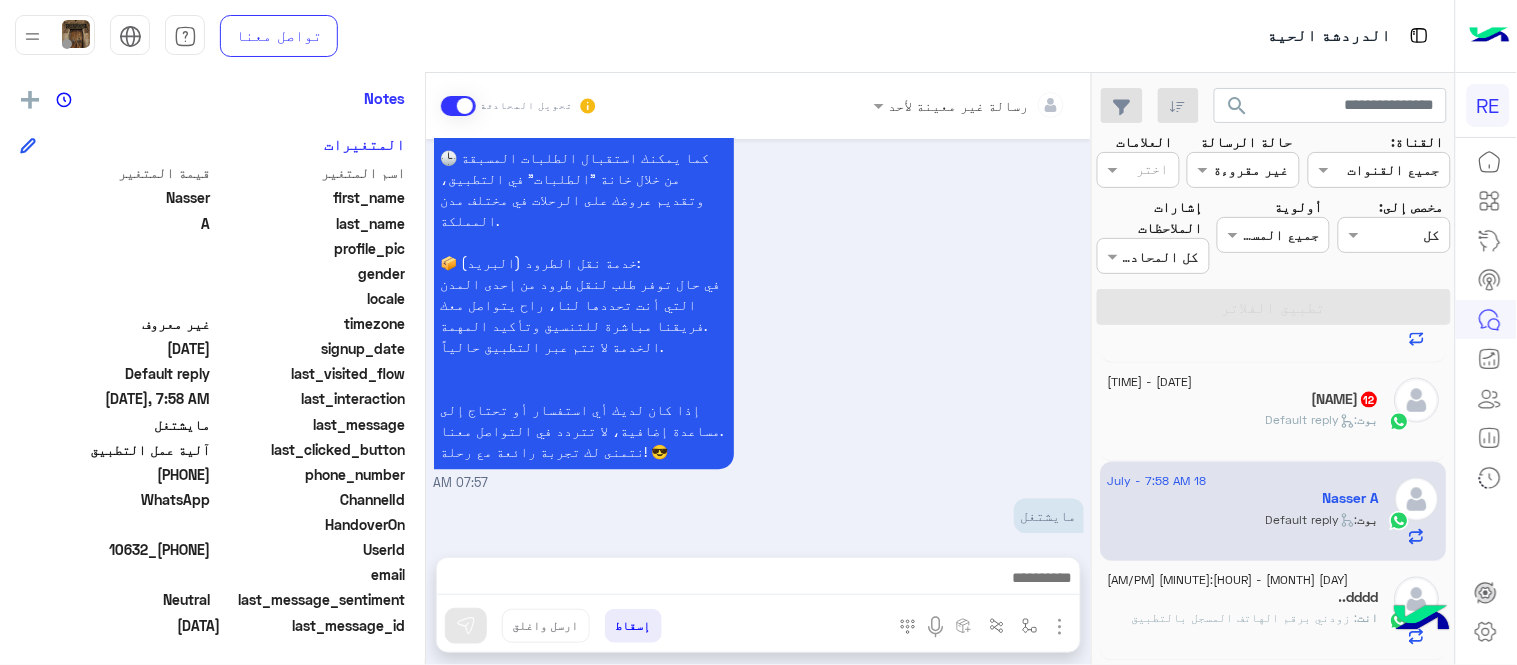 scroll, scrollTop: 1324, scrollLeft: 0, axis: vertical 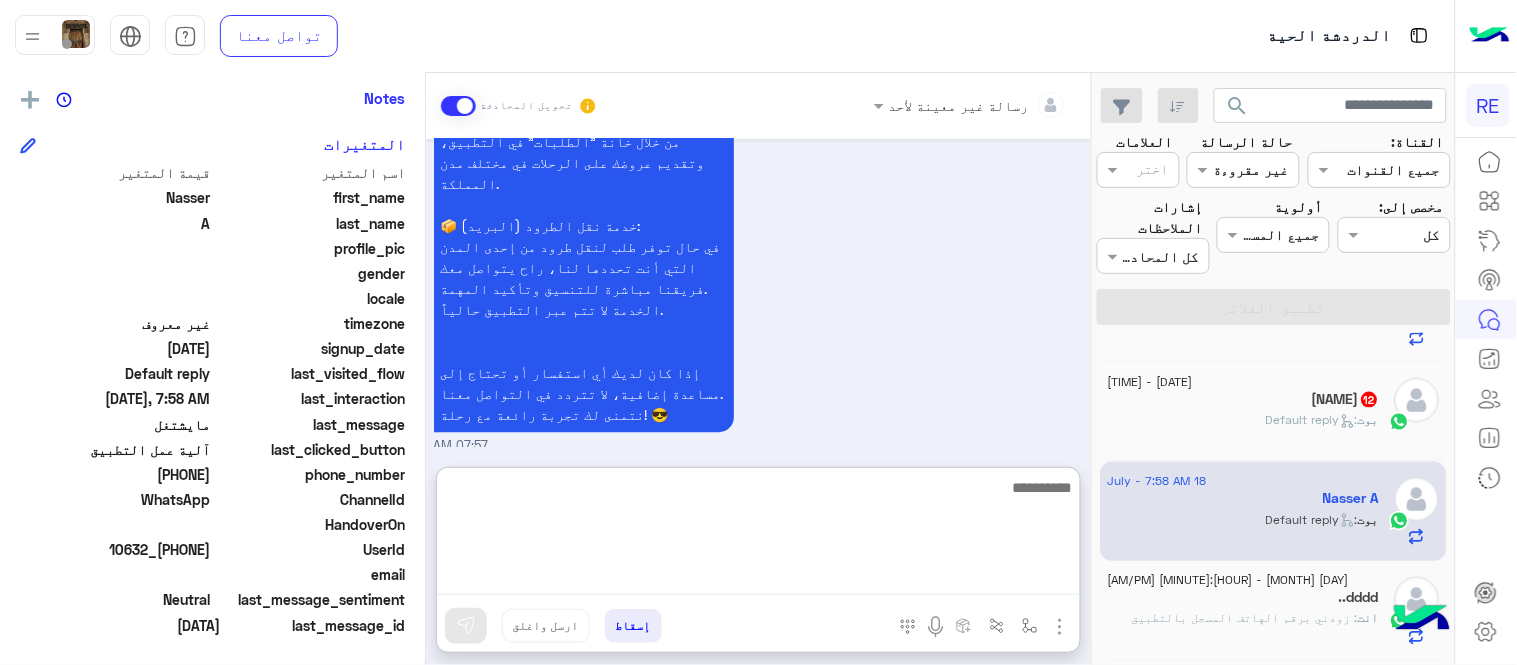 click at bounding box center [758, 535] 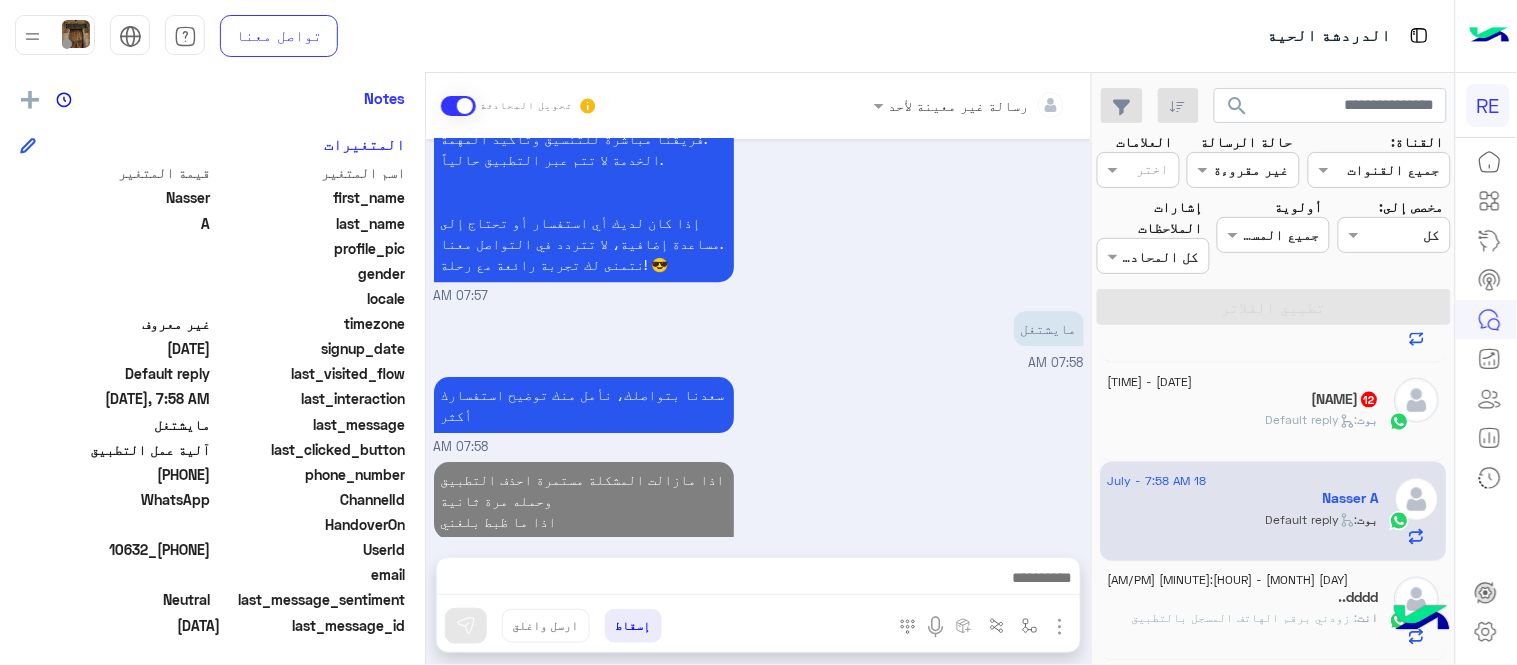 click on "Jul 18, 2025 التطبيق 07:57 AM سعدنا بتواصلك، نأمل منك توضيح استفسارك أكثر 07:57 AM عربي 07:57 AM هل أنت ؟ كابتن 👨🏻‍✈️ عميل 🧳 رحال (مرشد مرخص) 🏖️ 07:57 AM كابتن  07:57 AM اختر احد الخدمات التالية: 07:57 AM آلية عمل التطبيق 07:57 AM سعداء بانضمامك، ونتطلع لأن تكون أحد شركائنا المميزين. 🔑 لتبدأ العمل ككابتن، يجب أولاً تفعيل حسابك بعد قبول بياناتك من هيئة النقل. خطوات البدء والدخول في السرا: 1️⃣ حمّل التطبيق وسجل بيانات سيارتك. 2️⃣ بعد قبول بياناتك من هيئة النقل وتفعيل حسابك، توجه إلى أقرب مطار أو محطة قطار. لتفادي مشاكل السرا: ✅ تأكد من الدخول في السرا. 07:57 AM 07:58 AM" at bounding box center (758, 338) 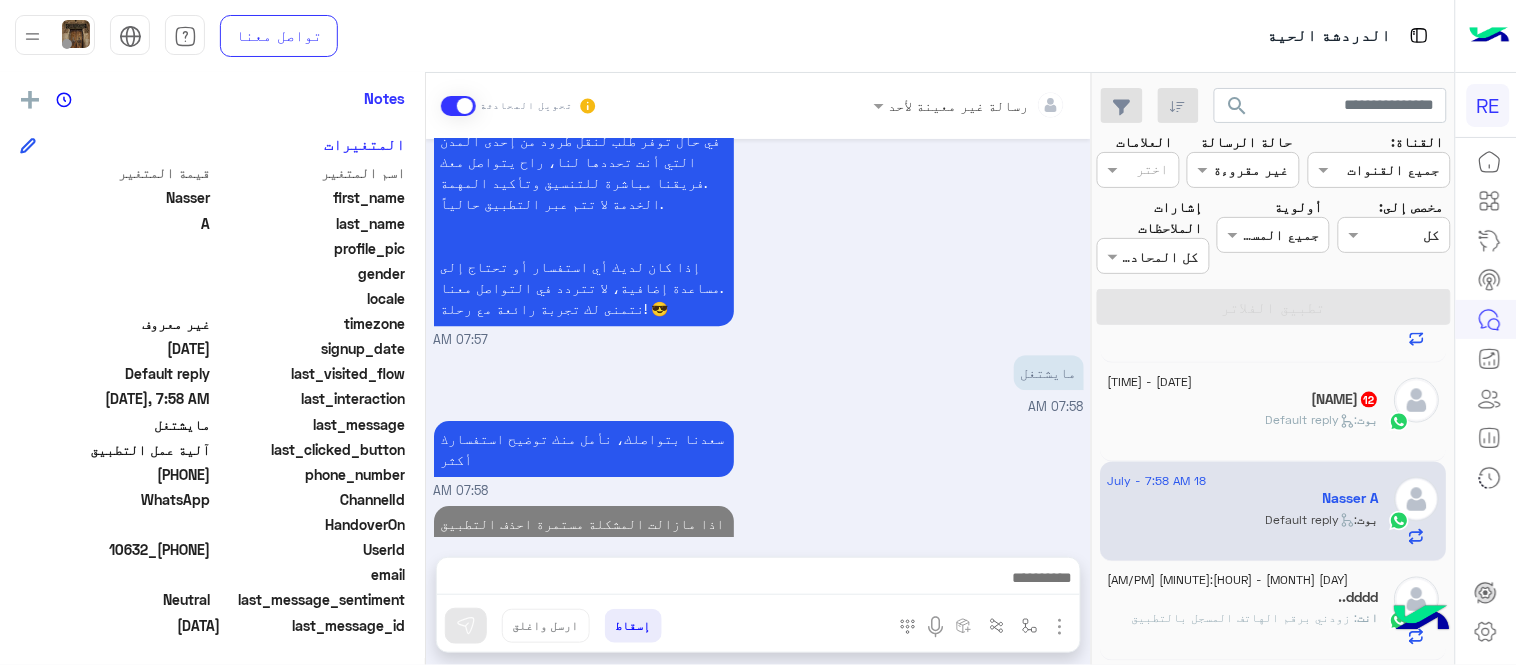 scroll, scrollTop: 1466, scrollLeft: 0, axis: vertical 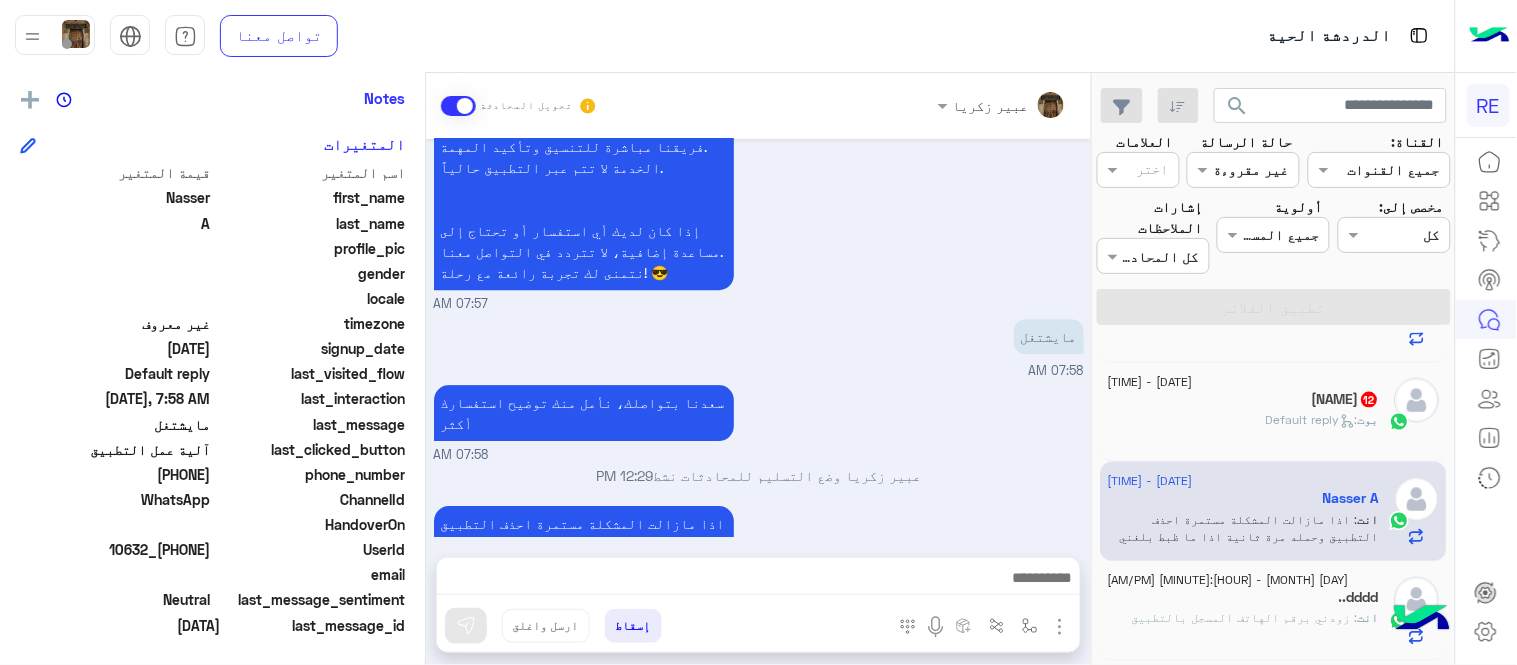 click on "بوت :   Default reply" 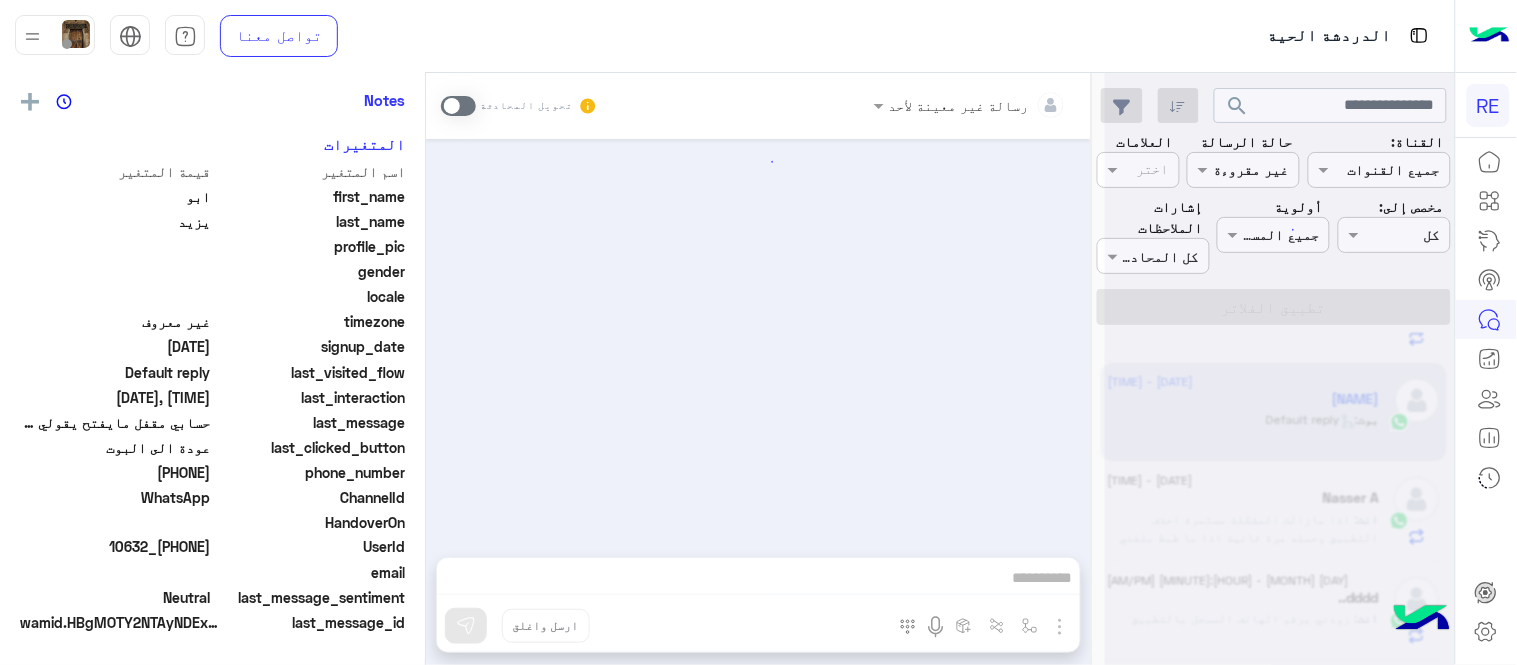 scroll, scrollTop: 405, scrollLeft: 0, axis: vertical 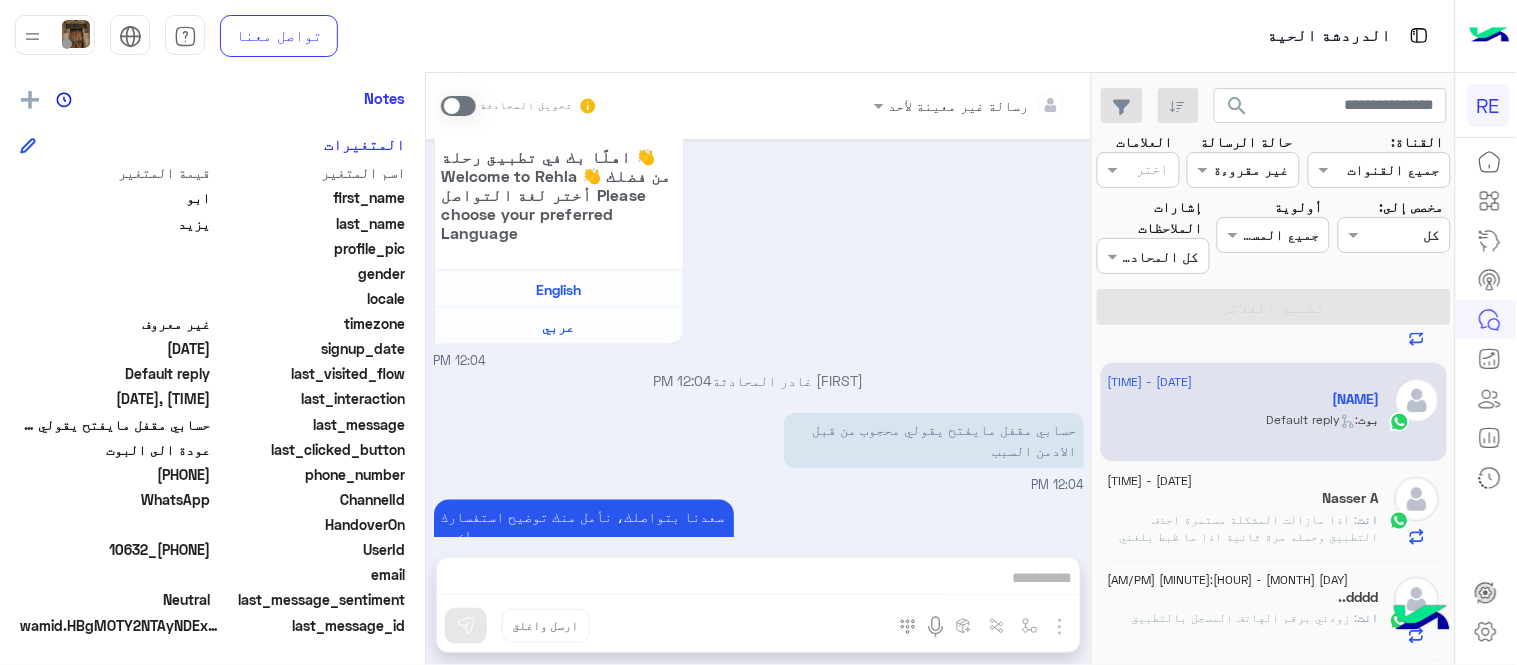 click at bounding box center [458, 106] 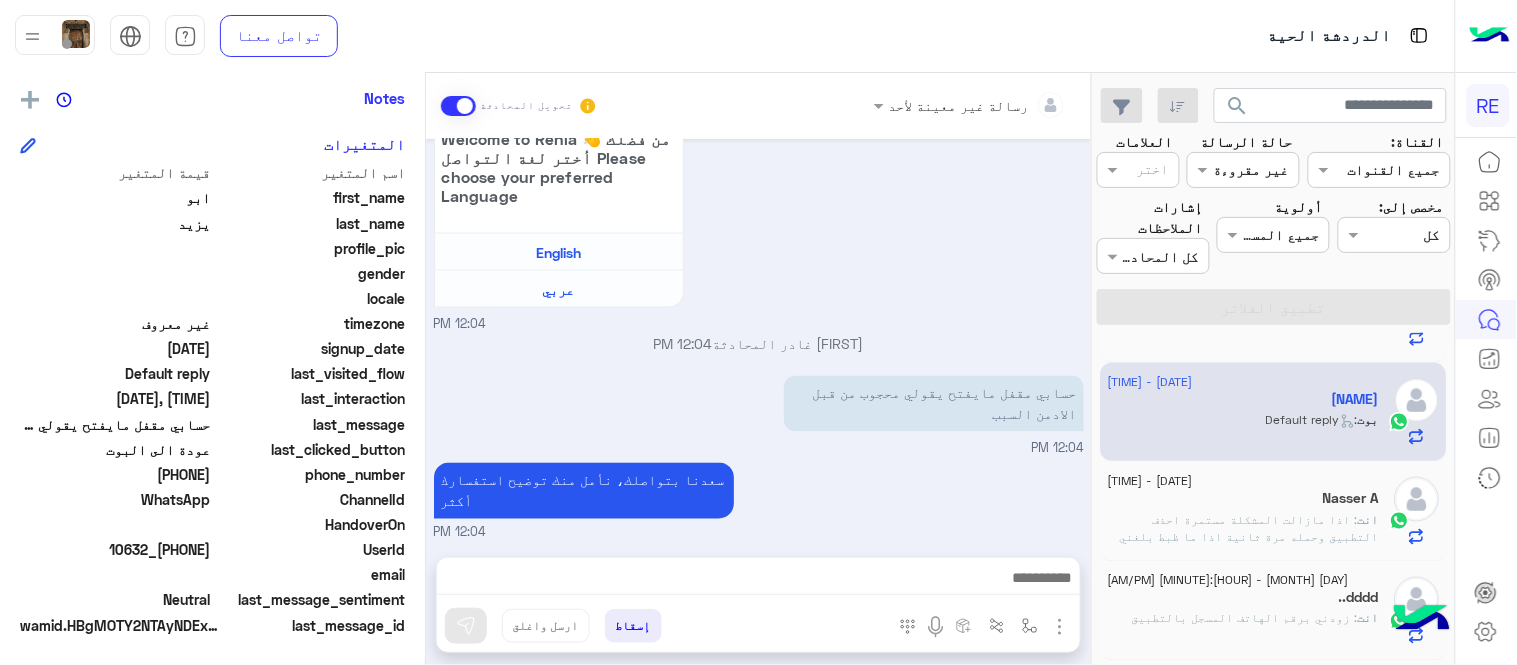 drag, startPoint x: 144, startPoint y: 471, endPoint x: 212, endPoint y: 478, distance: 68.359344 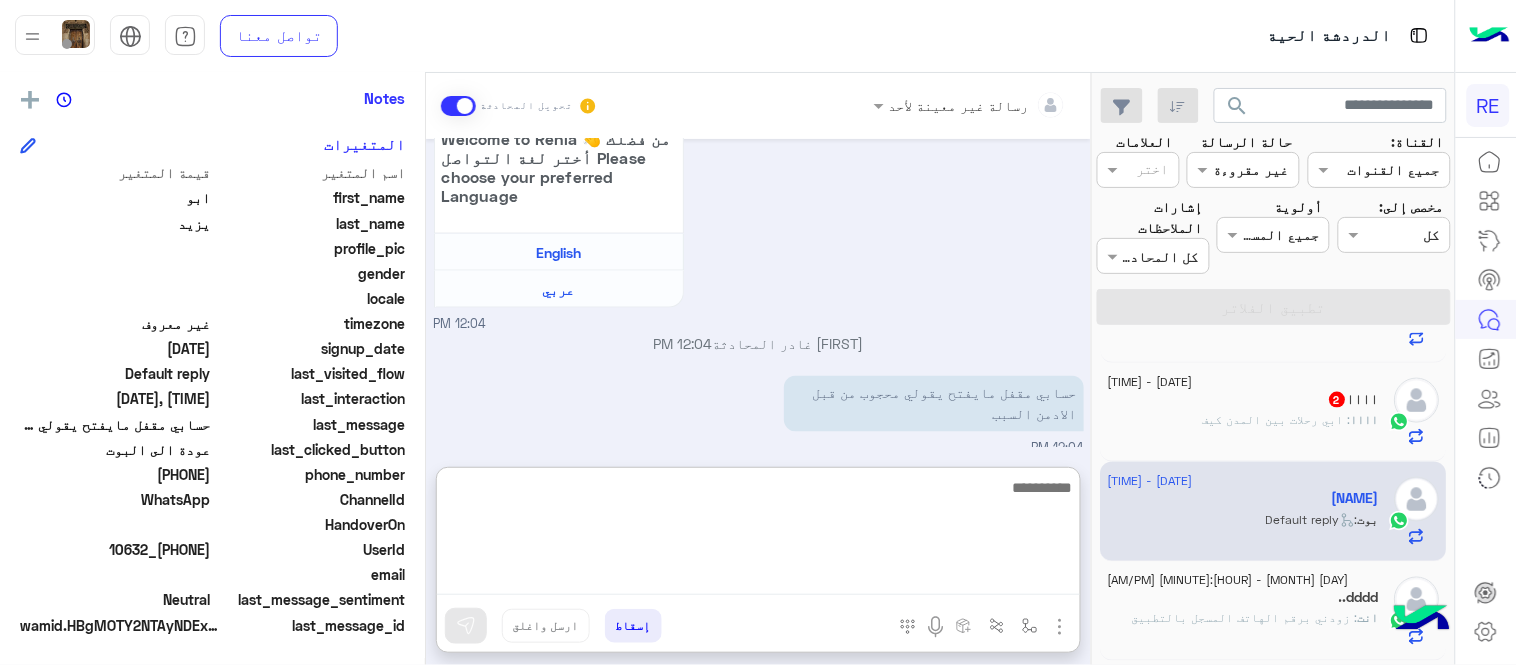 click at bounding box center (758, 535) 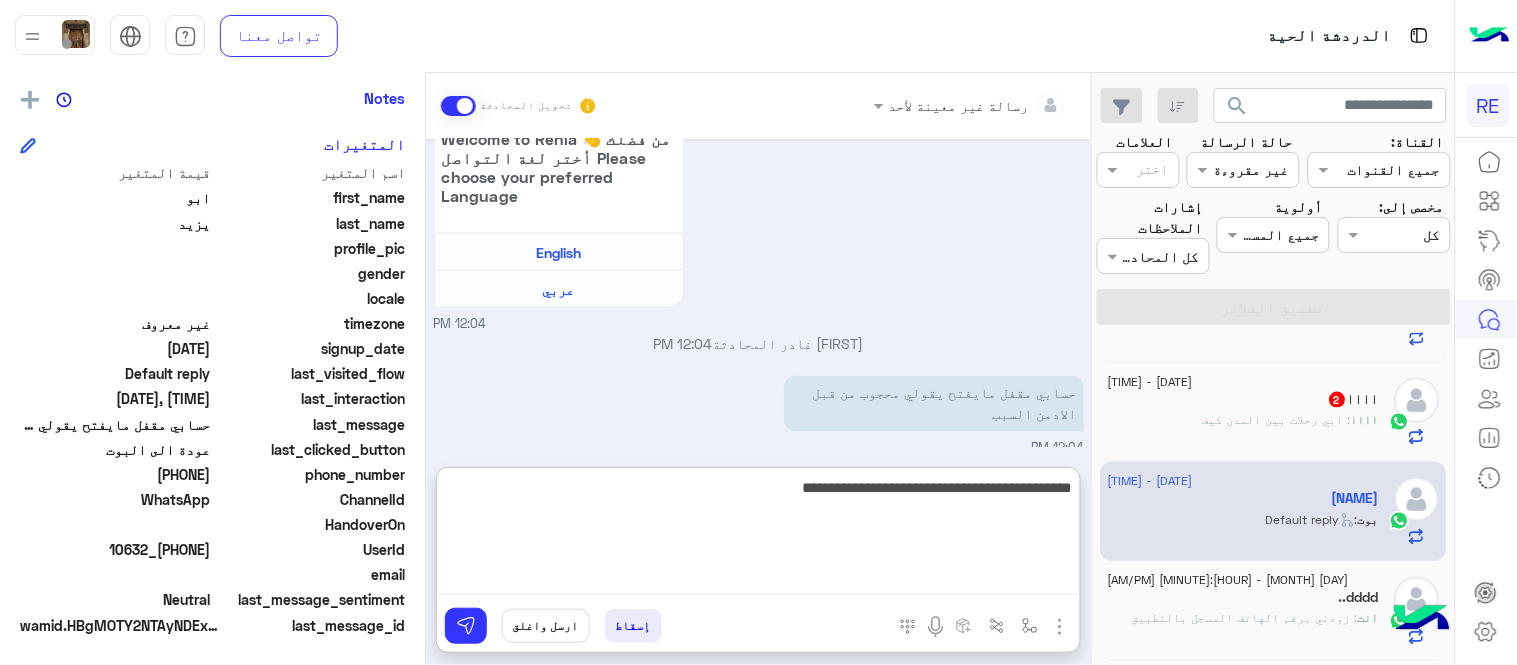 type on "**********" 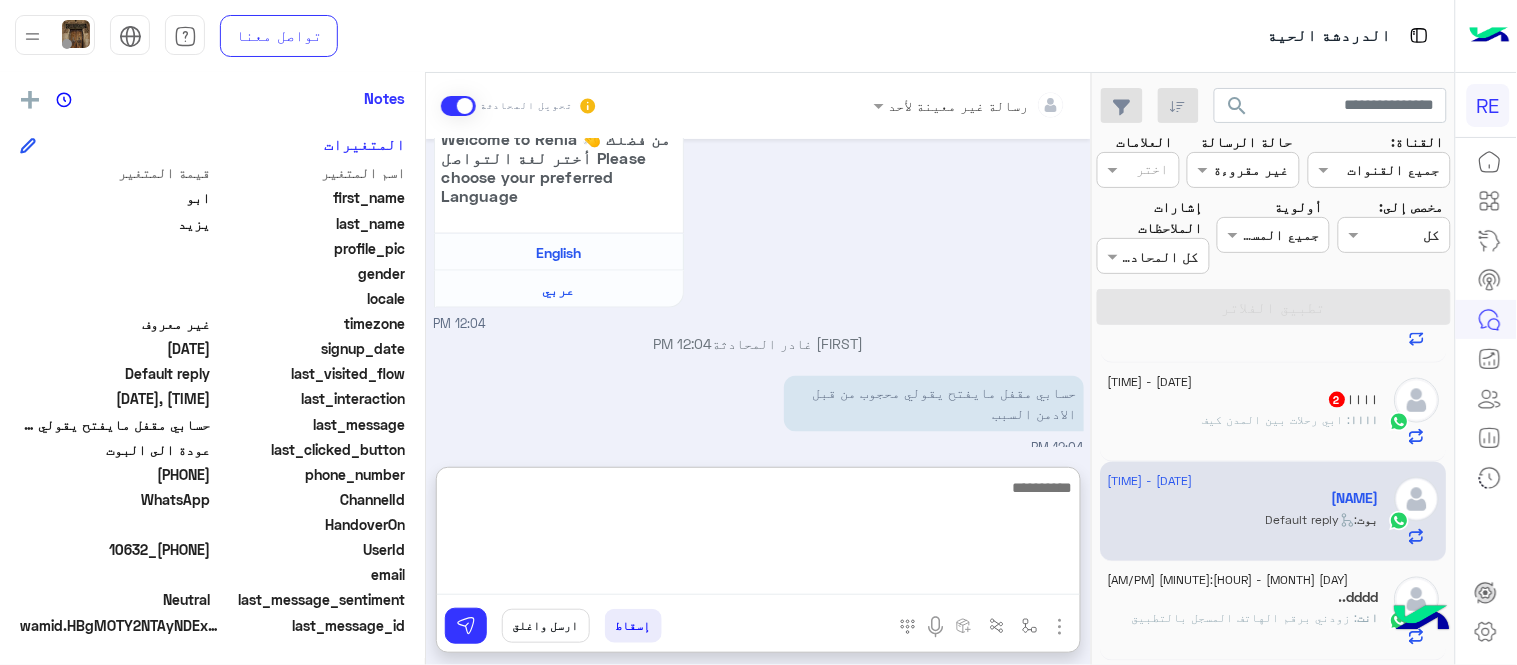 scroll, scrollTop: 918, scrollLeft: 0, axis: vertical 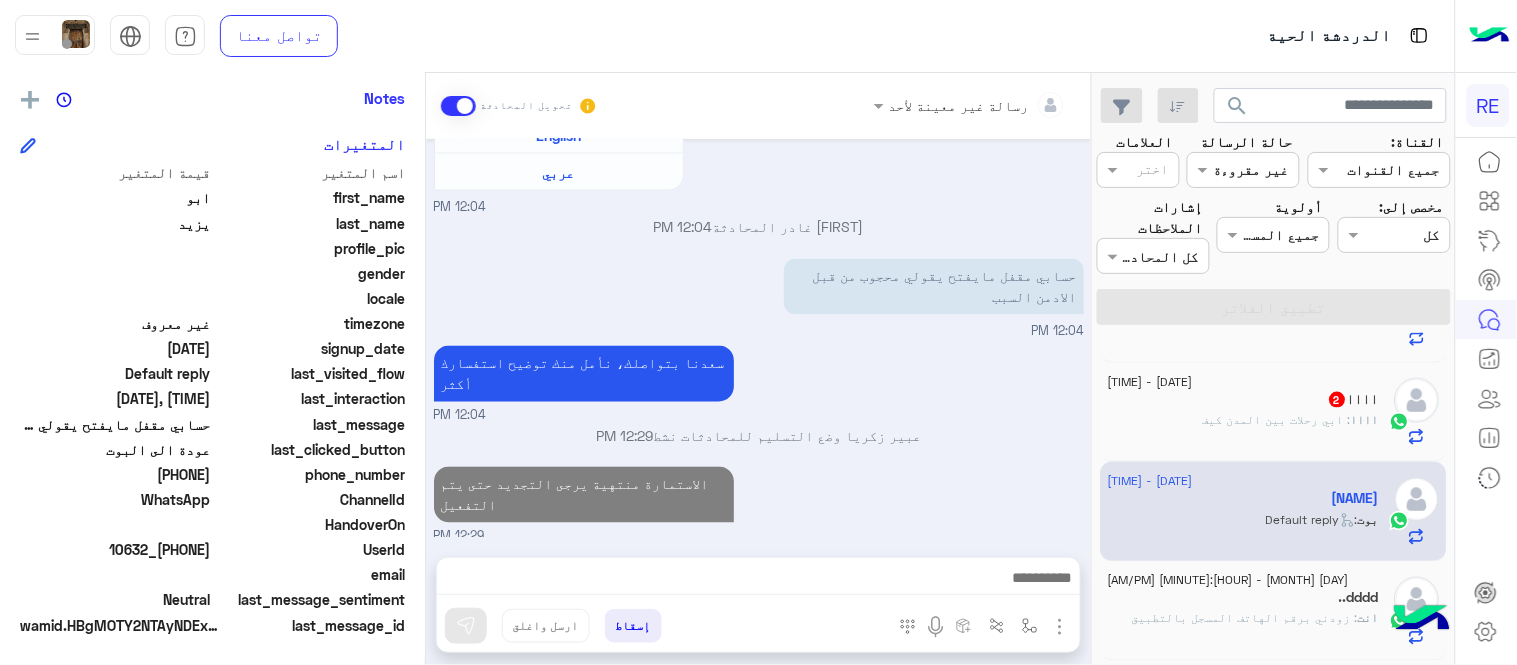 click on "[DATE]  سعدنا بتواصلك، نأمل منك توضيح استفسارك أكثر    12:03 PM  حسابي مقفل مايفتح يقولي محجوب من قبل الادمن السبب   12:03 PM  تم إعادة توجيه المحادثة. للعودة إلي الرد الالي، أنقر الزر الموجود بالأسفل  عودة الى البوت     12:03 PM   ابو يزيد طلب التحدث إلى مسؤول بشري   12:03 PM       تم تعيين المحادثة إلى مروه احمد   12:03 PM       عودة الى البوت    12:04 PM
اهلًا بك في تطبيق رحلة 👋
Welcome to Rehla  👋
من فضلك أختر لغة التواصل
Please choose your preferred Language
English   عربي     12:04 PM   ابو يزيد غادر المحادثة   12:04 PM      حسابي مقفل مايفتح يقولي محجوب من قبل الادمن السبب   12:04 PM  سعدنا بتواصلك، نأمل منك توضيح استفسارك أكثر" at bounding box center [758, 338] 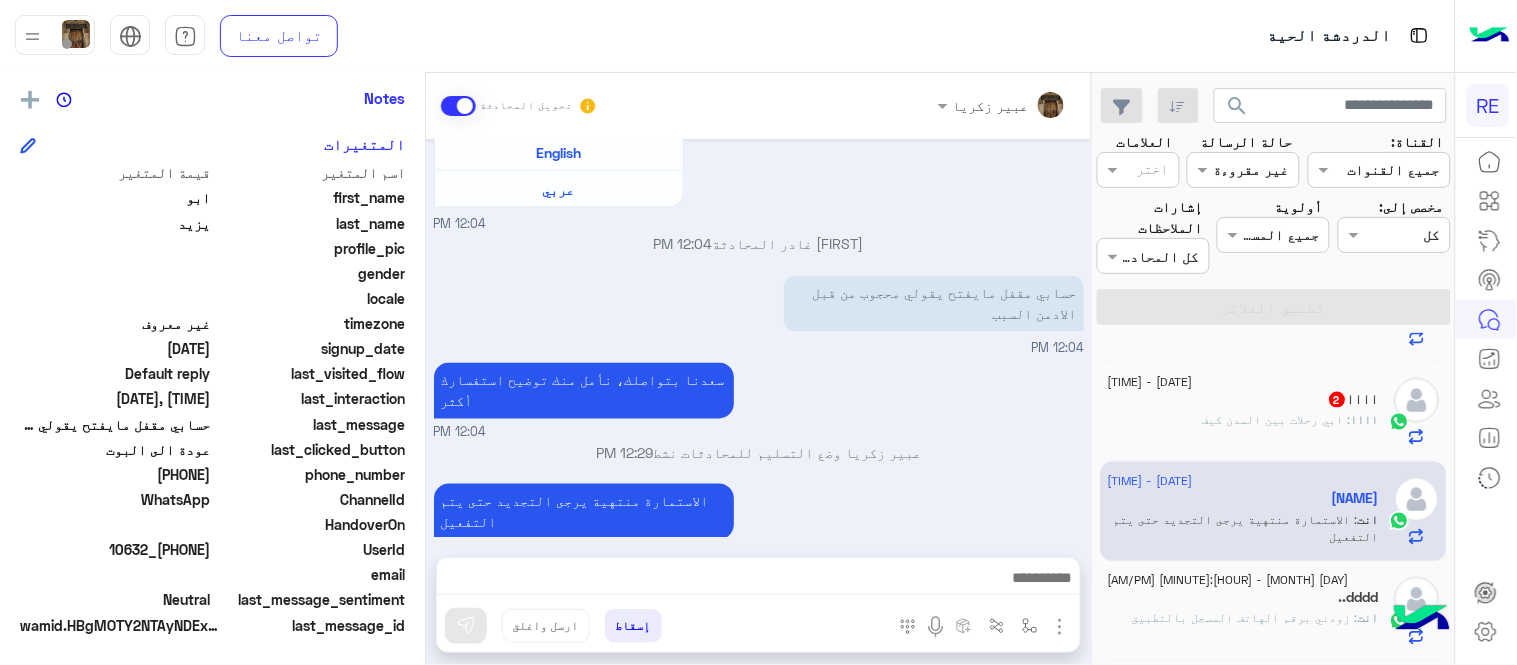 click on "اااا : ابي رحلات بين المدن كيف" 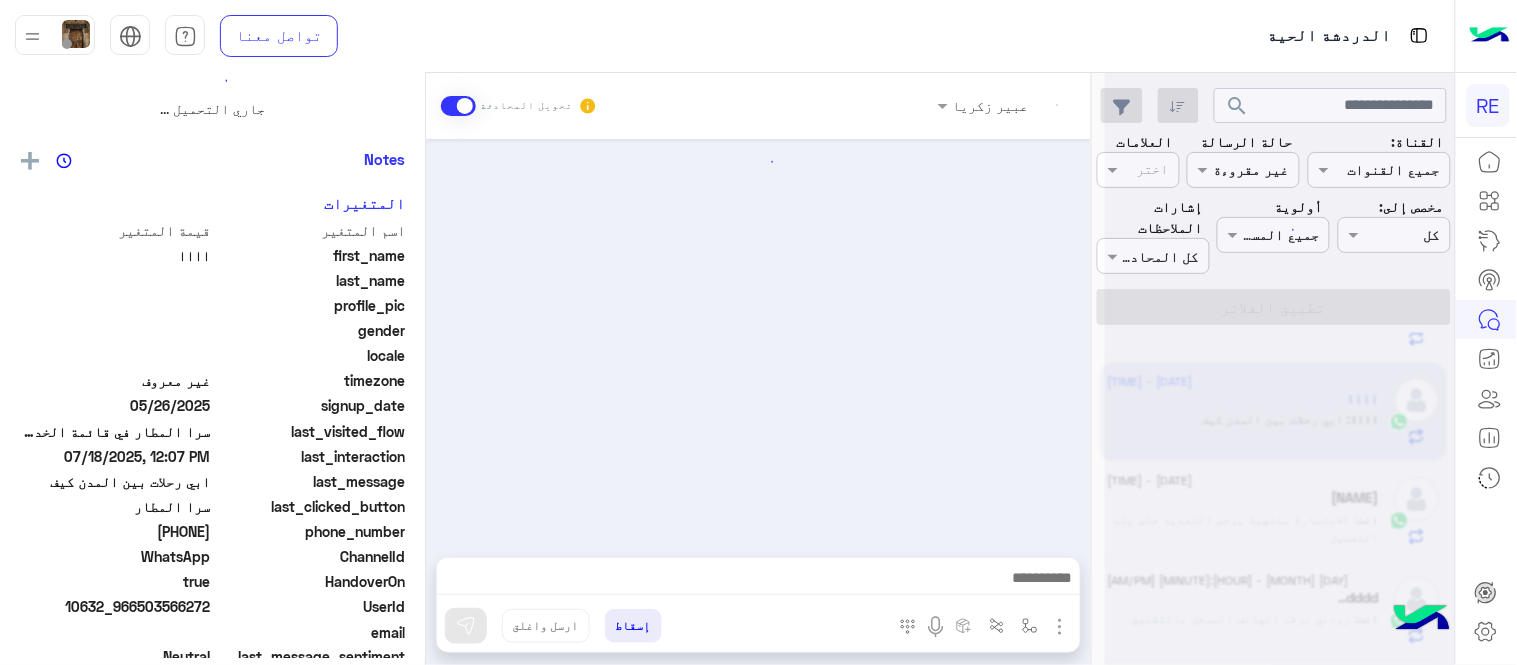 scroll, scrollTop: 0, scrollLeft: 0, axis: both 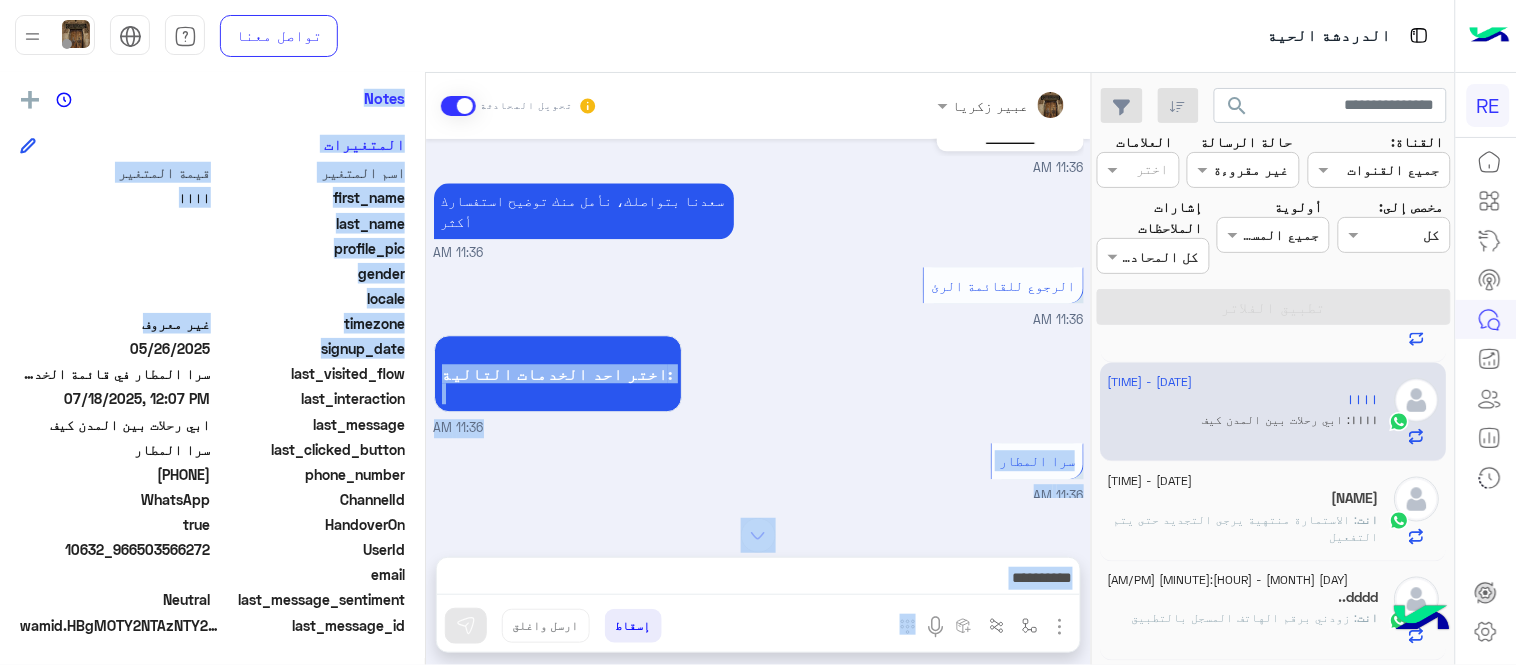 drag, startPoint x: 425, startPoint y: 338, endPoint x: 426, endPoint y: 321, distance: 17.029387 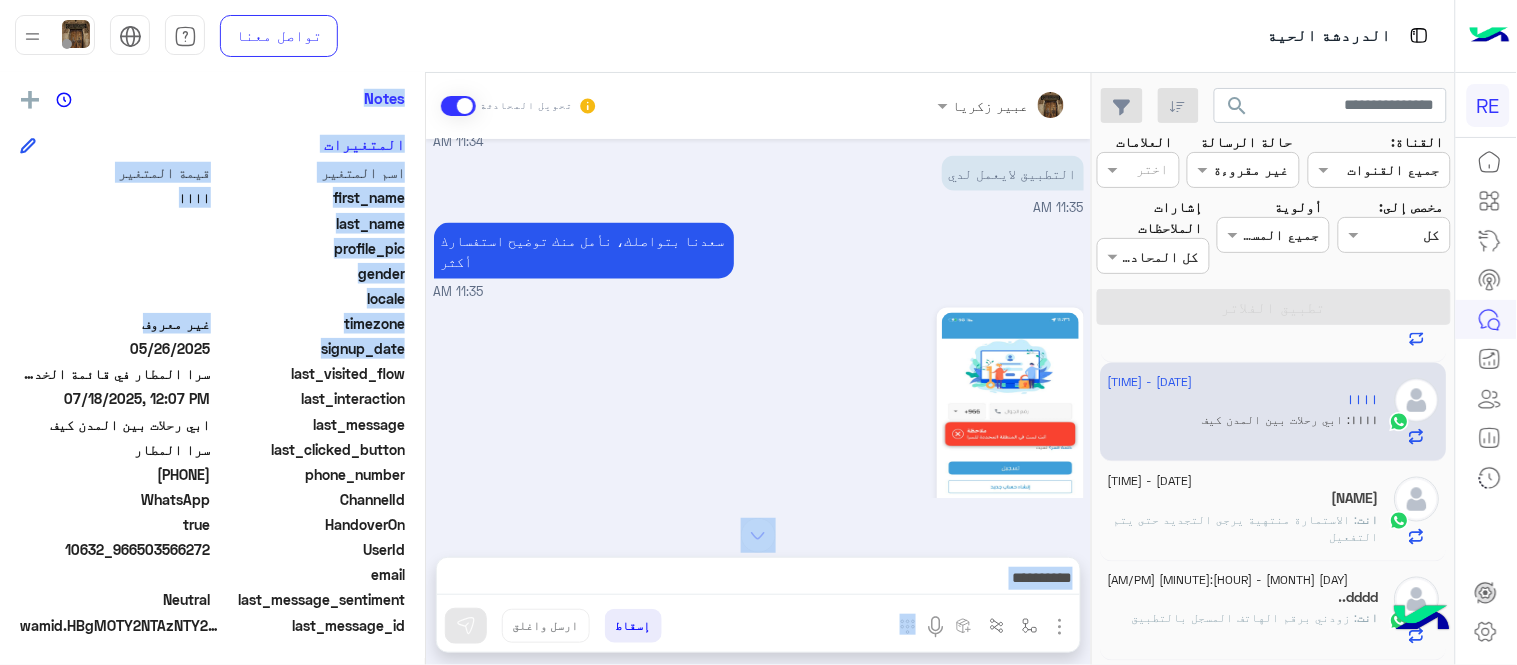 scroll, scrollTop: 780, scrollLeft: 0, axis: vertical 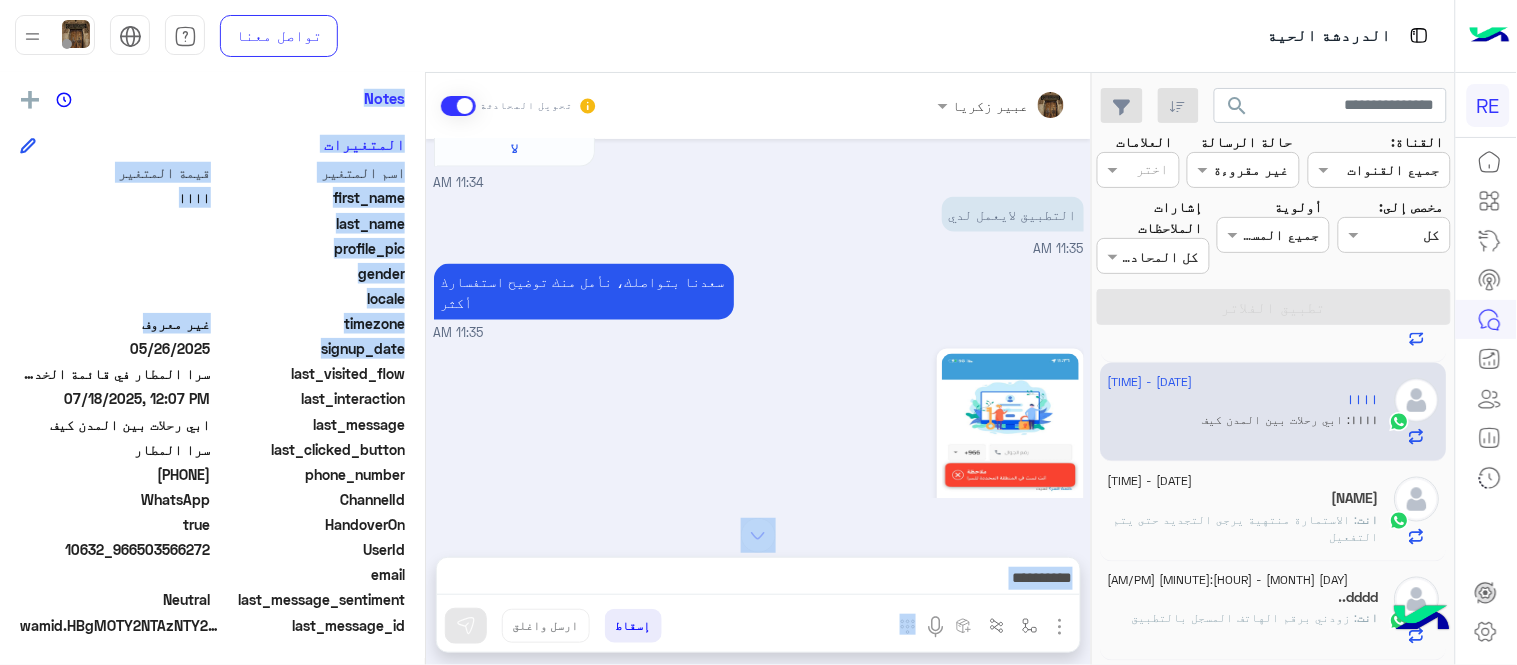 click at bounding box center [758, 580] 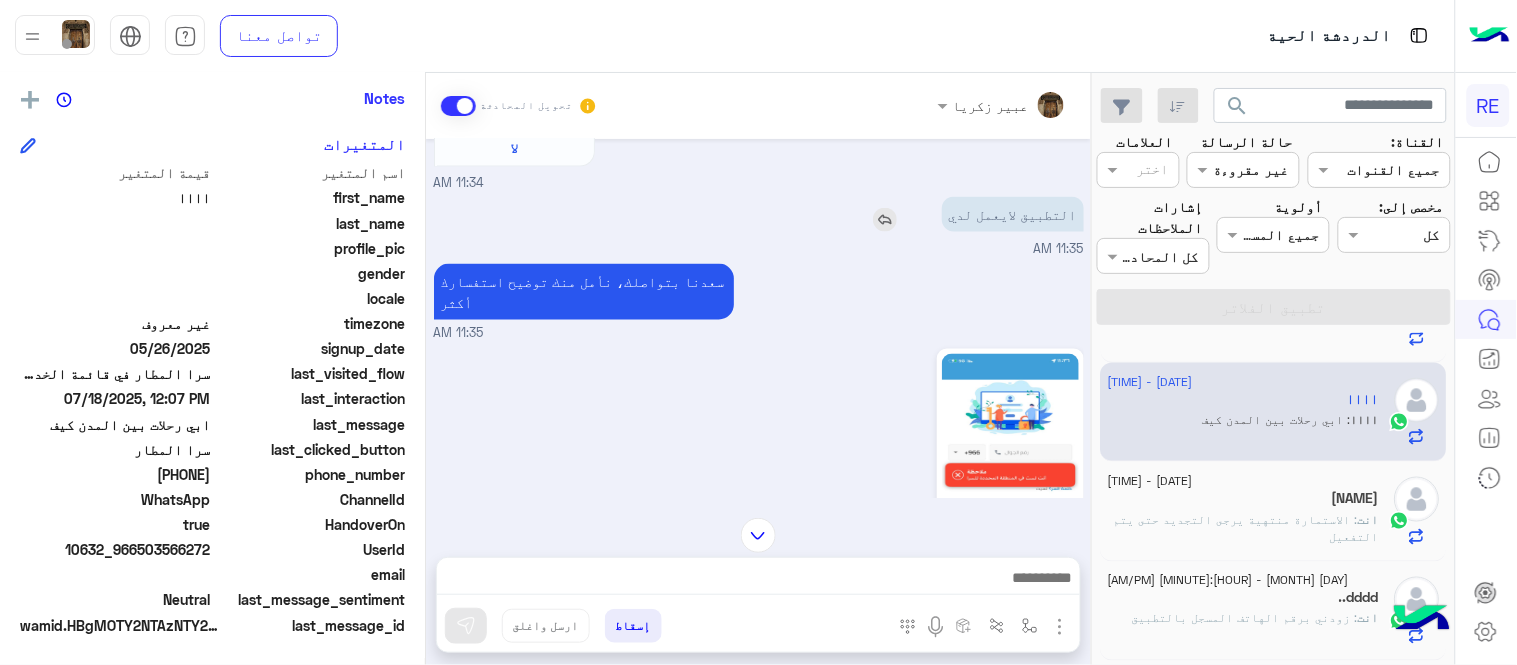 click at bounding box center (885, 220) 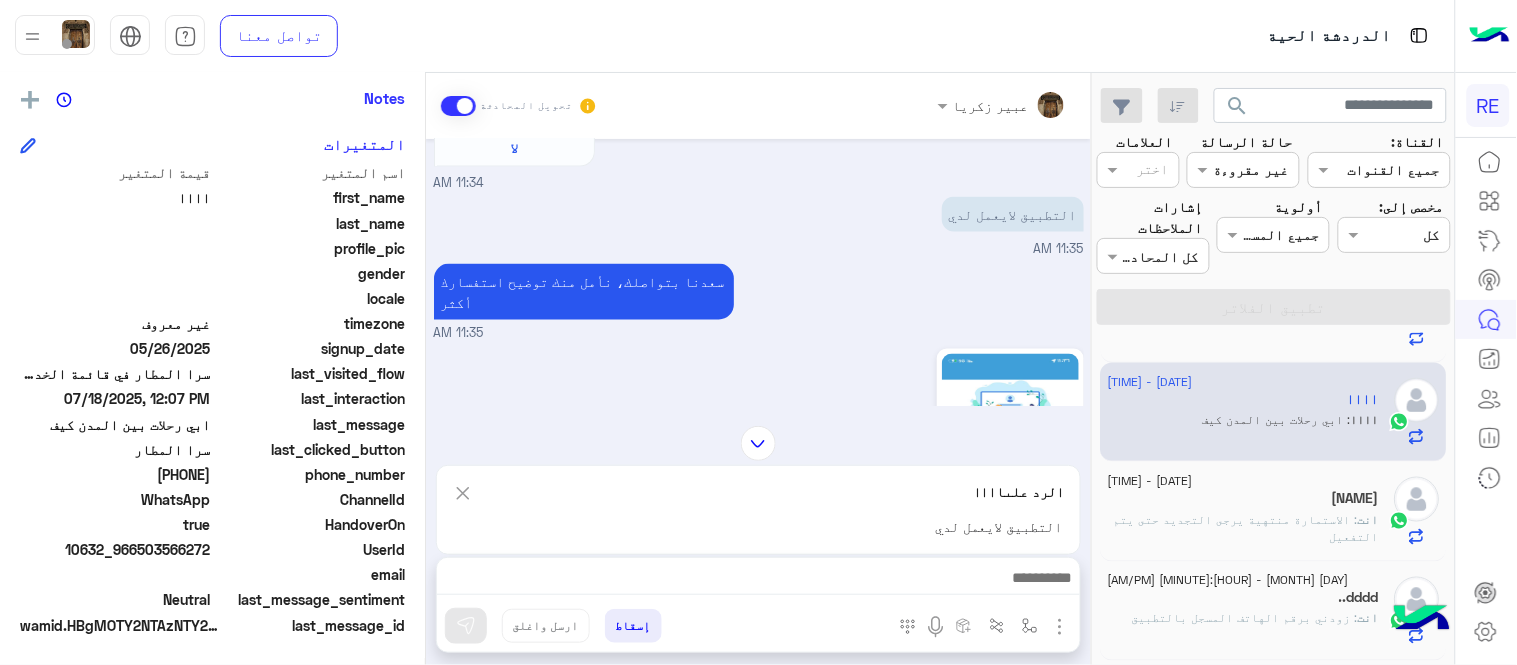 click at bounding box center (758, 583) 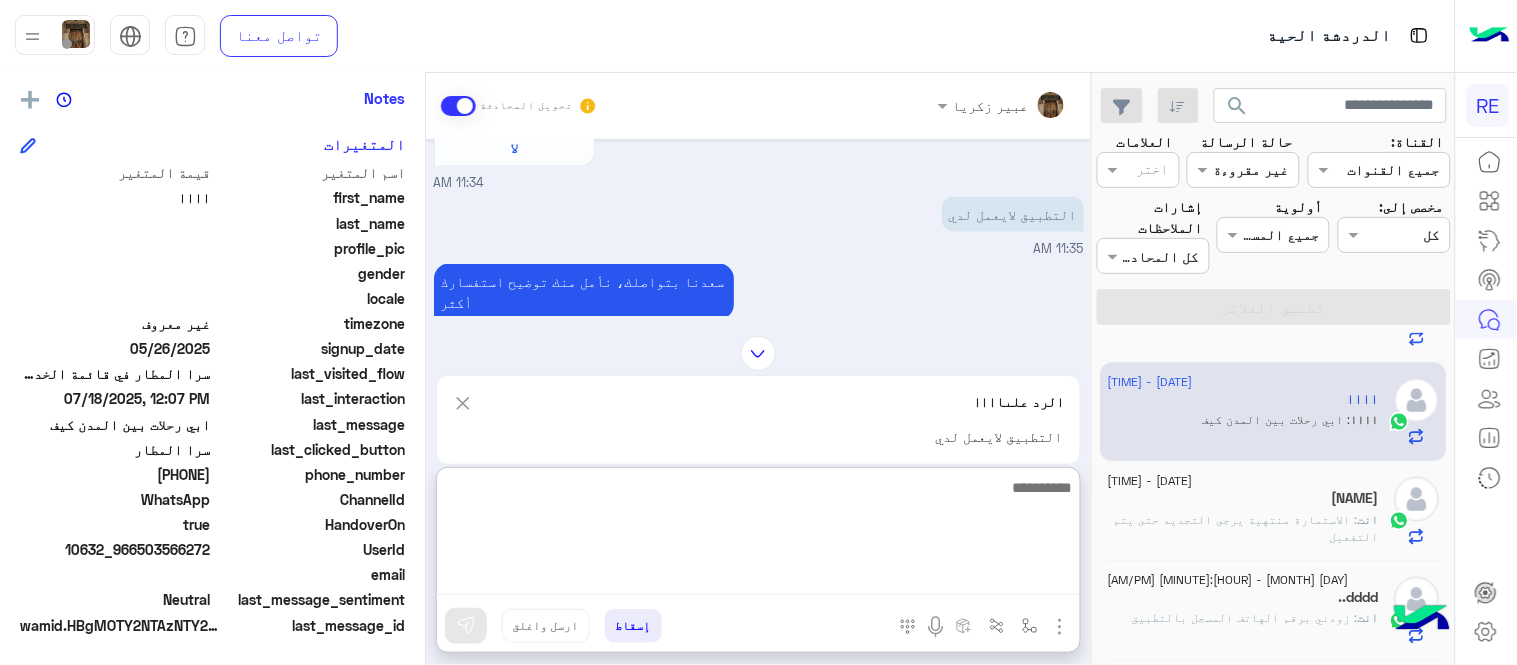 click at bounding box center (758, 535) 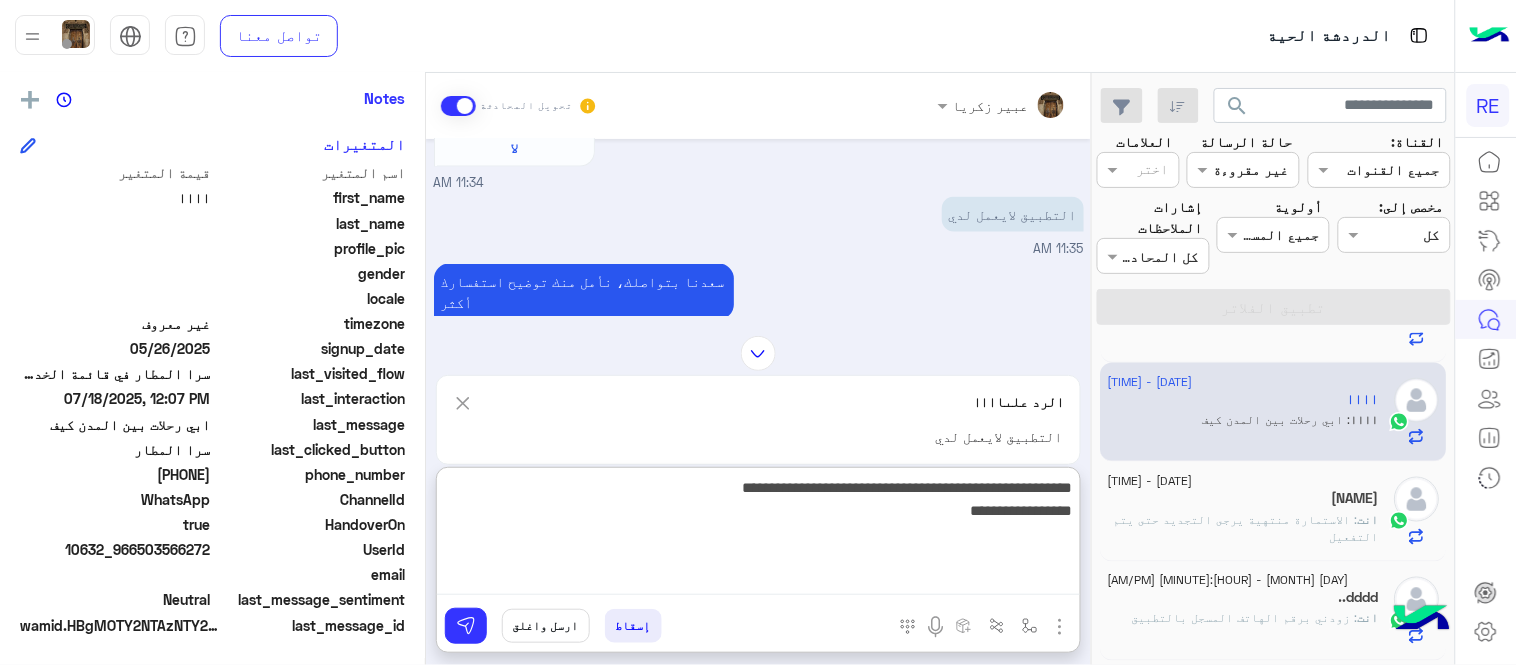type 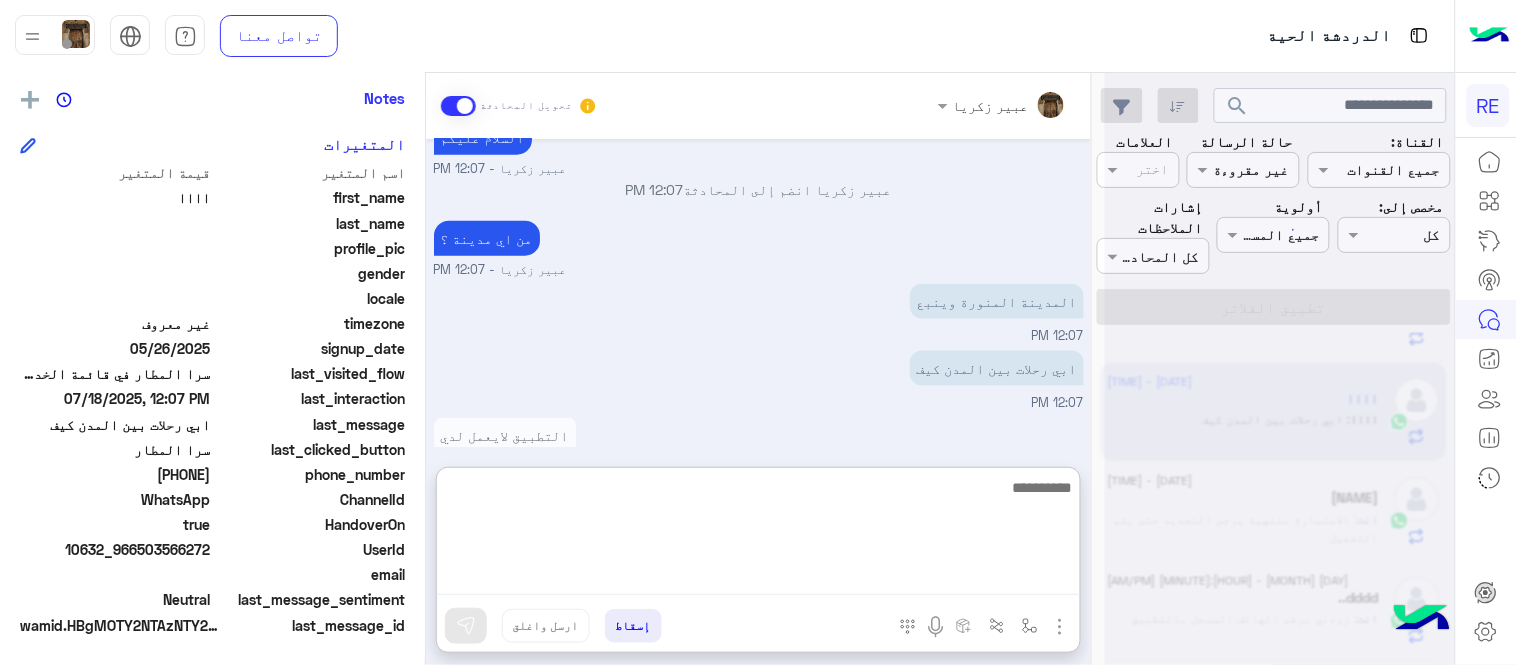 scroll, scrollTop: 2474, scrollLeft: 0, axis: vertical 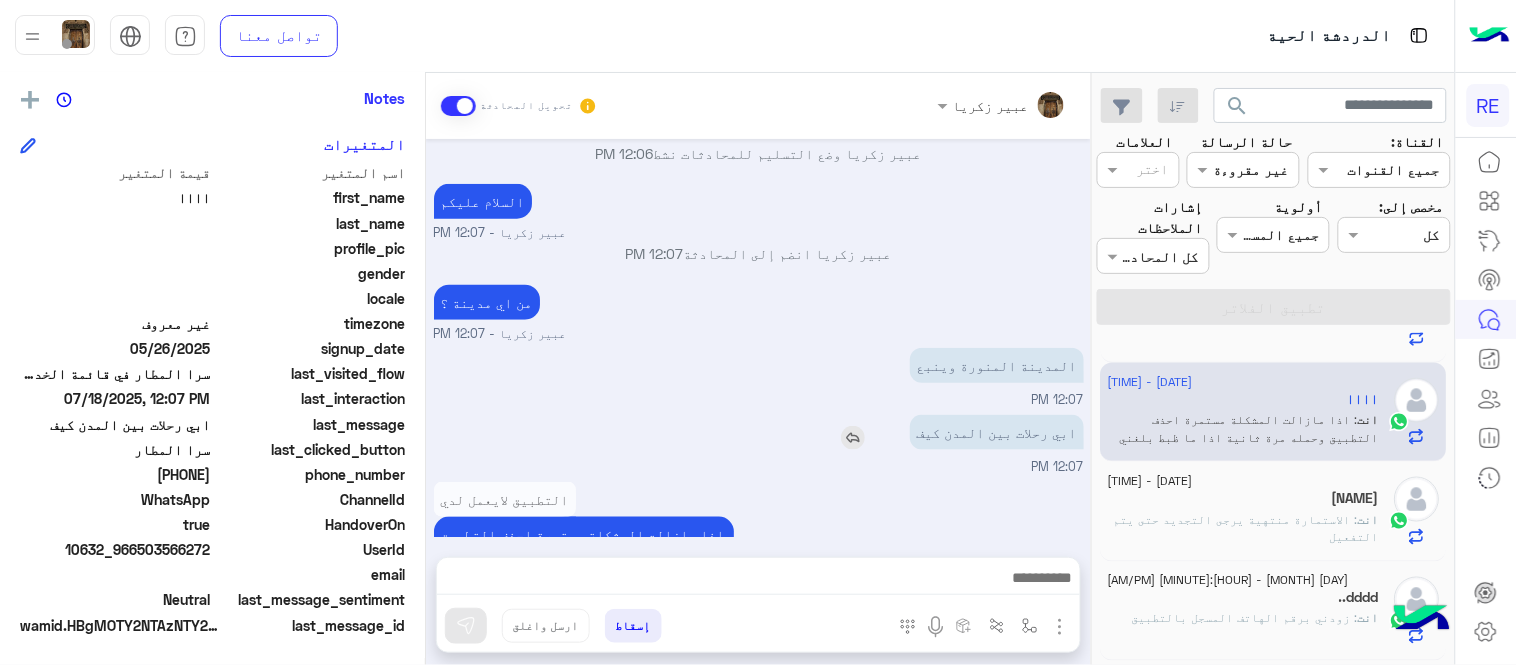 click on "[DATE]   الملاحظات والشكاوى    11:34 AM  اختيار أي:    11:34 AM   شكاوى    11:34 AM  فضلا اختر نوع الشكوى  ماليه   تقنية   اخرى     11:34 AM   تقنية    11:34 AM  سعداء بتواصلك معنا، لنتمكن من مساعدتك نأمل توضيح استفسارك ونوع جوالك و تزويدنا بصورة من المشكلة. عزيزي العميل سعدنا بتواصلك معنا ، نأمل ان يكون تم توضيح جميع التفاصيل وارفاق الصور الخاصة بالمشكلة  ليتم مباشرة المعالجة مع القسم التقني باسرع وقت اي خدمة اخرى ؟  الرجوع للقائمة الرئ   لا     11:34 AM  التطبيق لايعمل لدي   11:35 AM  سعدنا بتواصلك، نأمل منك توضيح استفسارك أكثر    11:35 AM    11:36 AM  سعدنا بتواصلك، نأمل منك توضيح استفسارك أكثر    11:36 AM    11:36 AM" at bounding box center (758, 338) 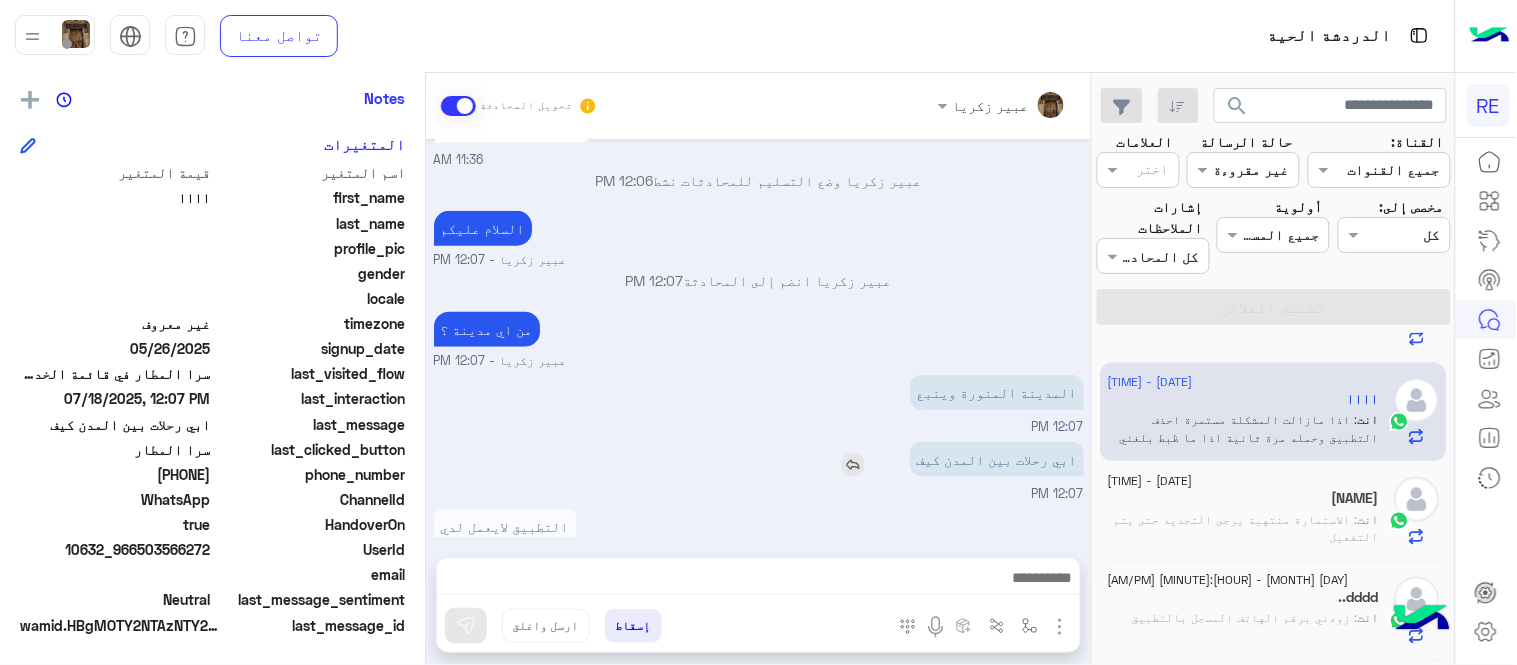 click at bounding box center [853, 465] 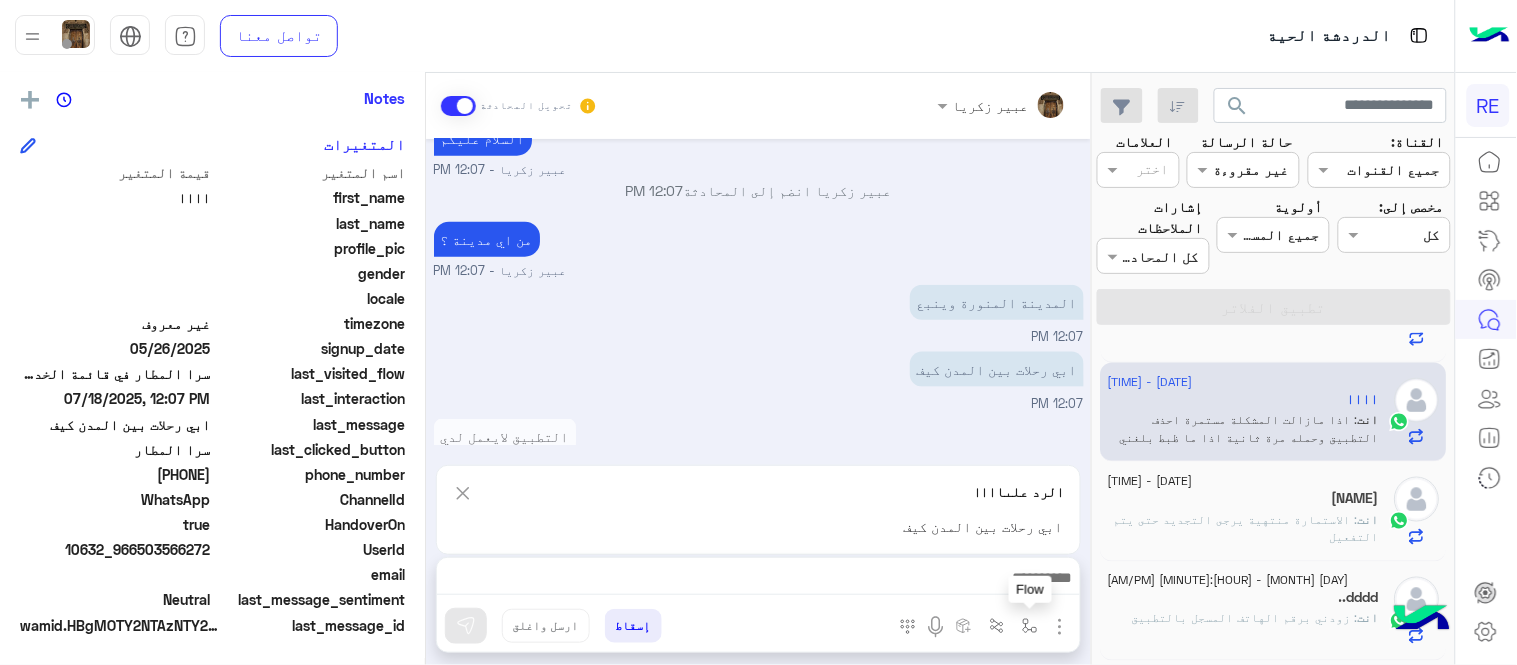 click at bounding box center [1030, 625] 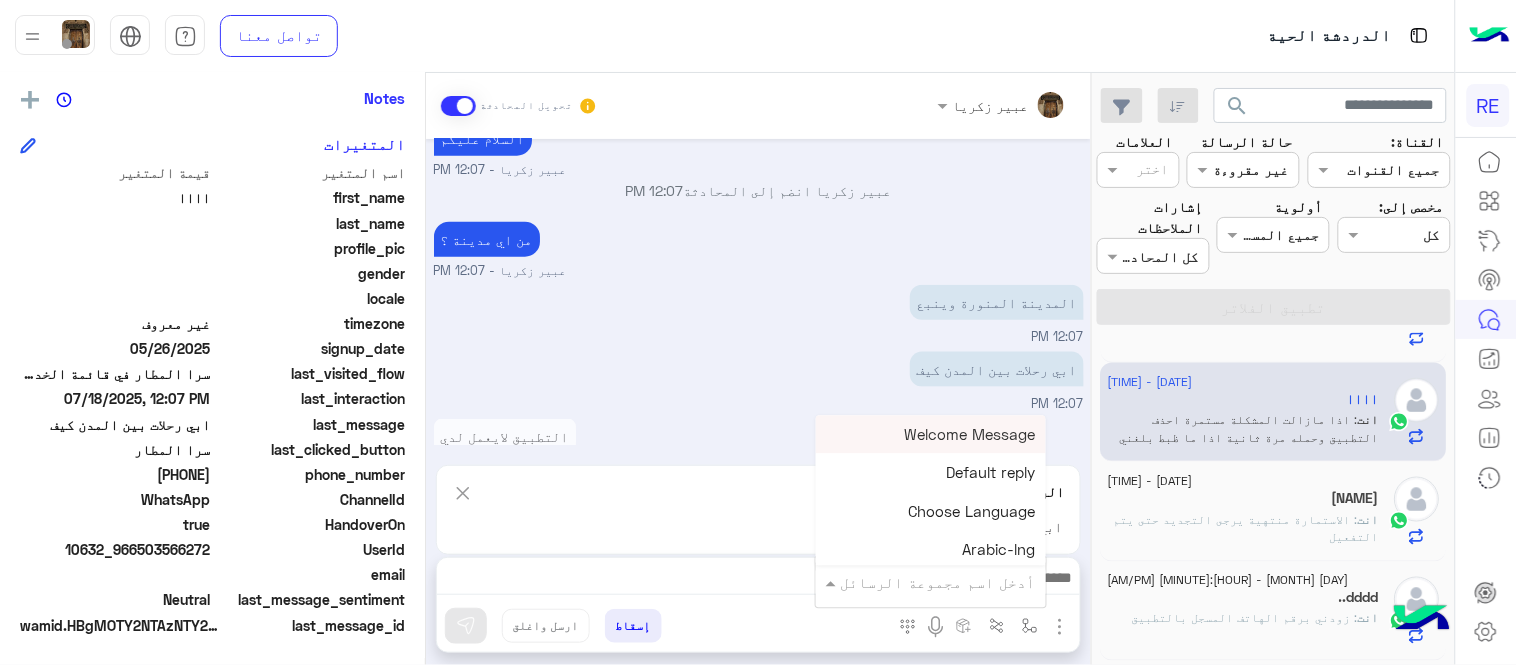 click at bounding box center (959, 582) 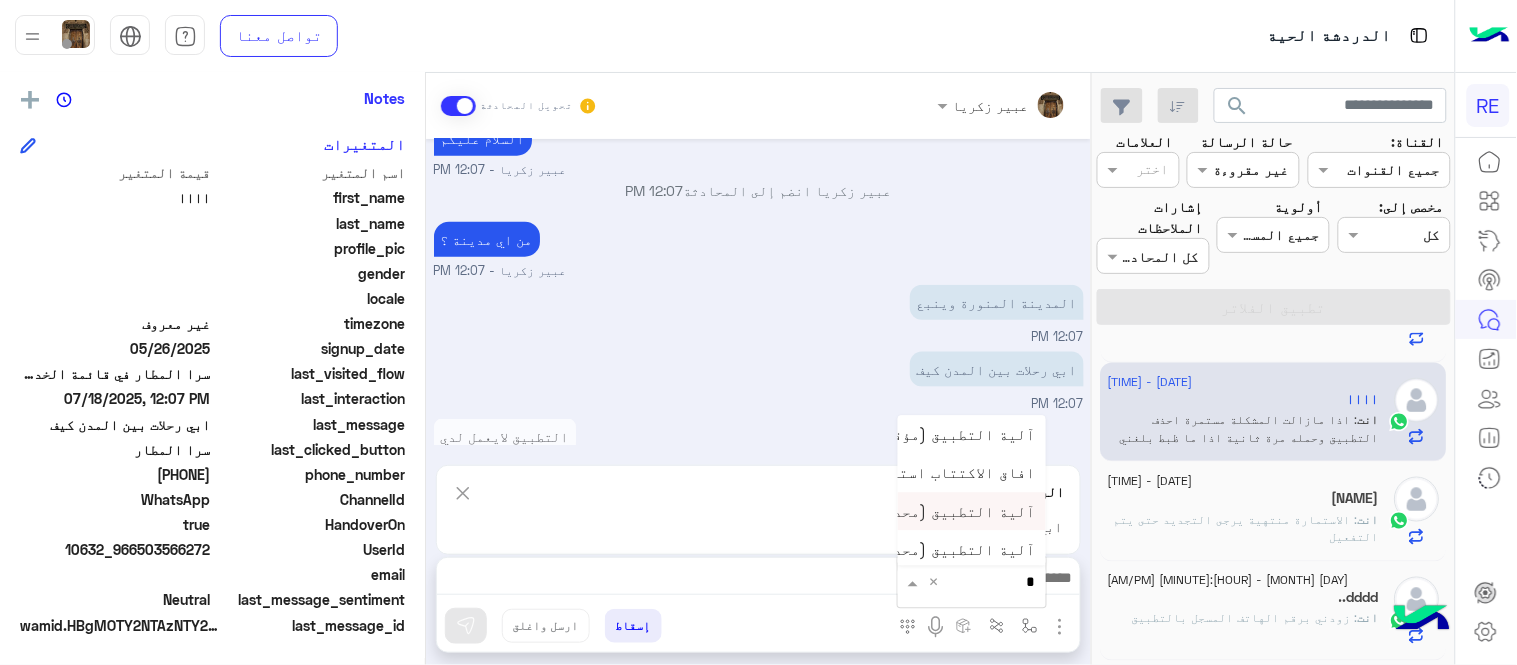 click on "آلية التطبيق (محدث)" at bounding box center (957, 511) 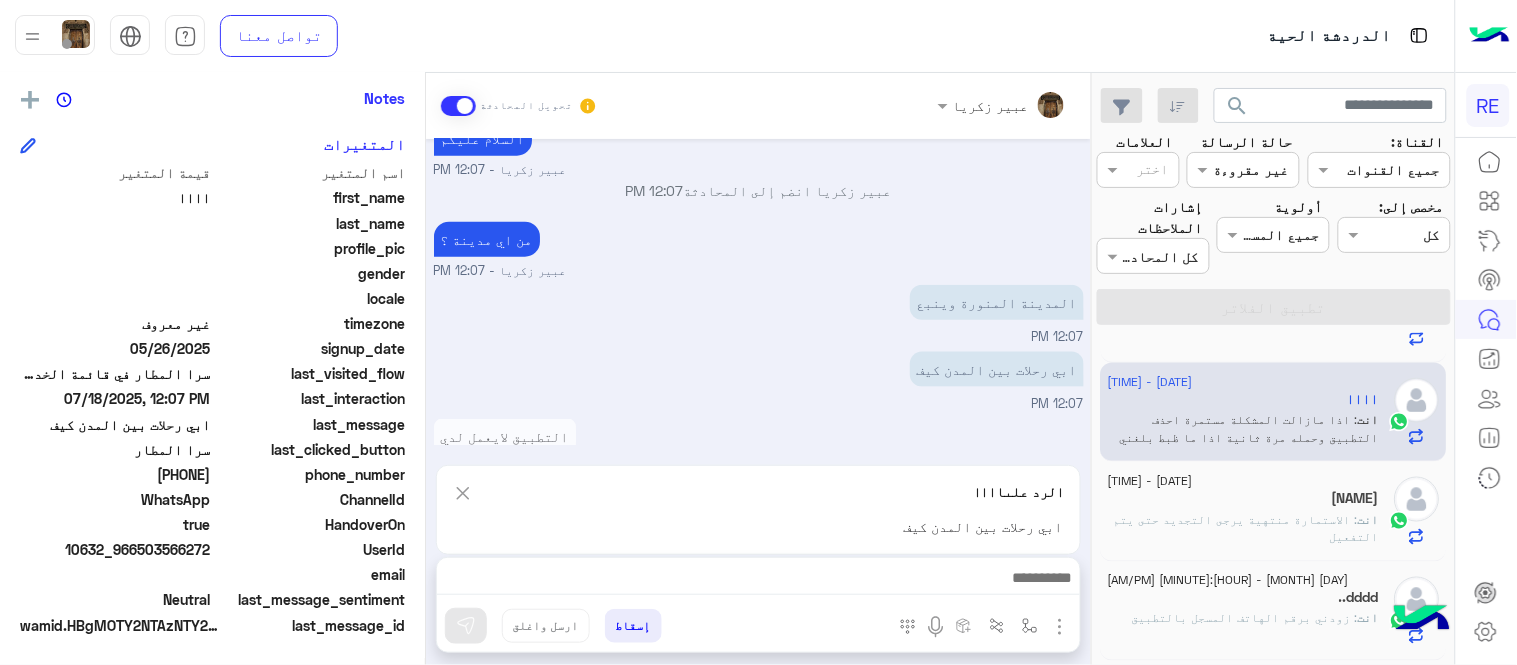 type on "**********" 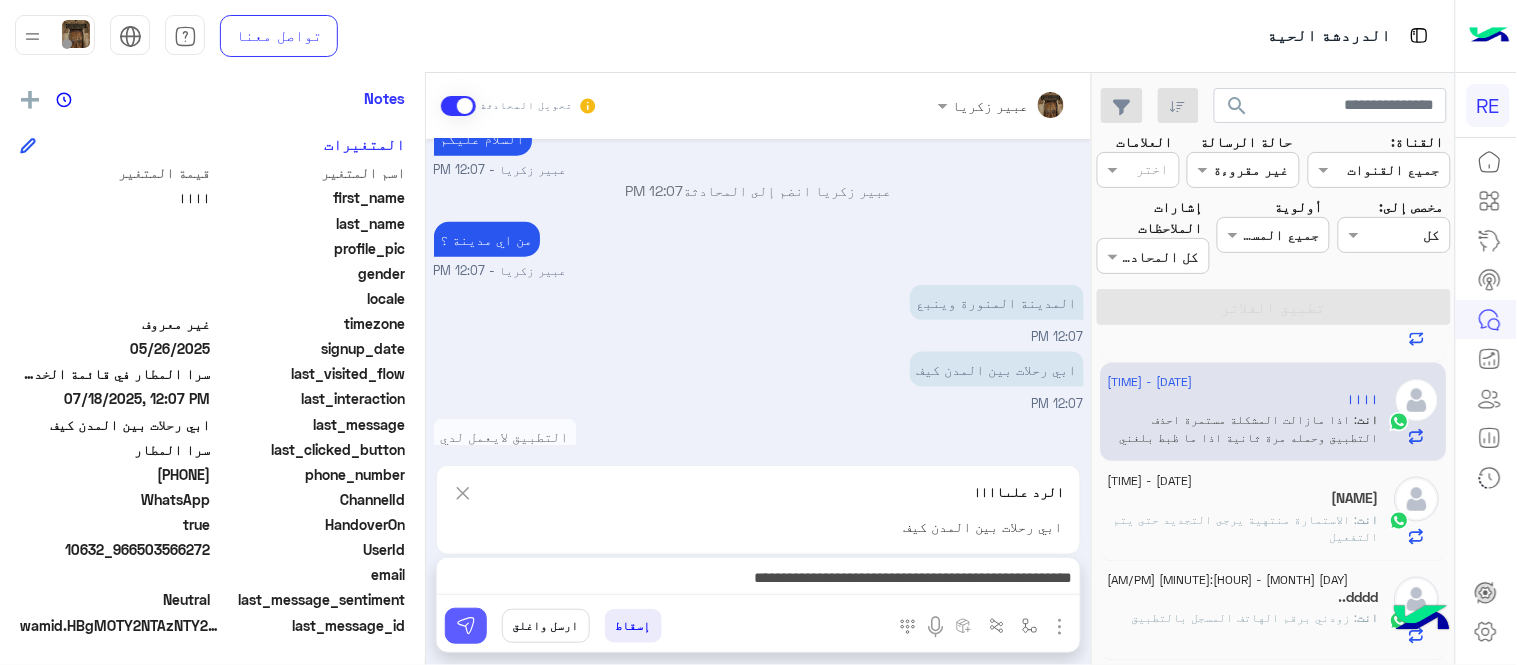 click at bounding box center (466, 626) 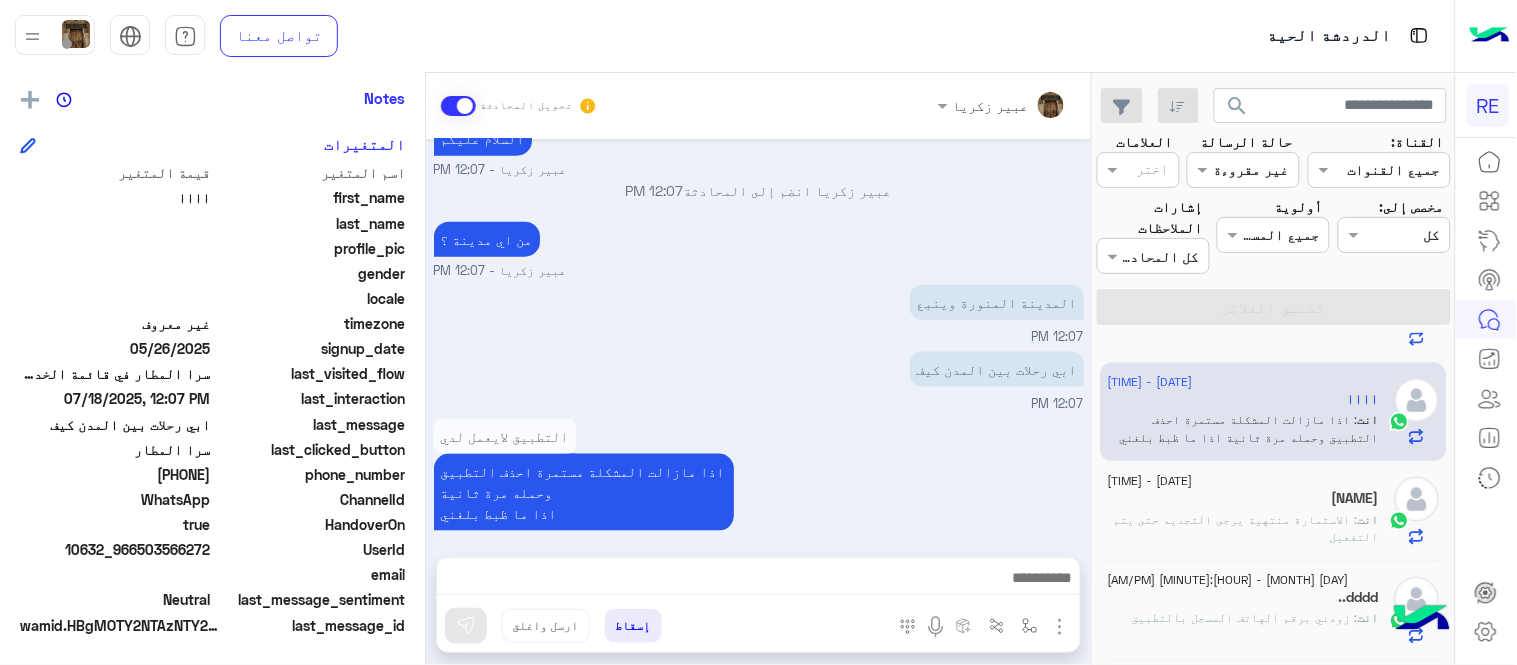 scroll, scrollTop: 2384, scrollLeft: 0, axis: vertical 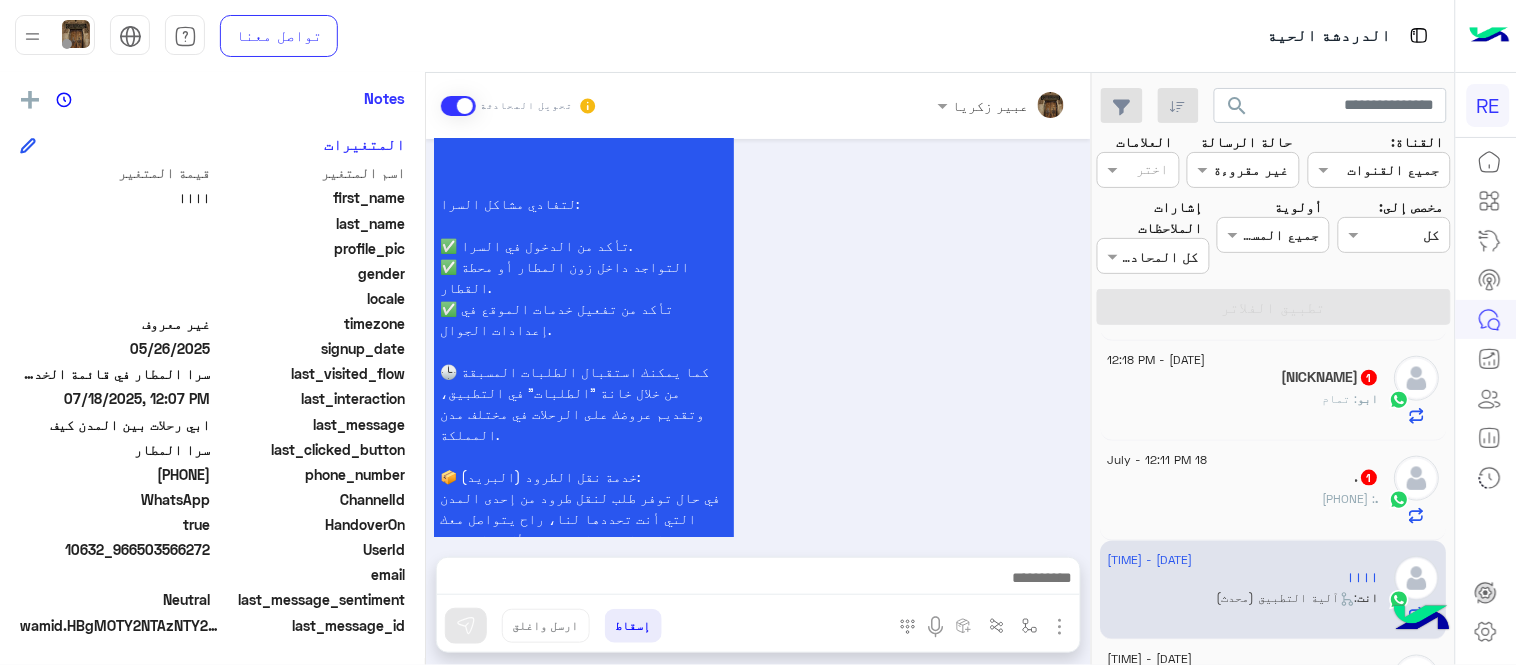 click on ".   1" 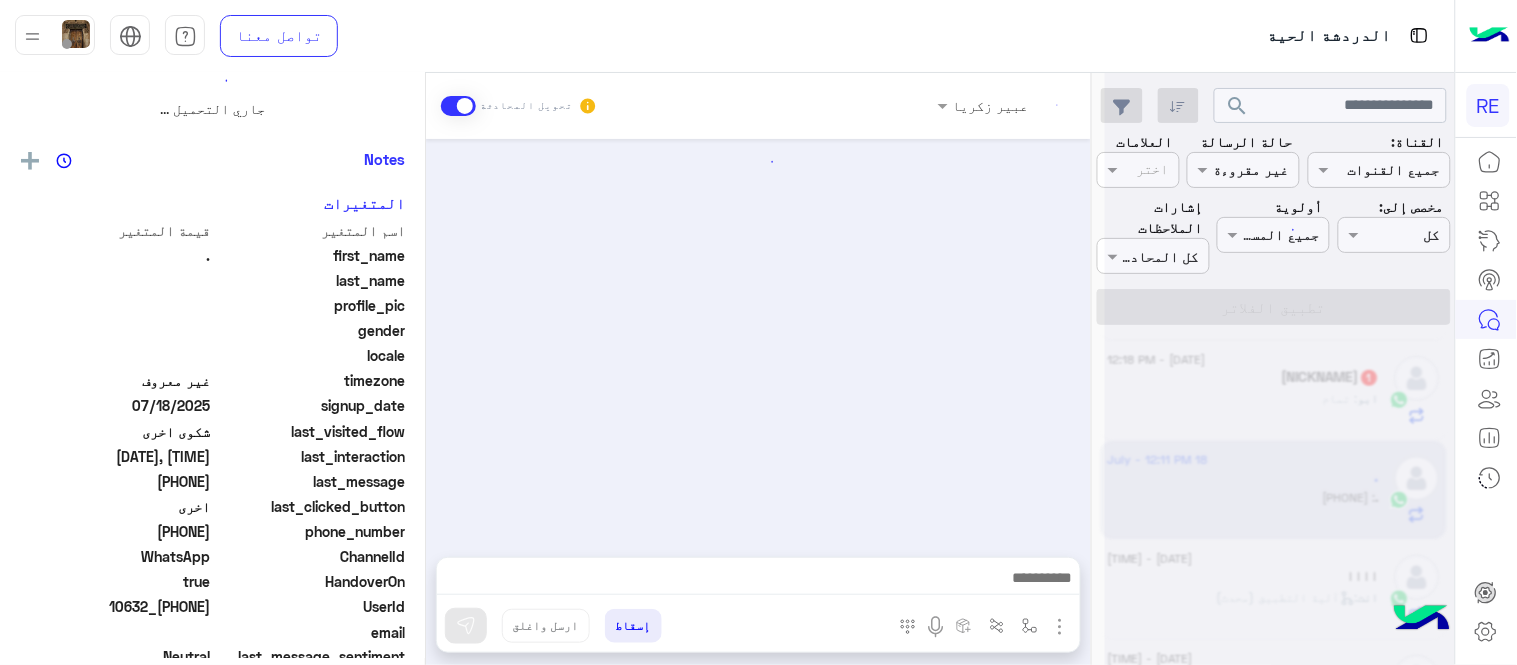 scroll, scrollTop: 0, scrollLeft: 0, axis: both 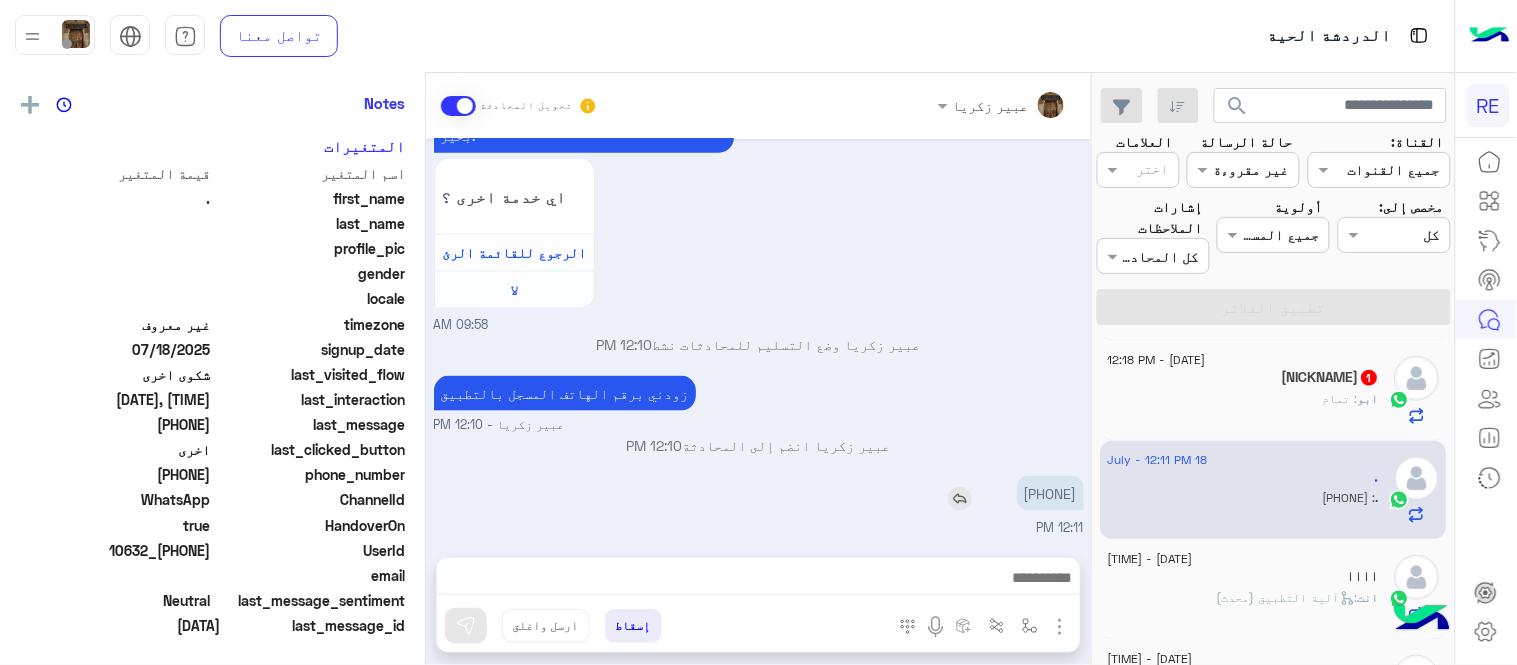 click on "[PHONE]" at bounding box center (1050, 493) 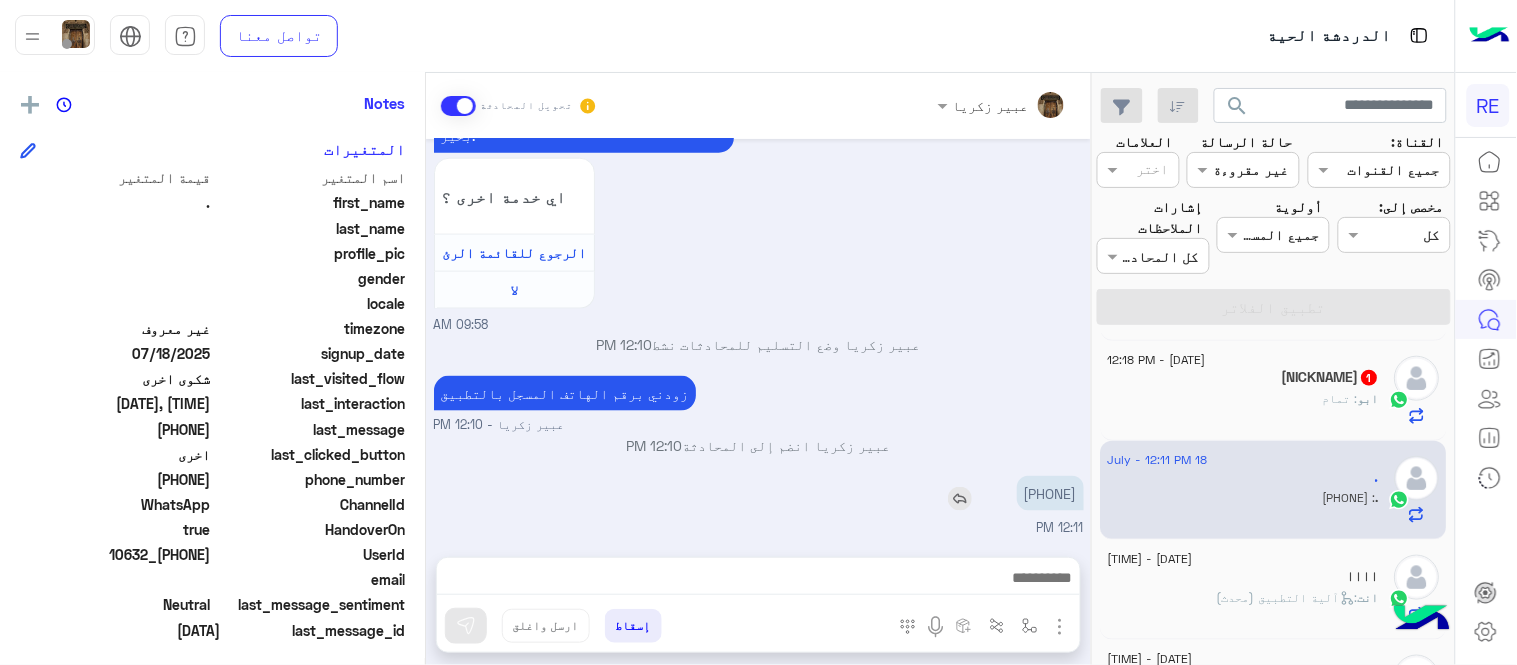 scroll, scrollTop: 410, scrollLeft: 0, axis: vertical 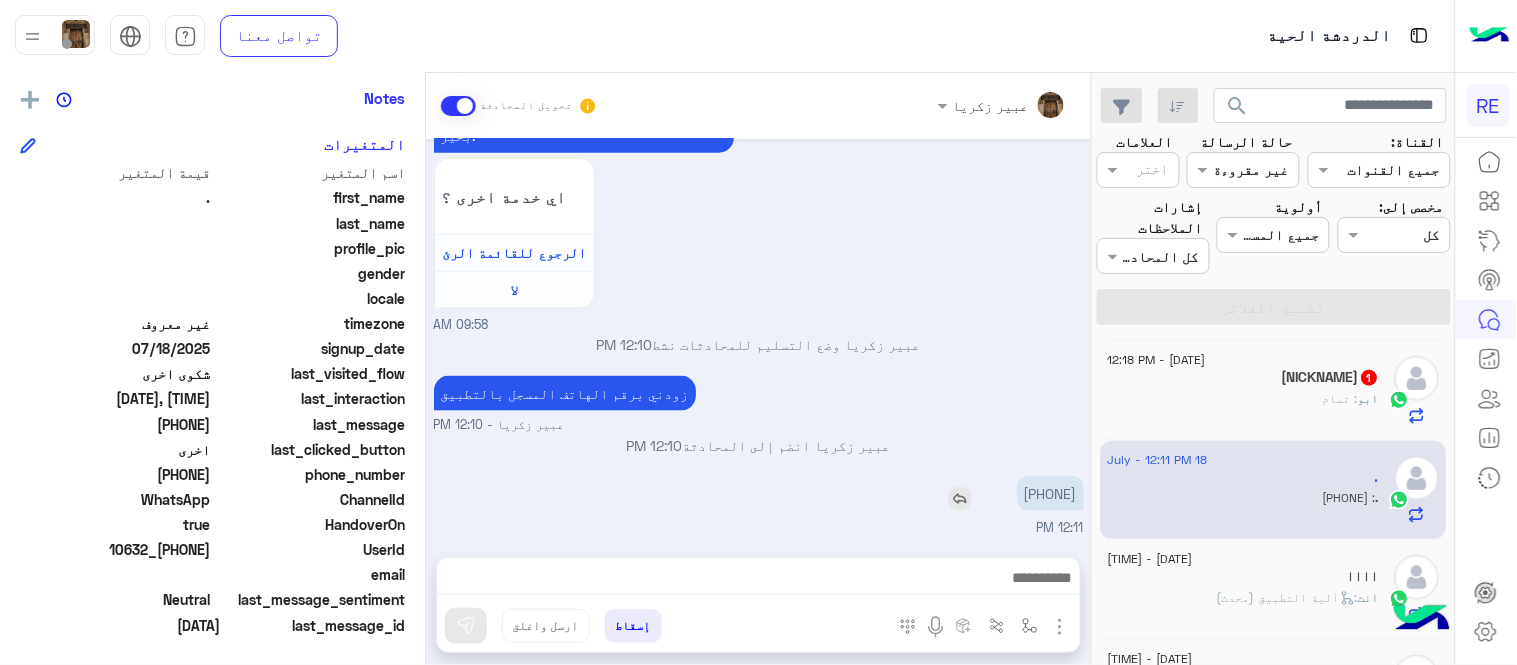 copy on "[PHONE]" 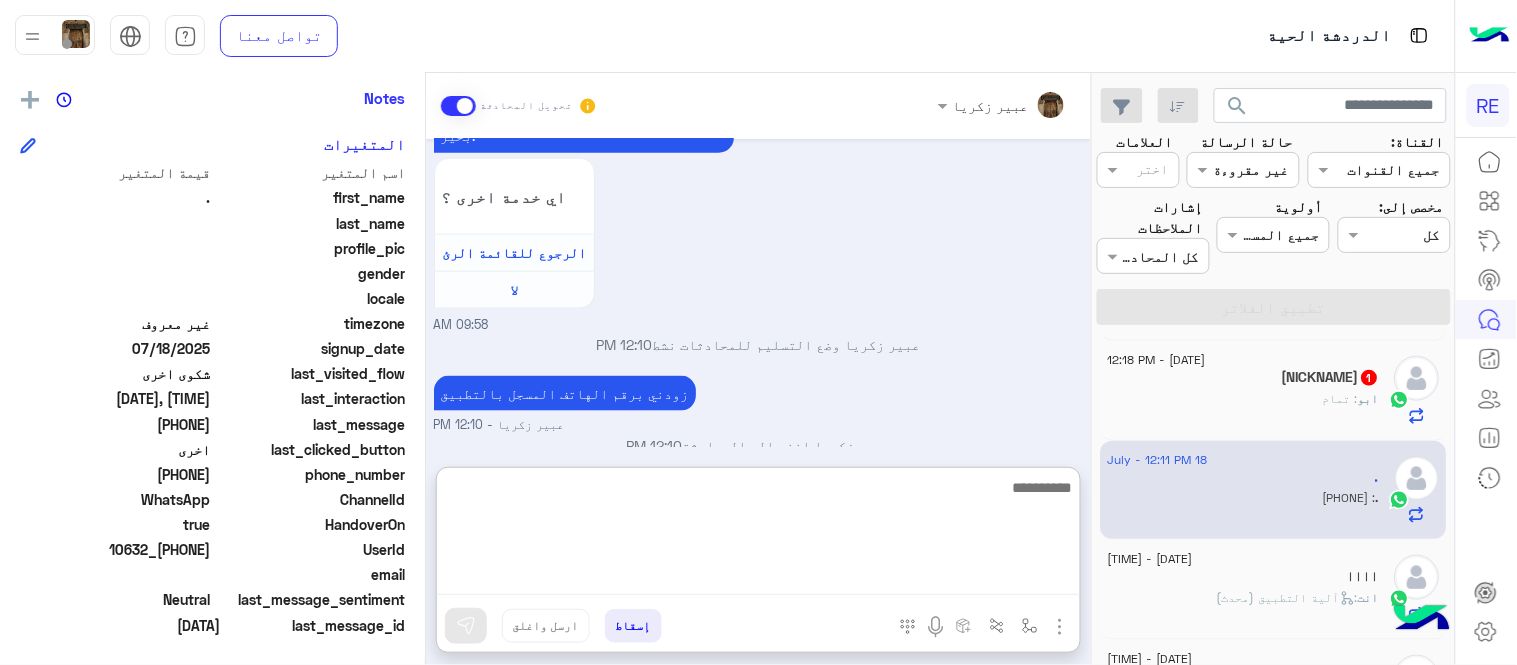 click at bounding box center (758, 535) 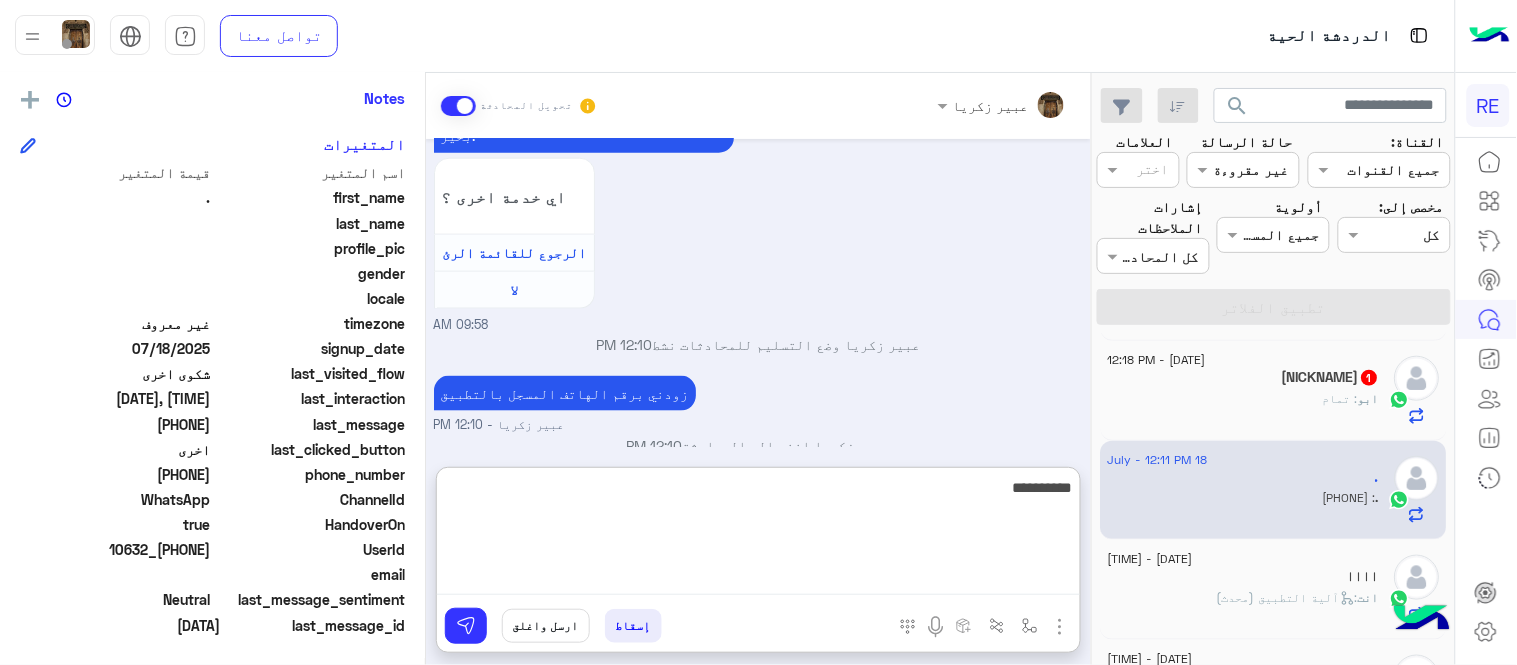 type on "**********" 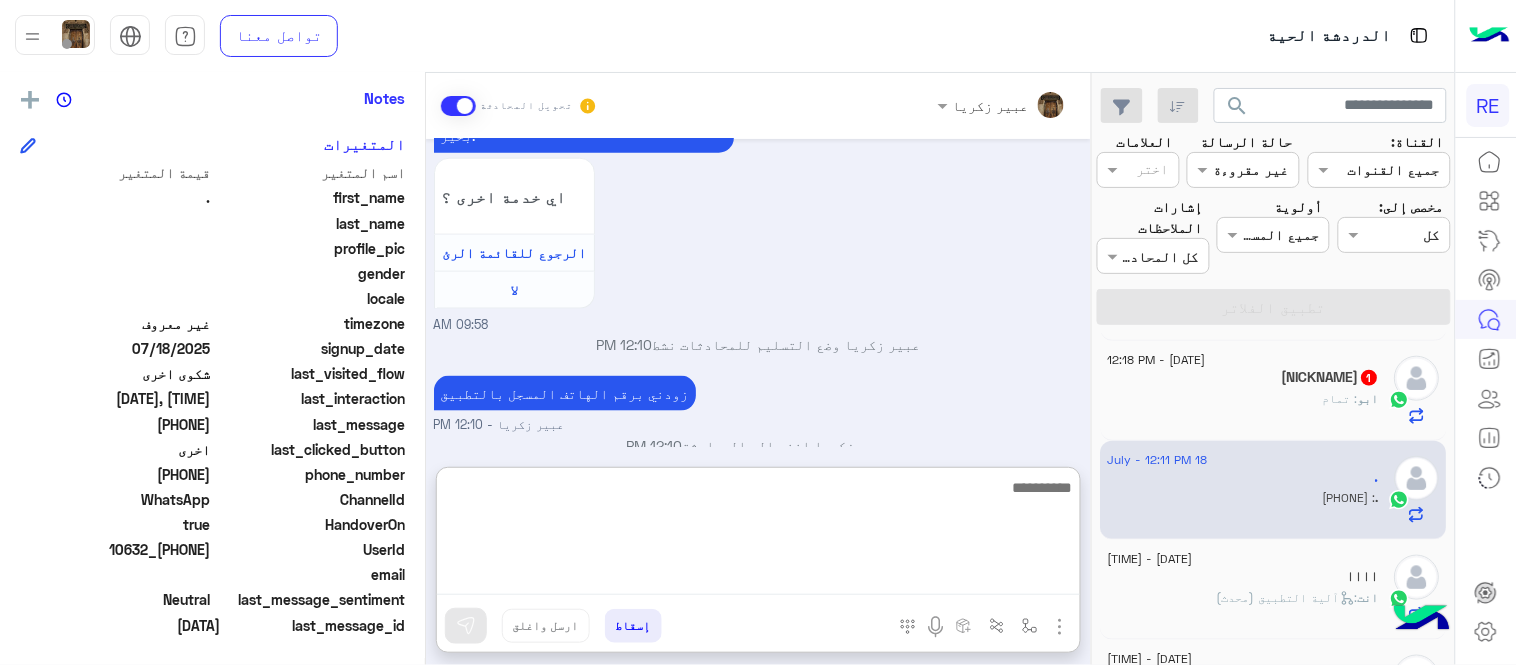 scroll, scrollTop: 731, scrollLeft: 0, axis: vertical 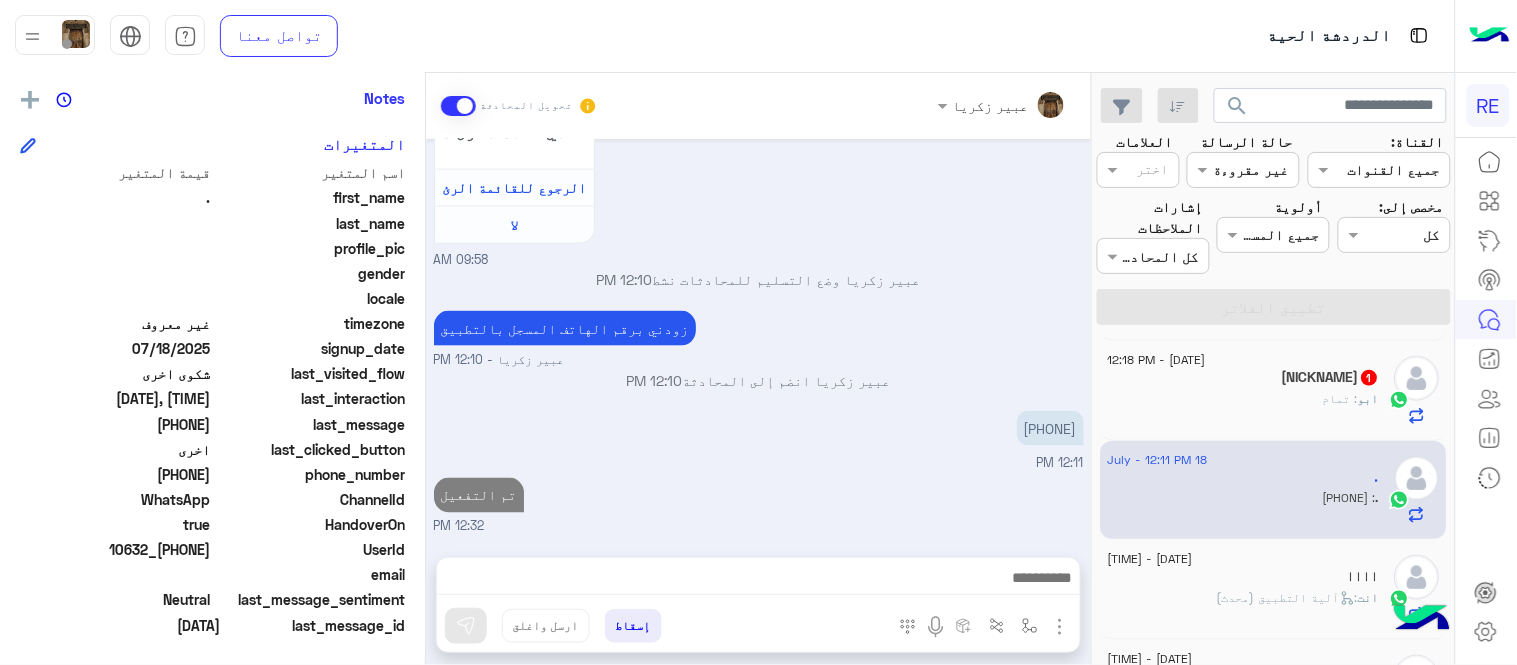 click on "Jul 18, 2025   الملاحظات والشكاوى    09:58 AM  اختيار أي:    09:58 AM   شكاوى    09:58 AM  فضلا اختر نوع الشكوى  ماليه   تقنية   اخرى     09:58 AM   اخرى    09:58 AM  مرحباً بك .، نأسف لمروركم بهذا، برجاء توضيح استفسارك الخاص وسيتم الرد عليكم من فريق الدعم قريبا. كان معك مساعدك الآلي من فريق رحلة. دمت بخير. اي خدمة اخرى ؟  الرجوع للقائمة الرئ   لا     09:58 AM   عبير زكريا وضع التسليم للمحادثات نشط   12:10 PM      زودني برقم الهاتف المسجل بالتطبيق  عبير زكريا -  12:10 PM   عبير زكريا انضم إلى المحادثة   12:10 PM      0509686548   12:11 PM  تم التفعيل   12:32 PM" at bounding box center [758, 338] 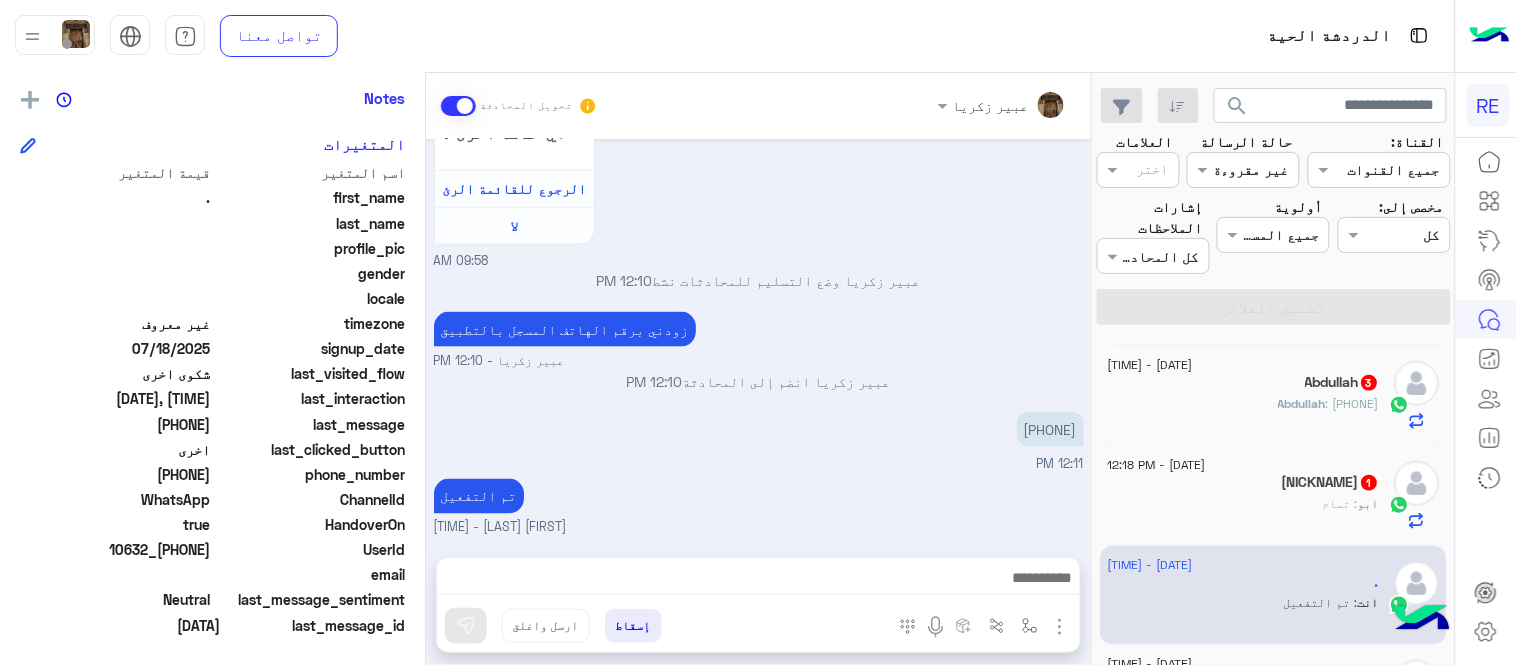scroll, scrollTop: 473, scrollLeft: 0, axis: vertical 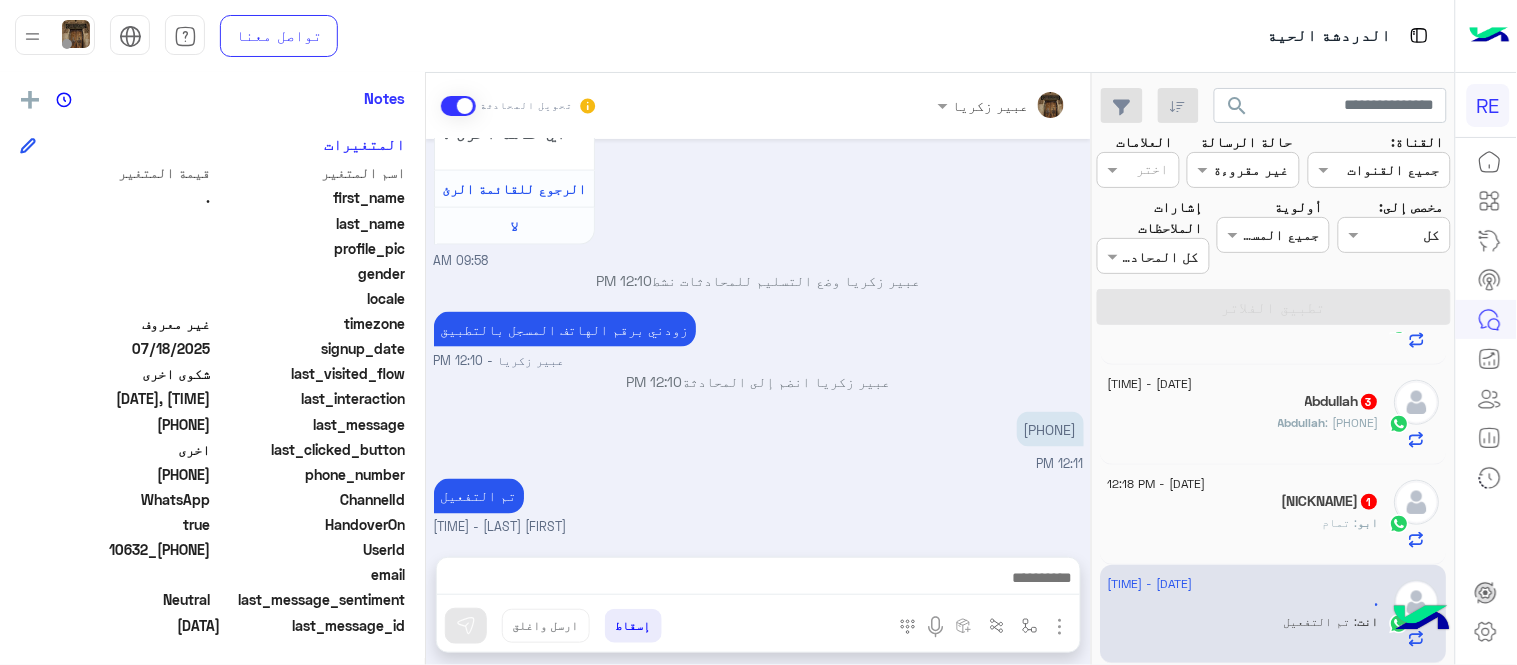 click on "ابو رعد  1" 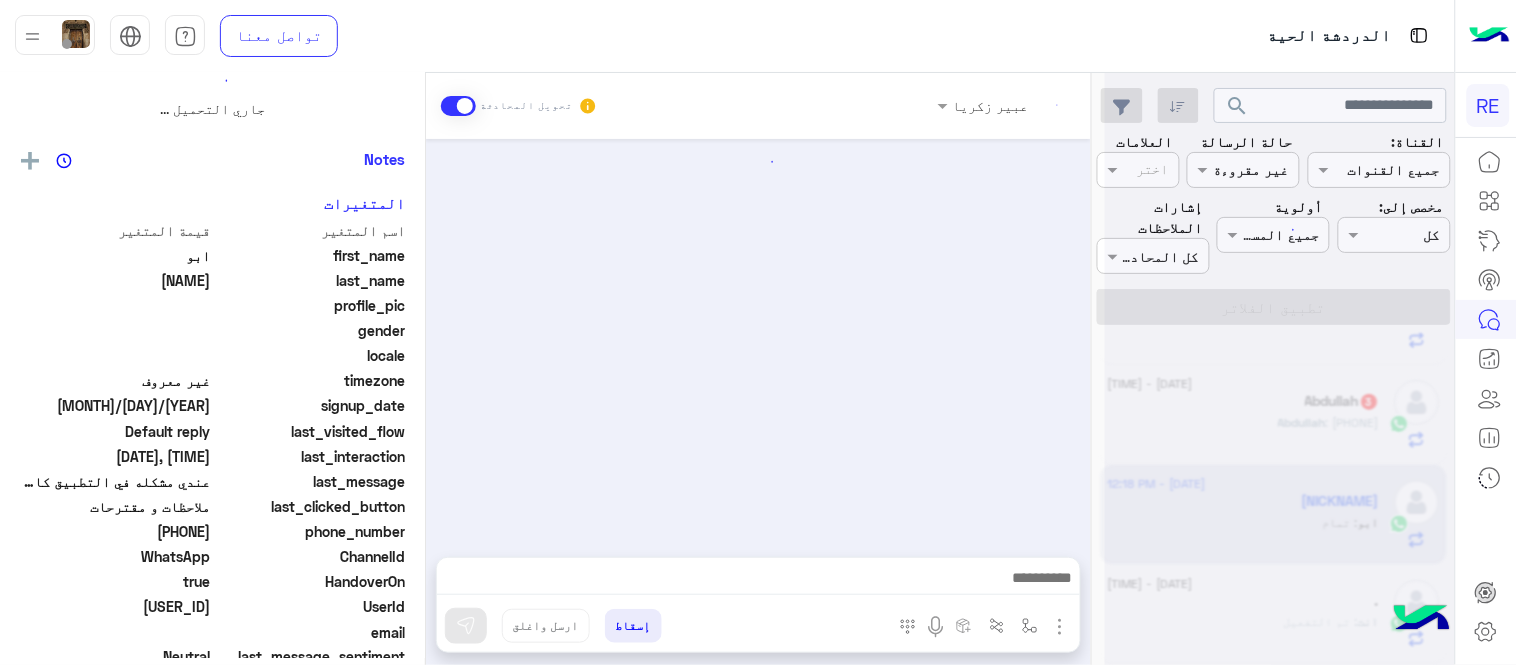 scroll, scrollTop: 0, scrollLeft: 0, axis: both 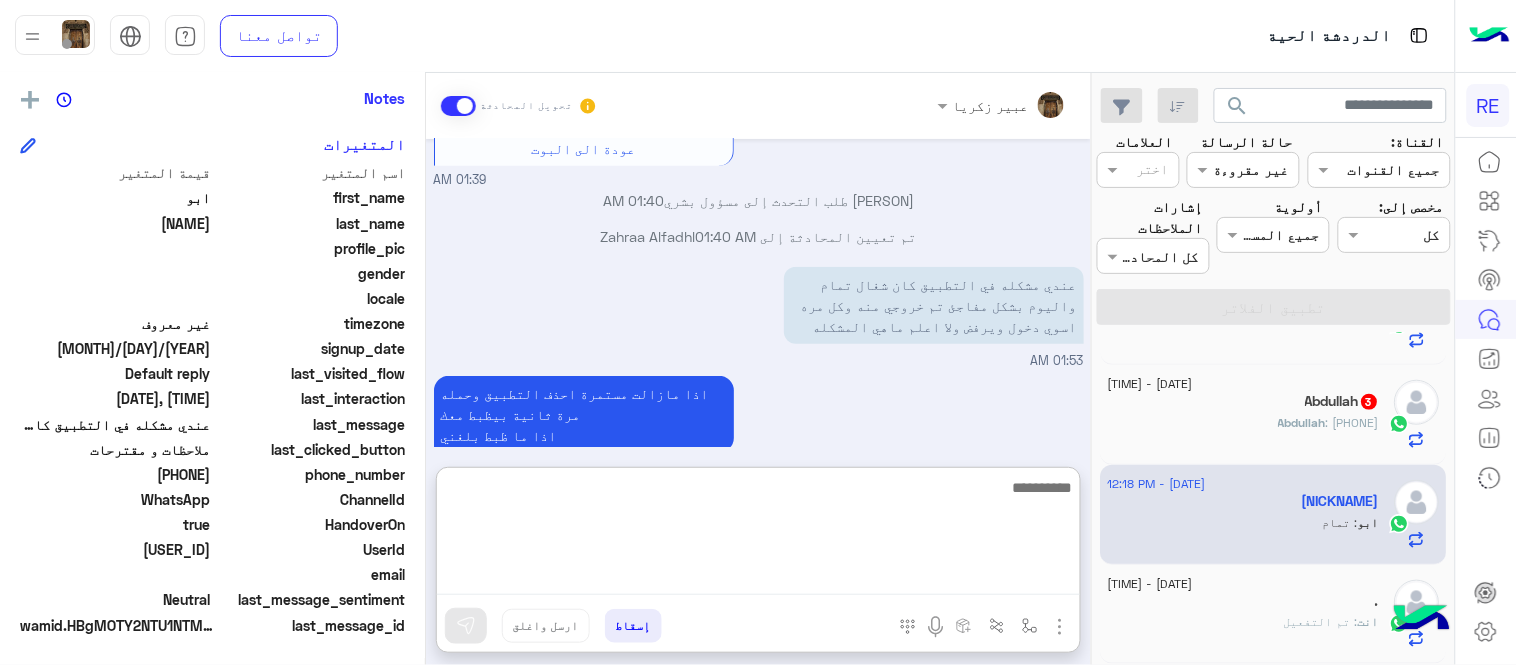 click at bounding box center (758, 535) 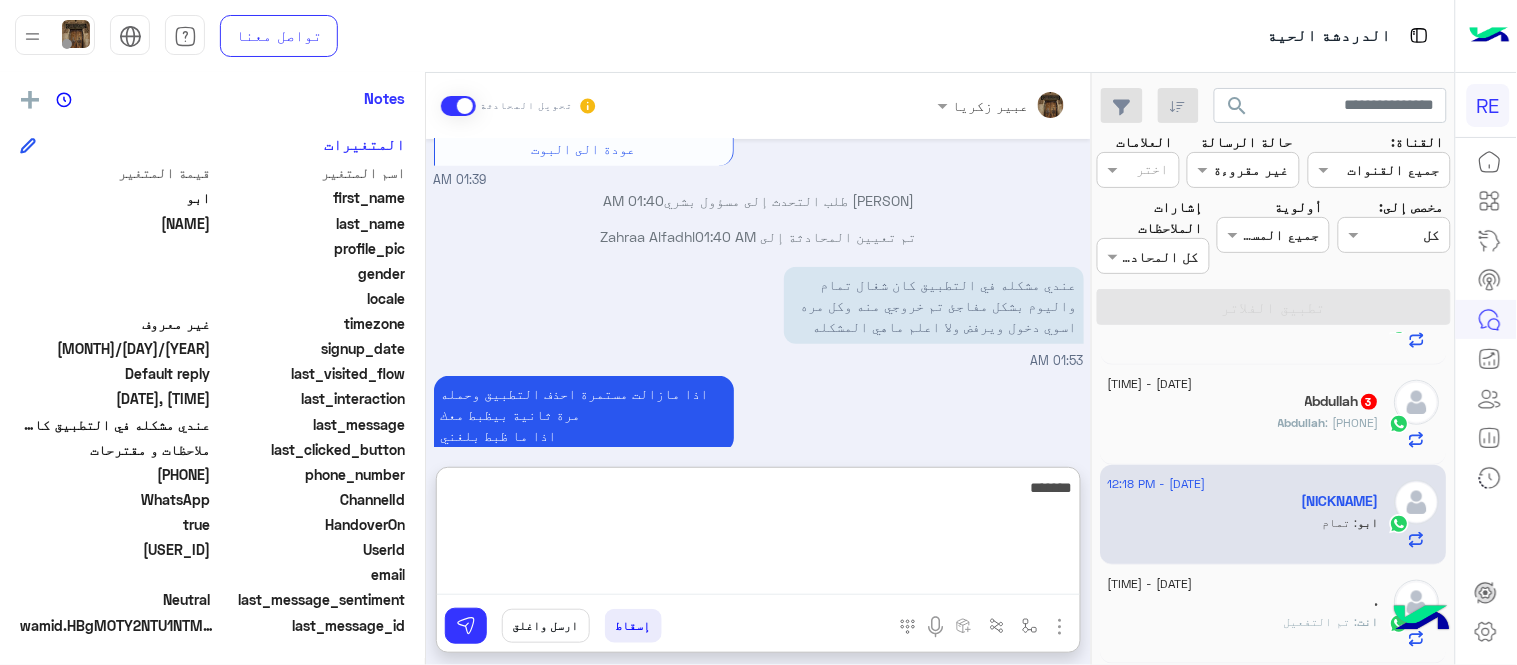 type on "********" 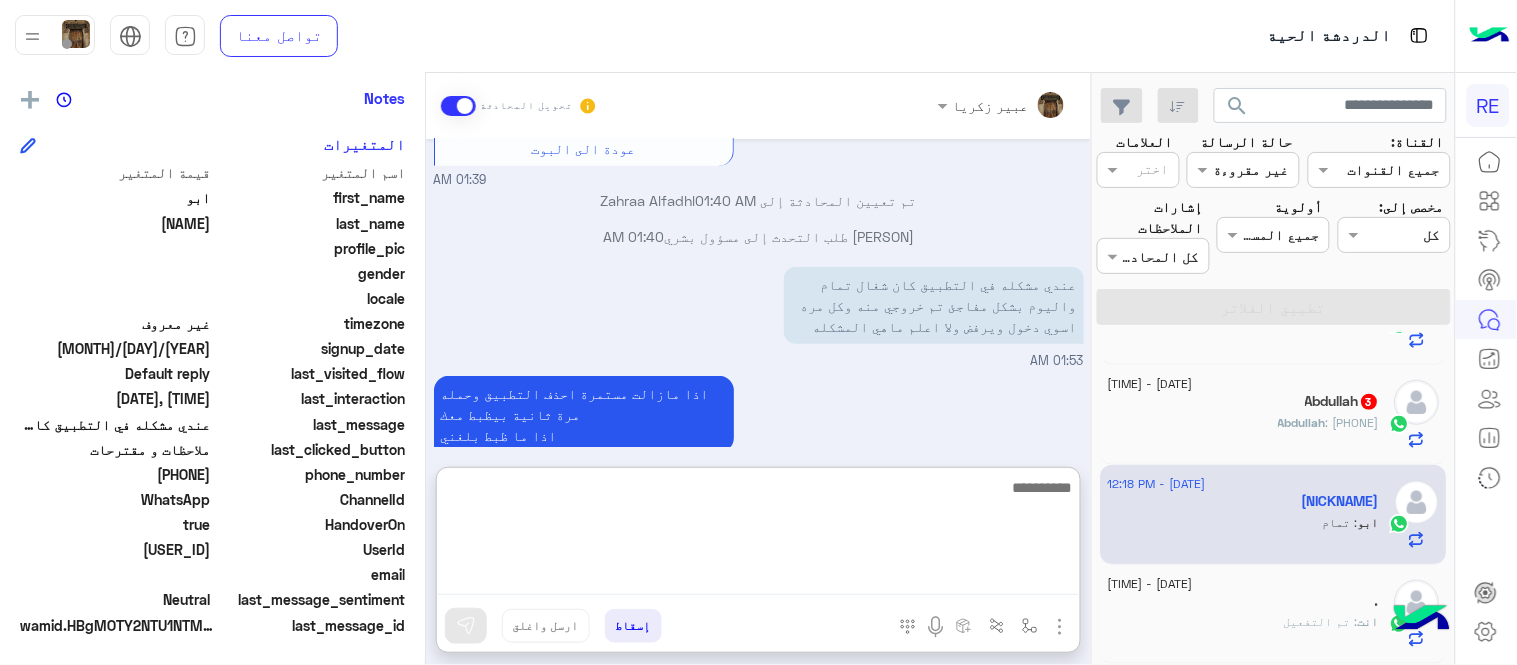 scroll, scrollTop: 518, scrollLeft: 0, axis: vertical 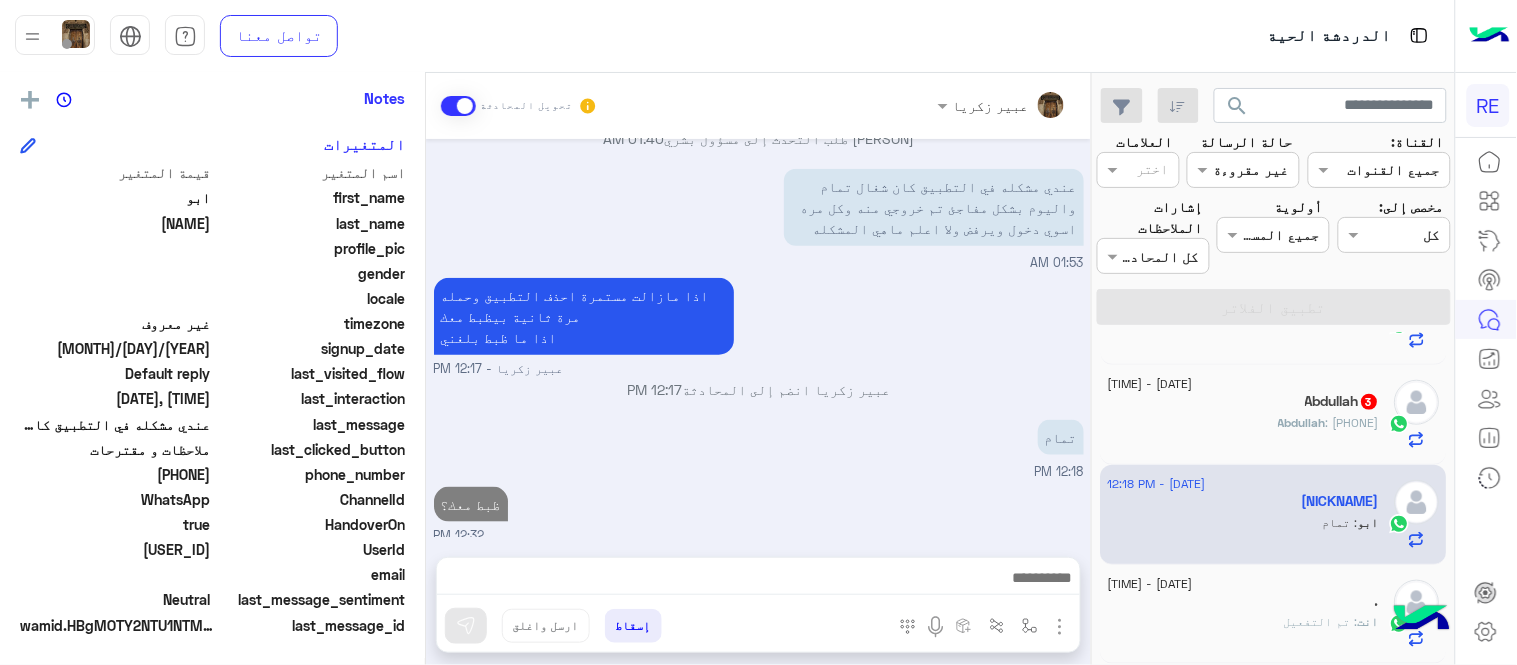 click on ": [PHONE]" 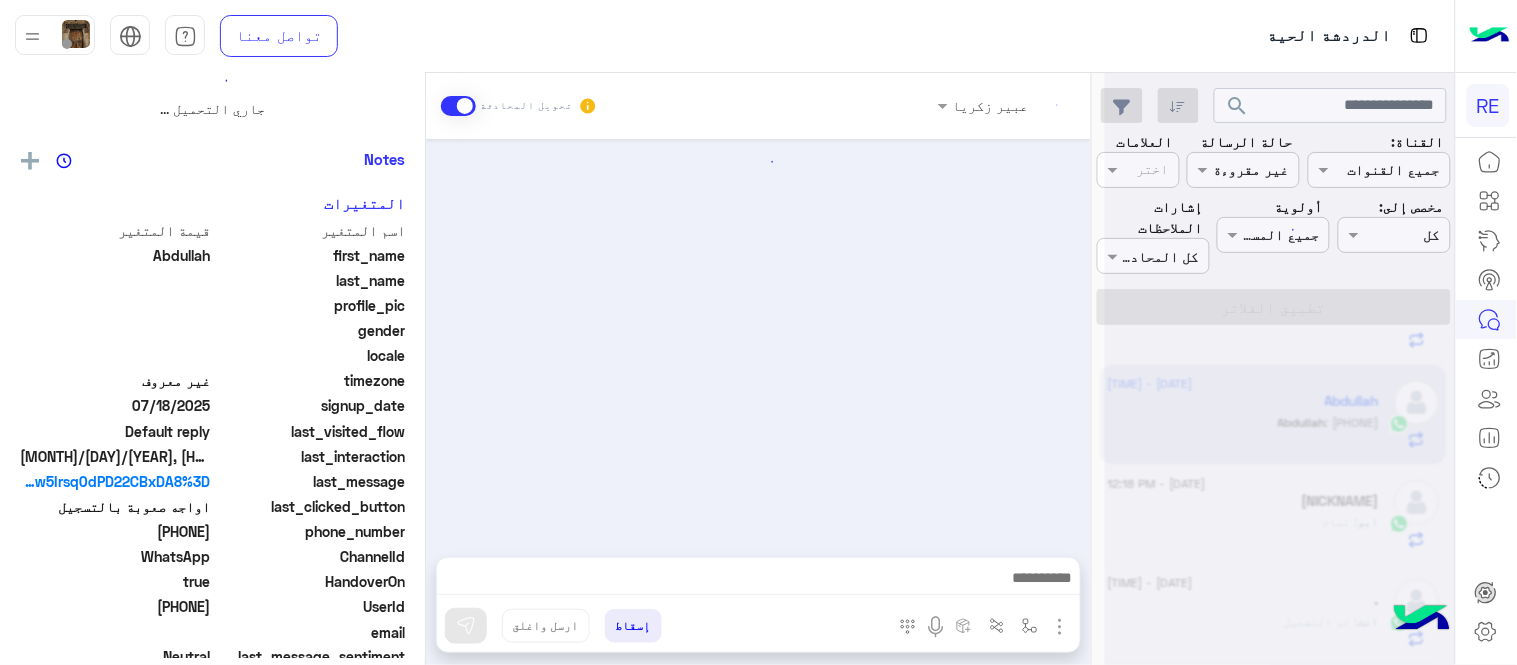 scroll, scrollTop: 0, scrollLeft: 0, axis: both 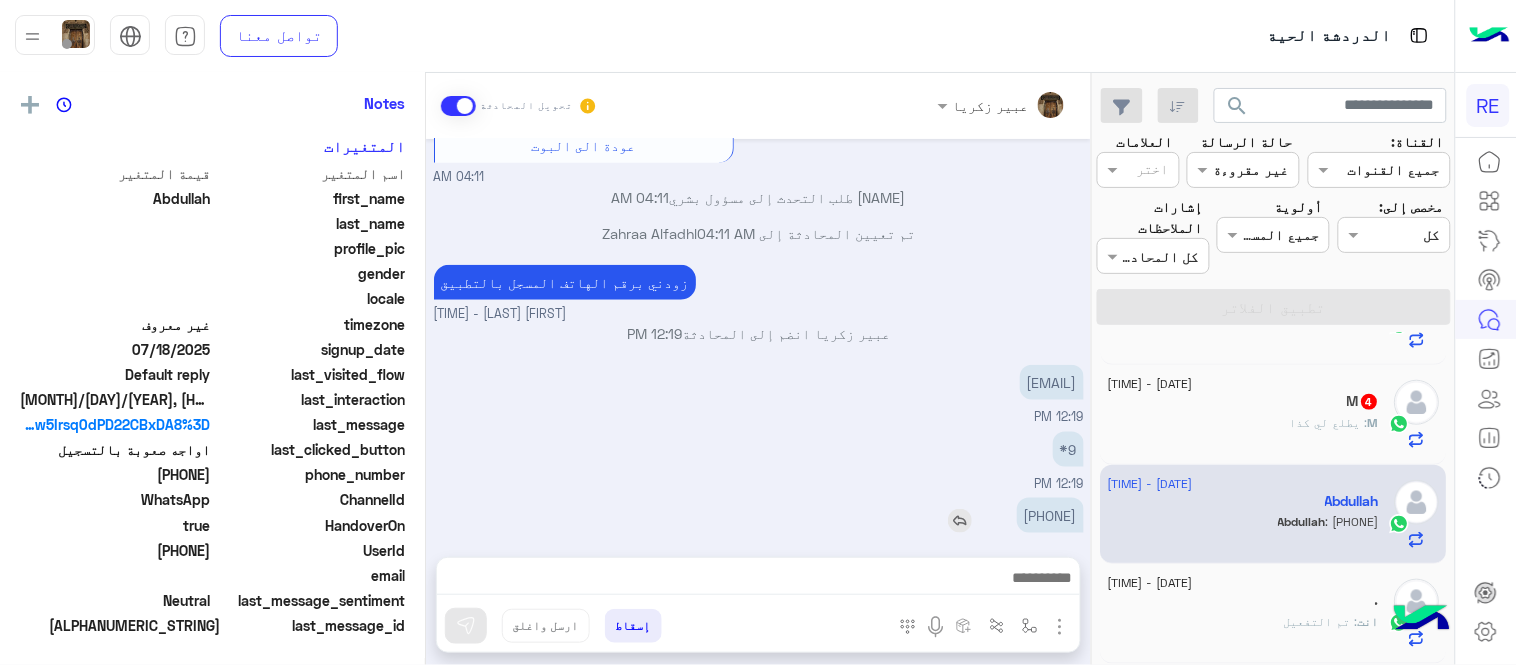 click on "[PHONE]" at bounding box center (1050, 515) 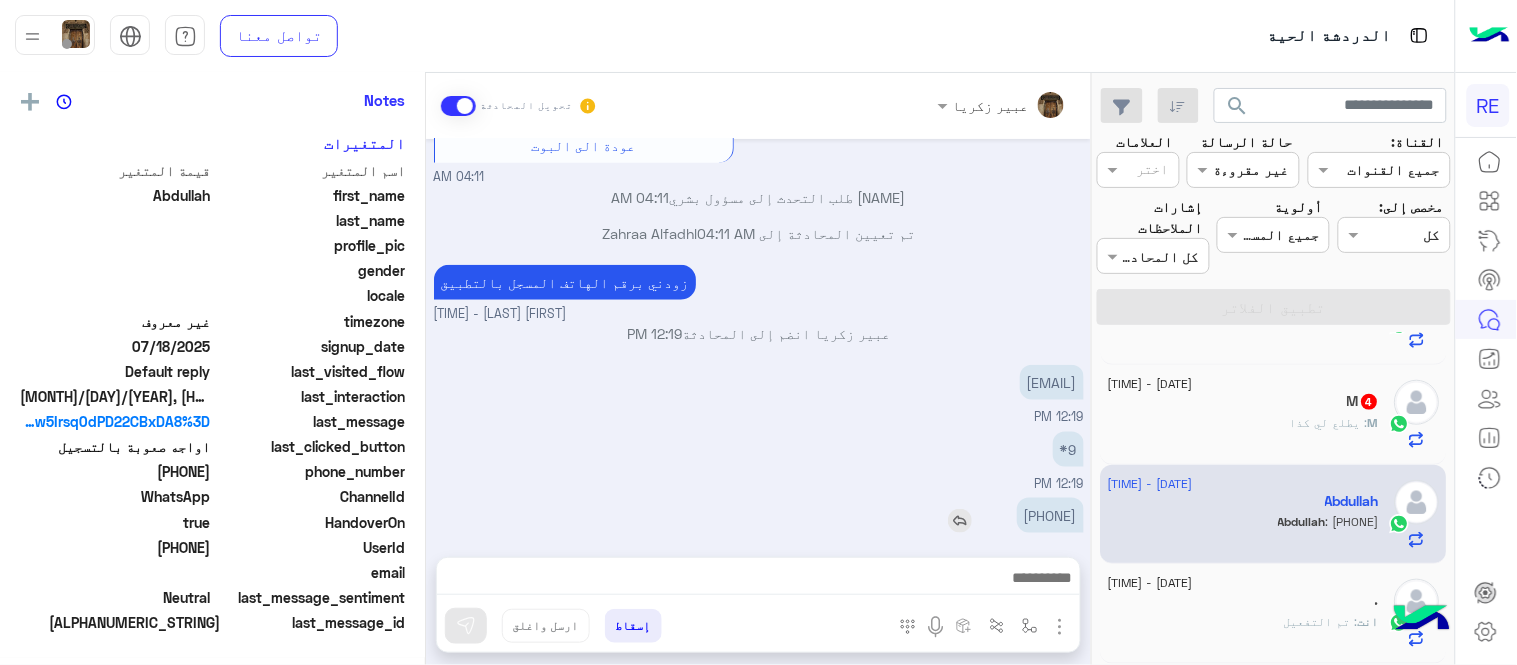 click on "[PHONE]" at bounding box center [1050, 515] 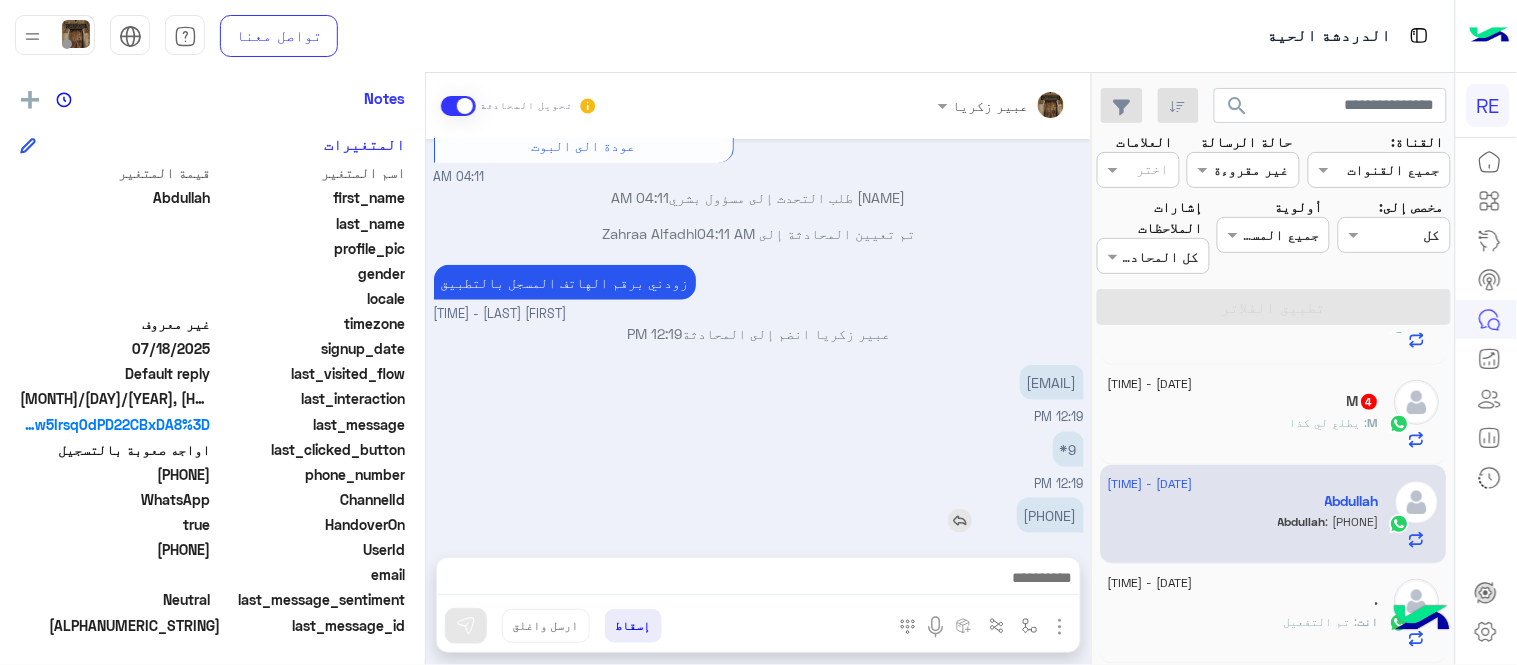 copy on "[PHONE]" 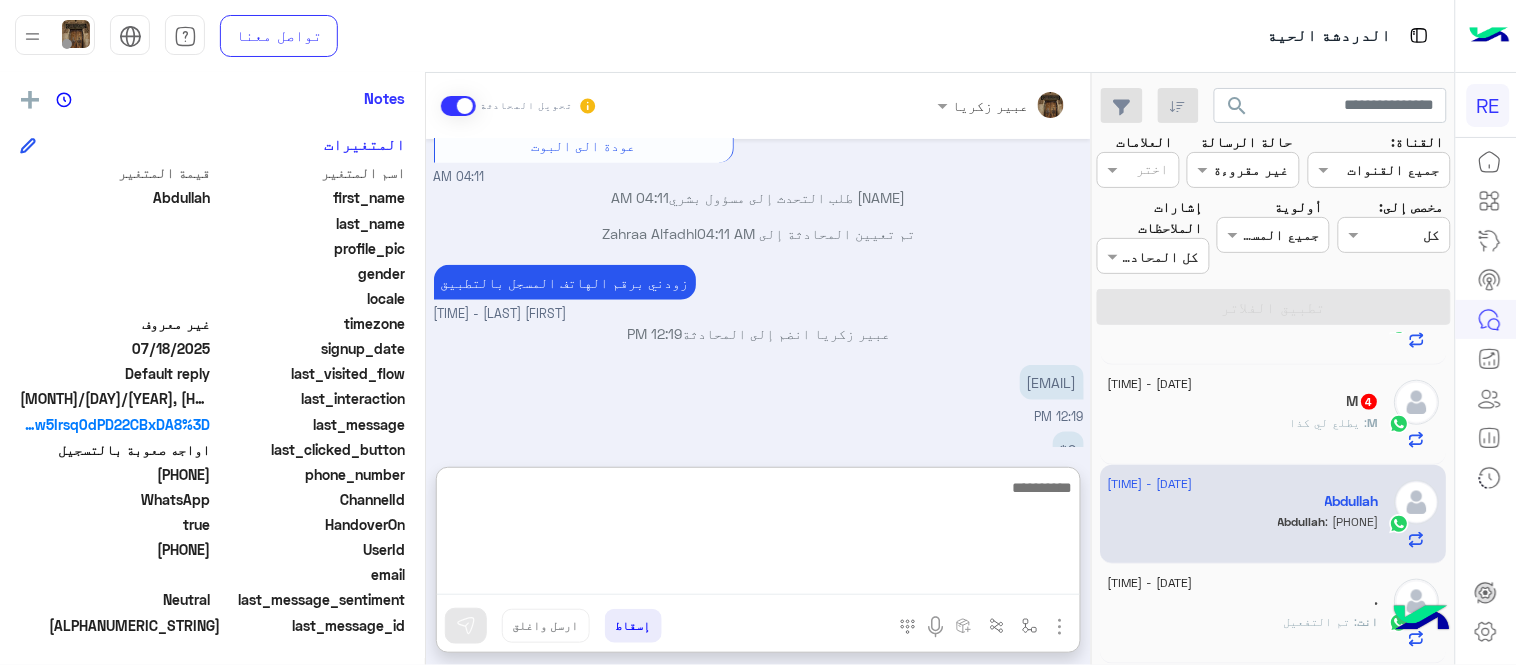 click at bounding box center (758, 535) 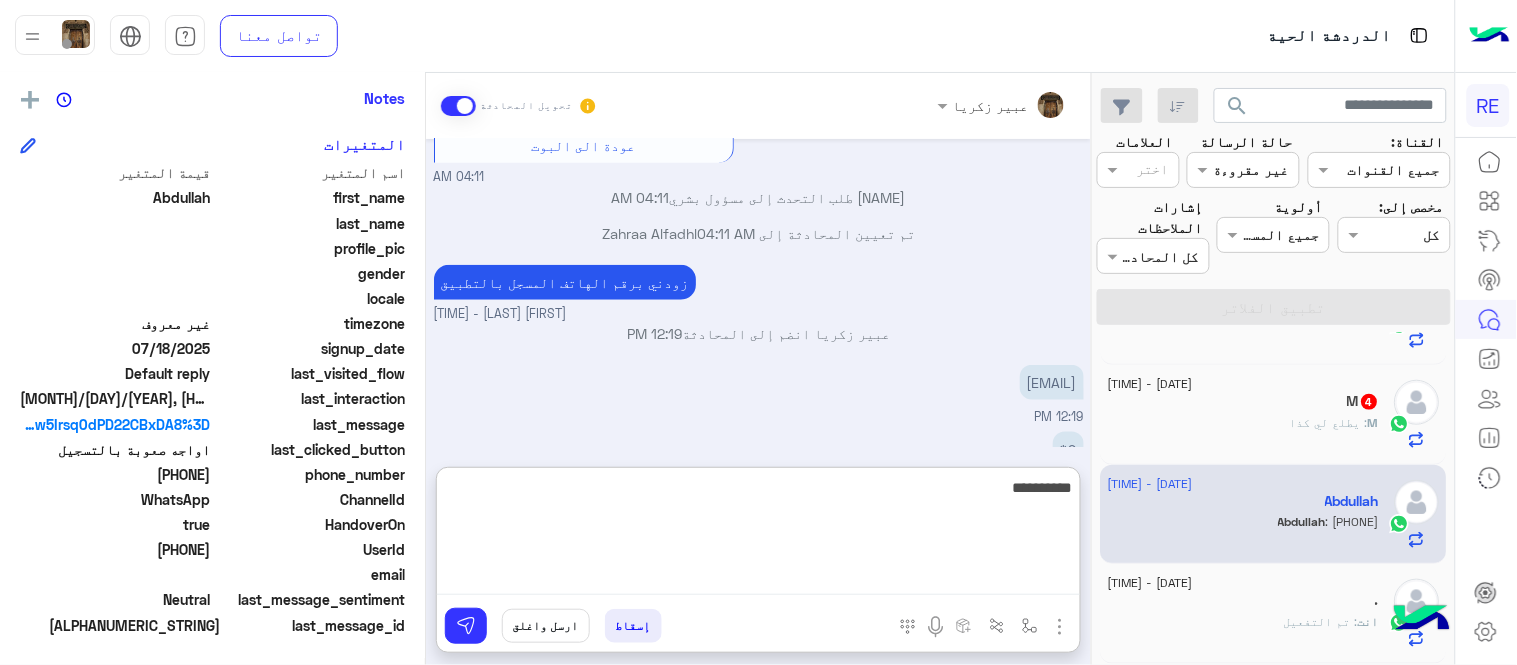type on "**********" 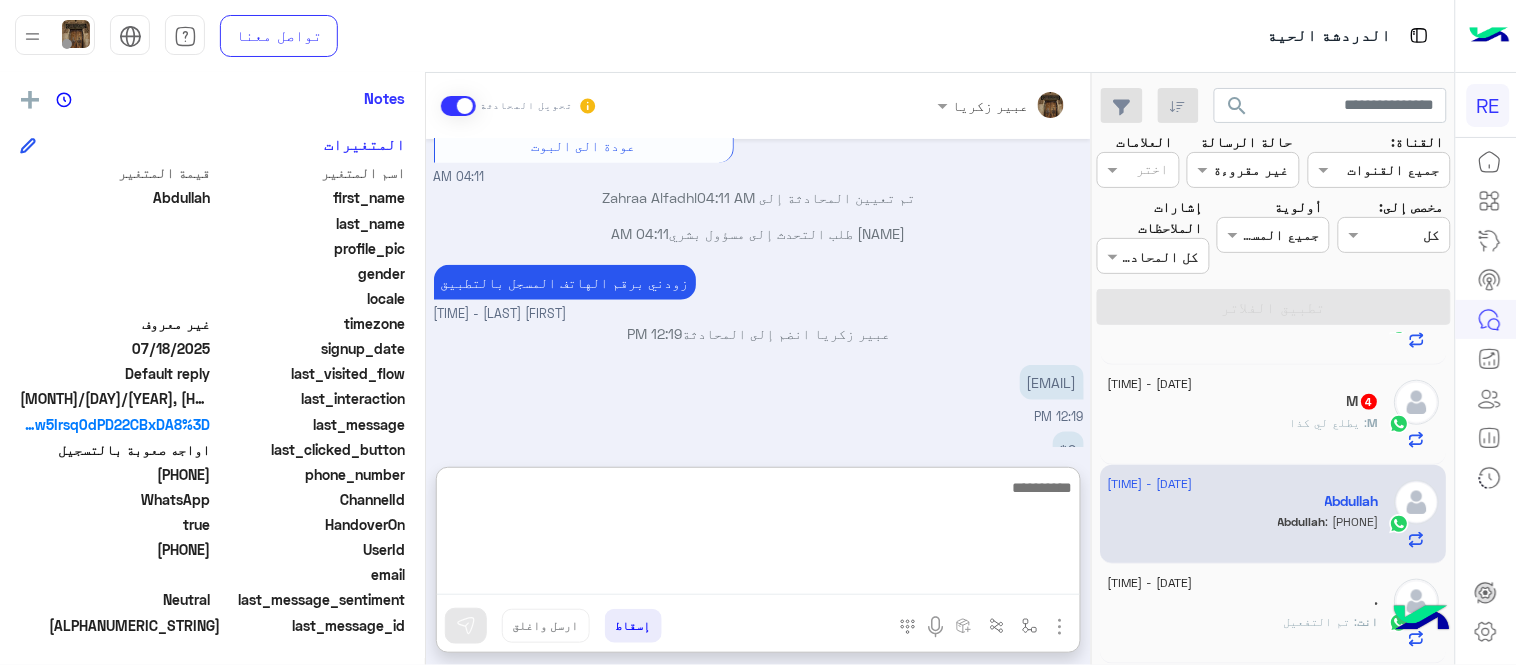 scroll, scrollTop: 632, scrollLeft: 0, axis: vertical 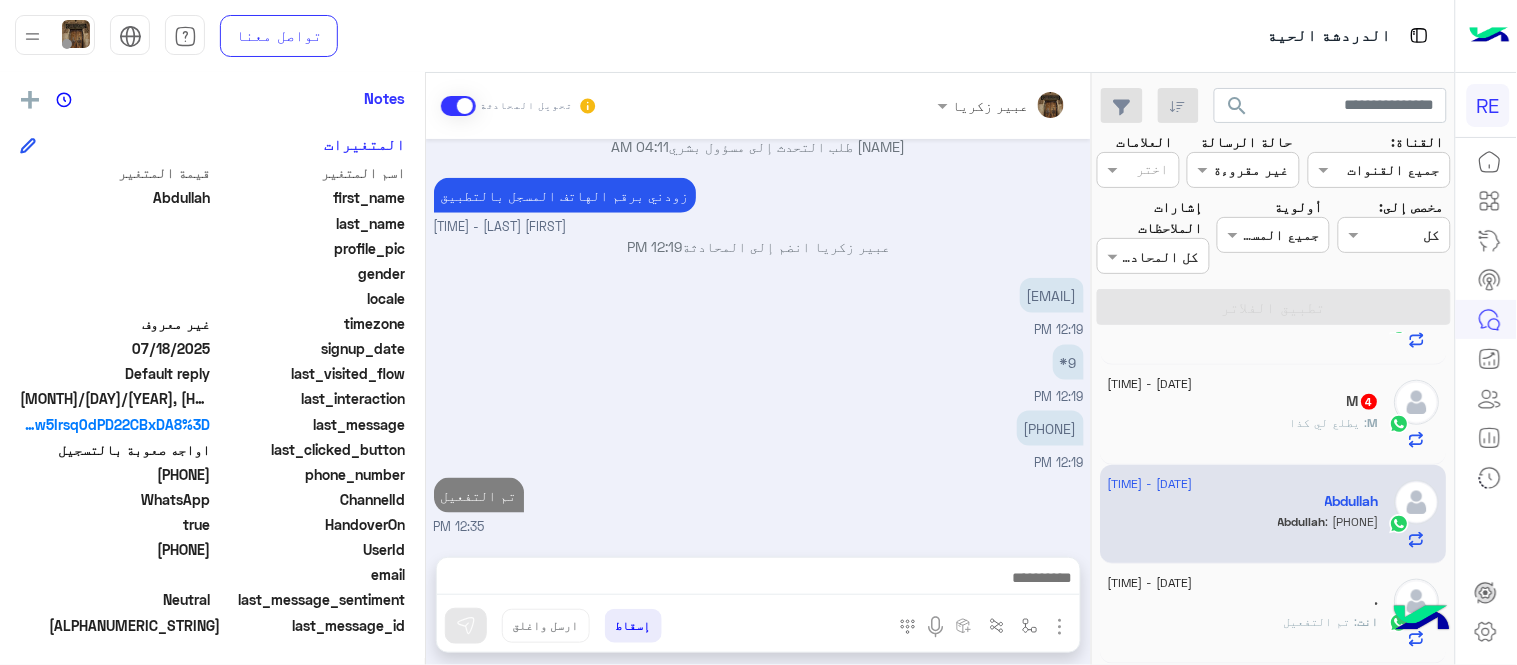 click on "M : يطلع لي كذا" 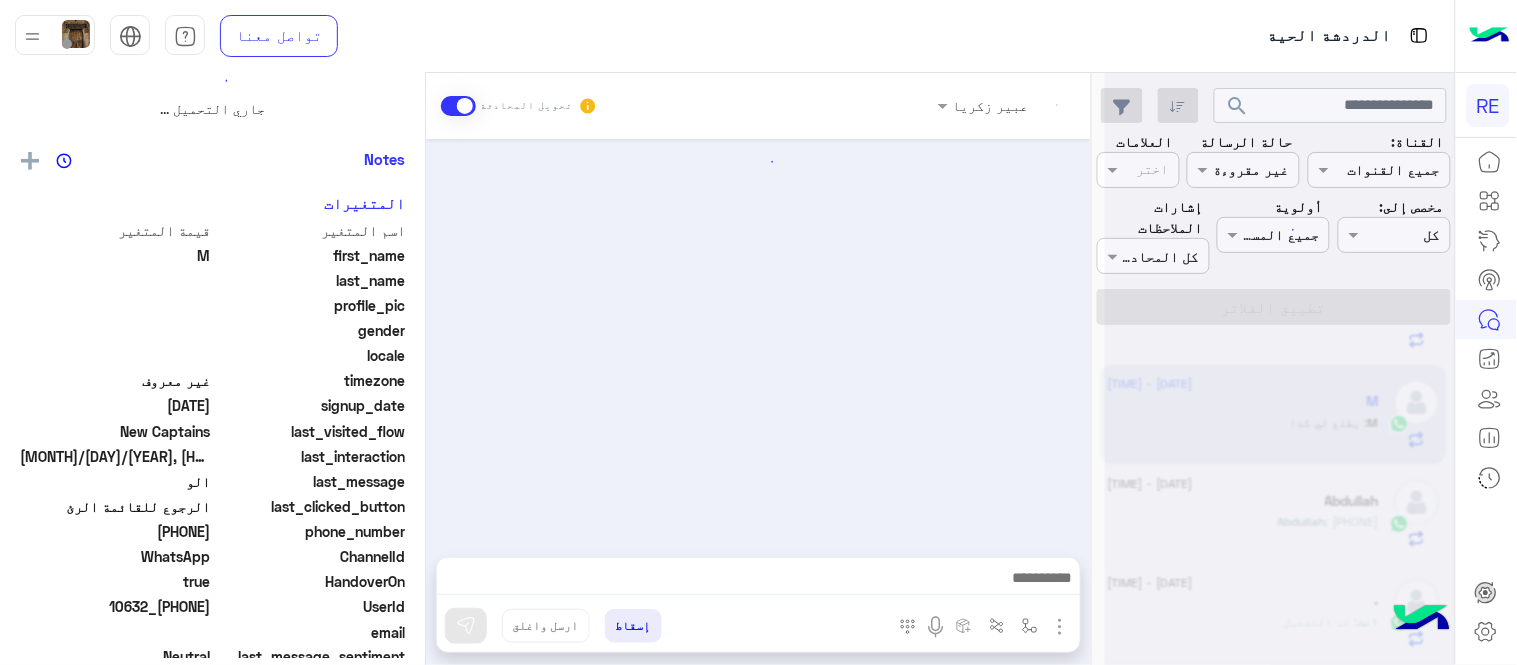 scroll, scrollTop: 0, scrollLeft: 0, axis: both 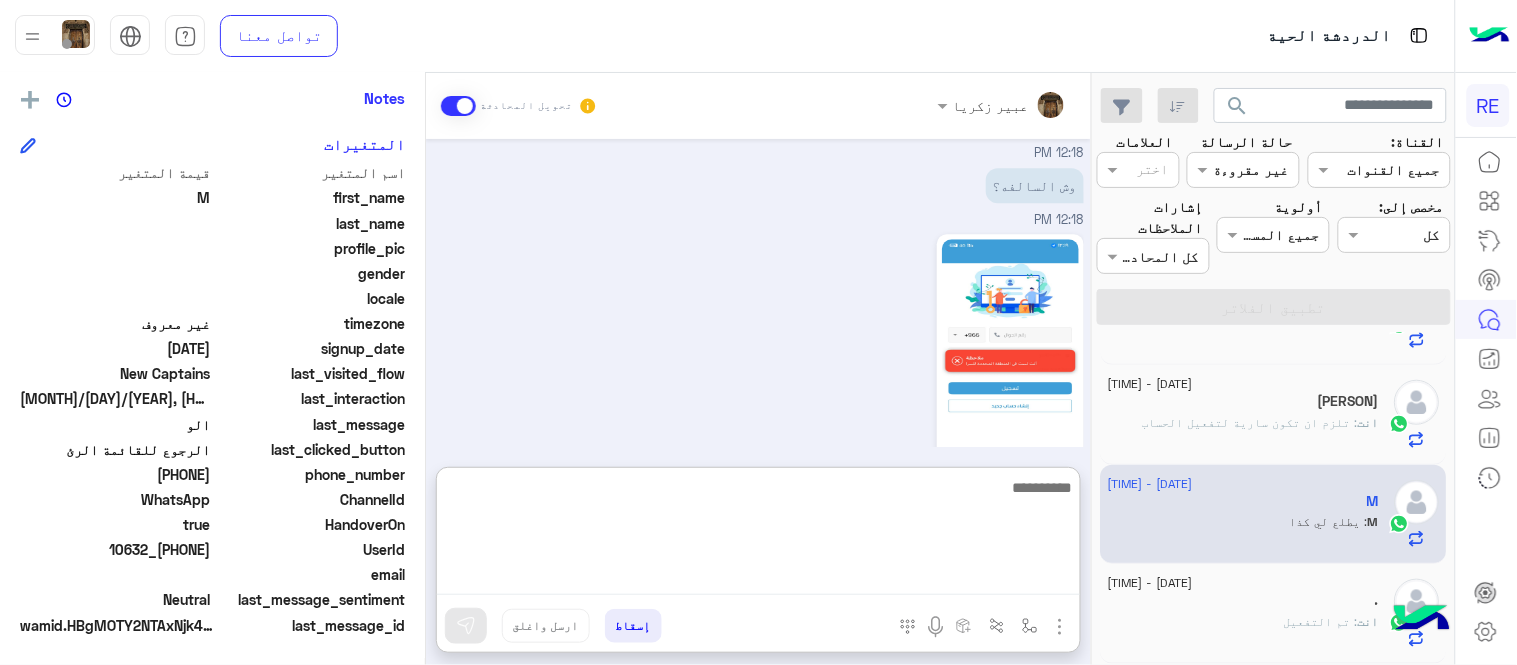 click at bounding box center [758, 535] 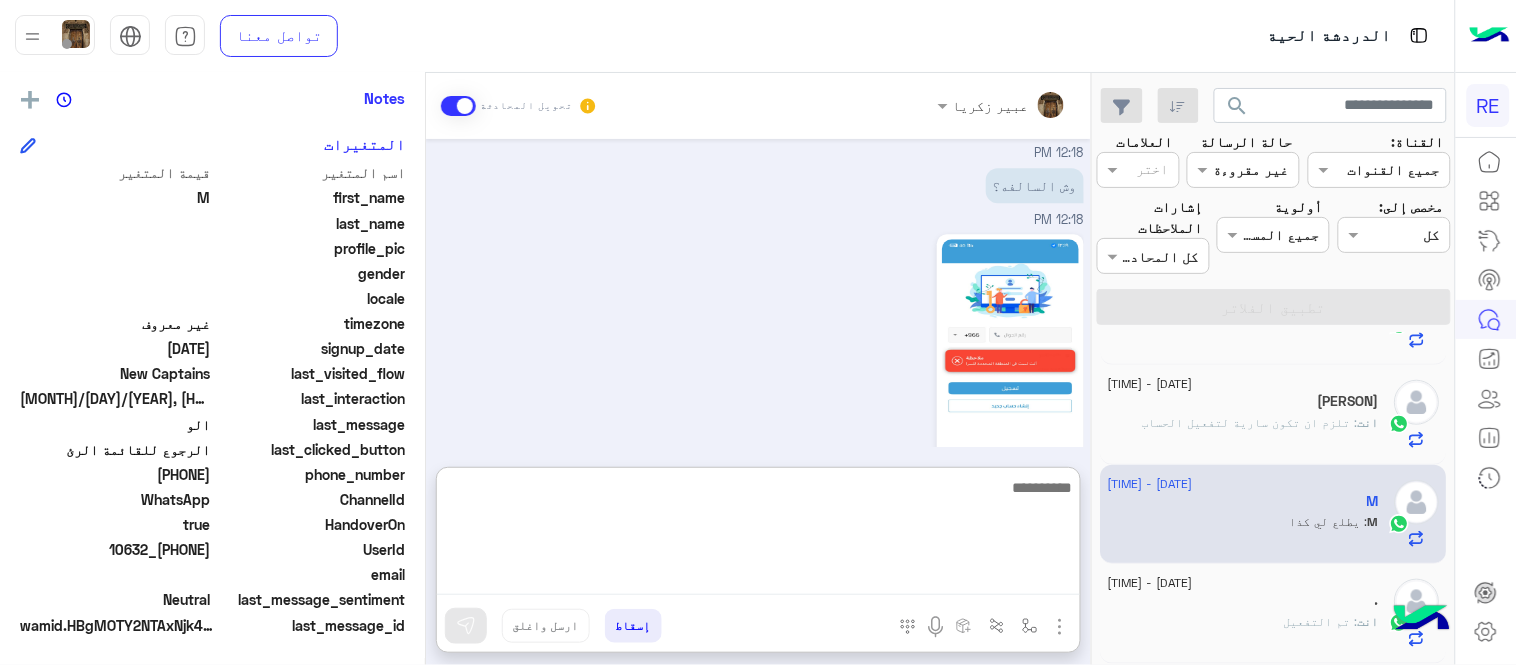 scroll, scrollTop: 1502, scrollLeft: 0, axis: vertical 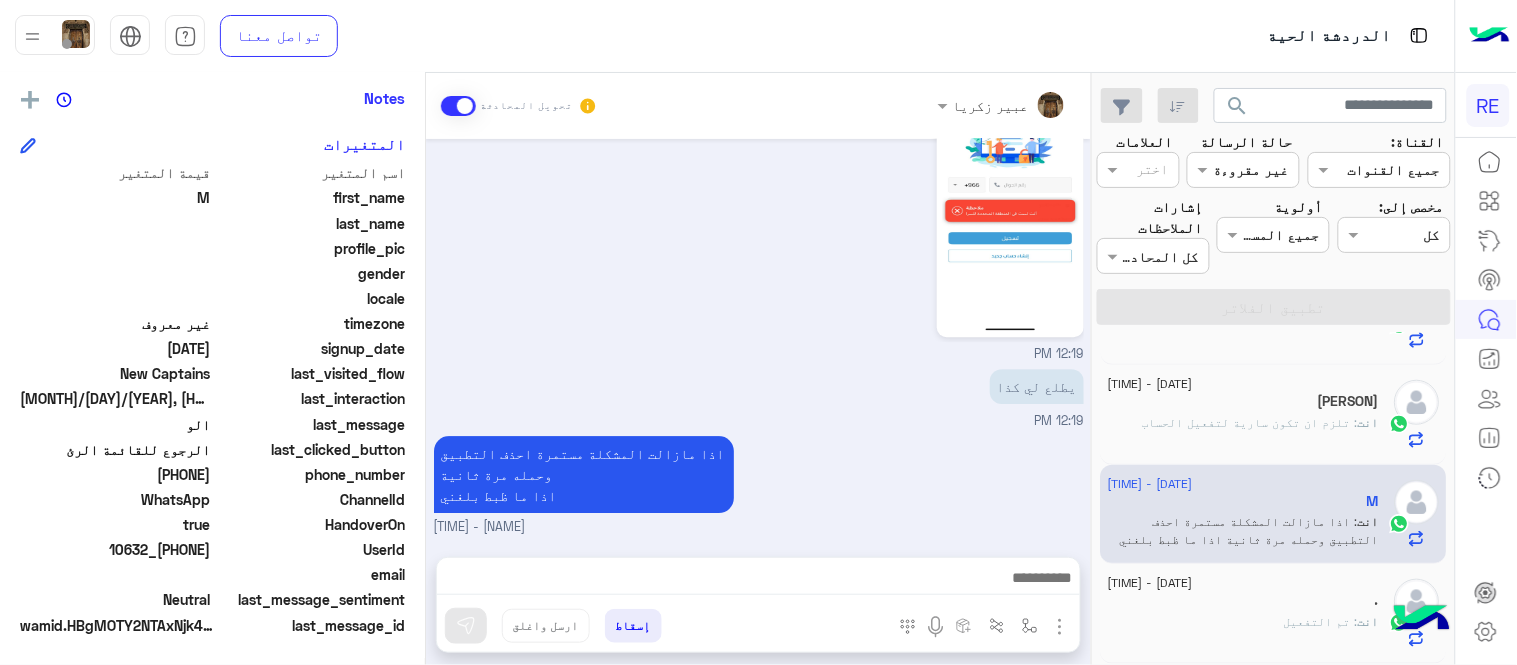 click on "[DATE]  يمكنك الاطلاع على شروط الانضمام لرحلة ك (كابتن ) الموجودة بالصورة أعلاه،
لتحميل التطبيق عبر الرابط التالي : 📲
http://onelink.to/Rehla    يسعدنا انضمامك لتطبيق رحلة يمكنك اتباع الخطوات الموضحة لتسجيل بيانات سيارتك بالفيديو التالي  : عزيزي الكابتن، فضلًا ، للرغبة بتفعيل الحساب قم برفع البيانات عبر التطبيق والتواصل معنا  تم تسجيل السيارة   اواجه صعوبة بالتسجيل  اي خدمة اخرى ؟  الرجوع للقائمة الرئ   لا     03:26 PM   عبير زكريا وضع التسليم للمحادثات نشط   03:36 PM      تم التفعيل  عبير زكريا -  03:36 PM   عبير زكريا انضم إلى المحادثة   03:36 PM       [DATE]   الرجوع للقائمة الرئ    02:37 AM    12:18 PM" at bounding box center (758, 338) 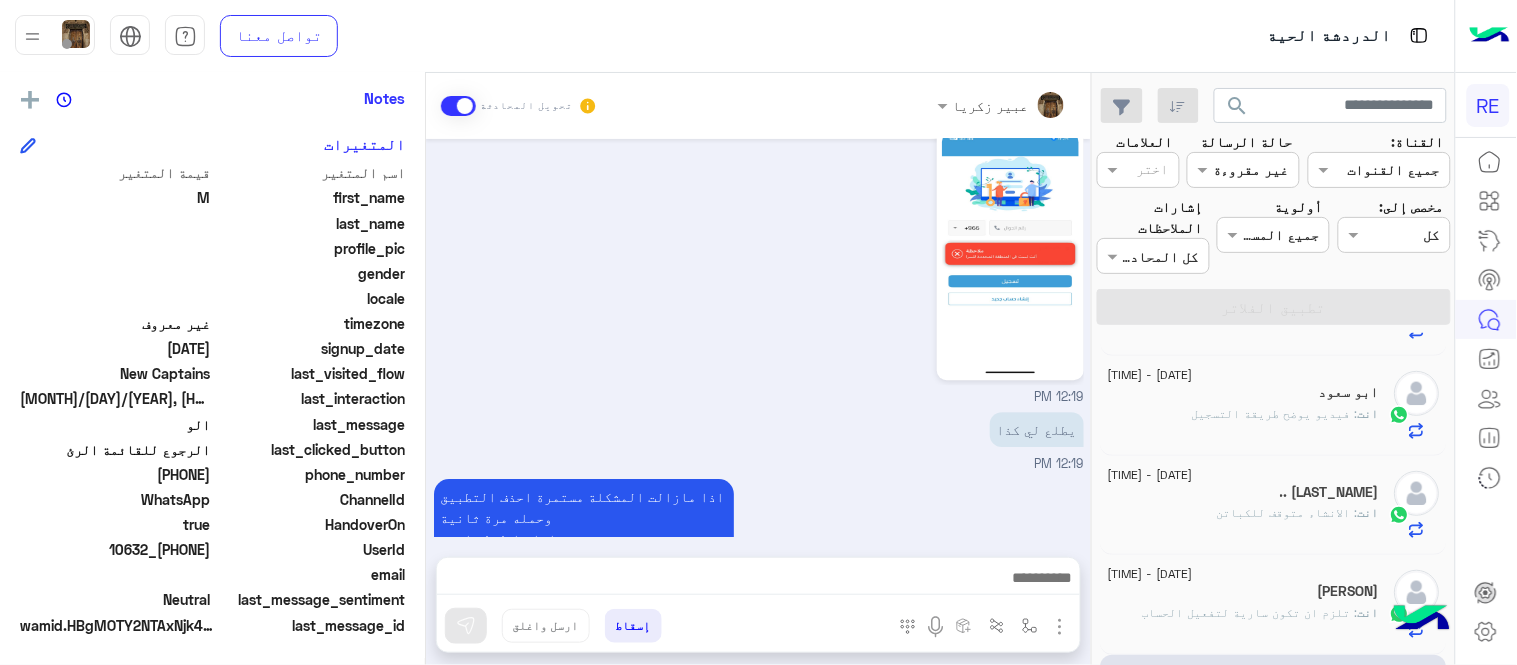 scroll, scrollTop: 0, scrollLeft: 0, axis: both 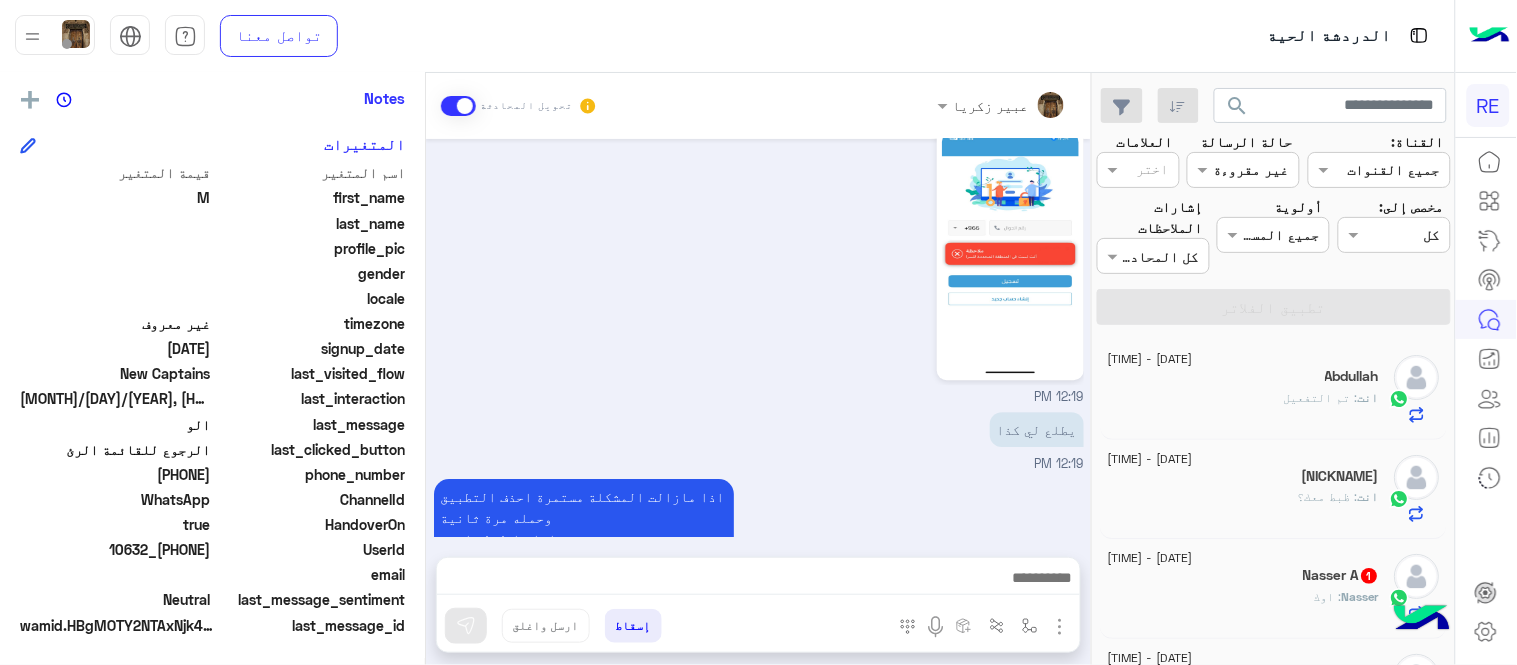 click on "[NAME] [NUMBER]" 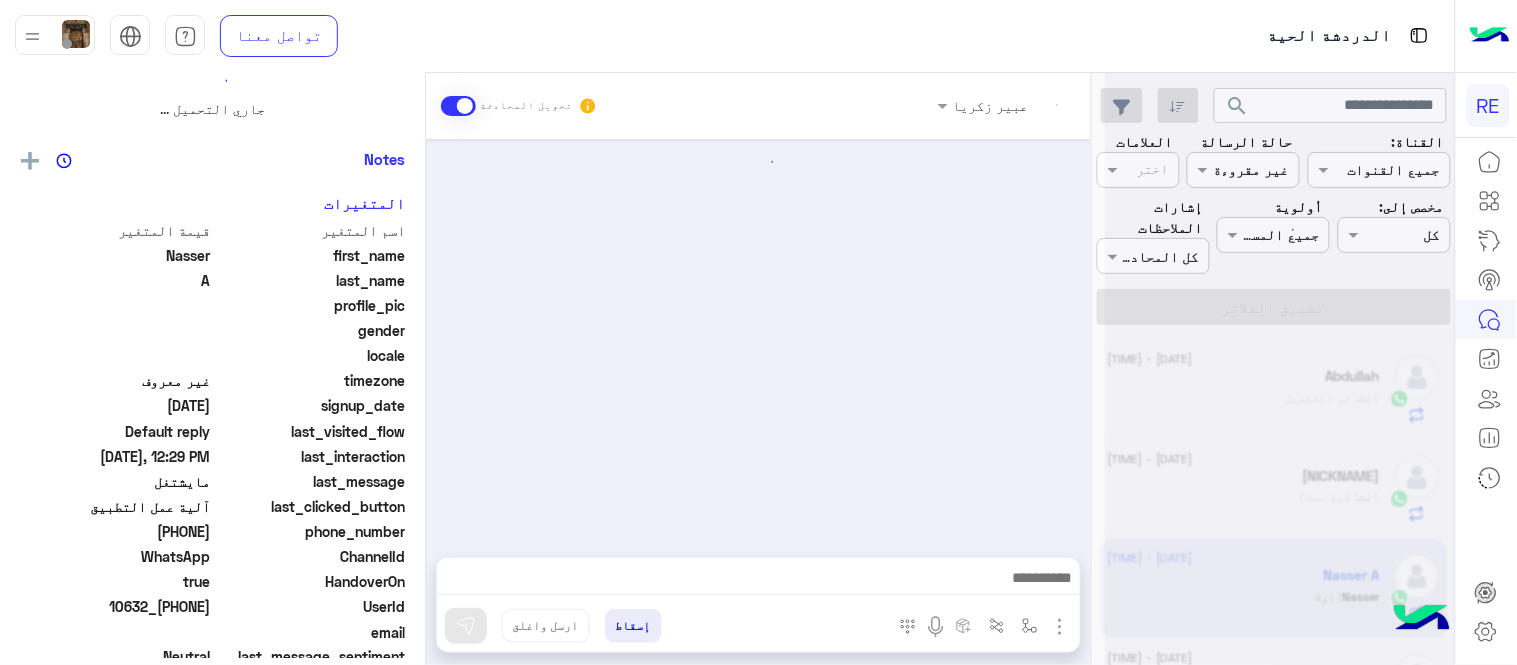 scroll, scrollTop: 0, scrollLeft: 0, axis: both 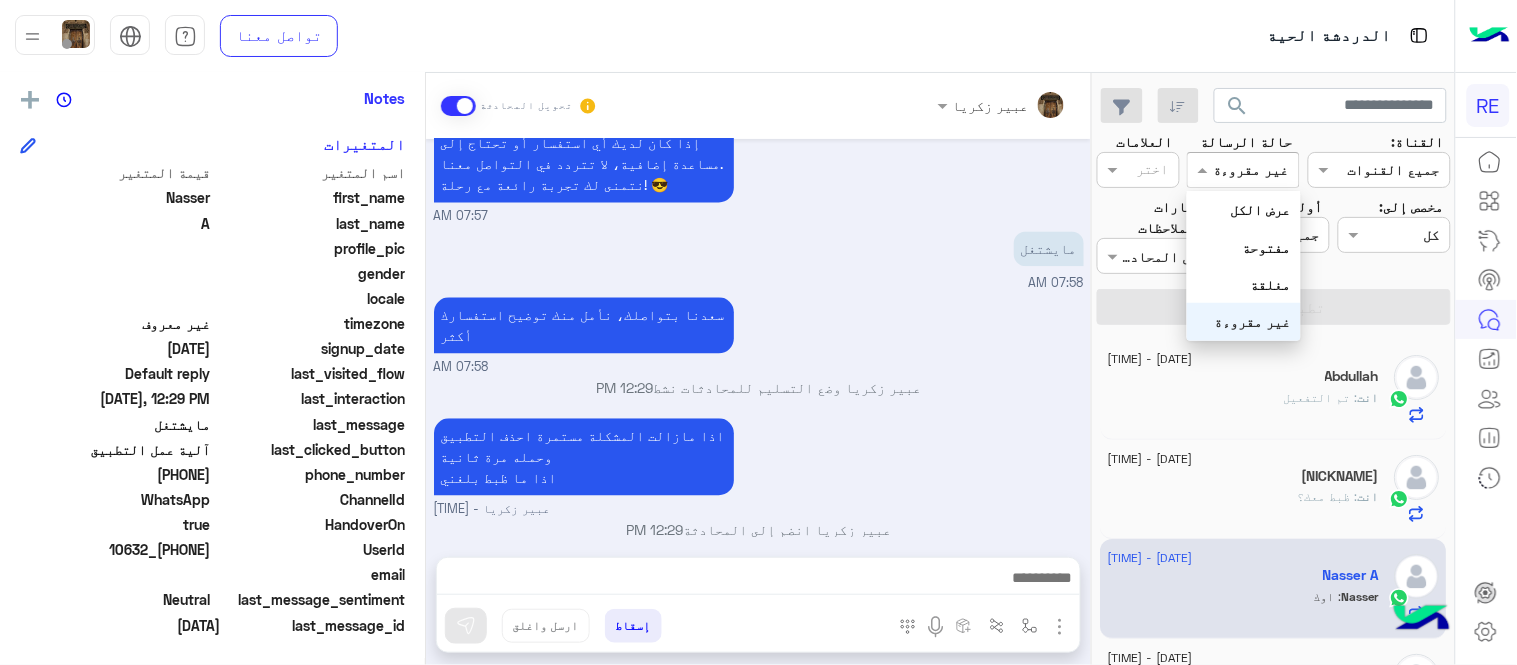 click on "غير مقروءة" at bounding box center (1251, 169) 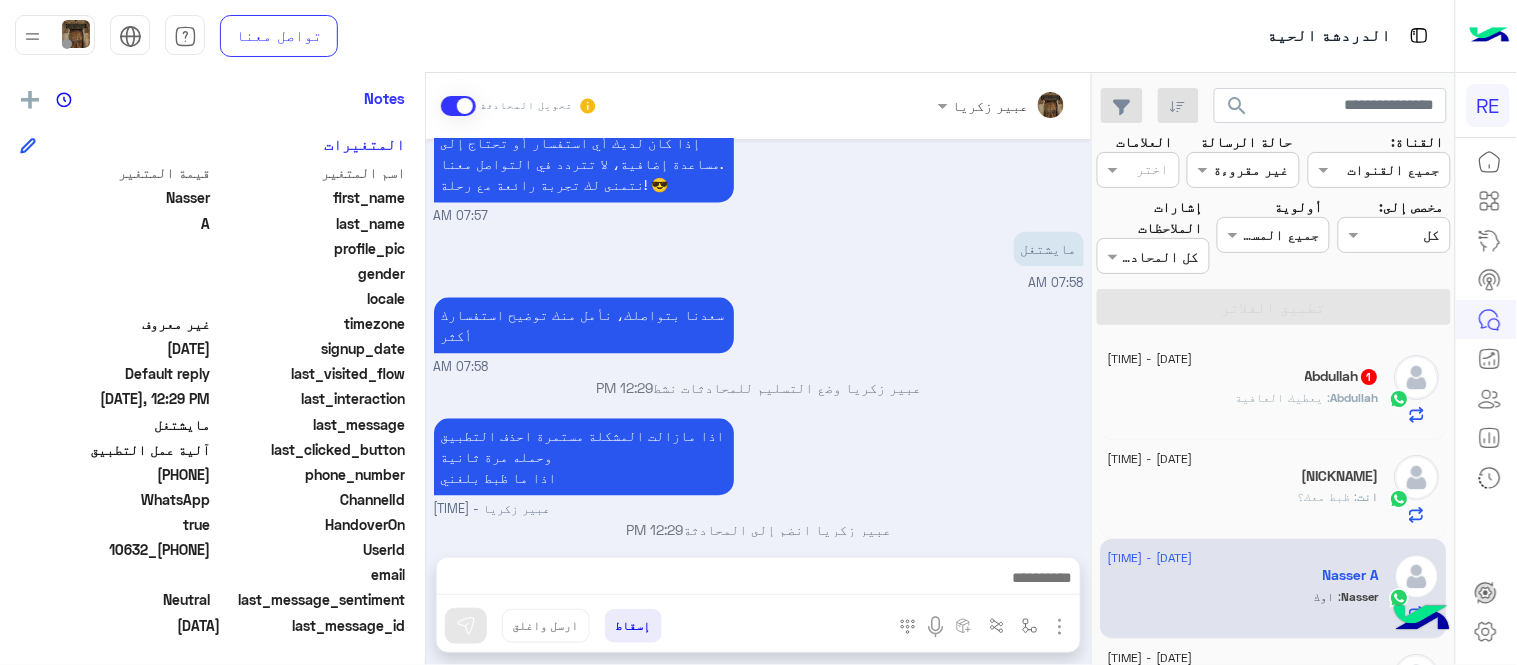 click on "Abdullah   1" 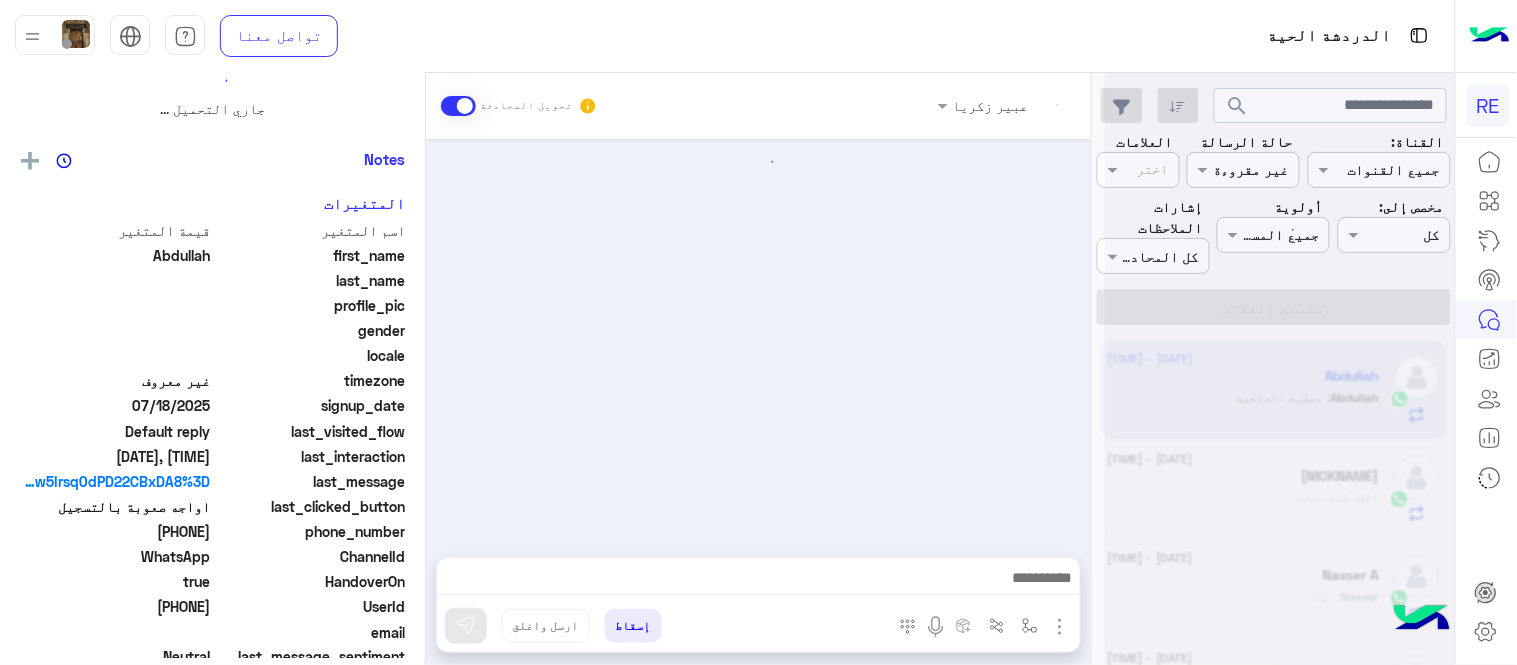scroll, scrollTop: 0, scrollLeft: 0, axis: both 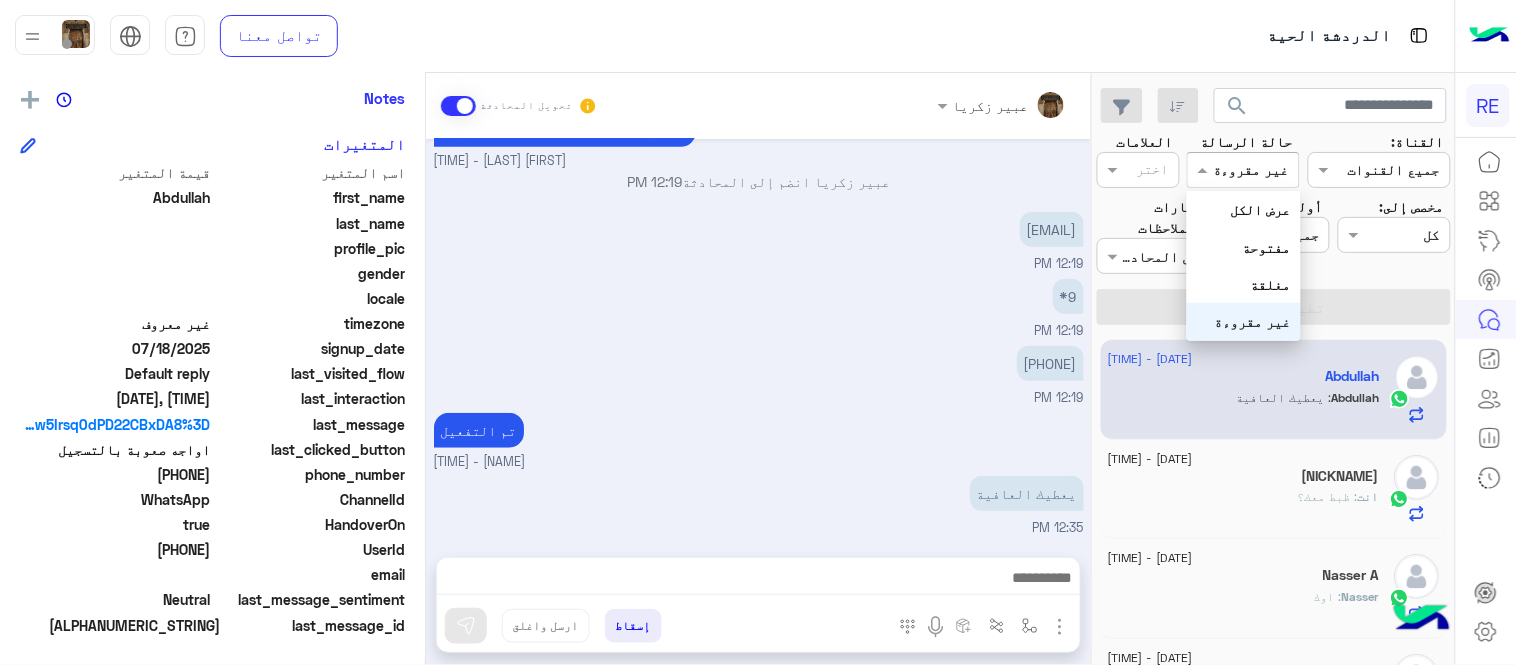click at bounding box center [1243, 169] 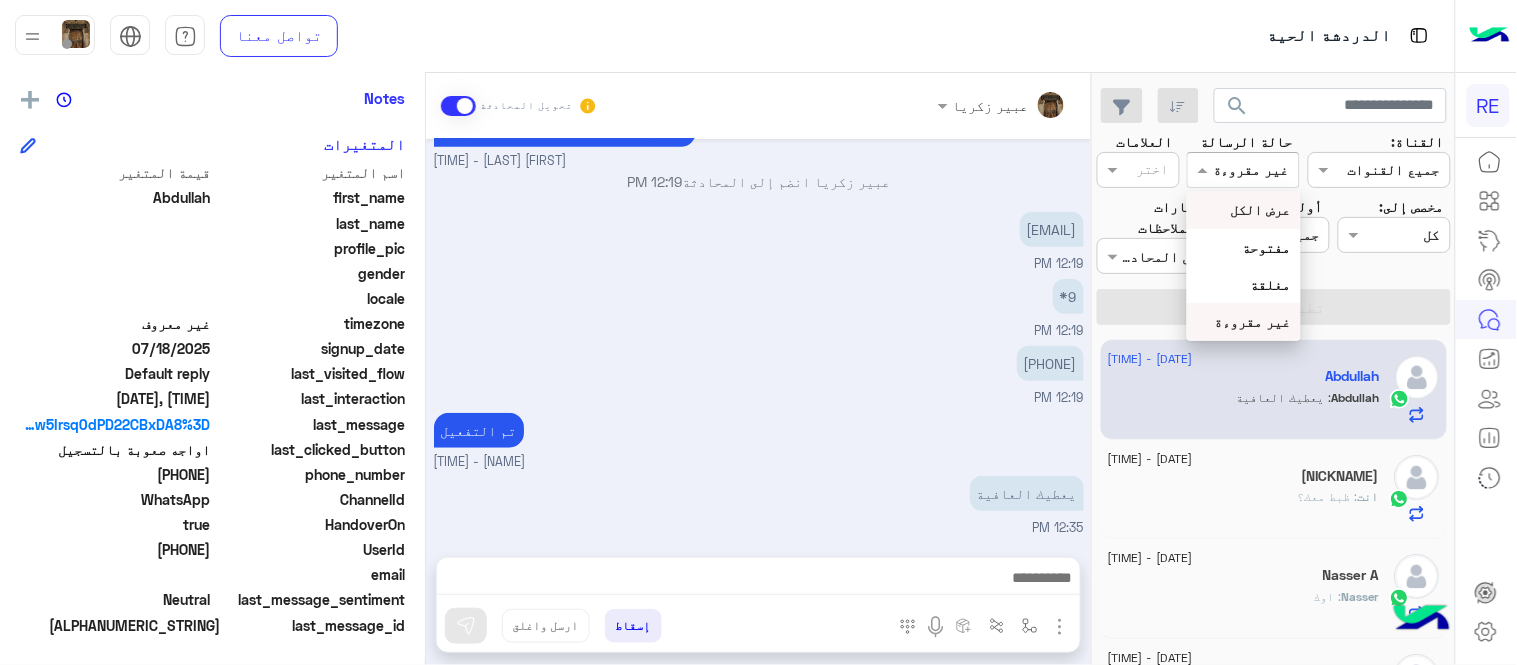 click on "عرض الكل" at bounding box center (1261, 209) 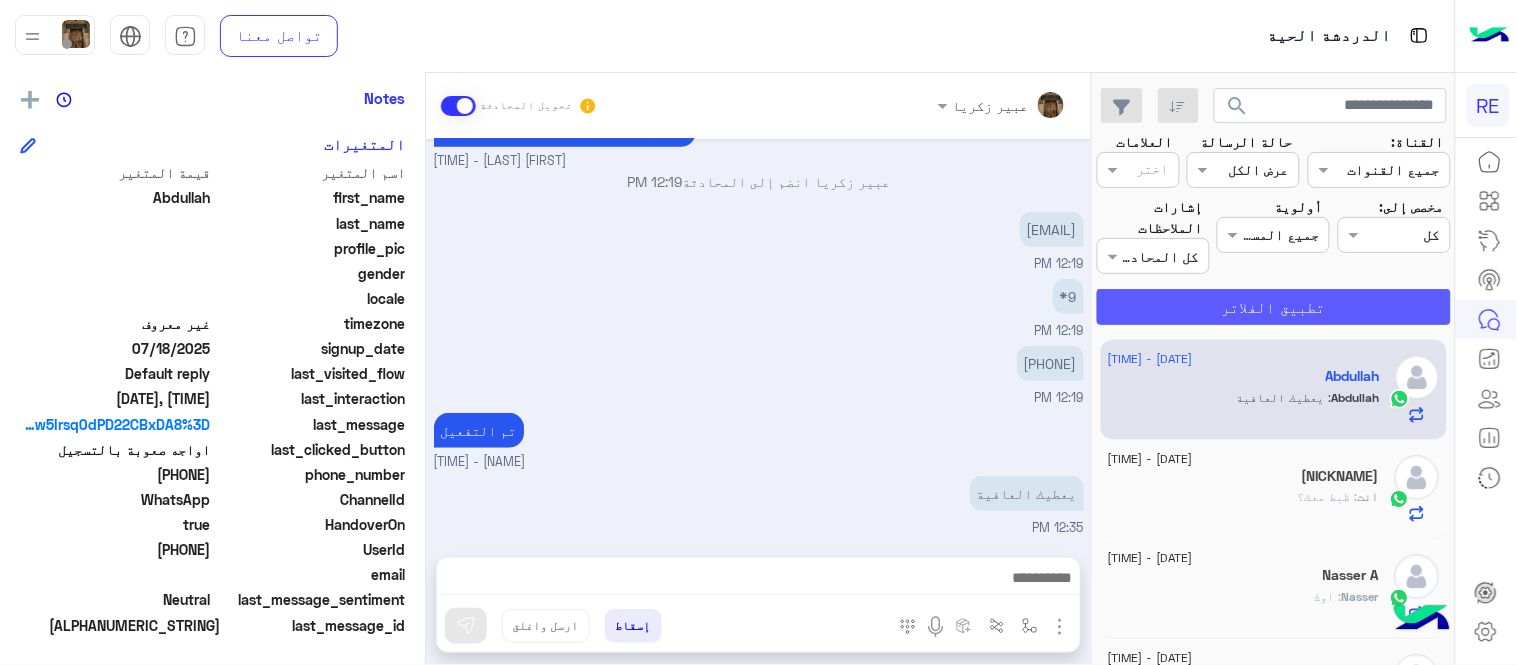 click on "تطبيق الفلاتر" 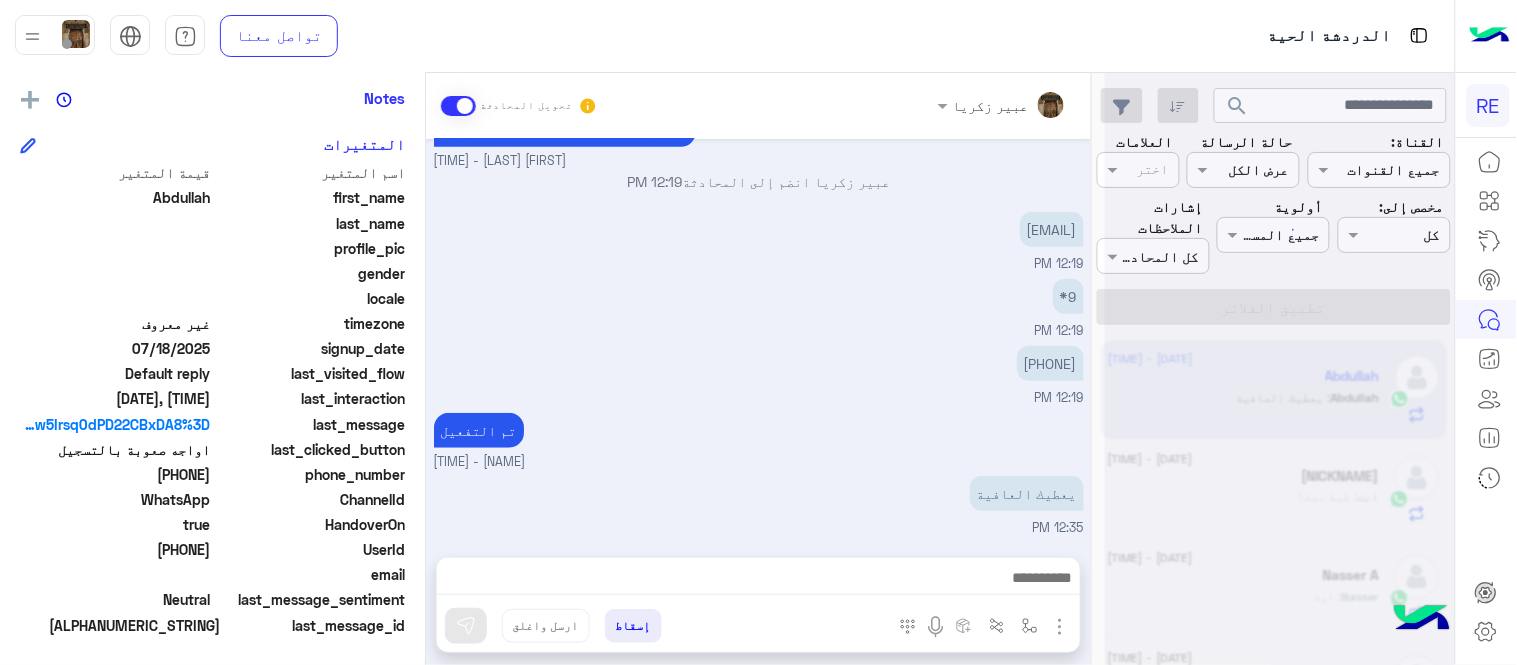 scroll, scrollTop: 0, scrollLeft: 0, axis: both 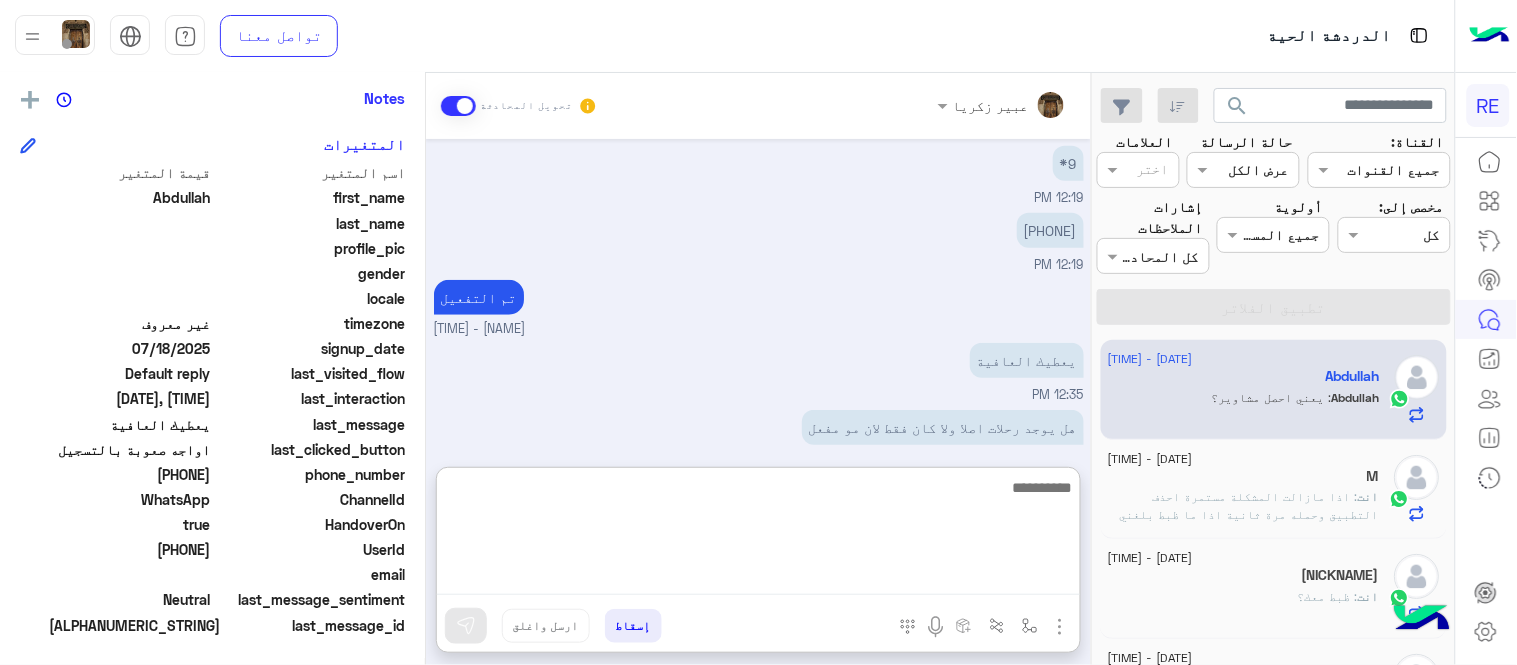 click at bounding box center (758, 535) 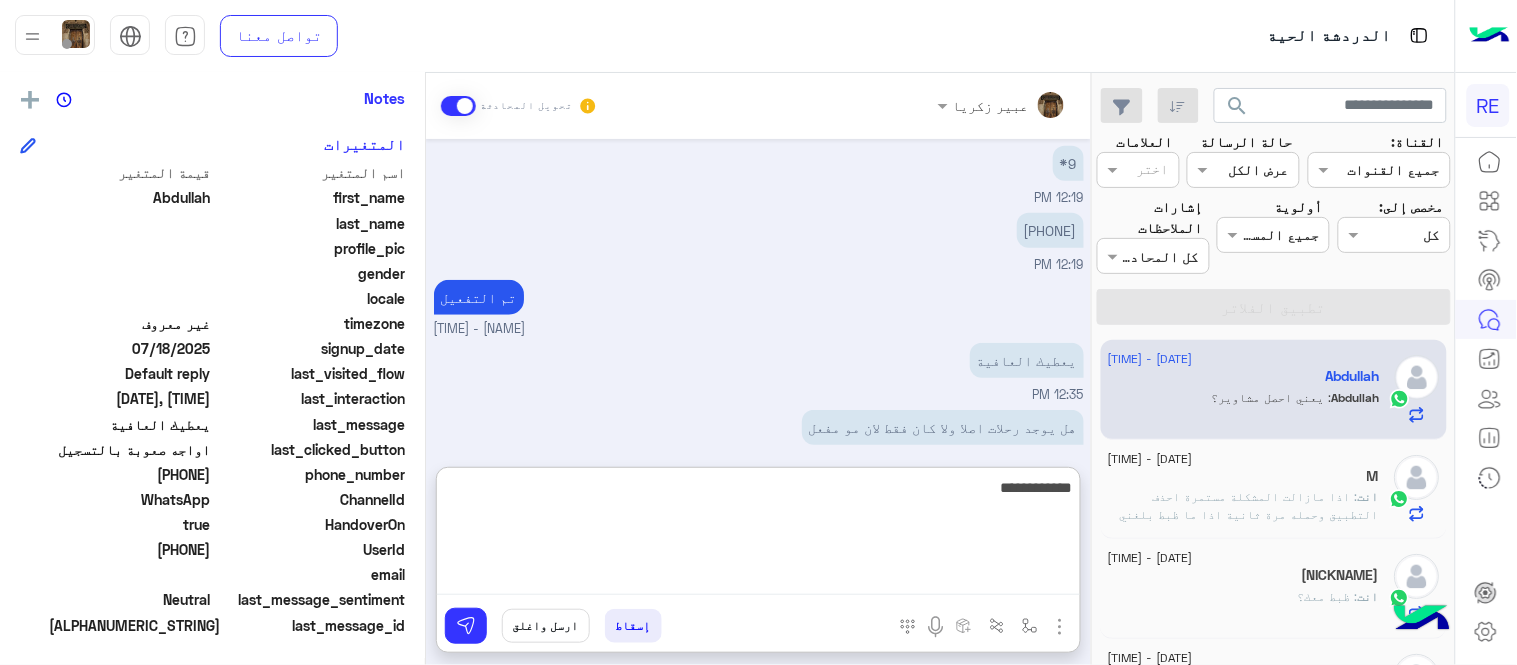 type on "**********" 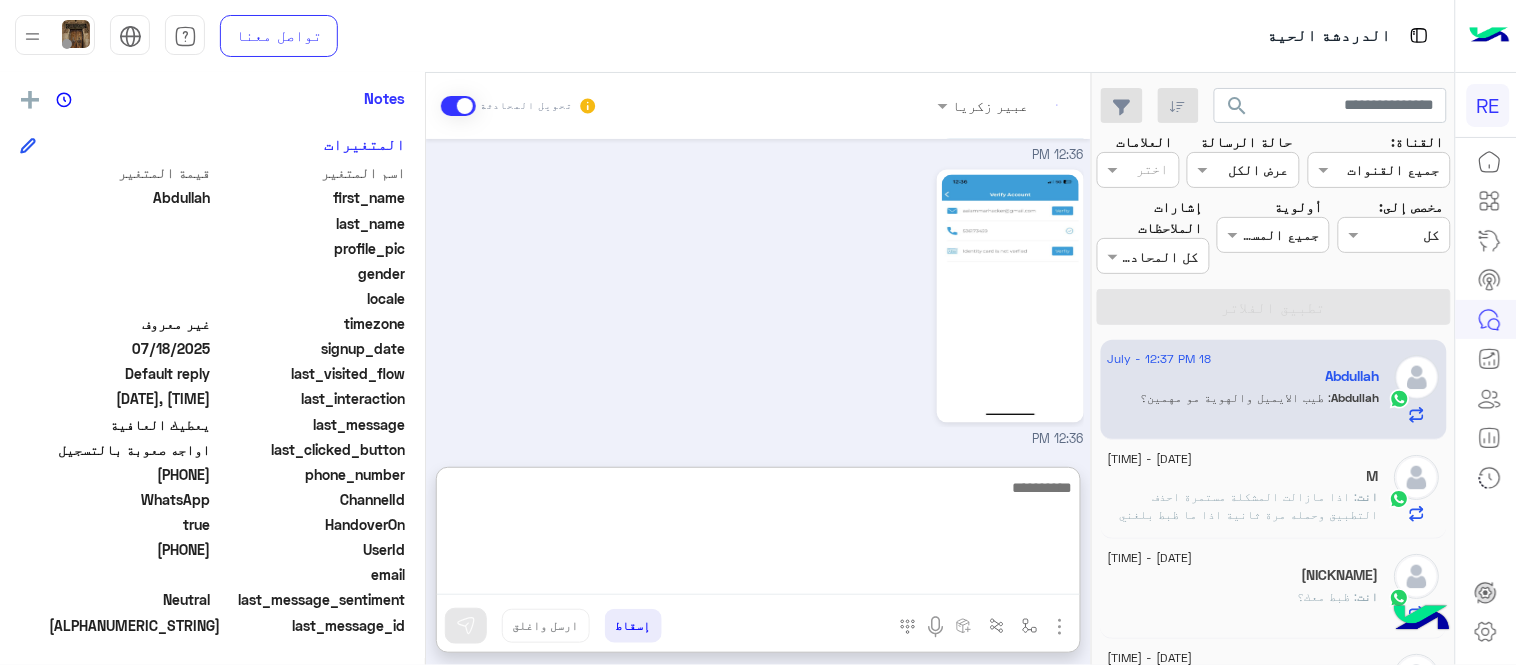scroll, scrollTop: 1030, scrollLeft: 0, axis: vertical 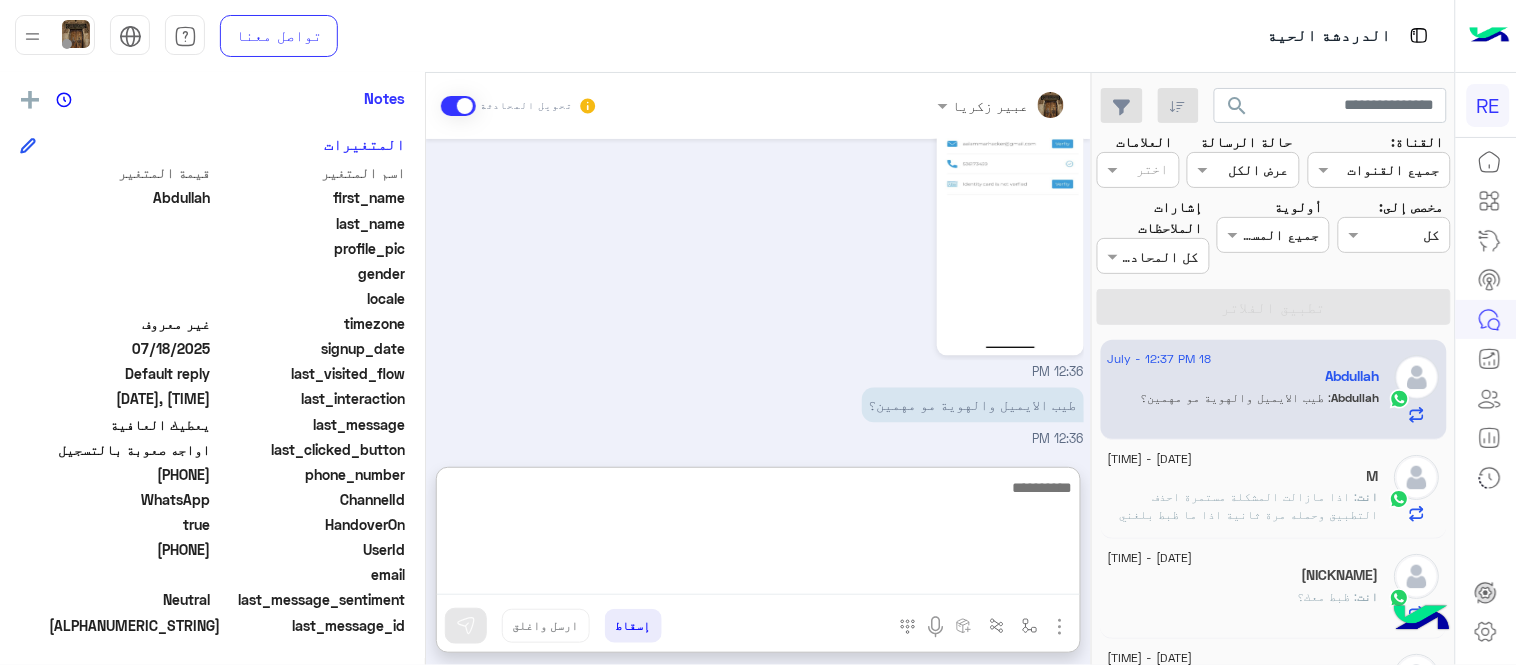 click at bounding box center [758, 535] 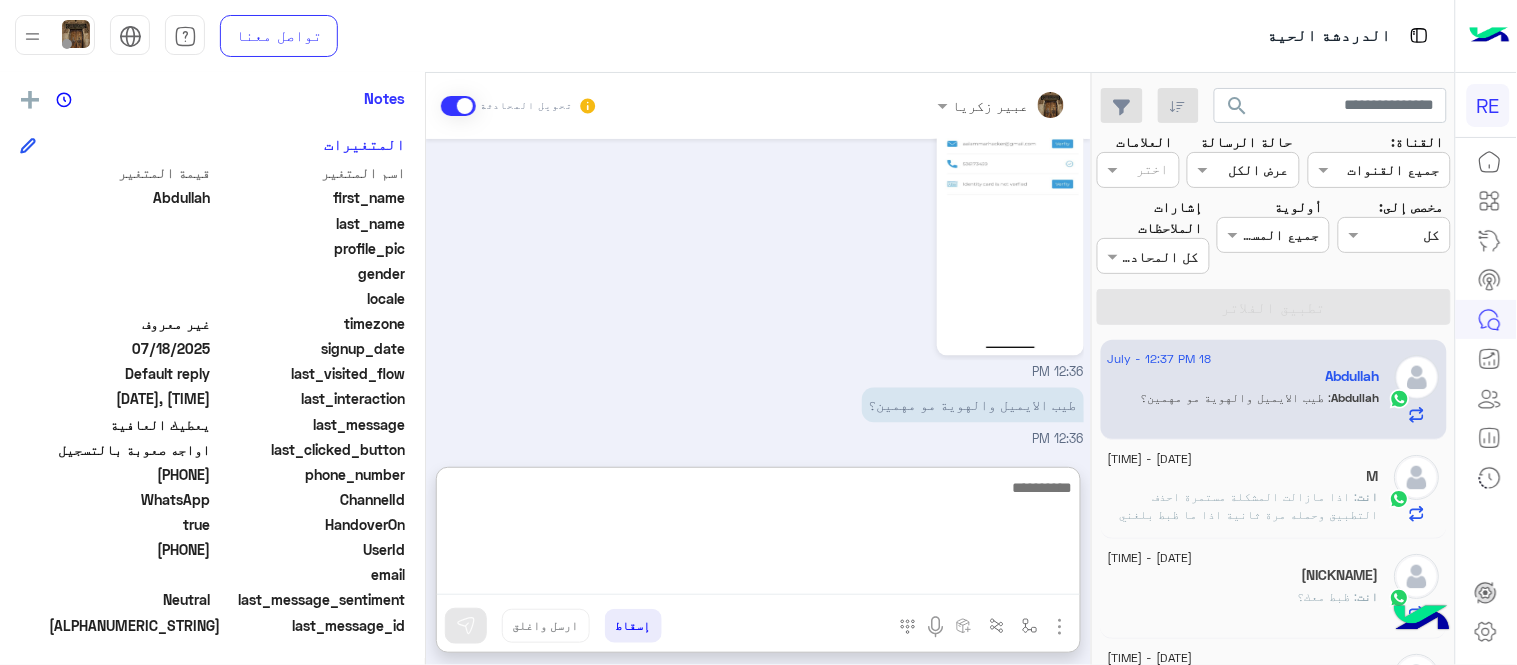 click at bounding box center [758, 535] 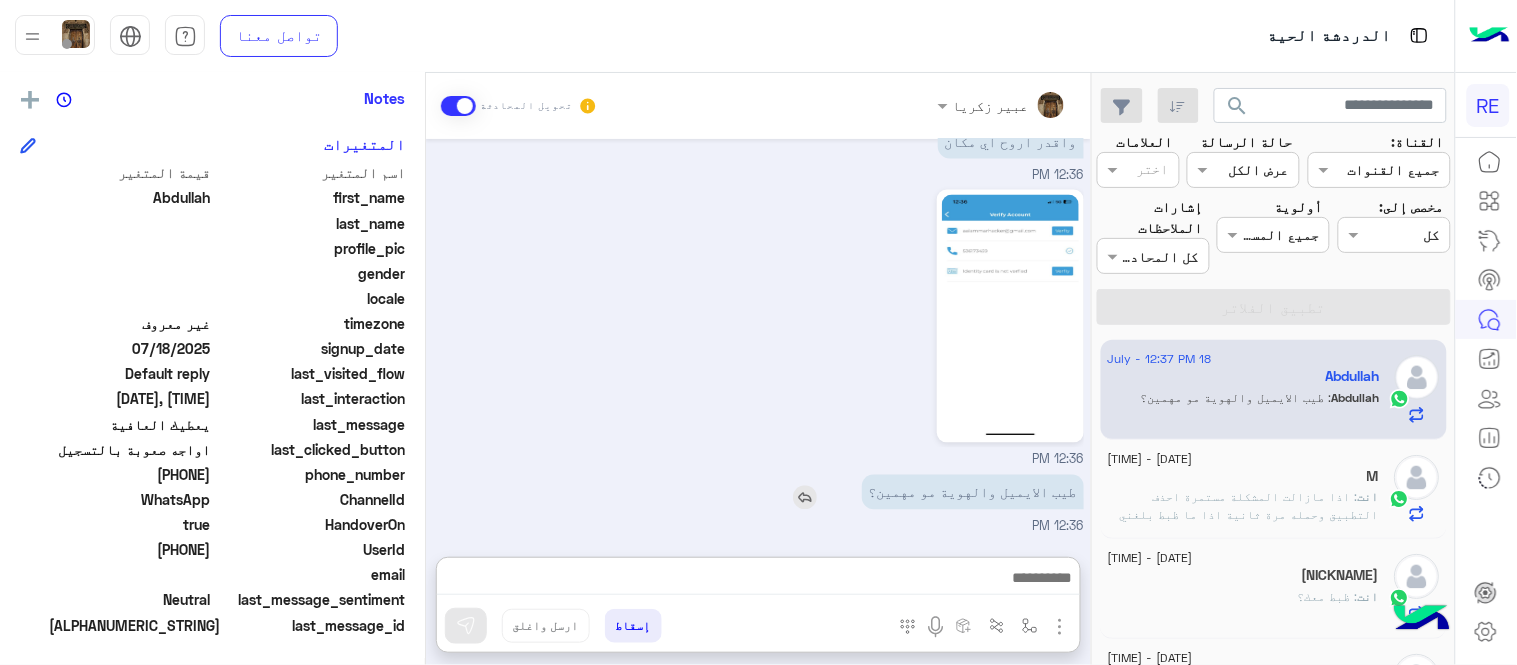 click on "[MONTH] [DAY], [YEAR]  تم إعادة توجيه المحادثة. للعودة إلي الرد الالي، أنقر الزر الموجود بالأسفل  عودة الى البوت     [HOUR]:[MINUTE] [AM/PM]   تم تعيين المحادثة إلى Zahraa Alfadhl   [HOUR]:[MINUTE] [AM/PM]       Abdullah  طلب التحدث إلى مسؤول بشري   [HOUR]:[MINUTE] [AM/PM]      زودني برقم الهاتف المسجل بالتطبيق  عبير زكريا -  [HOUR]:[MINUTE] [AM/PM]   عبير زكريا انضم إلى المحادثة   [HOUR]:[MINUTE] [AM/PM]      [EMAIL]   [HOUR]:[MINUTE] [AM/PM]  9*   [HOUR]:[MINUTE] [AM/PM]  [PHONE]   [HOUR]:[MINUTE] [AM/PM]  تم التفعيل  عبير زكريا -  [HOUR]:[MINUTE] [AM/PM]  يعطيك العافية   [HOUR]:[MINUTE] [AM/PM]  هل يوجد رحلات اصلا ولا كان فقط لان مو مفعل   [HOUR]:[MINUTE] [AM/PM]  يعني احصل مشاوير؟   [HOUR]:[MINUTE] [AM/PM]  من اي مدينة ؟  عبير زكريا -  [HOUR]:[MINUTE] [AM/PM]  الرياض   [HOUR]:[MINUTE] [AM/PM]  واقدر اروح اي مكان   [HOUR]:[MINUTE] [AM/PM]    [HOUR]:[MINUTE] [AM/PM]  طيب الايميل والهوية مو مهمين؟   [HOUR]:[MINUTE] [AM/PM]" at bounding box center (758, 338) 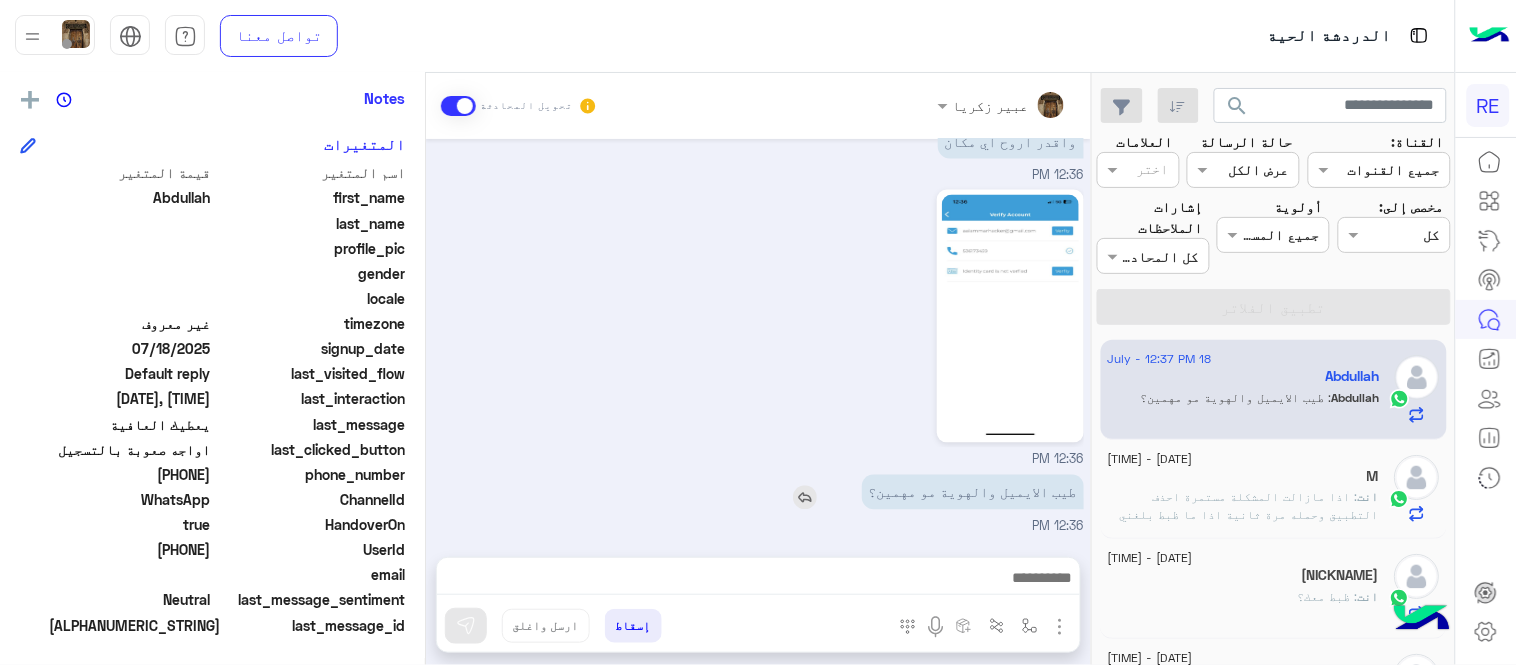 scroll, scrollTop: 940, scrollLeft: 0, axis: vertical 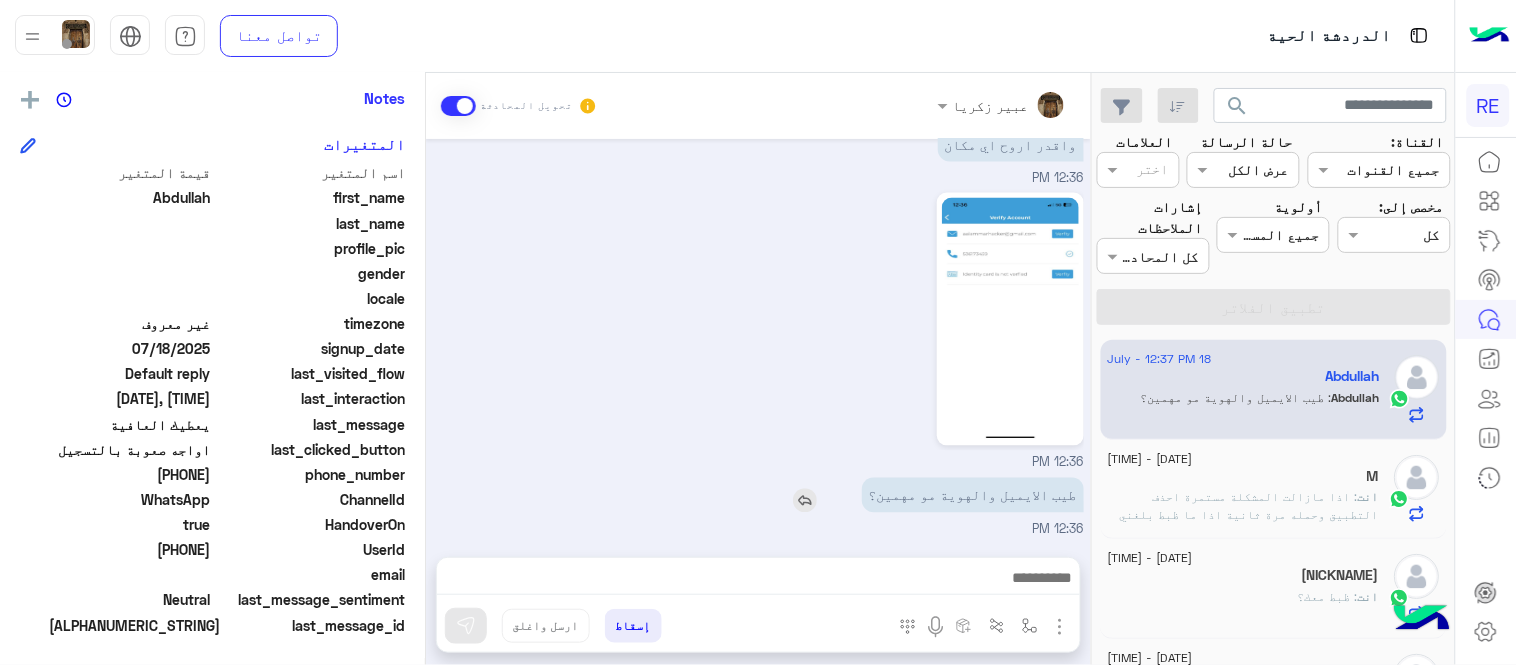 click at bounding box center [805, 501] 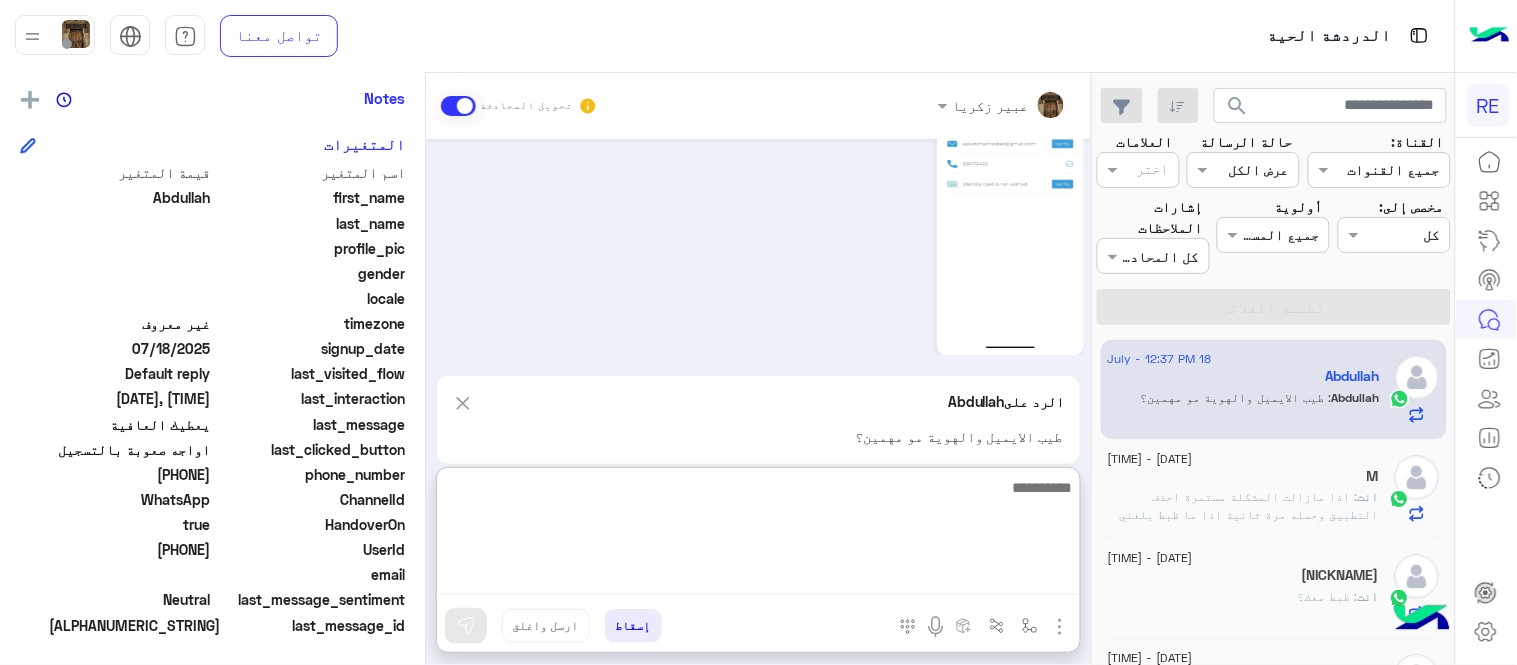 click at bounding box center (758, 535) 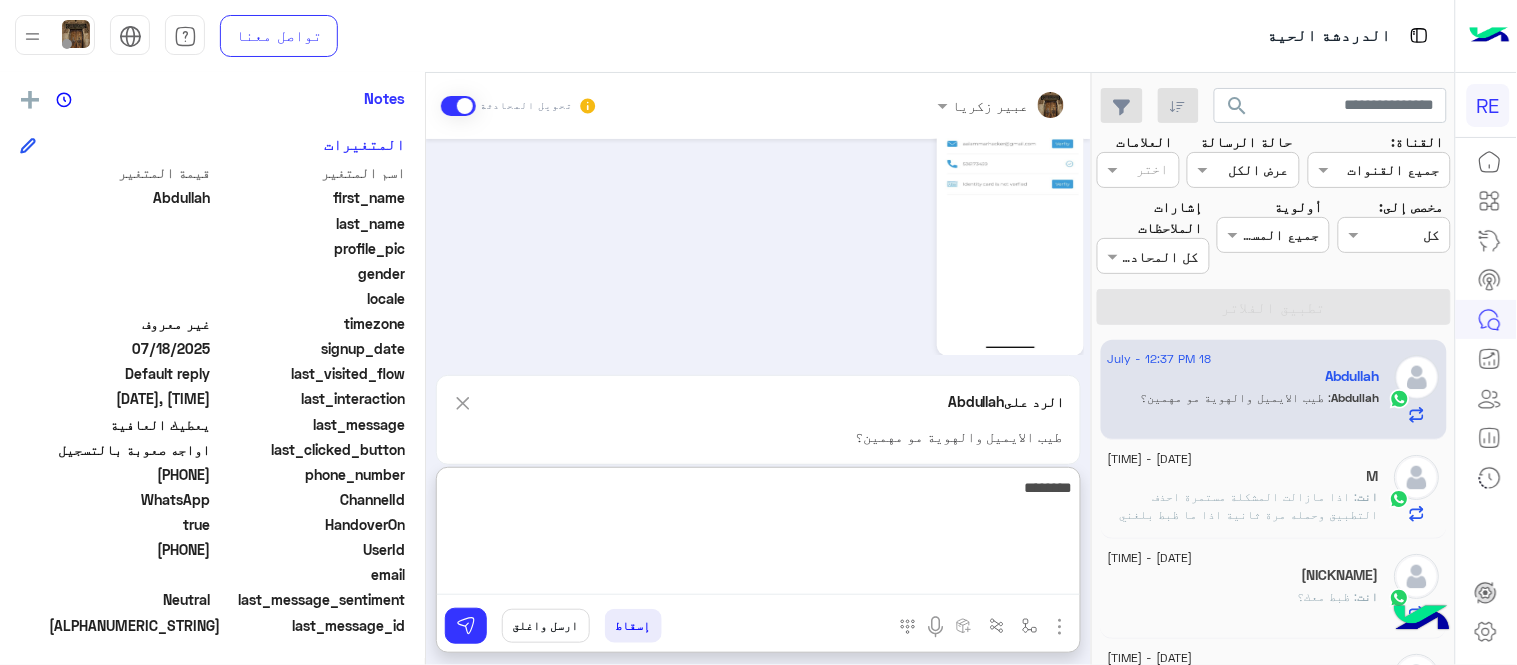 type on "********" 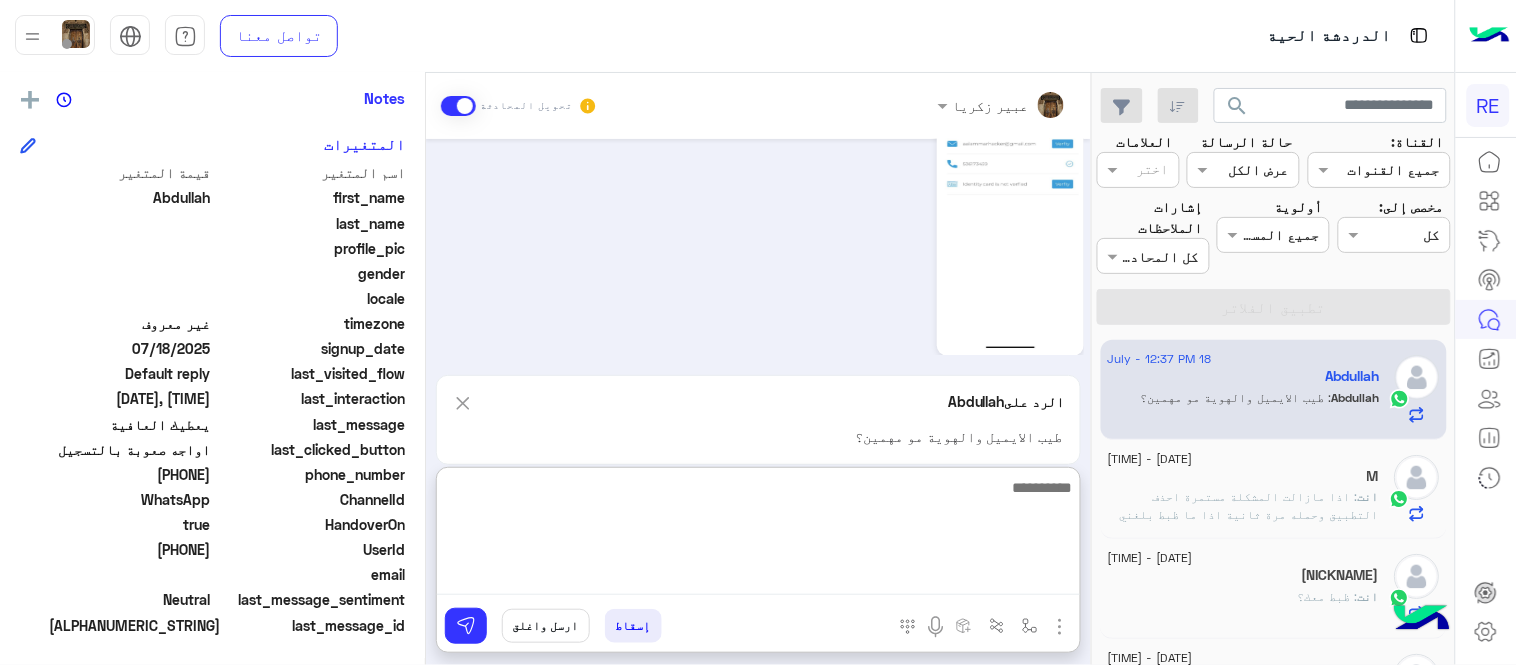 scroll, scrollTop: 1128, scrollLeft: 0, axis: vertical 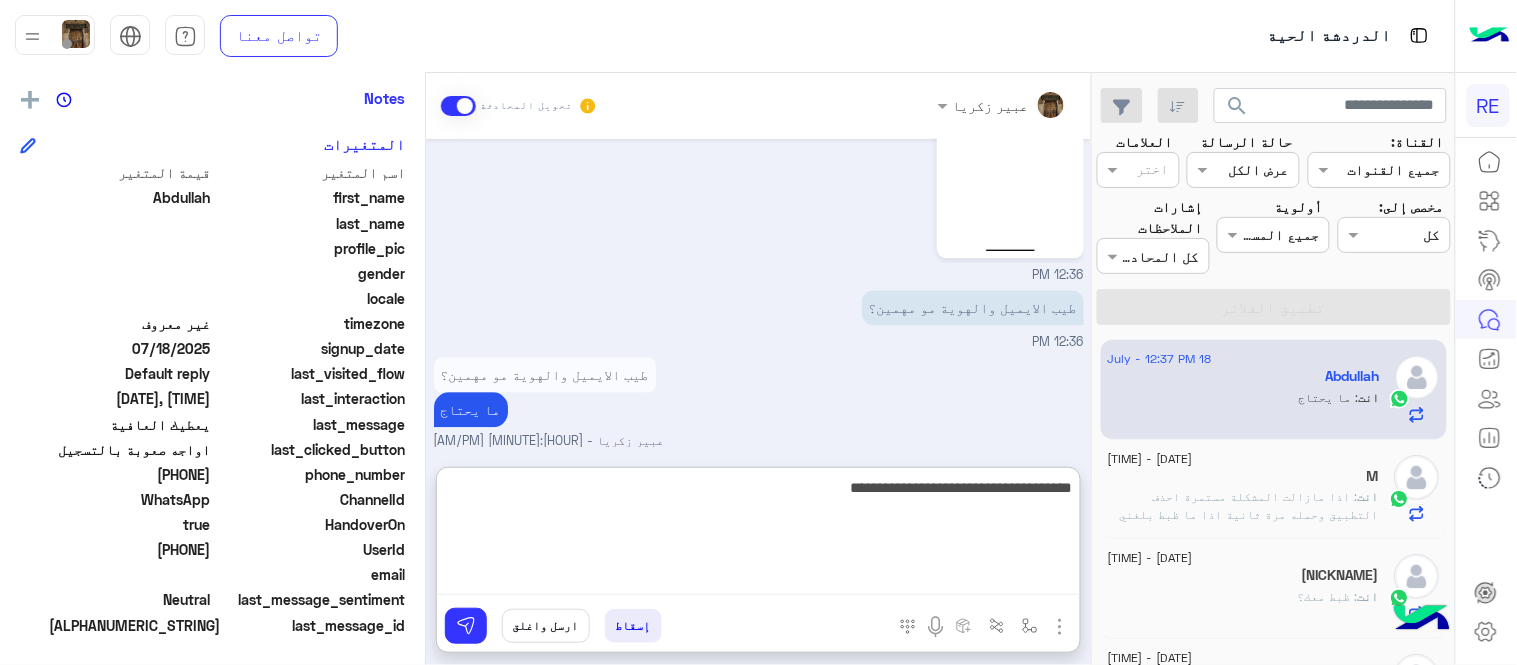 type on "**********" 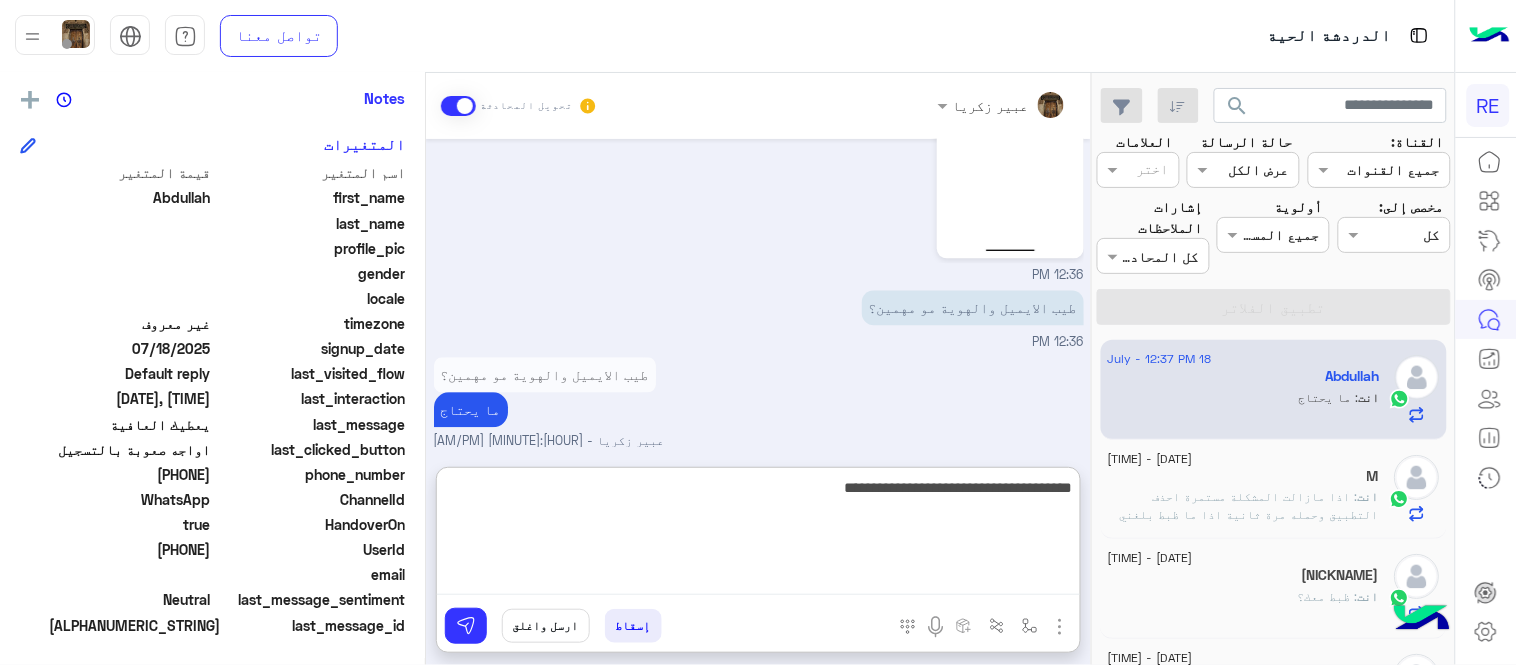 type 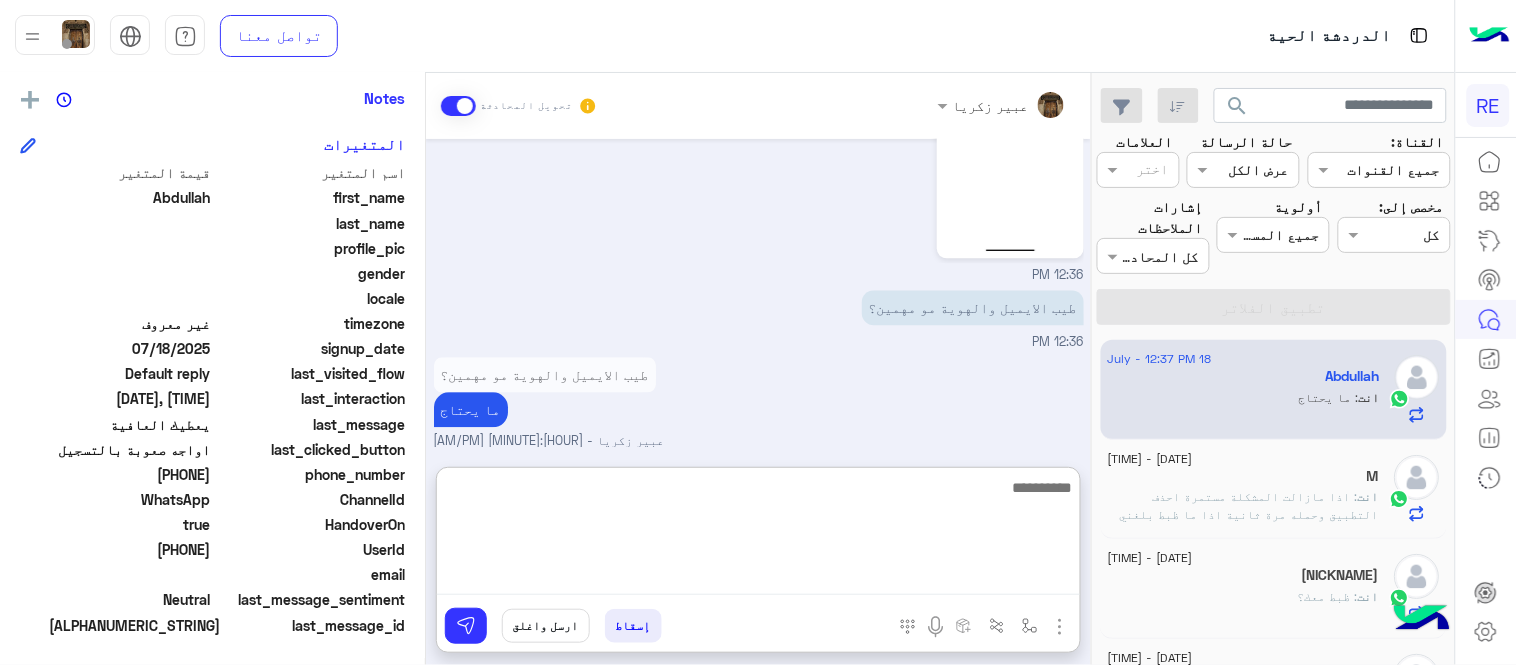 scroll, scrollTop: 1192, scrollLeft: 0, axis: vertical 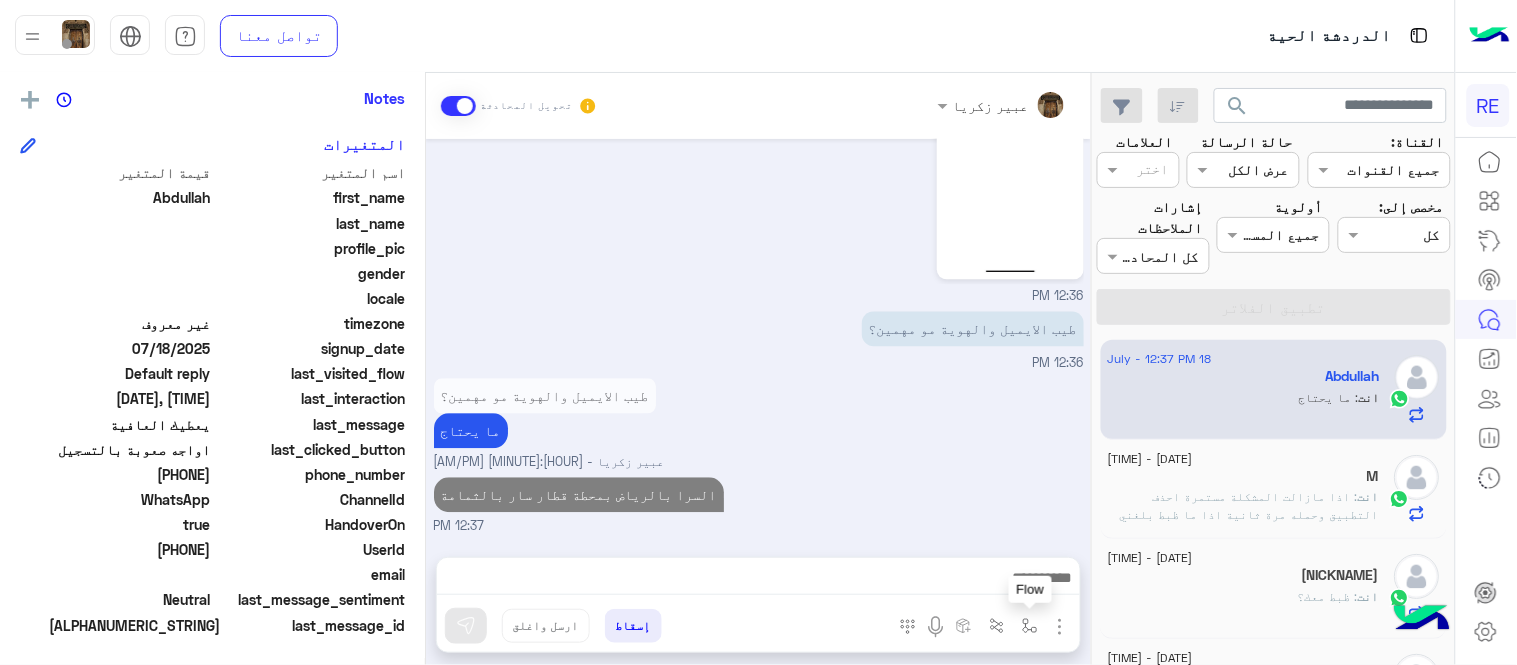 click at bounding box center [1030, 625] 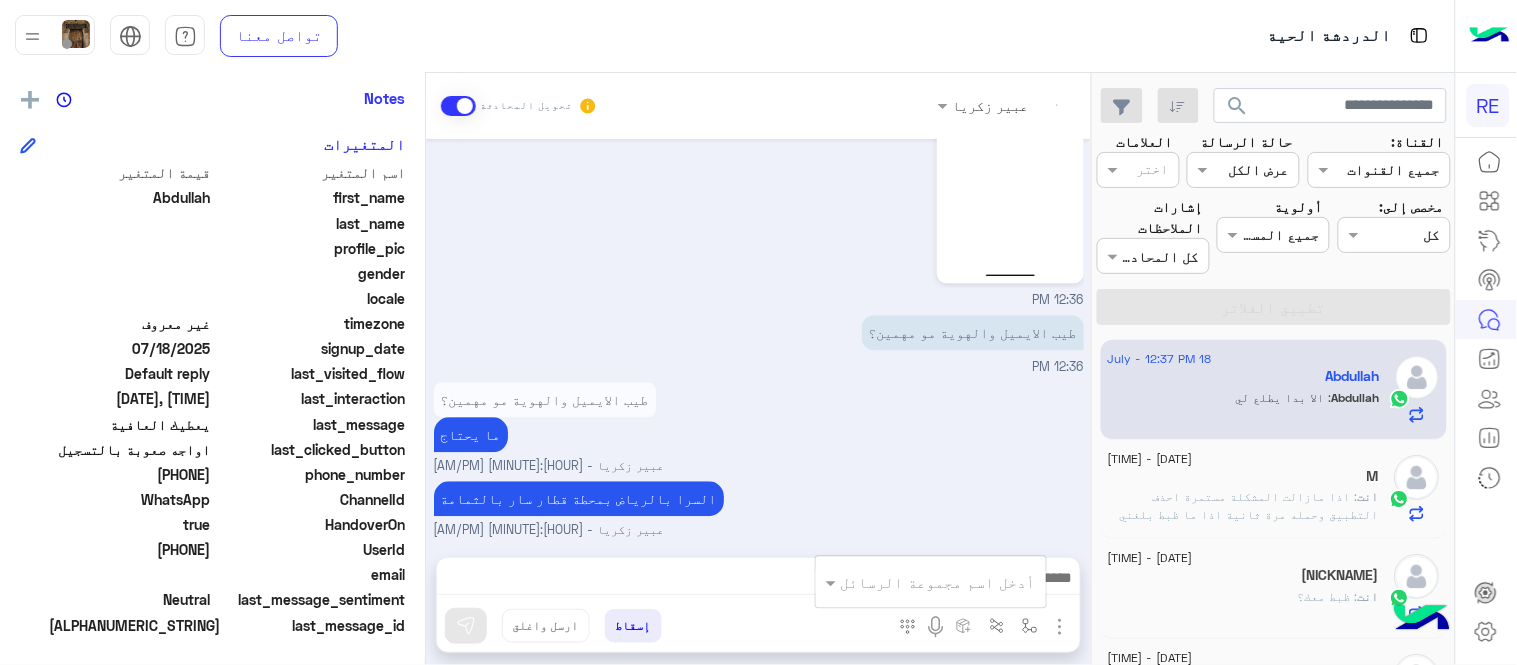 scroll, scrollTop: 1168, scrollLeft: 0, axis: vertical 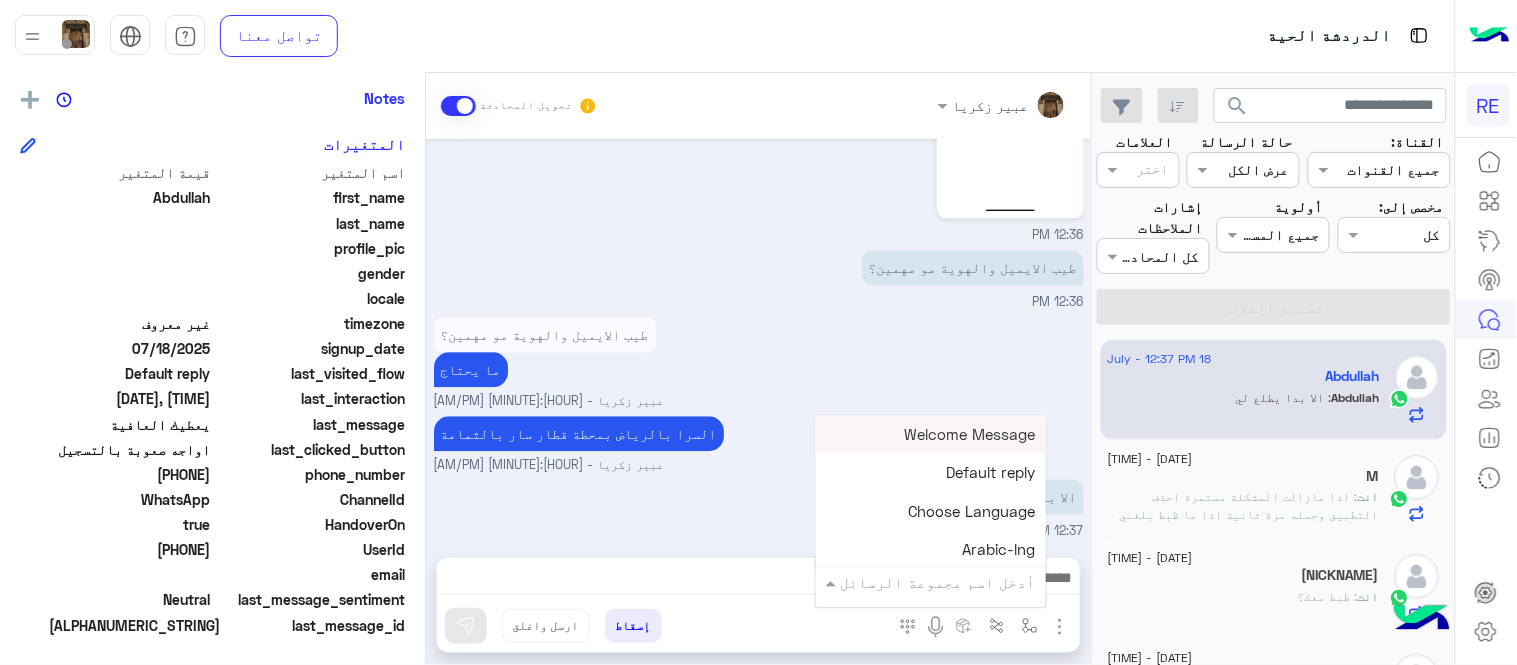 click on "أدخل اسم مجموعة الرسائل" at bounding box center (938, 582) 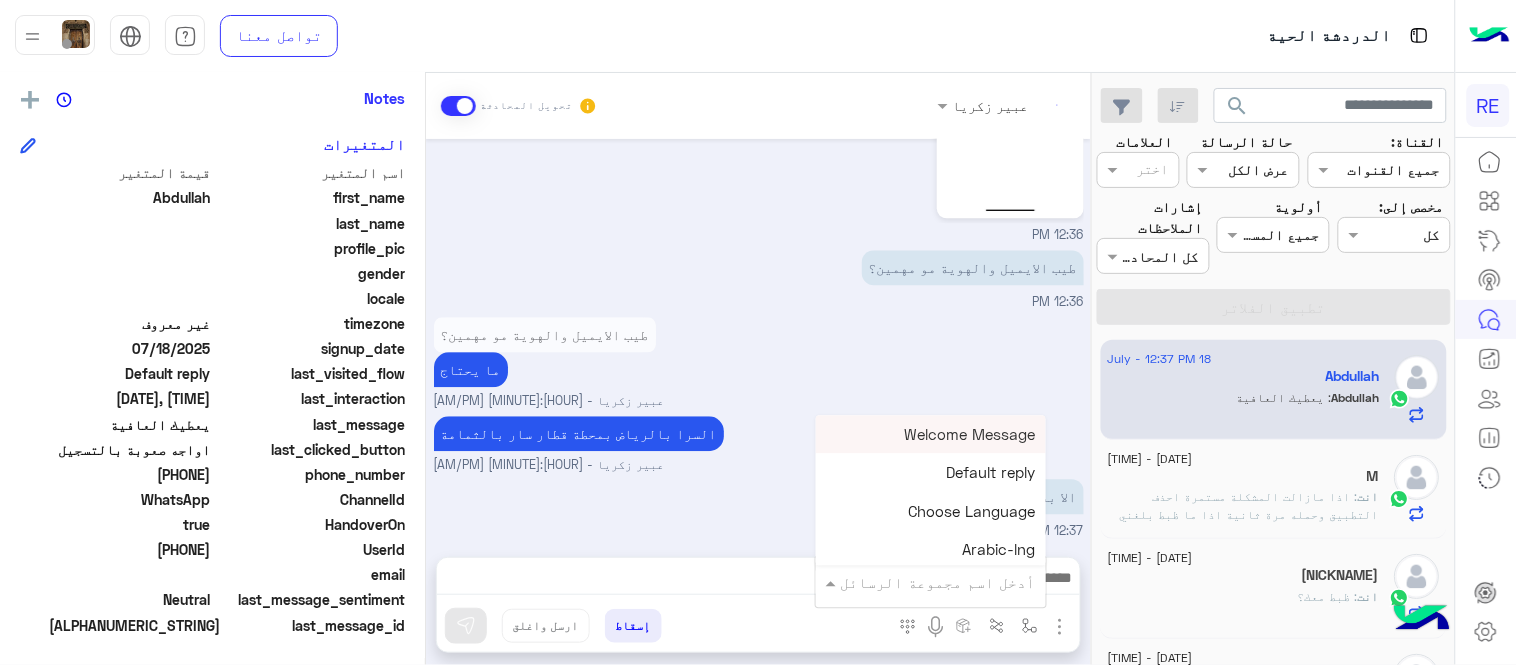 scroll, scrollTop: 1235, scrollLeft: 0, axis: vertical 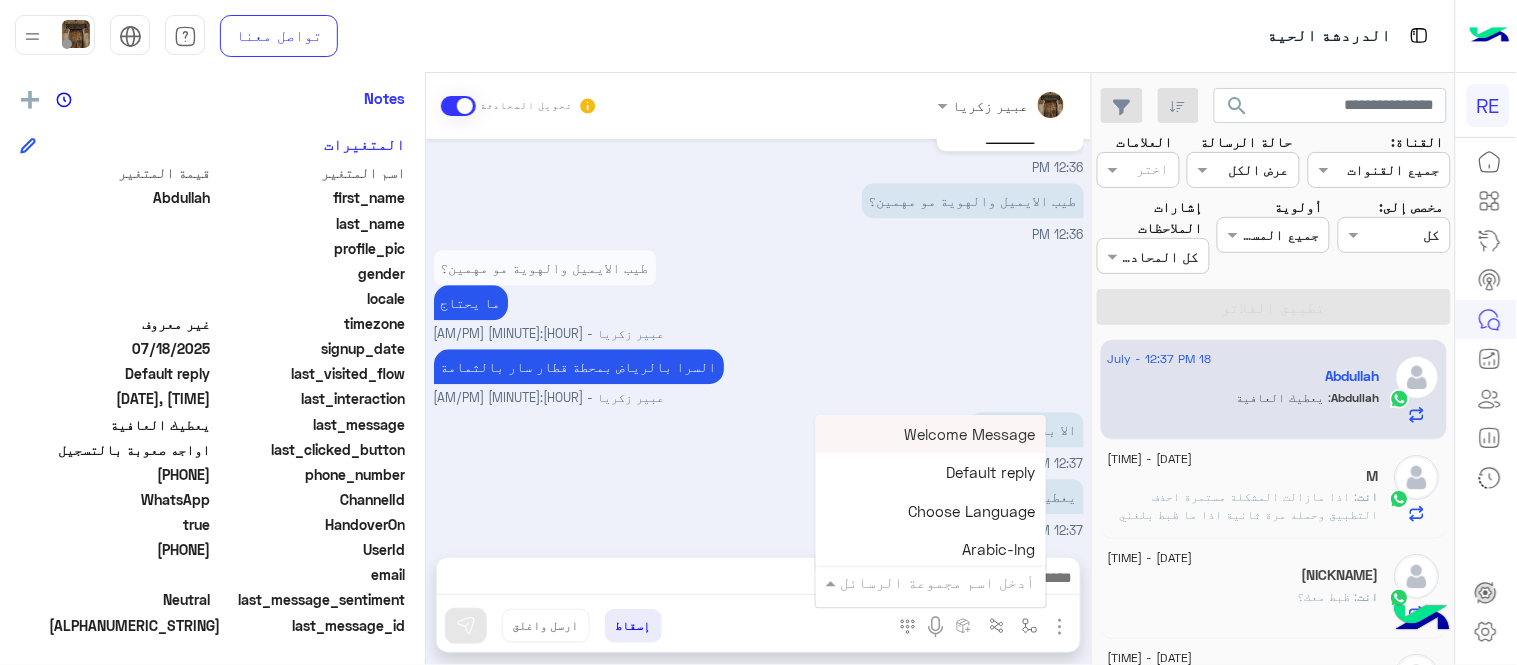 type on "*" 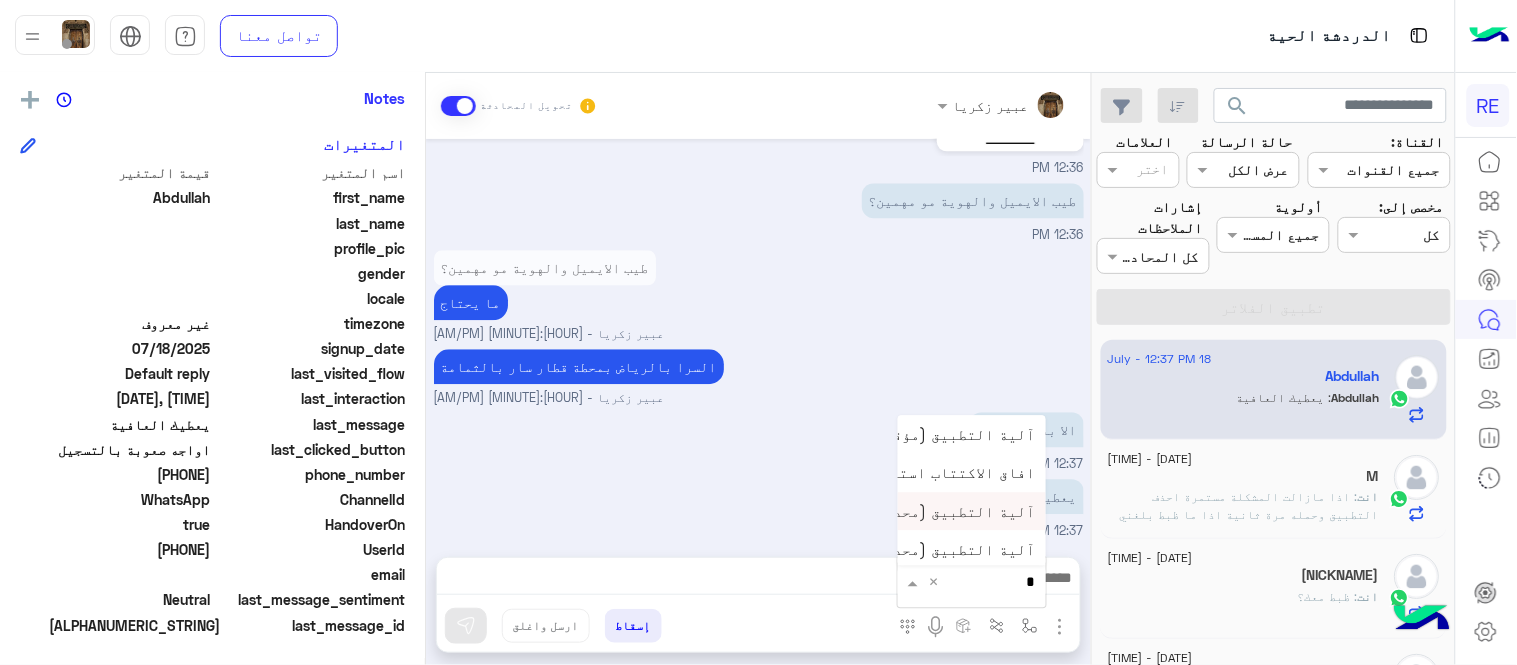 click on "آلية التطبيق (محدث)" at bounding box center (957, 511) 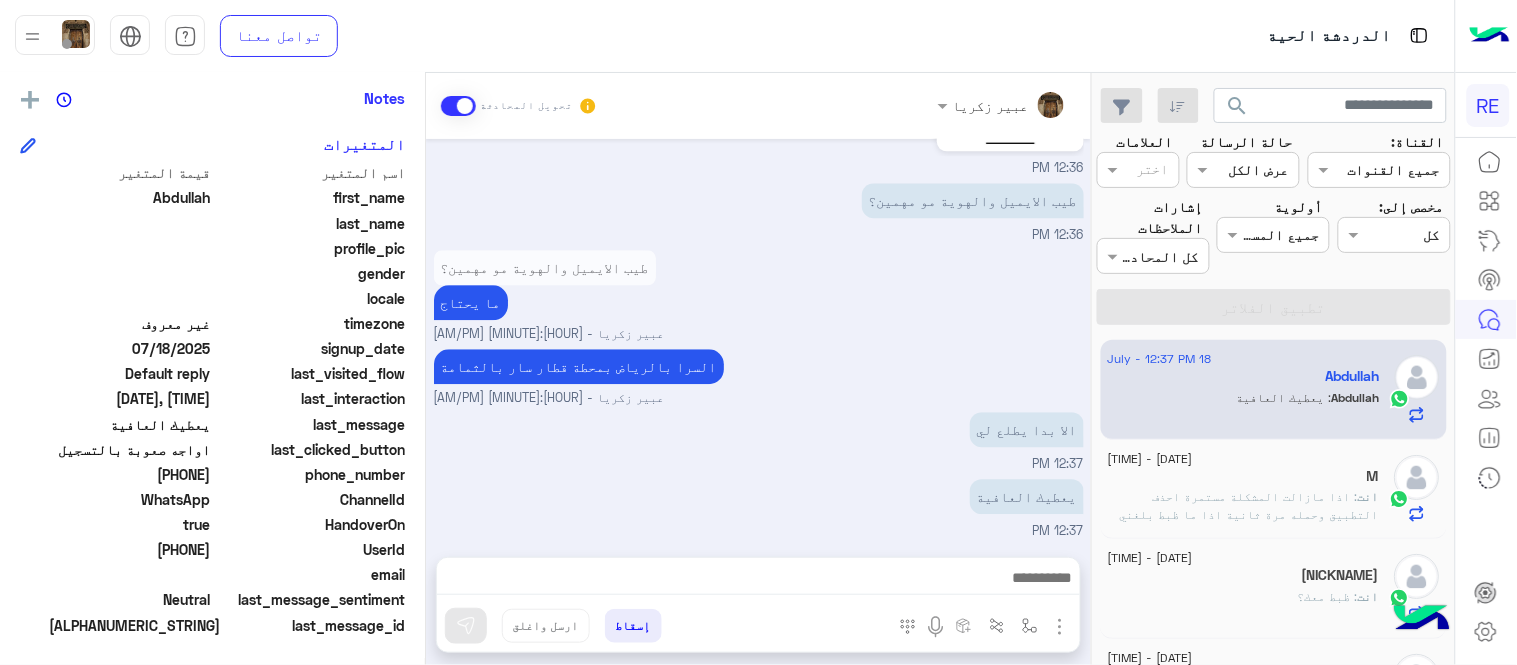 type on "**********" 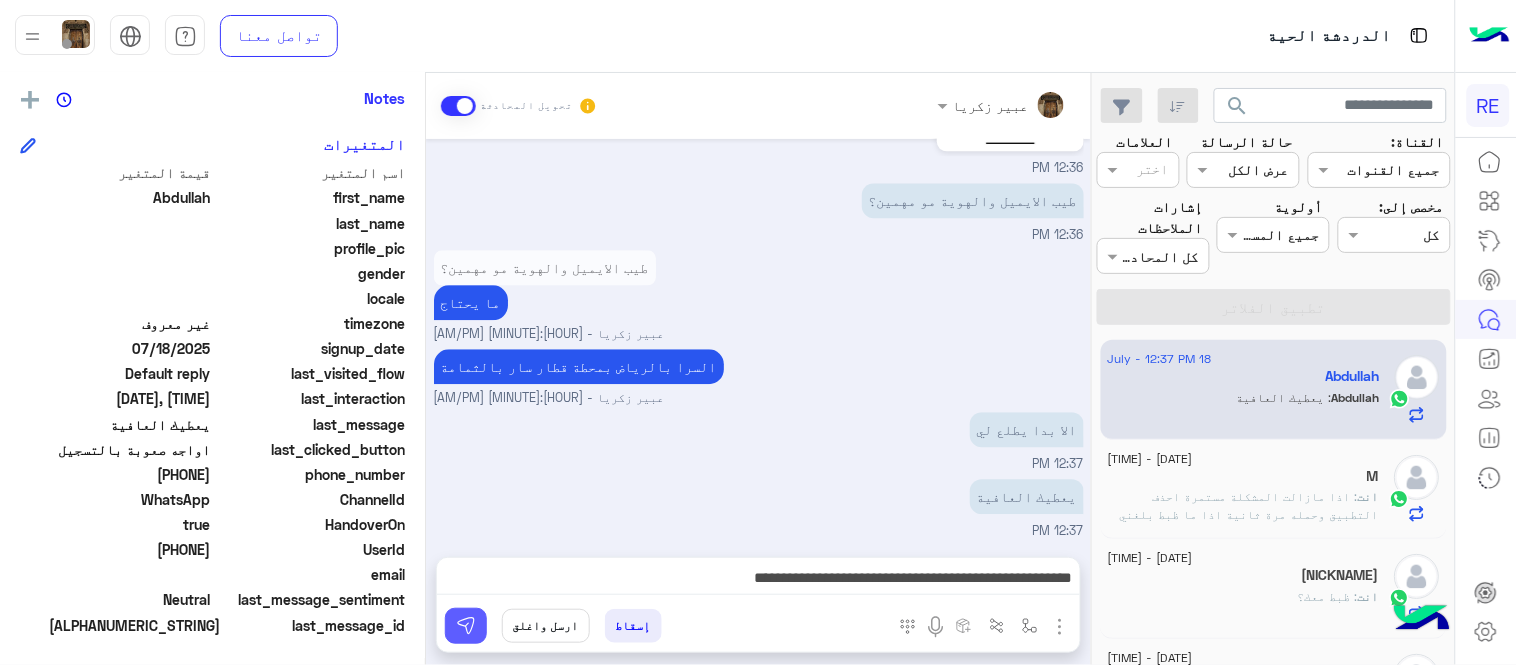 click at bounding box center [466, 626] 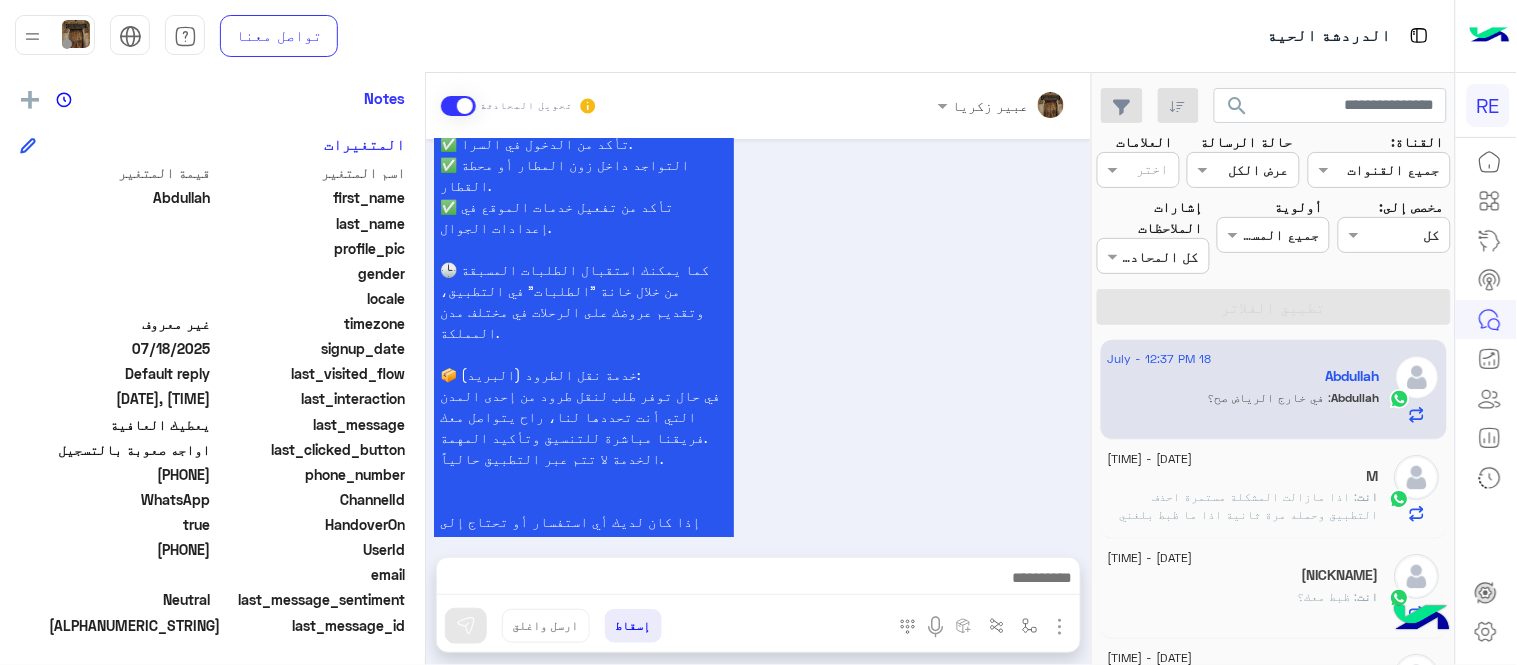 scroll, scrollTop: 2163, scrollLeft: 0, axis: vertical 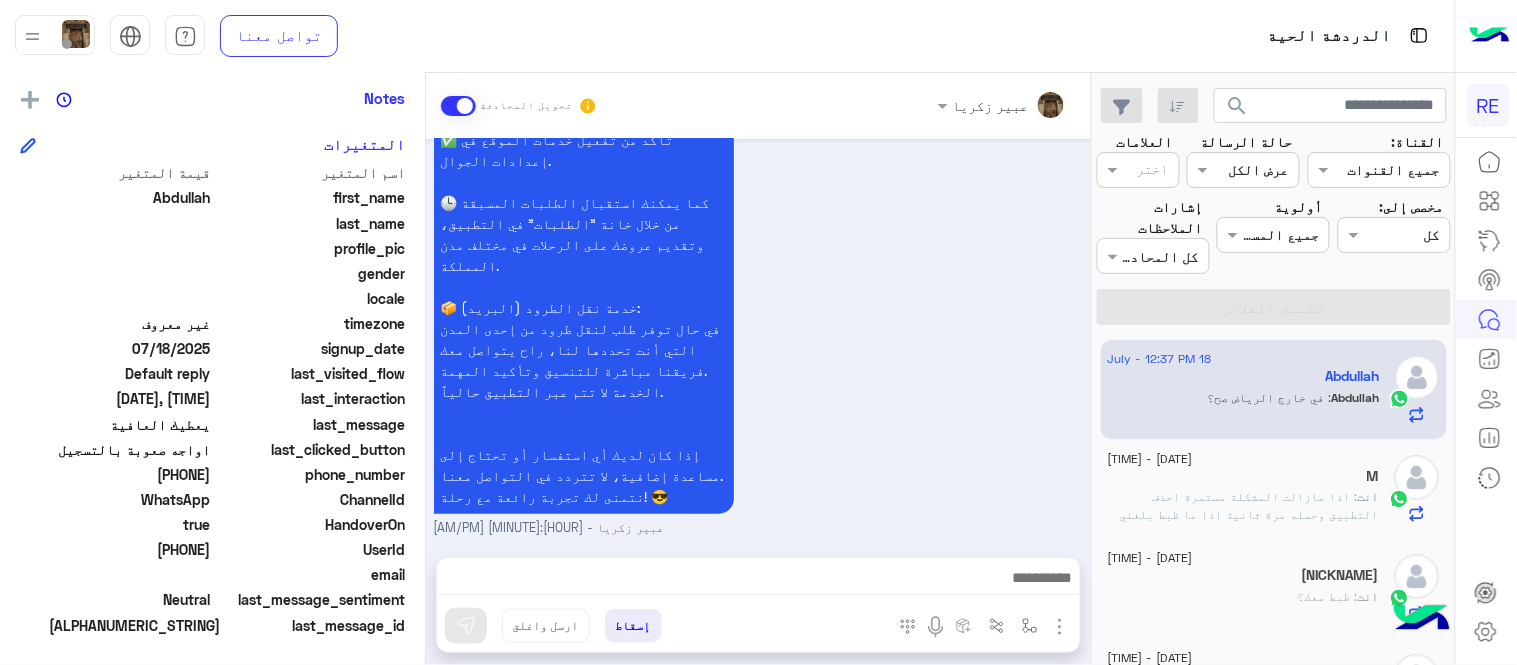 click on "سعداء بانضمامك، ونتطلع لأن تكون أحد شركائنا المميزين. 🔑 لتبدأ العمل ككابتن، يجب أولاً تفعيل حسابك بعد قبول بياناتك من هيئة النقل. خطوات البدء والدخول في السرا: 1️⃣ حمّل التطبيق وسجل بيانات سيارتك. 2️⃣ بعد قبول بياناتك من هيئة النقل وتفعيل حسابك، توجه إلى أقرب مطار أو محطة قطار. 3️⃣ عند الوصول، فعّل خيار "متاح" ثم اضغط على "الدخول في السرا". 4️⃣ بعد دخولك في السرا، ستبدأ في استقبال طلبات العملاء الموجهة من المرحلين المتواجدين في الموقع. لتفادي مشاكل السرا: ✅ تأكد من الدخول في السرا. ✅ التواجد داخل زون المطار أو محطة القطار. 📦 خدمة نقل الطرود (البريد):" at bounding box center [759, 75] 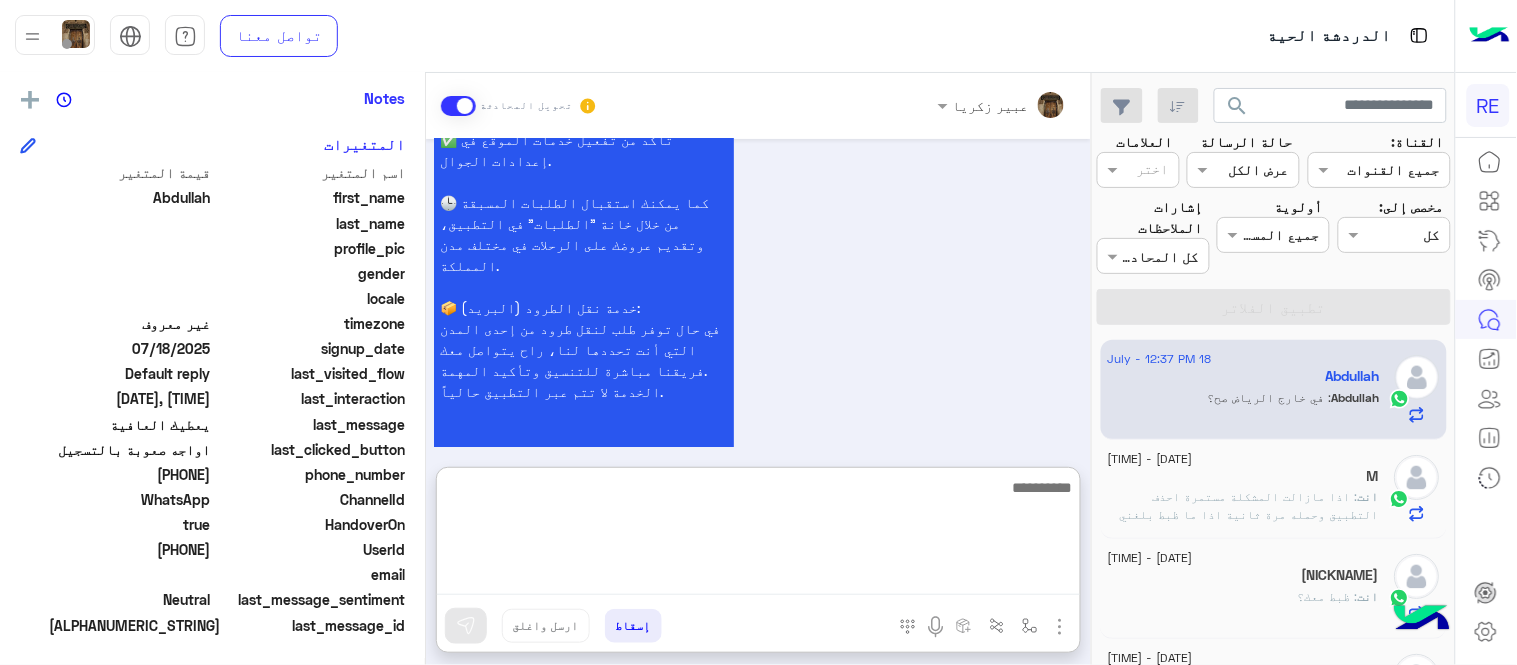 click at bounding box center [758, 535] 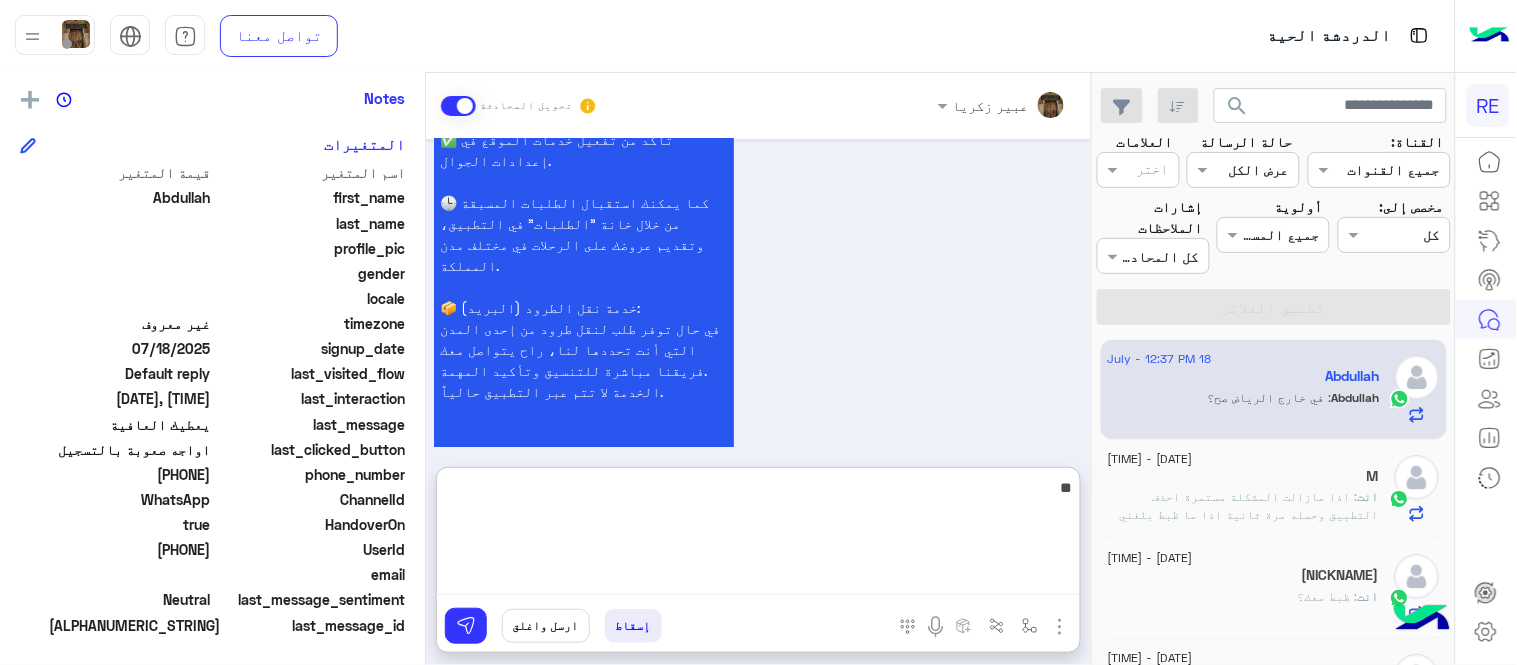 type on "*" 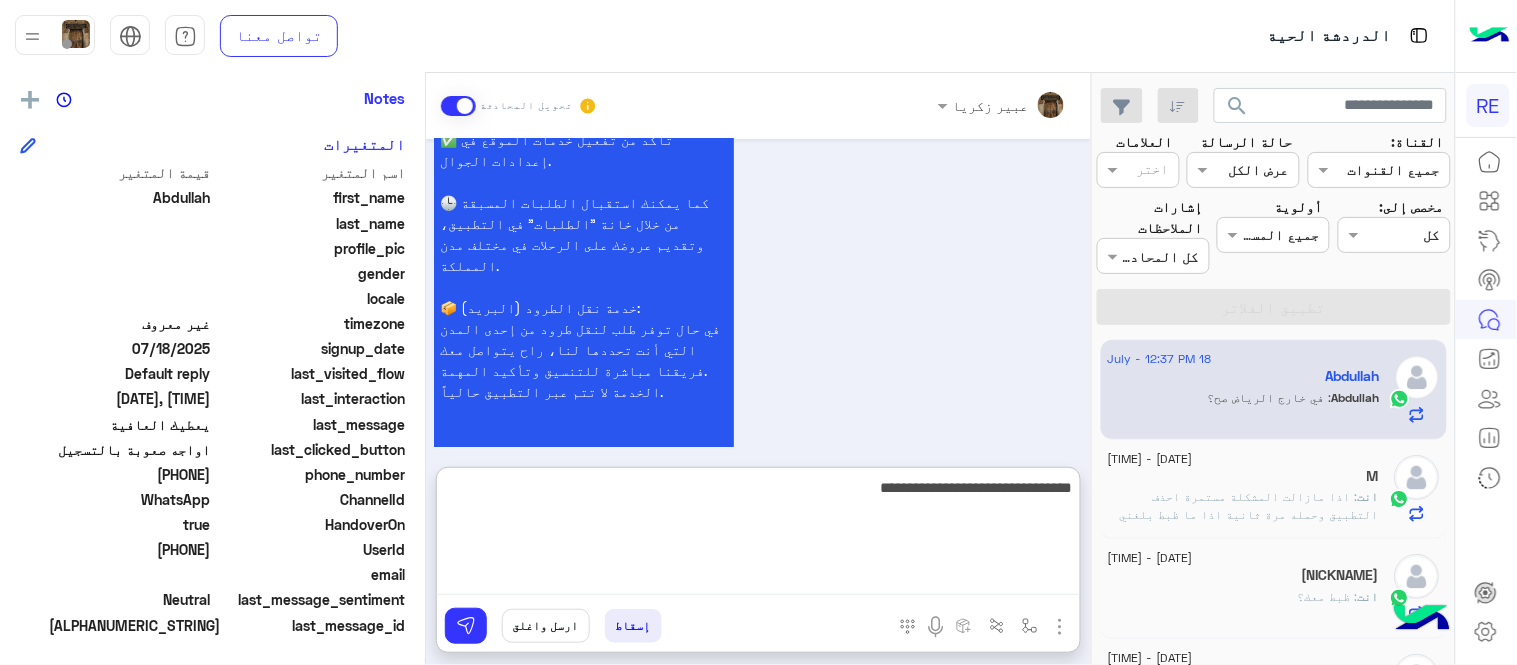 type on "**********" 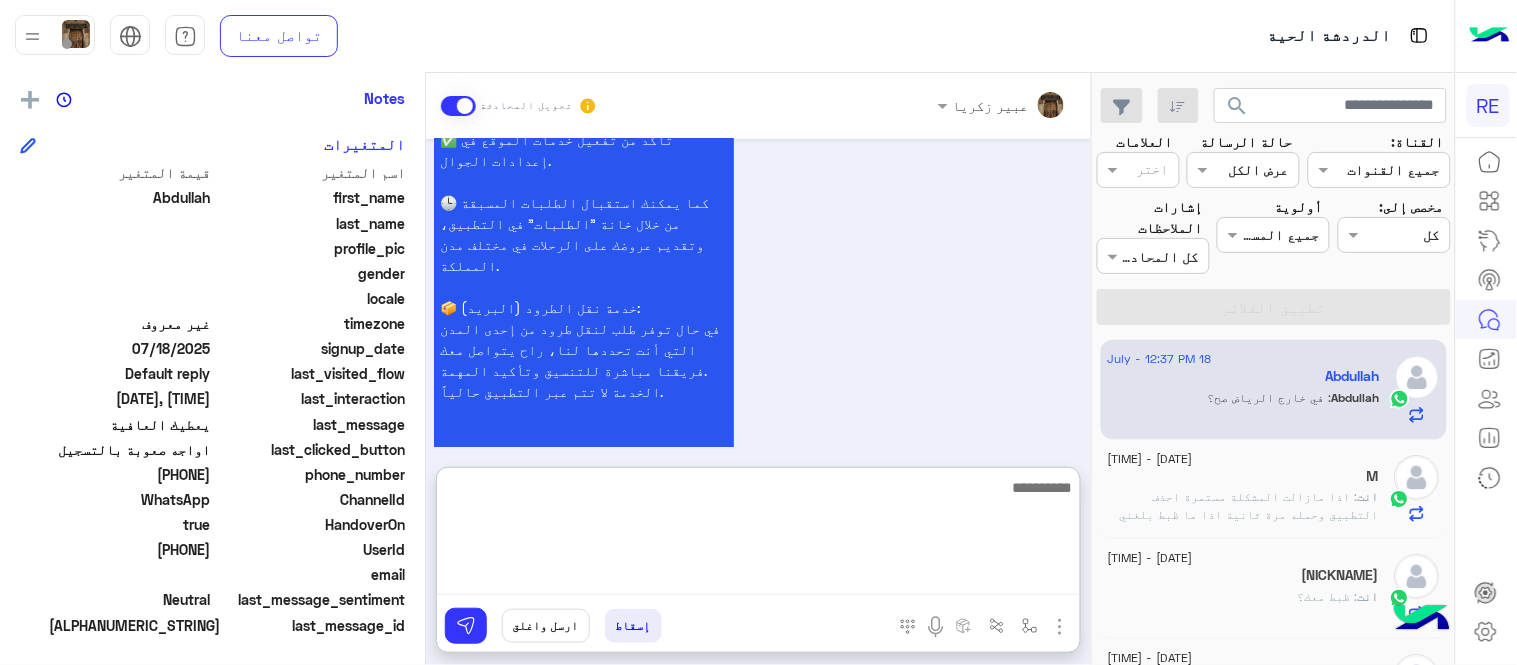 scroll, scrollTop: 2316, scrollLeft: 0, axis: vertical 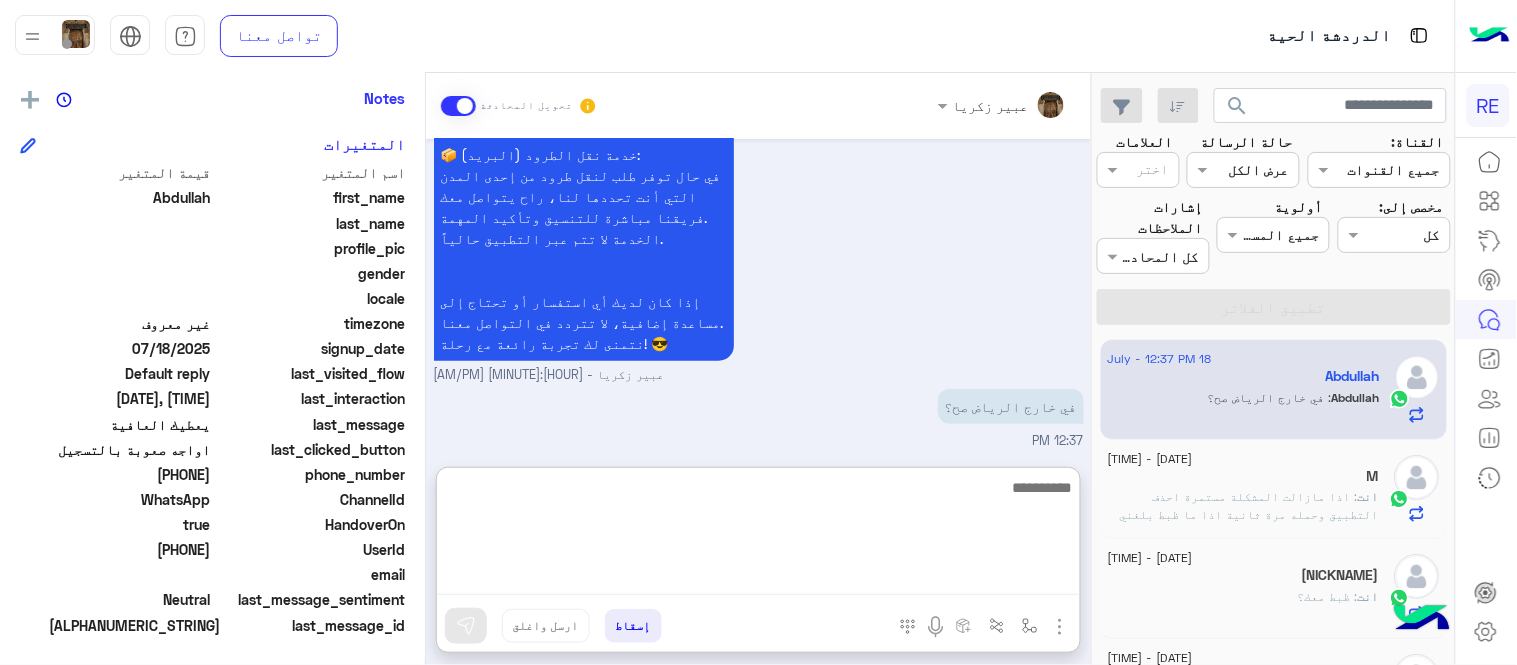 click at bounding box center [758, 535] 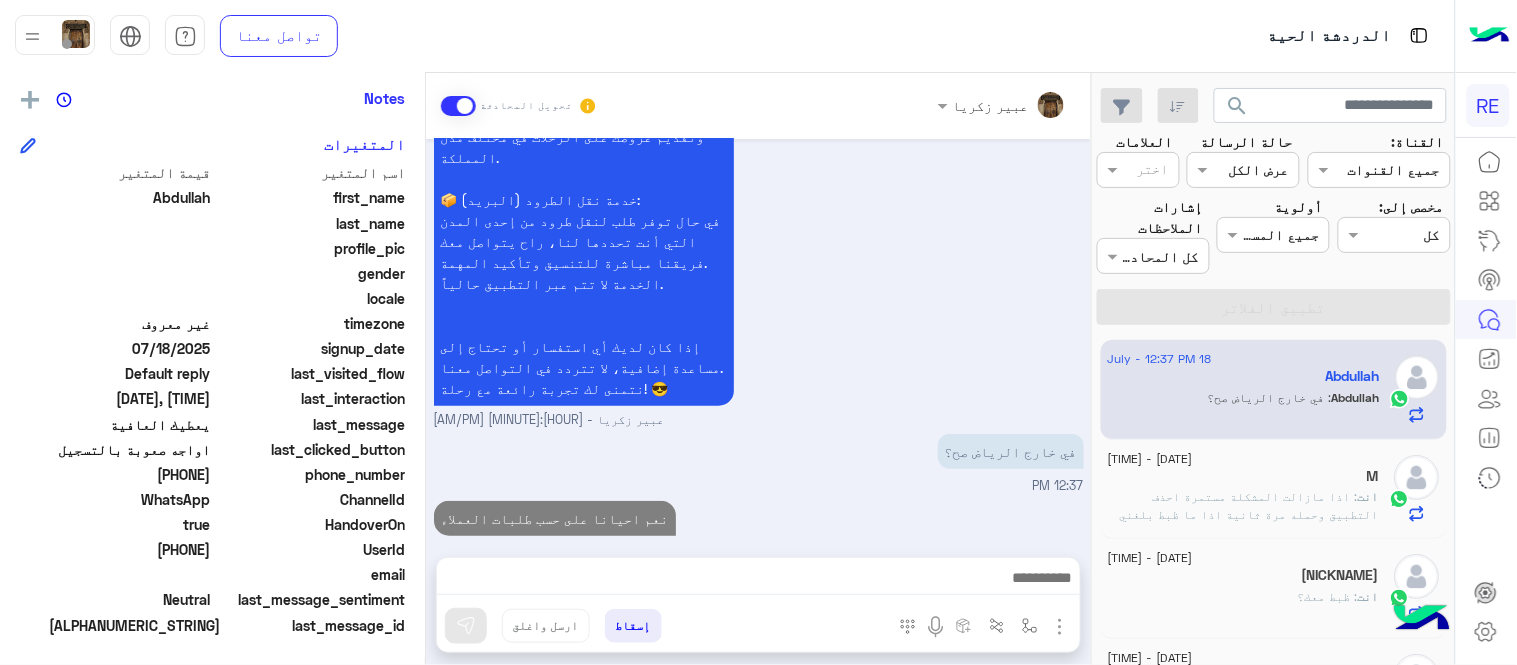 click on "[DATE]  تم إعادة توجيه المحادثة. للعودة إلي الرد الالي، أنقر الزر الموجود بالأسفل  عودة الى البوت     [TIME]   [PERSON] طلب التحدث إلى مسؤول بشري   [TIME]       تم تعيين المحادثة إلى Zahraa Alfadhl   [TIME]      زودني برقم الهاتف المسجل بالتطبيق  [PERSON] -  [TIME]   [PERSON] انضم إلى المحادثة   [TIME]      [PHONE]   [TIME]  9*   [TIME]  [PHONE]   [TIME]  تم التفعيل  [PERSON] -  [TIME]  يعطيك العافية   [TIME]  هل يوجد رحلات اصلا ولا كان فقط لان مو مفعل   [TIME]  يعني احصل مشاوير؟   [TIME]  من اي مدينة ؟  [PERSON] -  [TIME]  الرياض   [TIME]  واقدر اروح اي مكان   [TIME]    [TIME]  طيب الايميل والهوية مو مهمين؟   [TIME]  ما يحتاج" at bounding box center [758, 338] 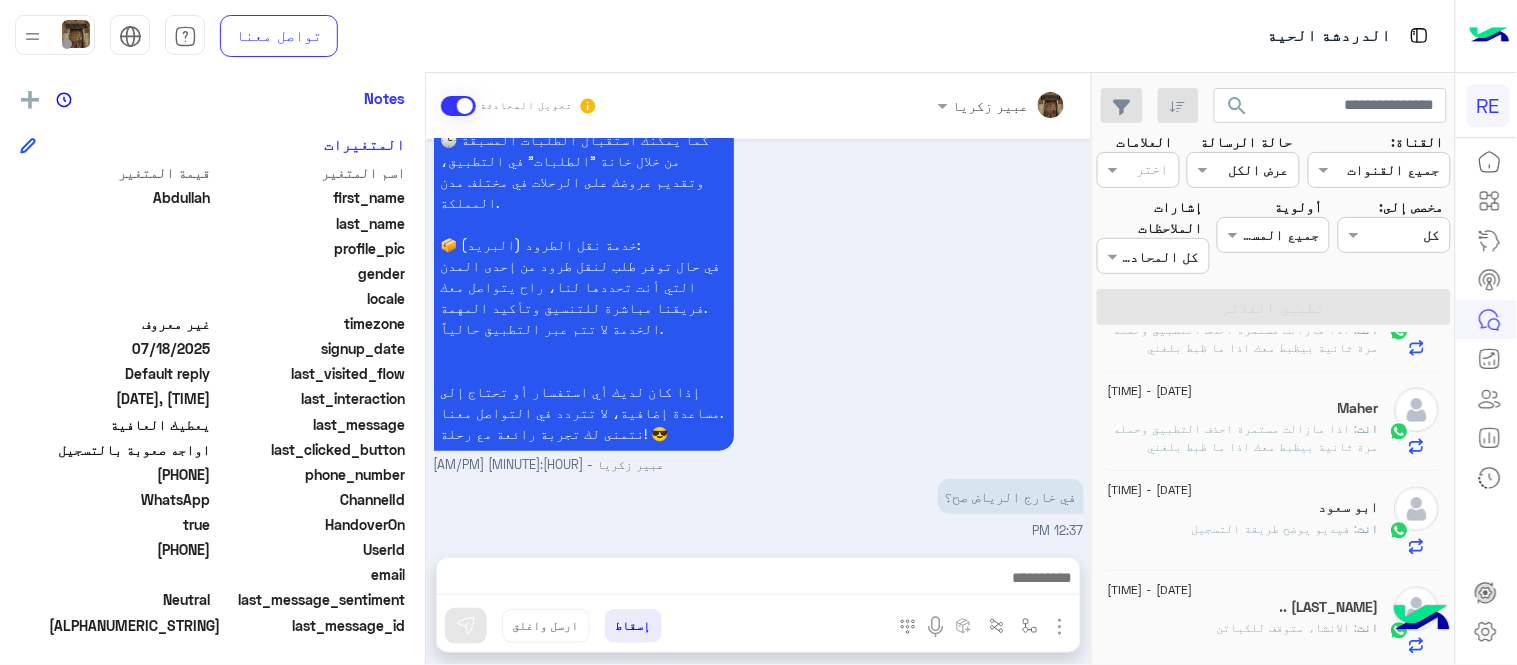 scroll, scrollTop: 1168, scrollLeft: 0, axis: vertical 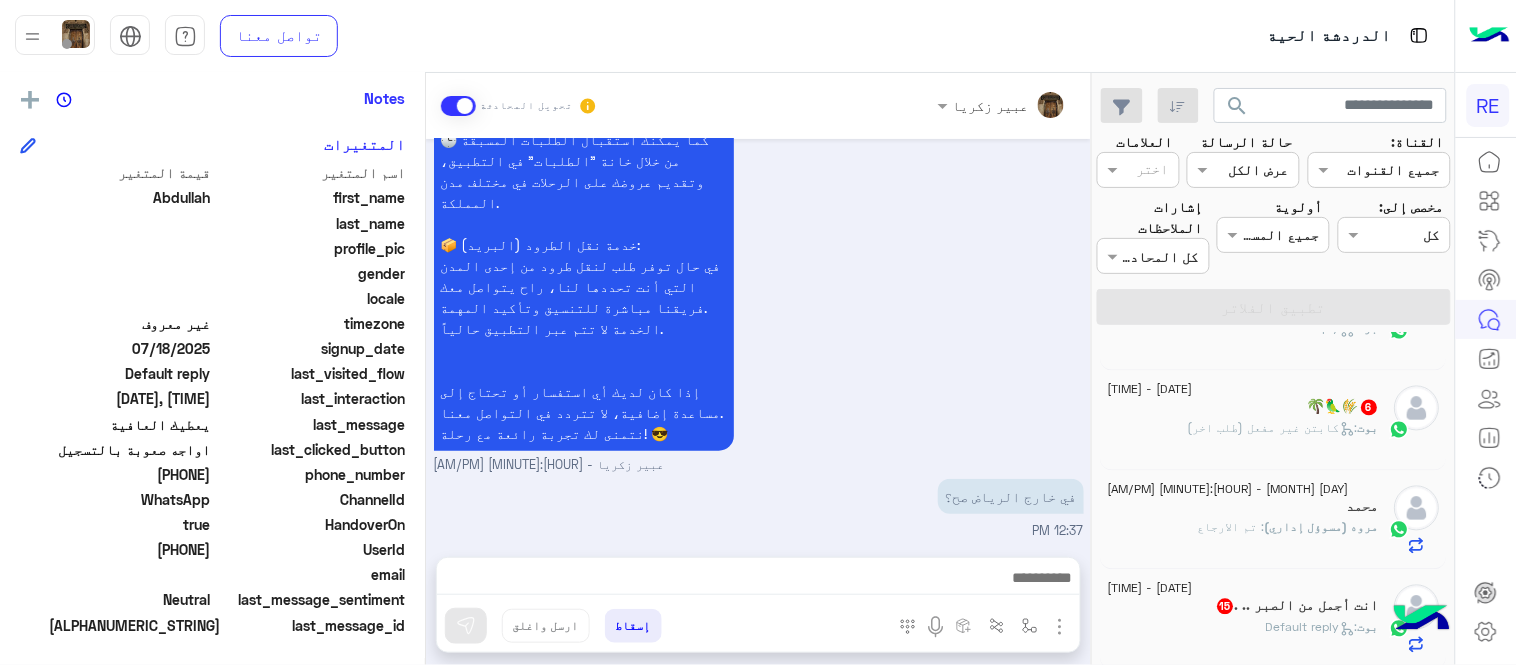 click on "[DATE] - [TIME]" 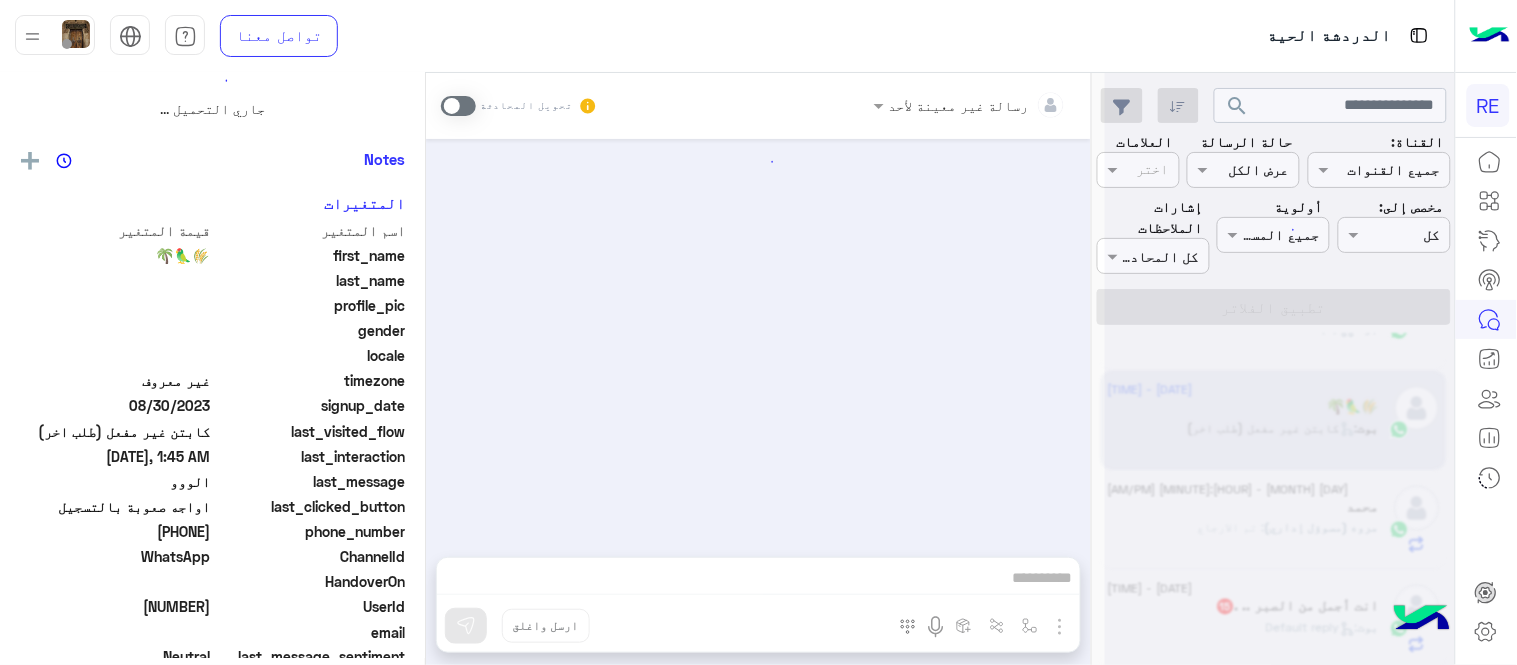 scroll, scrollTop: 0, scrollLeft: 0, axis: both 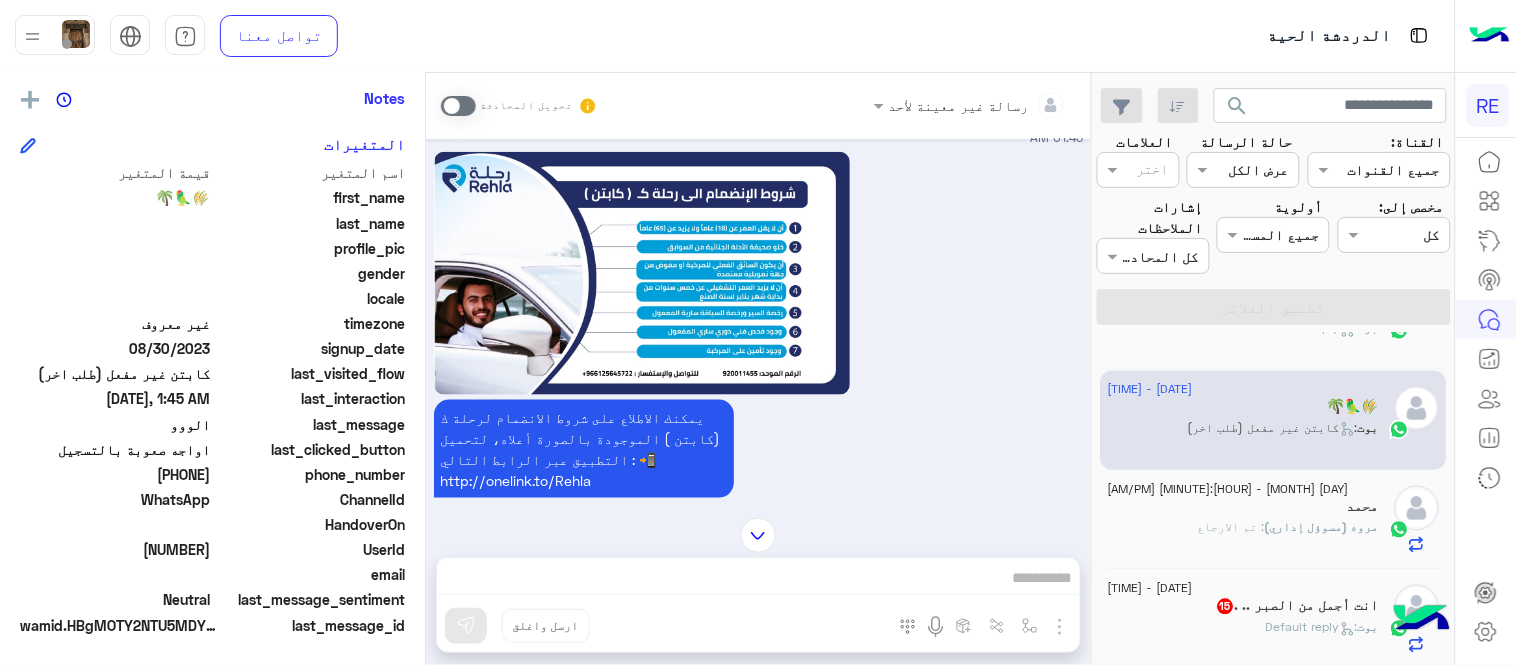 click at bounding box center [458, 106] 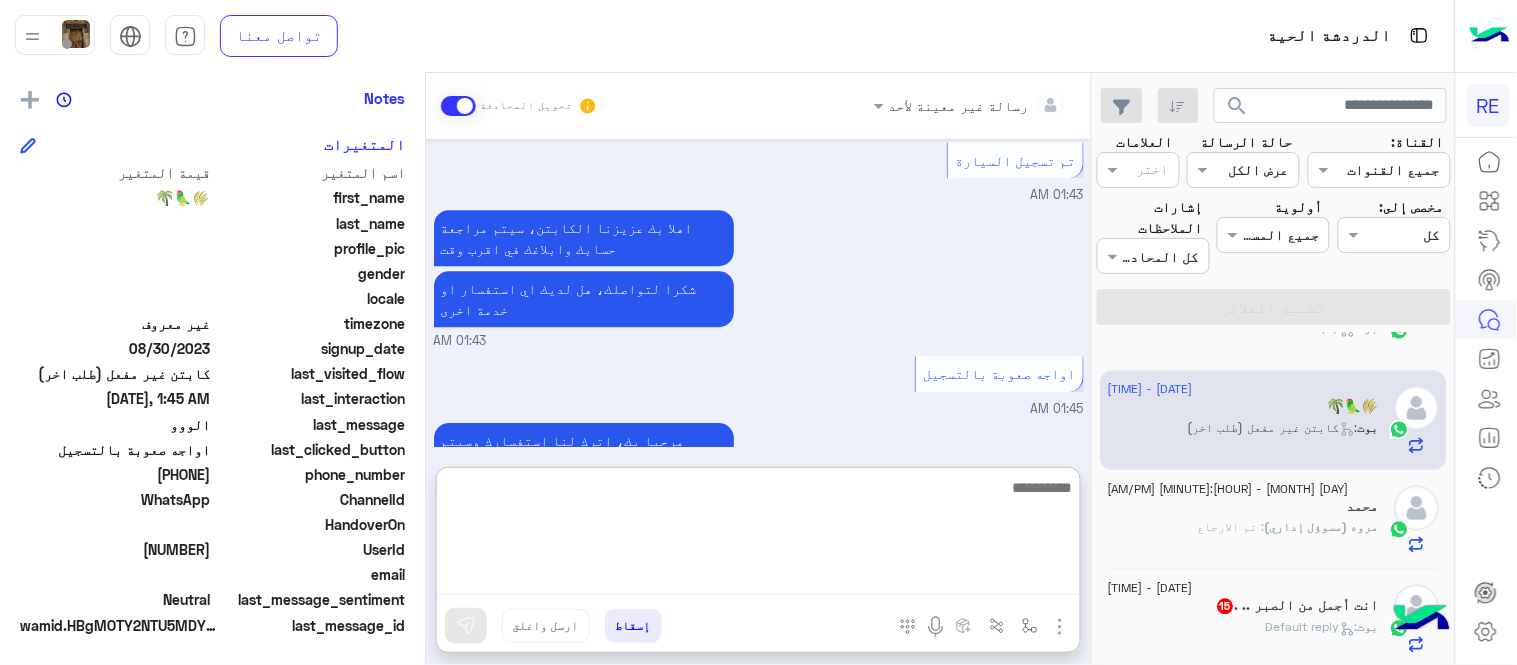 click at bounding box center [758, 535] 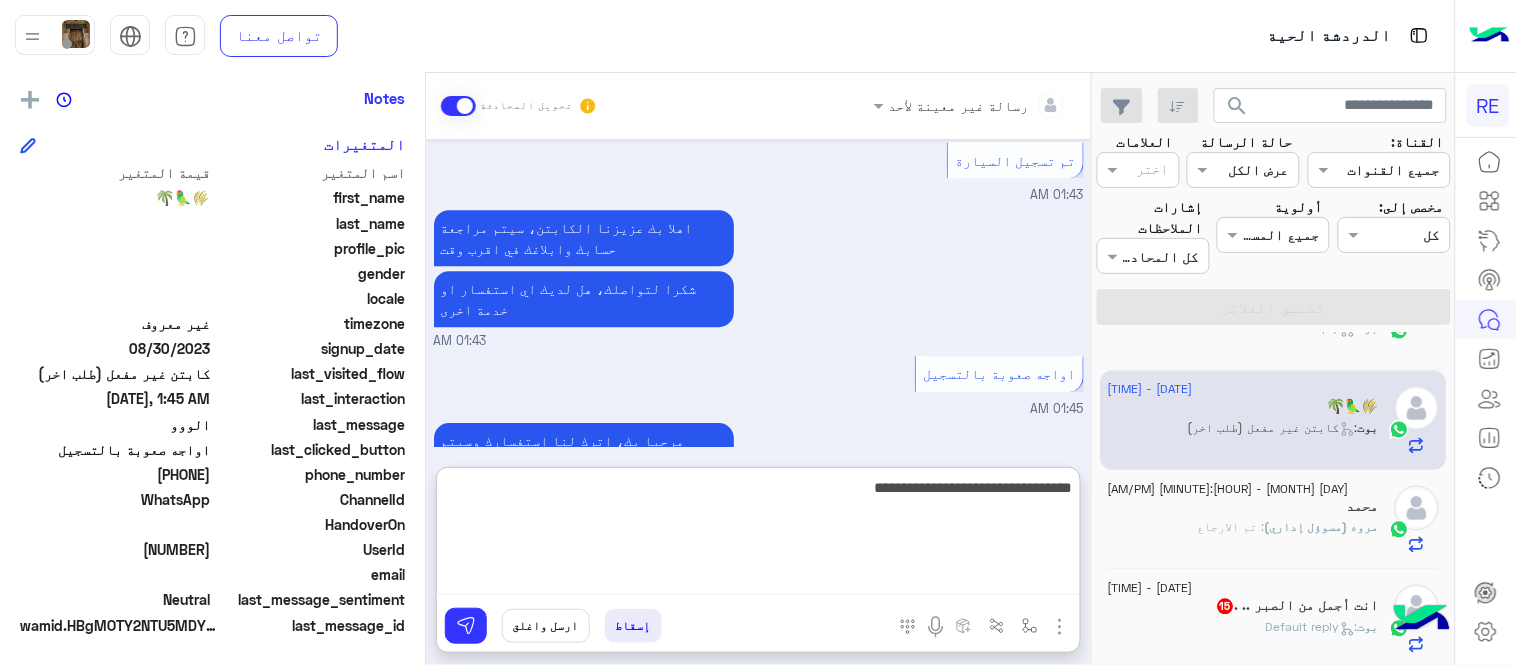 type on "**********" 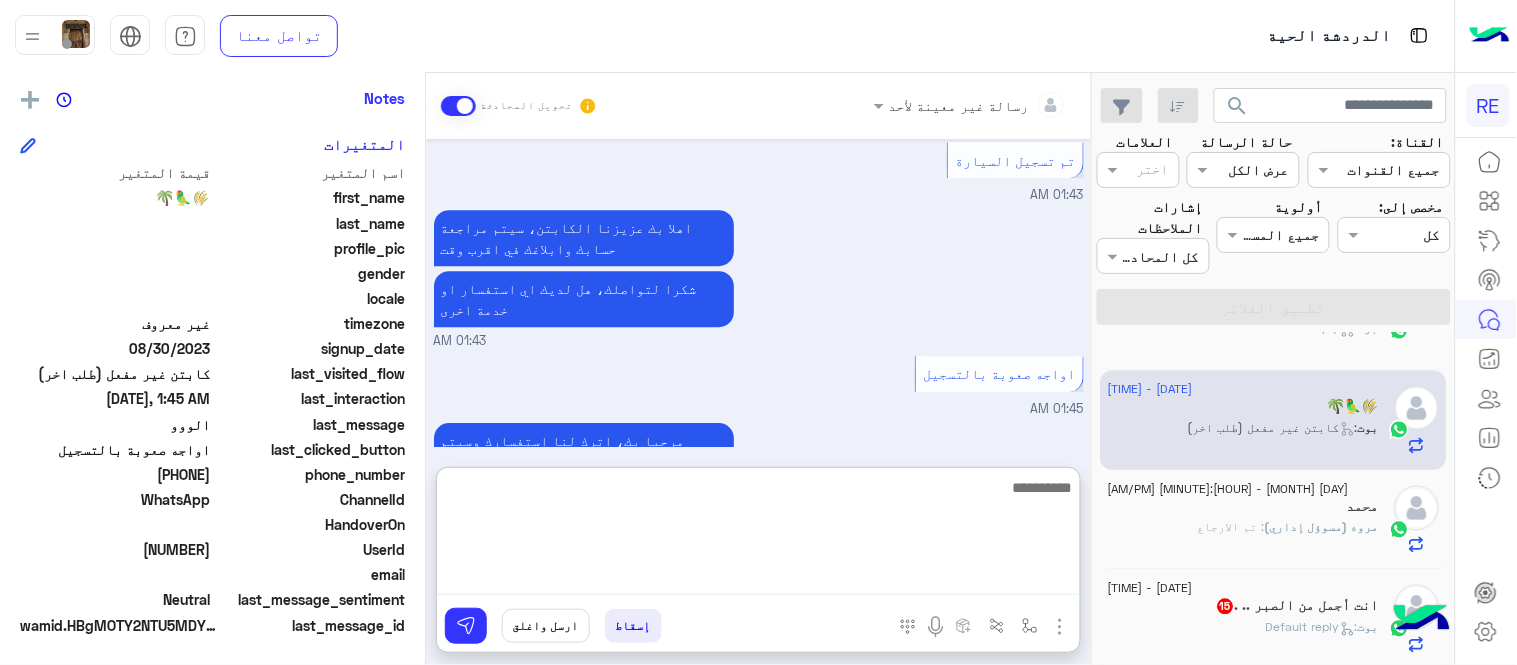 scroll, scrollTop: 1644, scrollLeft: 0, axis: vertical 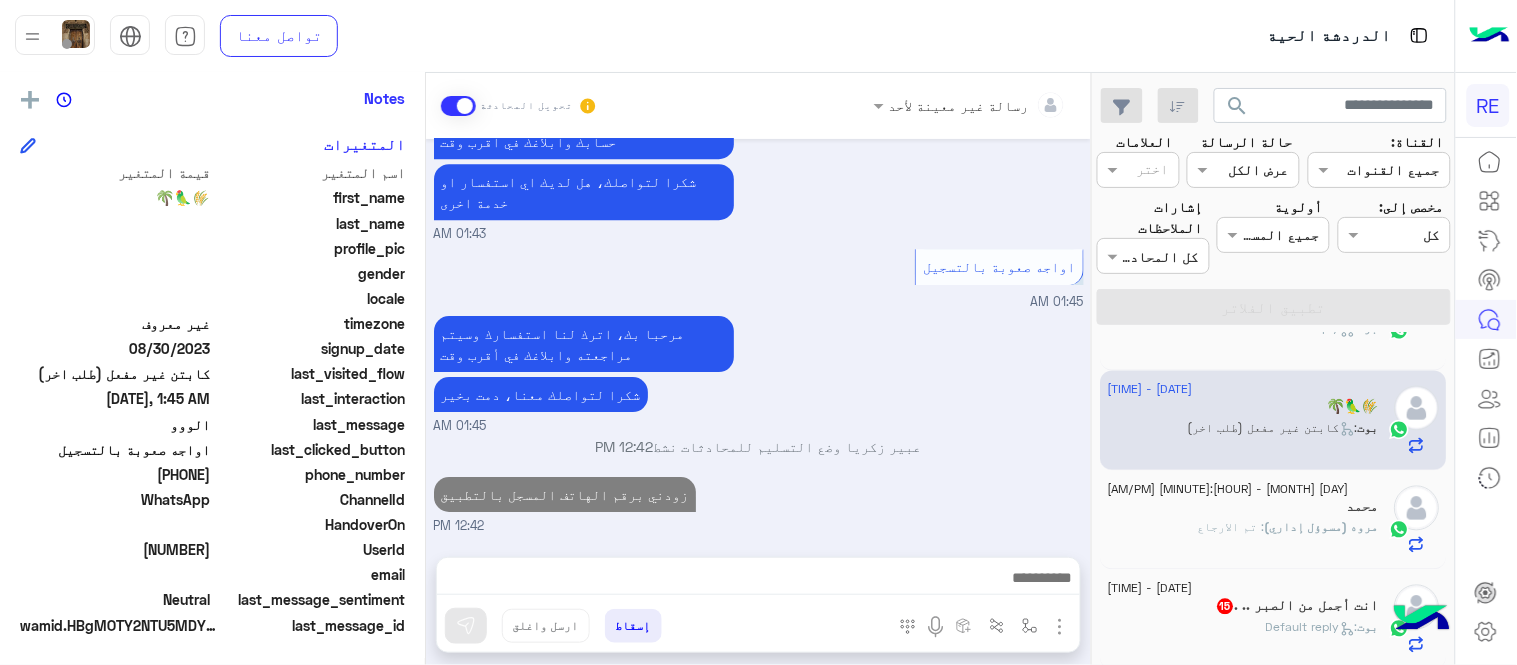 click on "[DATE]   عربي    [TIME]  هل أنت ؟   كابتن 👨🏻‍✈️   عميل 🧳   رحال (مرشد مرخص) 🏖️     [TIME]   كابتن     [TIME]  اختر احد الخدمات التالية:    [TIME]   تفعيل حساب    [TIME]  يمكنك الاطلاع على شروط الانضمام لرحلة ك (كابتن ) الموجودة بالصورة أعلاه،
لتحميل التطبيق عبر الرابط التالي : 📲
http://onelink.to/Rehla    يسعدنا انضمامك لتطبيق رحلة يمكنك اتباع الخطوات الموضحة لتسجيل بيانات سيارتك بالفيديو التالي  : عزيزي الكابتن، فضلًا ، للرغبة بتفعيل الحساب قم برفع البيانات عبر التطبيق والتواصل معنا  تم تسجيل السيارة   اواجه صعوبة بالتسجيل  اي خدمة اخرى ؟  الرجوع للقائمة الرئ   لا     [TIME]    [TIME]     [TIME]" at bounding box center (758, 338) 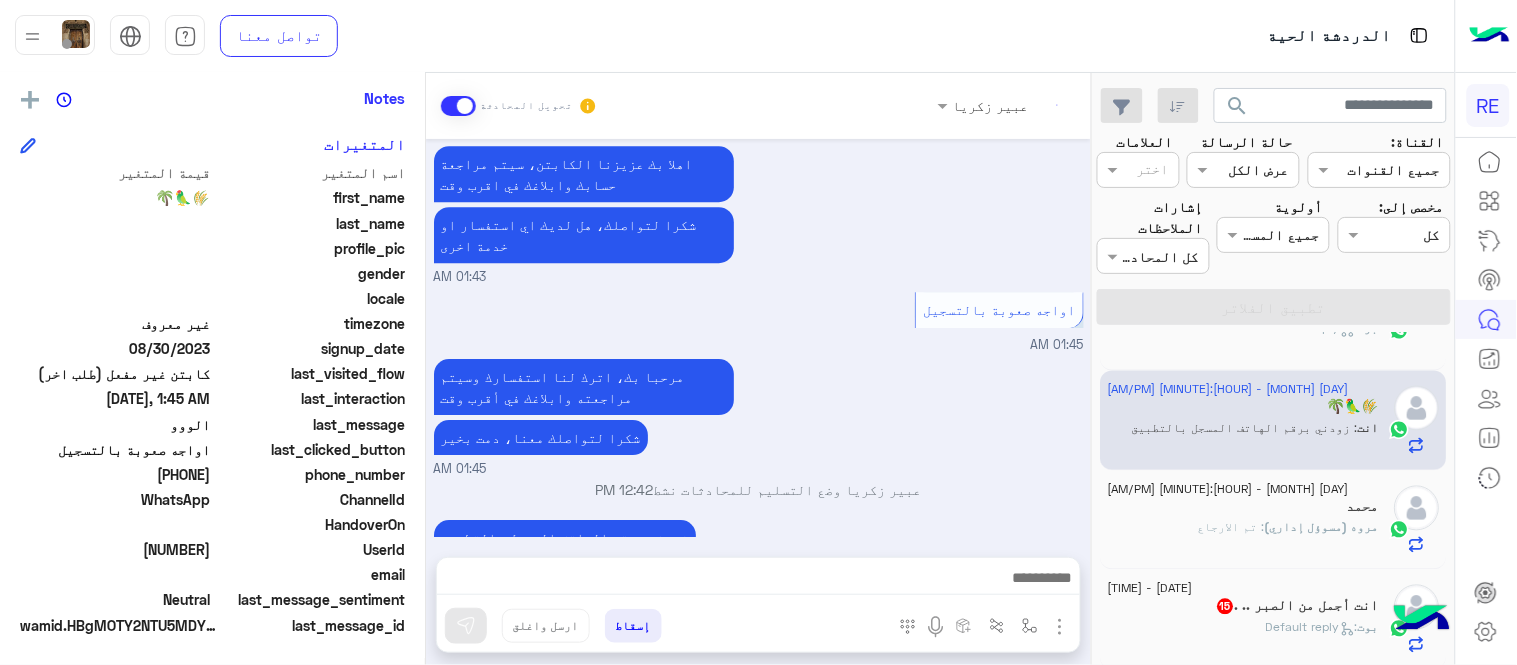 scroll, scrollTop: 1590, scrollLeft: 0, axis: vertical 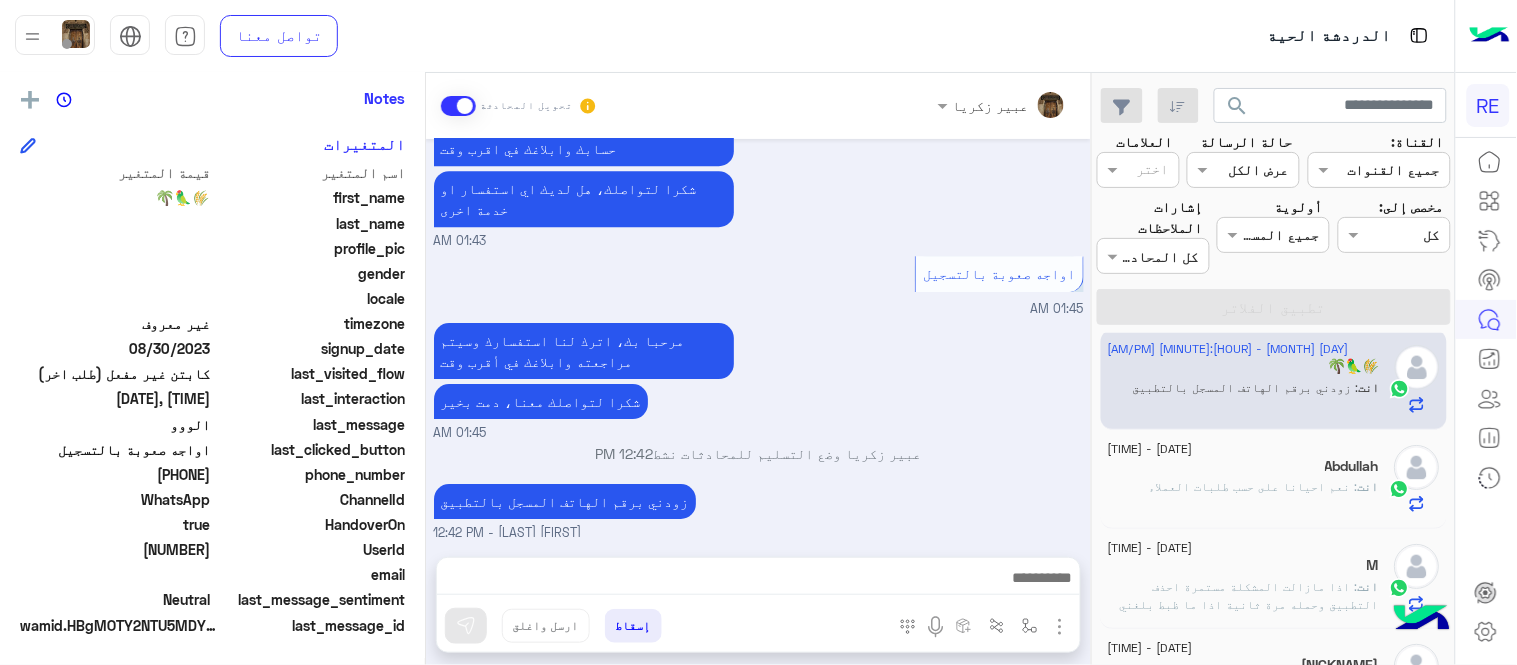 click on "مرحبا بك، اترك لنا استفسارك وسيتم مراجعته وابلاغك في أقرب وقت شكرا لتواصلك معنا، دمت بخير    [HOUR]:[MINUTE] [AM/PM]" at bounding box center (759, 380) 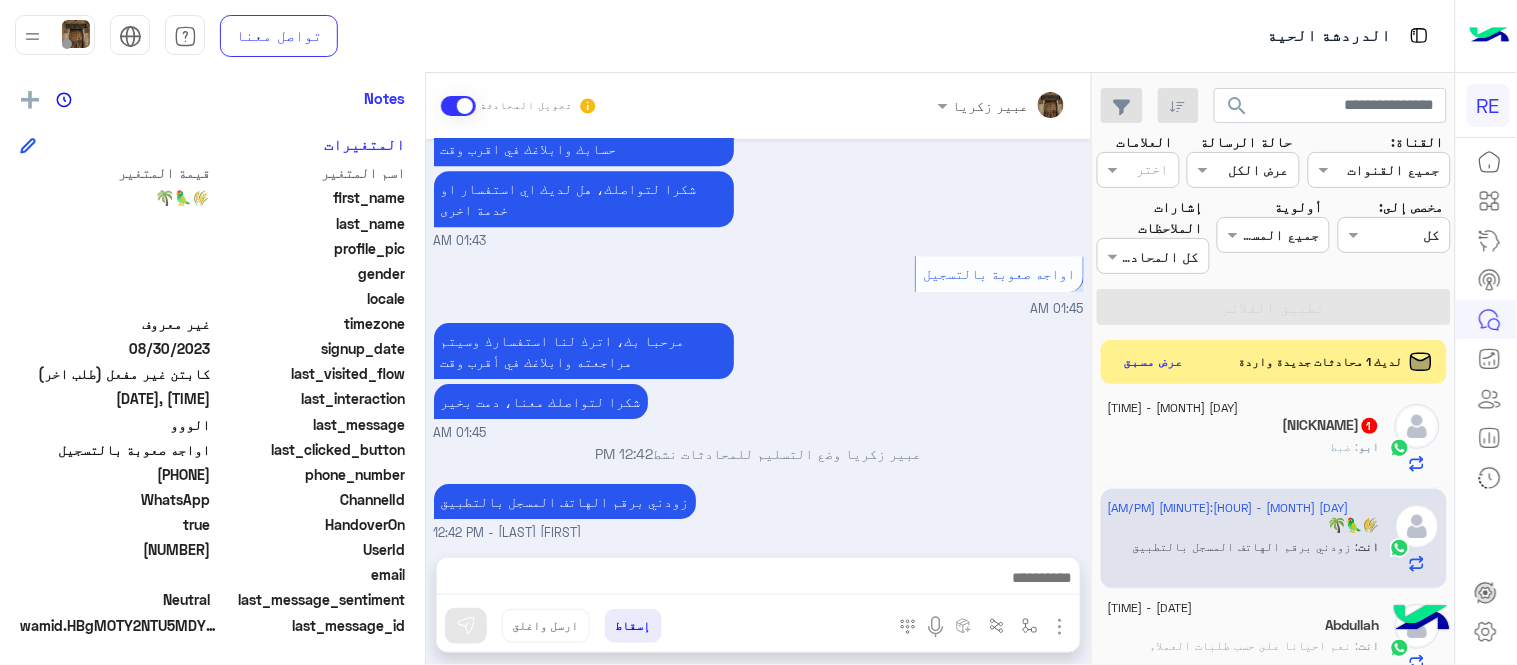 click on "ابو : ضبط" 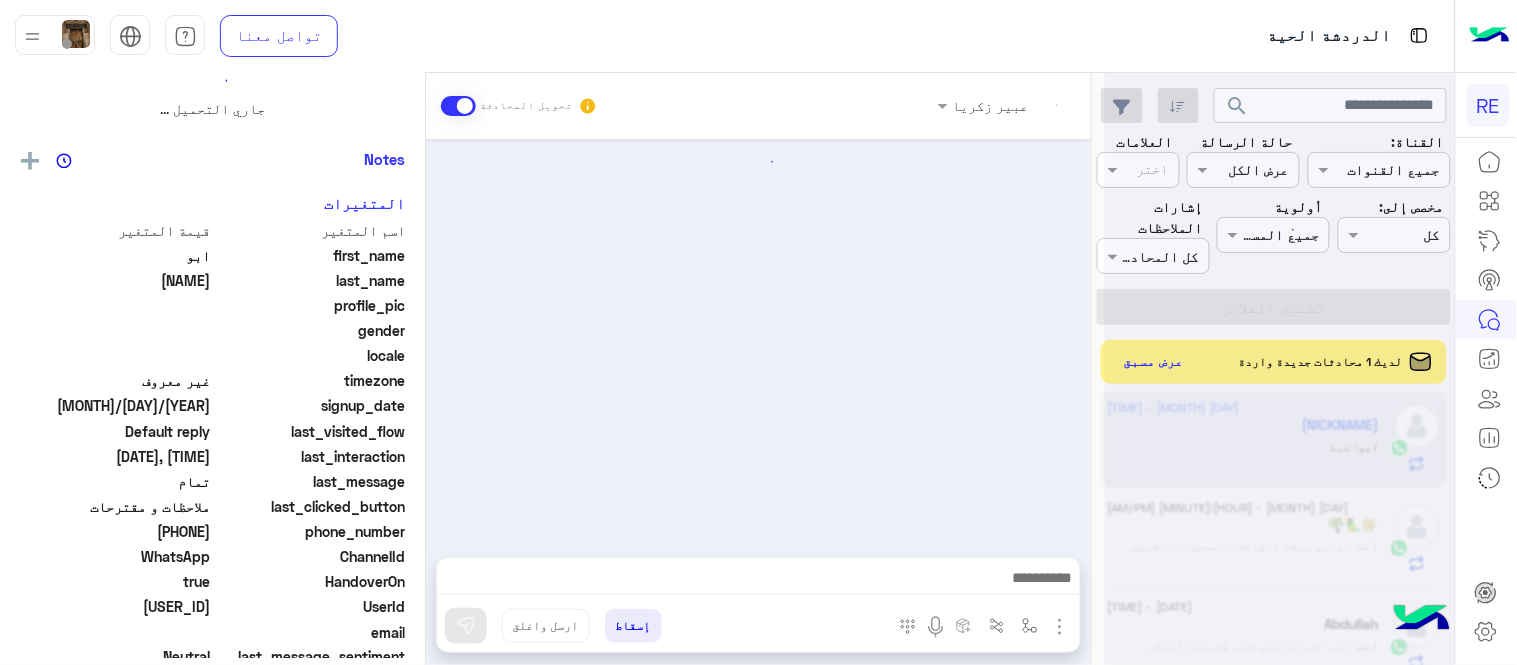 scroll, scrollTop: 0, scrollLeft: 0, axis: both 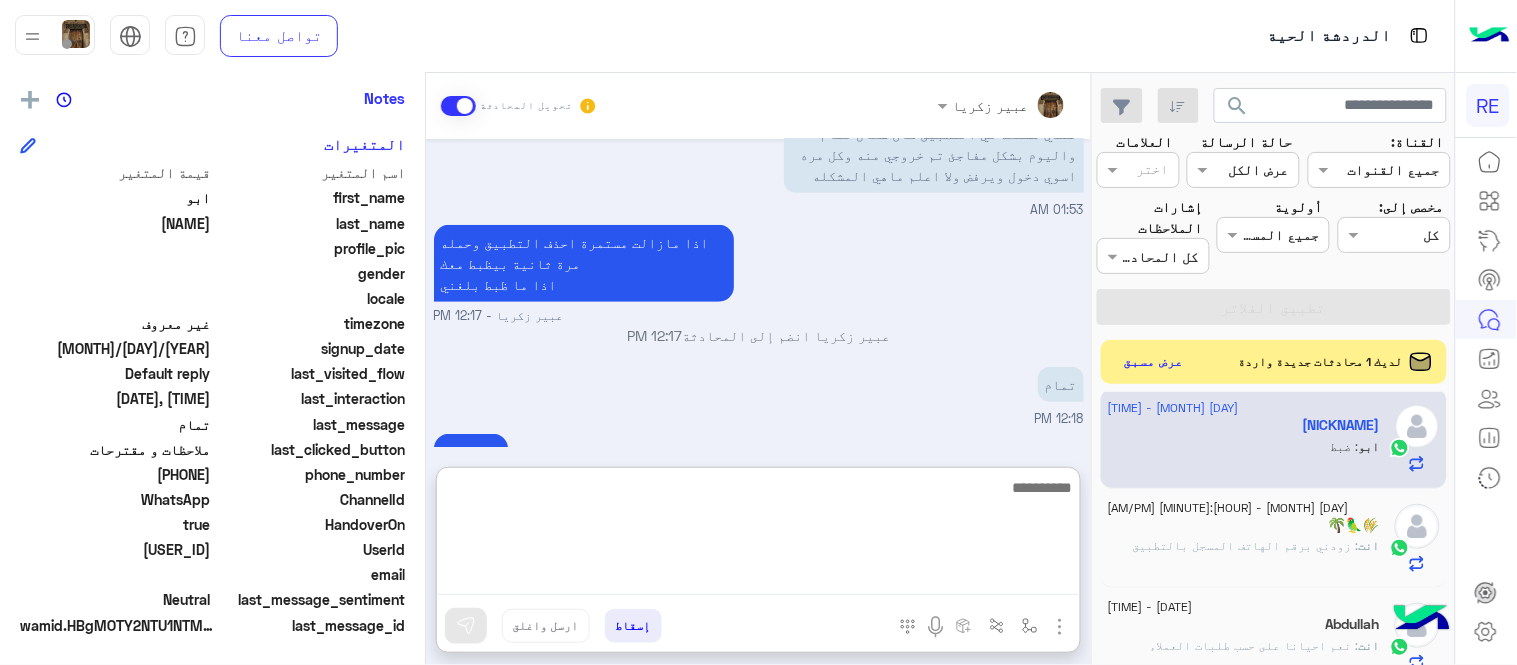 click at bounding box center (758, 535) 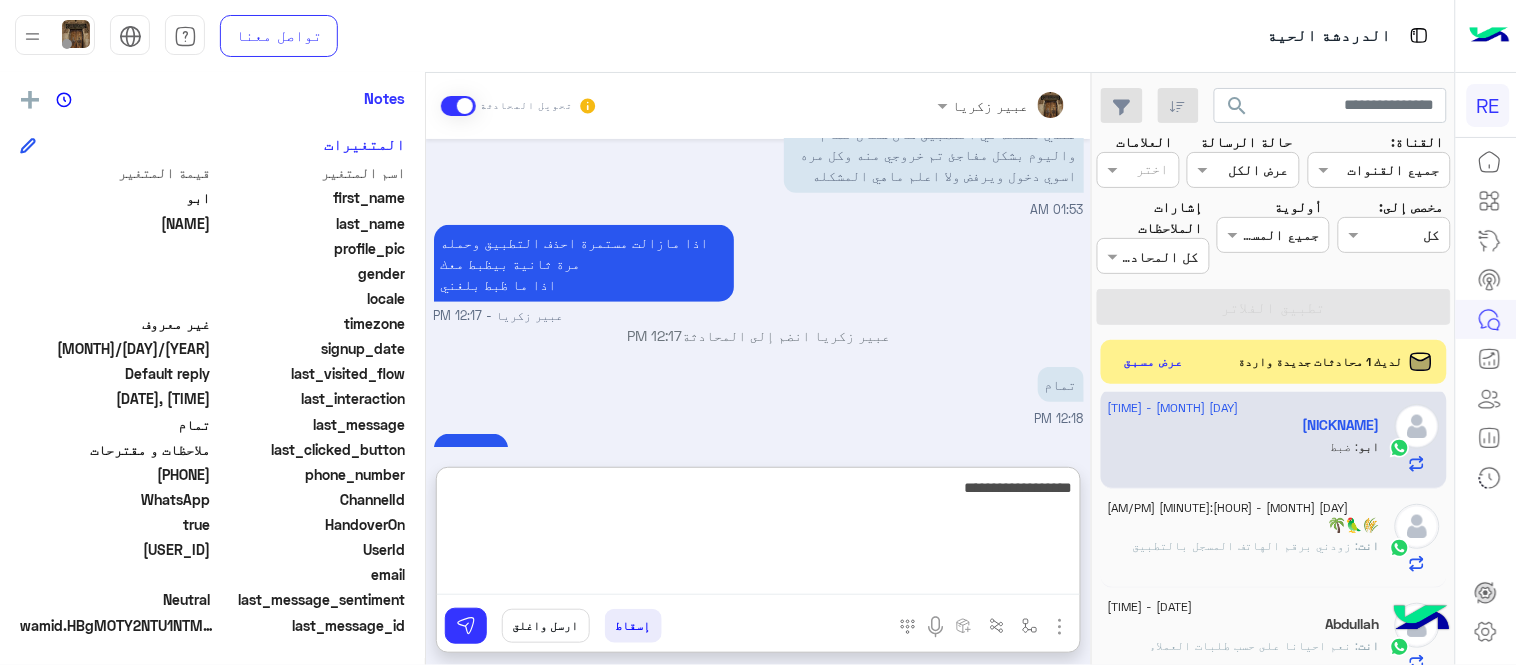 type on "**********" 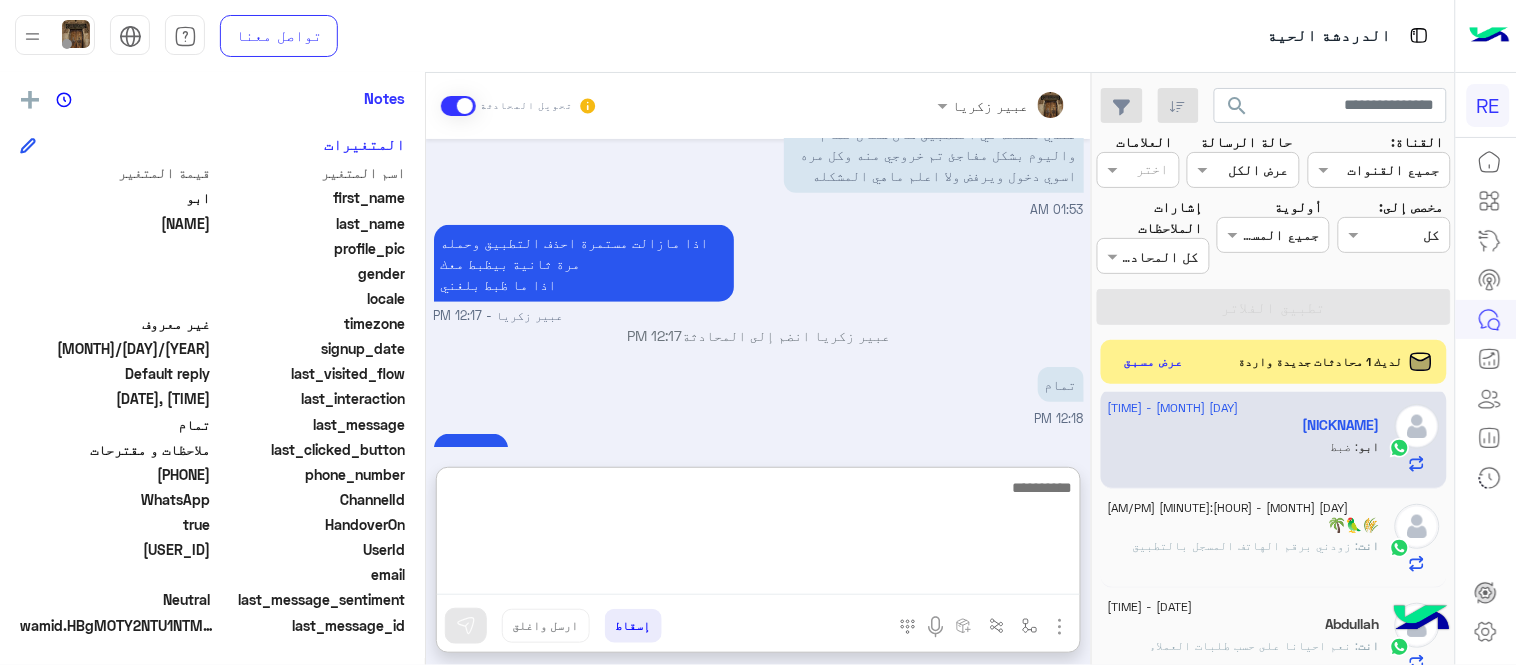 scroll, scrollTop: 497, scrollLeft: 0, axis: vertical 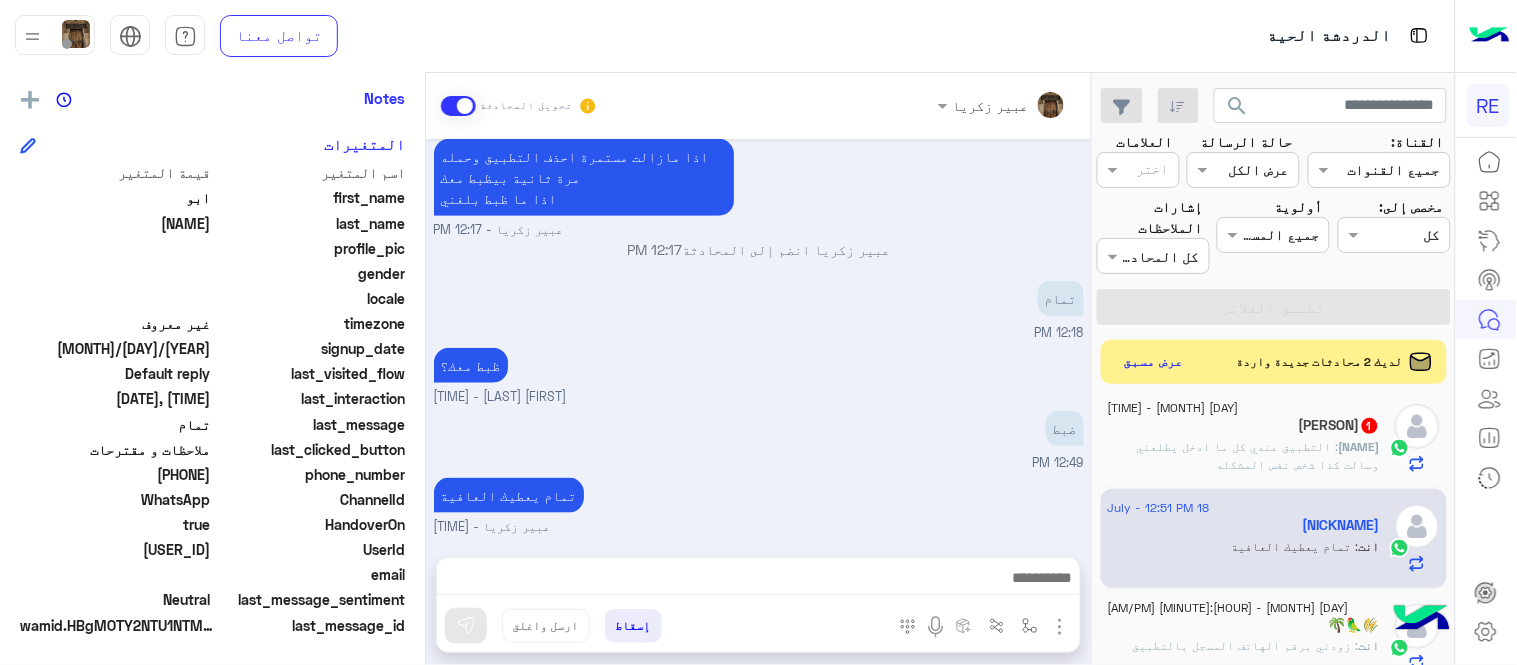 click on "Jul 18, 2025  عندي مشكله في التطبيق ما يتم الدخول لحسابي   01:39 AM  تم إعادة توجيه المحادثة. للعودة إلي الرد الالي، أنقر الزر الموجود بالأسفل  عودة الى البوت     01:39 AM   ابو رعد طلب التحدث إلى مسؤول بشري   01:40 AM       تم تعيين المحادثة إلى Zahraa Alfadhl   01:40 AM      ‏عندي مشكله في التطبيق كان شغال تمام واليوم بشكل مفاجئ تم خروجي منه وكل مره اسوي دخول ويرفض ولا اعلم ماهي المشكله   01:53 AM  اذا مازالت مستمرة احذف التطبيق وحمله مرة ثانية بيظبط معك اذا ما ظبط بلغني  عبير زكريا -  12:17 PM   عبير زكريا انضم إلى المحادثة   12:17 PM      تمام   12:18 PM  ظبط معك؟  عبير زكريا -  12:32 PM  ضبط   12:49 PM  تمام يعطيك العافية" at bounding box center [758, 338] 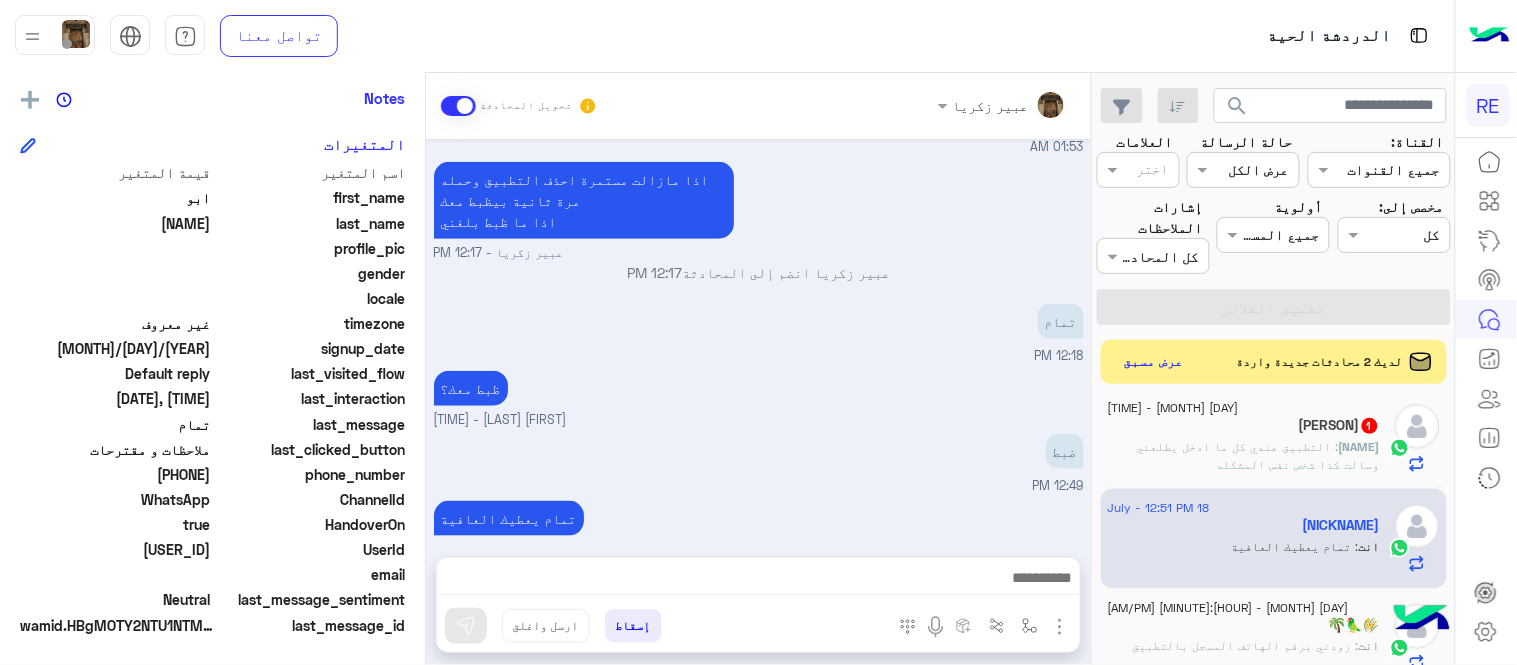 click on "[NAME] : التطبيق عندي كل ما ادخل يطلعني وسالت كذا شخص نفس المشكله" 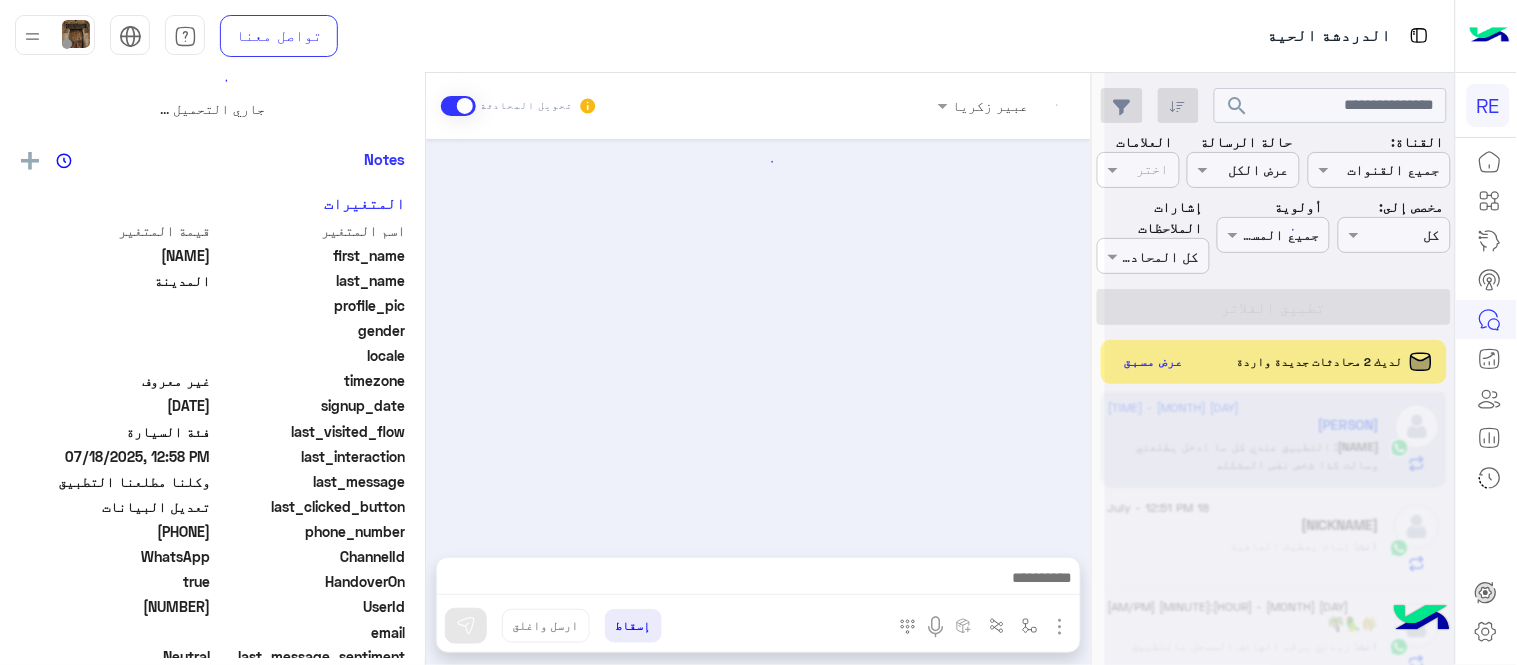 scroll, scrollTop: 0, scrollLeft: 0, axis: both 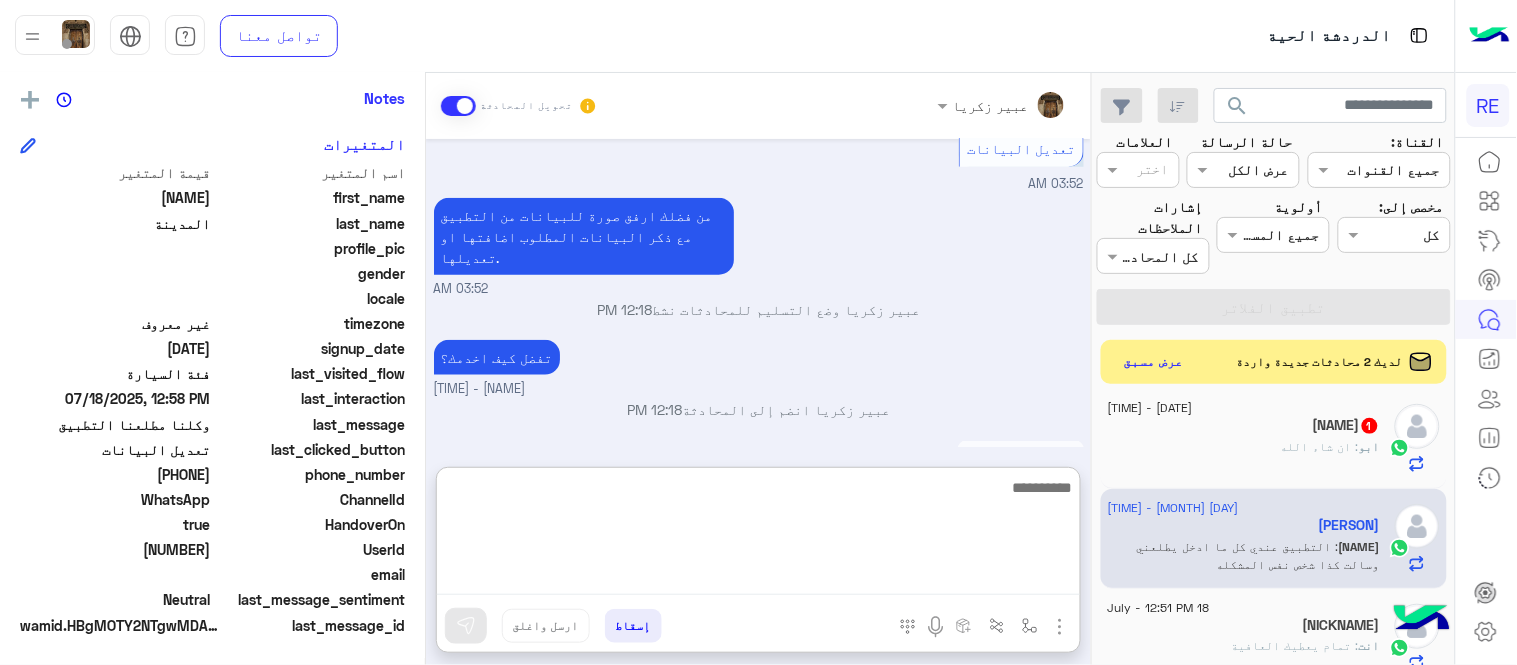 click at bounding box center [758, 535] 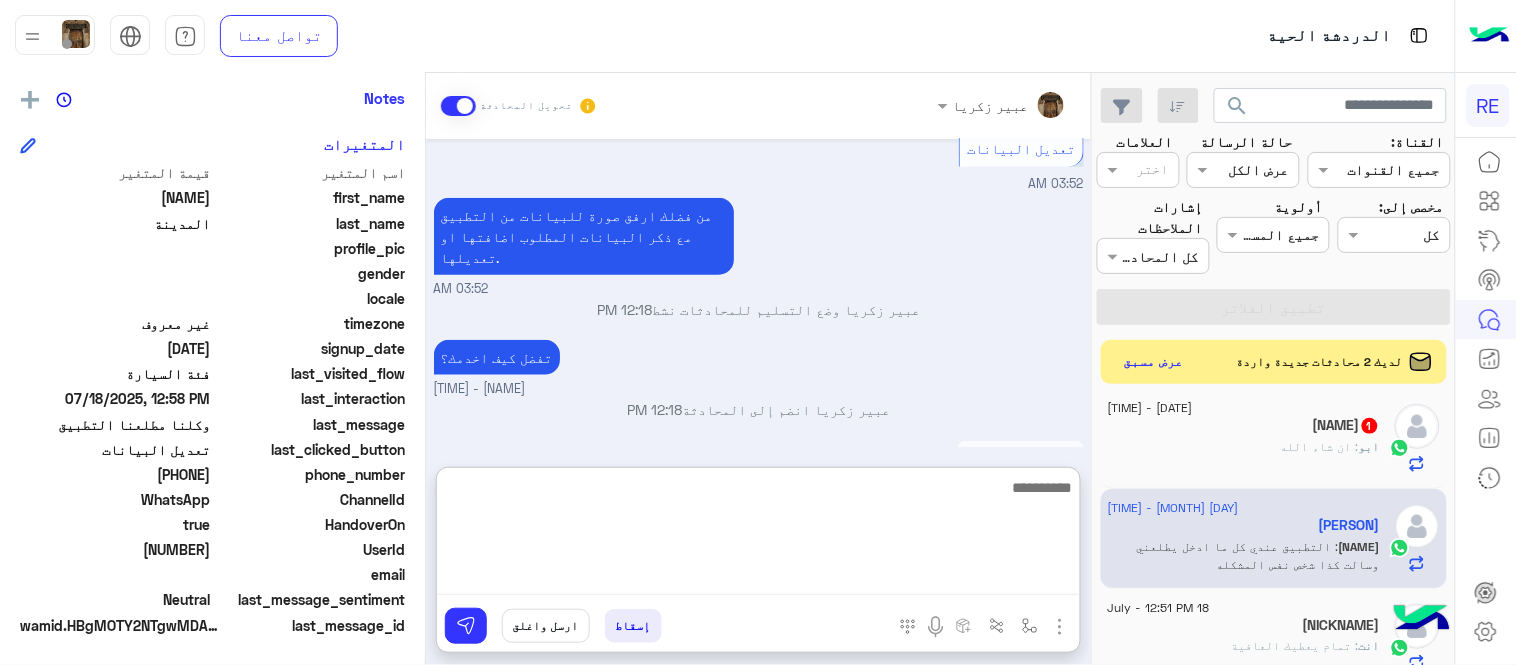 scroll, scrollTop: 705, scrollLeft: 0, axis: vertical 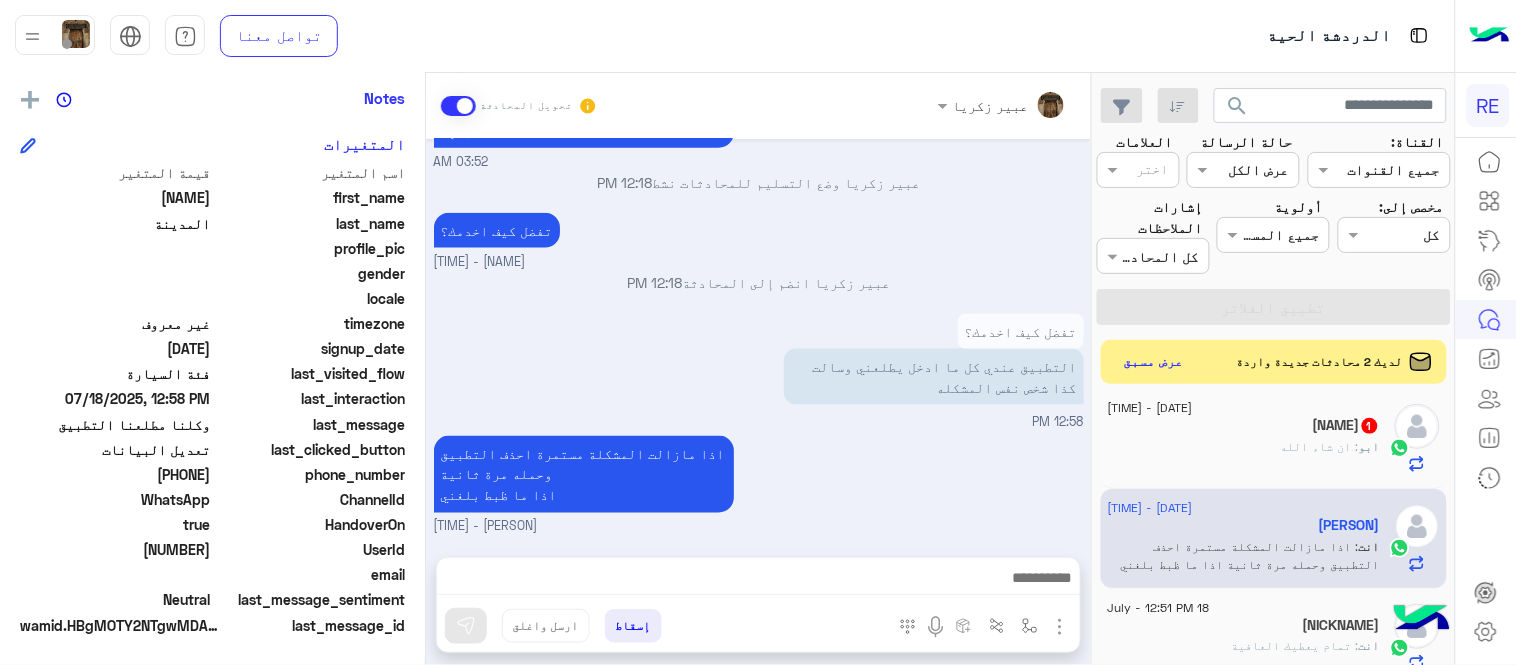 click on "عبير زكريا تحويل المحادثة     [MONTH] [DAY], [YEAR]   عربي    [HOUR]:[MINUTE] [AM/PM]  هل أنت ؟   كابتن 👨🏻‍✈️   عميل 🧳   رحال (مرشد مرخص) 🏖️     [HOUR]:[MINUTE] [AM/PM]   كابتن     [HOUR]:[MINUTE] [AM/PM]  اختر احد الخدمات التالية:    [HOUR]:[MINUTE] [AM/PM]   تعديل البيانات    [HOUR]:[MINUTE] [AM/PM]  من فضلك ارفق صورة للبيانات من التطبيق  مع ذكر البيانات المطلوب اضافتها او تعديلها.    [HOUR]:[MINUTE] [AM/PM]   عبير زكريا وضع التسليم للمحادثات نشط   [HOUR]:[MINUTE] [AM/PM]      تفضل كيف اخدمك؟  عبير زكريا -  [HOUR]:[MINUTE] [AM/PM]   عبير زكريا انضم إلى المحادثة   [HOUR]:[MINUTE] [AM/PM]      تفضل كيف اخدمك؟ التطبيق عندي كل ما ادخل يطلعني وسالت كذا شخص نفس المشكله   [HOUR]:[MINUTE] [AM/PM]  اذا مازالت المشكلة مستمرة احذف التطبيق وحمله مرة ثانية  اذا ما ظبط بلغني  إسقاط" at bounding box center (758, 373) 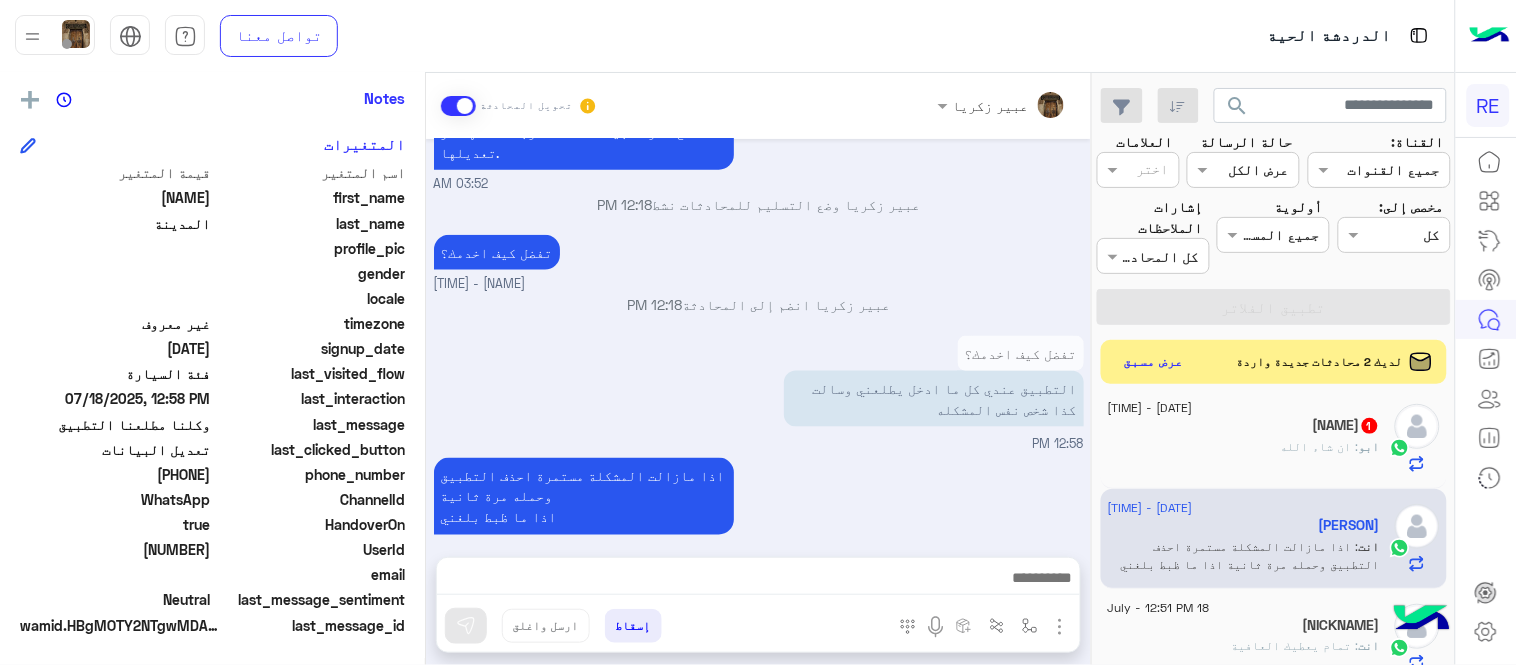 click on "ابو يزيد  1" 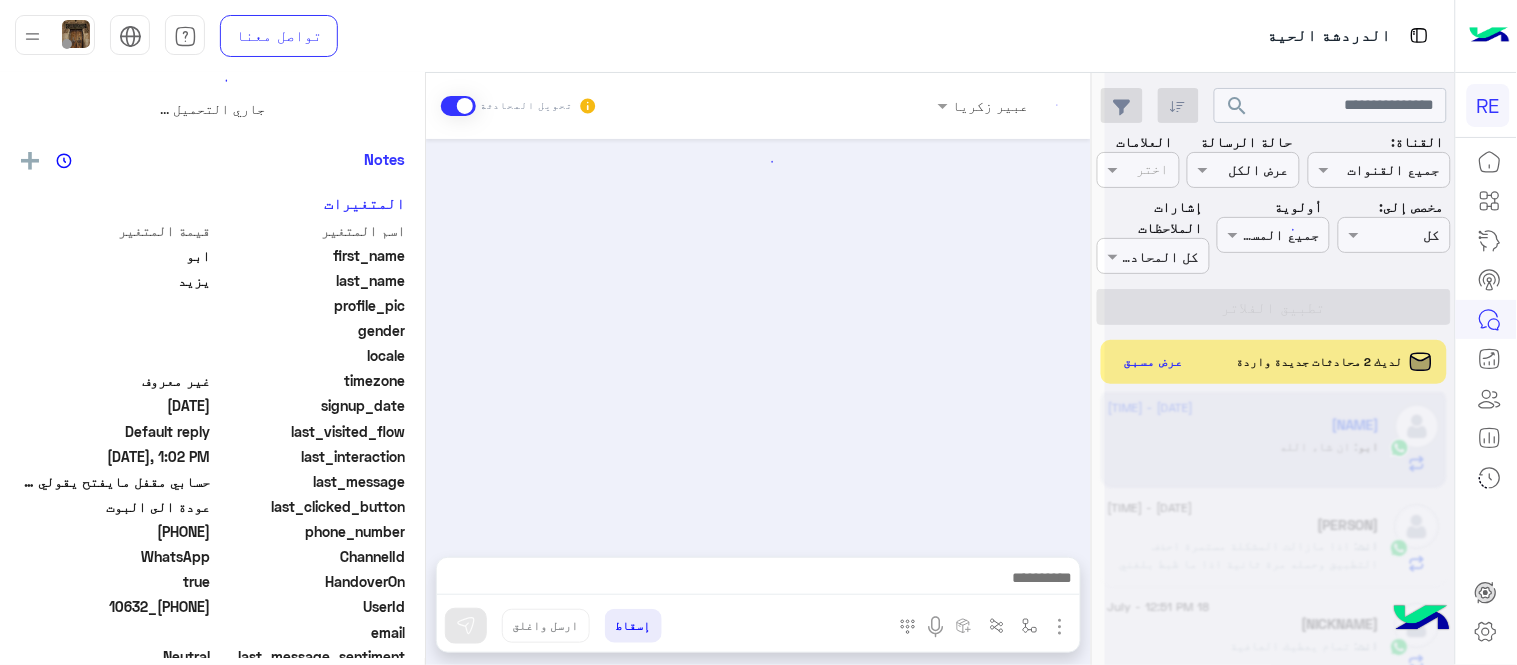 scroll, scrollTop: 0, scrollLeft: 0, axis: both 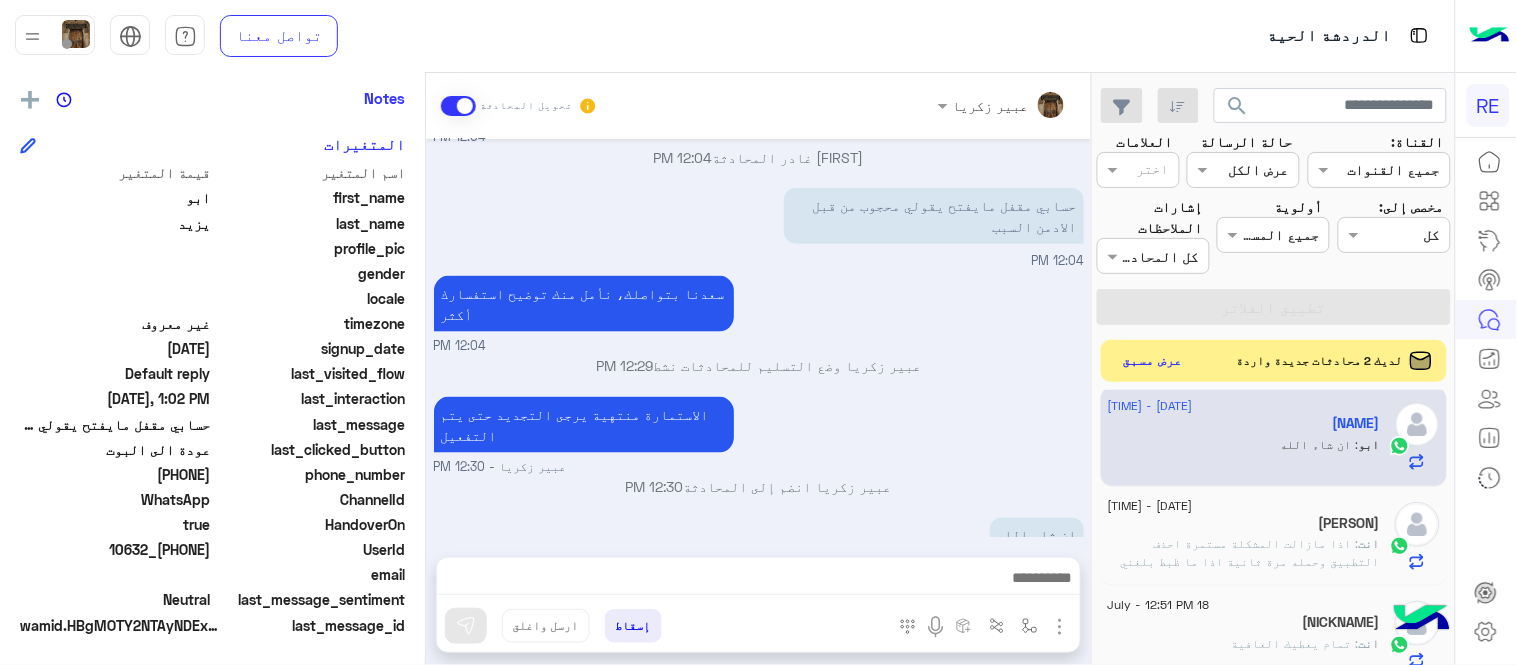 click on "عرض مسبق" 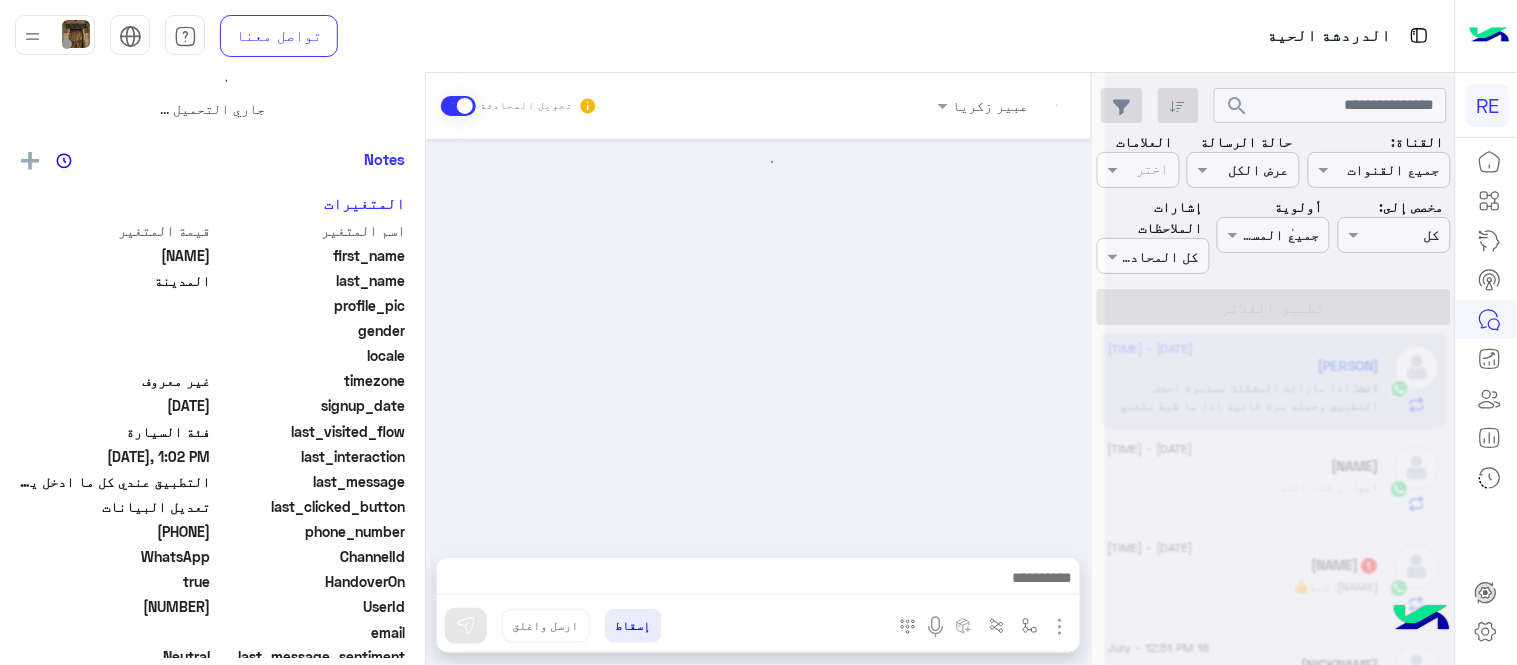 scroll, scrollTop: 0, scrollLeft: 0, axis: both 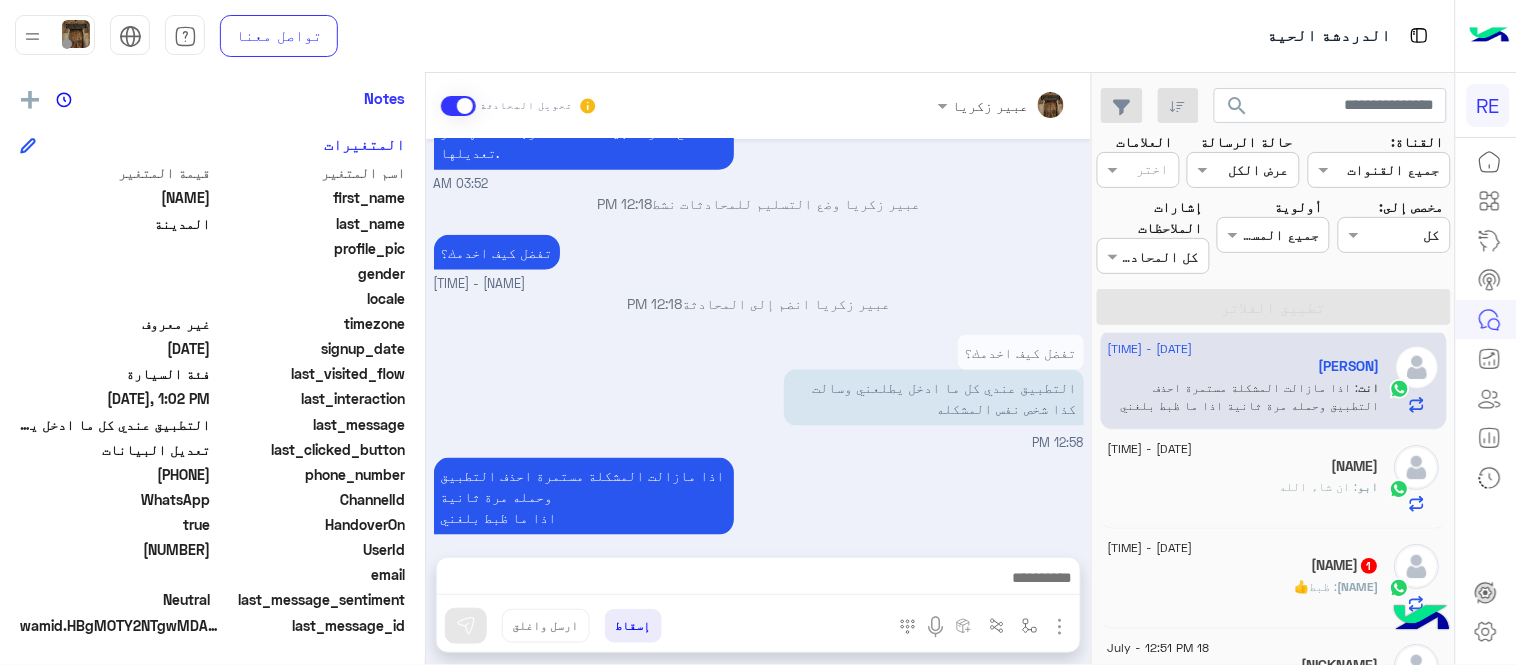 click on "[NAME] : ظبط👍" 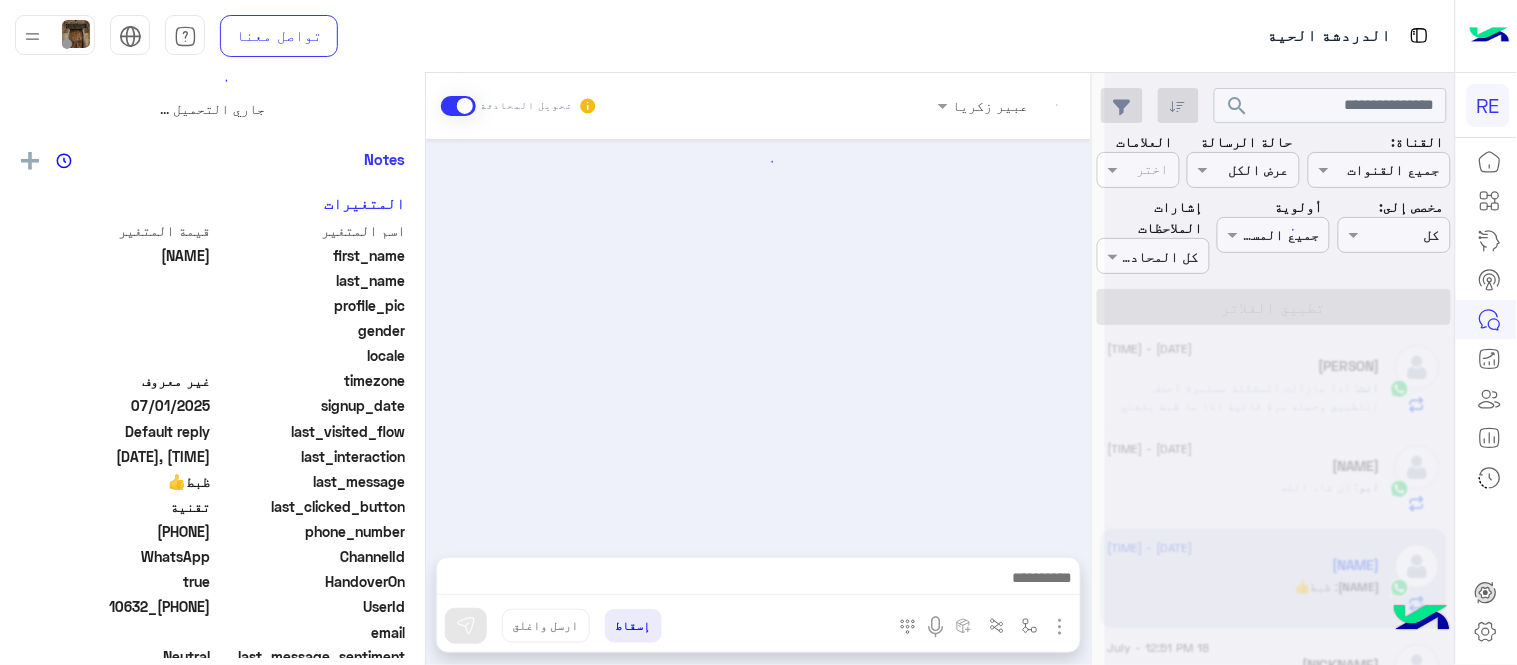 scroll, scrollTop: 0, scrollLeft: 0, axis: both 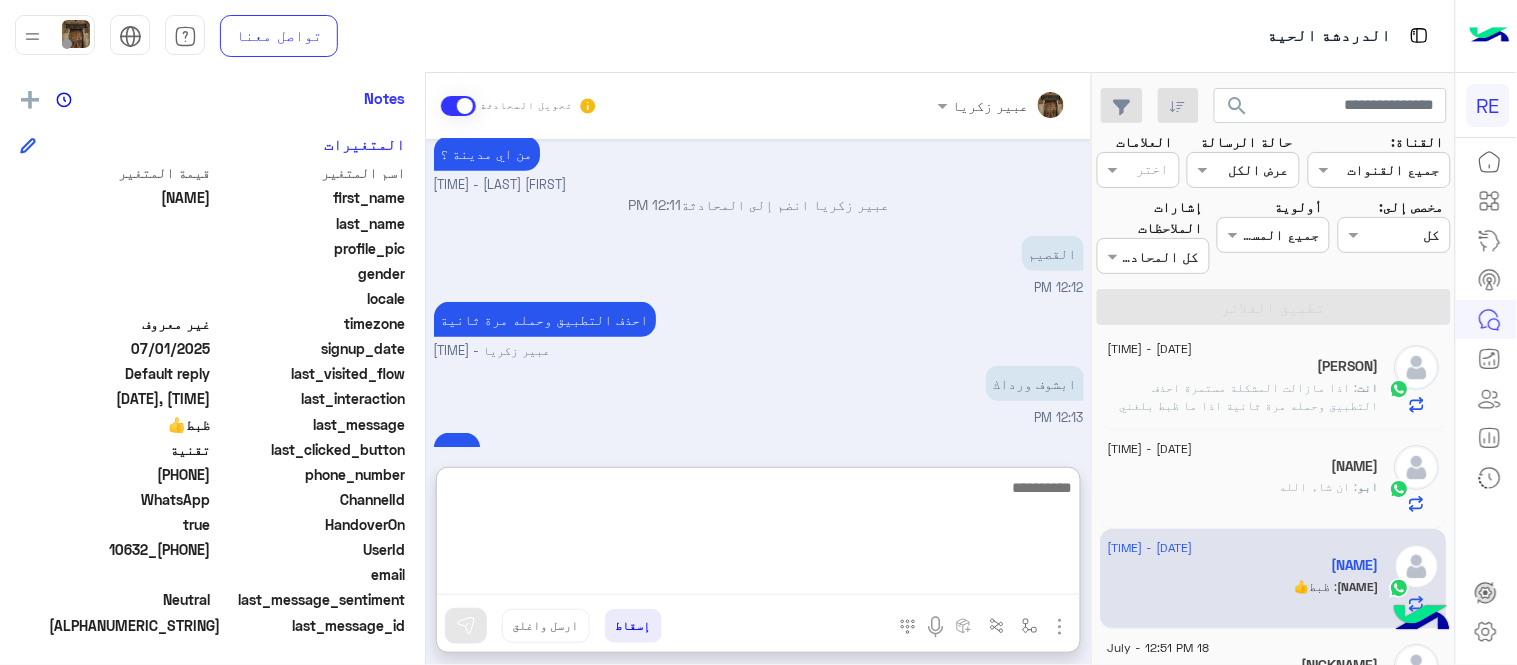 click at bounding box center [758, 535] 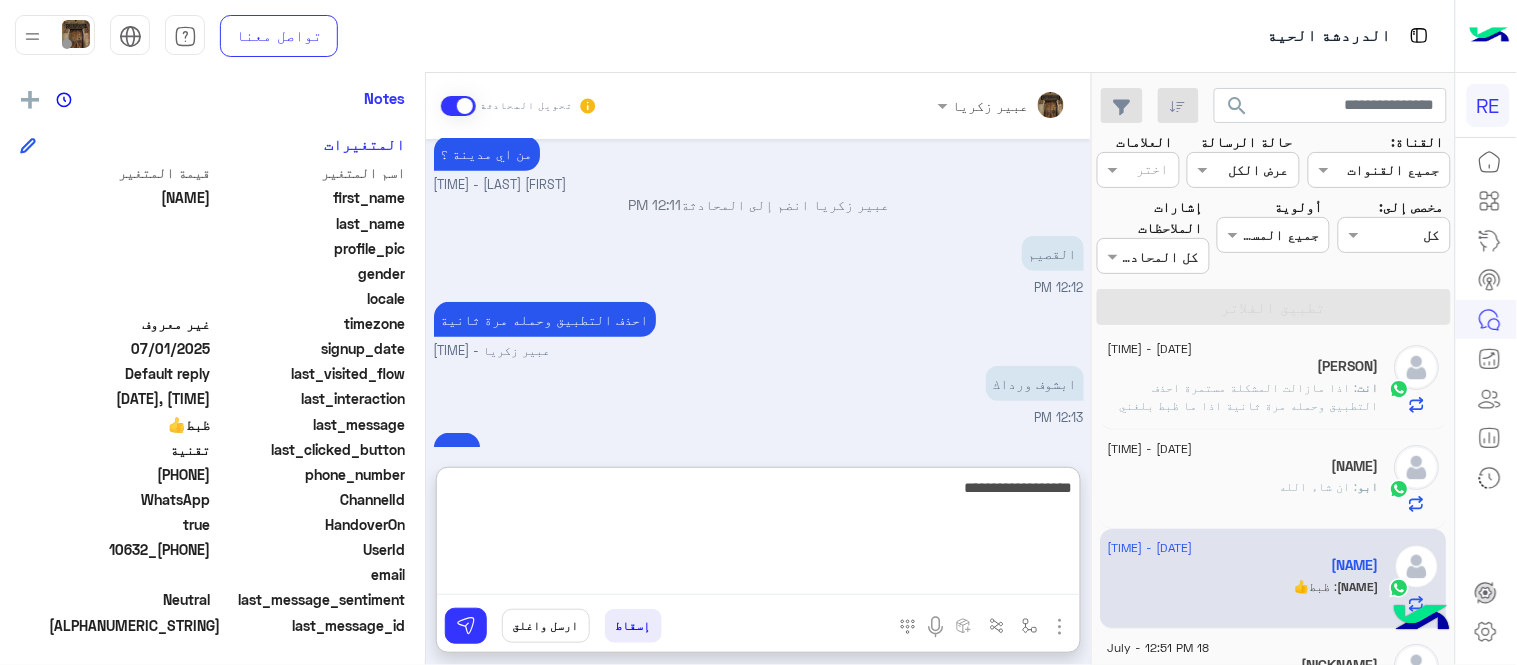 type on "**********" 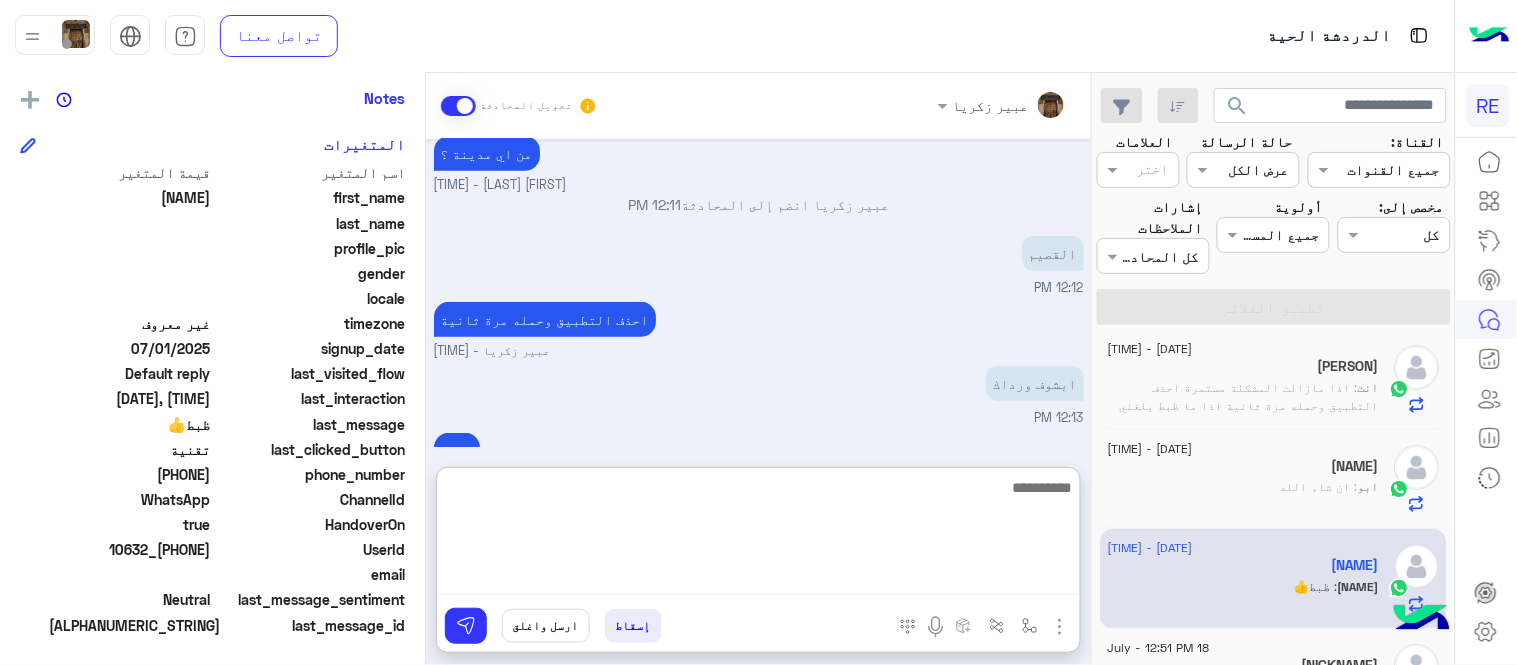 scroll, scrollTop: 384, scrollLeft: 0, axis: vertical 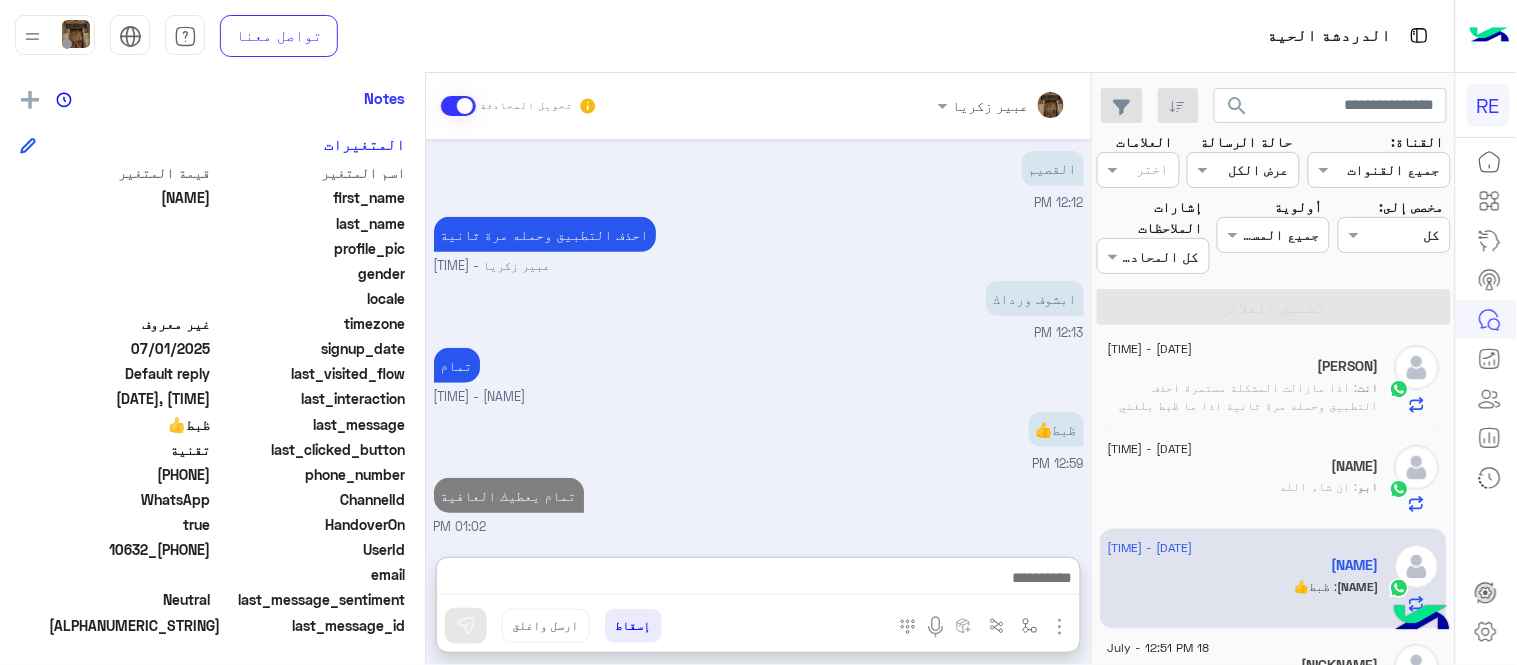 click on "ظبط👍   [TIME]" at bounding box center (759, 440) 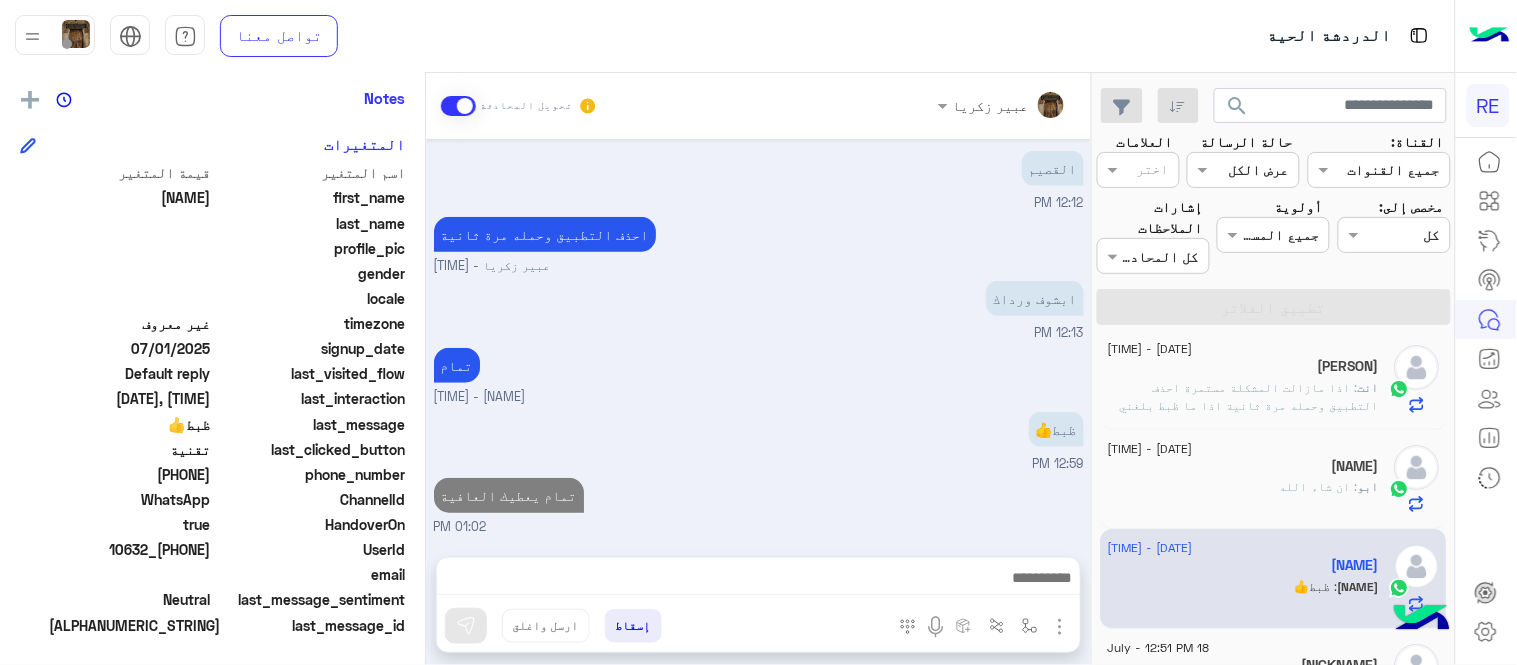 scroll, scrollTop: 294, scrollLeft: 0, axis: vertical 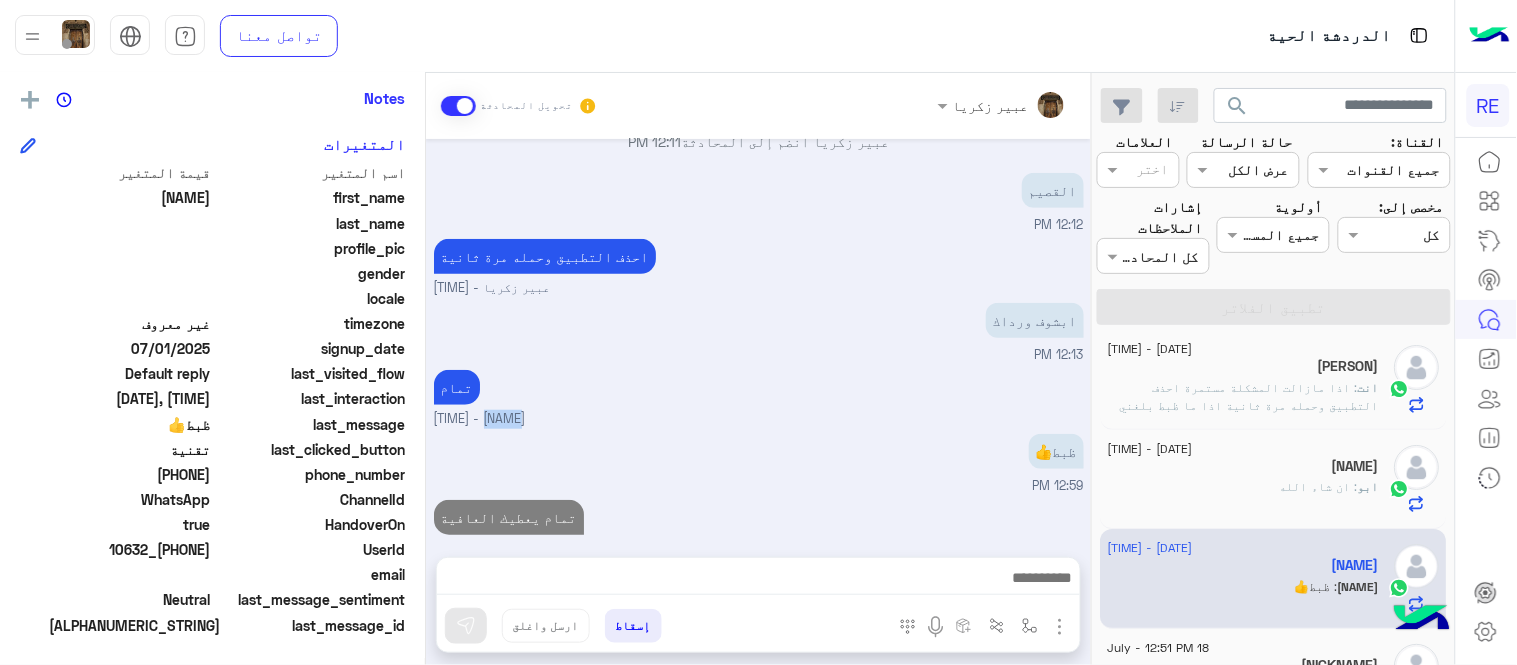click on "تمام  [PERSON] -  [TIME]" at bounding box center (759, 397) 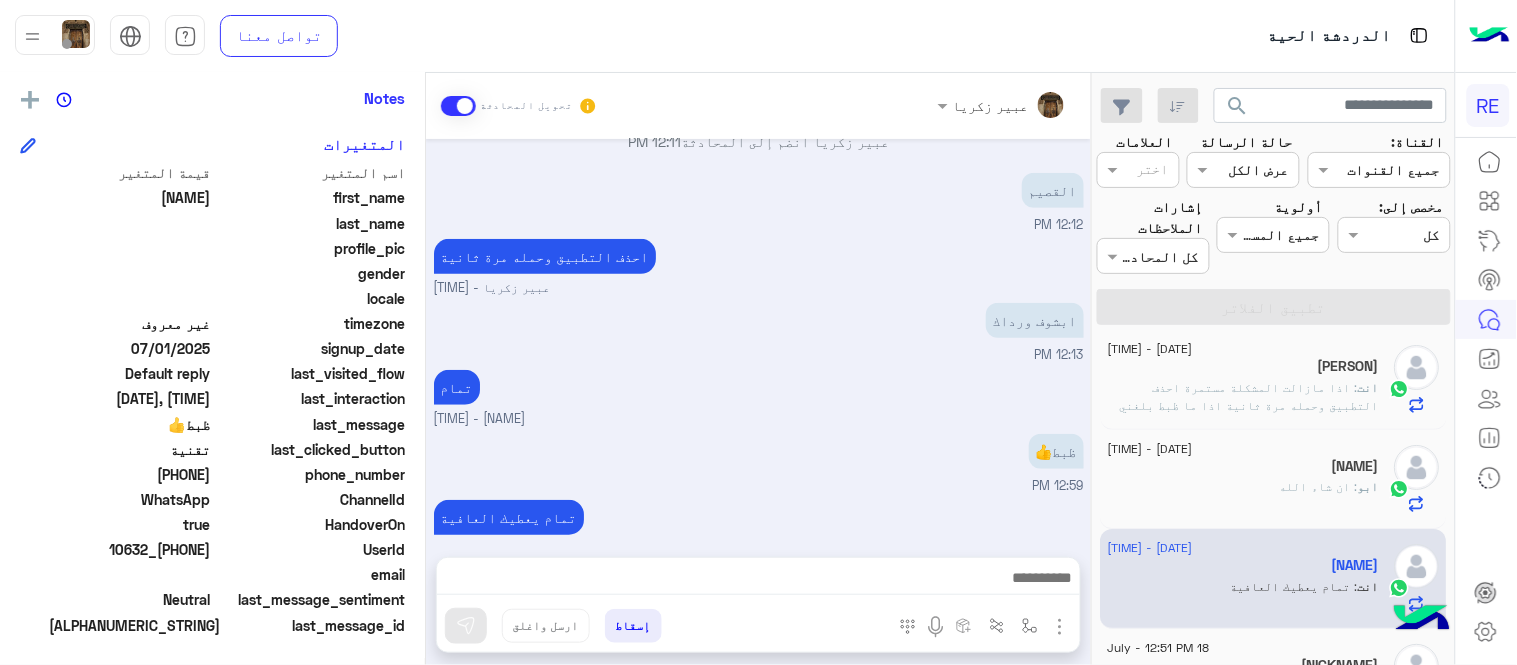click on "ظبط👍   [TIME]" at bounding box center [759, 462] 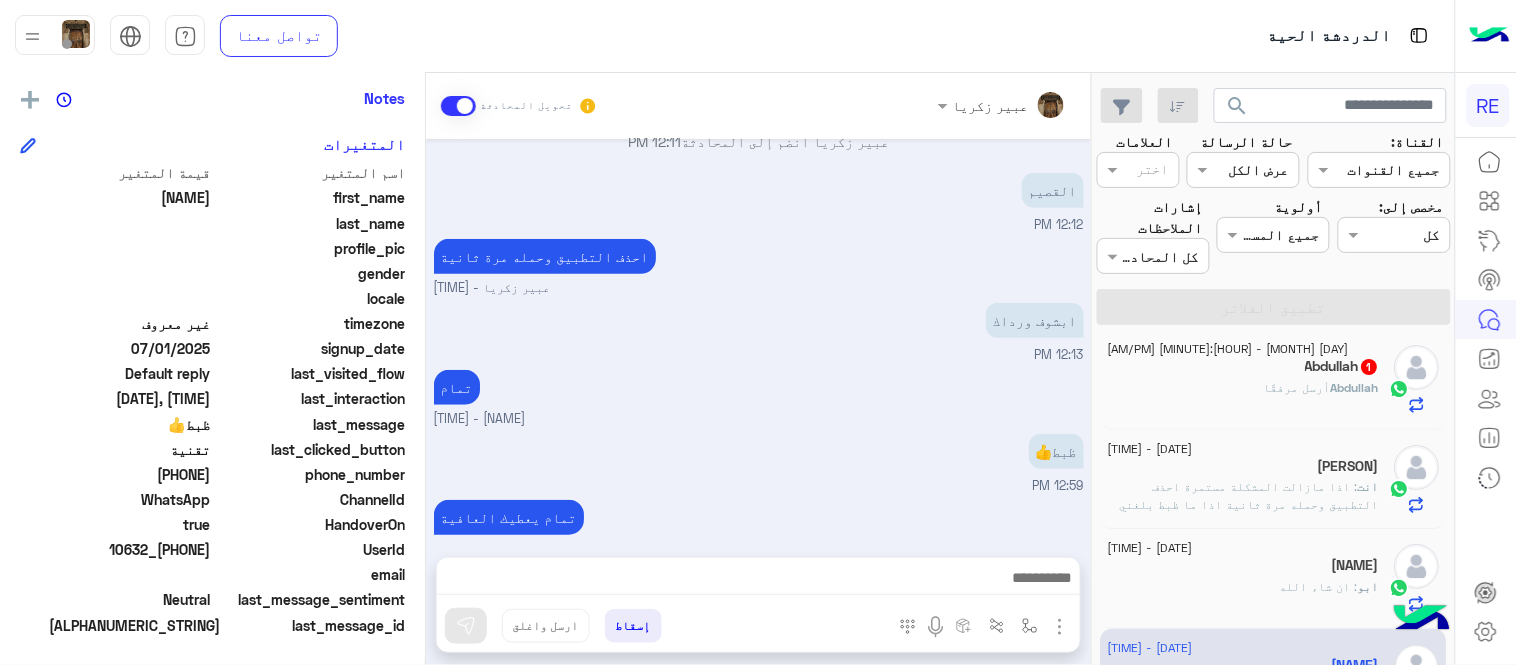 click on "أرسل مرفقًا" 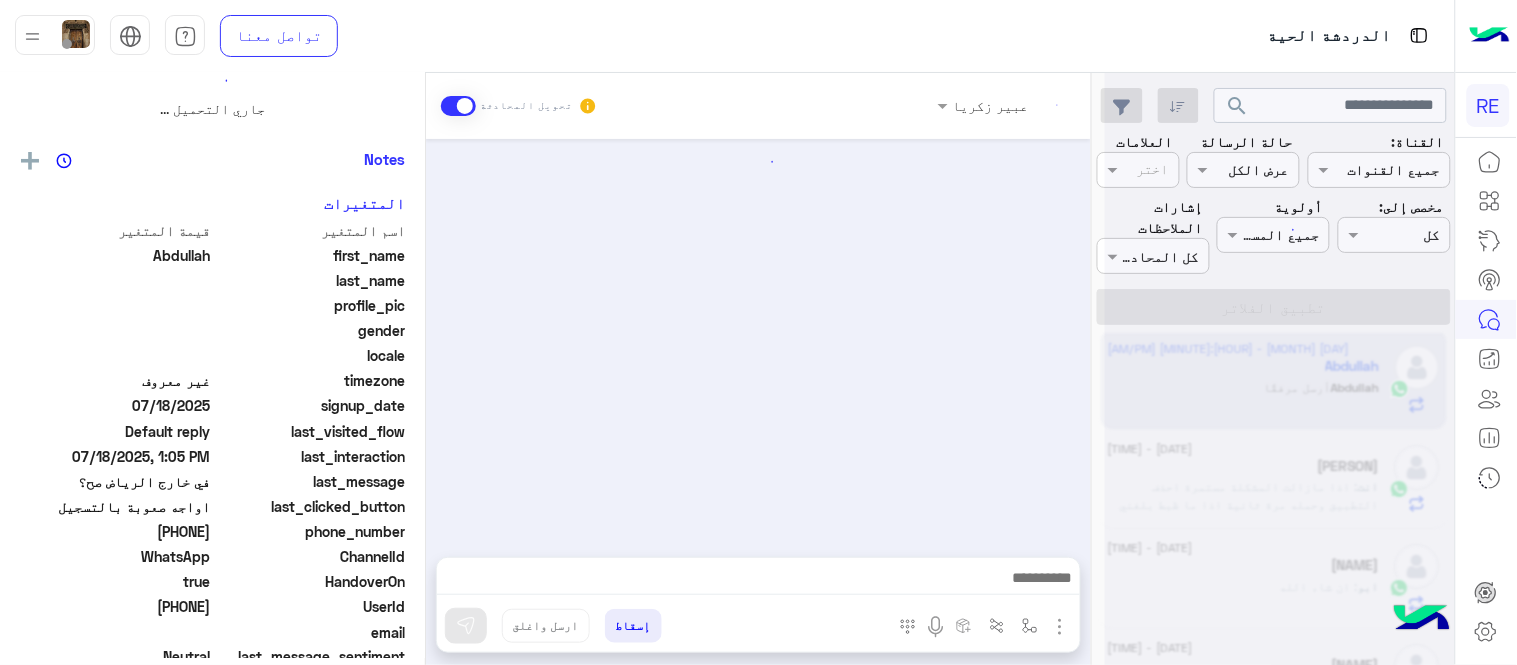 scroll, scrollTop: 0, scrollLeft: 0, axis: both 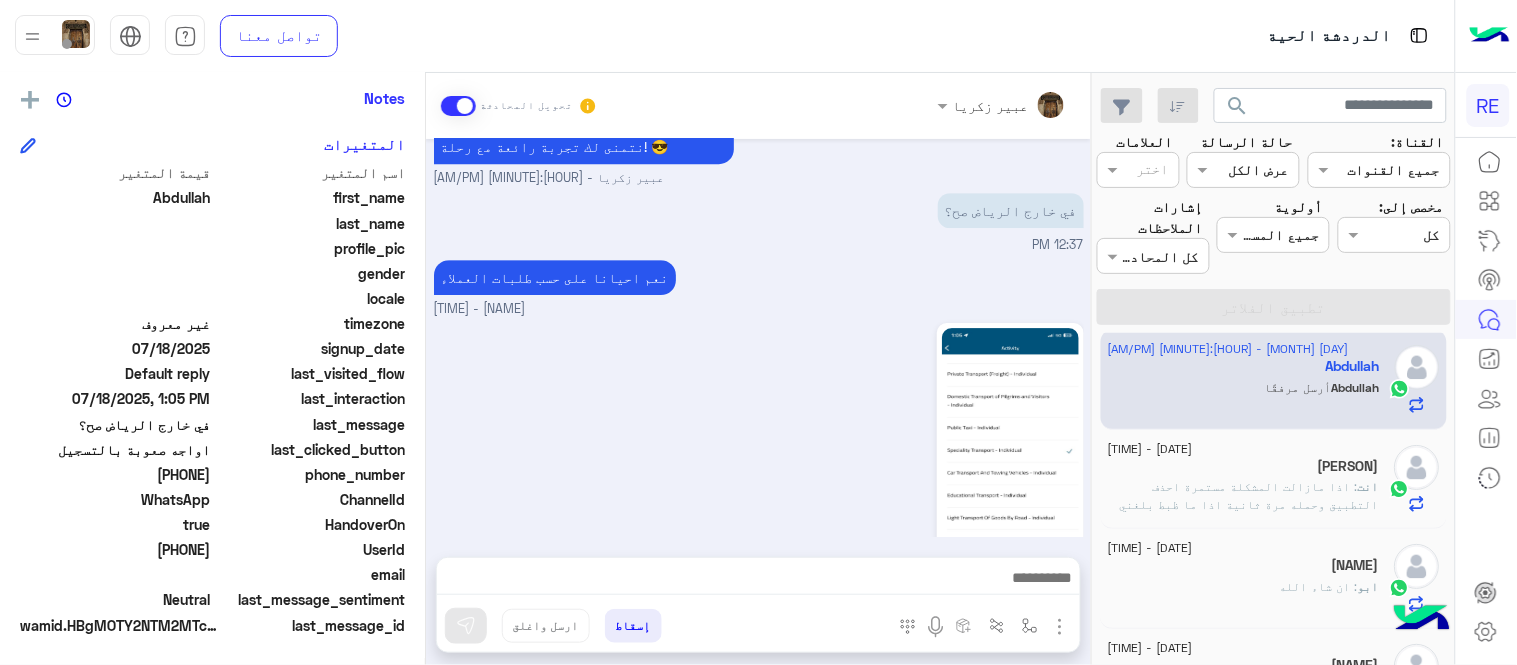 click 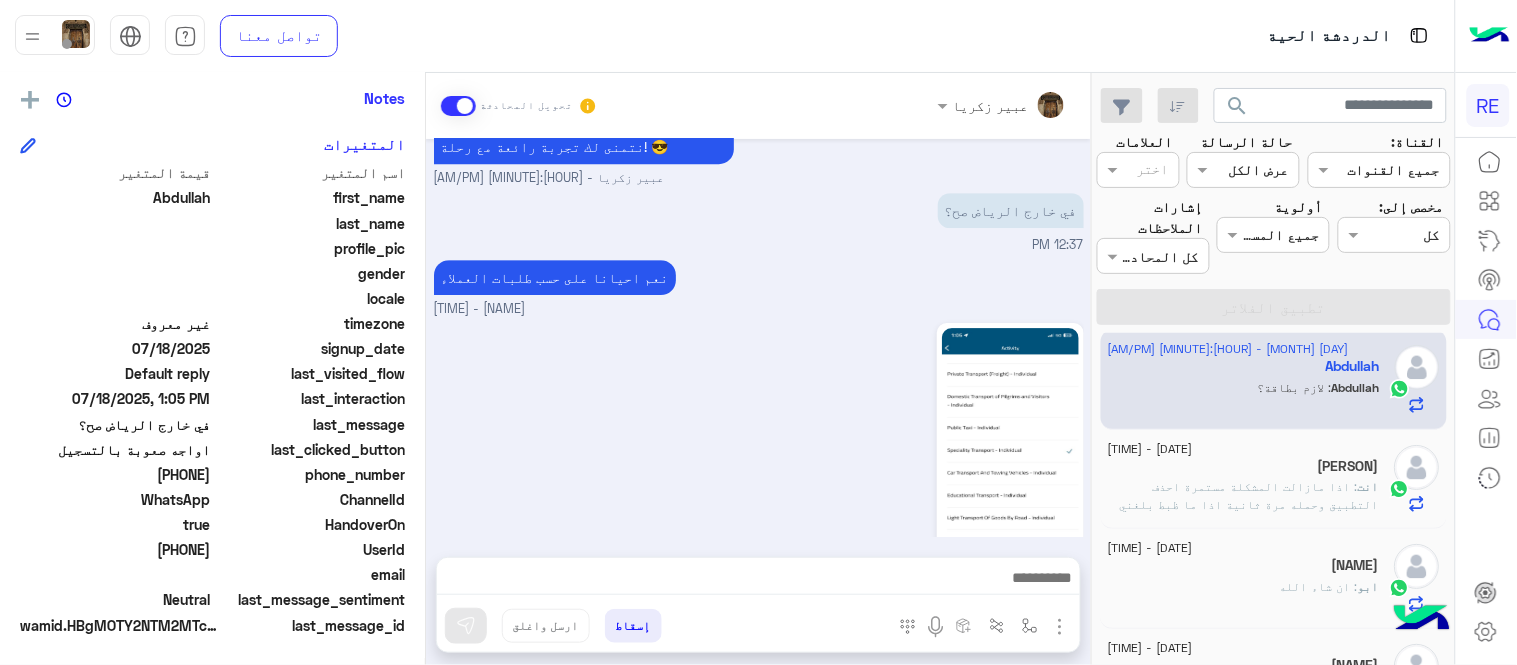 scroll, scrollTop: 1692, scrollLeft: 0, axis: vertical 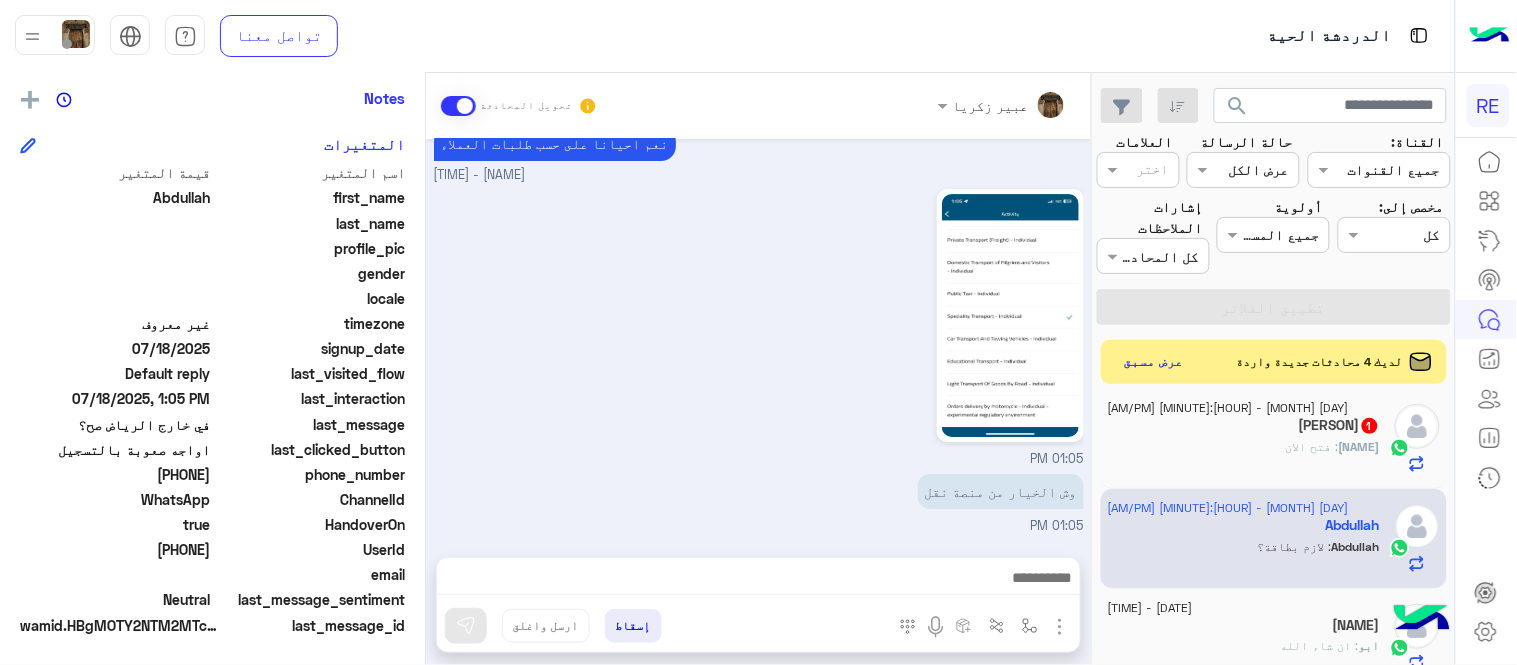click on "SAMEER : فتح الان" 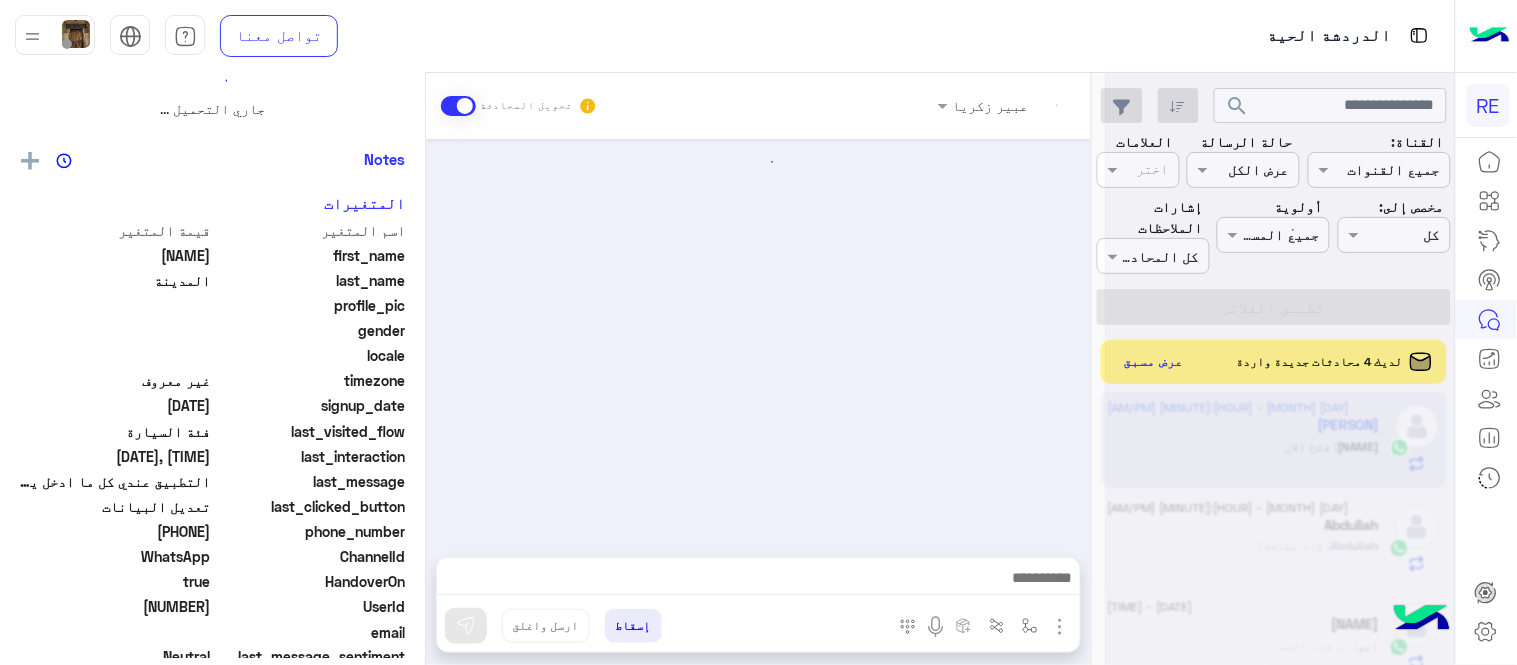 scroll, scrollTop: 0, scrollLeft: 0, axis: both 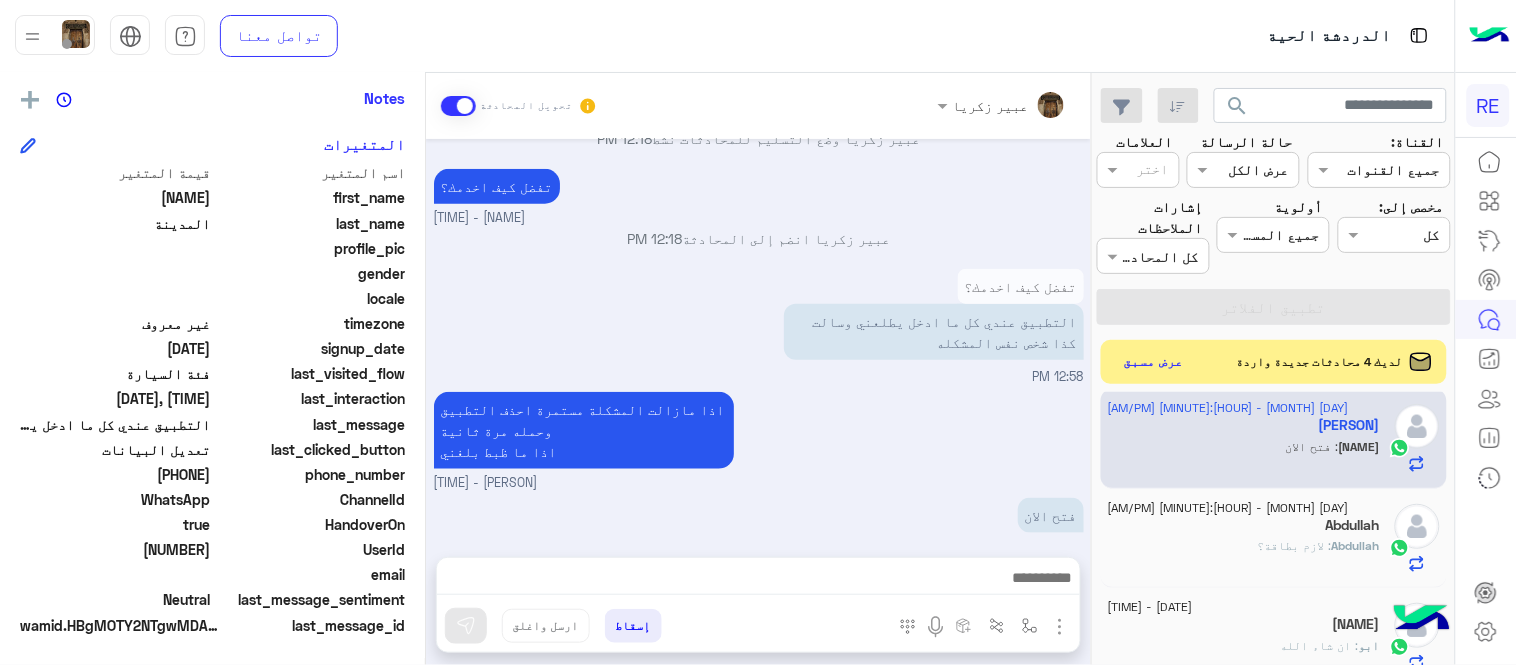 click at bounding box center (758, 583) 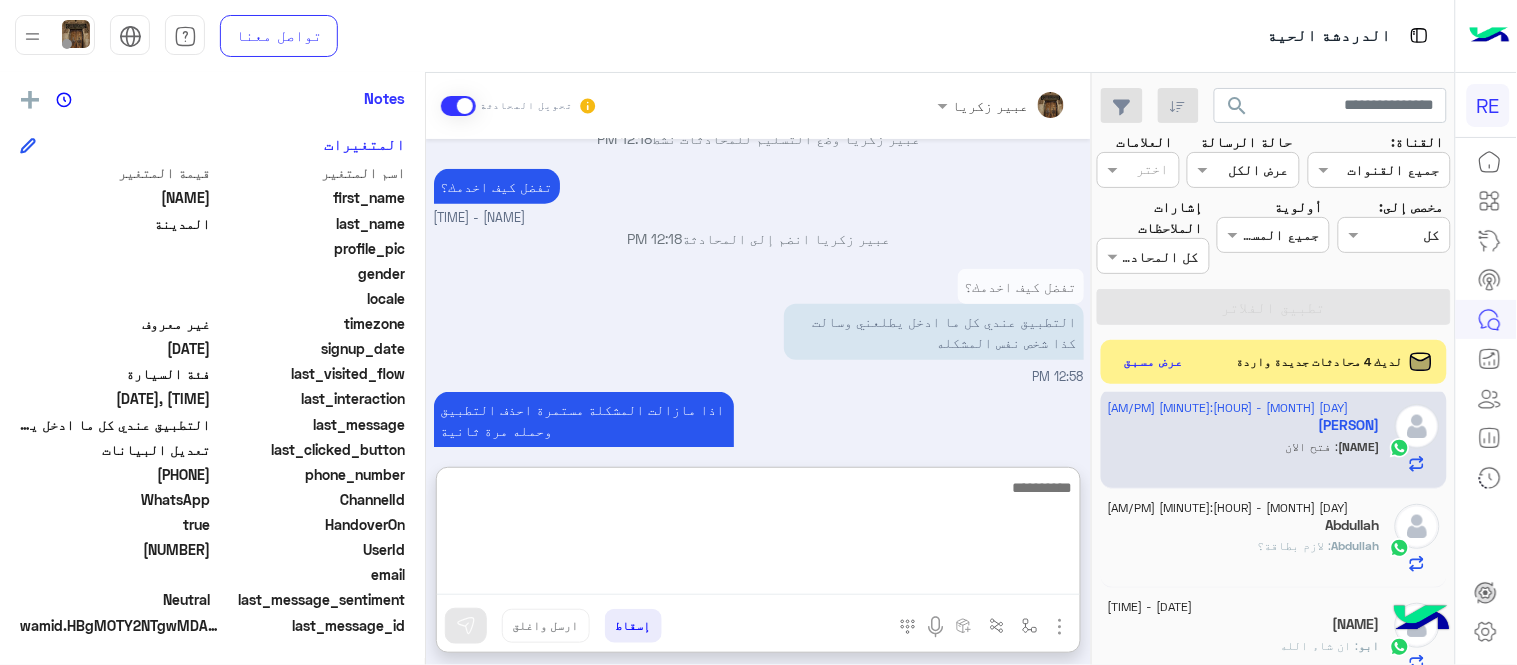 click at bounding box center (758, 535) 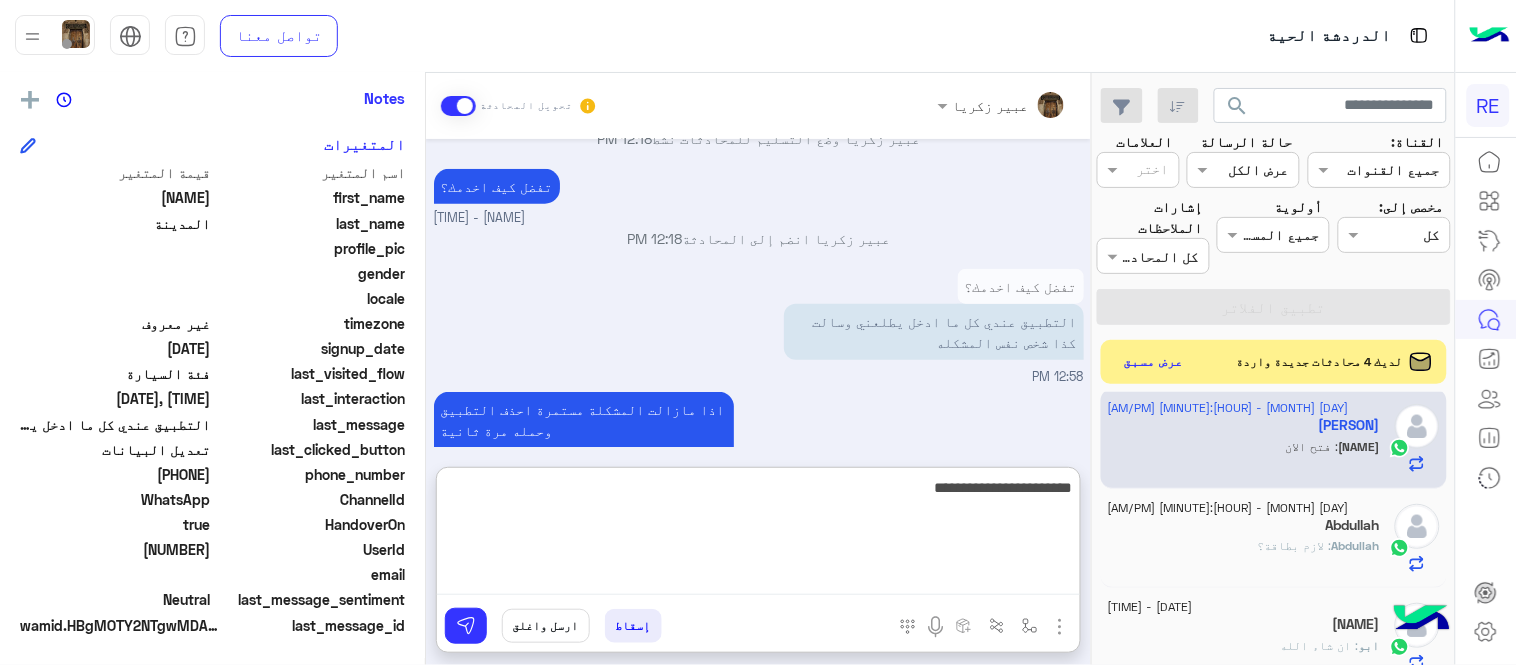 type on "**********" 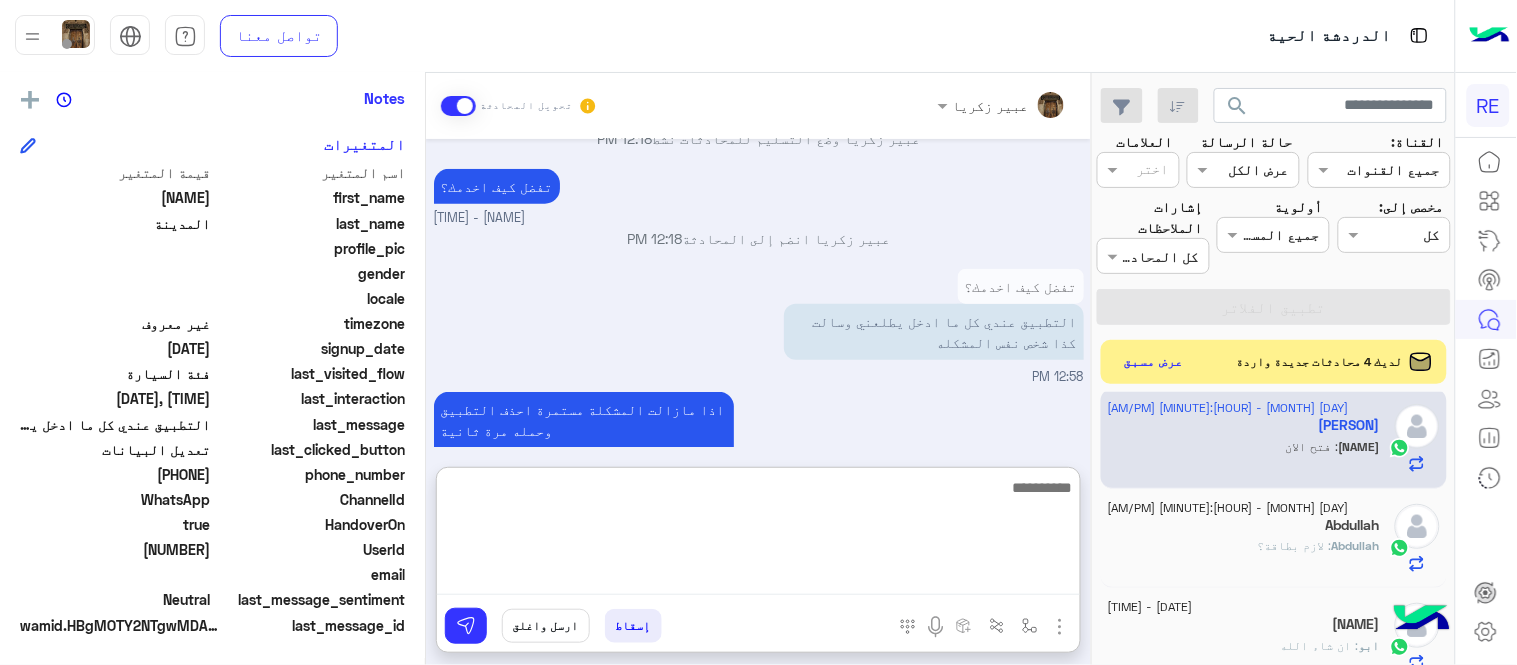 scroll, scrollTop: 550, scrollLeft: 0, axis: vertical 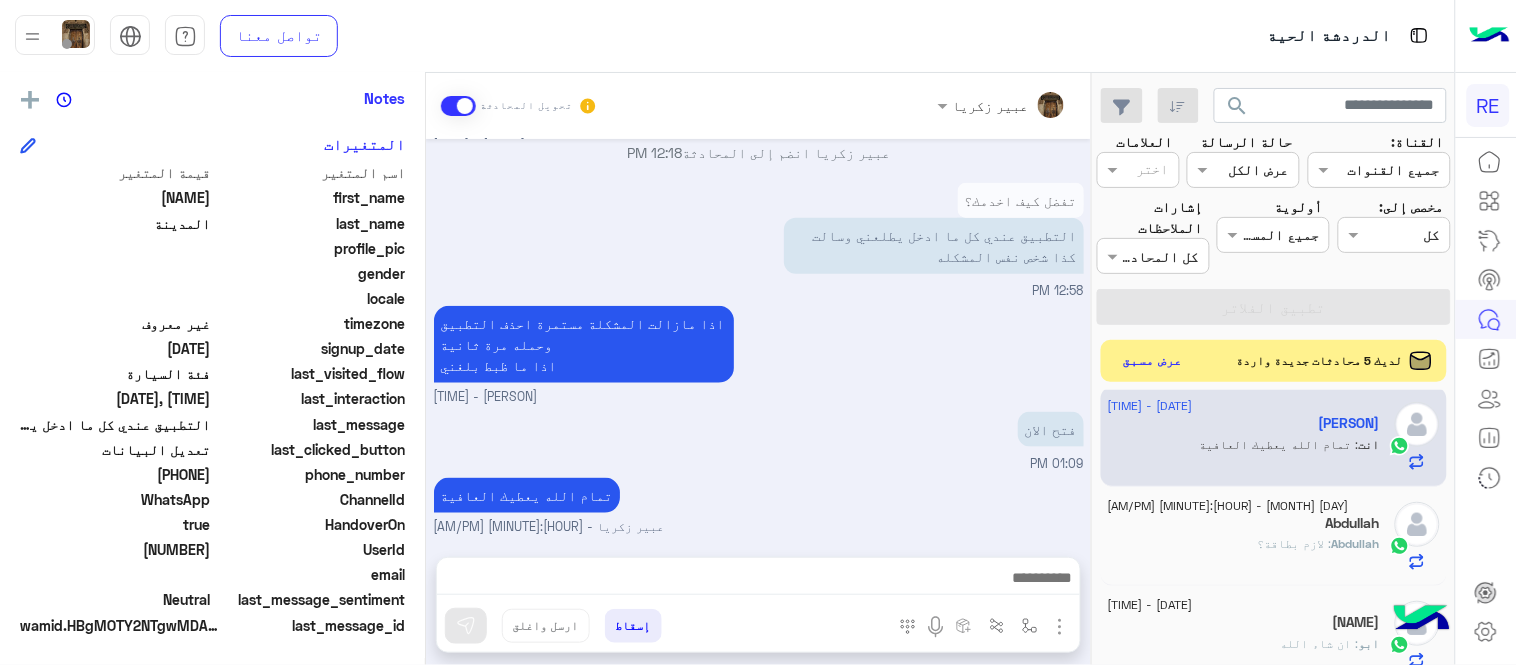 click on "عرض مسبق" 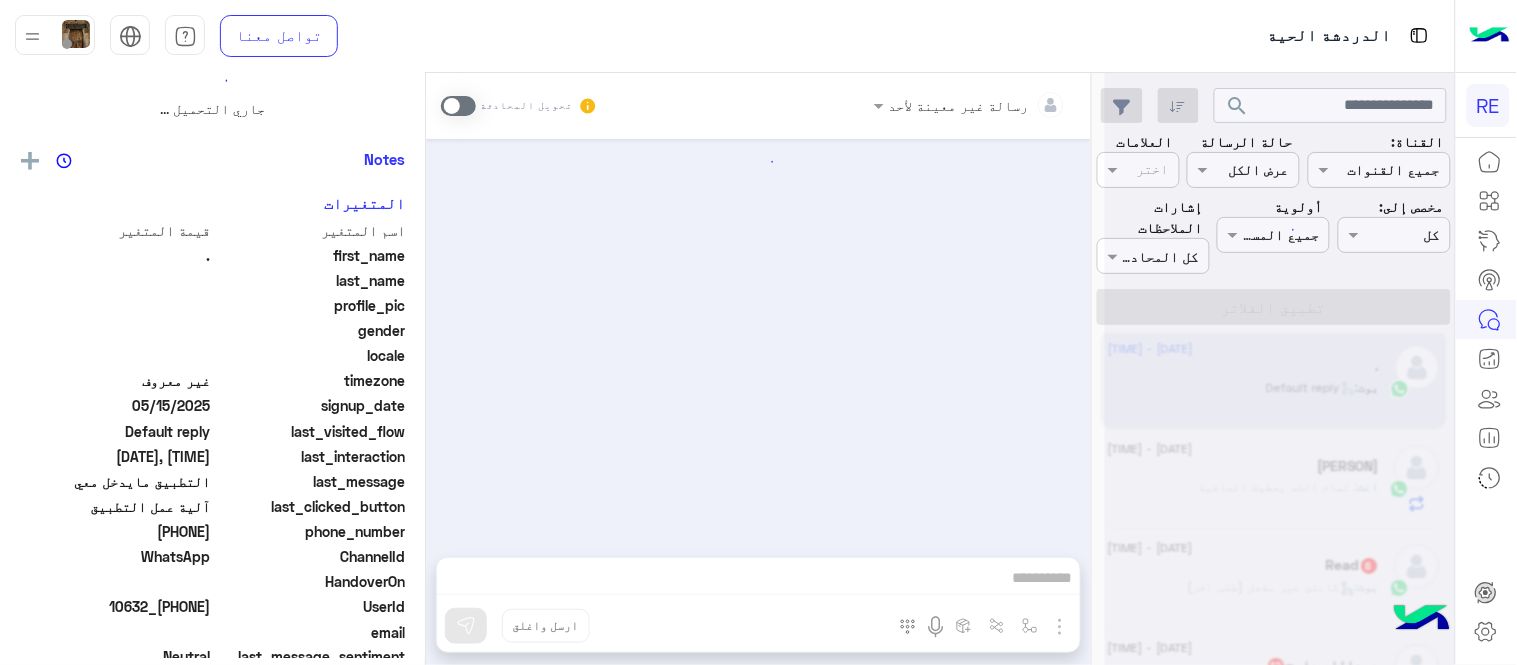 scroll, scrollTop: 0, scrollLeft: 0, axis: both 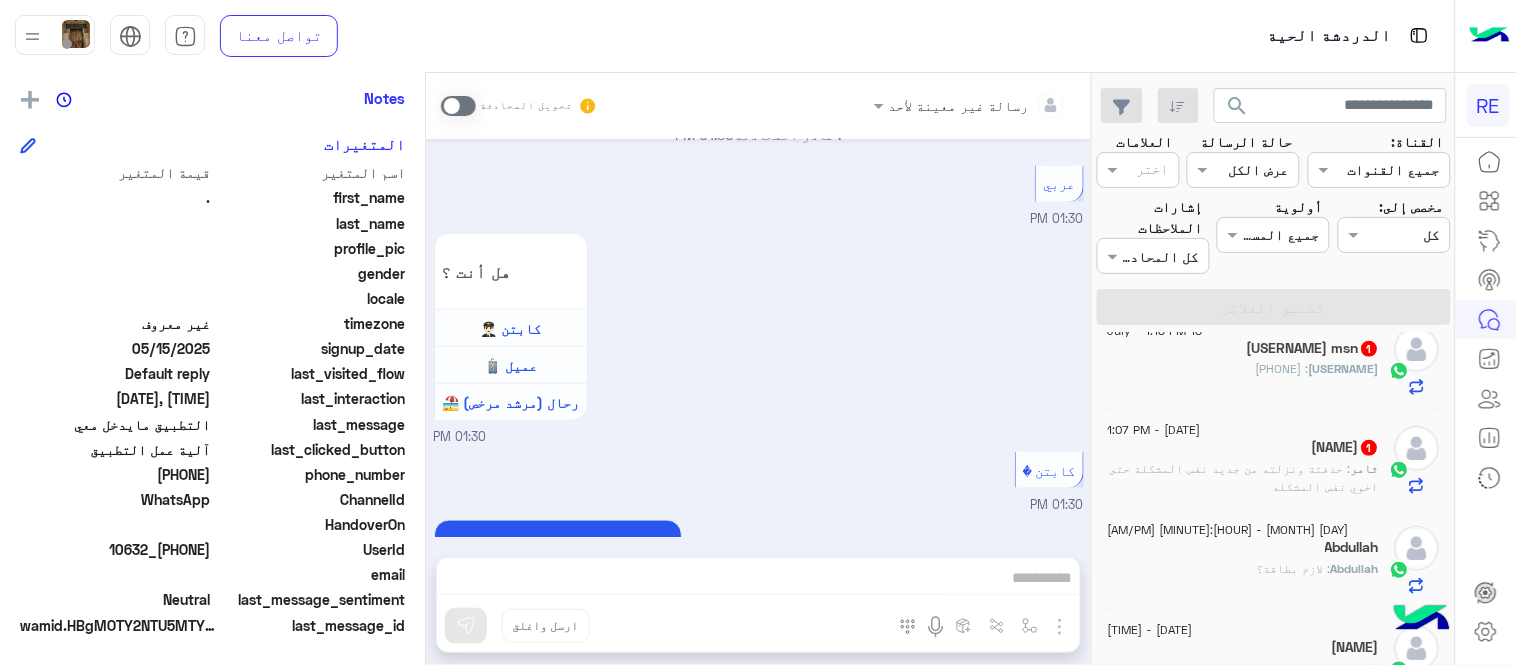 click on "[NAME] : حذفتة ونزلته من جديد نفس المشكلة
حتى اخوي نفس المشكله" 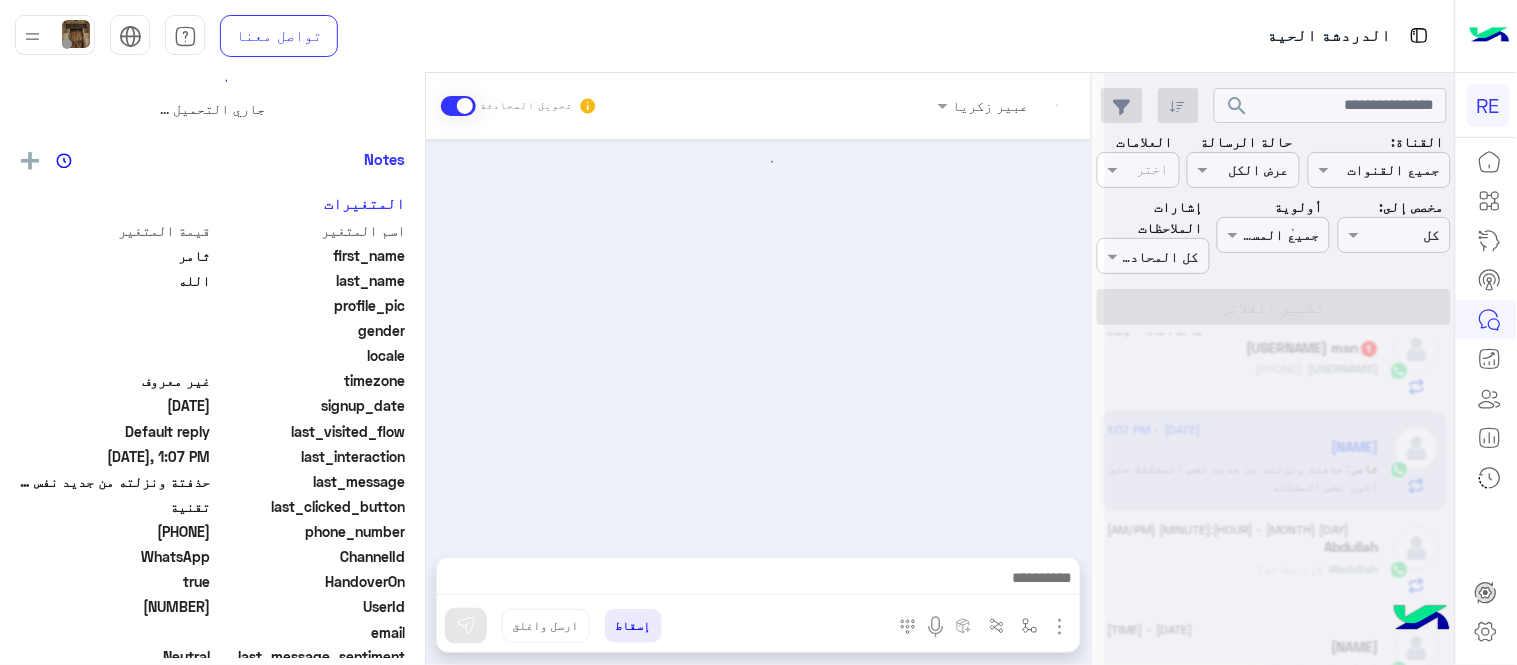scroll, scrollTop: 0, scrollLeft: 0, axis: both 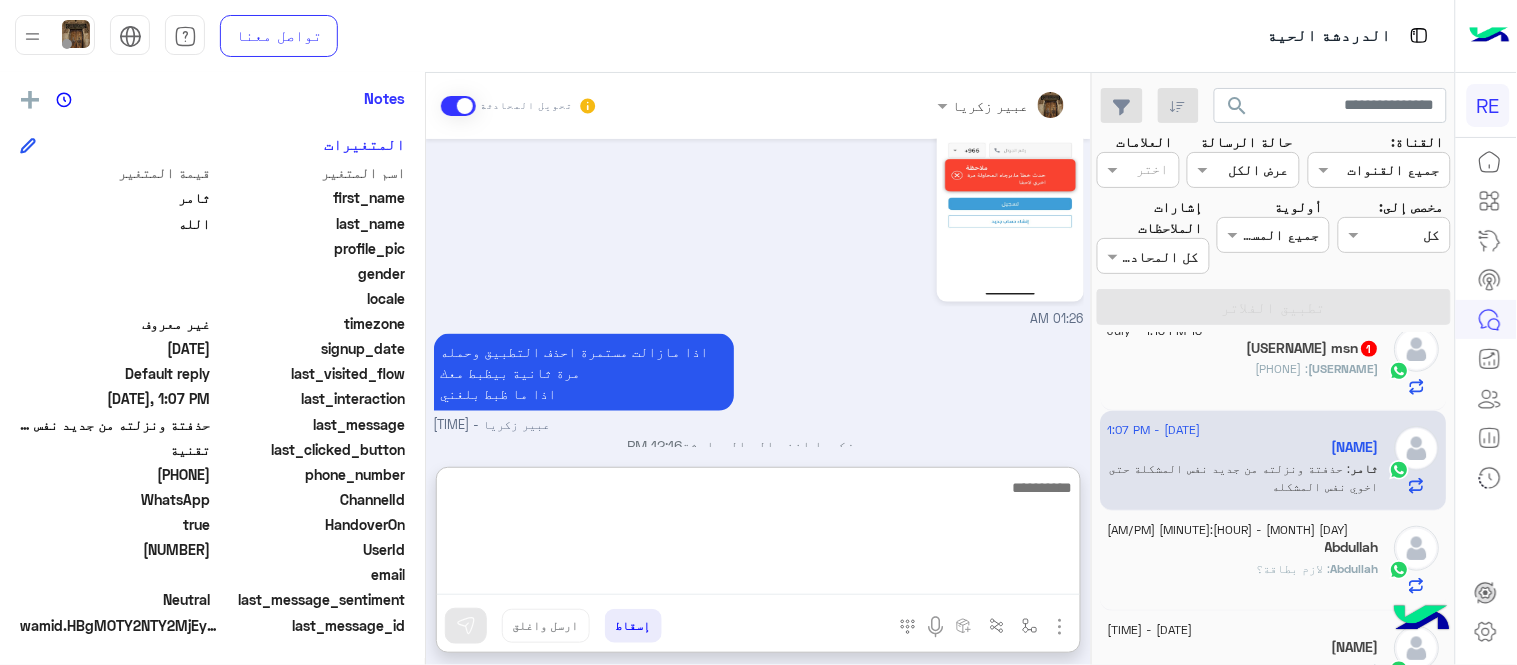 click at bounding box center [758, 535] 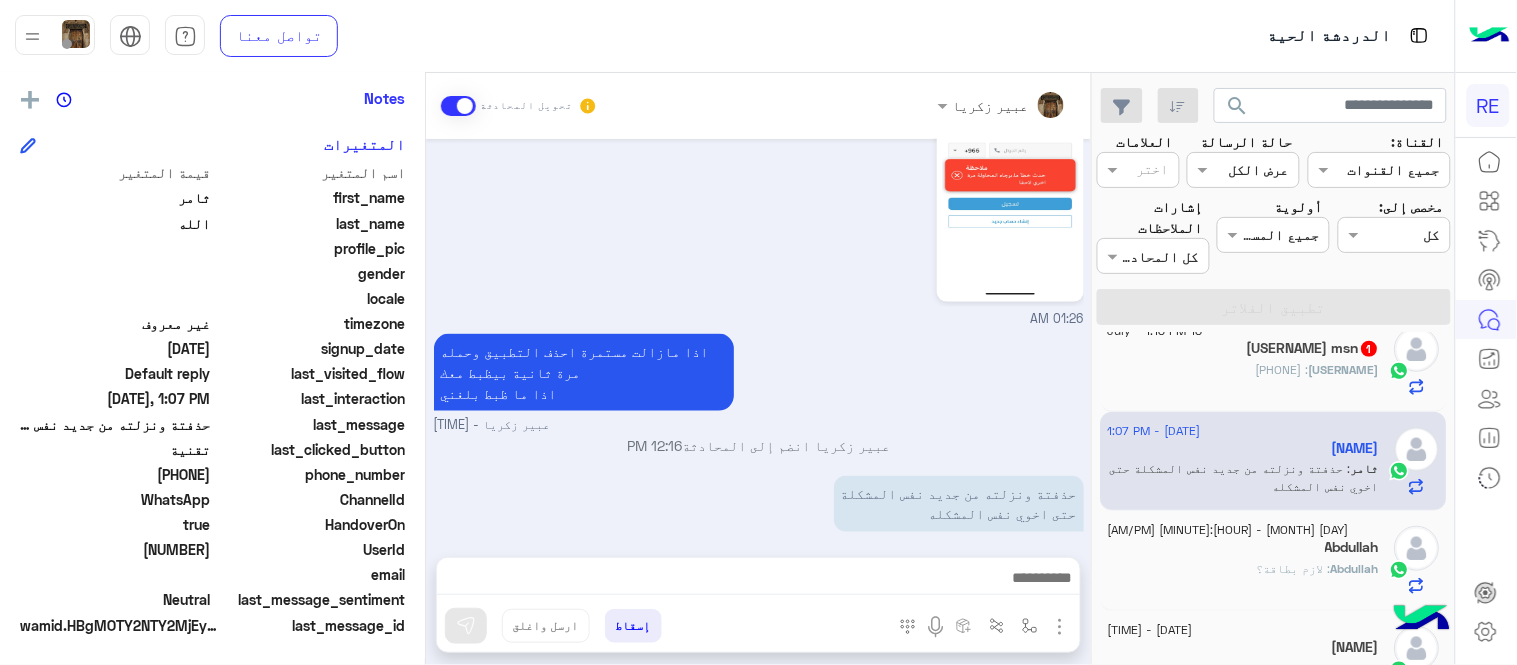 click on "عبير زكريا -  [TIME]" at bounding box center [759, 425] 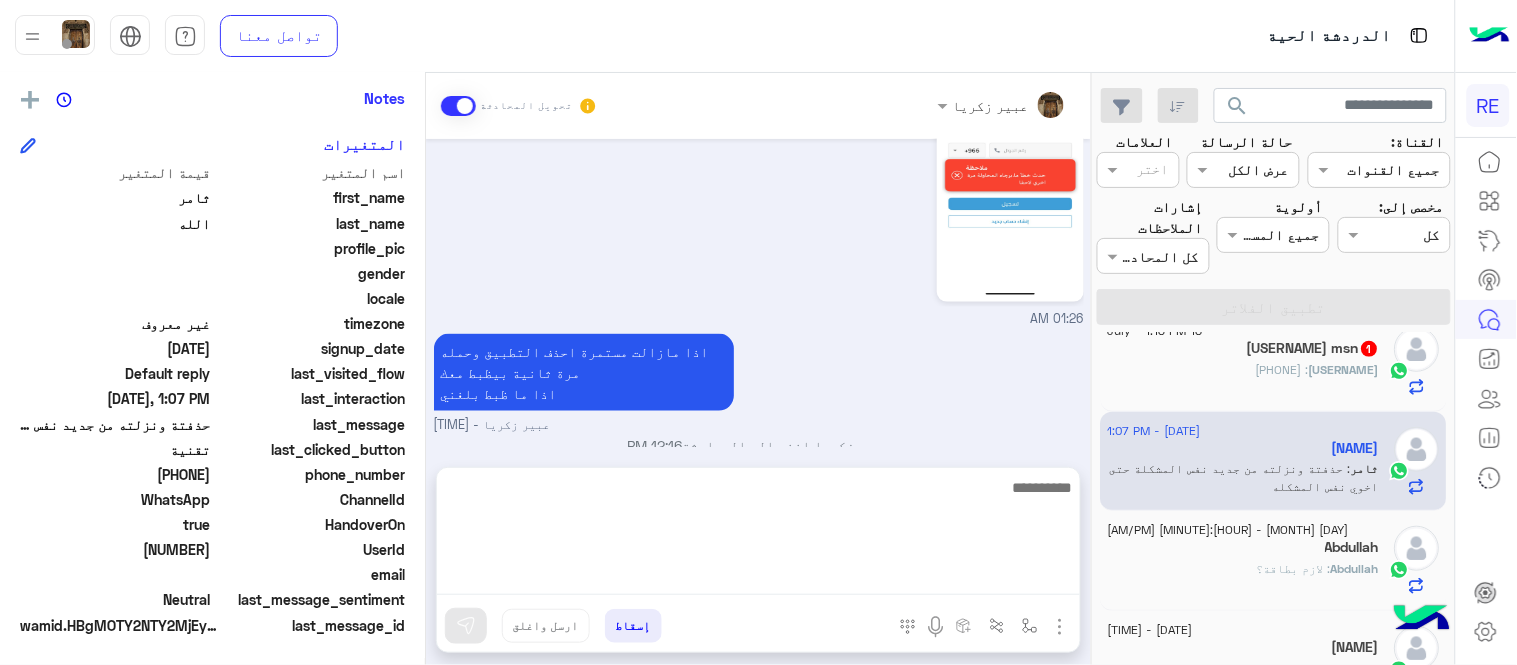 click at bounding box center (758, 535) 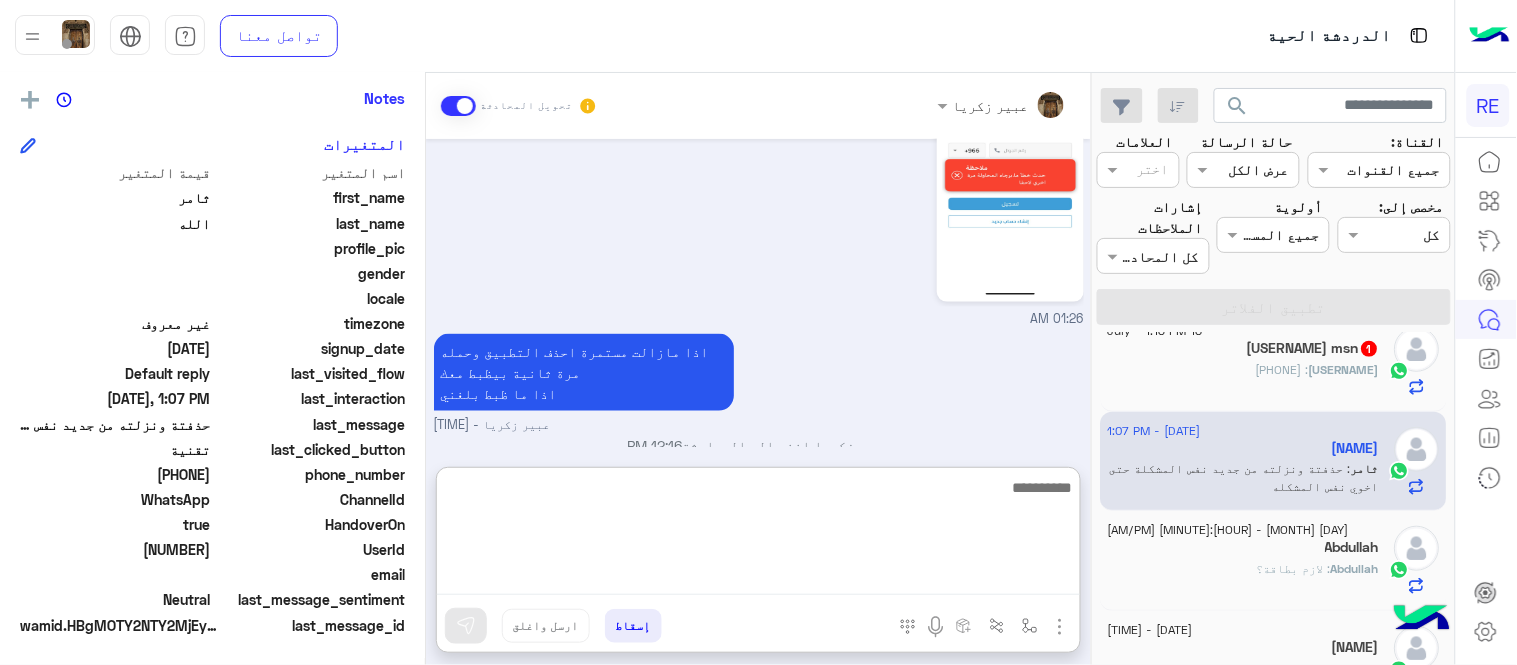 type on "*" 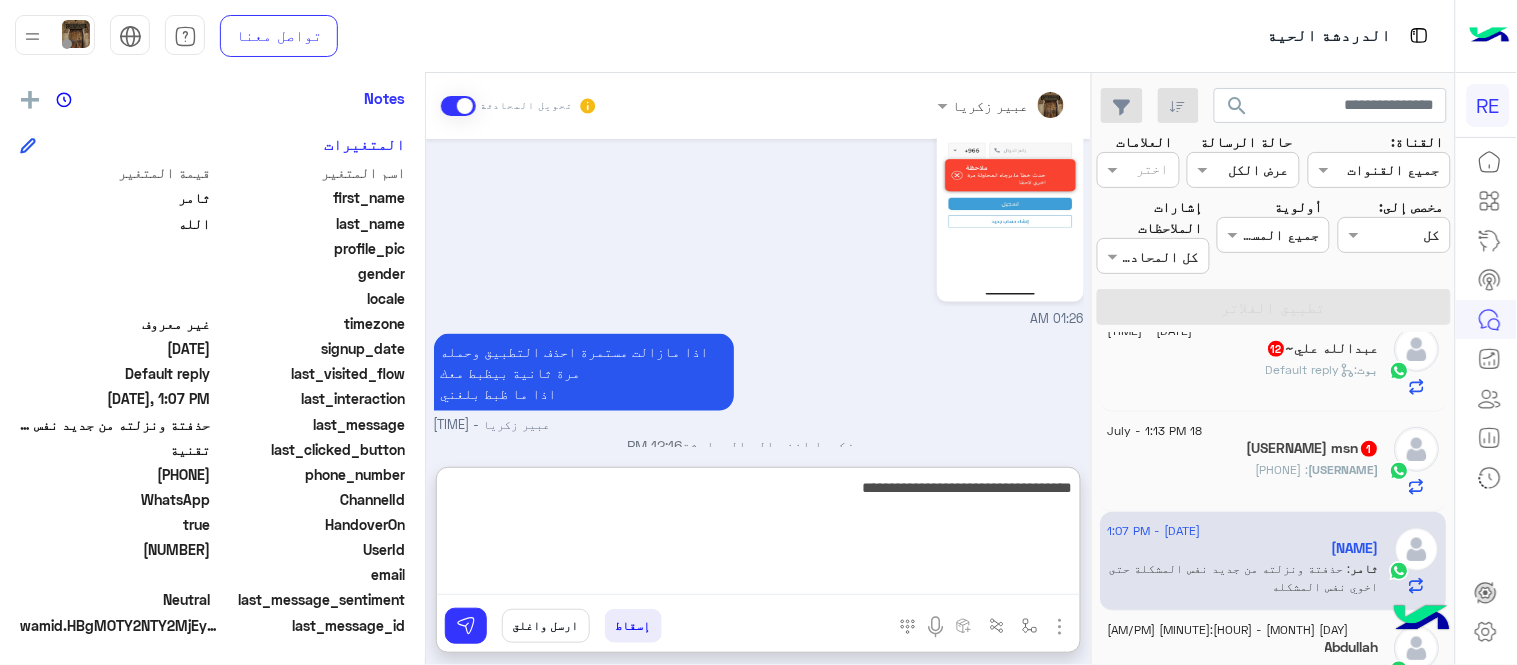 type on "**********" 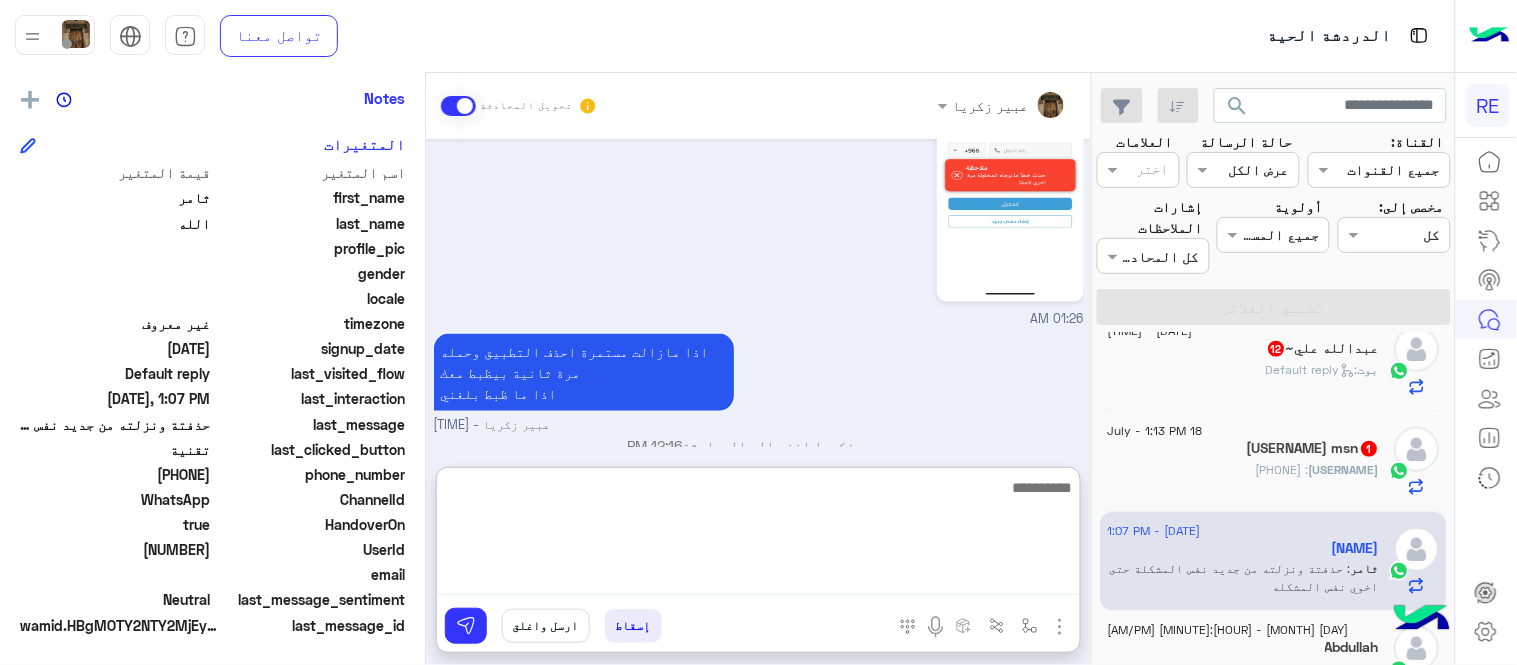 scroll, scrollTop: 757, scrollLeft: 0, axis: vertical 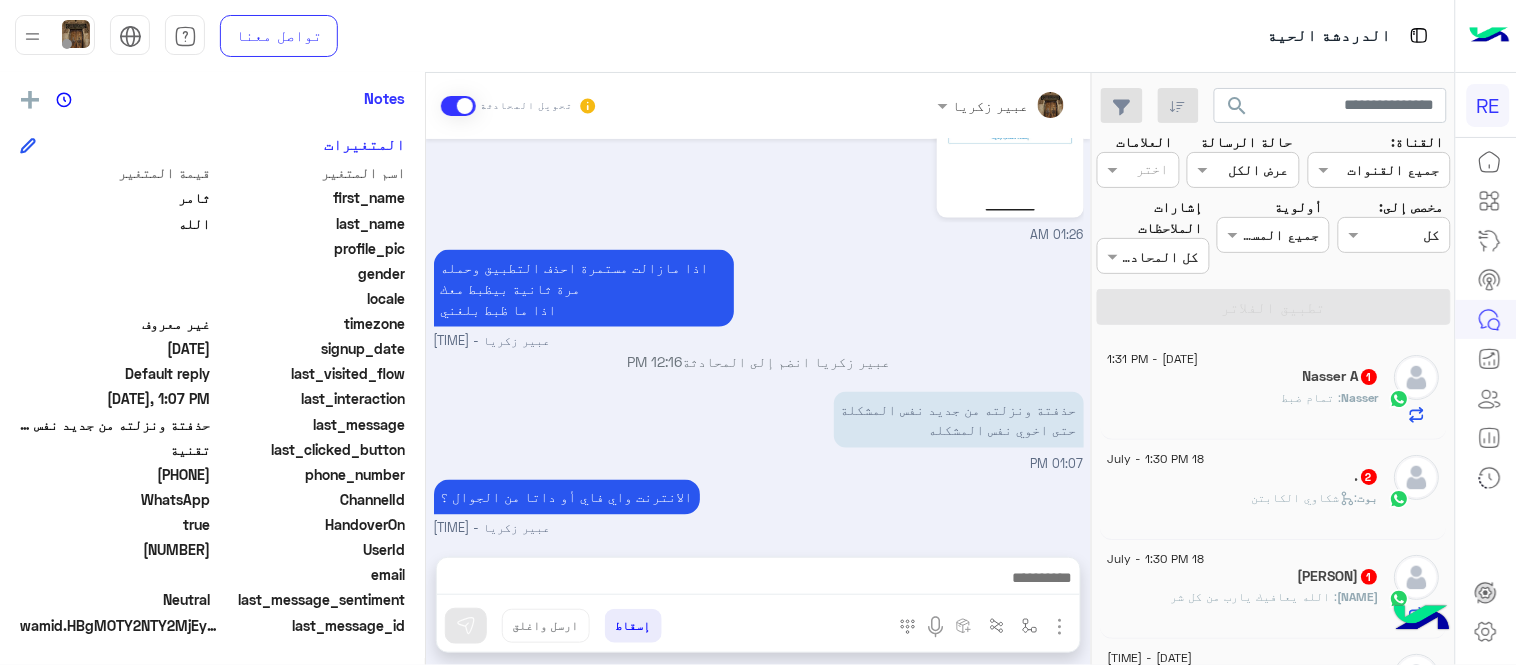 click on "[DATE] سعدنا بتواصلك، نأمل منك توضيح استفسارك أكثر [TIME] التطبيق مايعمل [TIME] تم إعادة توجيه المحادثة. للعودة إلي الرد الالي، أنقر الزر الموجود بالأسفل عودة الى البوت [TIME] [NAME] طلب التحدث إلى مسؤول بشري [TIME] تم تعيين المحادثة إلى [NAME] [TIME] التطبيق مايعمل الجوال ايفون [PHONE] [CITY] [TIME] [TIME] اذا مازالت مستمرة احذف التطبيق وحمله مرة ثانية بيظبط معك اذا ما ظبط بلغني [NAME] [TIME] [NAME] انضم إلى المحادثة [TIME] حذفتة ونزلته من جديد نفس المشكلة حتى اخوي نفس المشكله [TIME] الانترنت واي فاي أو داتا من الجوال ؟" at bounding box center (758, 338) 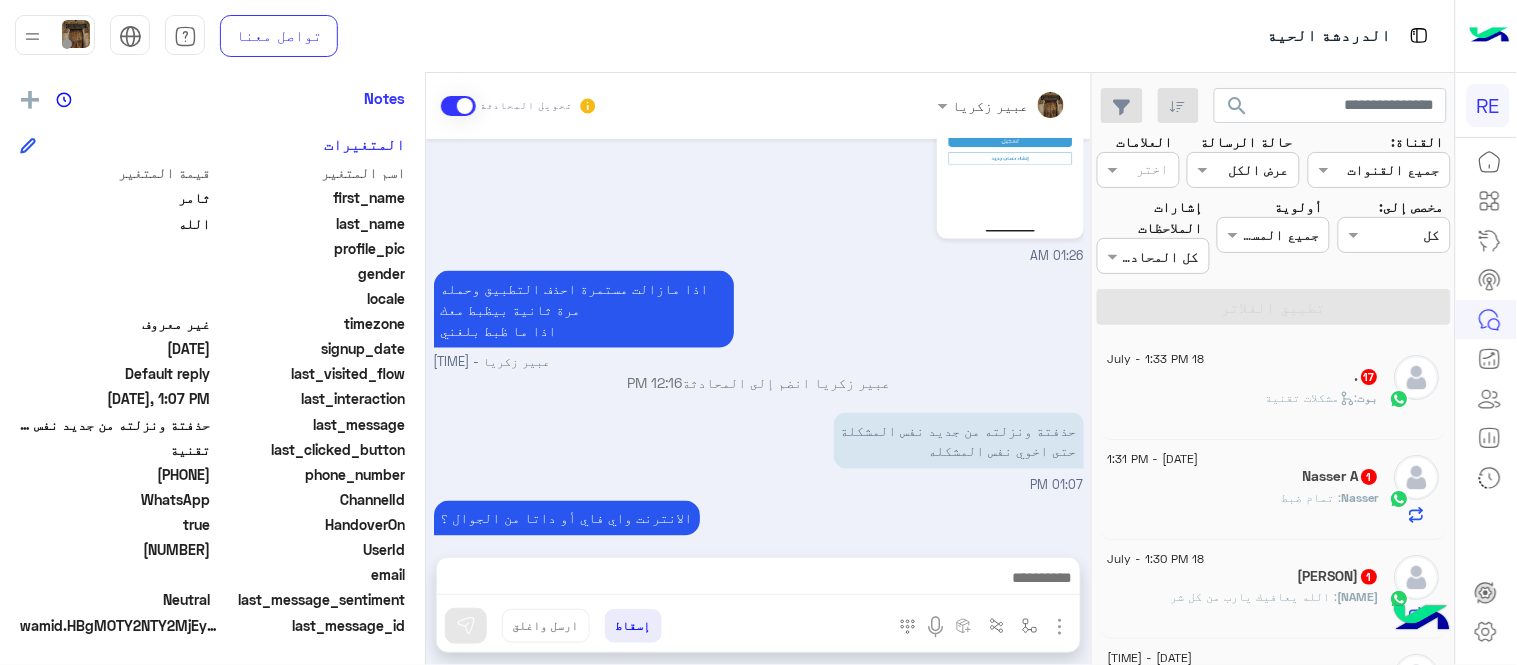 scroll, scrollTop: 1238, scrollLeft: 0, axis: vertical 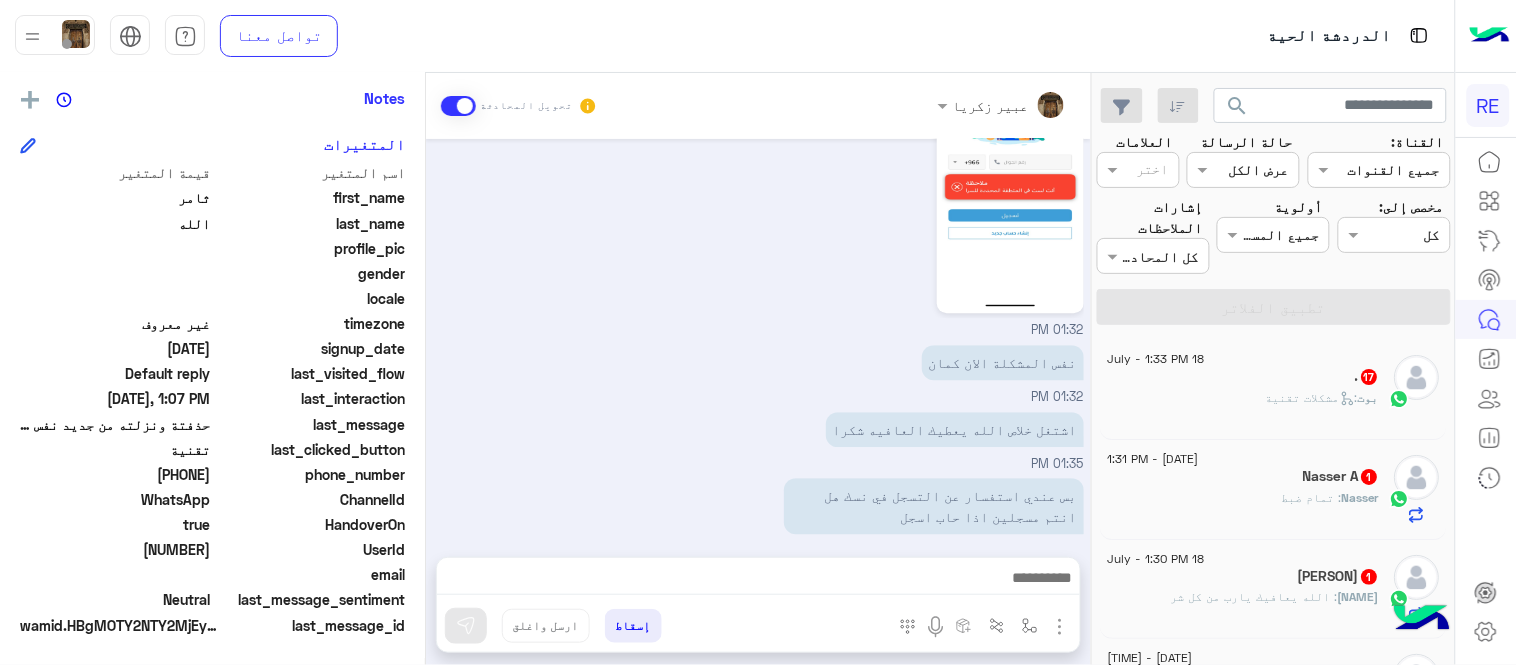 click on "بوت :   مشكلات تقنية" 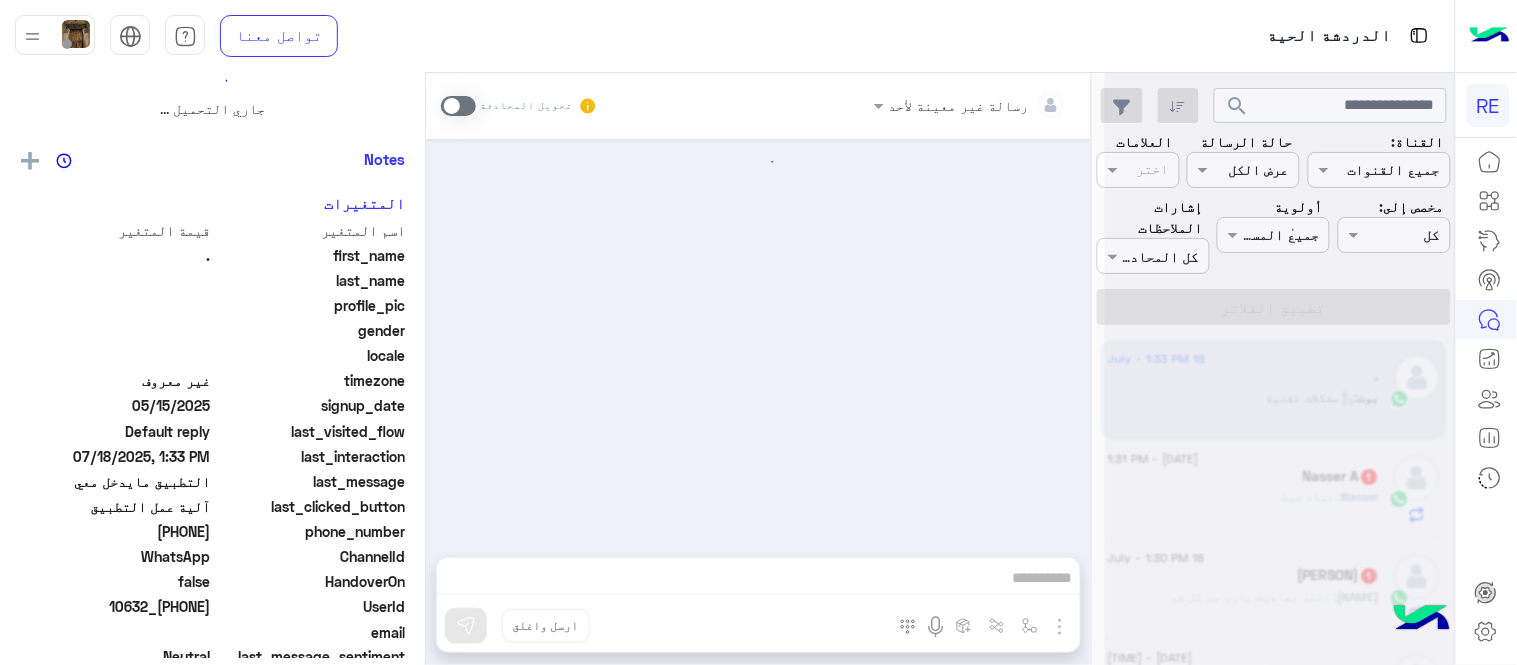 scroll, scrollTop: 0, scrollLeft: 0, axis: both 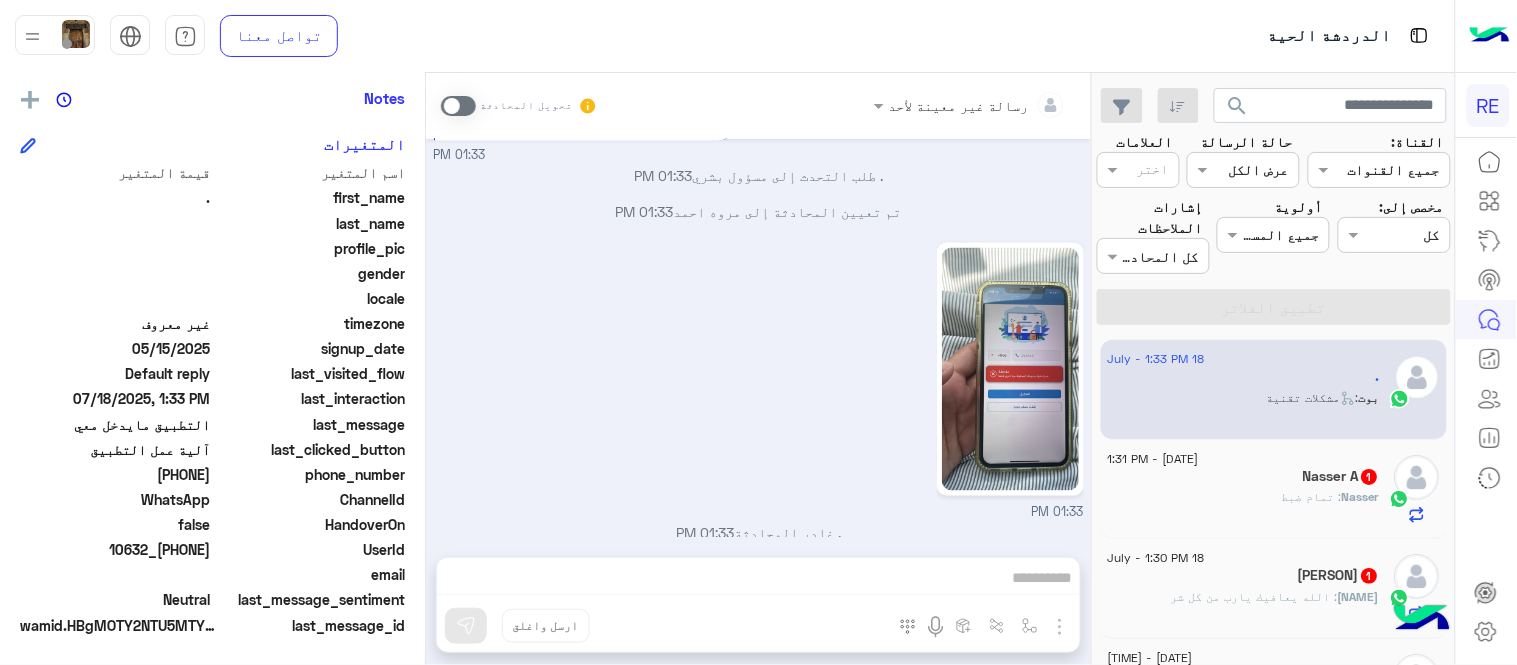 click at bounding box center (458, 106) 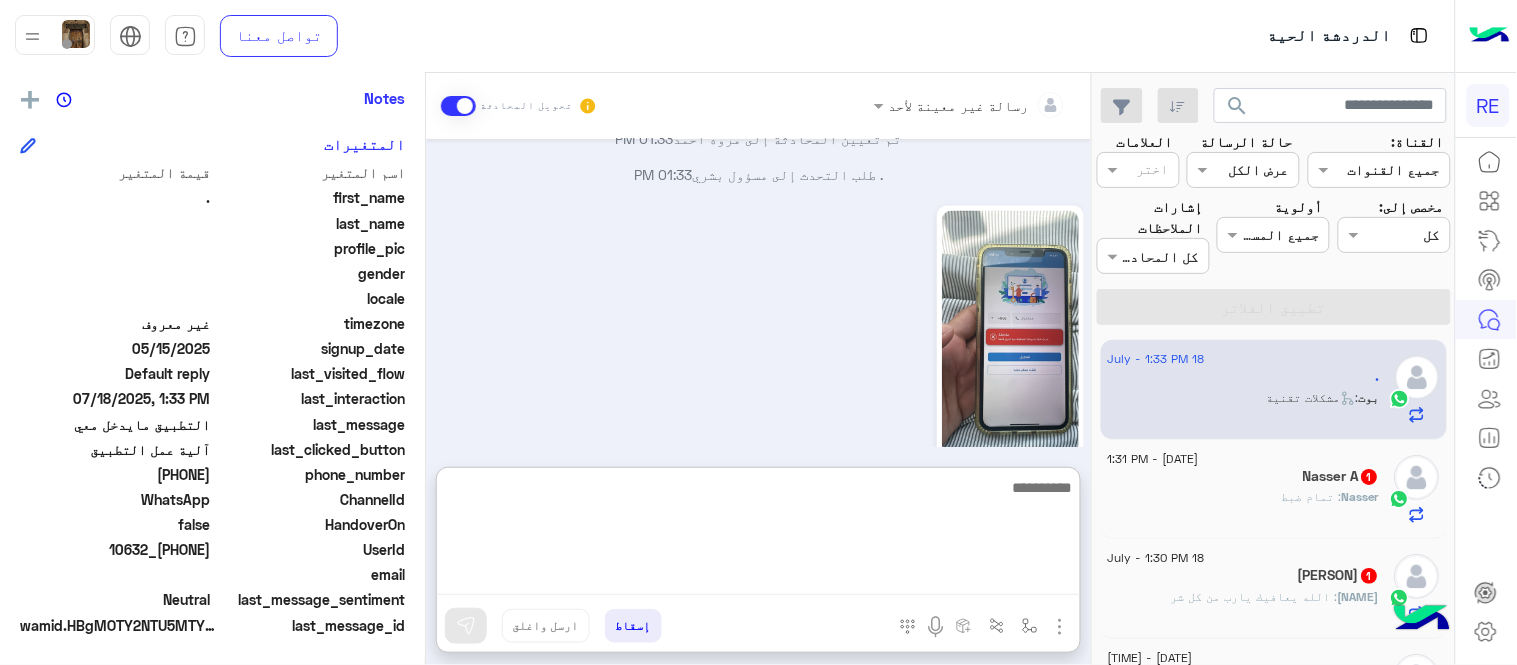 click at bounding box center [758, 535] 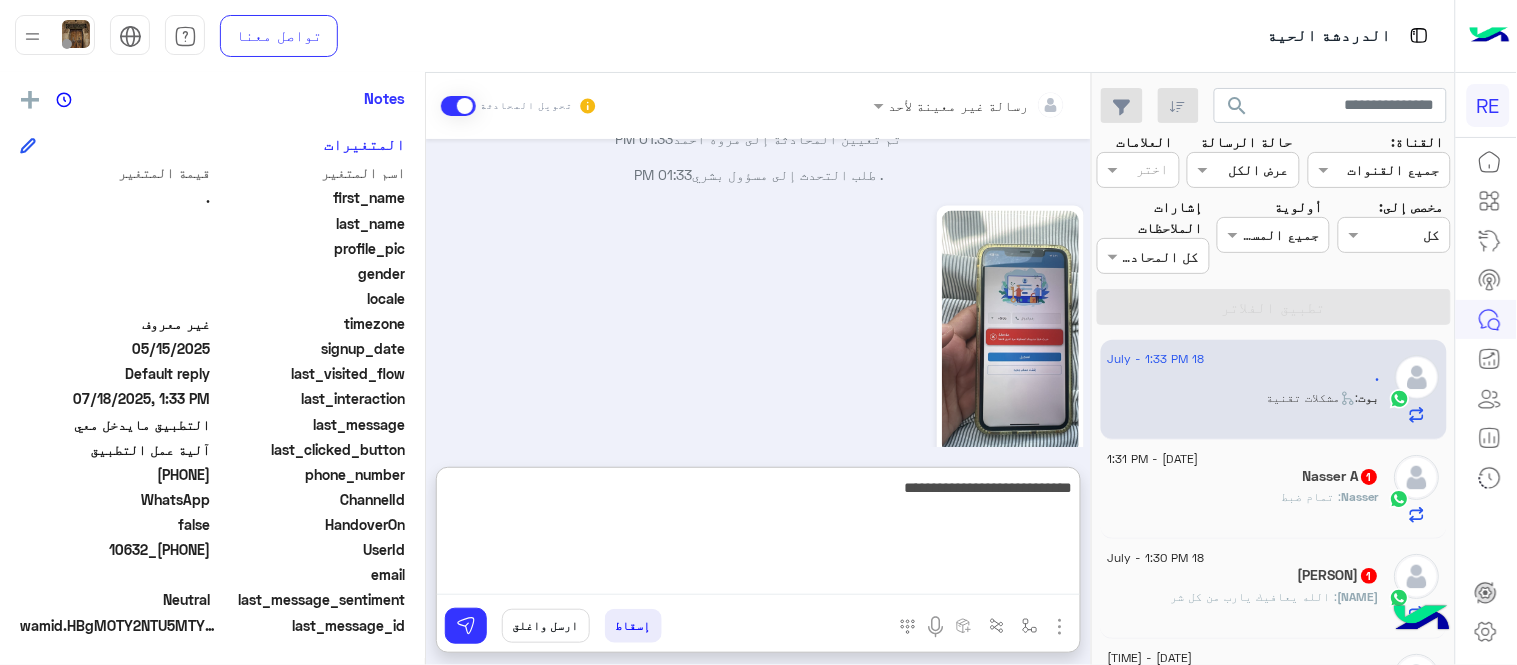 type on "**********" 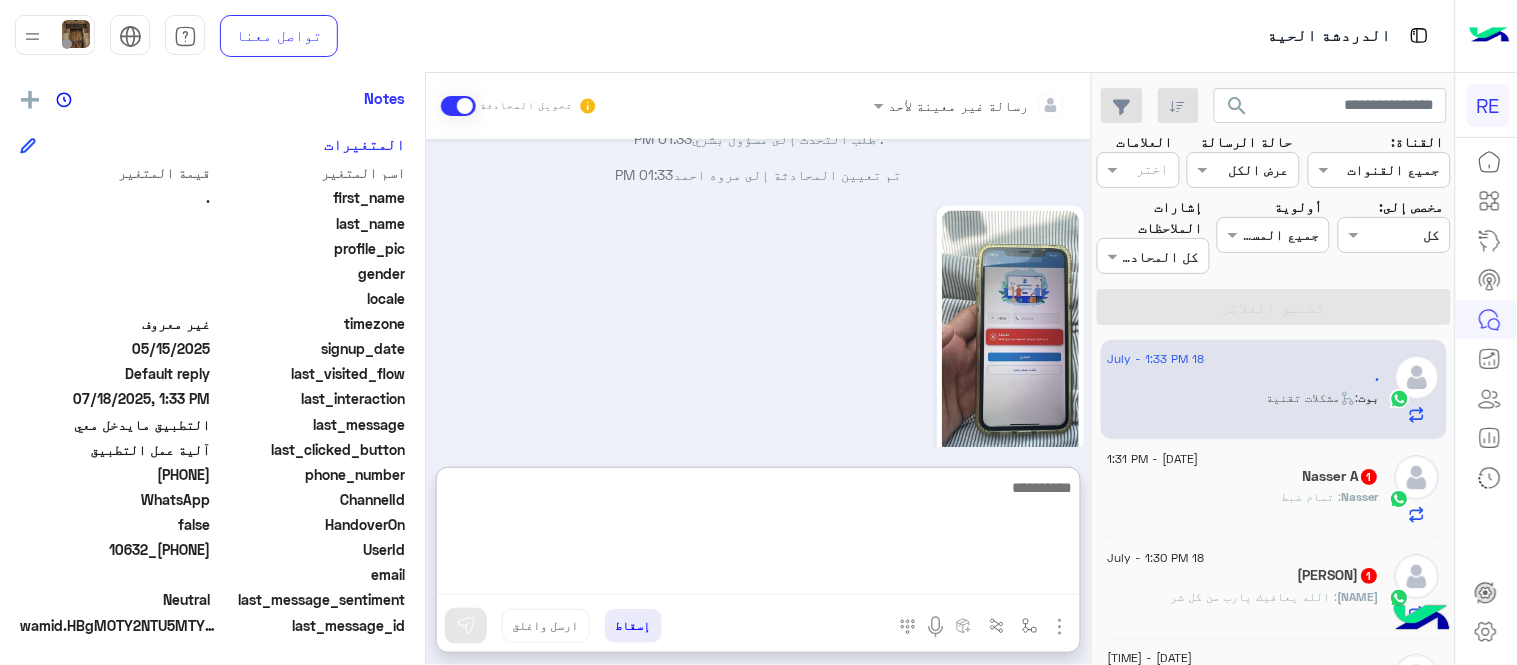scroll, scrollTop: 993, scrollLeft: 0, axis: vertical 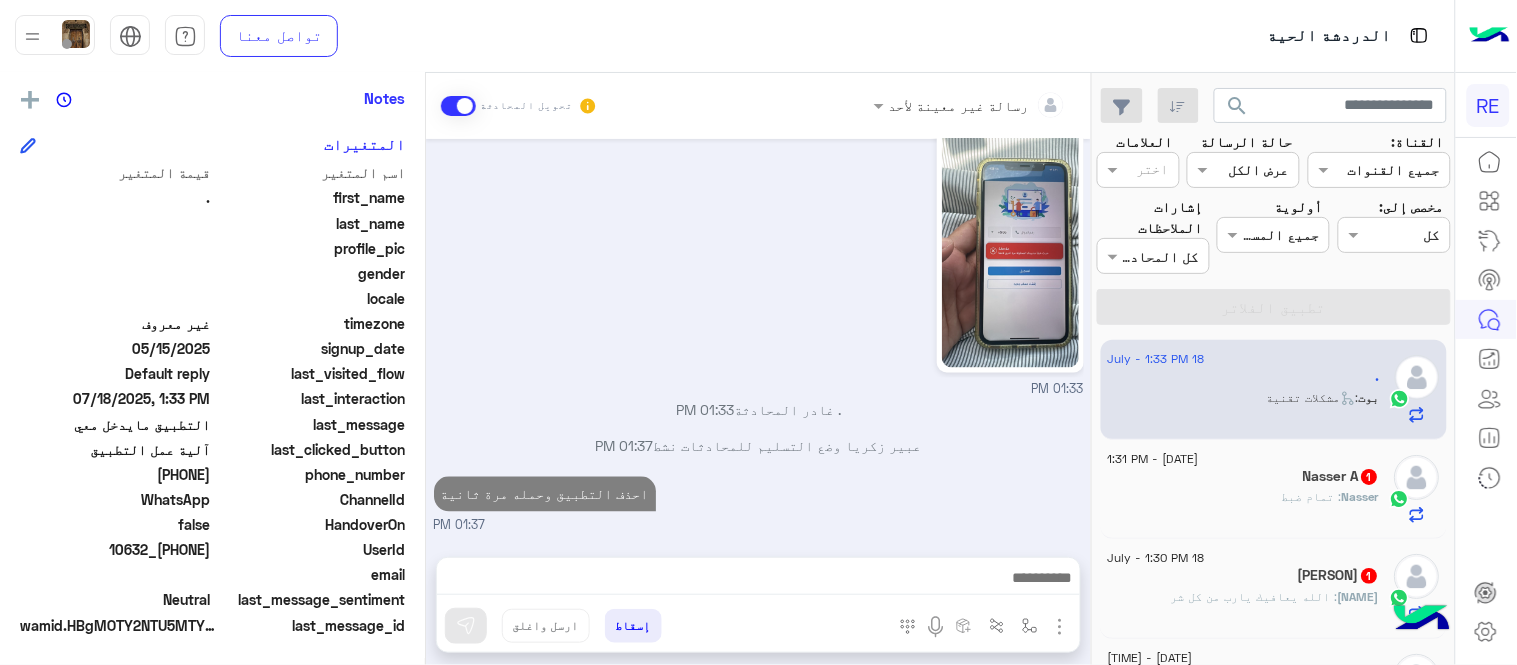 click on "[NAME] : تمام ضبط" 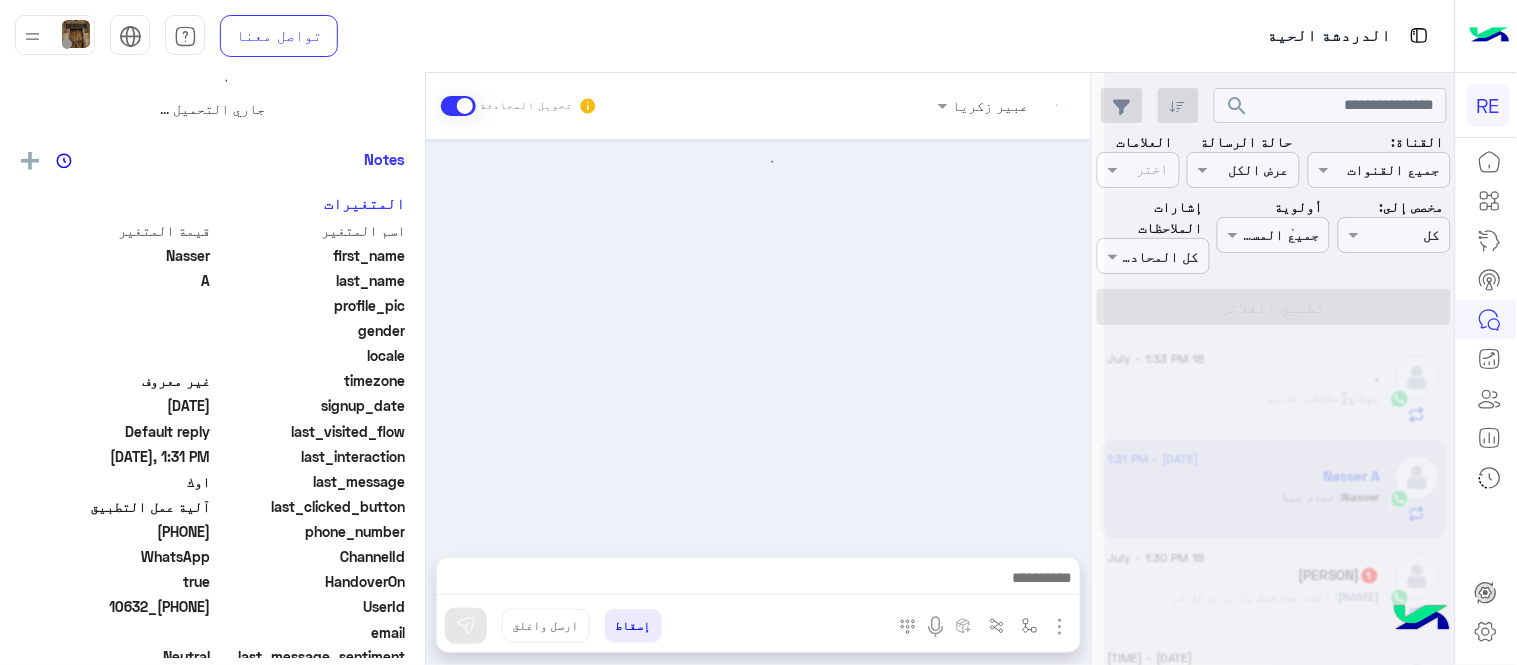 scroll, scrollTop: 0, scrollLeft: 0, axis: both 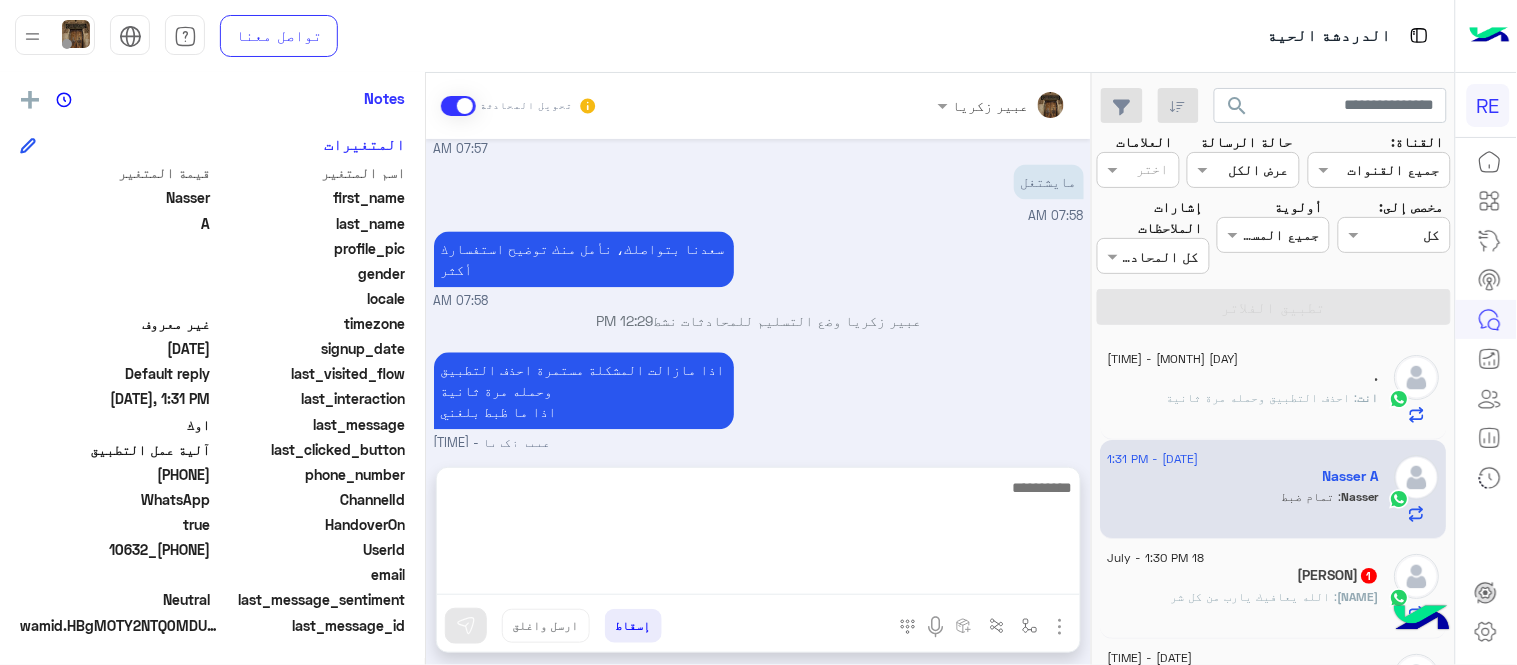 click at bounding box center (758, 535) 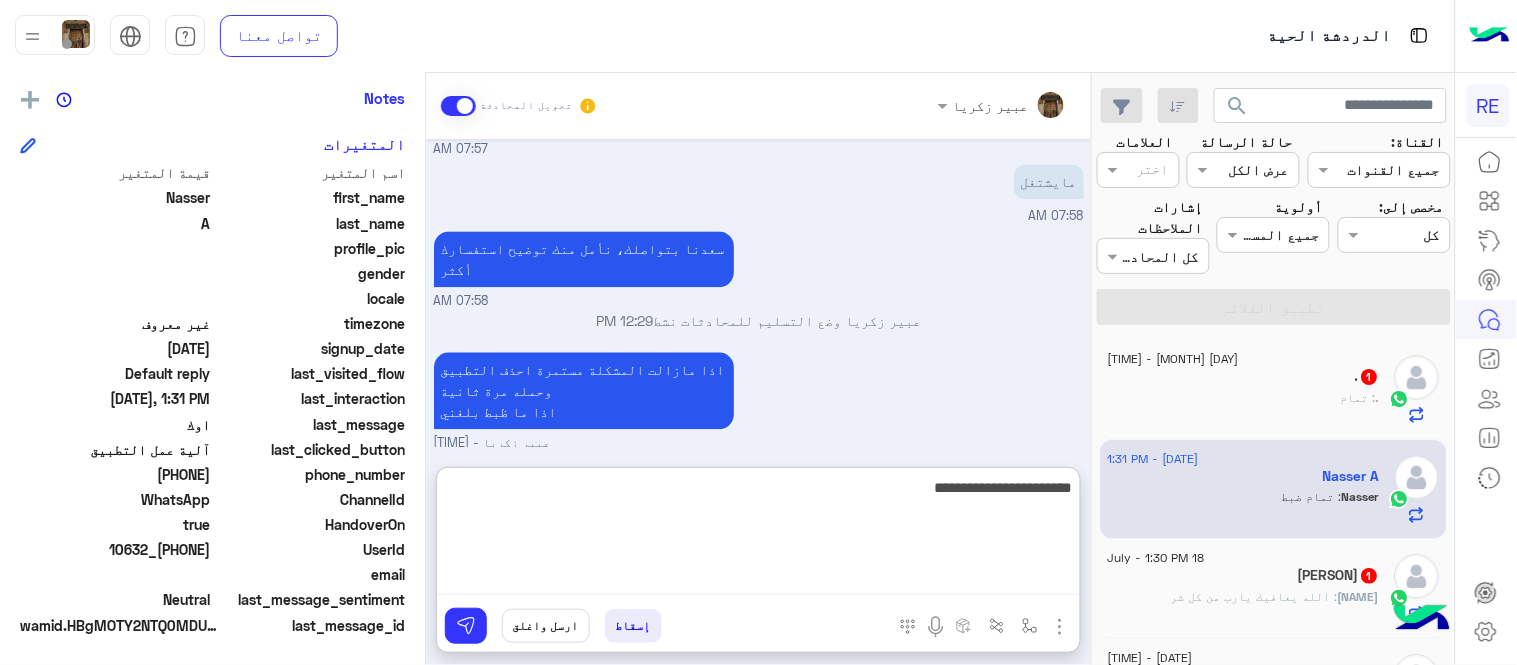 type on "**********" 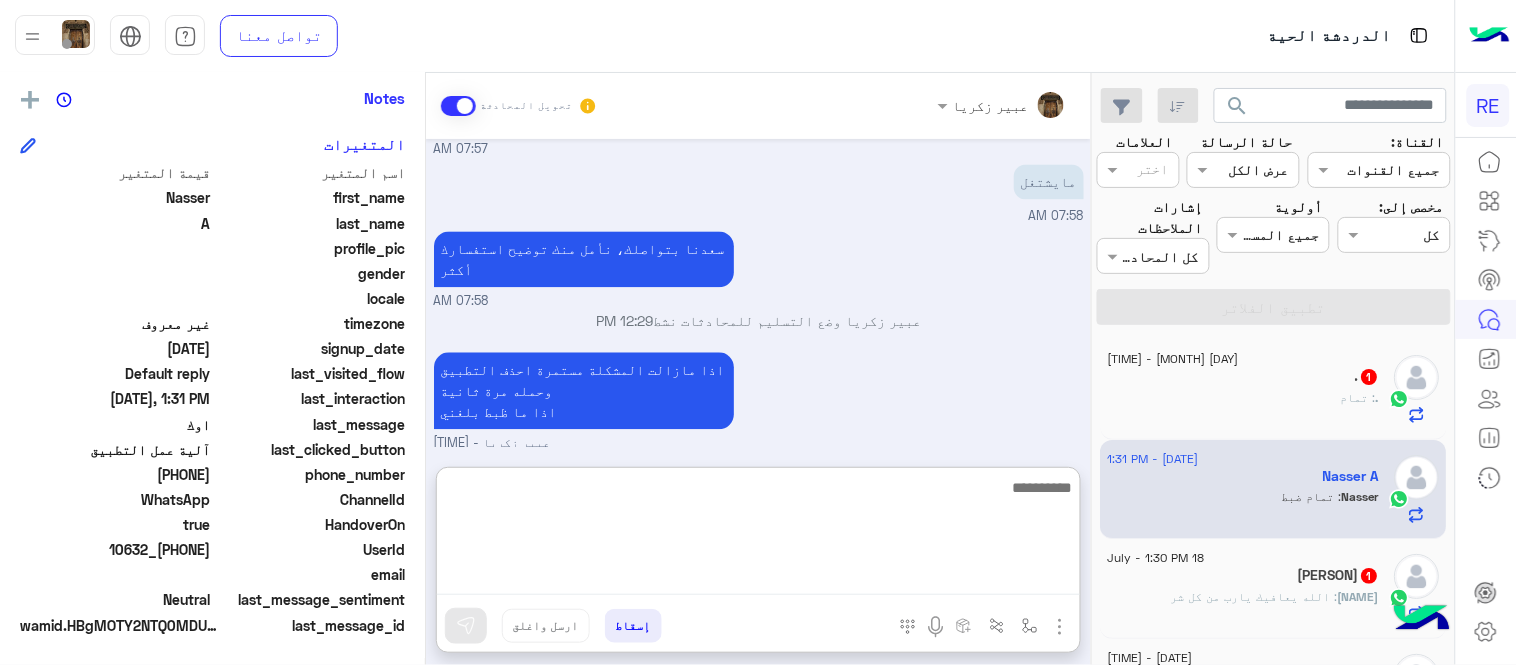 scroll, scrollTop: 1268, scrollLeft: 0, axis: vertical 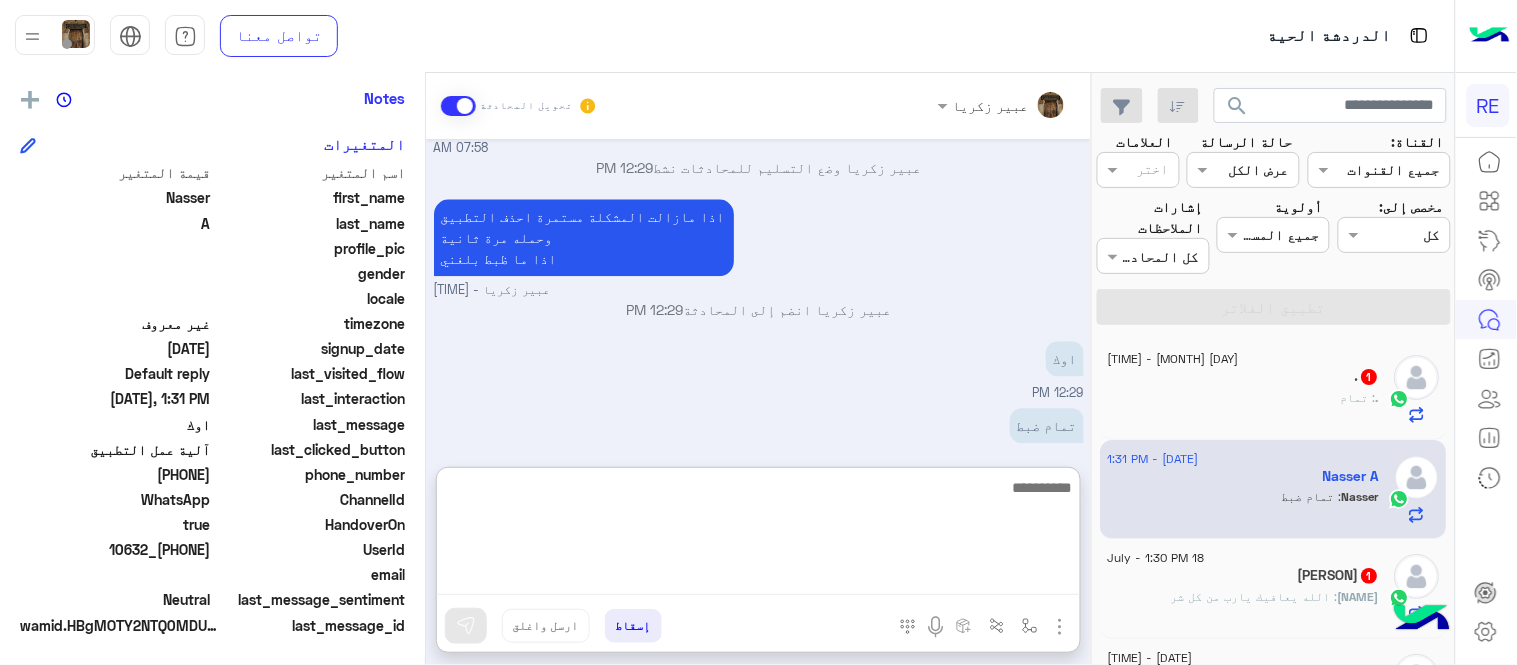 click at bounding box center (758, 535) 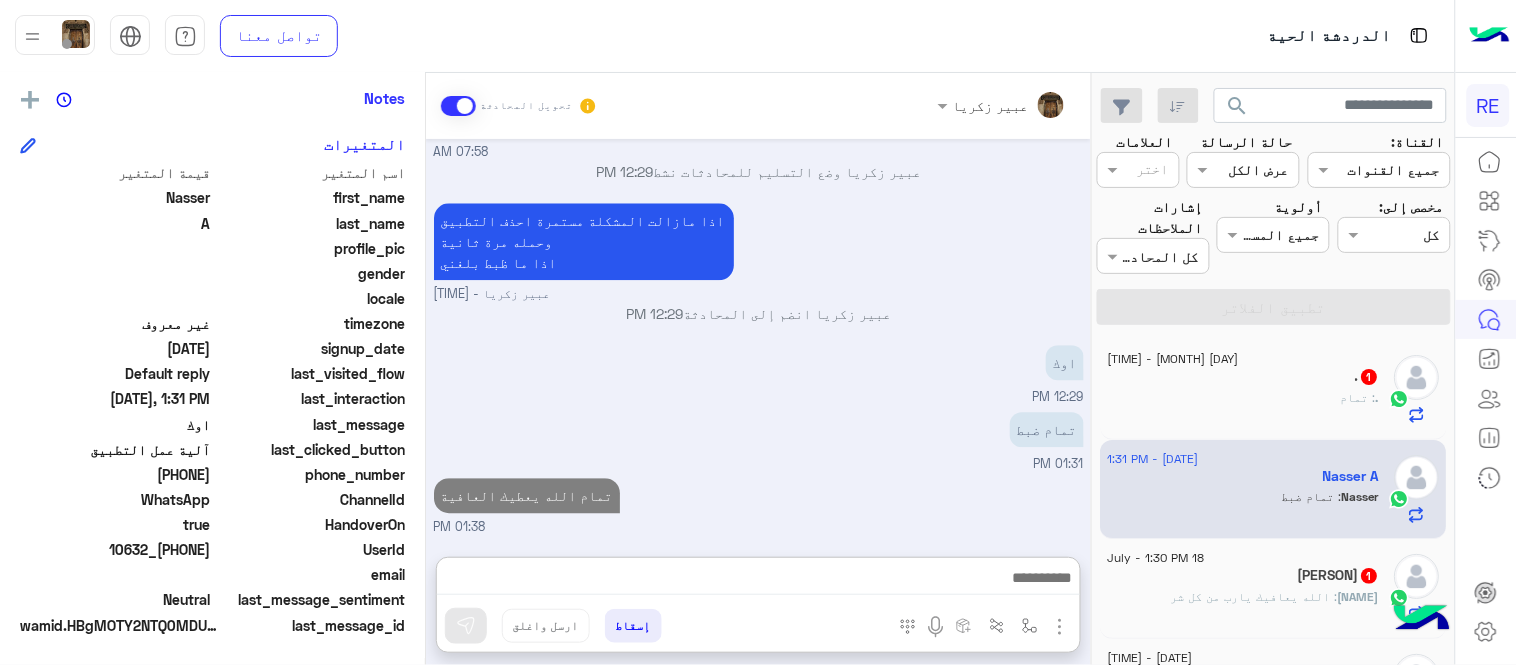 click on "[MONTH] [DAY], [YEAR]  اختر احد الخدمات التالية:    [HOUR]:[MINUTE] [AM/PM]   آلية عمل التطبيق    [HOUR]:[MINUTE] [AM/PM]  سعداء بانضمامك، ونتطلع لأن تكون أحد شركائنا المميزين. 🔑 لتبدأ العمل ككابتن، يجب أولاً تفعيل حسابك بعد قبول بياناتك من هيئة النقل. خطوات البدء والدخول في السرا: 1️⃣ حمّل التطبيق وسجل بيانات سيارتك. 2️⃣ بعد قبول بياناتك من هيئة النقل وتفعيل حسابك، توجه إلى أقرب مطار أو محطة قطار. 3️⃣ عند الوصول، فعّل خيار "متاح" ثم اضغط على "الدخول في السرا". 4️⃣ بعد دخولك في السرا، ستبدأ في استقبال طلبات العملاء الموجهة من المرحلين المتواجدين في الموقع. لتفادي مشاكل السرا: ✅ تأكد من الدخول في السرا.    [HOUR]:[MINUTE] [AM/PM]" at bounding box center (758, 338) 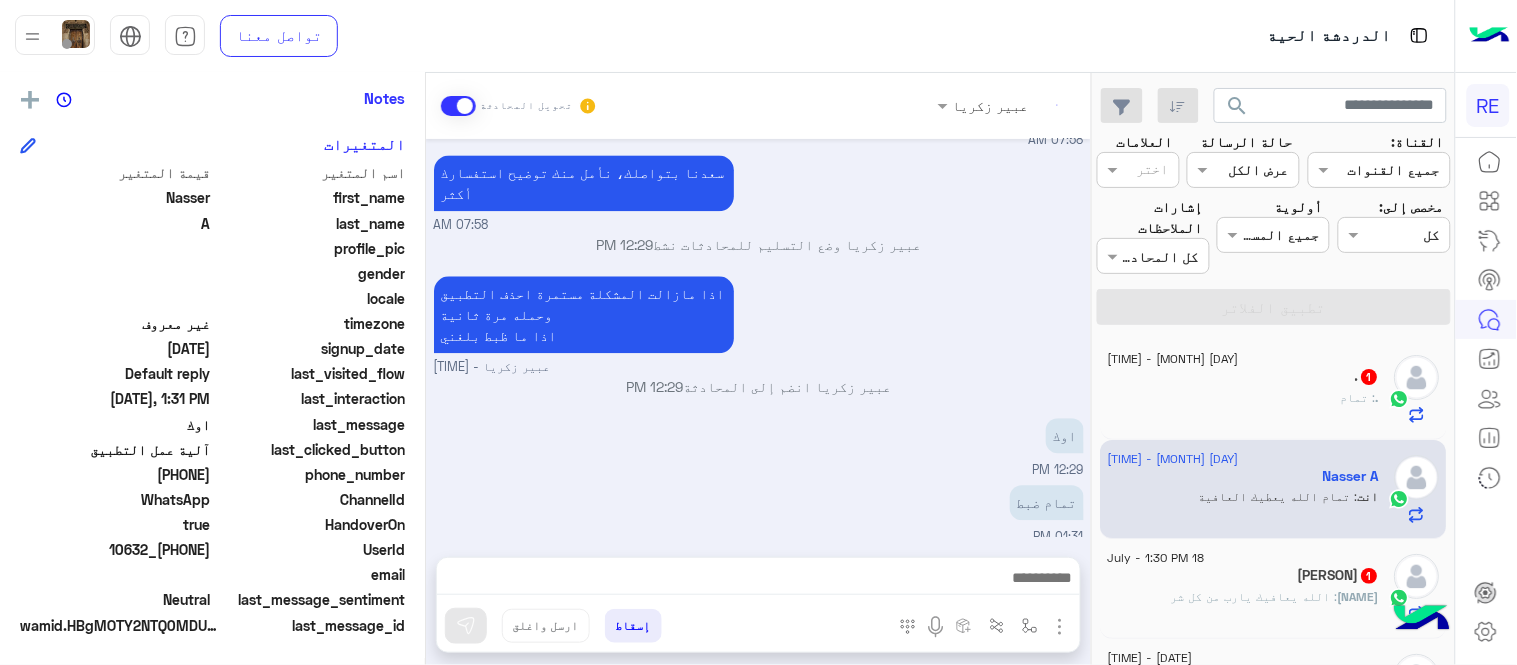 scroll, scrollTop: 1178, scrollLeft: 0, axis: vertical 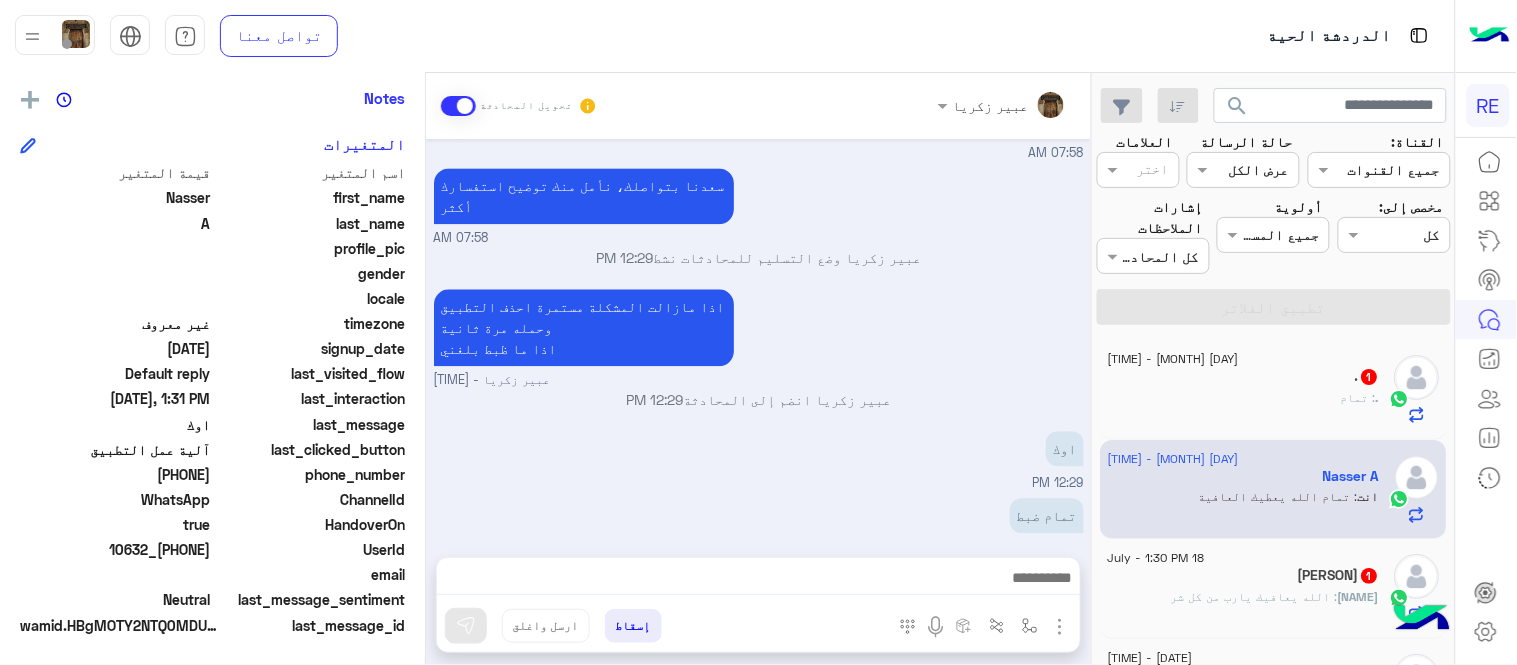click on "[NAME] : [Praise]" 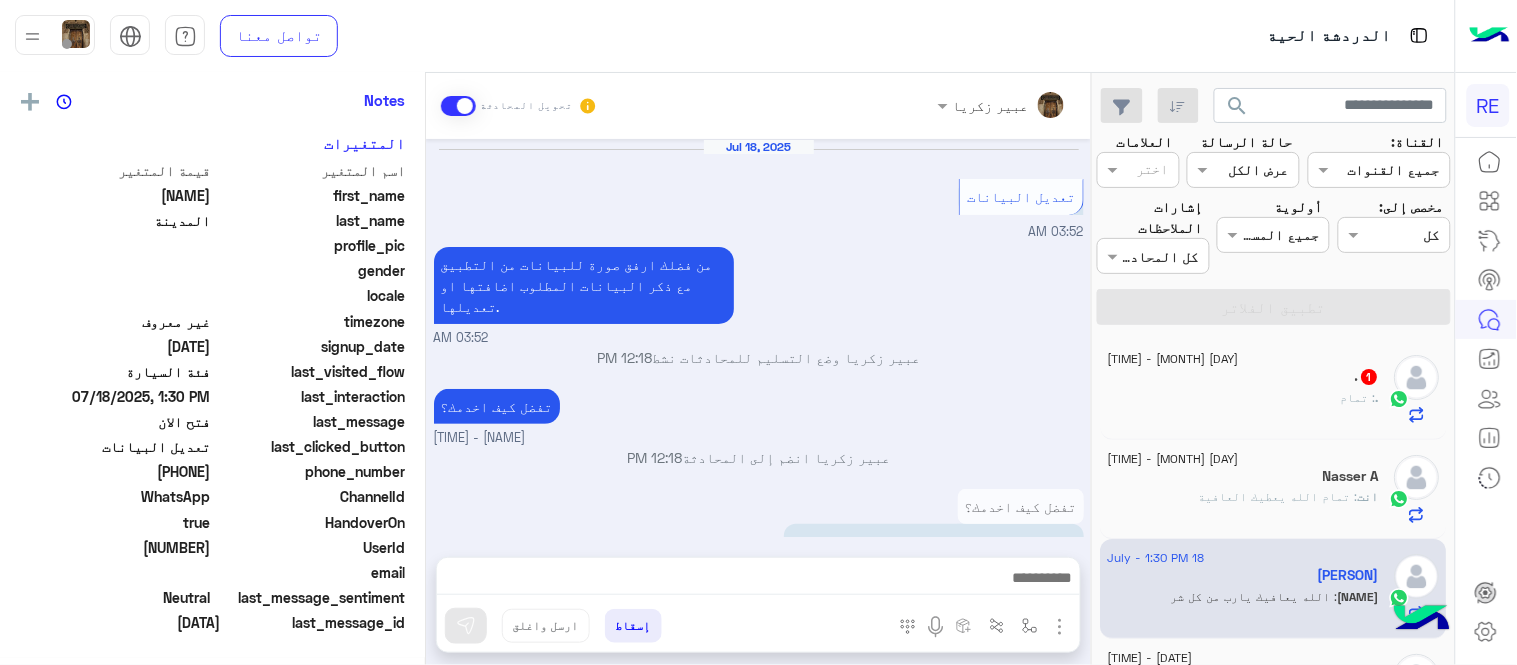 scroll, scrollTop: 405, scrollLeft: 0, axis: vertical 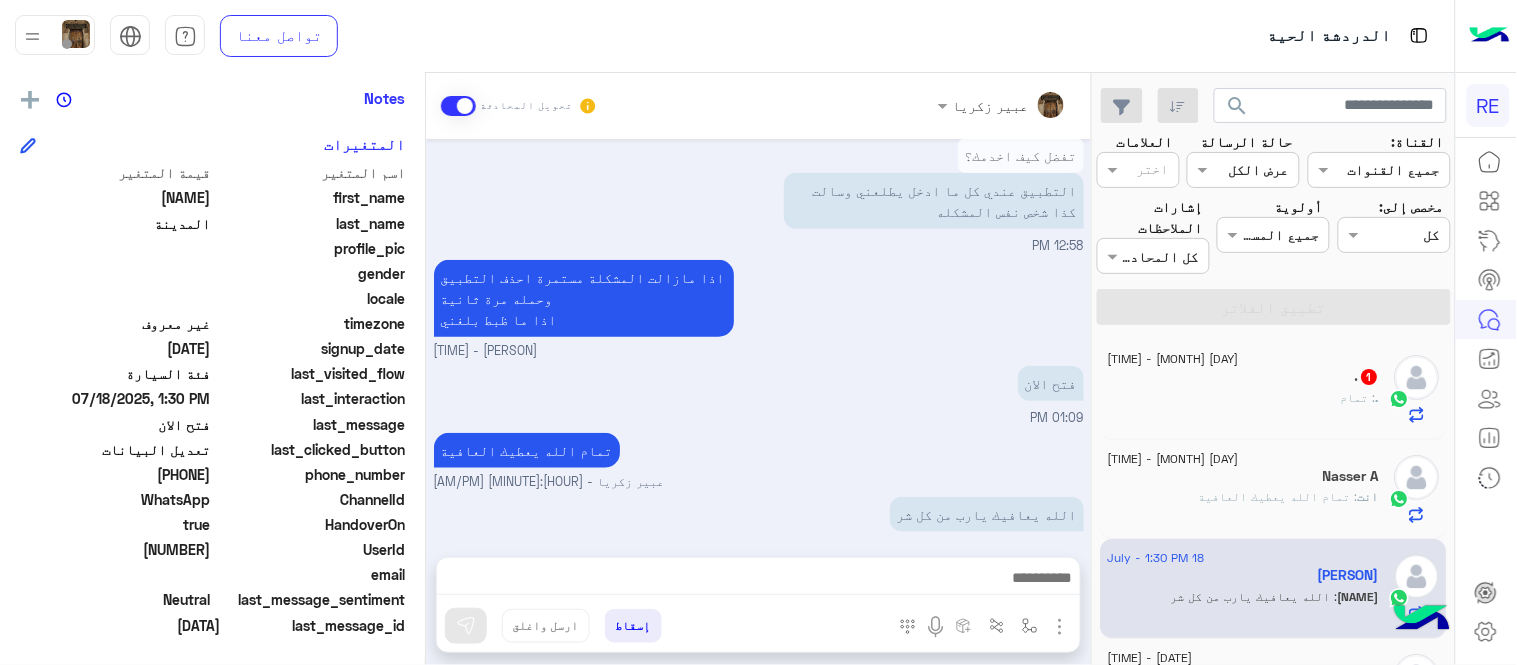 click on ". : تمام" 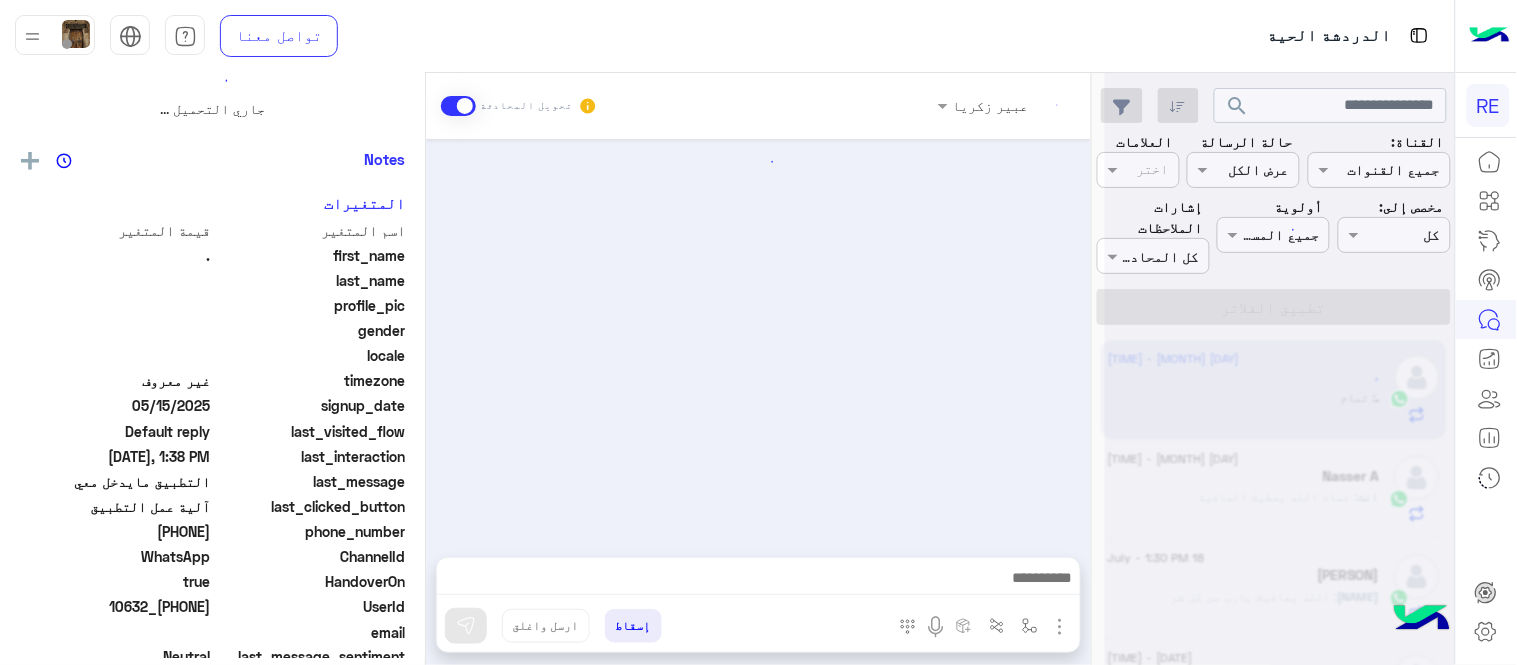 scroll, scrollTop: 0, scrollLeft: 0, axis: both 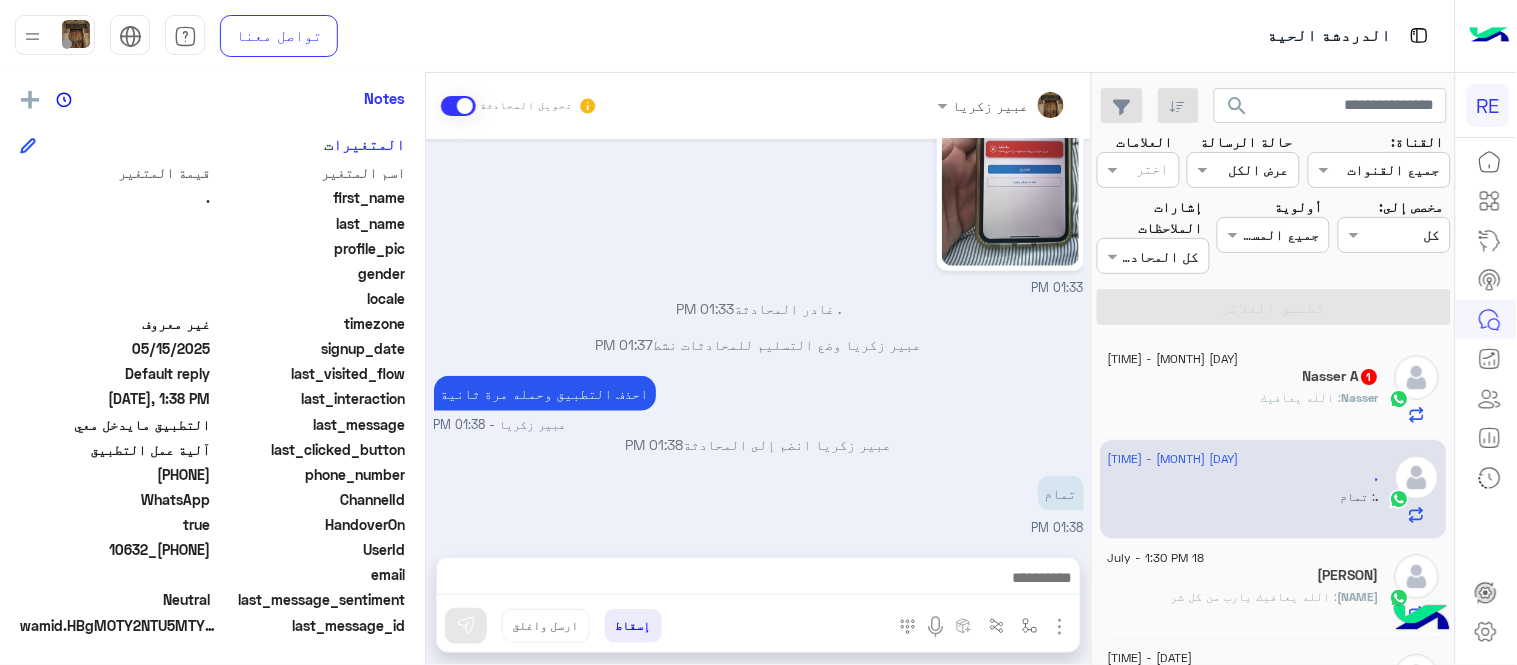 click on "[DATE] - [TIME] [NAME] [NUMBER] [NAME] : الله يعافيك" 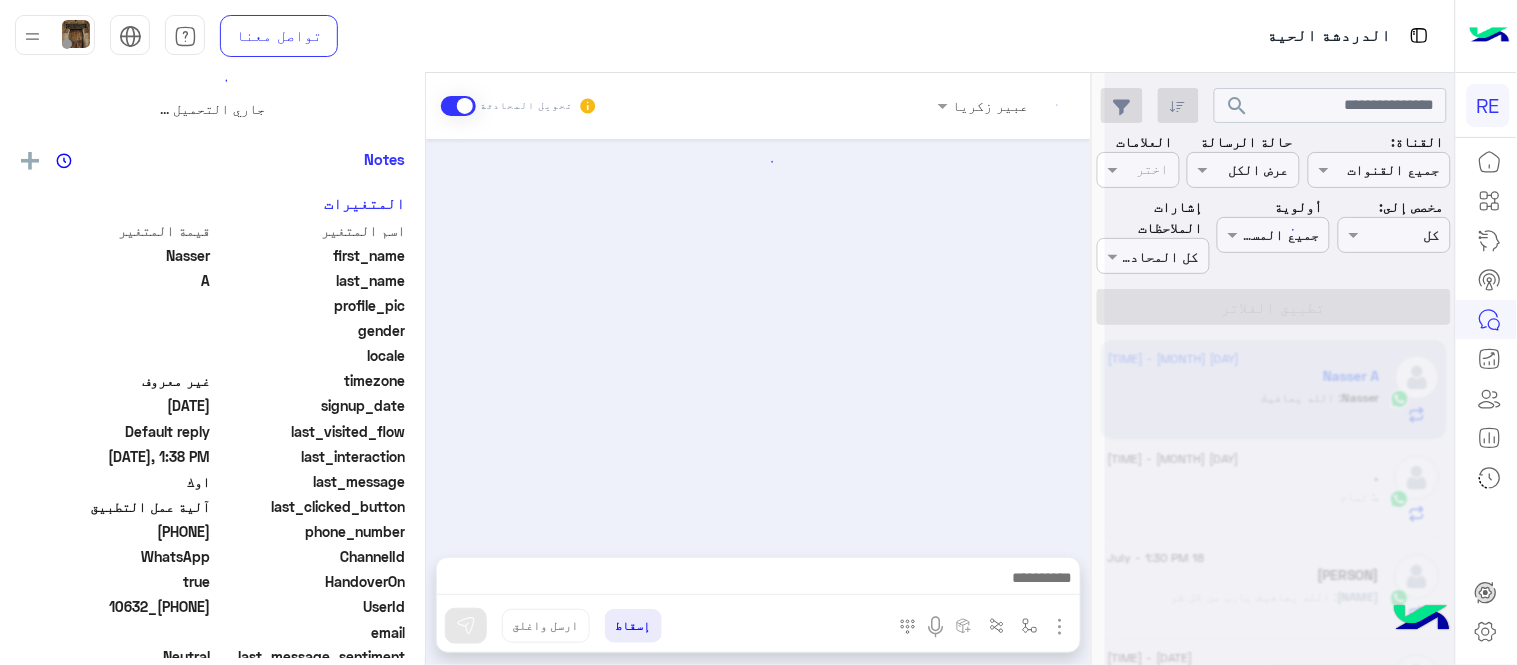 scroll, scrollTop: 0, scrollLeft: 0, axis: both 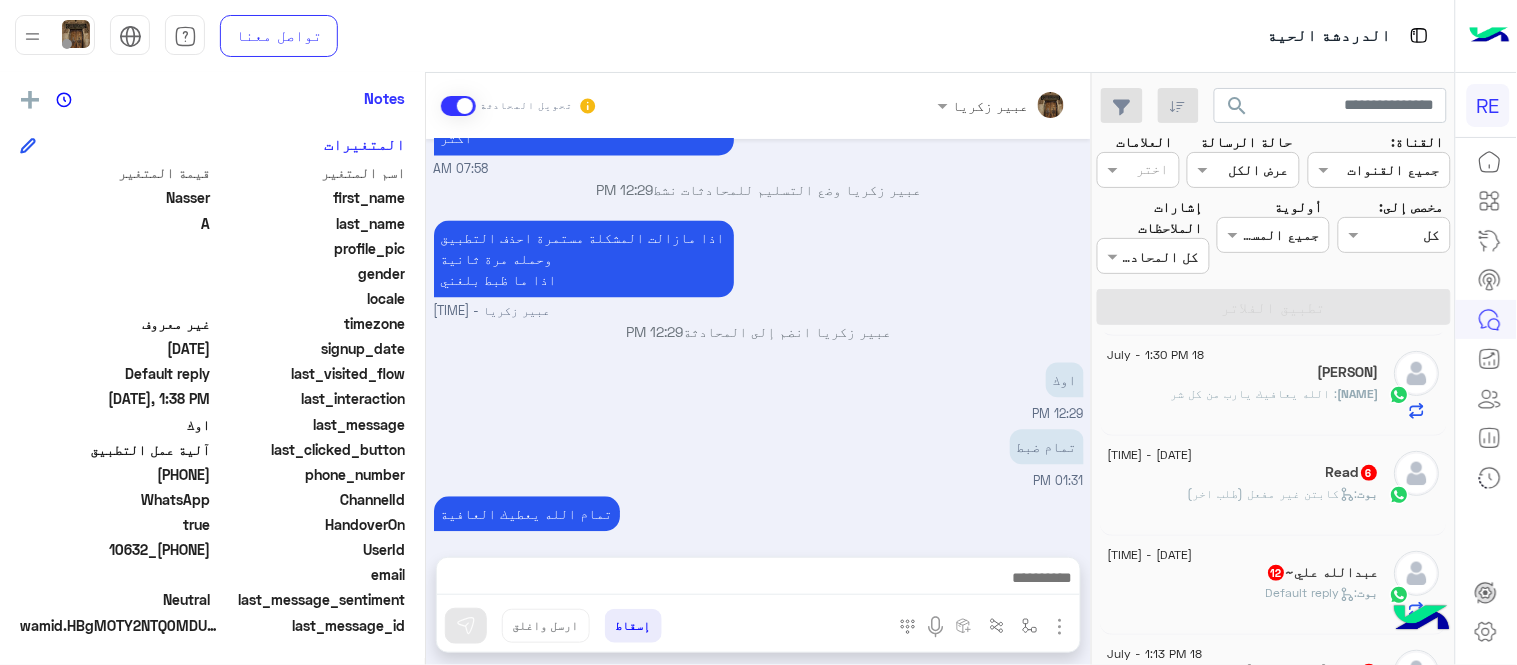 click on "Read [NUMBER]" 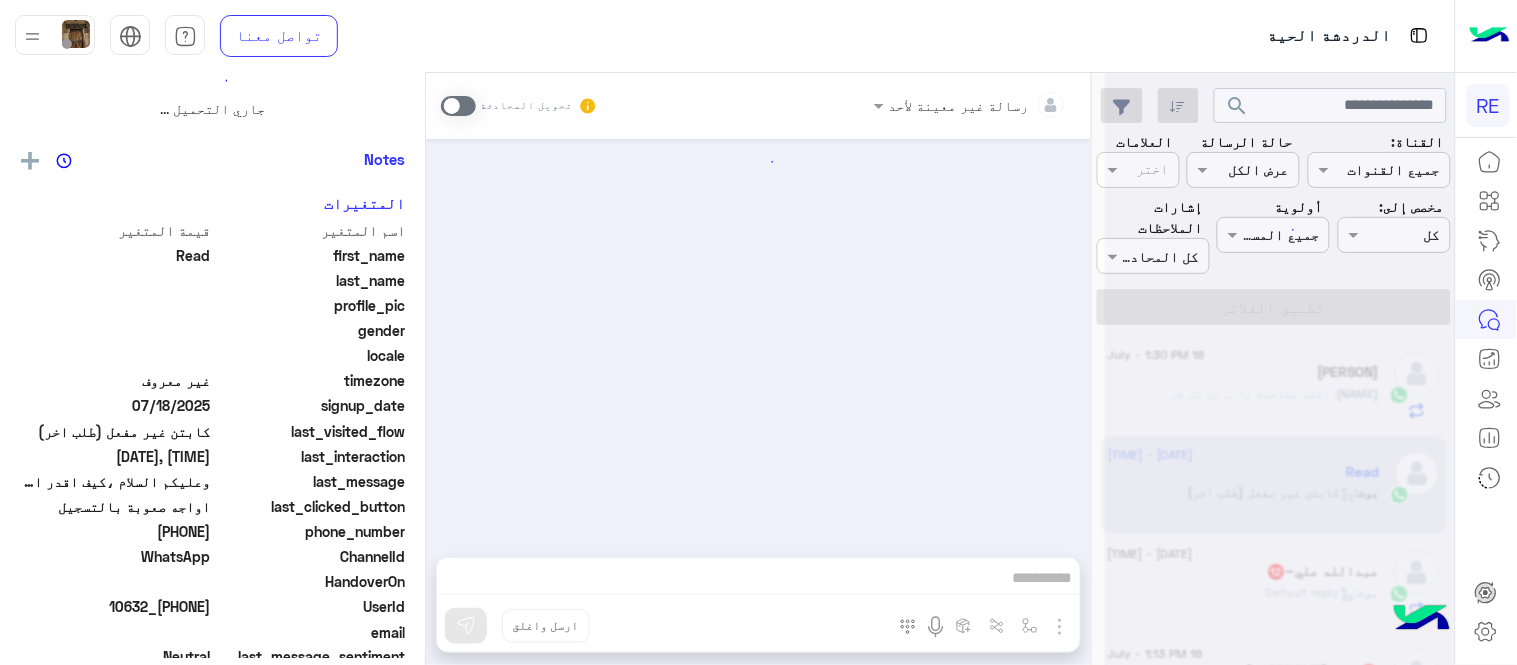 scroll, scrollTop: 0, scrollLeft: 0, axis: both 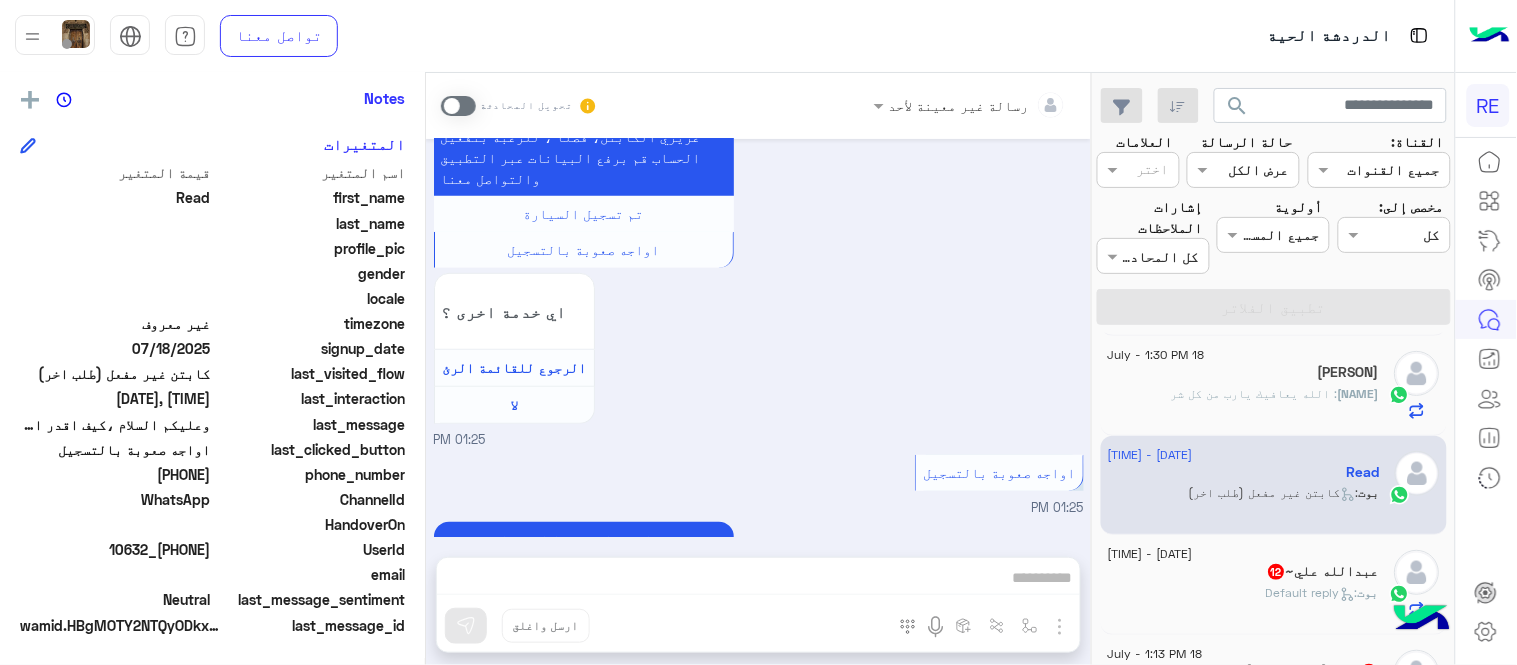 click at bounding box center (458, 106) 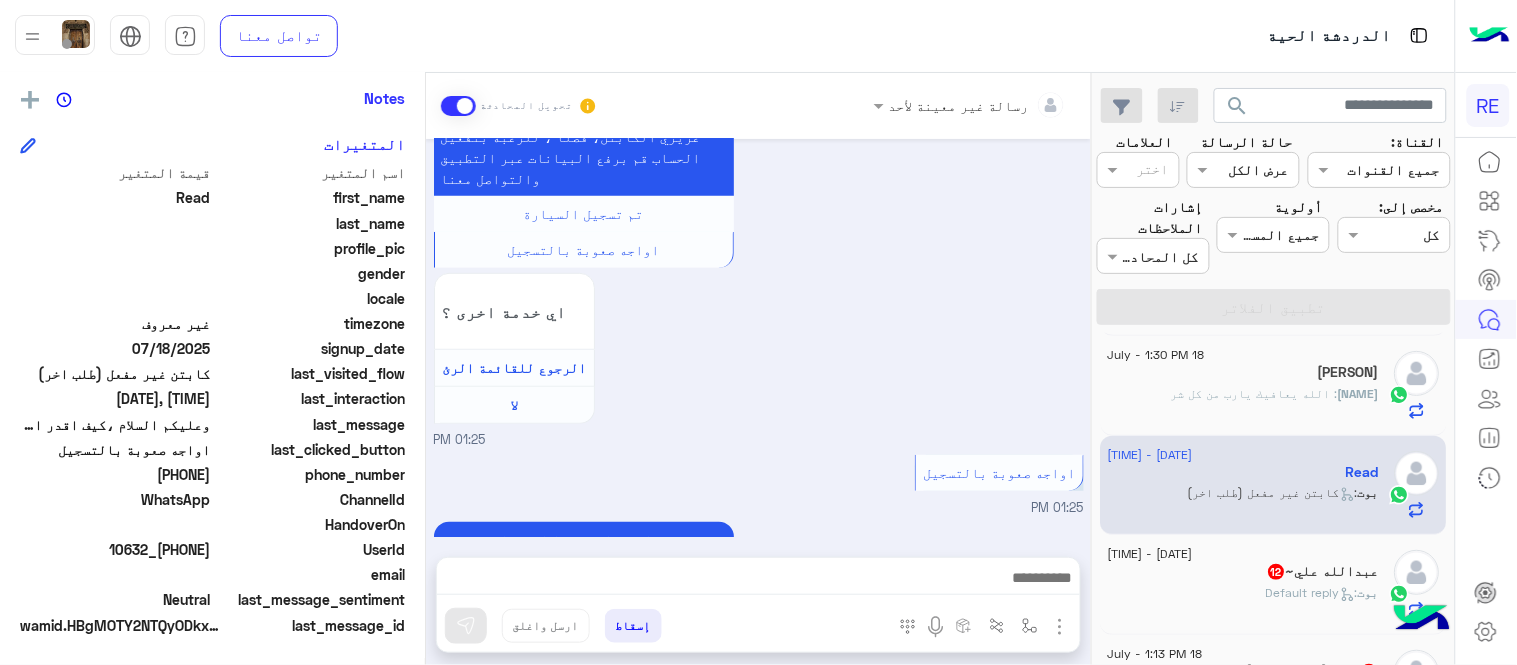 scroll, scrollTop: 2205, scrollLeft: 0, axis: vertical 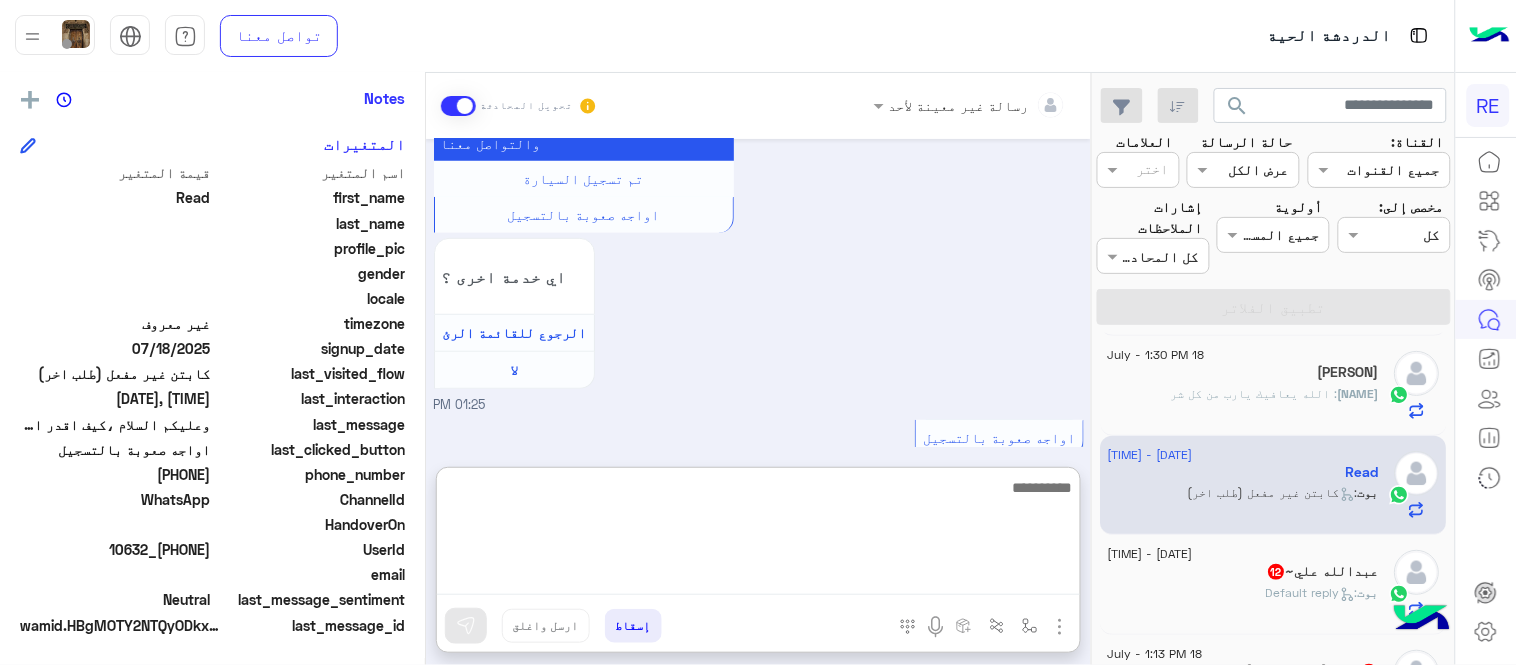 click at bounding box center (758, 535) 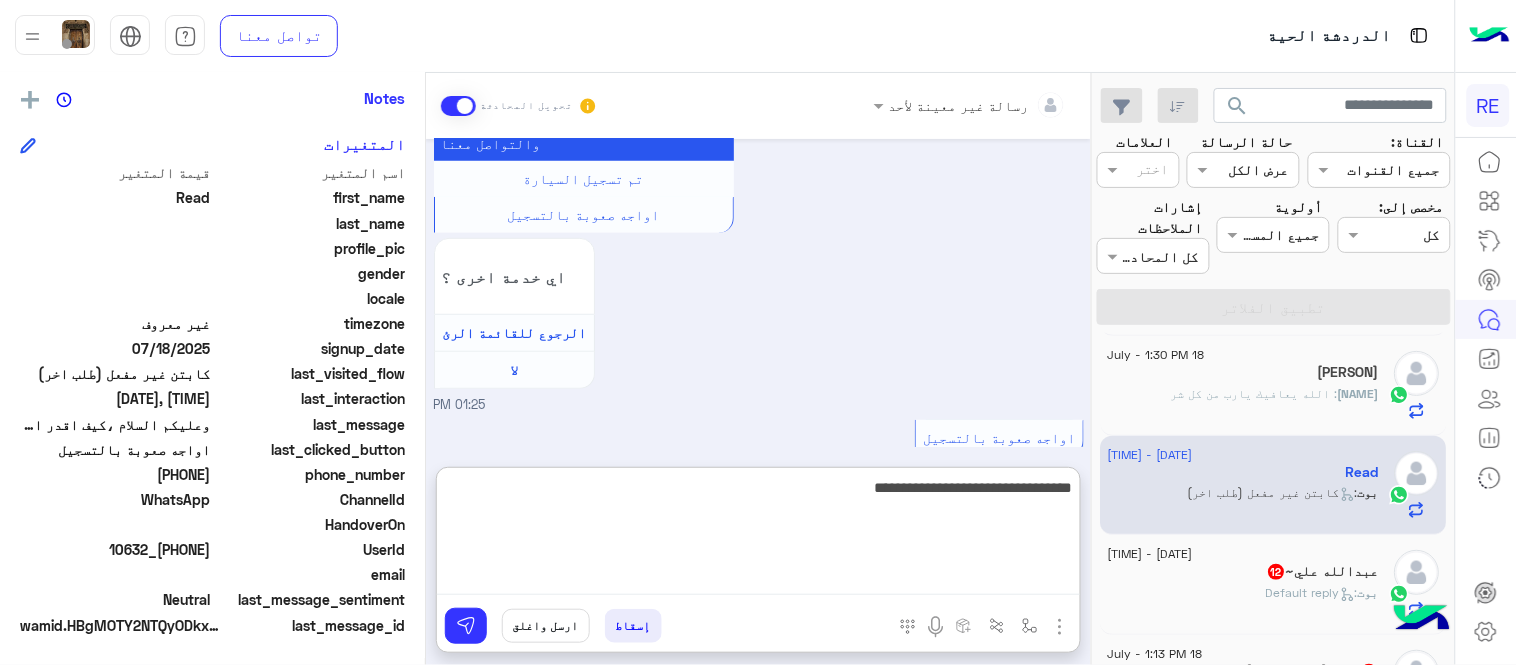 type on "**********" 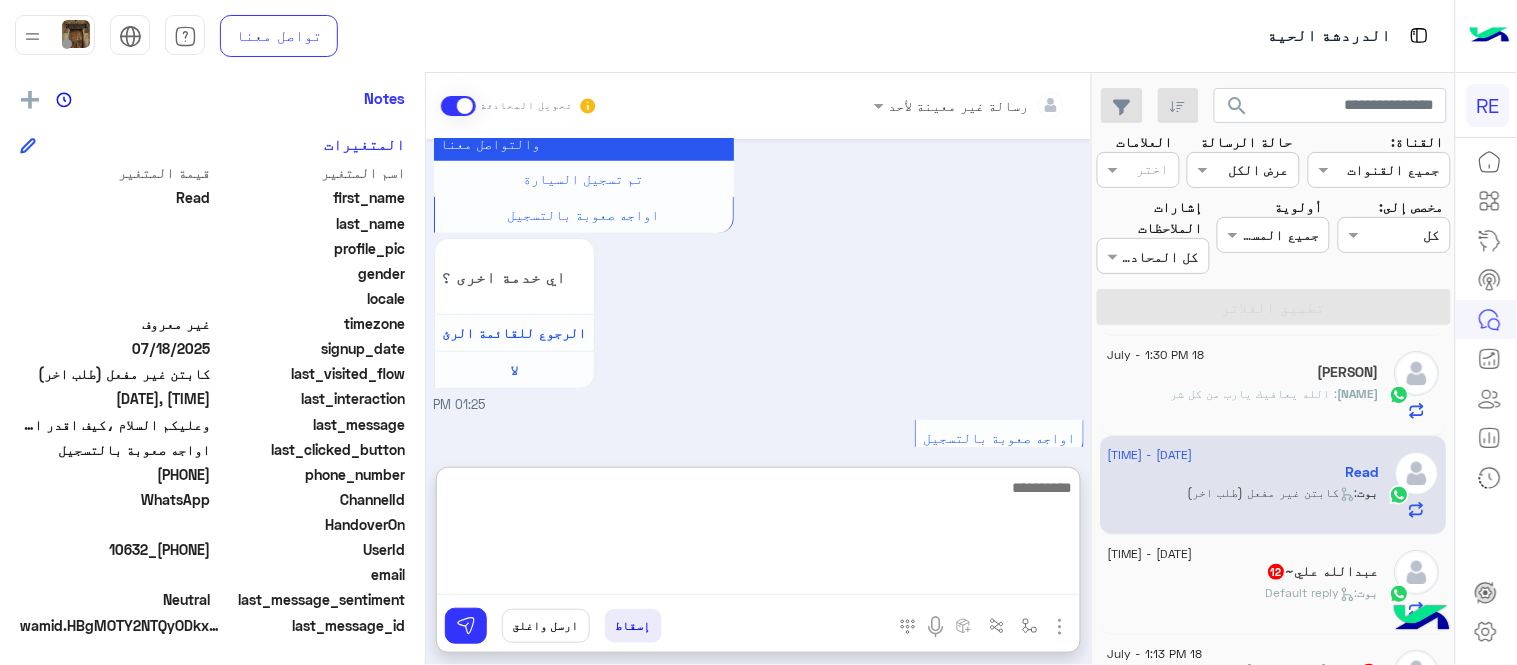 scroll, scrollTop: 2360, scrollLeft: 0, axis: vertical 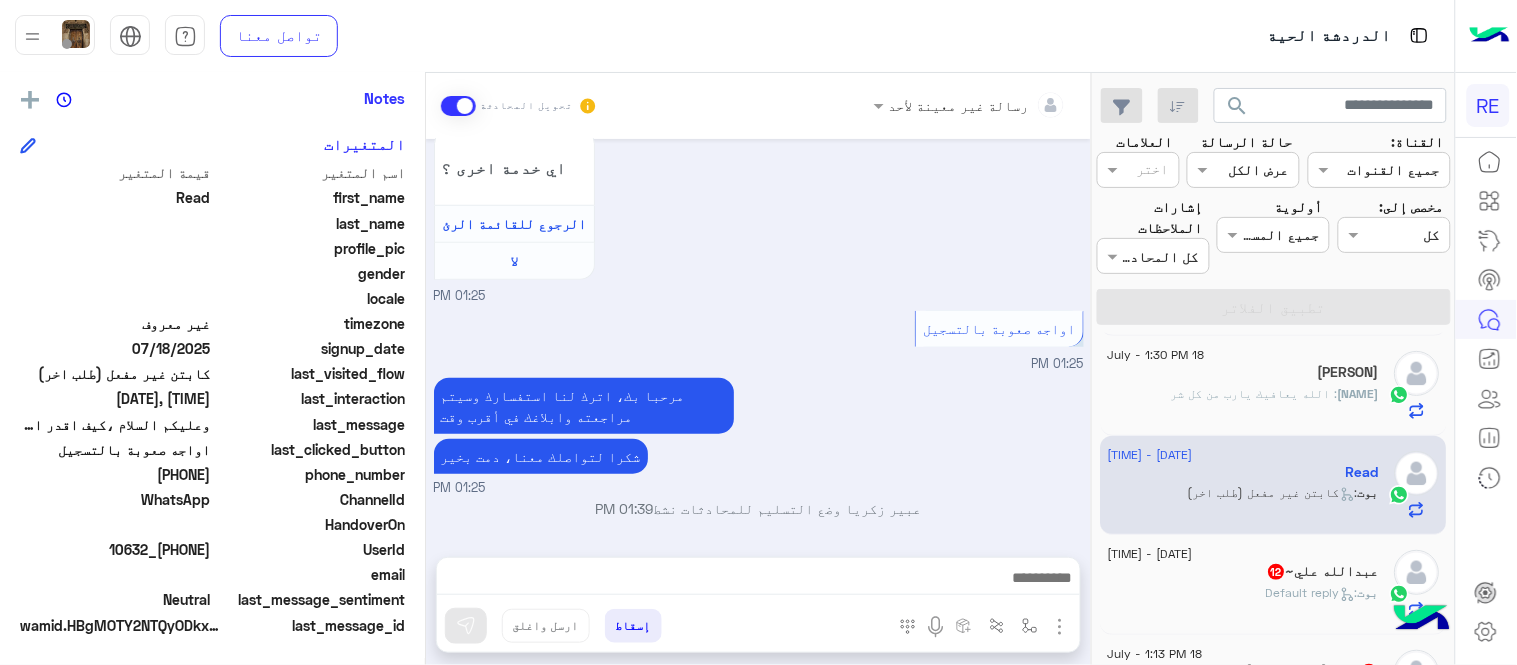 click on "Jul 18, 2025   عربي    01:24 PM  هل أنت ؟   كابتن 👨🏻‍✈️   عميل 🧳   رحال (مرشد مرخص) 🏖️     01:24 PM   كابتن     01:24 PM  اختر احد الخدمات التالية:    01:24 PM   آلية عمل التطبيق    01:24 PM  سعداء بانضمامك، ونتطلع لأن تكون أحد شركائنا المميزين. 🔑 لتبدأ العمل ككابتن، يجب أولاً تفعيل حسابك بعد قبول بياناتك من هيئة النقل. خطوات البدء والدخول في السرا: 1️⃣ حمّل التطبيق وسجل بيانات سيارتك. 2️⃣ بعد قبول بياناتك من هيئة النقل وتفعيل حسابك، توجه إلى أقرب مطار أو محطة قطار. 3️⃣ عند الوصول، فعّل خيار "متاح" ثم اضغط على "الدخول في السرا". لتفادي مشاكل السرا: ✅ تأكد من الدخول في السرا.    01:24 PM    01:25 PM     لا" at bounding box center [758, 338] 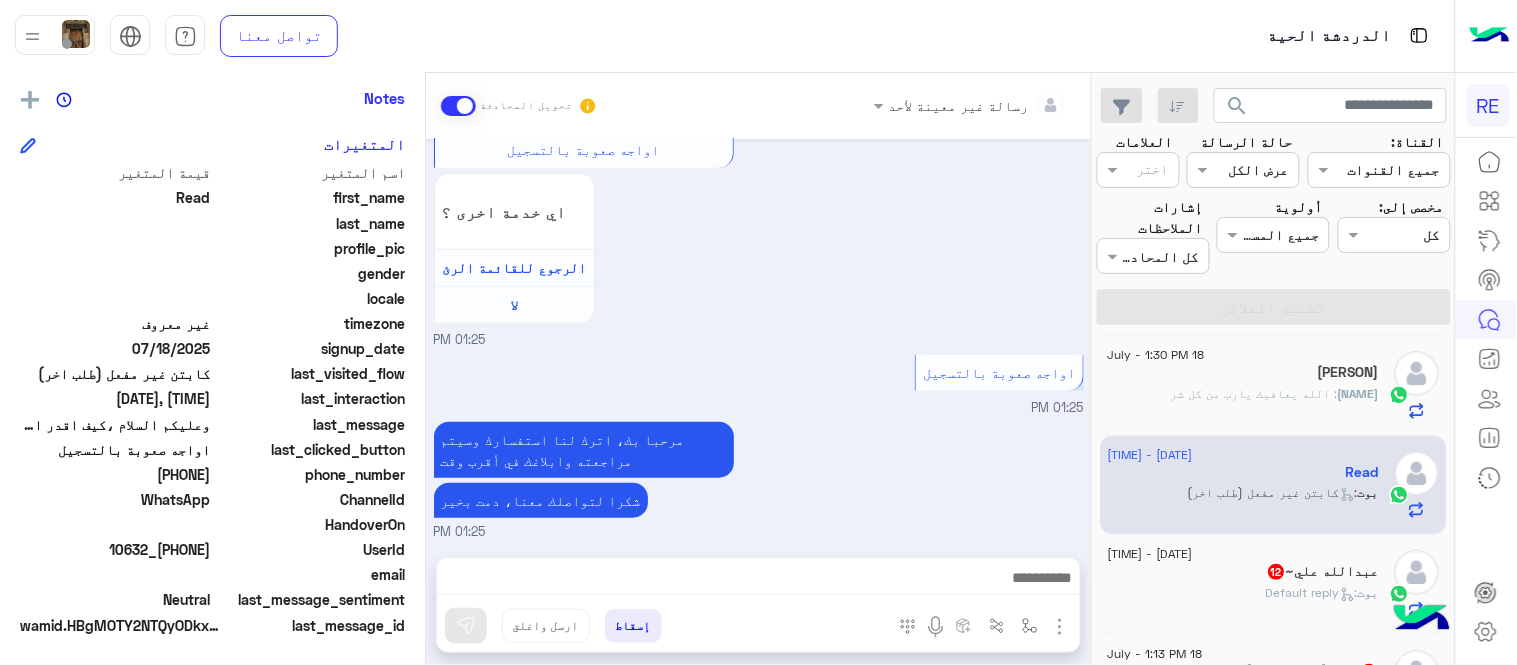 scroll, scrollTop: 2305, scrollLeft: 0, axis: vertical 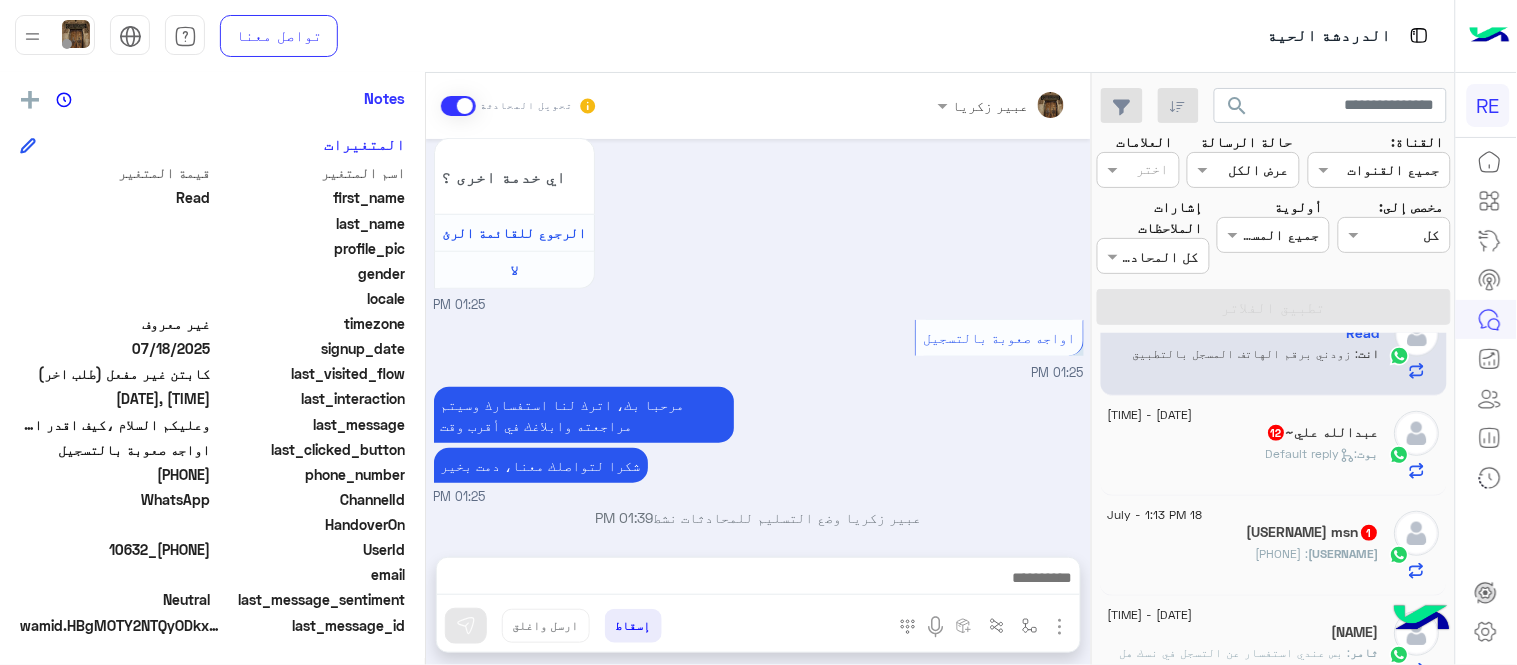 click on "عبدالله علي~  12" 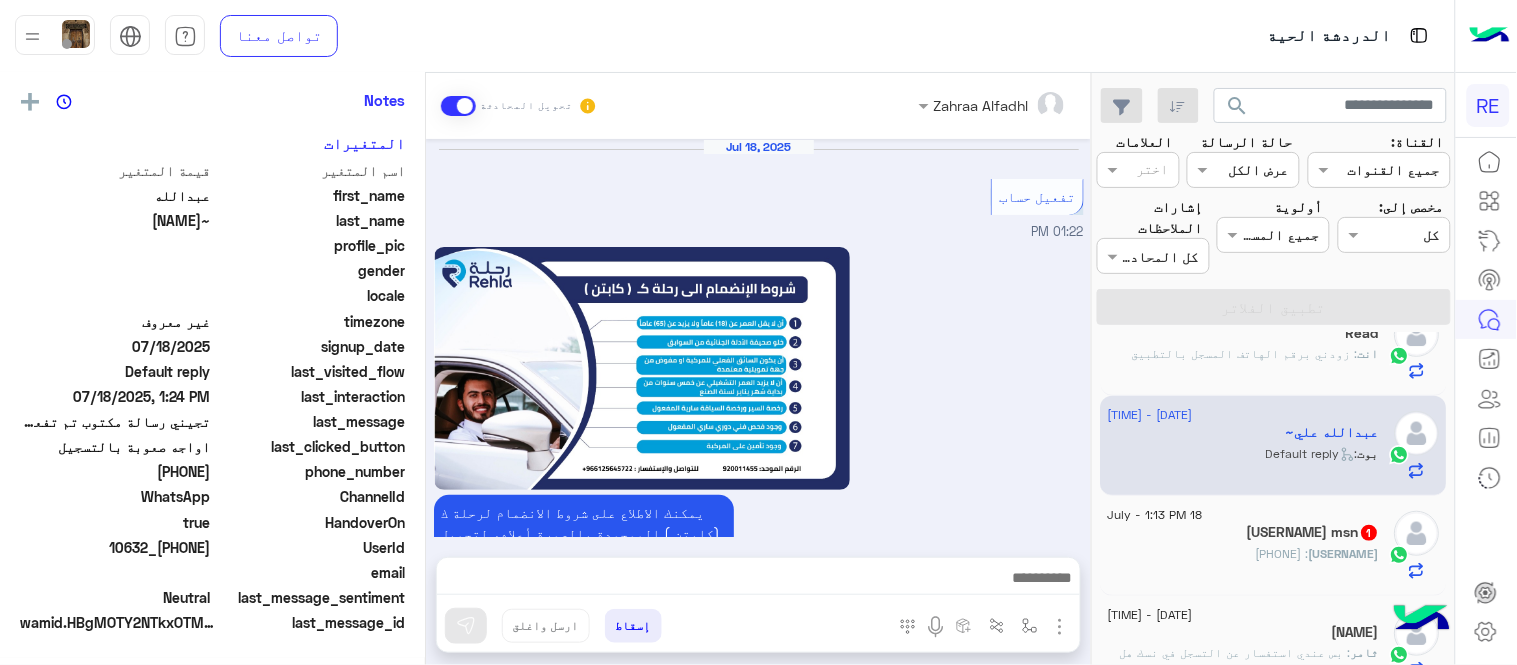 scroll, scrollTop: 405, scrollLeft: 0, axis: vertical 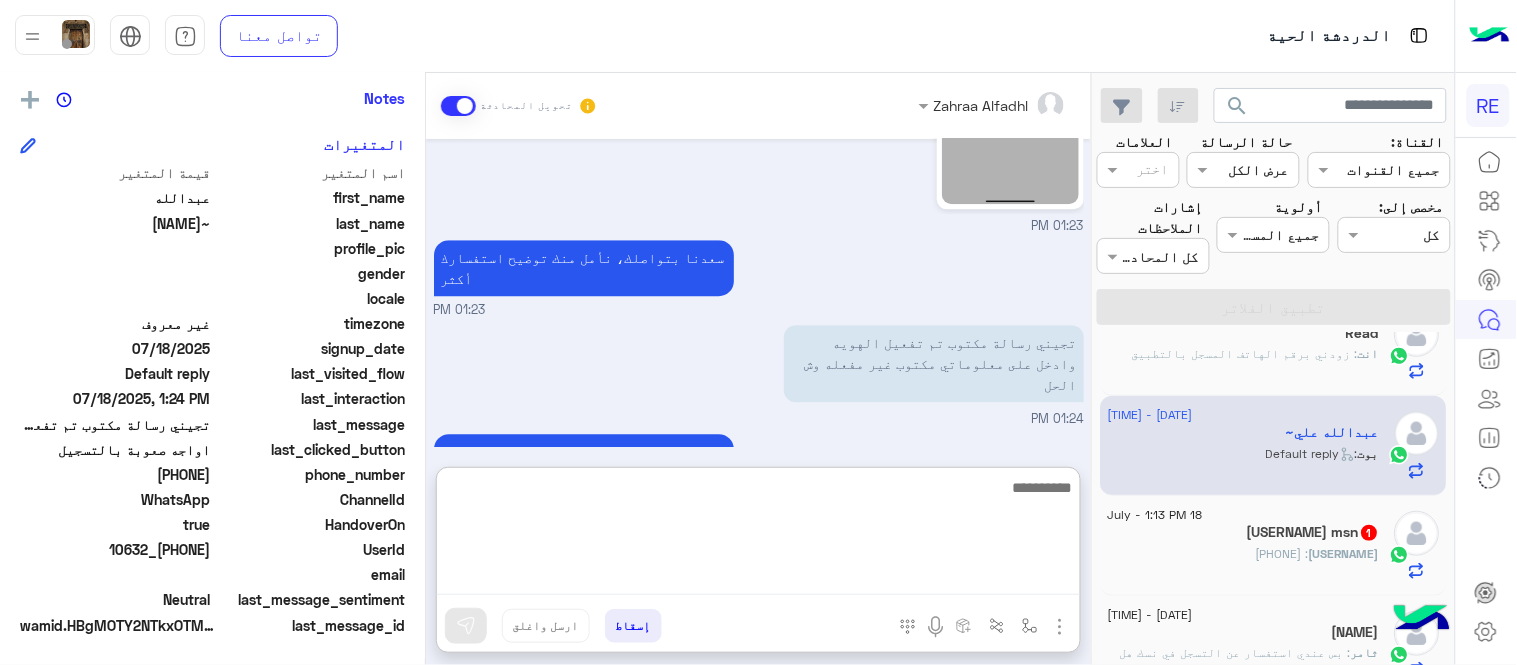 click at bounding box center (758, 535) 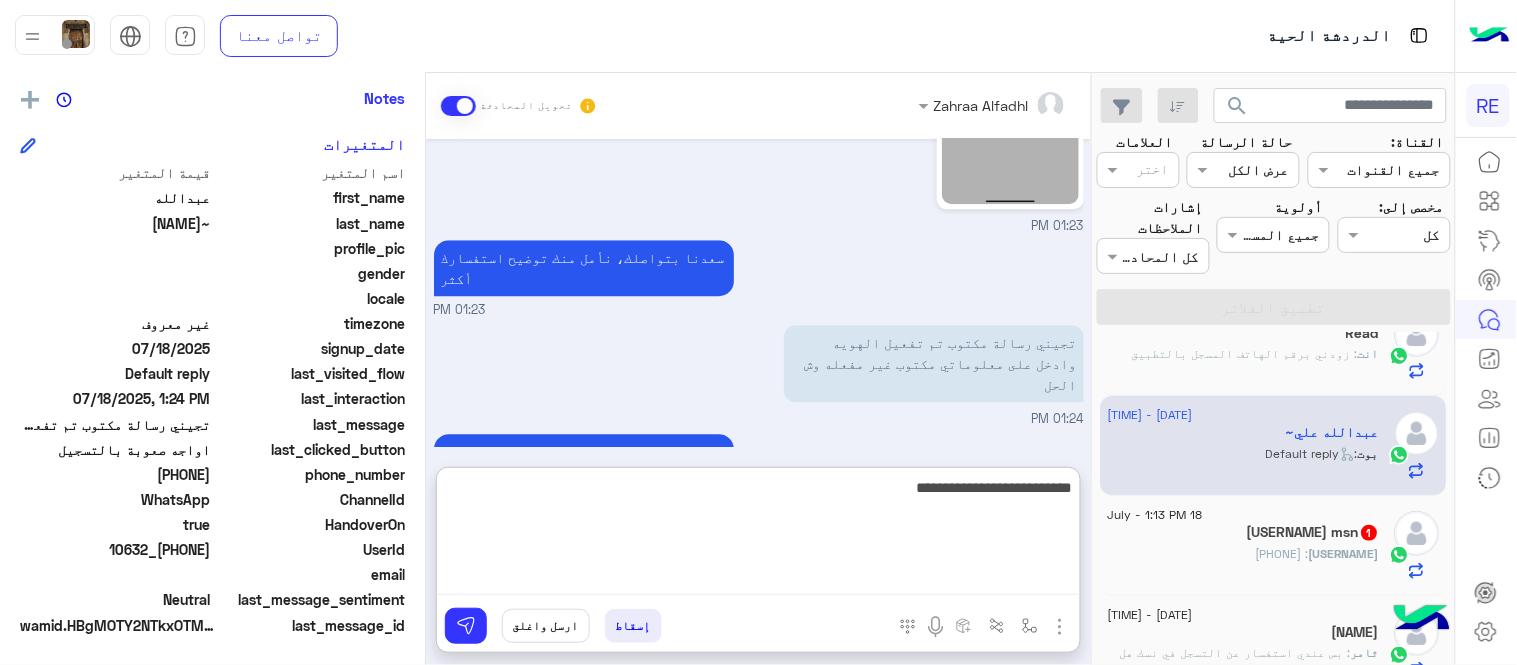 type on "**********" 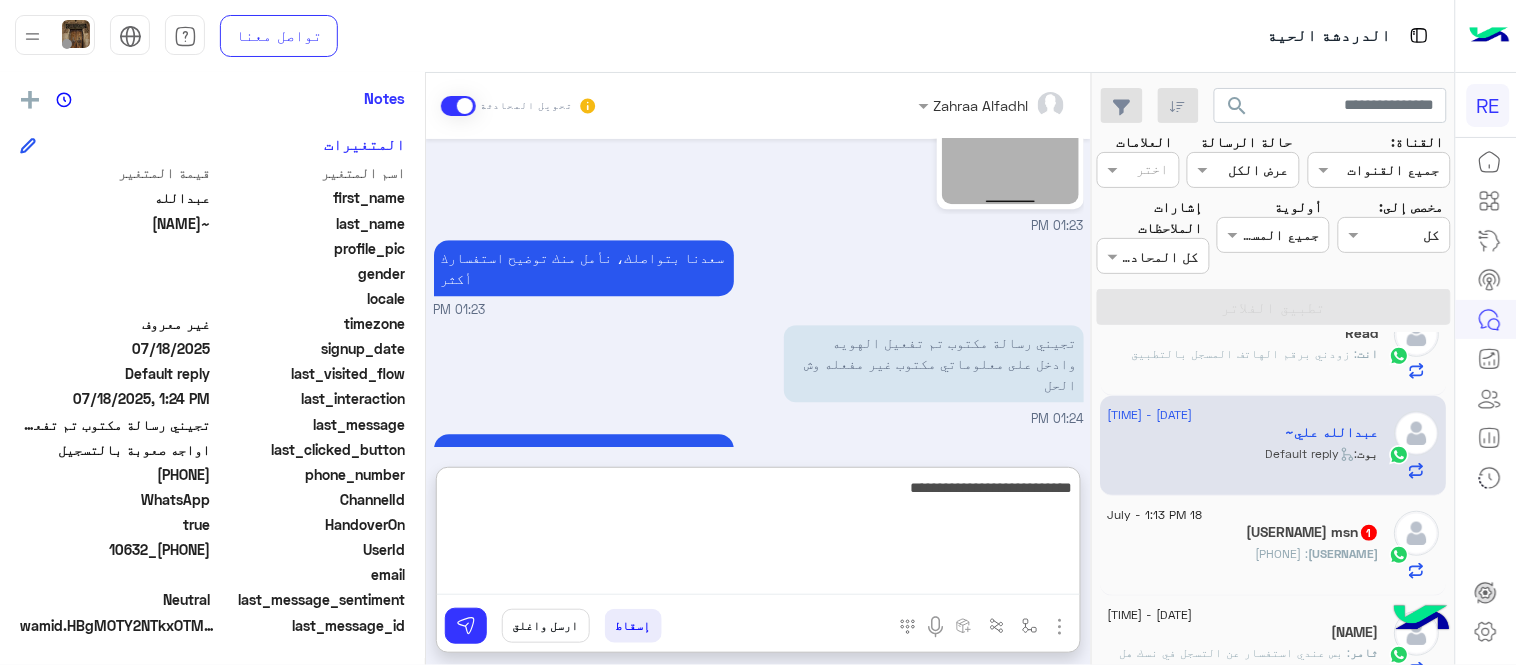 type 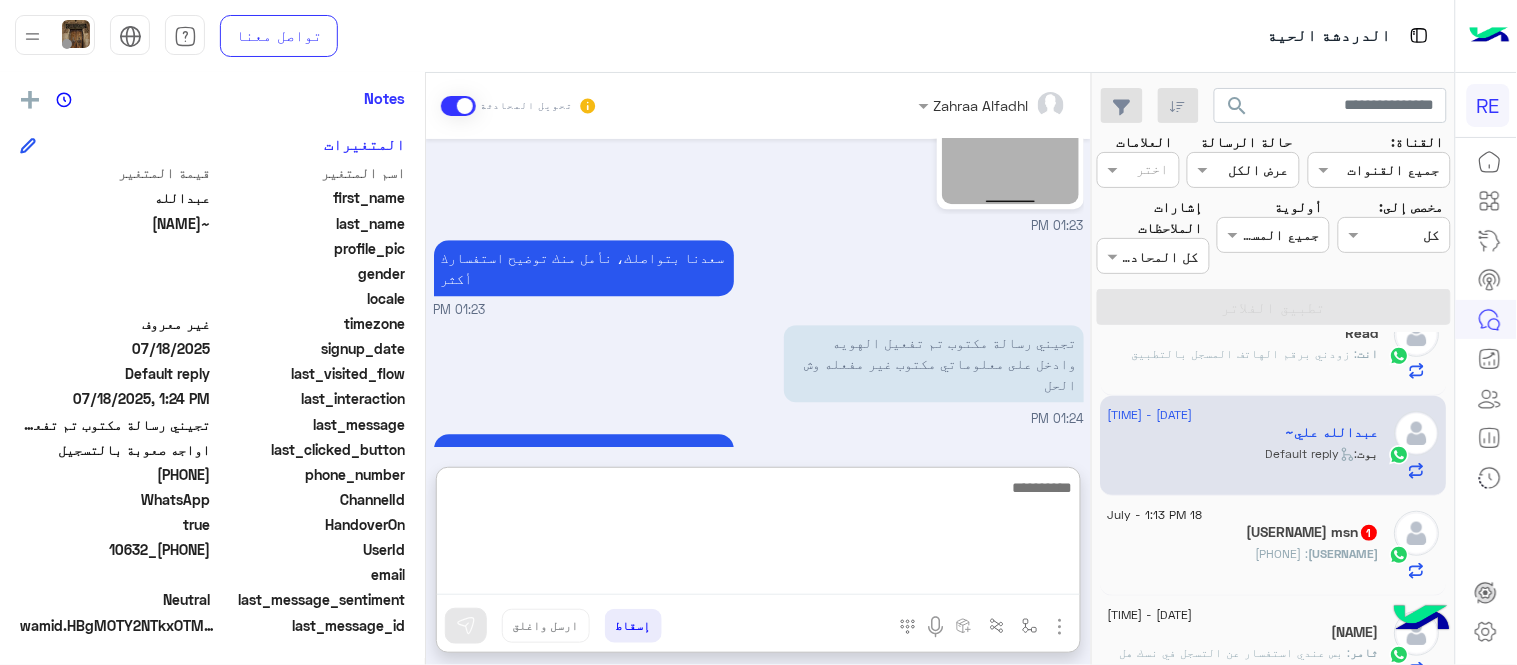 scroll, scrollTop: 1561, scrollLeft: 0, axis: vertical 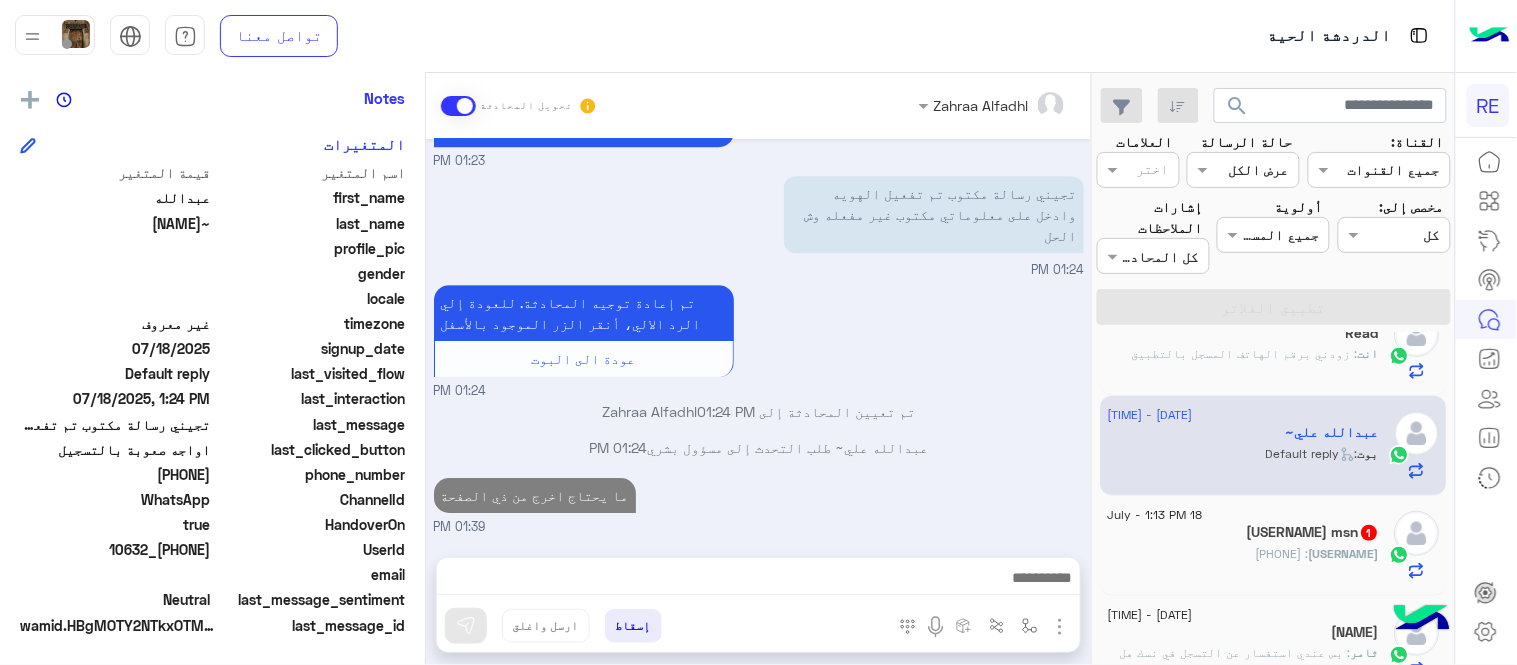 click on "ما يحتاج اخرج من ذي الصفحة   [TIME]" at bounding box center [759, 505] 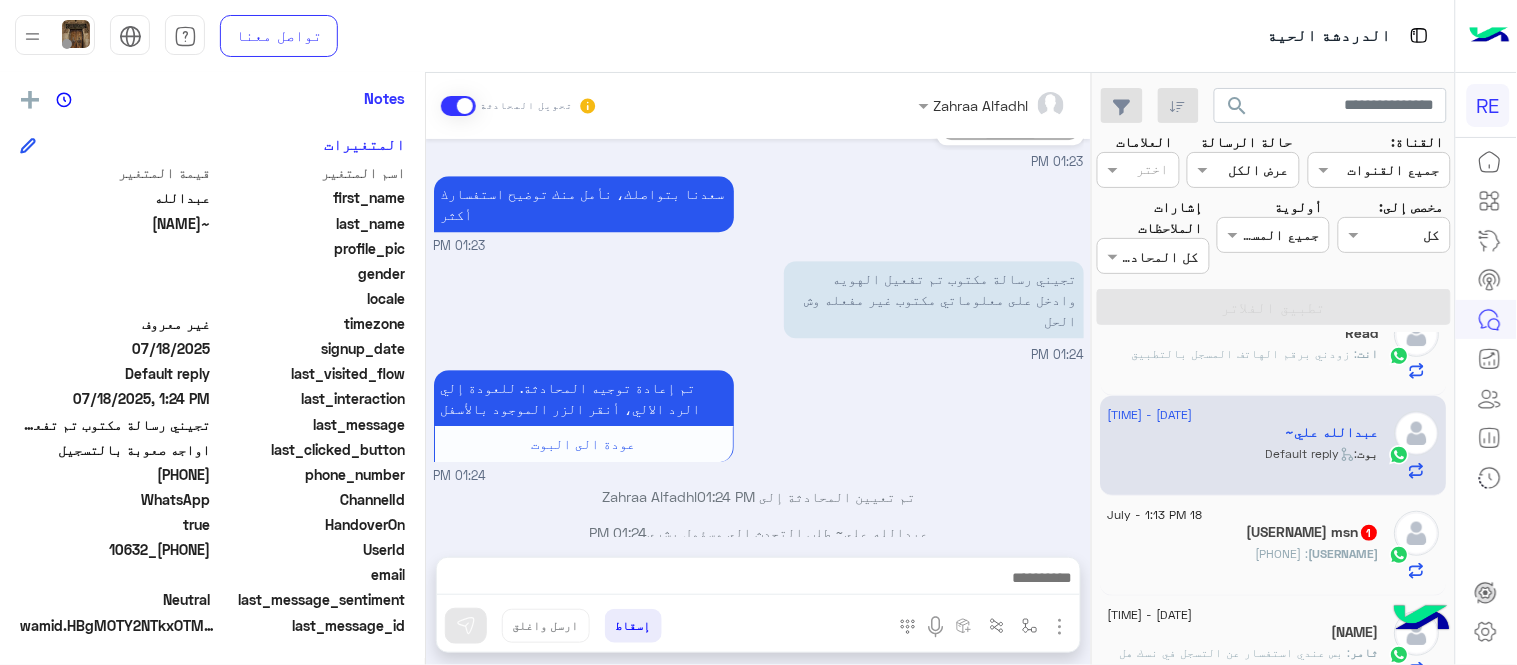 click on "18 July - 1:13 PM" 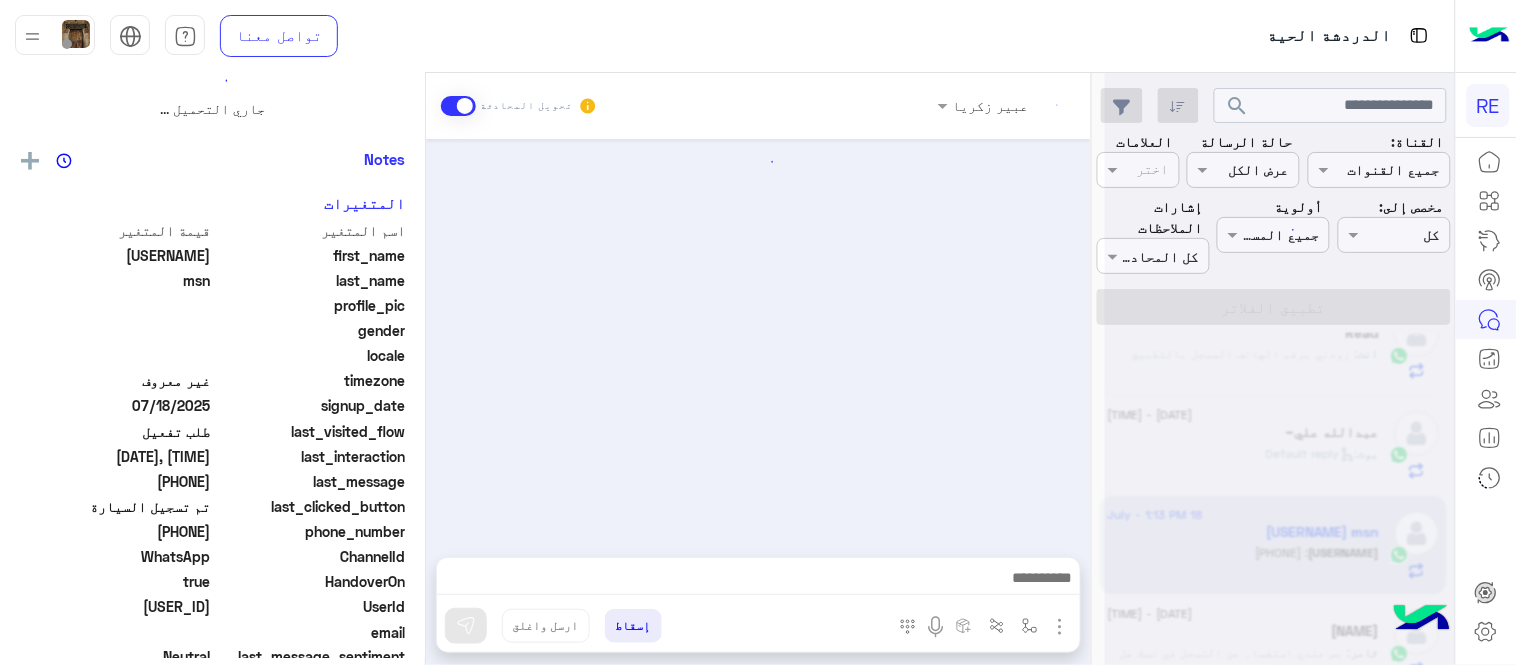 scroll, scrollTop: 0, scrollLeft: 0, axis: both 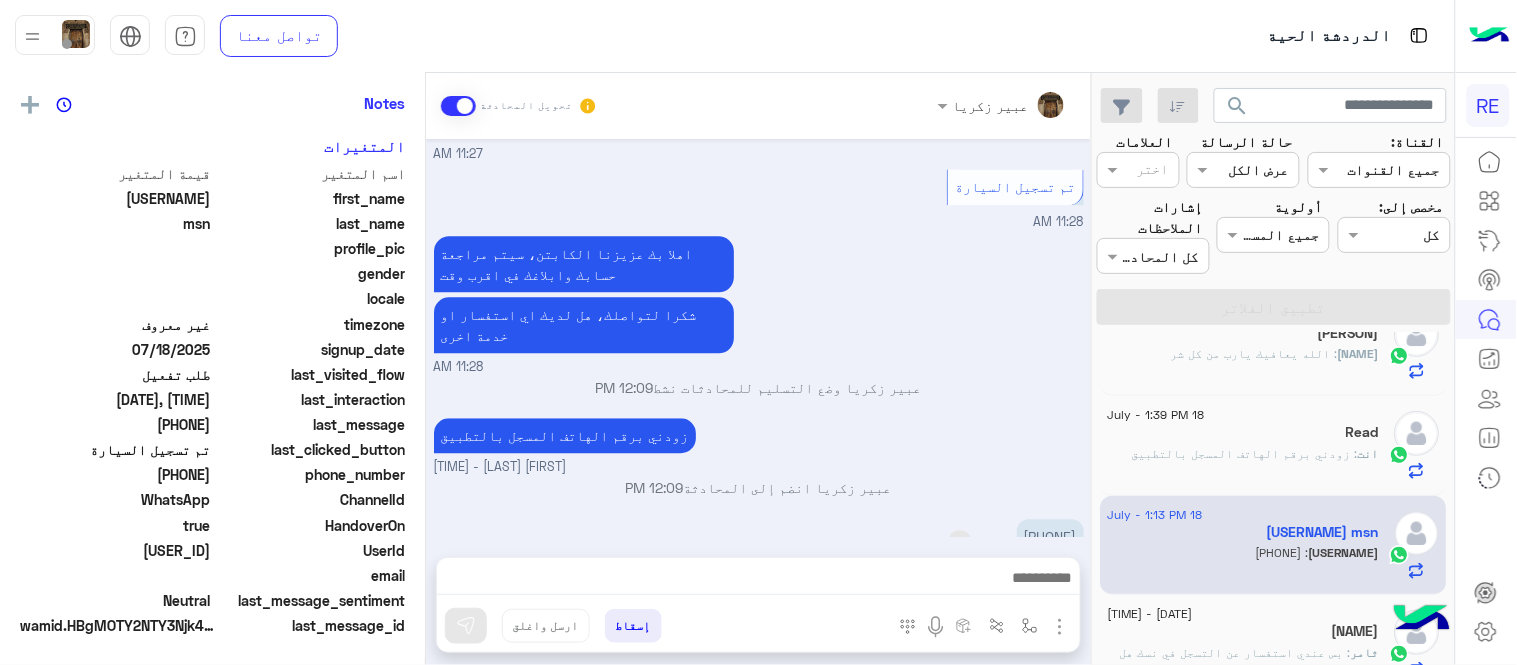 click on "[PHONE]" at bounding box center (1050, 536) 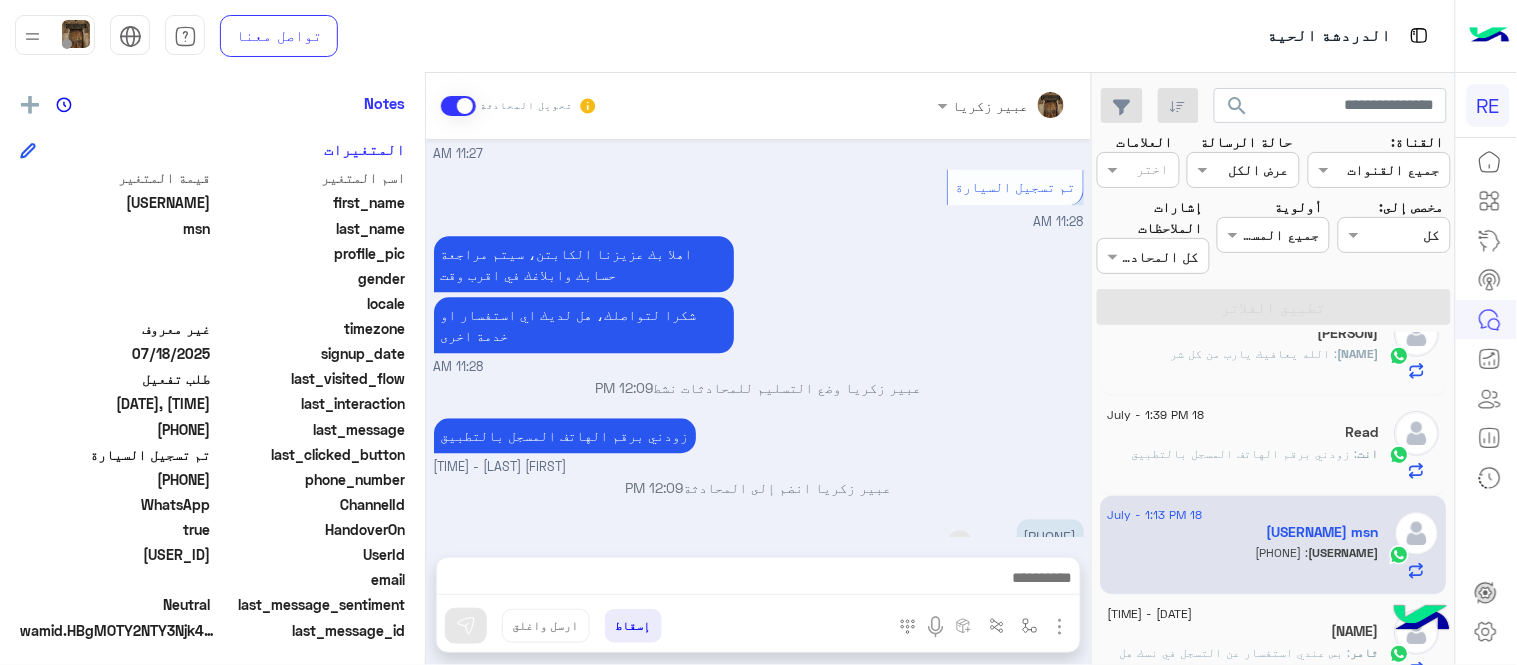 scroll, scrollTop: 410, scrollLeft: 0, axis: vertical 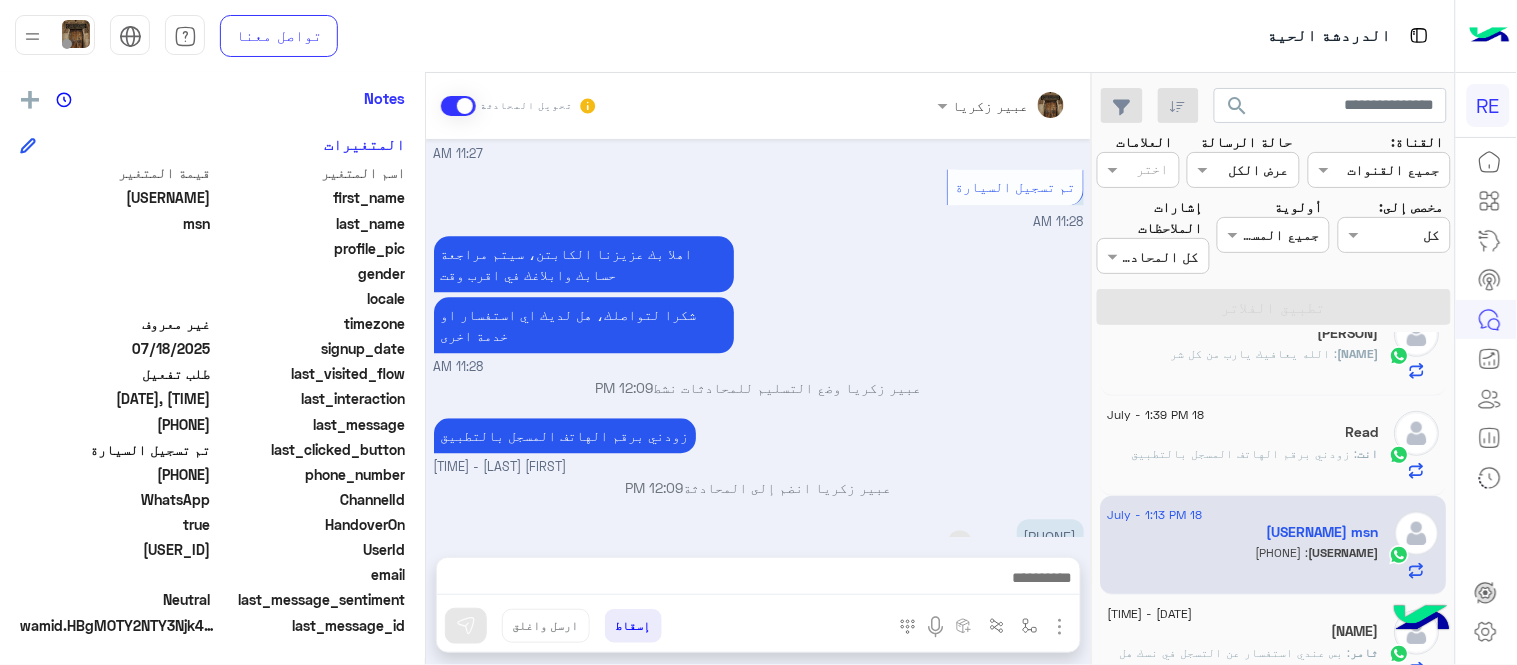 copy on "[PHONE]" 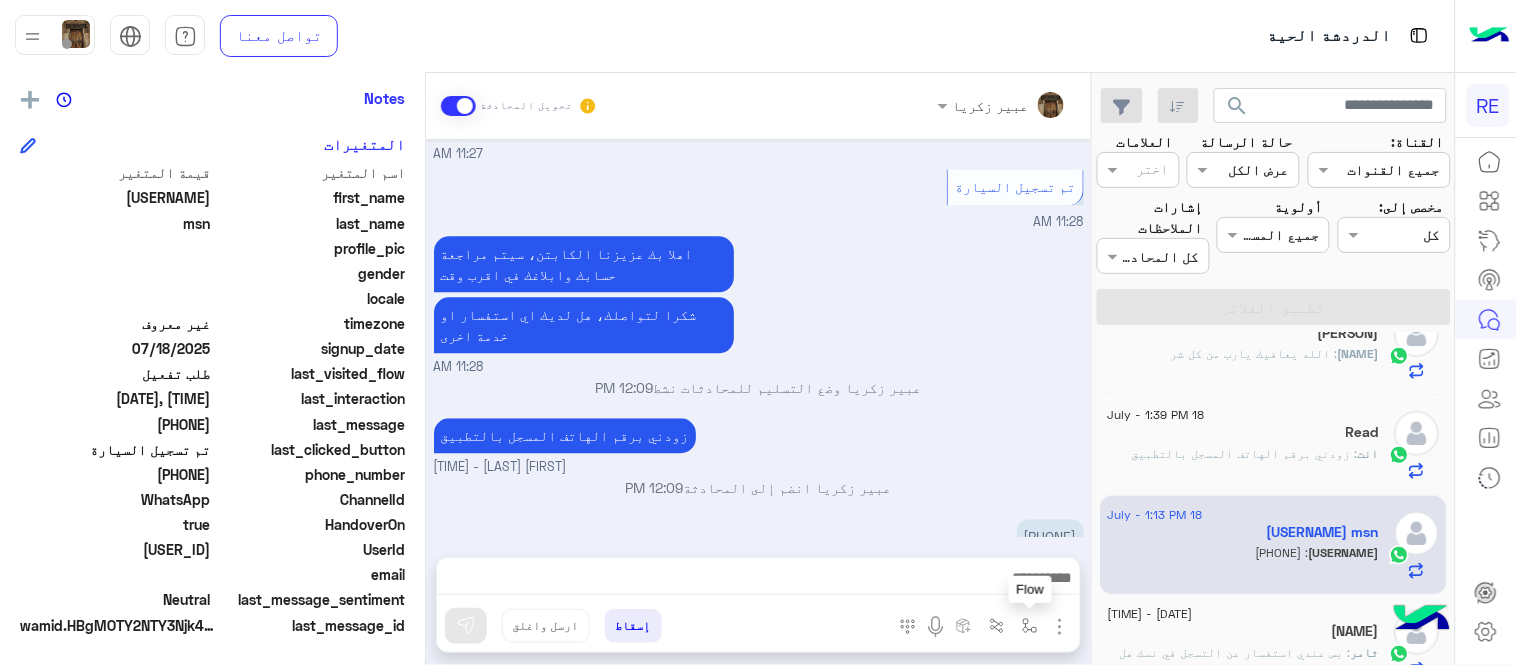 click at bounding box center [1030, 626] 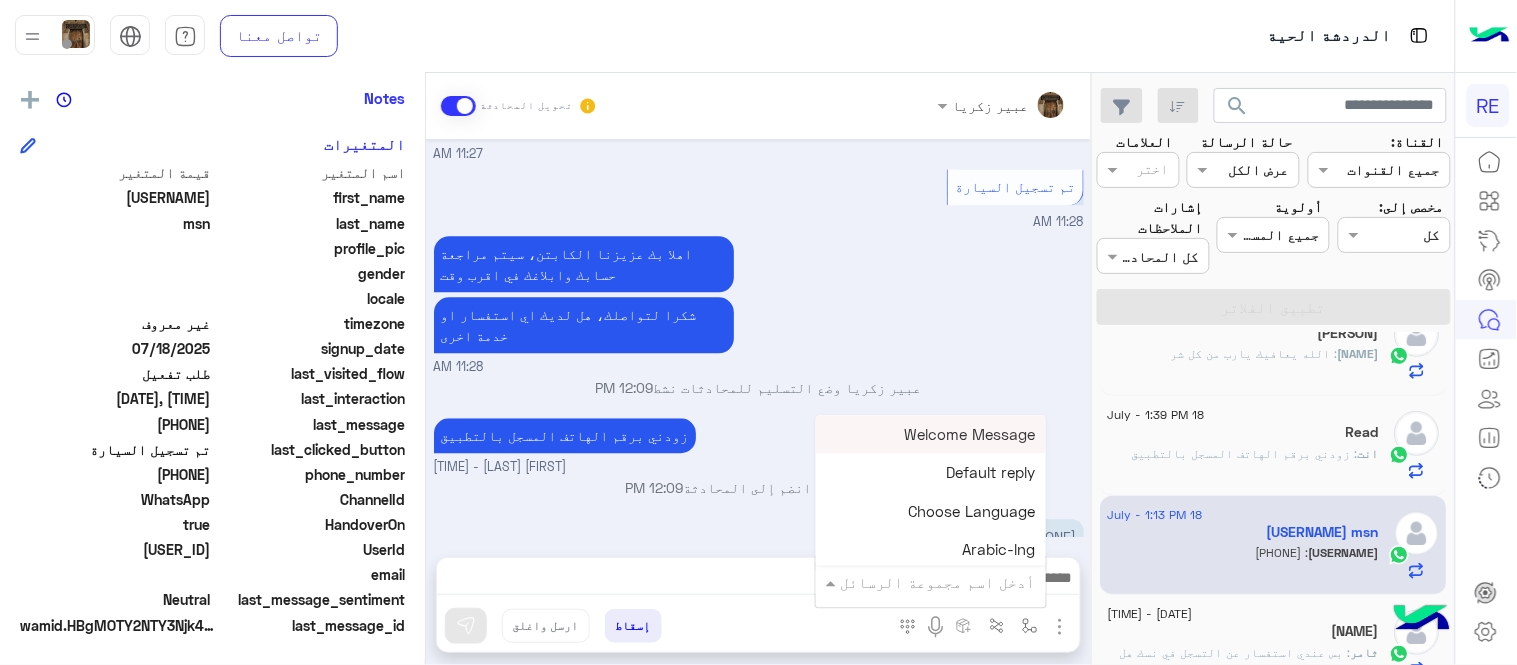 click at bounding box center (959, 582) 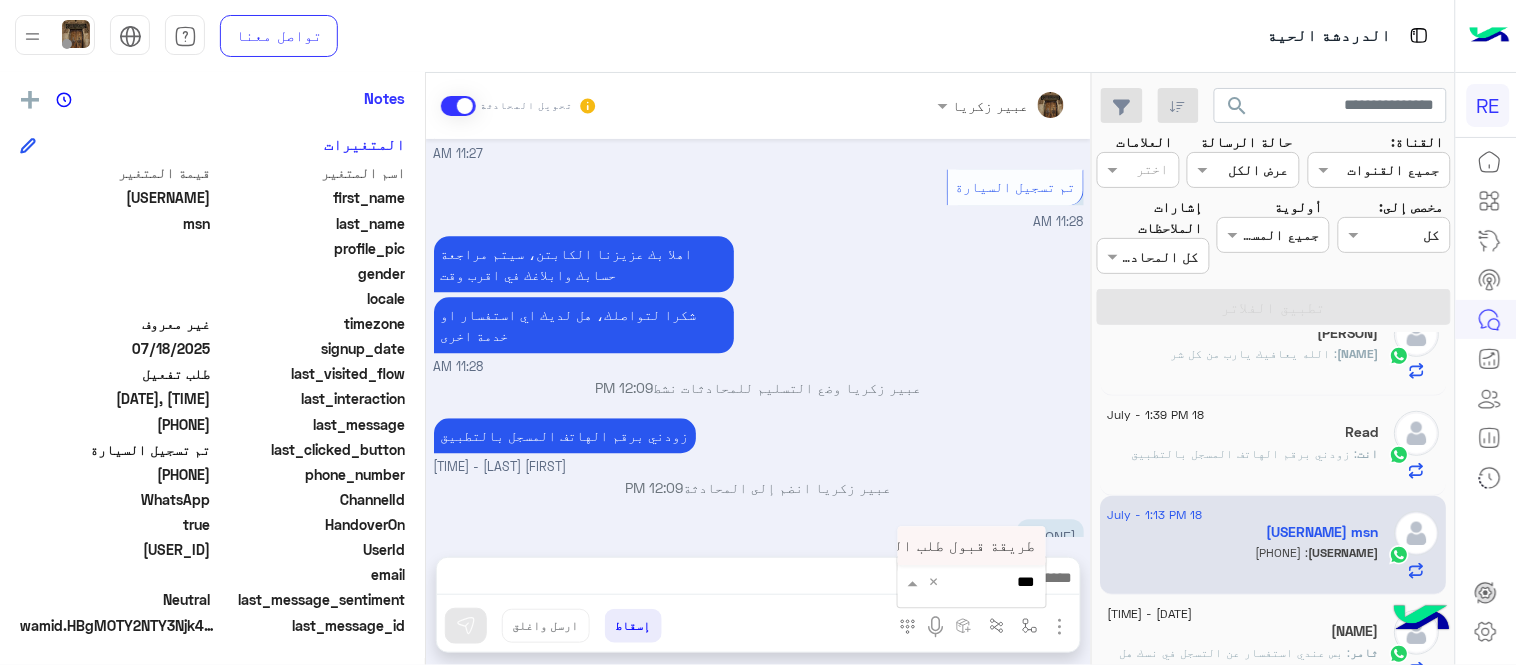 type on "****" 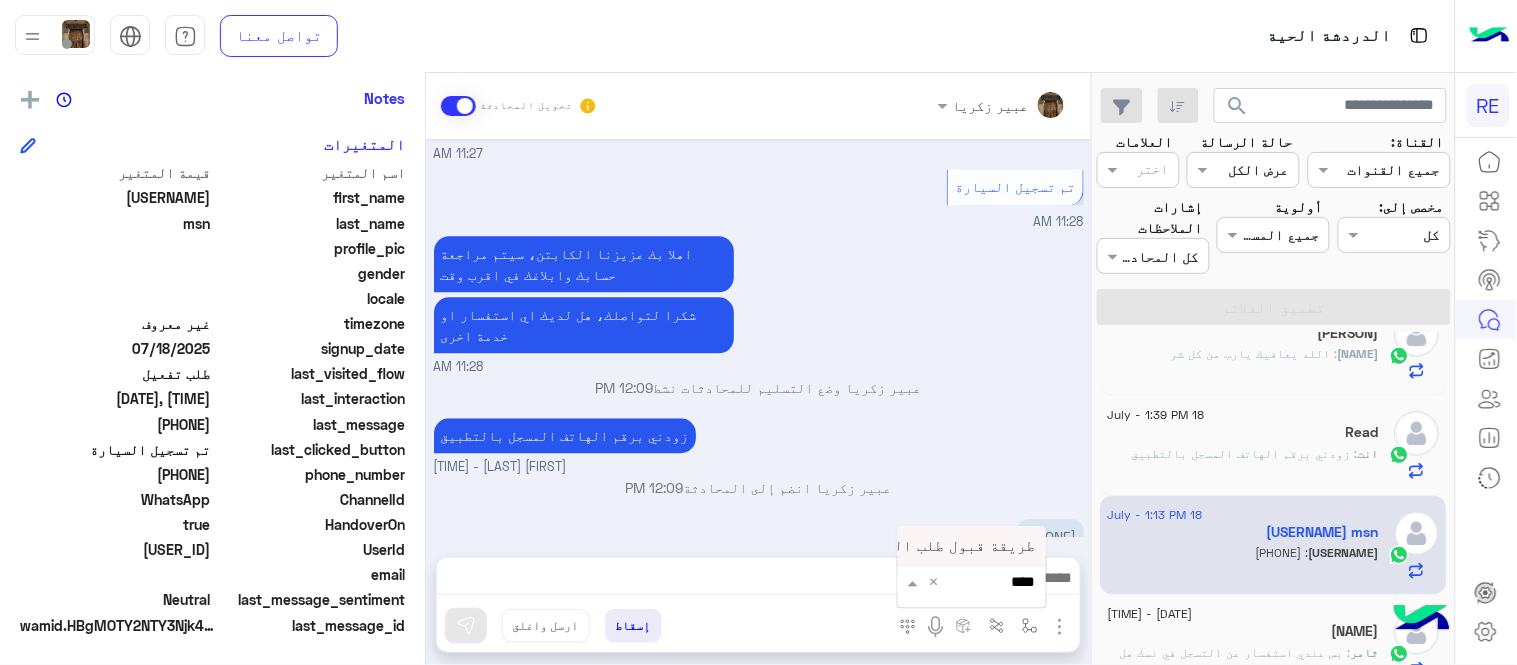 click on "طريقة قبول طلب التحقق تفعيل ابشر ككابتن" at bounding box center (972, 546) 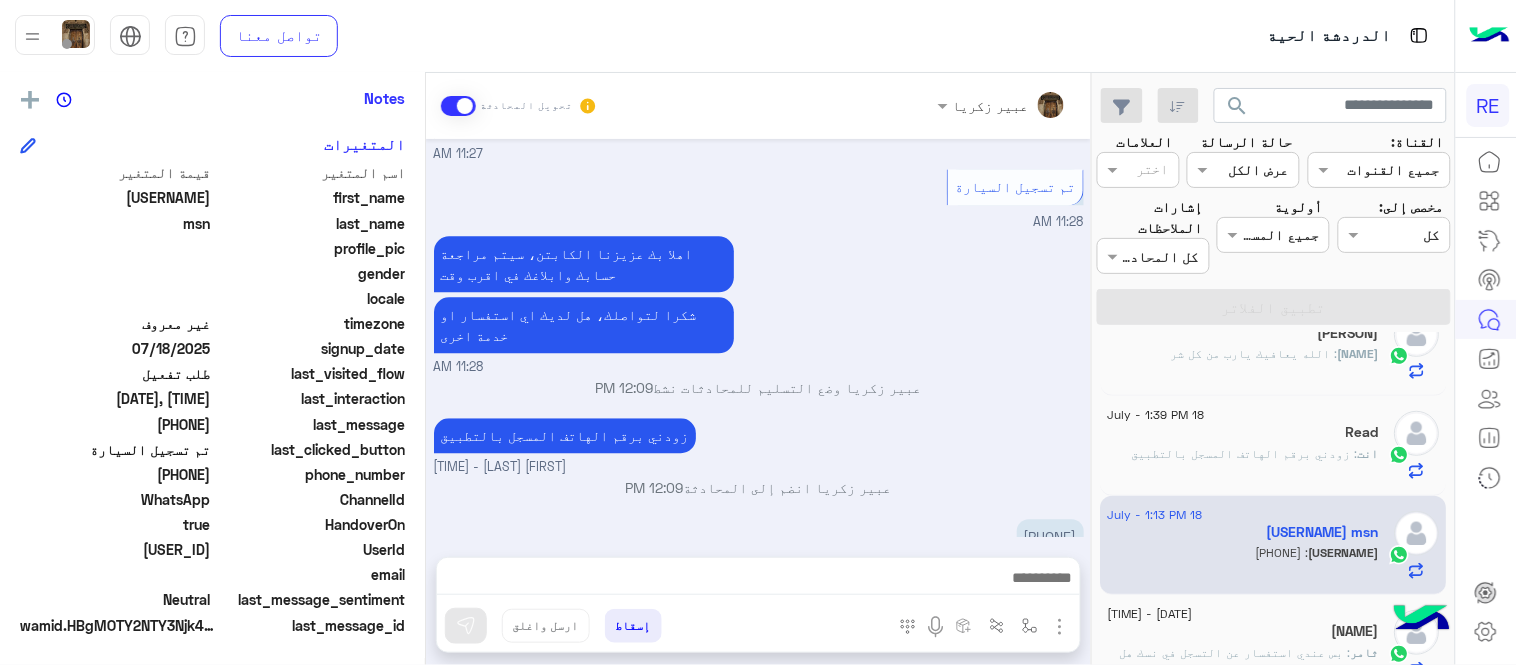 type on "**********" 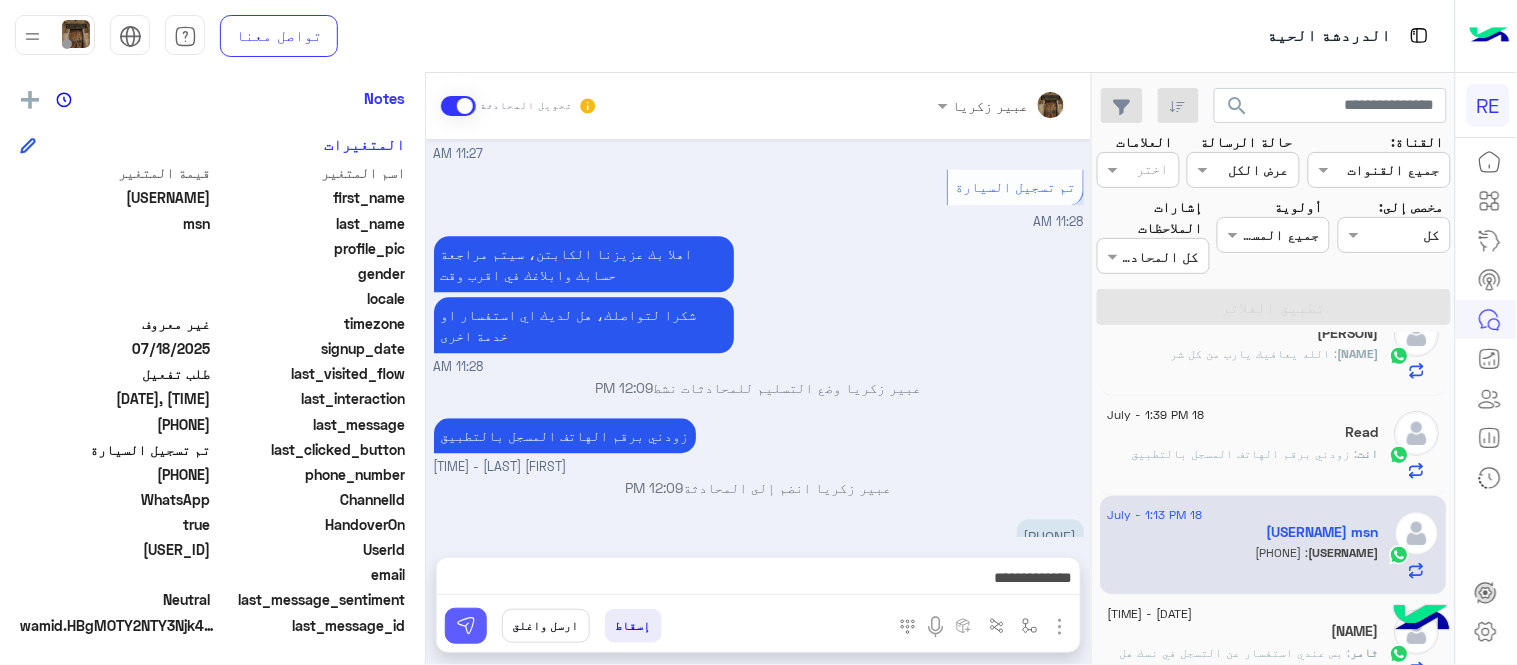 click at bounding box center [466, 626] 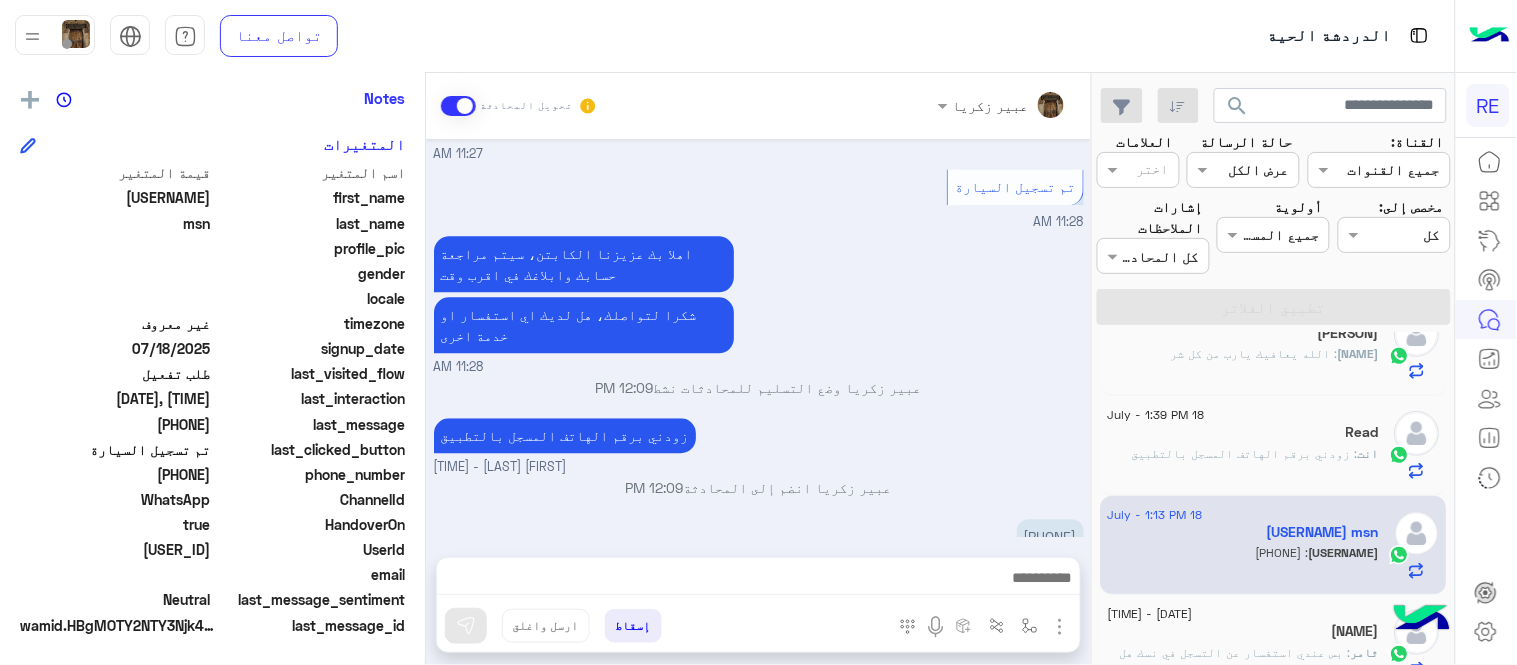 click on "[PHONE]   [TIME]" at bounding box center (759, 547) 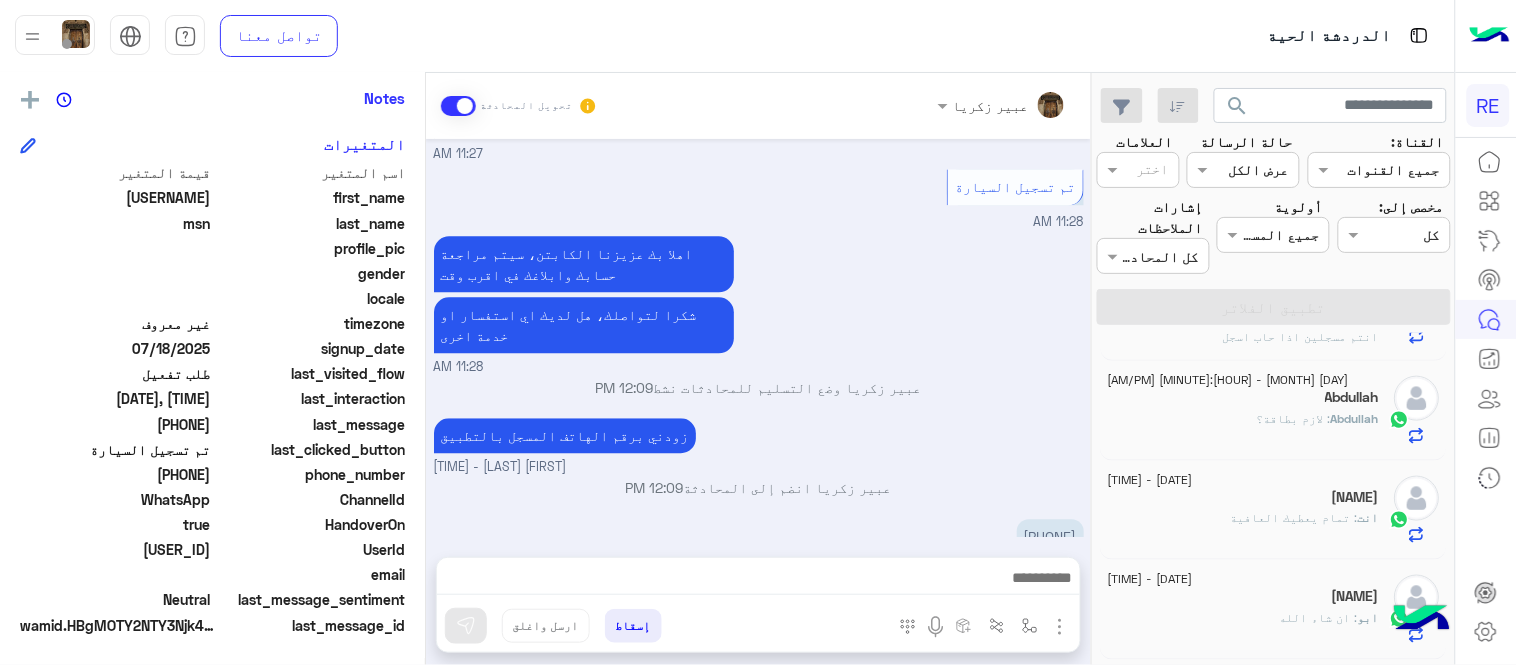 scroll, scrollTop: 833, scrollLeft: 0, axis: vertical 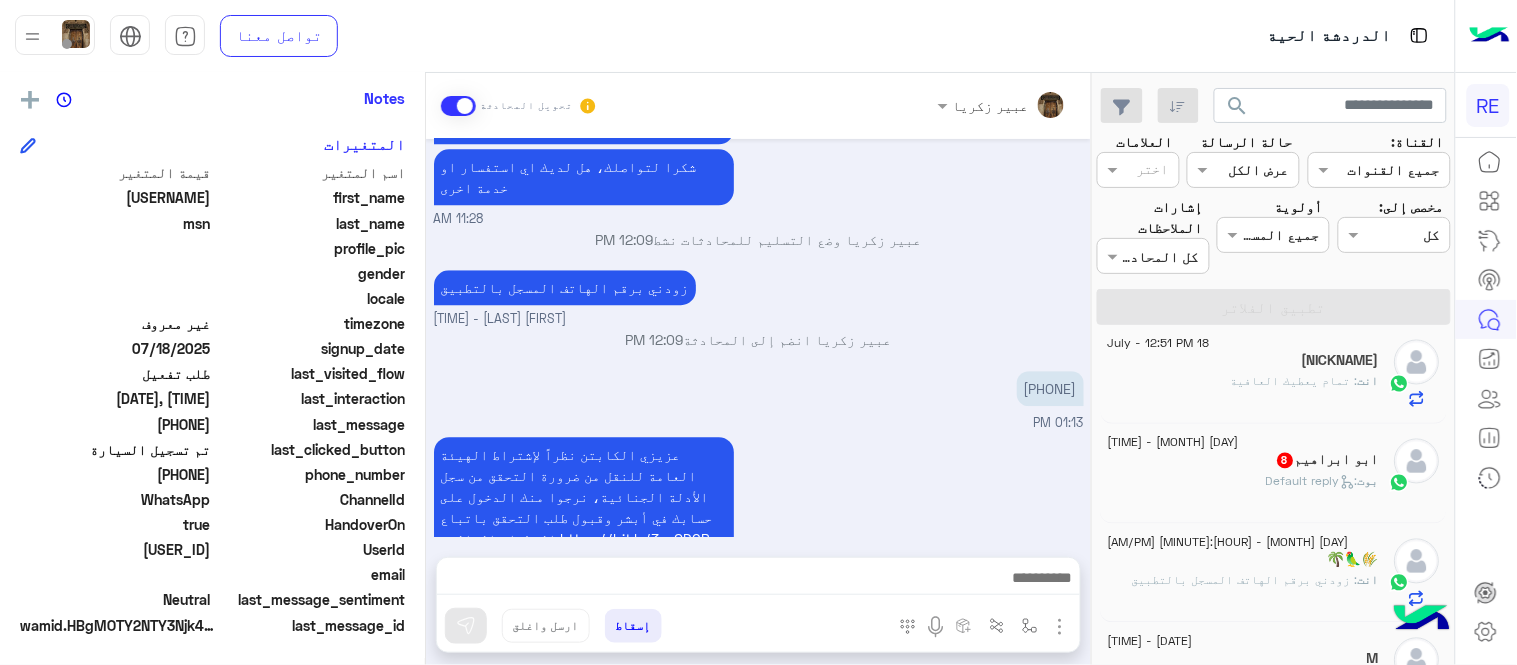 click on "ابو [NAME]  8" 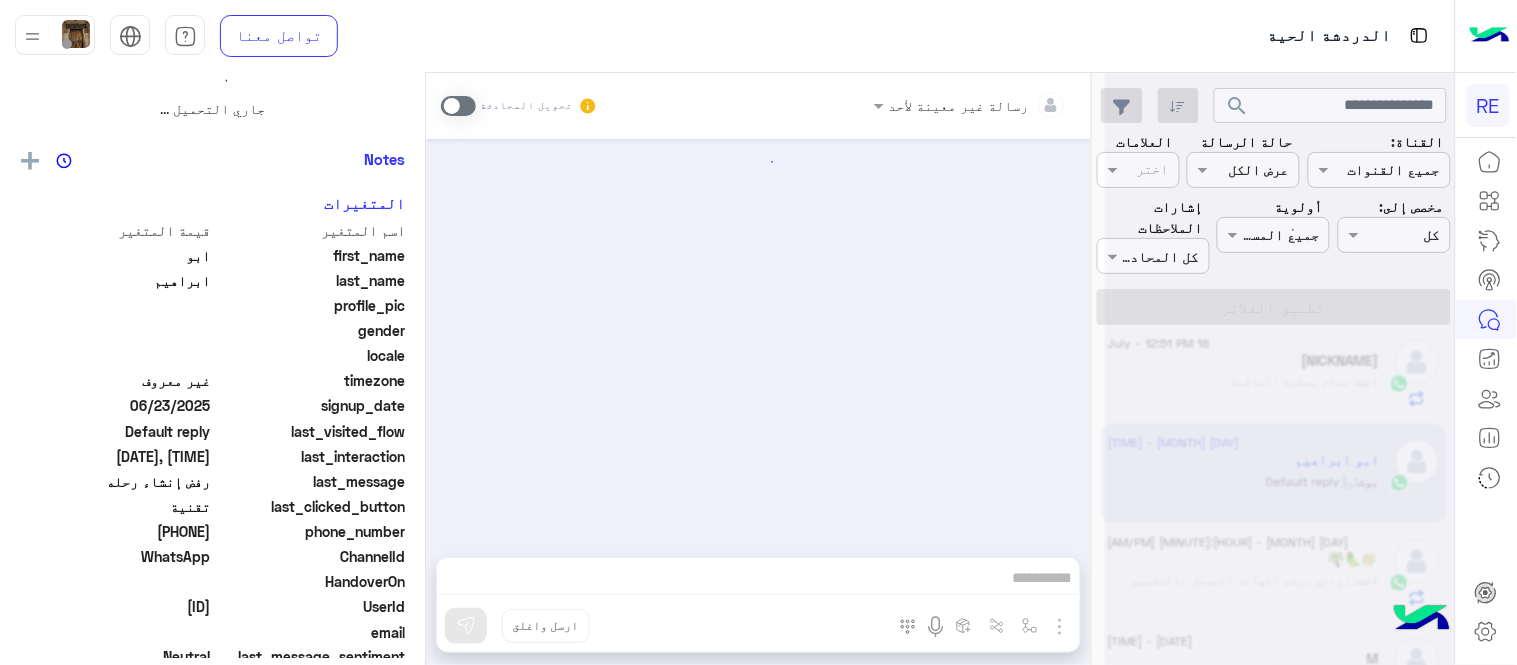scroll, scrollTop: 0, scrollLeft: 0, axis: both 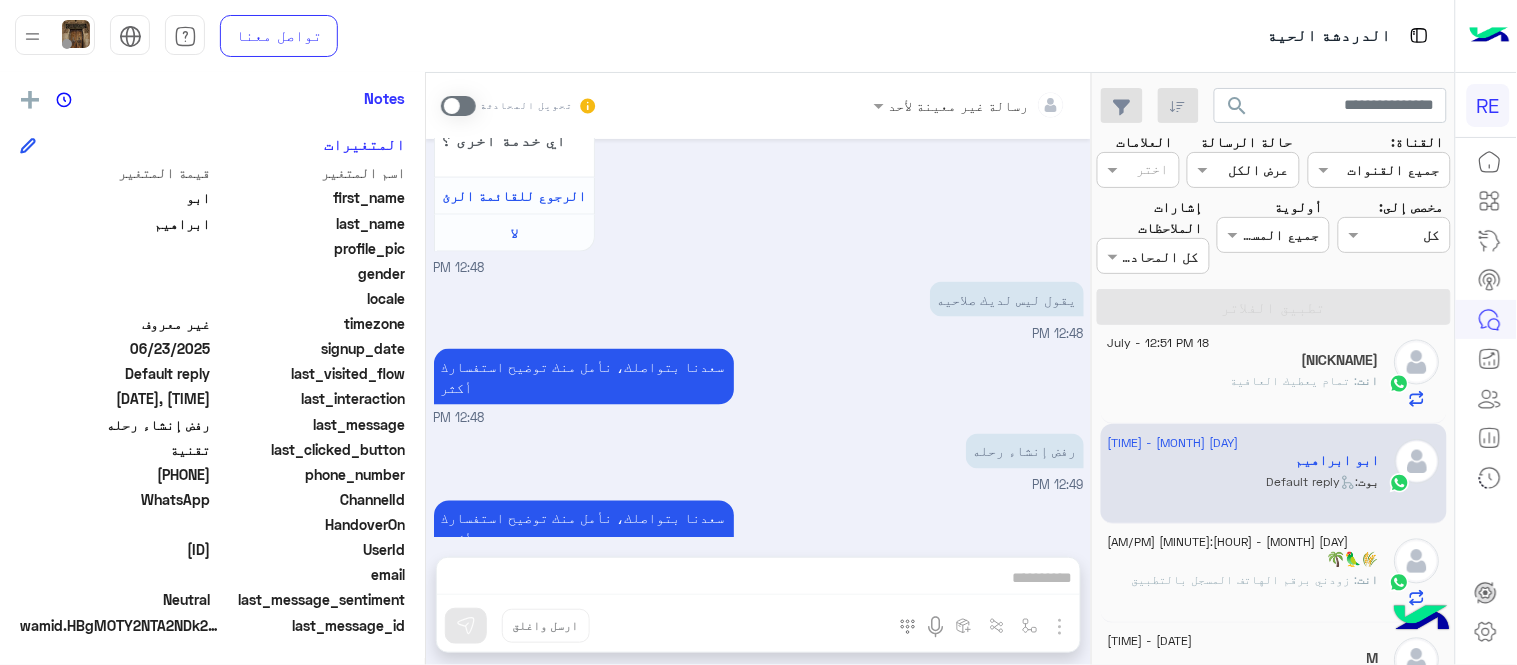 click at bounding box center [458, 106] 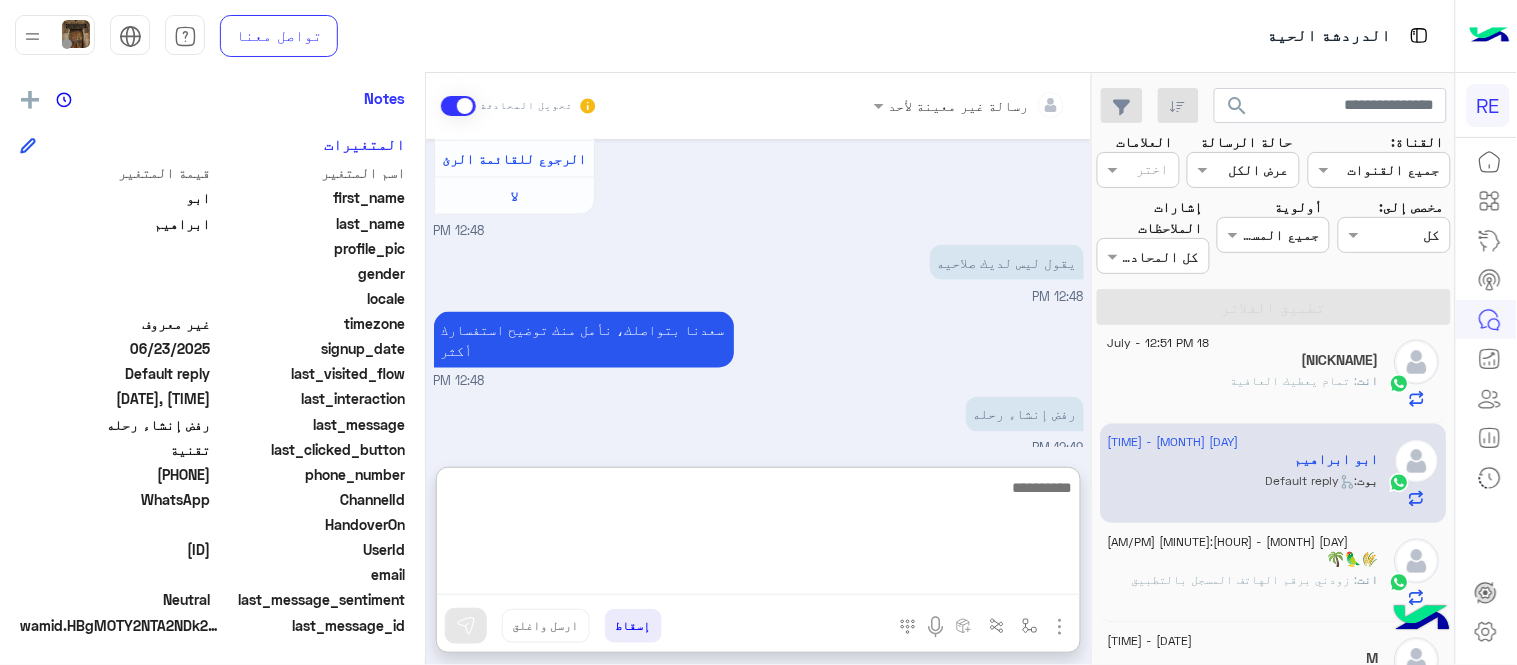 click at bounding box center [758, 535] 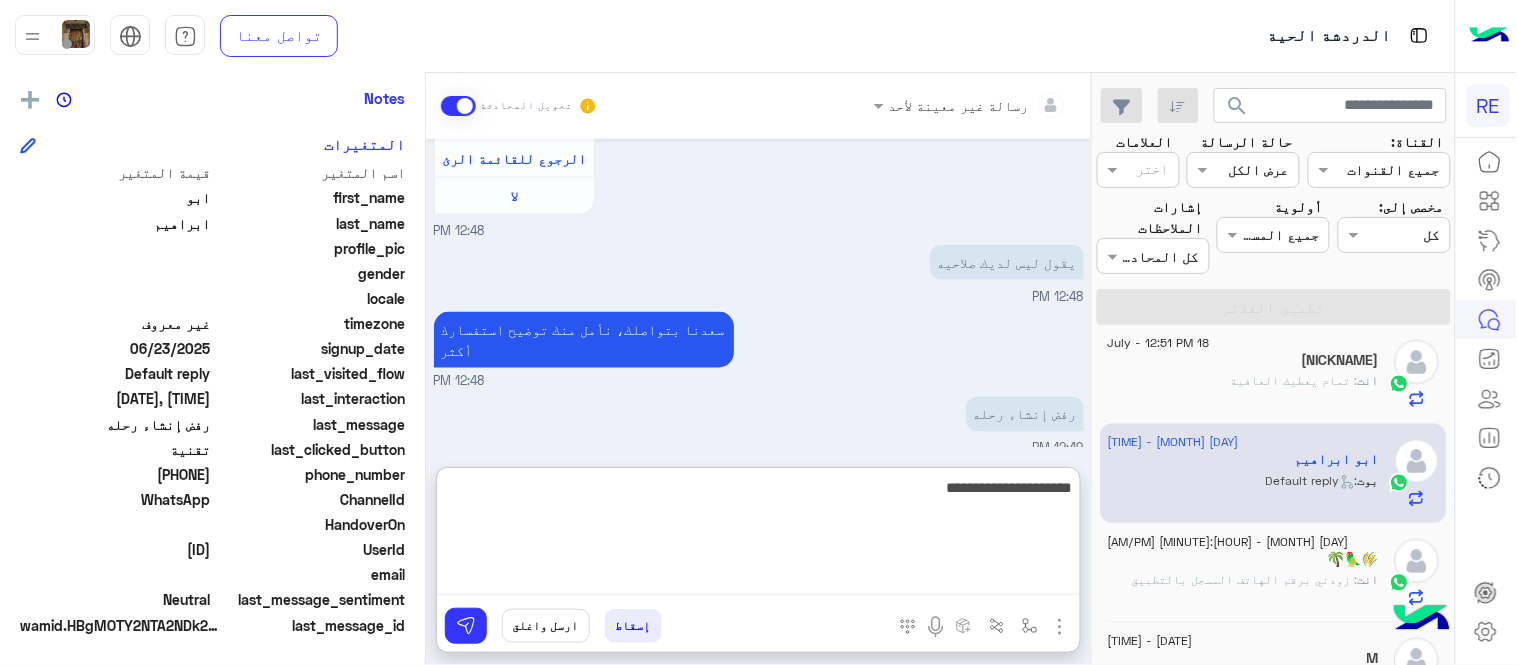 type on "**********" 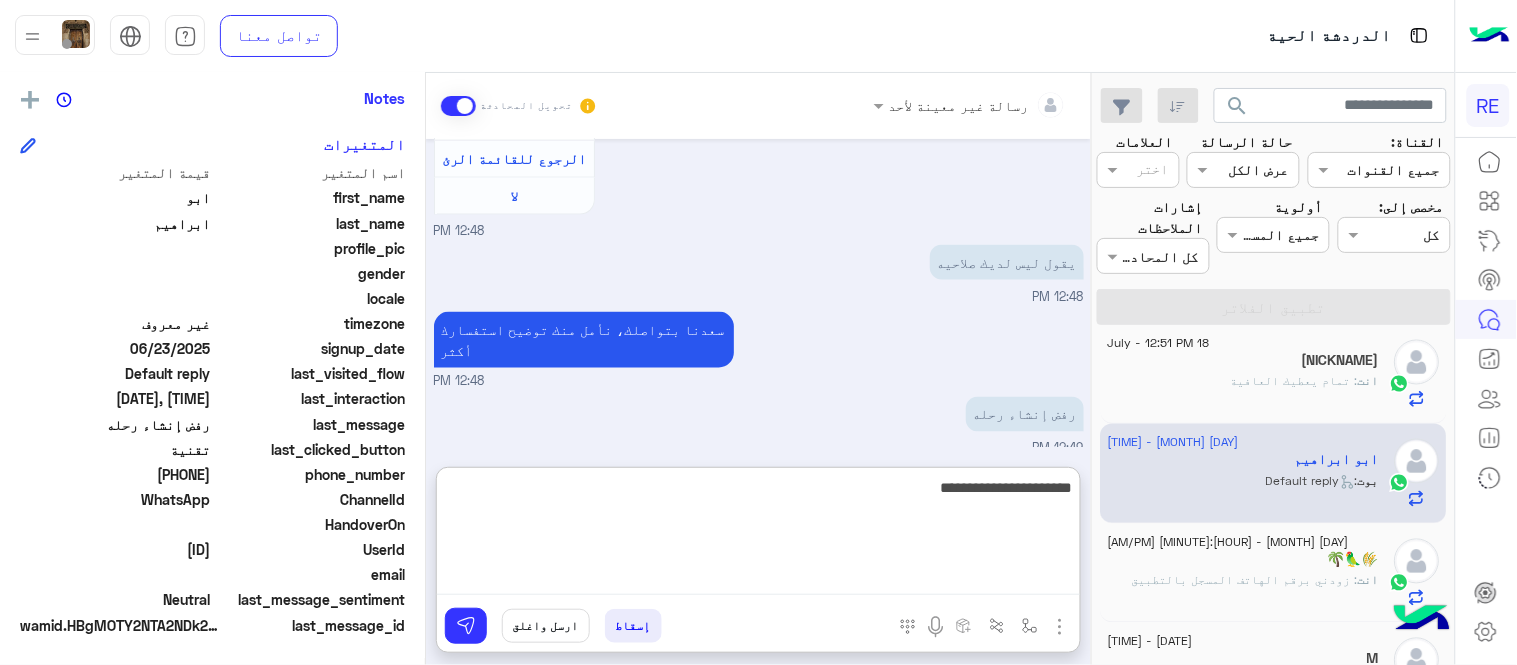 type 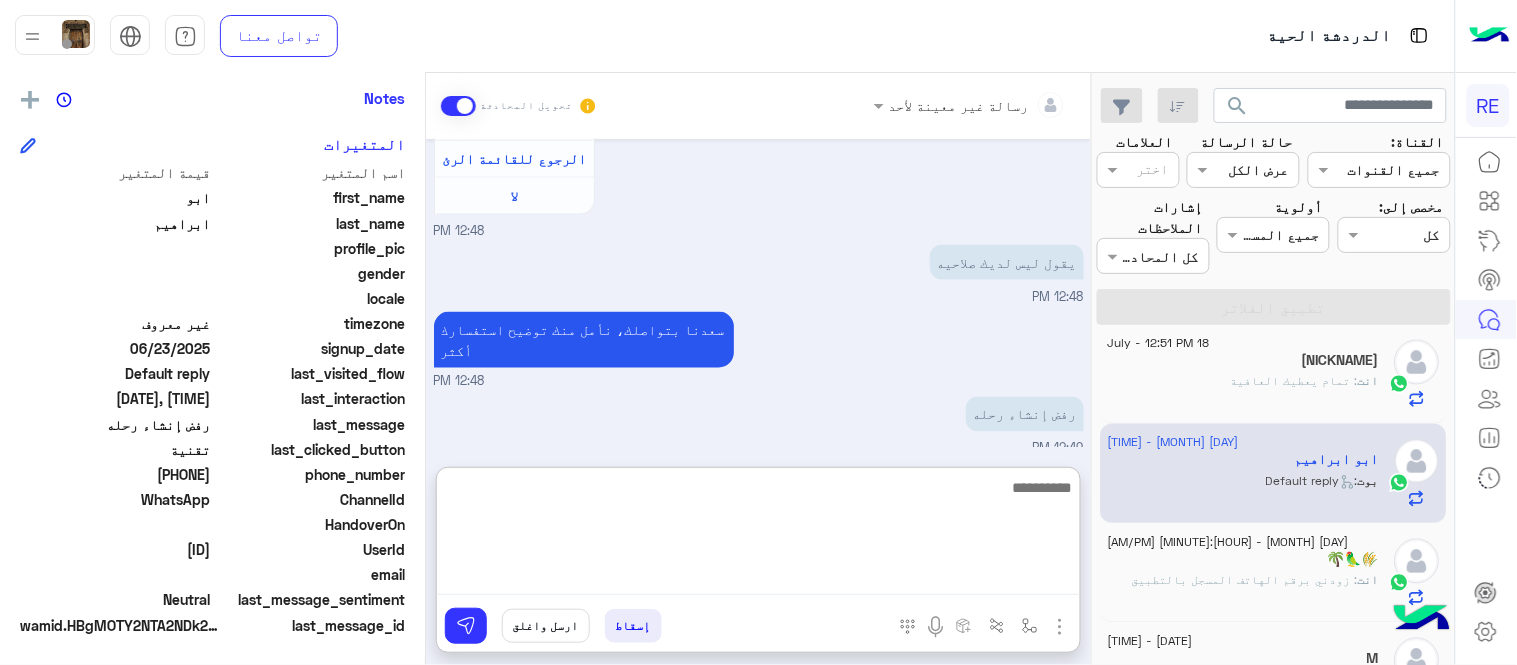 scroll, scrollTop: 885, scrollLeft: 0, axis: vertical 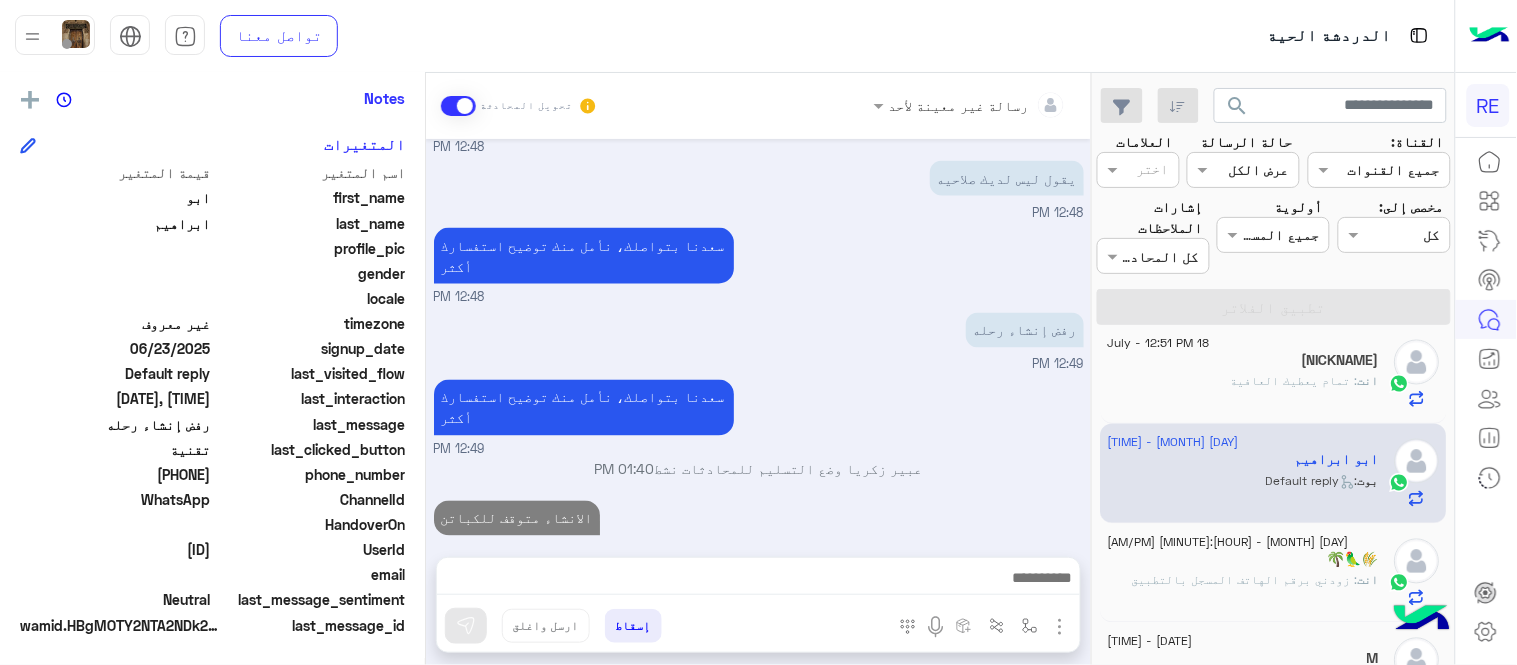 click on "Jul 18, 2025   الملاحظات والشكاوى    12:48 PM  اختيار أي:    12:48 PM   شكاوى    12:48 PM  فضلا اختر نوع الشكوى  ماليه   تقنية   اخرى     12:48 PM   تقنية    12:48 PM  سعداء بتواصلك معنا، لنتمكن من مساعدتك نأمل توضيح استفسارك ونوع جوالك و تزويدنا بصورة من المشكلة. عزيزي العميل سعدنا بتواصلك معنا ، نأمل ان يكون تم توضيح جميع التفاصيل وارفاق الصور الخاصة بالمشكلة  ليتم مباشرة المعالجة مع القسم التقني باسرع وقت اي خدمة اخرى ؟  الرجوع للقائمة الرئ   لا     12:48 PM  يقول ليس لديك صلاحيه   12:48 PM  سعدنا بتواصلك، نأمل منك توضيح استفسارك أكثر    12:48 PM  رفض إنشاء رحله   12:49 PM     12:49 PM   01:40 PM      الانشاء متوقف للكباتن" at bounding box center (758, 338) 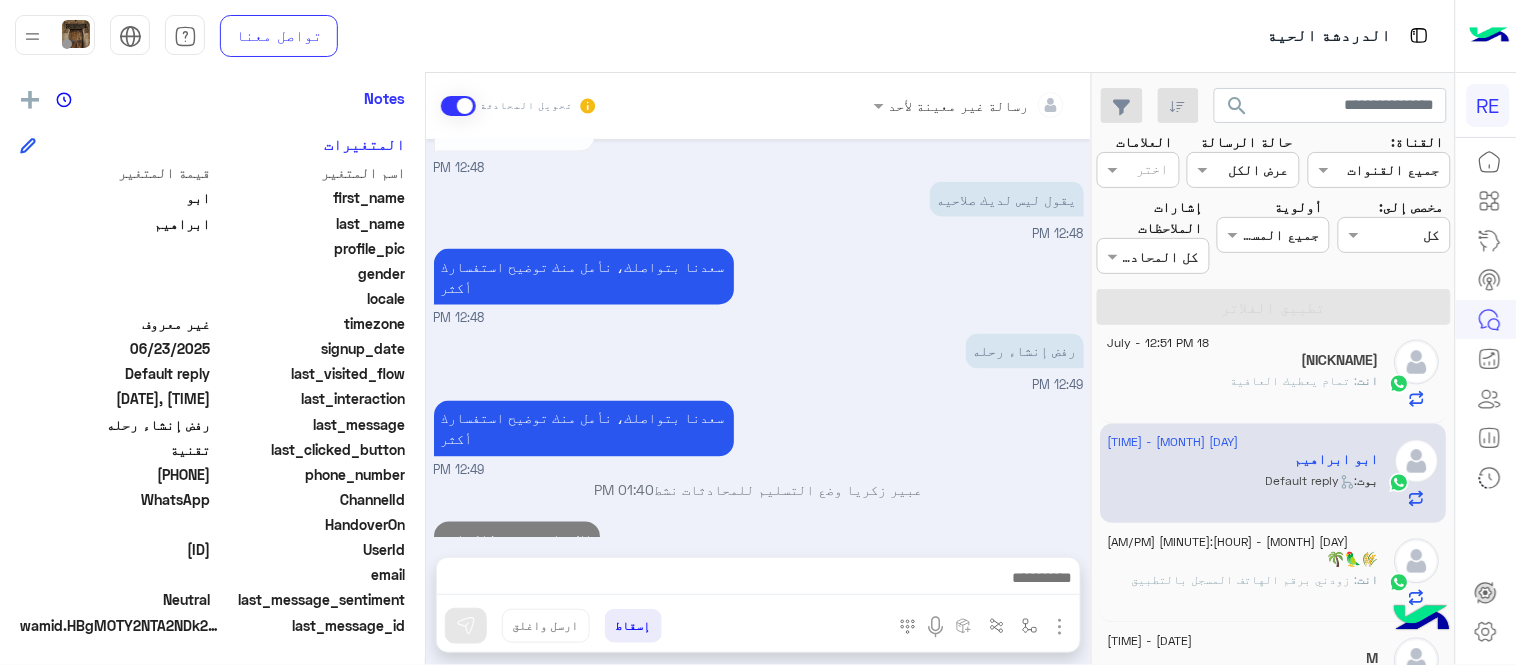 scroll, scrollTop: 832, scrollLeft: 0, axis: vertical 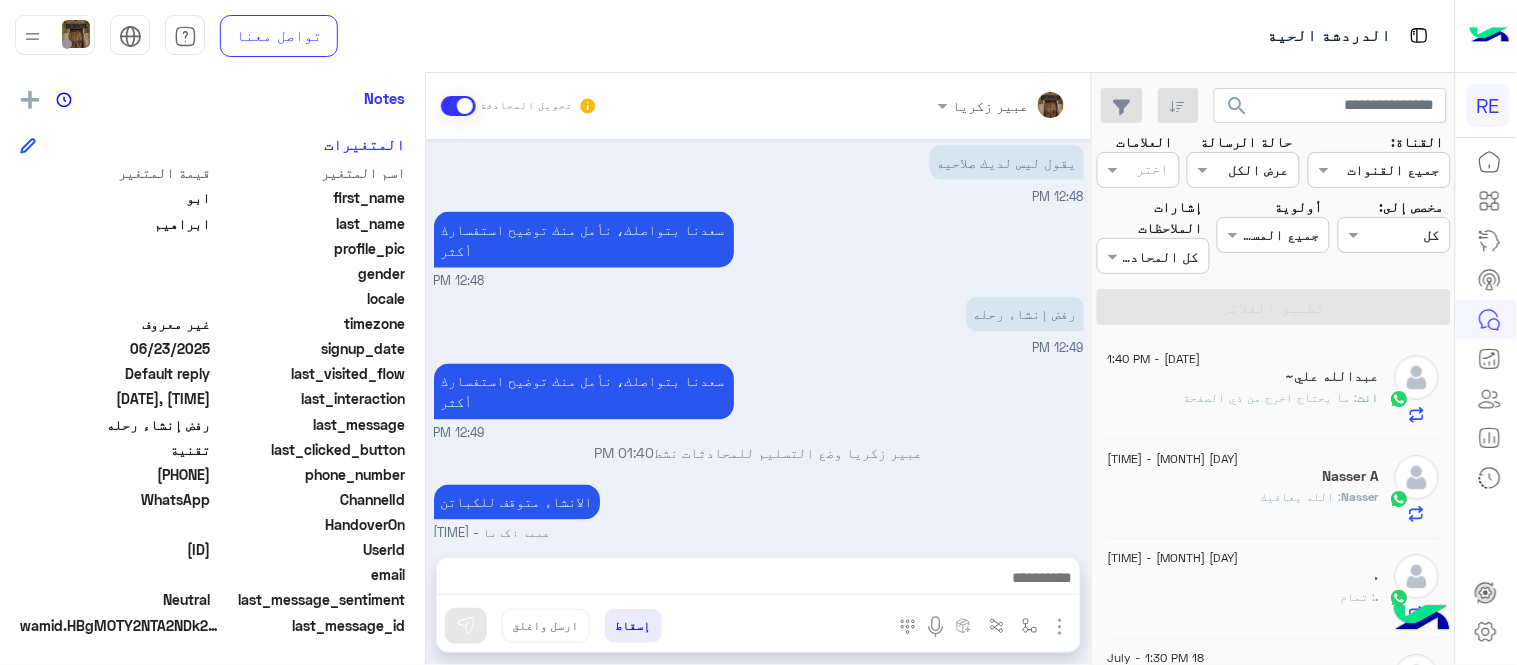 click on "الانشاء متوقف للكباتن  [FIRST] [LAST] -  [TIME]" at bounding box center [759, 512] 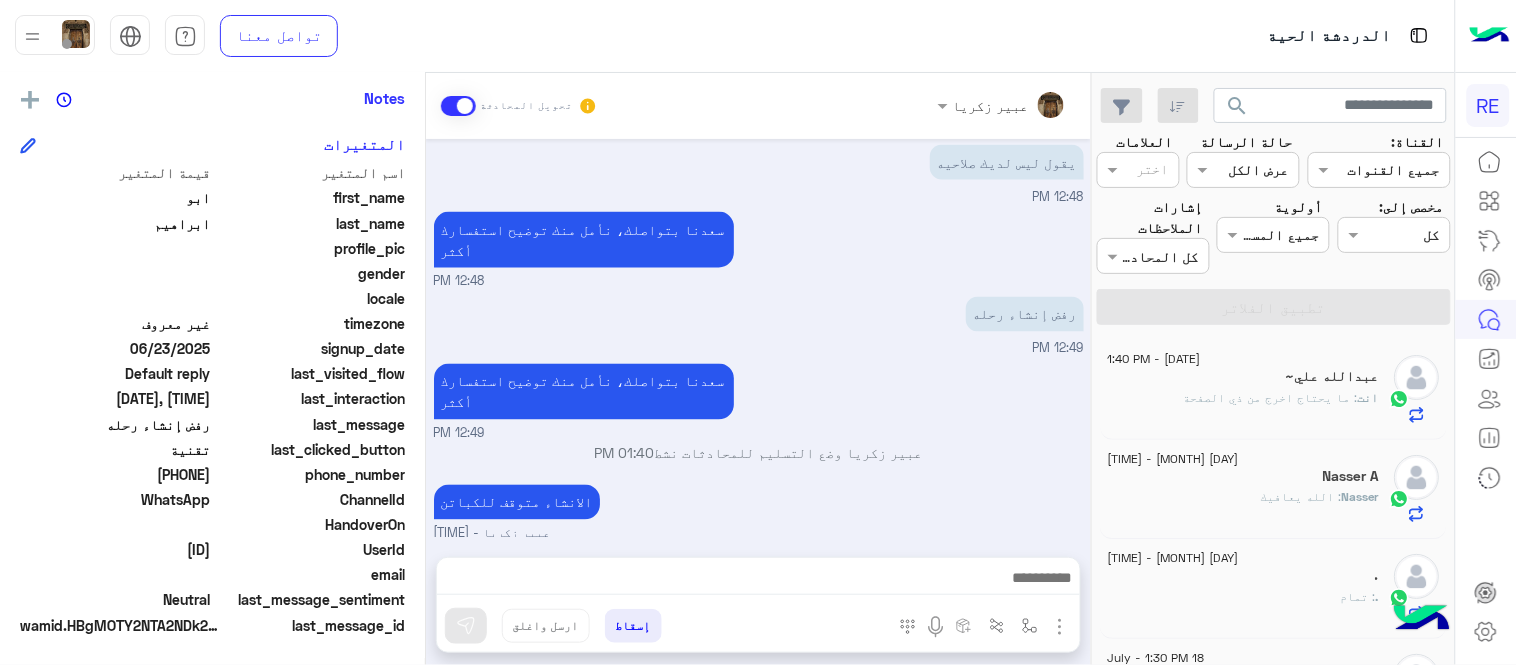 click on "الانشاء متوقف للكباتن  [FIRST] [LAST] -  [TIME]" at bounding box center [759, 512] 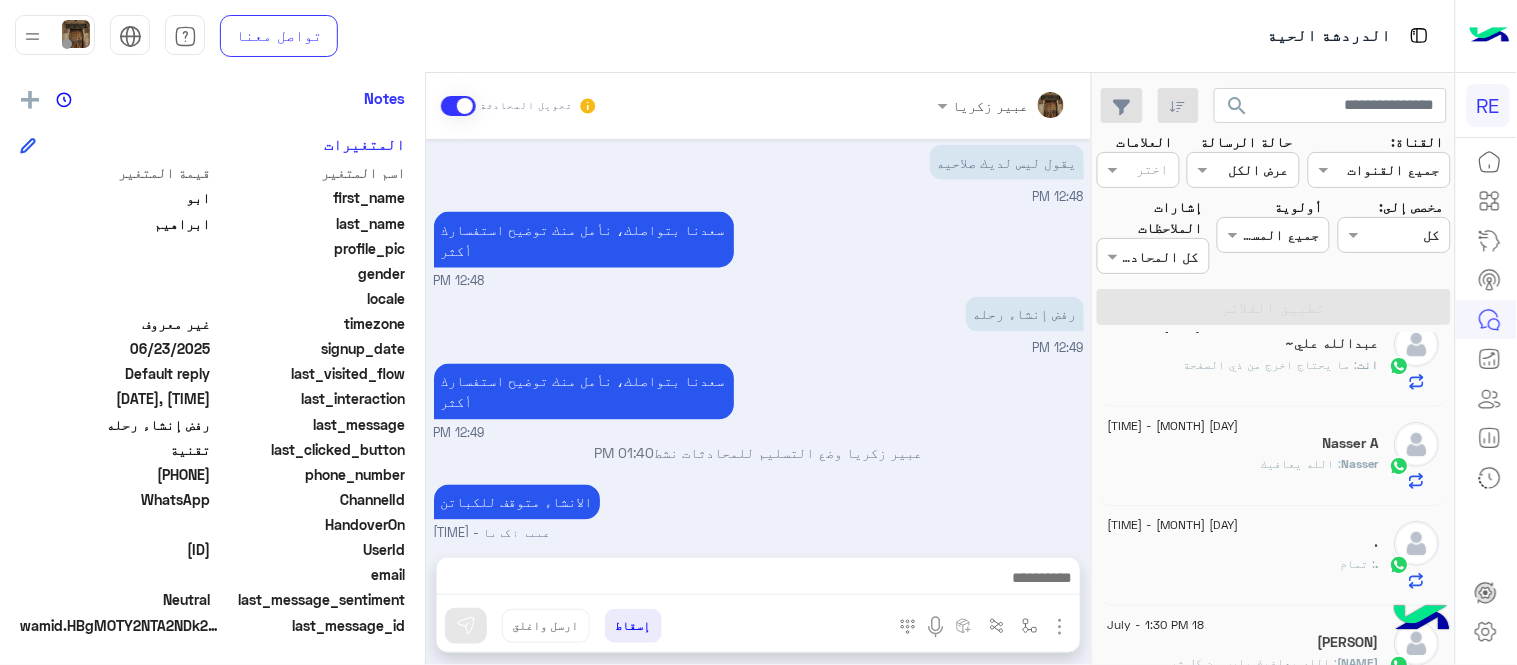 scroll, scrollTop: 0, scrollLeft: 0, axis: both 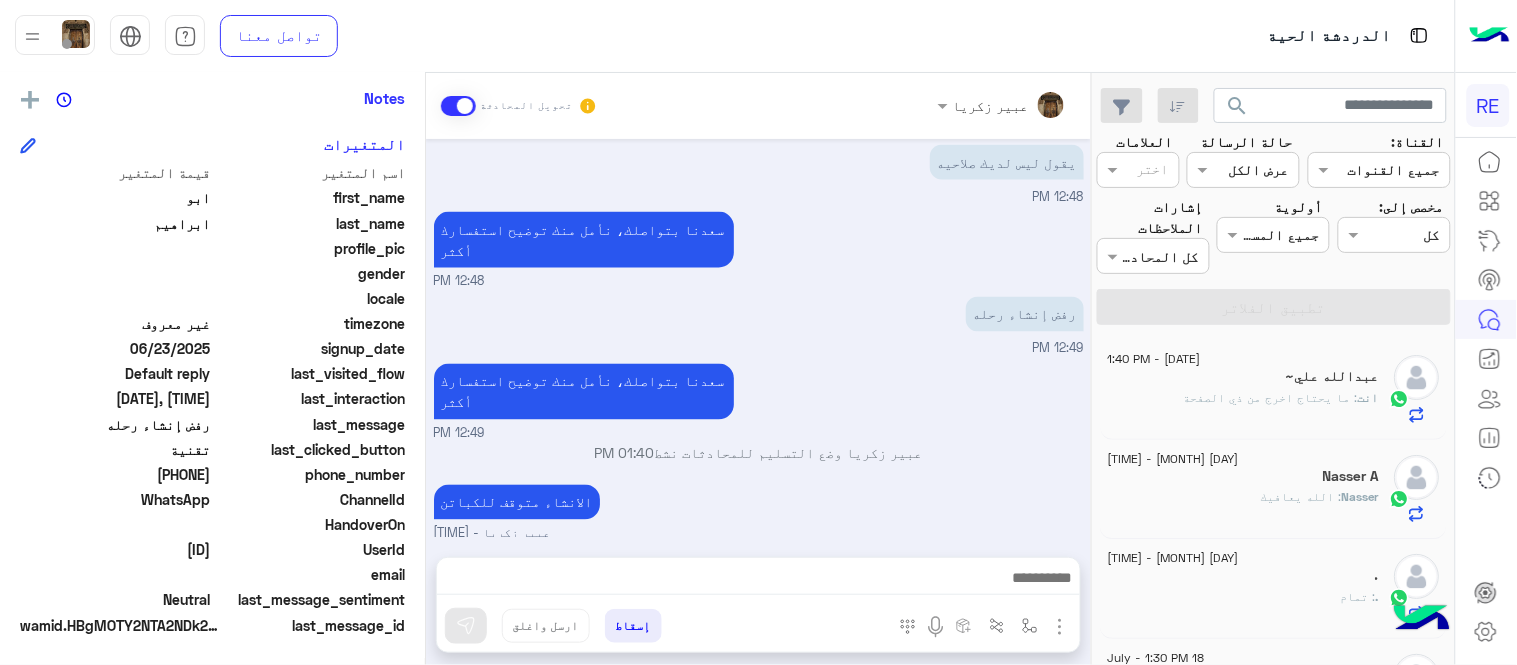 click on "عبير زكريا وضع التسليم للمحادثات نشط   01:40 PM" at bounding box center [759, 461] 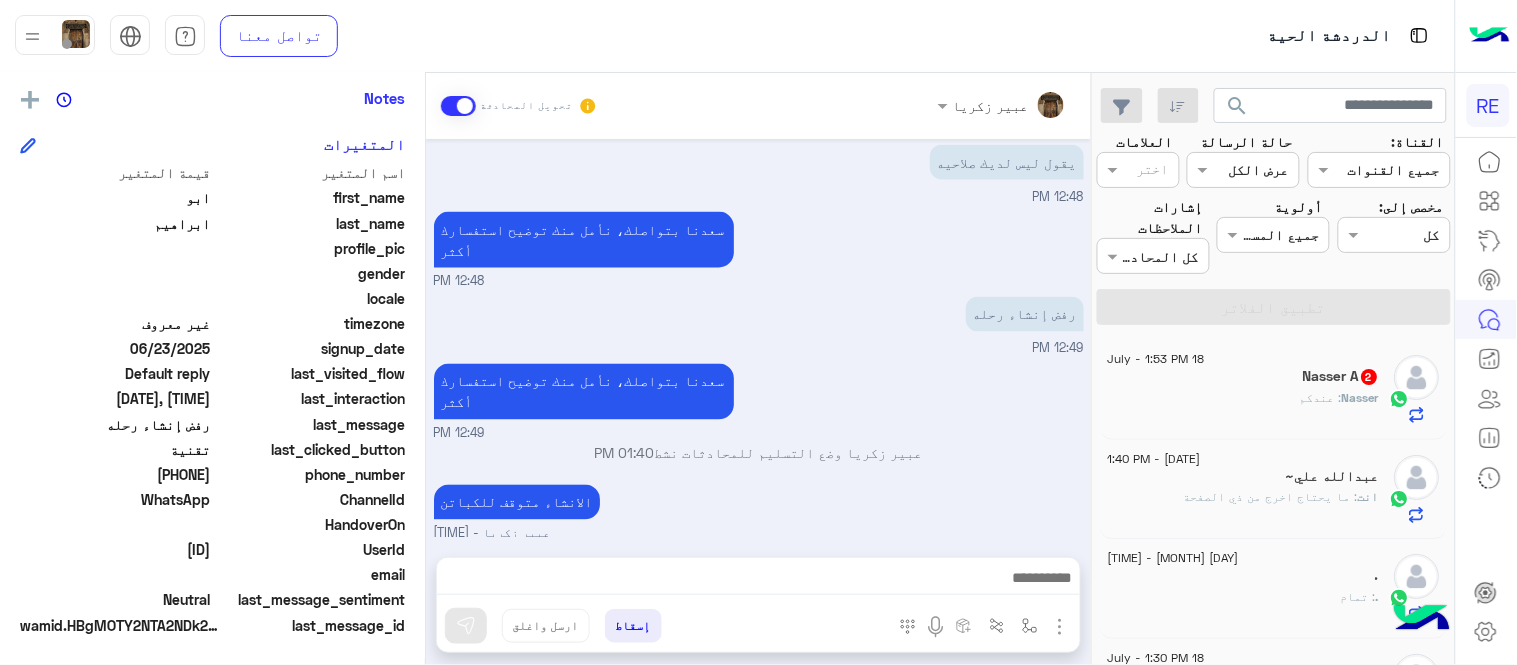 click on "[NAME] 2" 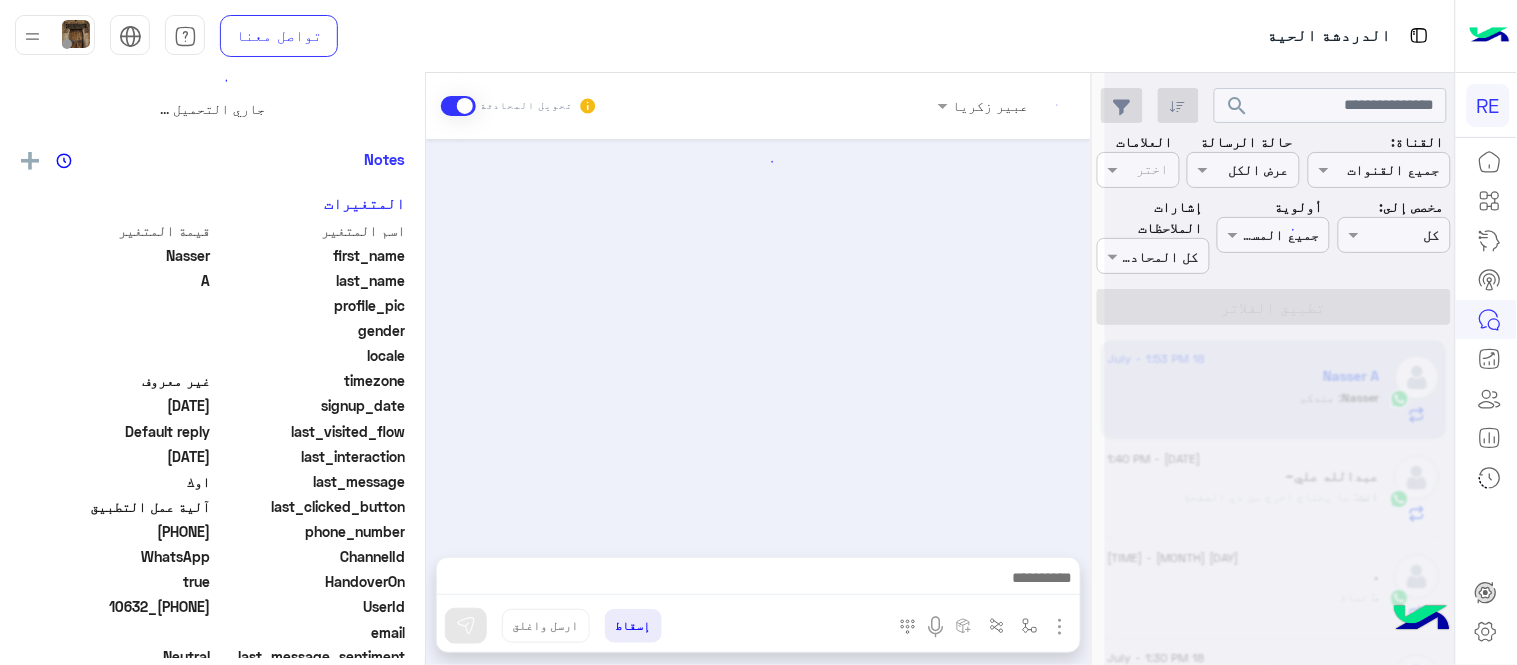 scroll, scrollTop: 0, scrollLeft: 0, axis: both 